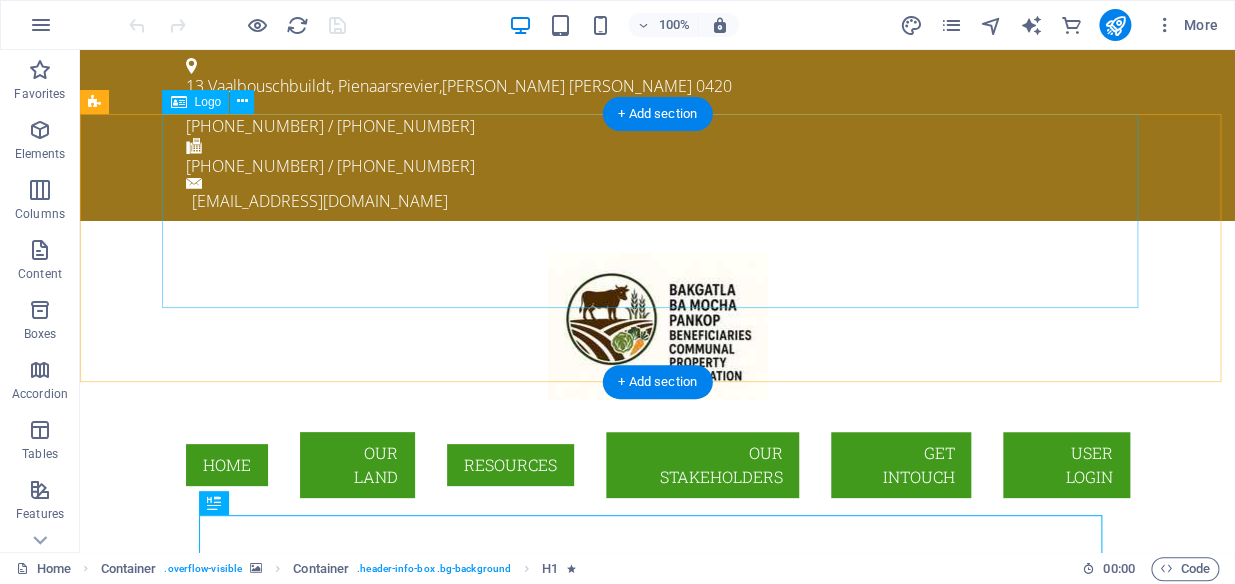 scroll, scrollTop: 0, scrollLeft: 0, axis: both 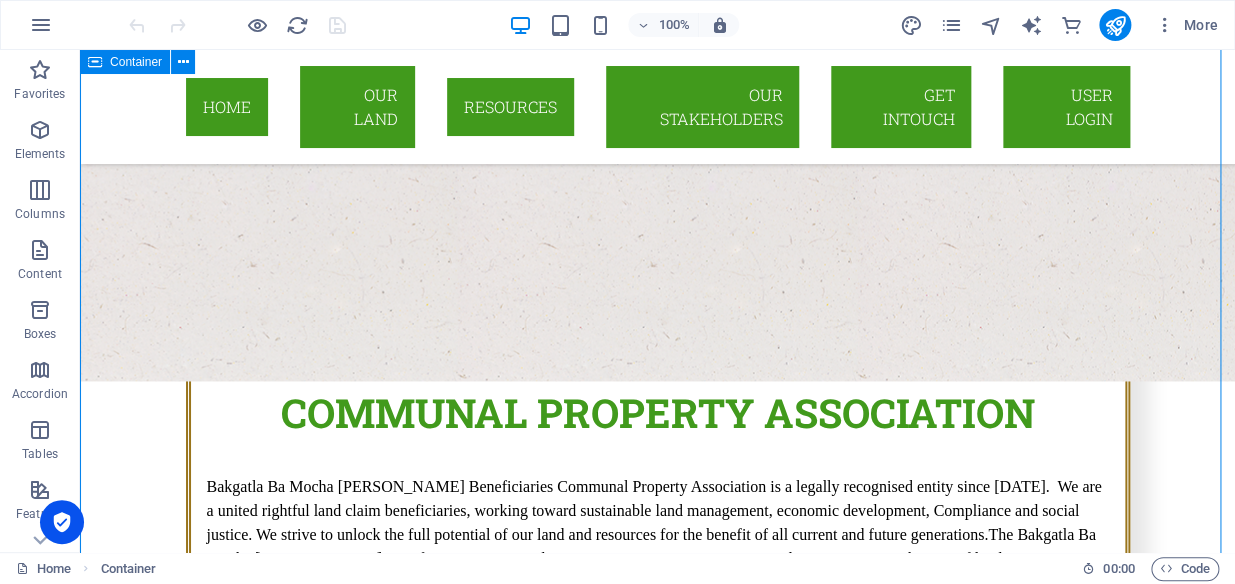 drag, startPoint x: 1219, startPoint y: 539, endPoint x: 1233, endPoint y: 541, distance: 14.142136 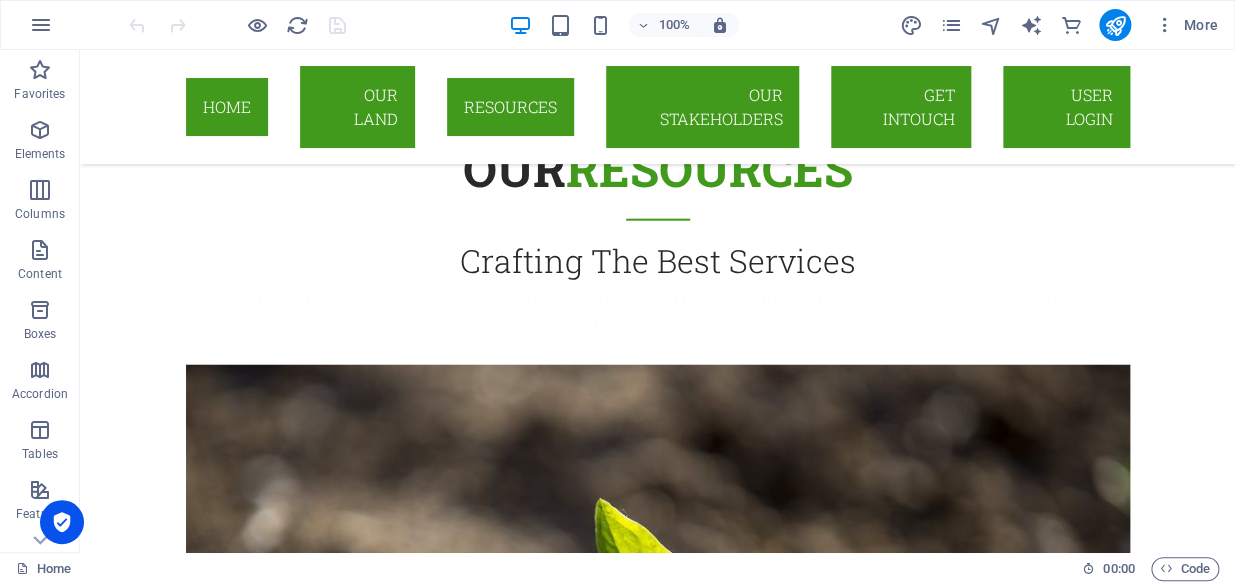 scroll, scrollTop: 10262, scrollLeft: 0, axis: vertical 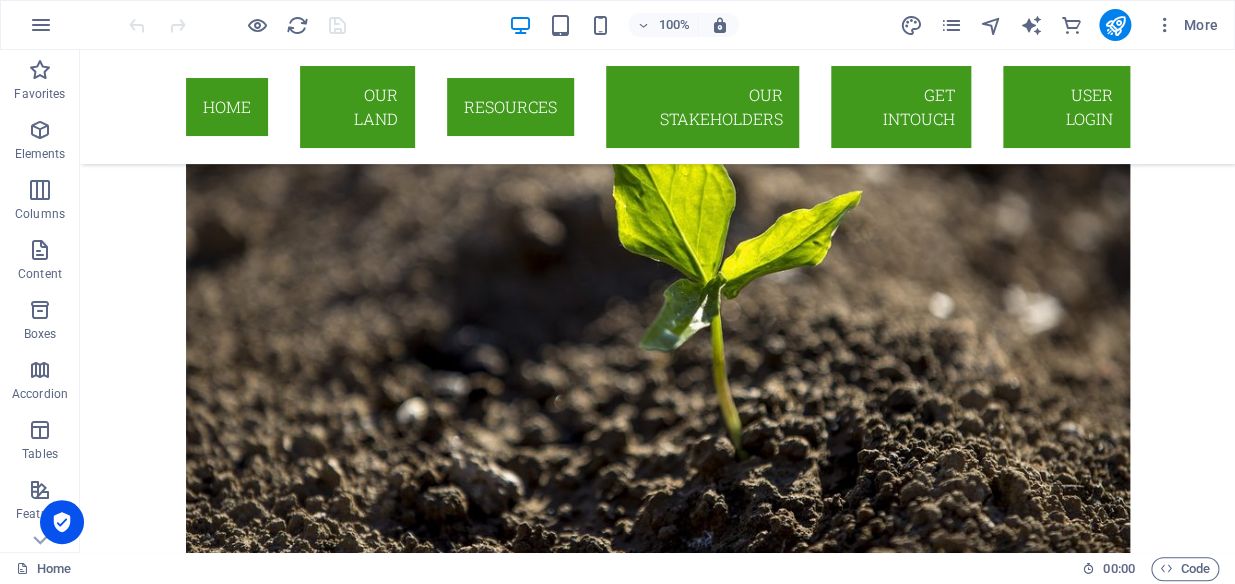click on "Home 00 : 00 Code" at bounding box center [617, 568] 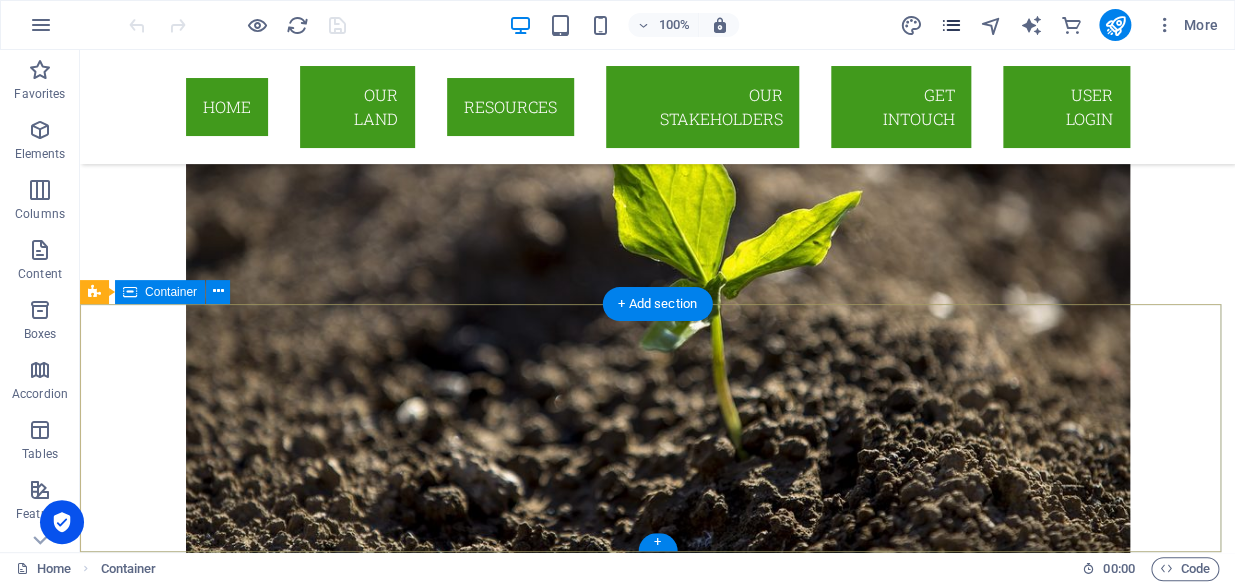 click at bounding box center [950, 25] 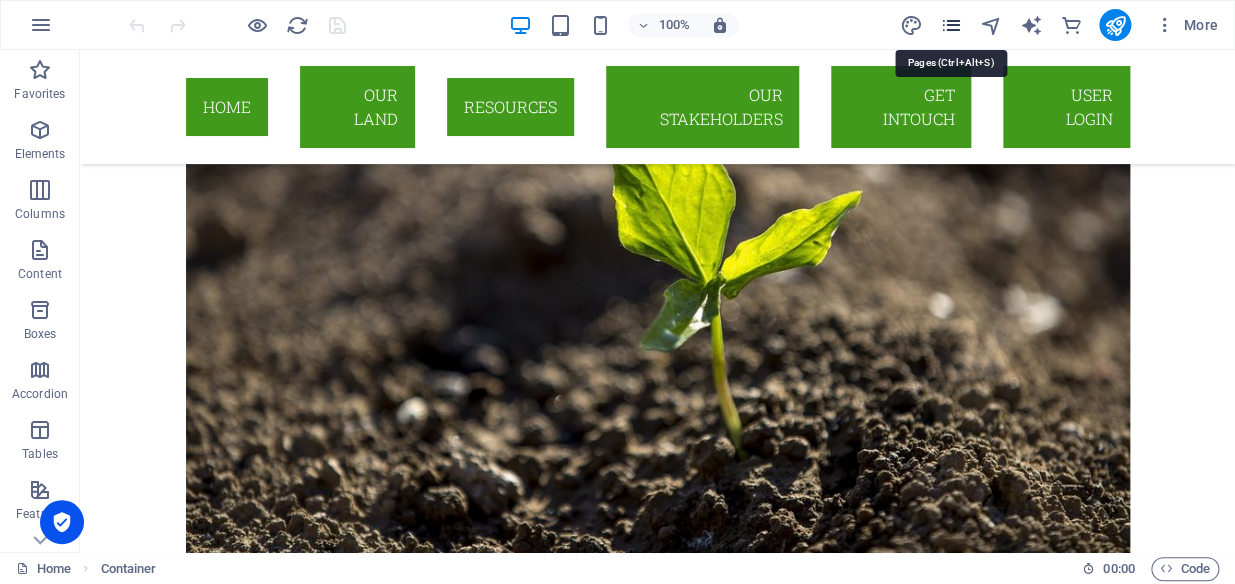 click at bounding box center (950, 25) 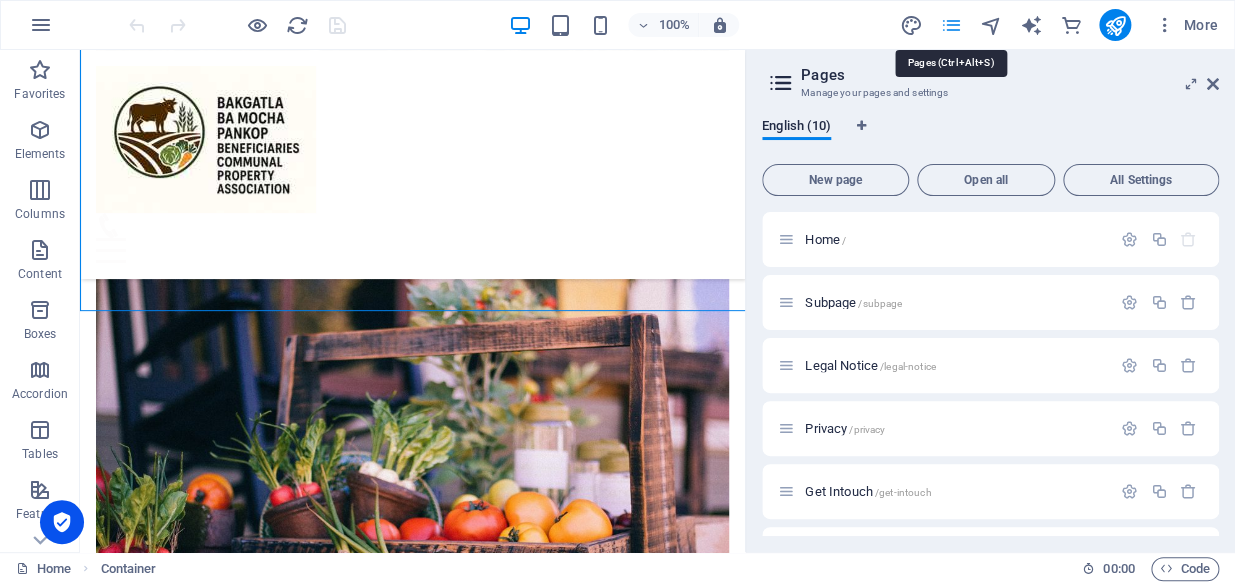 scroll, scrollTop: 1787, scrollLeft: 0, axis: vertical 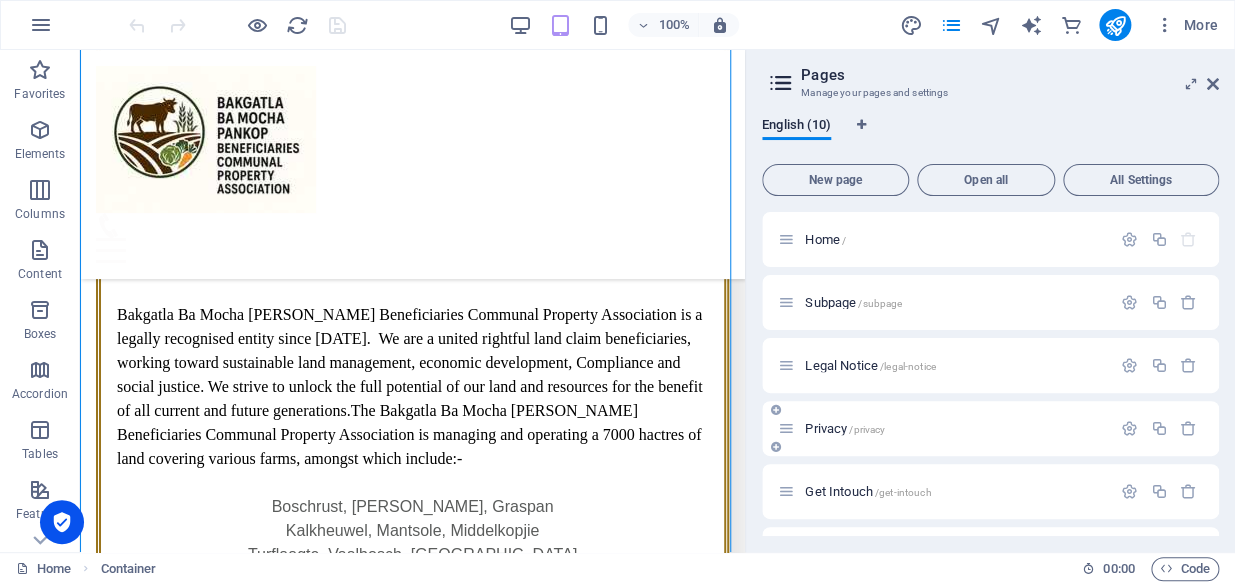 click on "Privacy /privacy" at bounding box center (990, 428) 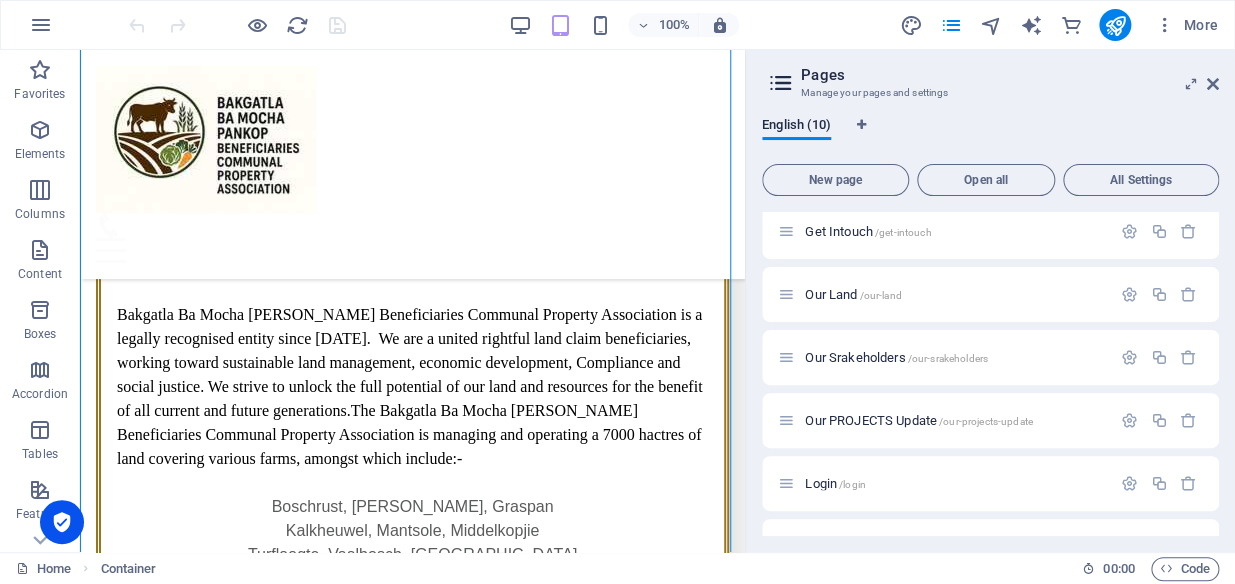 scroll, scrollTop: 283, scrollLeft: 0, axis: vertical 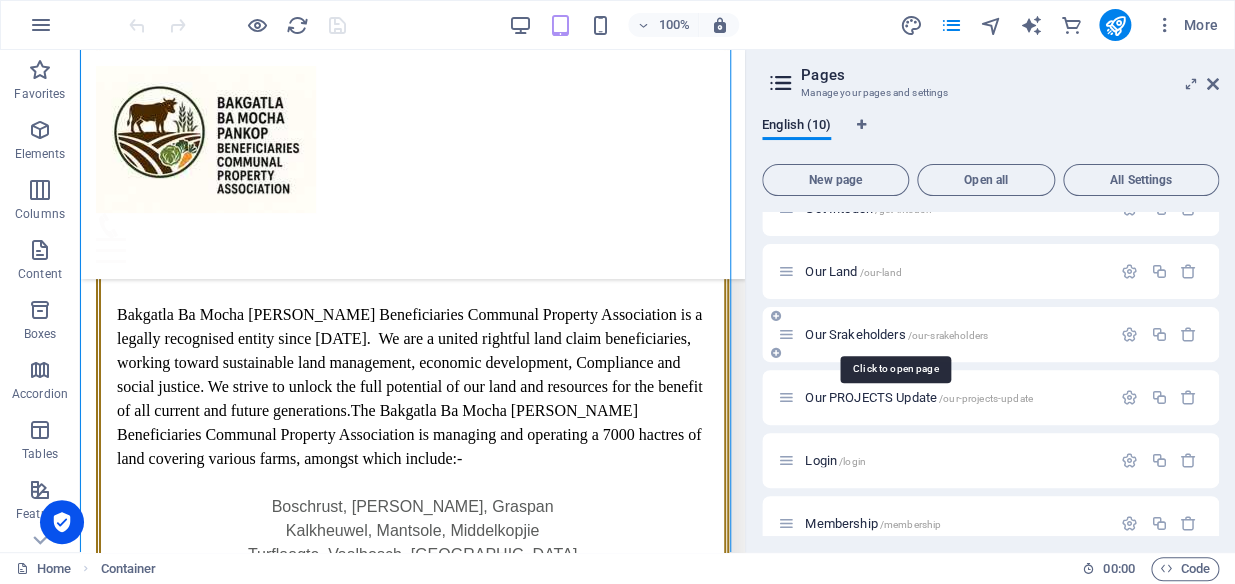 click on "/our-srakeholders" at bounding box center (947, 335) 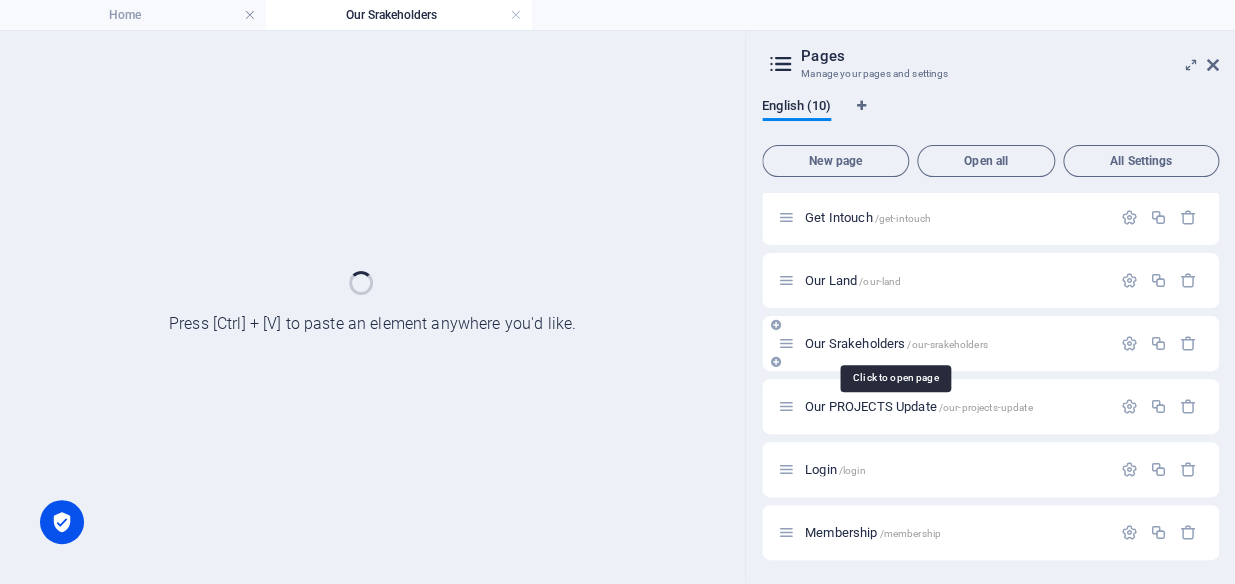 scroll, scrollTop: 255, scrollLeft: 0, axis: vertical 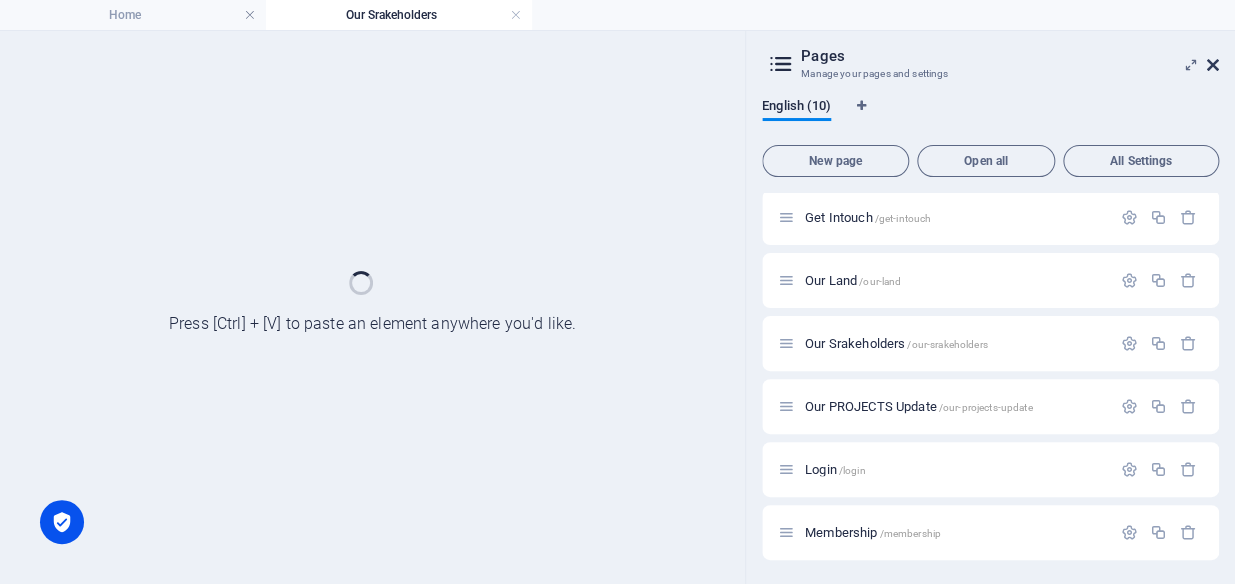click at bounding box center [1213, 65] 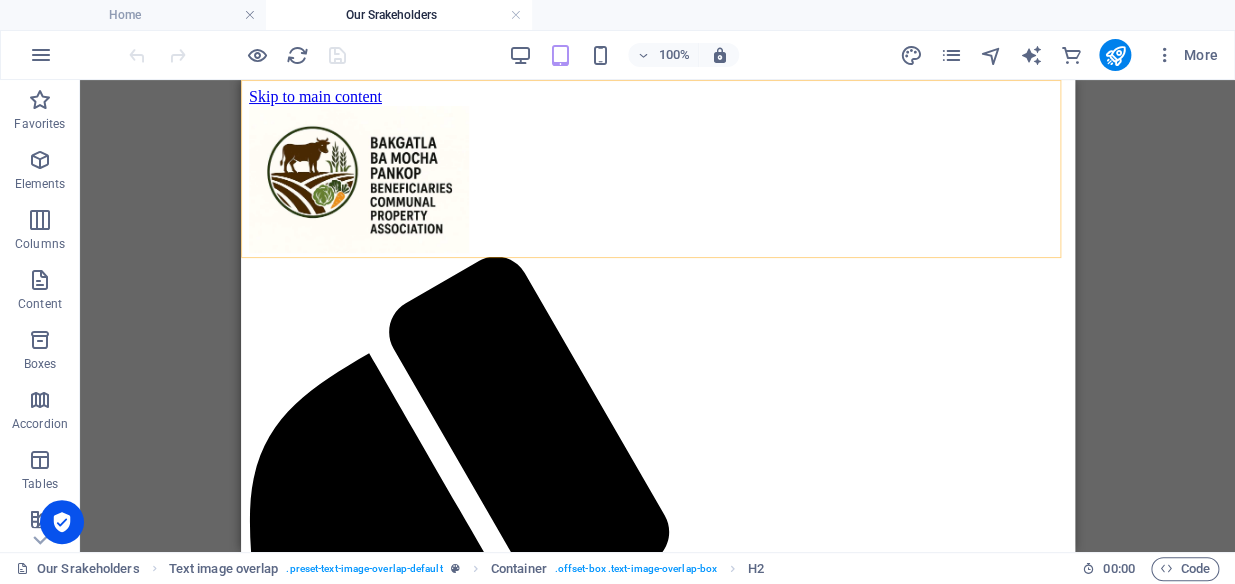 scroll, scrollTop: 413, scrollLeft: 0, axis: vertical 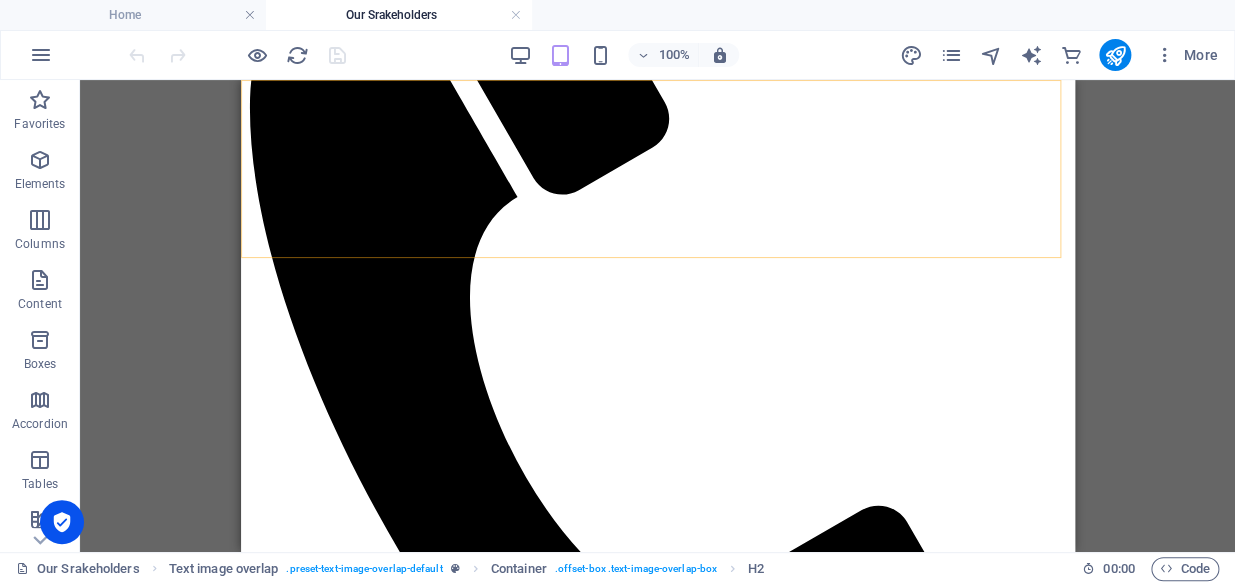 click on "Menu Home Our Land Resources OUR STAKEHHOLDERS GET INTOUCH User Login" at bounding box center (657, 375) 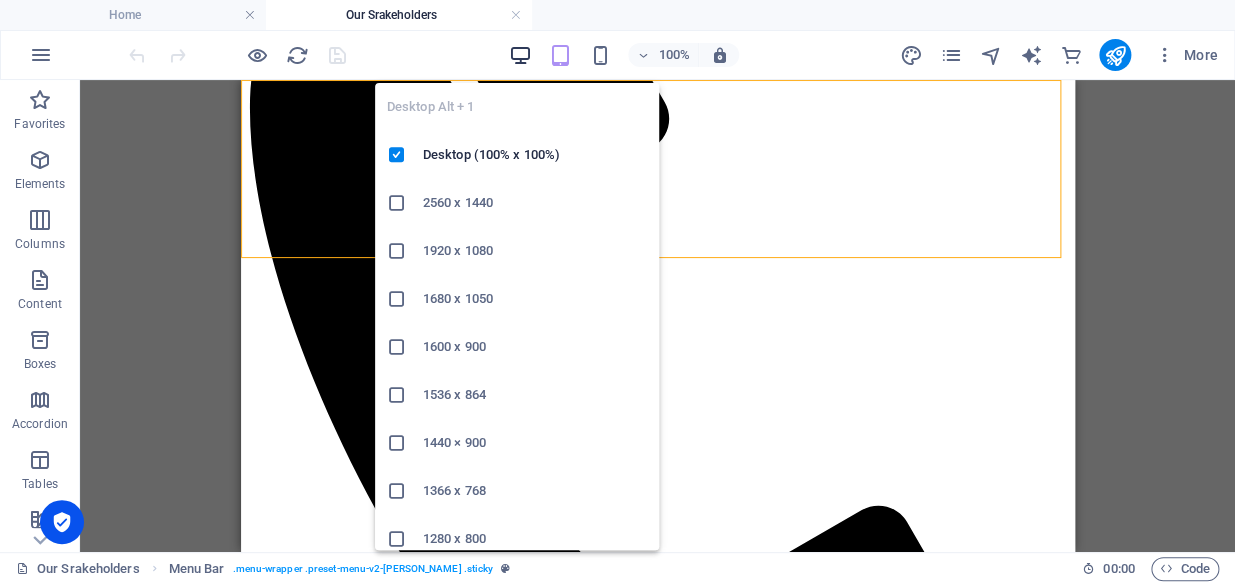 click at bounding box center (520, 55) 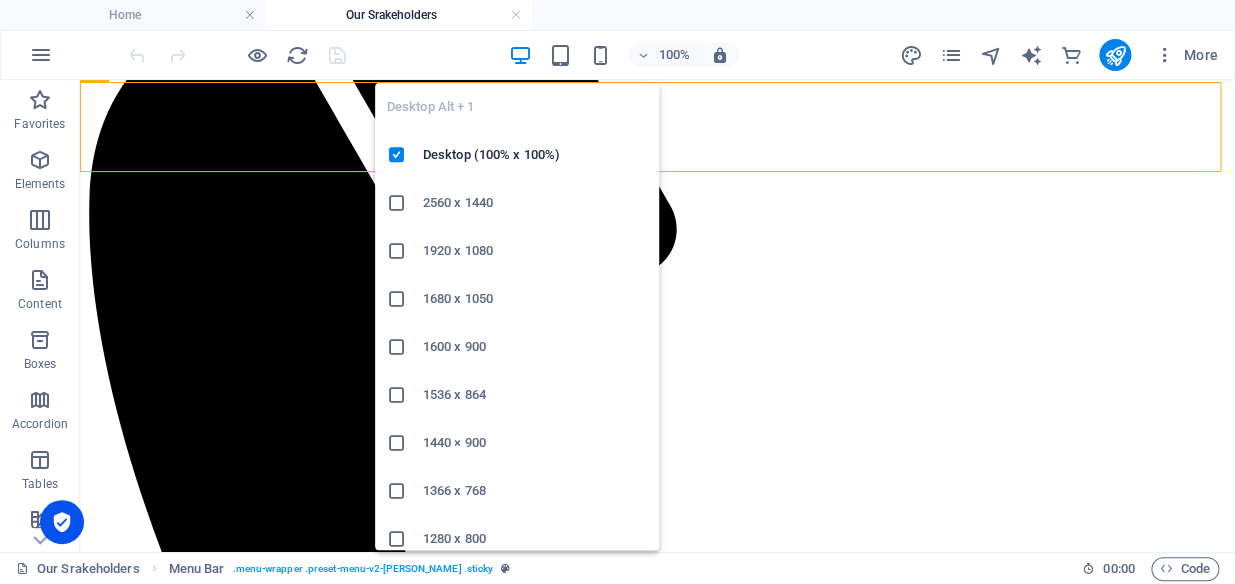 scroll, scrollTop: 325, scrollLeft: 0, axis: vertical 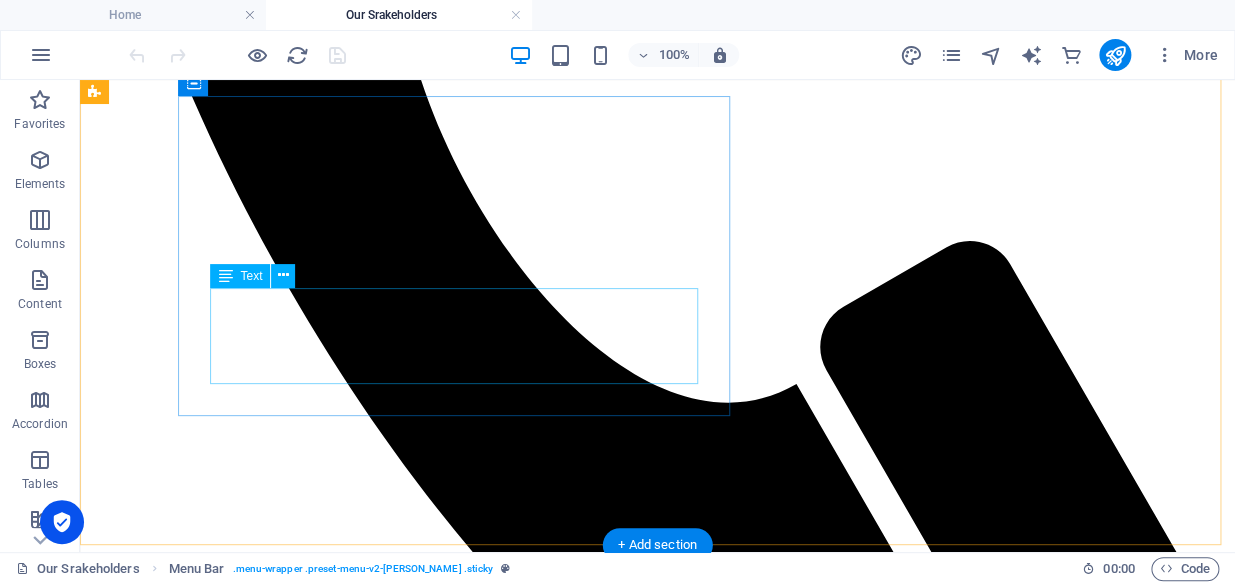 click on "Lorem ipsum dolor sit amet, consectetuer adipiscing elit. Aenean commodo ligula eget dolor. Lorem ipsum dolor sit amet, consectetuer adipiscing elit leget dolor. Lorem ipsum dolor sit amet, consectetuer adipiscing elit. Aenean commodo ligula eget dolor." at bounding box center (657, 1829) 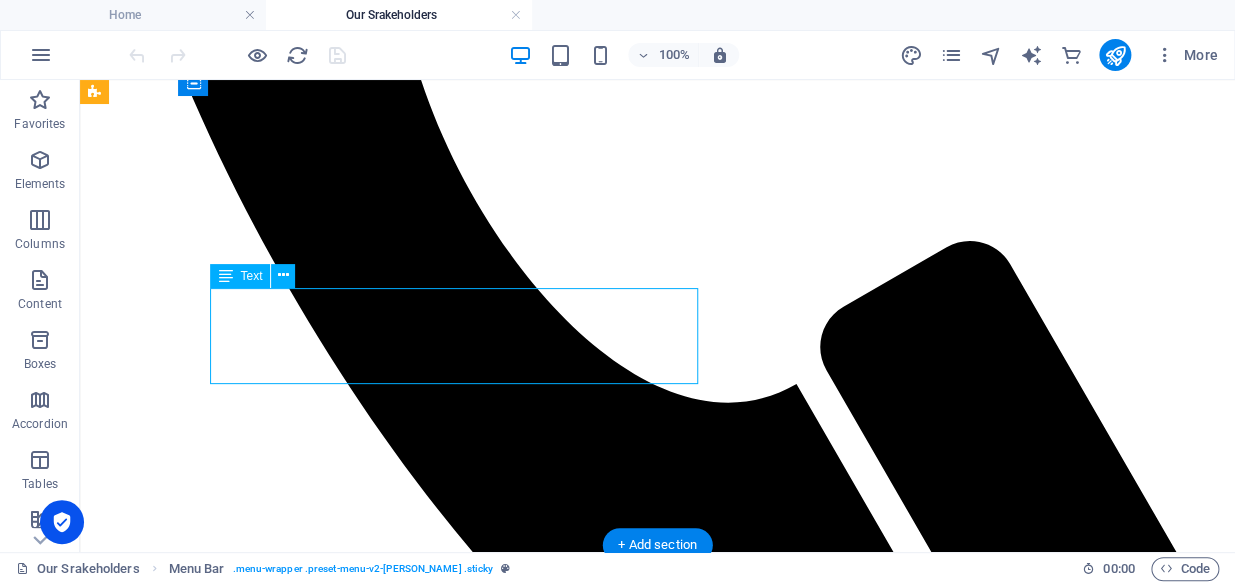 click on "Lorem ipsum dolor sit amet, consectetuer adipiscing elit. Aenean commodo ligula eget dolor. Lorem ipsum dolor sit amet, consectetuer adipiscing elit leget dolor. Lorem ipsum dolor sit amet, consectetuer adipiscing elit. Aenean commodo ligula eget dolor." at bounding box center (657, 1829) 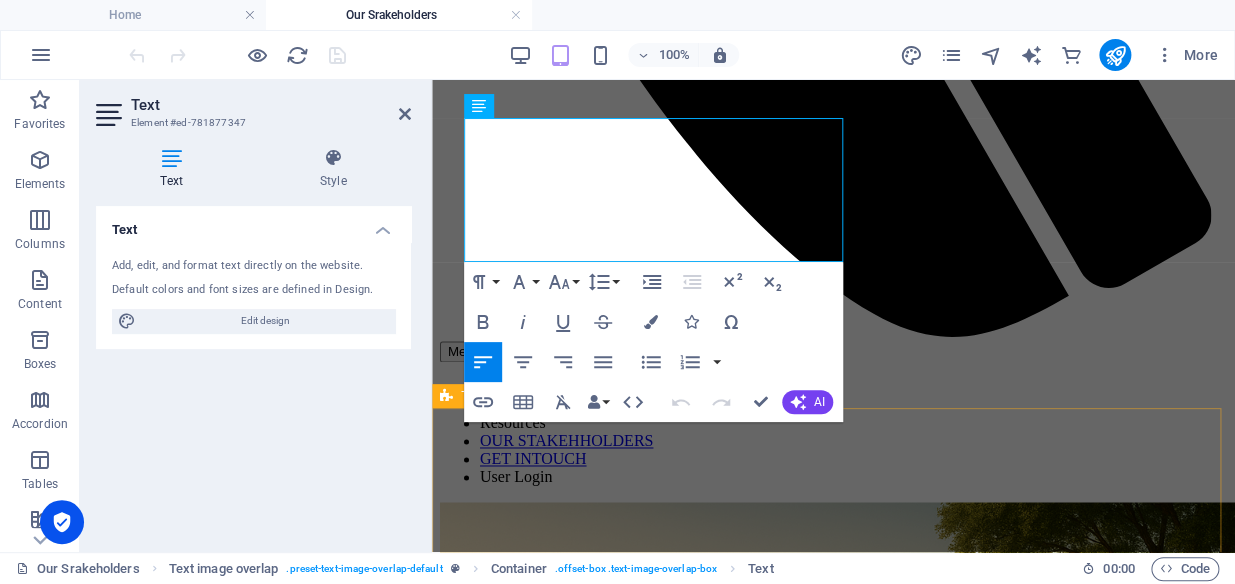 scroll, scrollTop: 1032, scrollLeft: 0, axis: vertical 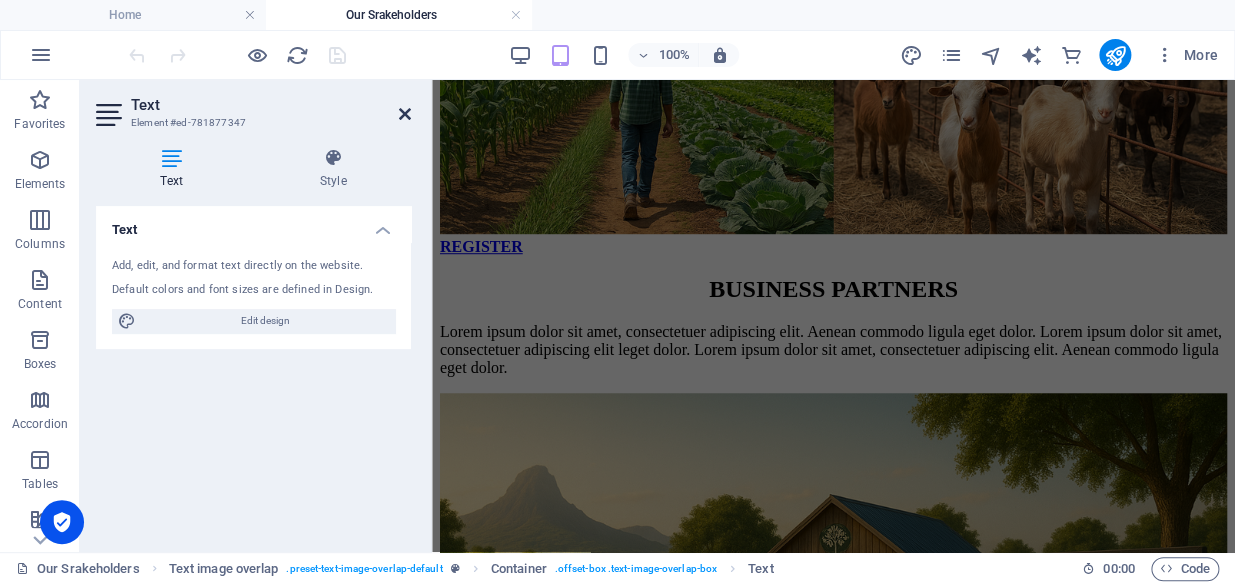 click at bounding box center (405, 114) 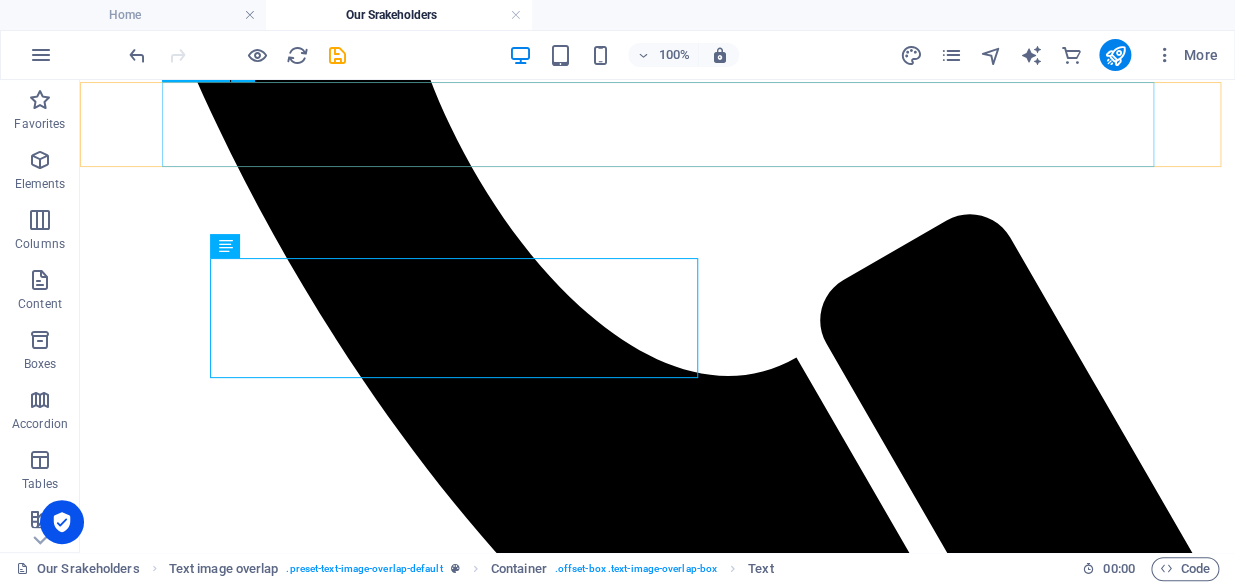 scroll, scrollTop: 975, scrollLeft: 0, axis: vertical 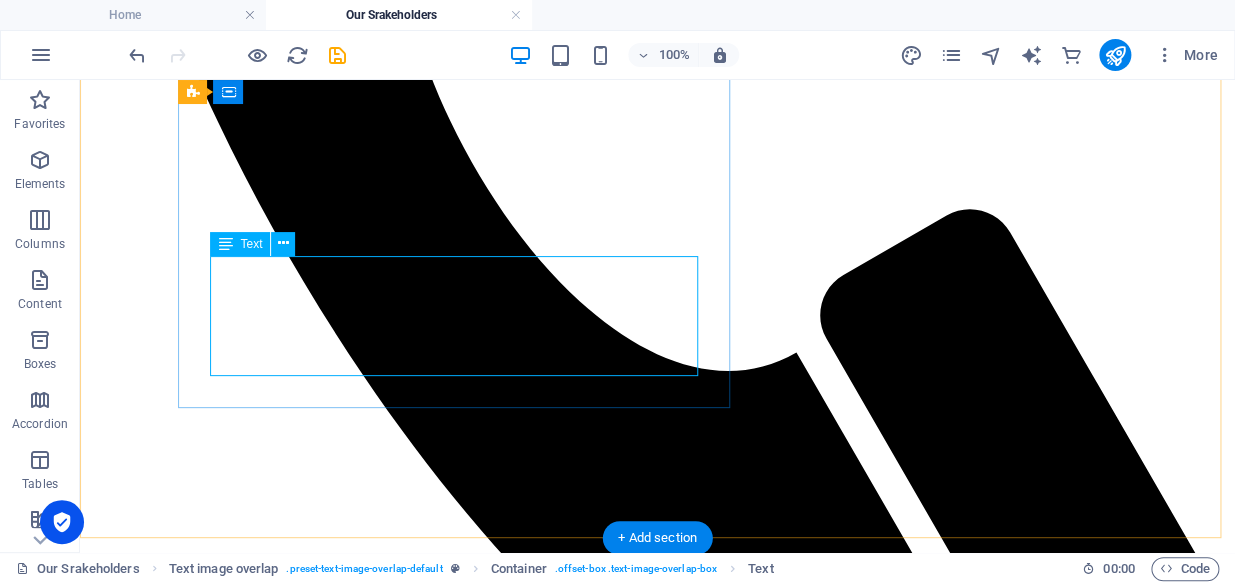 click on "Lorem ipsum dolor sit amet, consectetuer adipiscing elit. Aenean commodo ligula eget dolor. Lorem ipsum dolor sit amet, consectetuer adipiscing elit leget dolor. Lorem ipsum dolor sit amet, consectetuer adipiscing elit. Aenean commodo ligula eget dolor." at bounding box center [657, 1814] 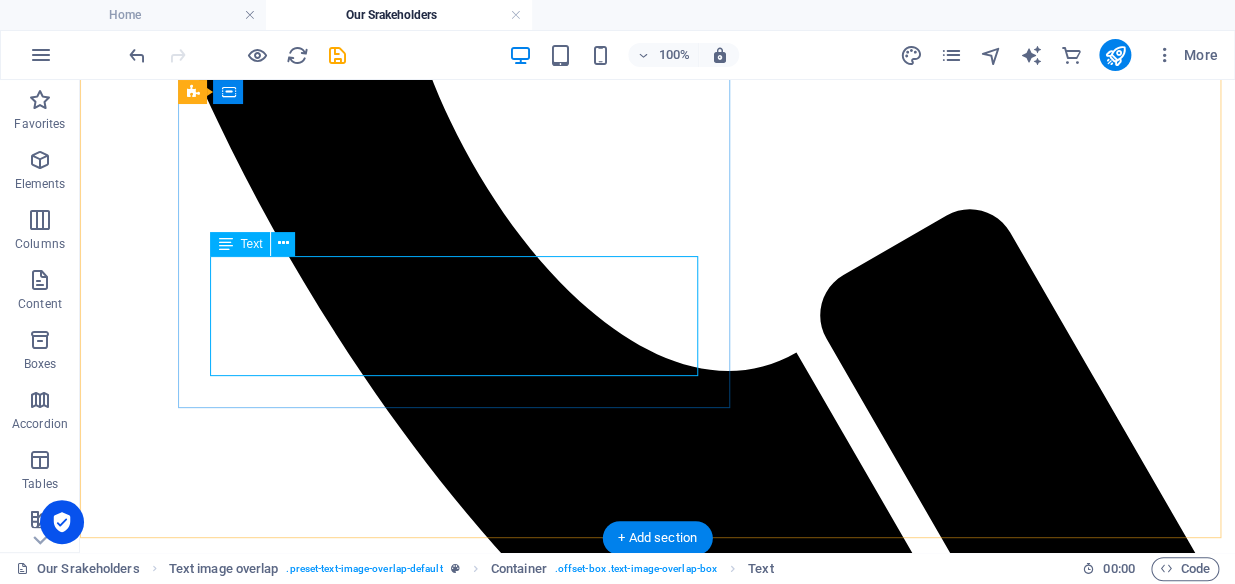 click on "Lorem ipsum dolor sit amet, consectetuer adipiscing elit. Aenean commodo ligula eget dolor. Lorem ipsum dolor sit amet, consectetuer adipiscing elit leget dolor. Lorem ipsum dolor sit amet, consectetuer adipiscing elit. Aenean commodo ligula eget dolor." at bounding box center [657, 1814] 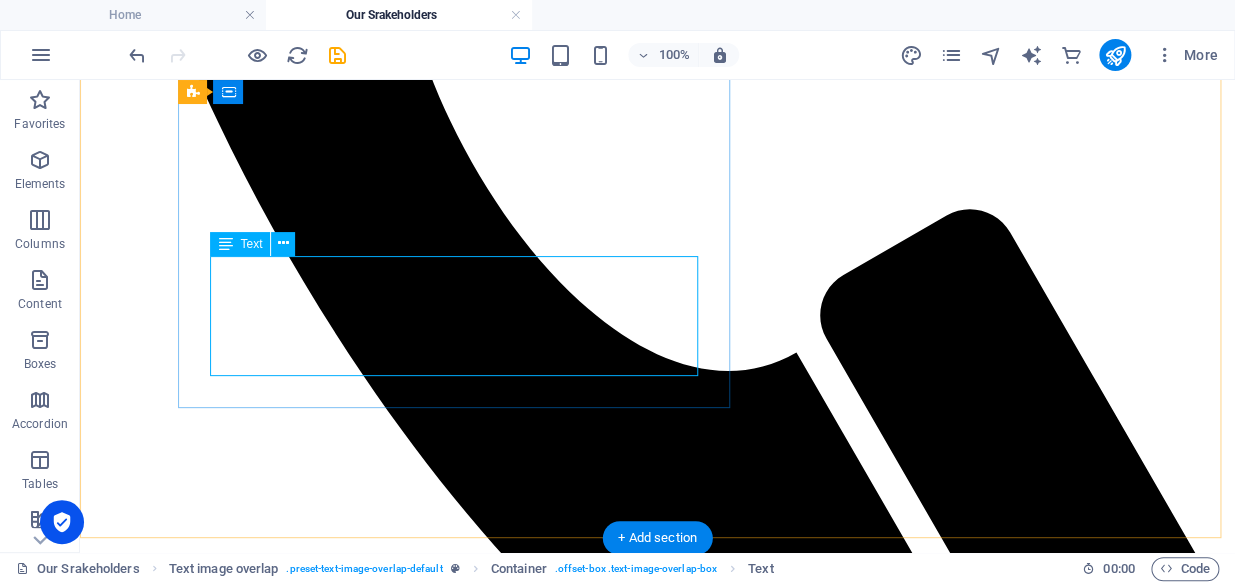 click on "Lorem ipsum dolor sit amet, consectetuer adipiscing elit. Aenean commodo ligula eget dolor. Lorem ipsum dolor sit amet, consectetuer adipiscing elit leget dolor. Lorem ipsum dolor sit amet, consectetuer adipiscing elit. Aenean commodo ligula eget dolor." at bounding box center (657, 1814) 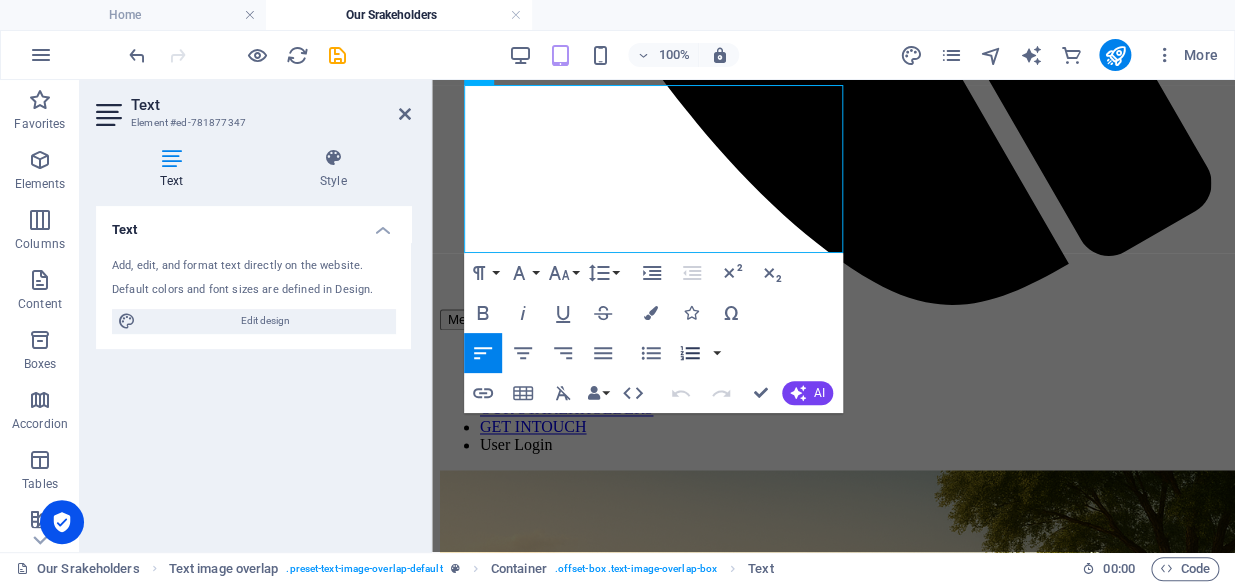scroll, scrollTop: 1065, scrollLeft: 0, axis: vertical 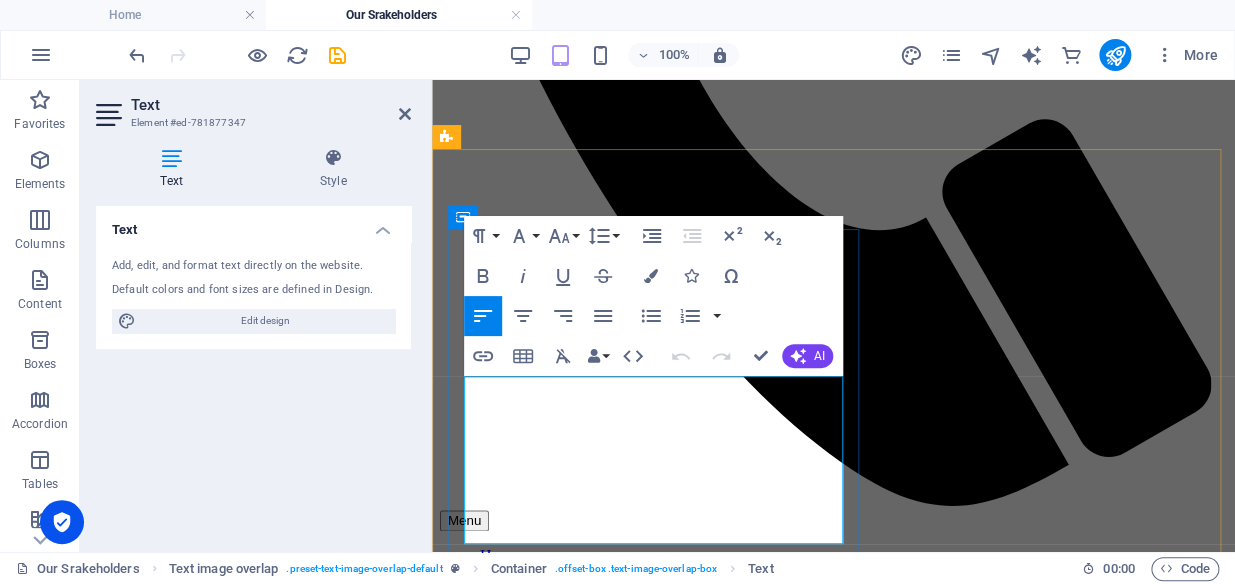 type 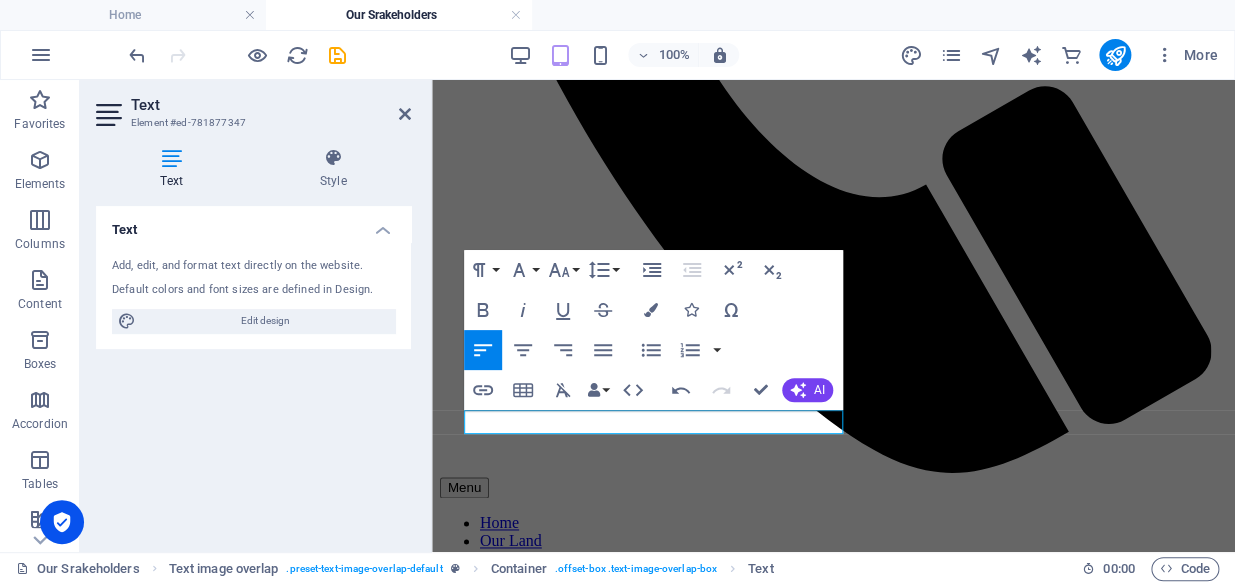scroll, scrollTop: 698, scrollLeft: 0, axis: vertical 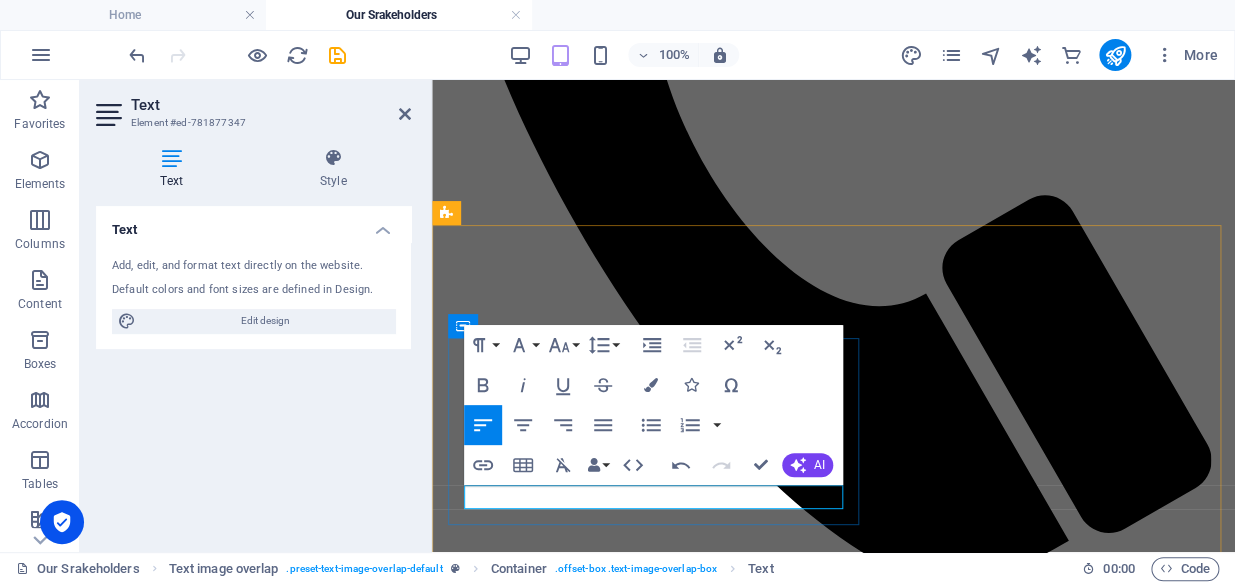 click on "Part" at bounding box center [833, 1363] 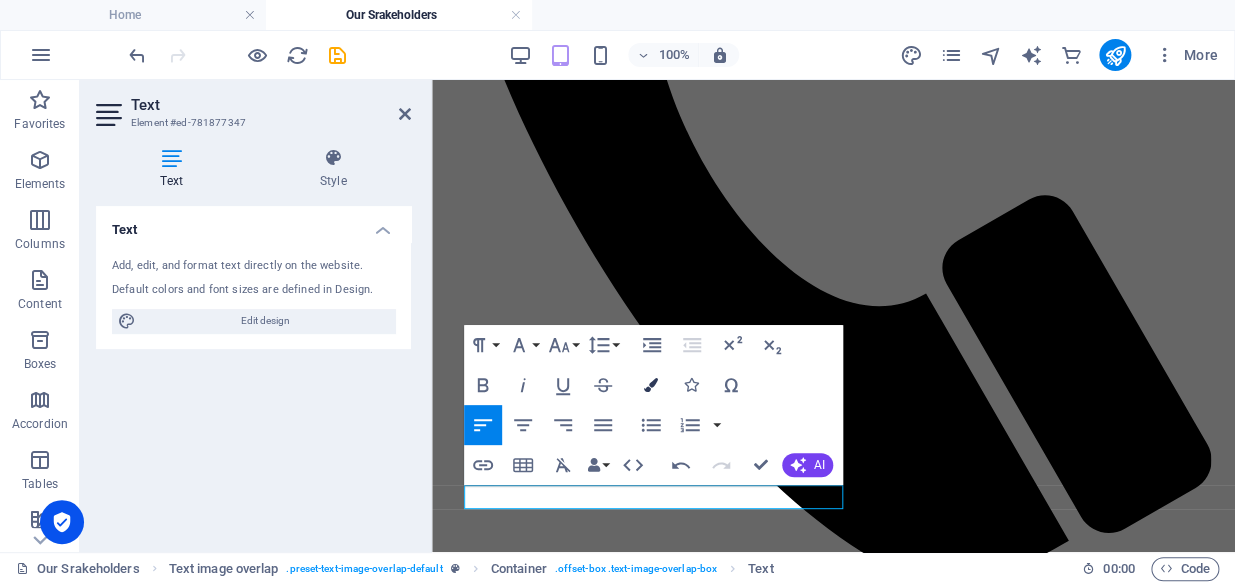 click at bounding box center [651, 385] 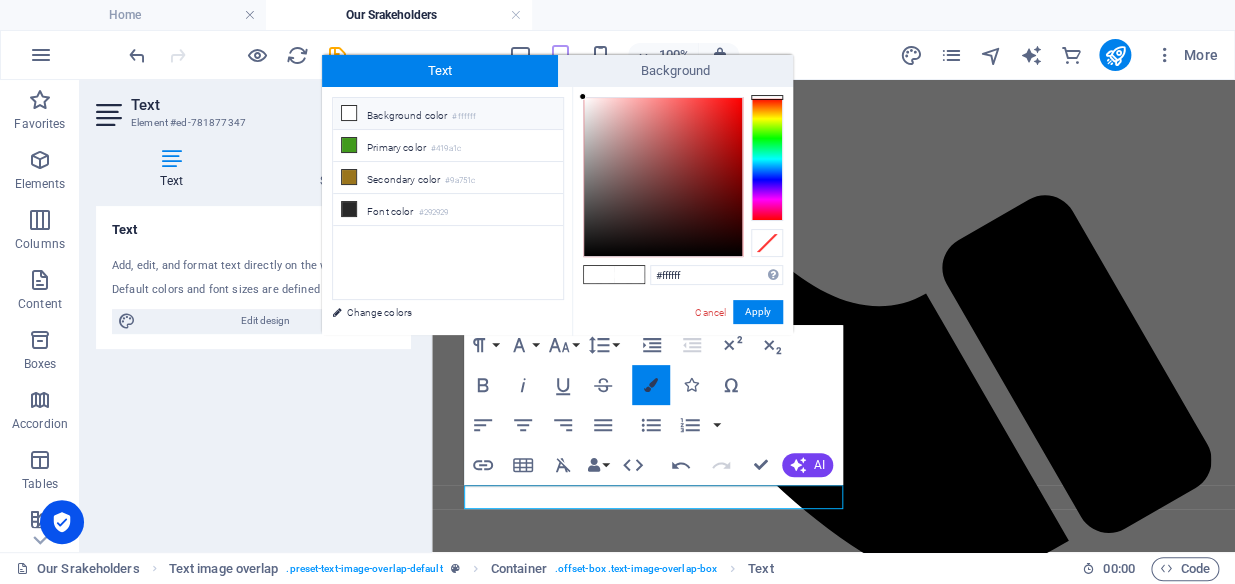click at bounding box center [651, 385] 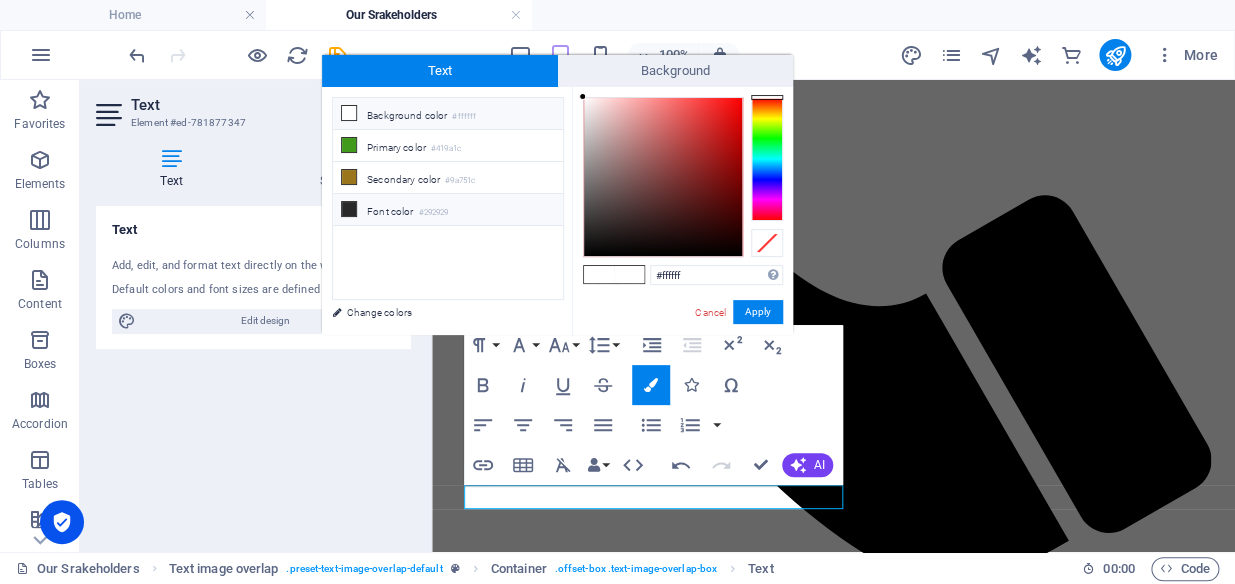 click on "Font color
#292929" at bounding box center [448, 210] 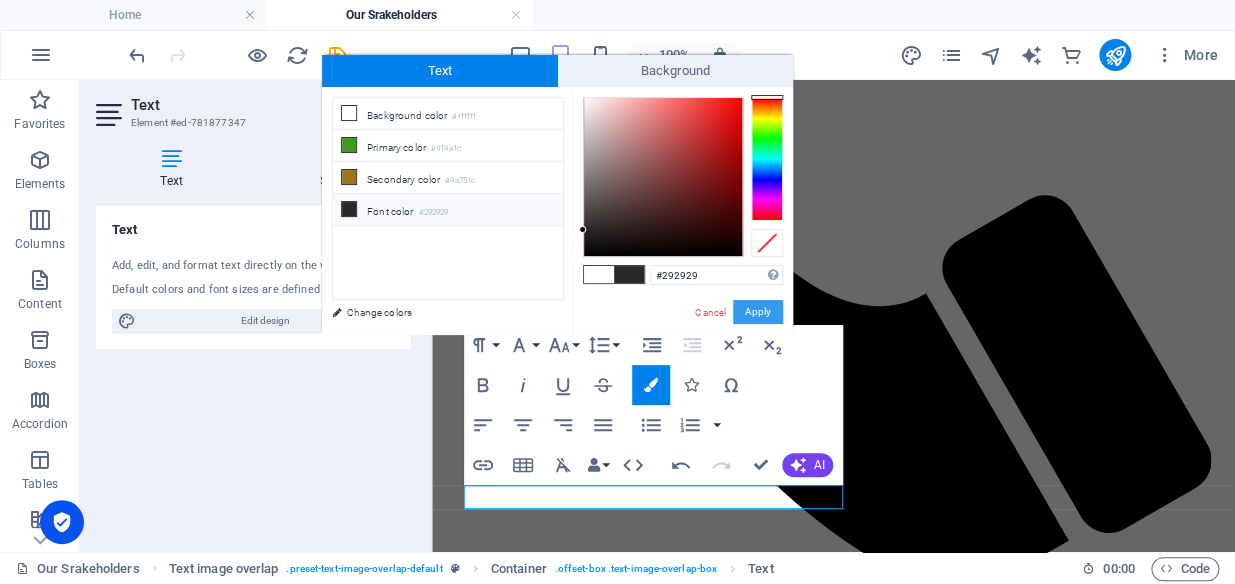 click on "Apply" at bounding box center [758, 312] 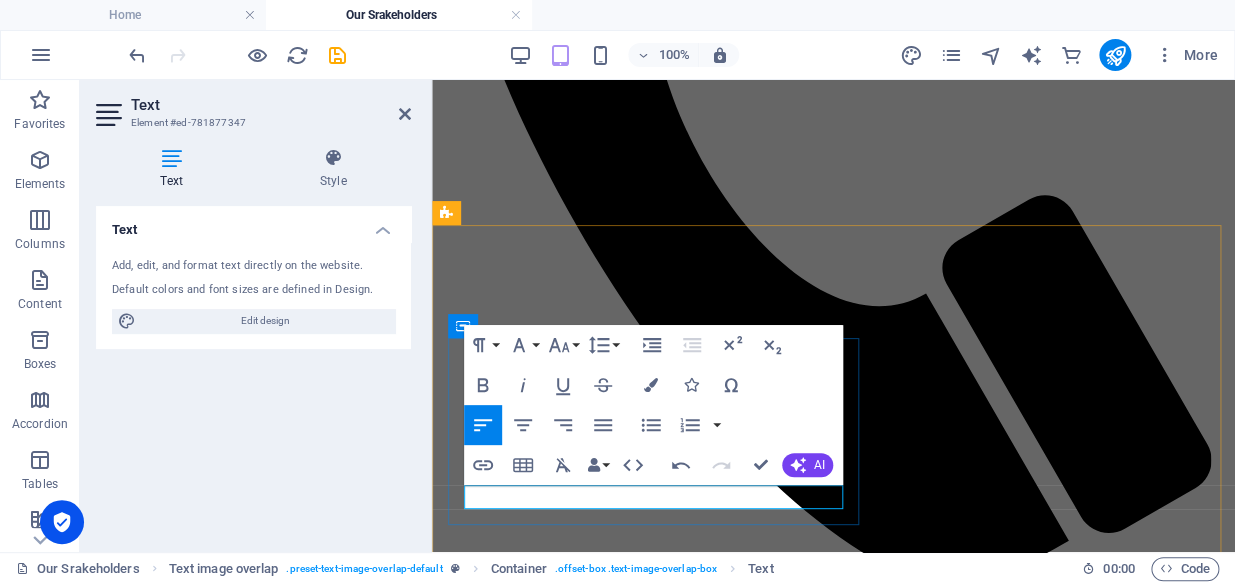 click at bounding box center (833, 1363) 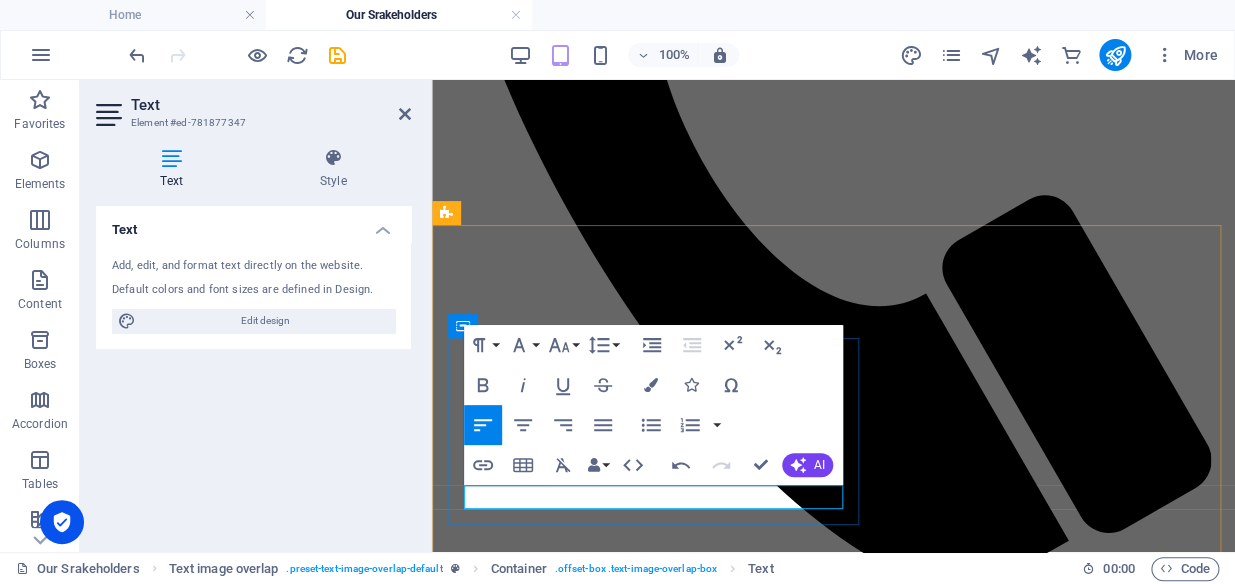 click at bounding box center [833, 1363] 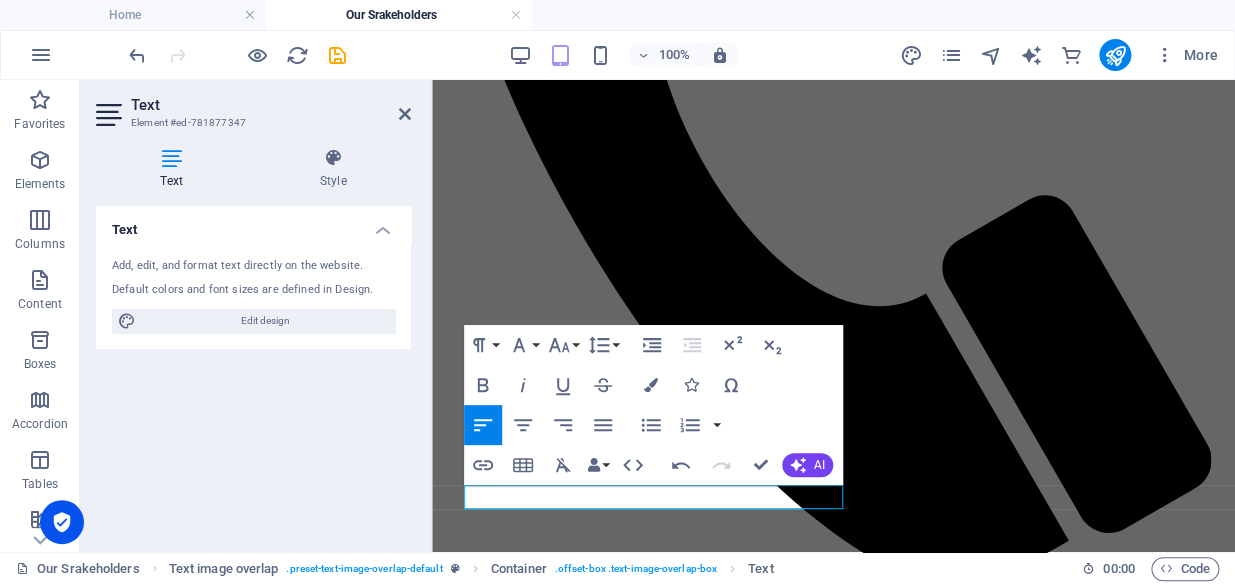click at bounding box center (833, 1363) 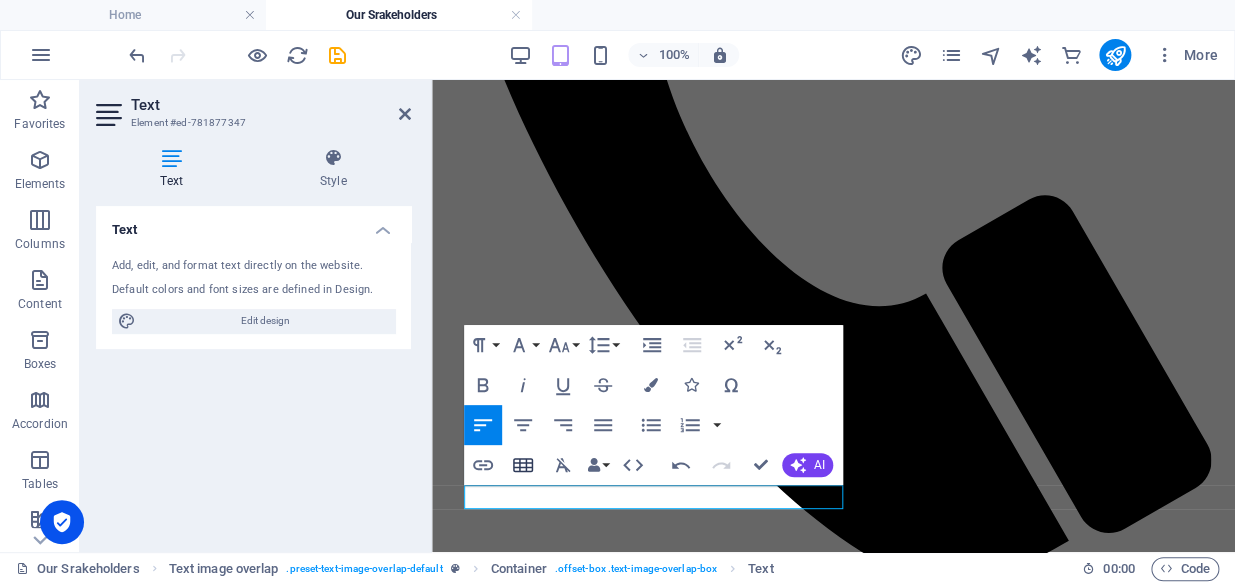 click on "Insert Table" at bounding box center (523, 465) 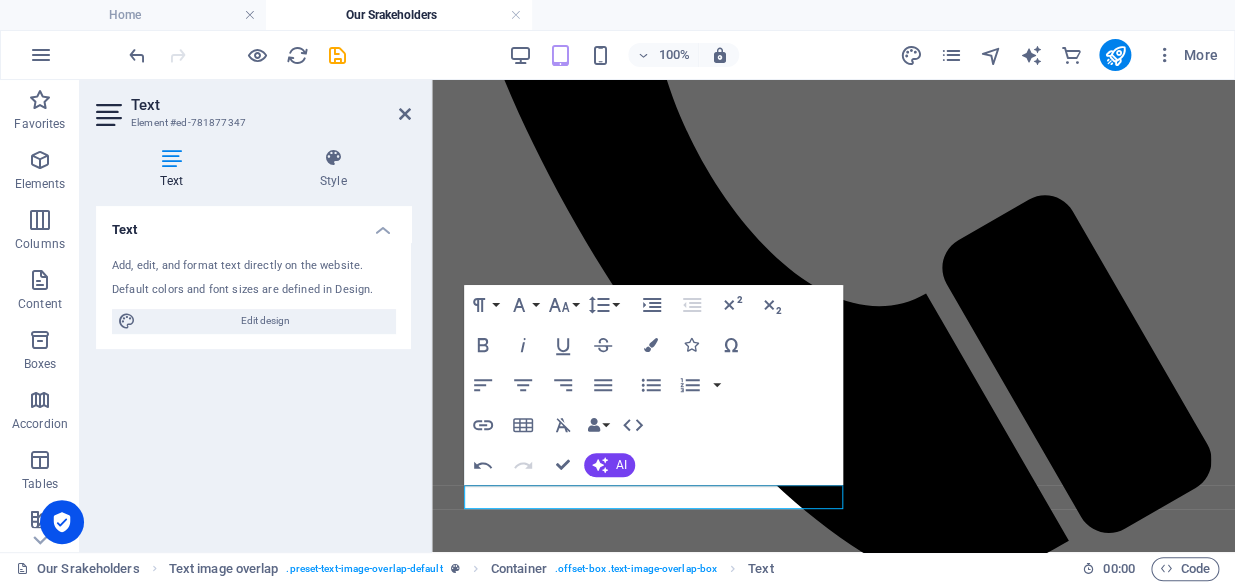 click on "Text Element #ed-781877347" at bounding box center [253, 106] 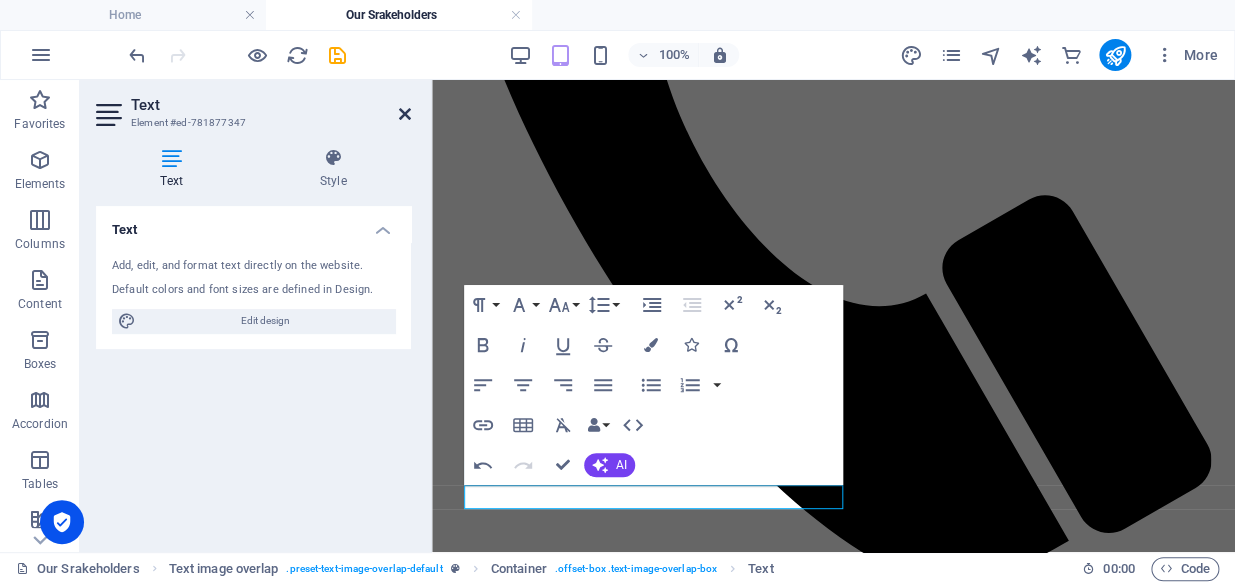 click at bounding box center [405, 114] 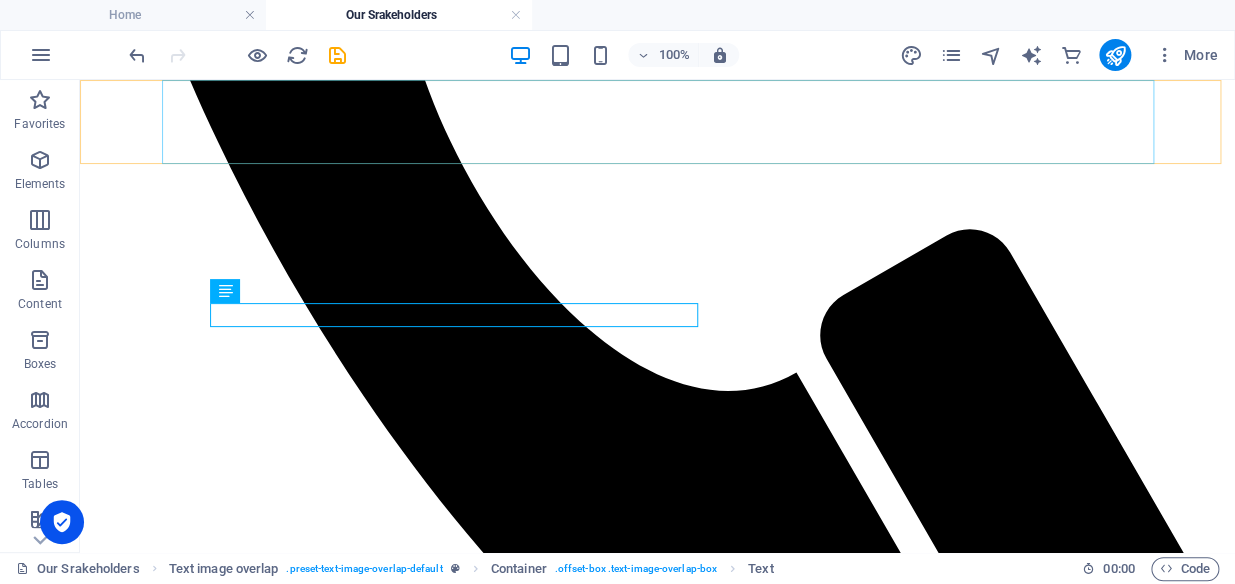 scroll, scrollTop: 960, scrollLeft: 0, axis: vertical 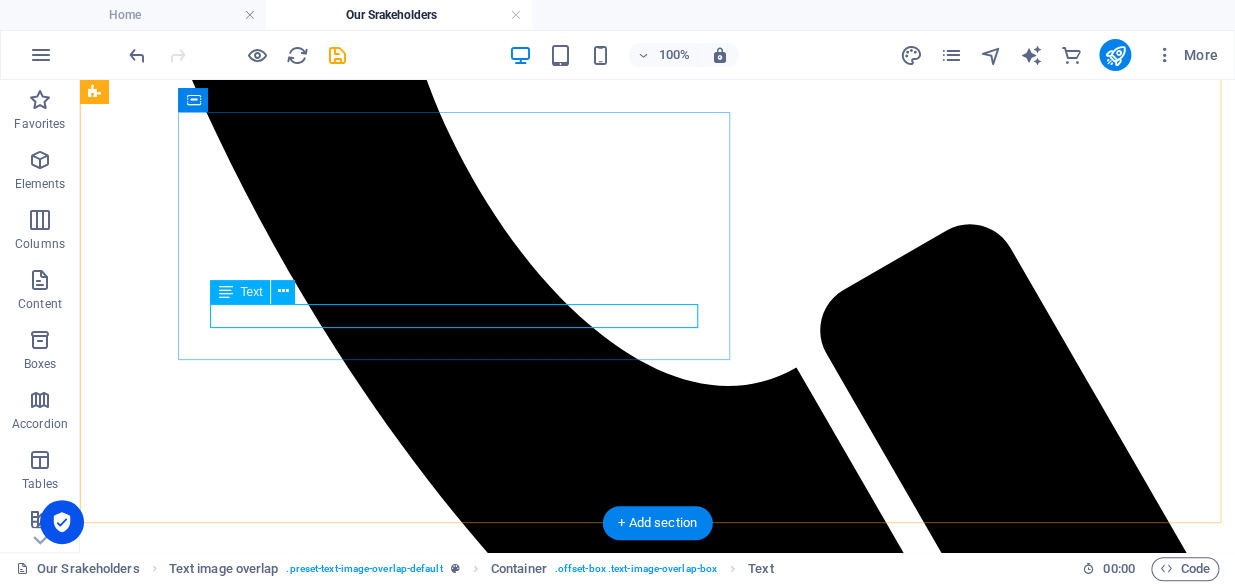 click at bounding box center (657, 1803) 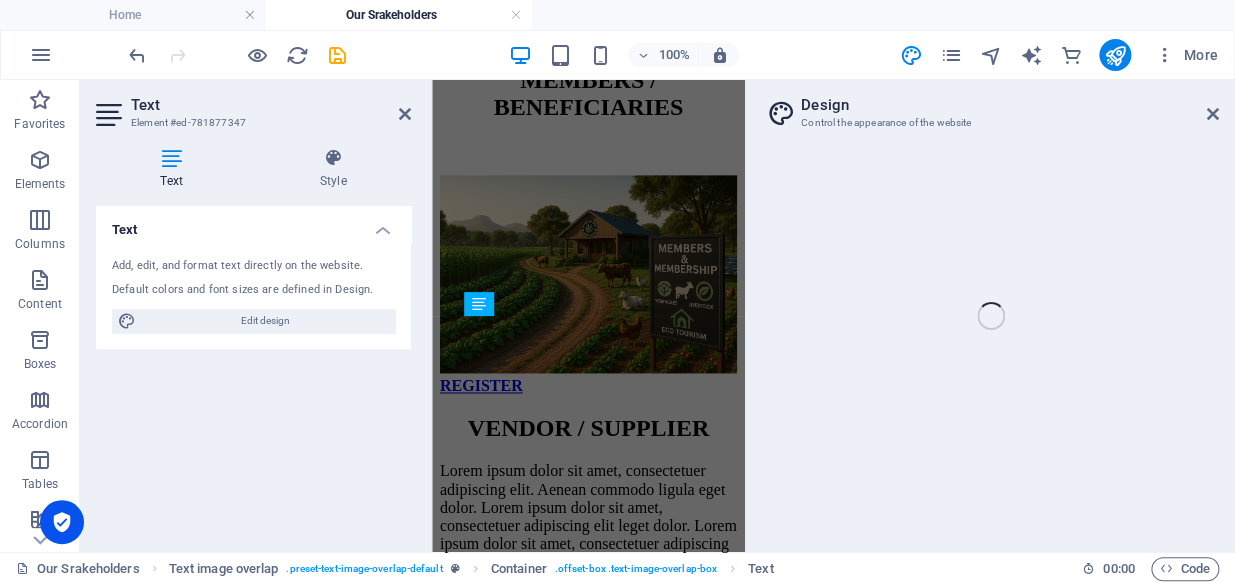 click on "Edit design" at bounding box center [265, 321] 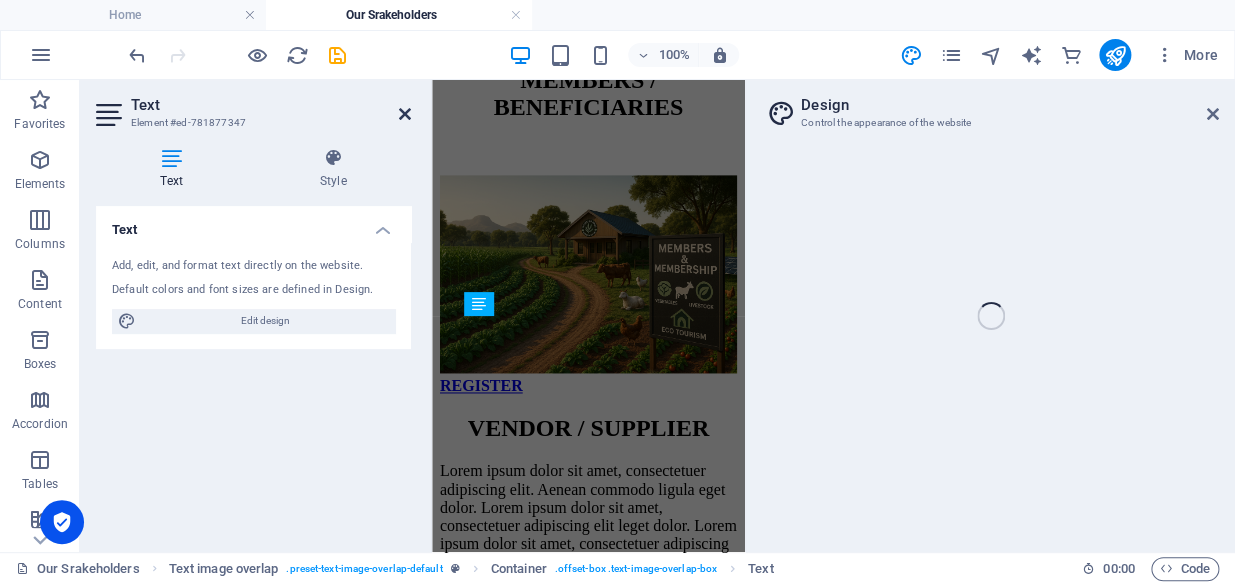 scroll, scrollTop: 470, scrollLeft: 0, axis: vertical 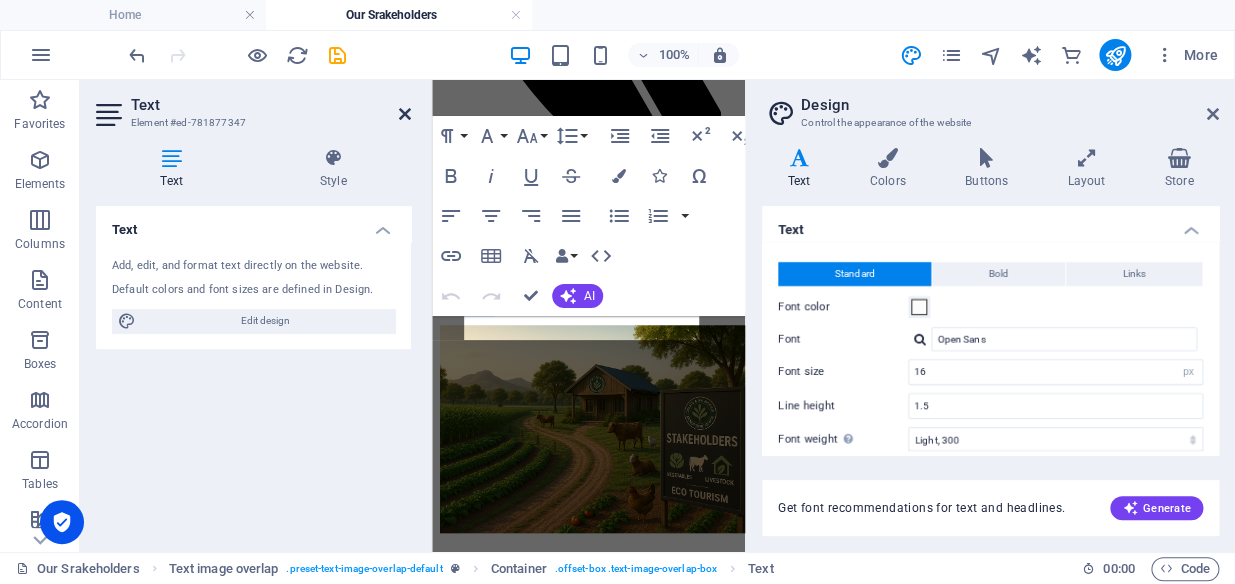 click at bounding box center (405, 114) 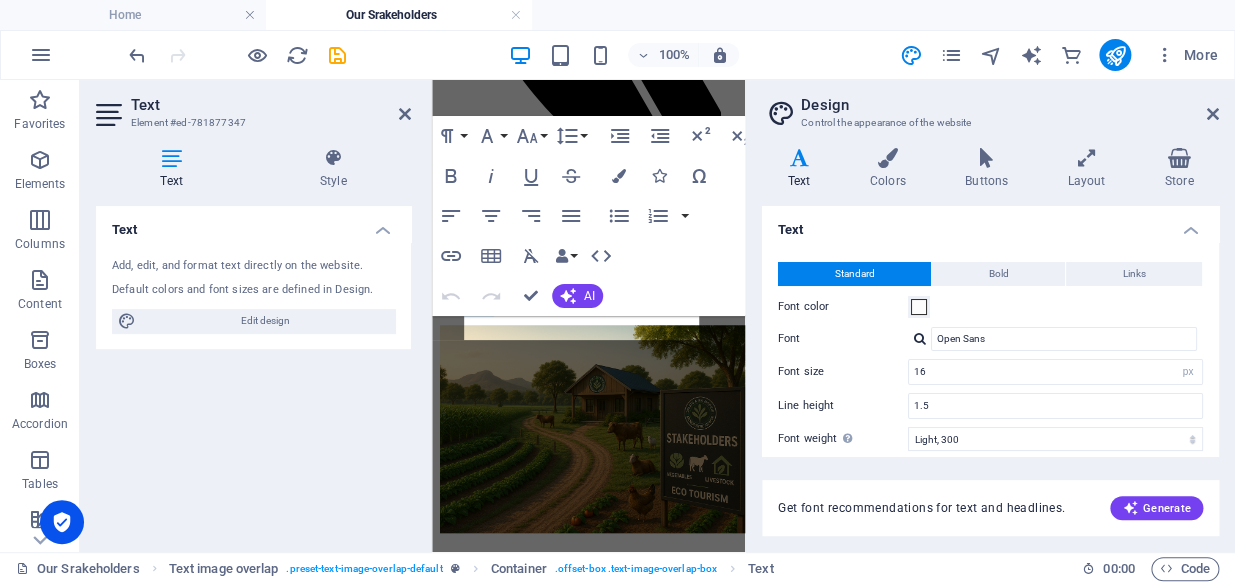 select on "px" 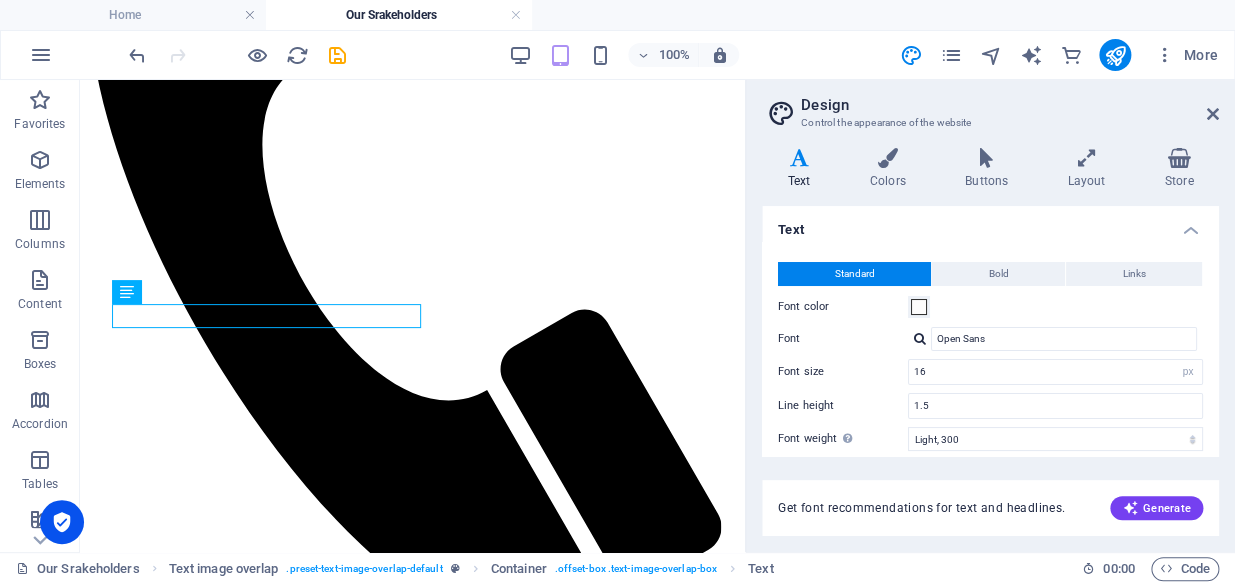 scroll, scrollTop: 764, scrollLeft: 0, axis: vertical 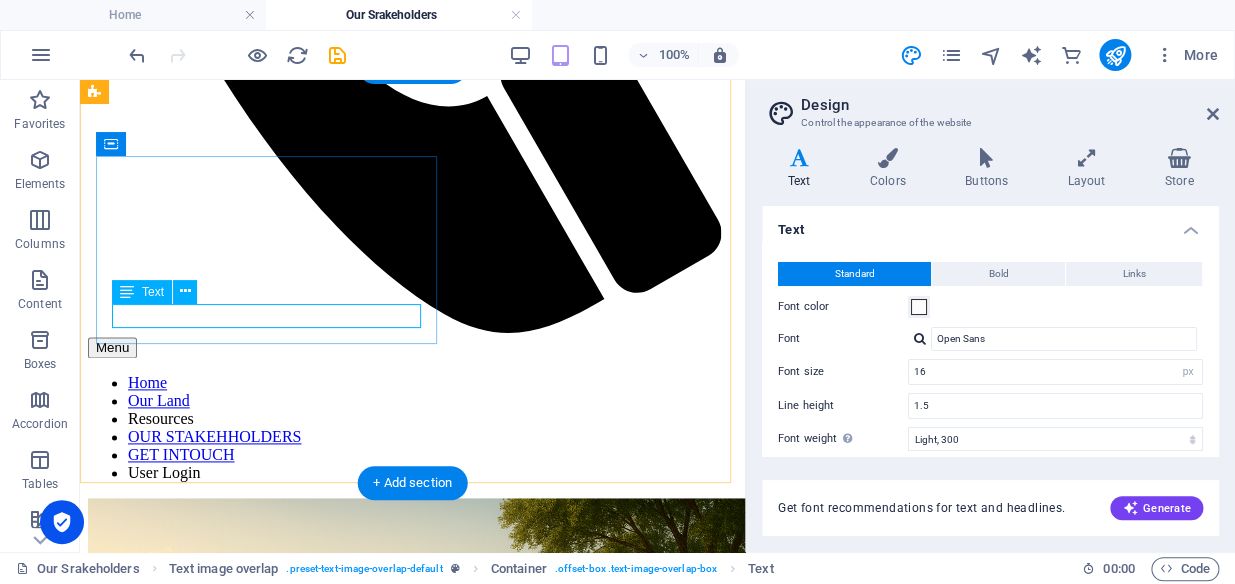 click at bounding box center (412, 1021) 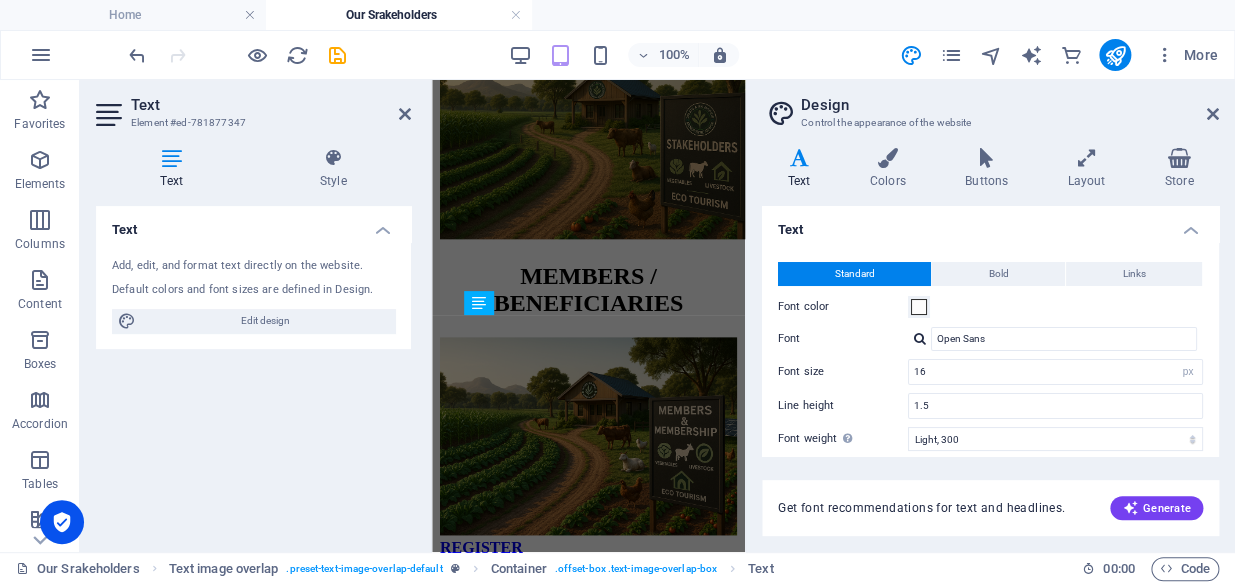 scroll, scrollTop: 470, scrollLeft: 0, axis: vertical 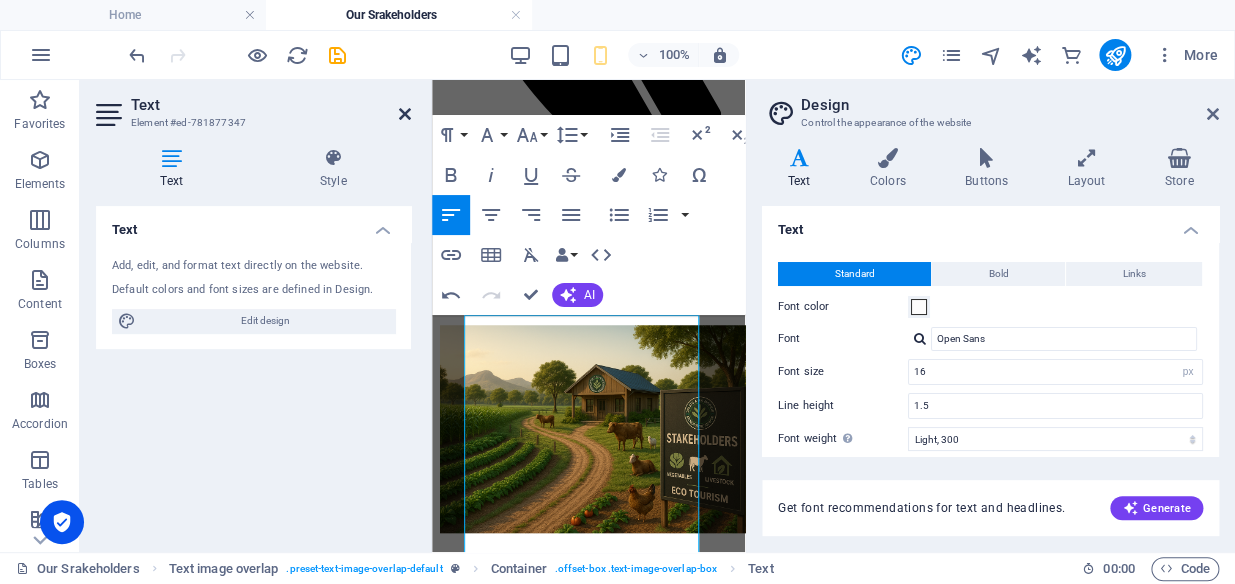 click at bounding box center [405, 114] 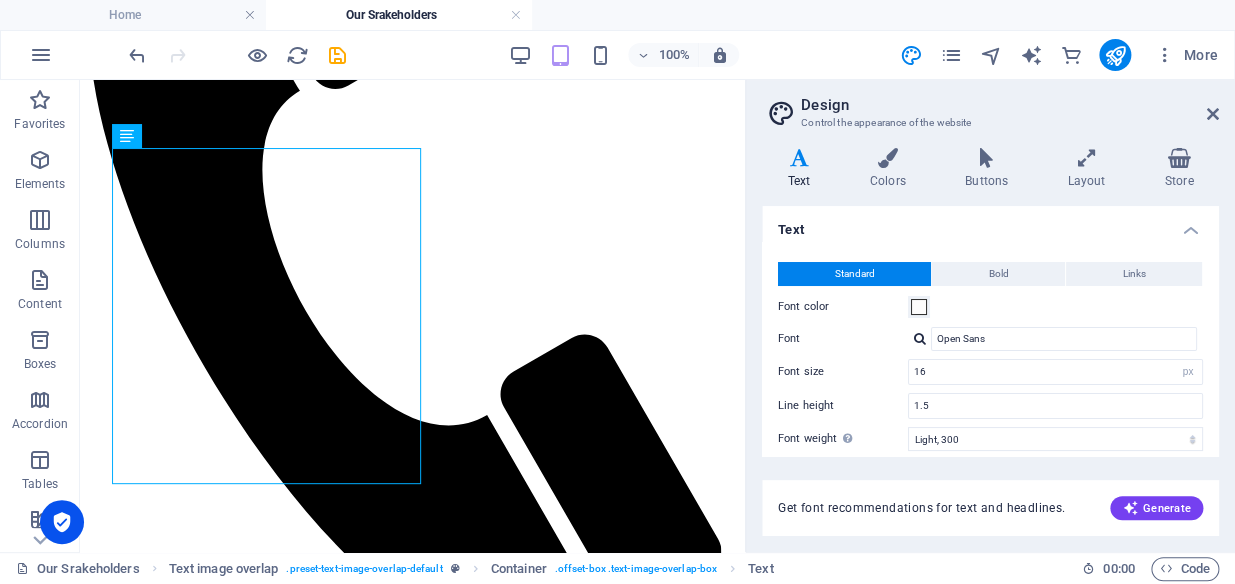 scroll, scrollTop: 910, scrollLeft: 0, axis: vertical 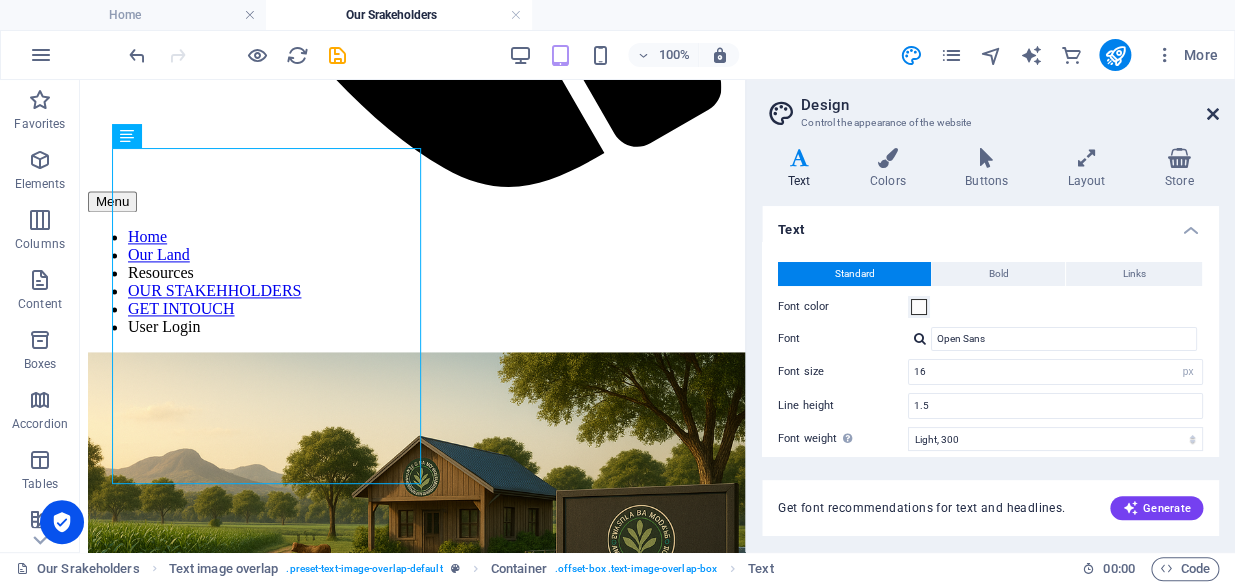 click at bounding box center (1213, 114) 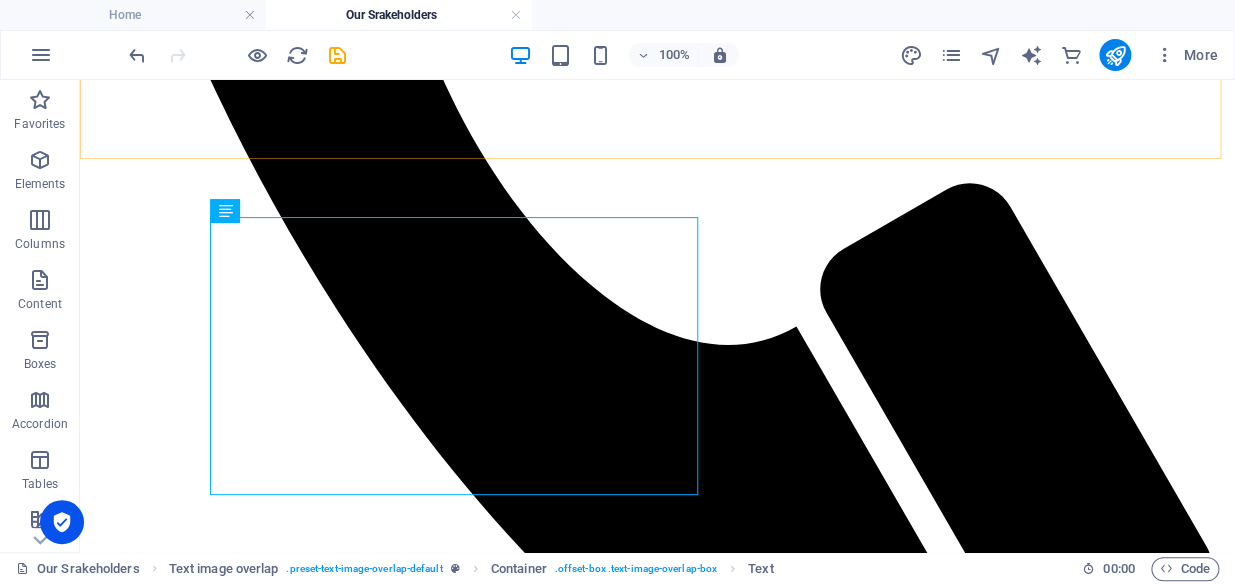 scroll, scrollTop: 1008, scrollLeft: 0, axis: vertical 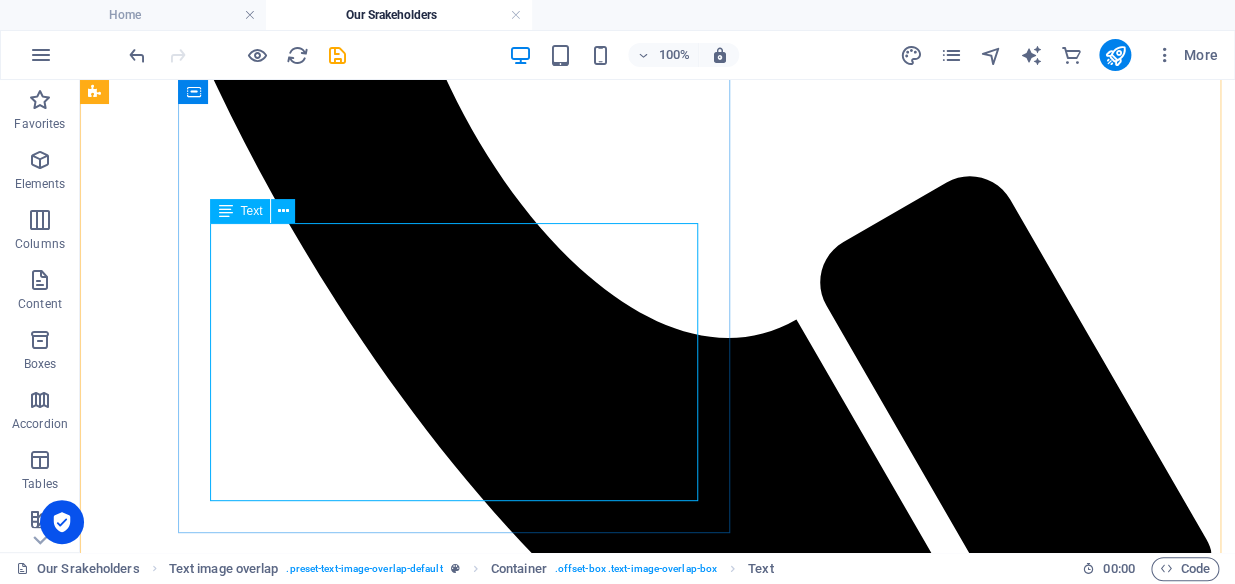 click on "Registered land claimants and rightful community members. Benefits: Verified inclusion in the CPA register Voting rights in CPA matters & elections Access to land-use benefits and housing projects Participation in job creation, farming & development programs Transparent reporting on CPA decisions, finances, and projects" at bounding box center (657, 1860) 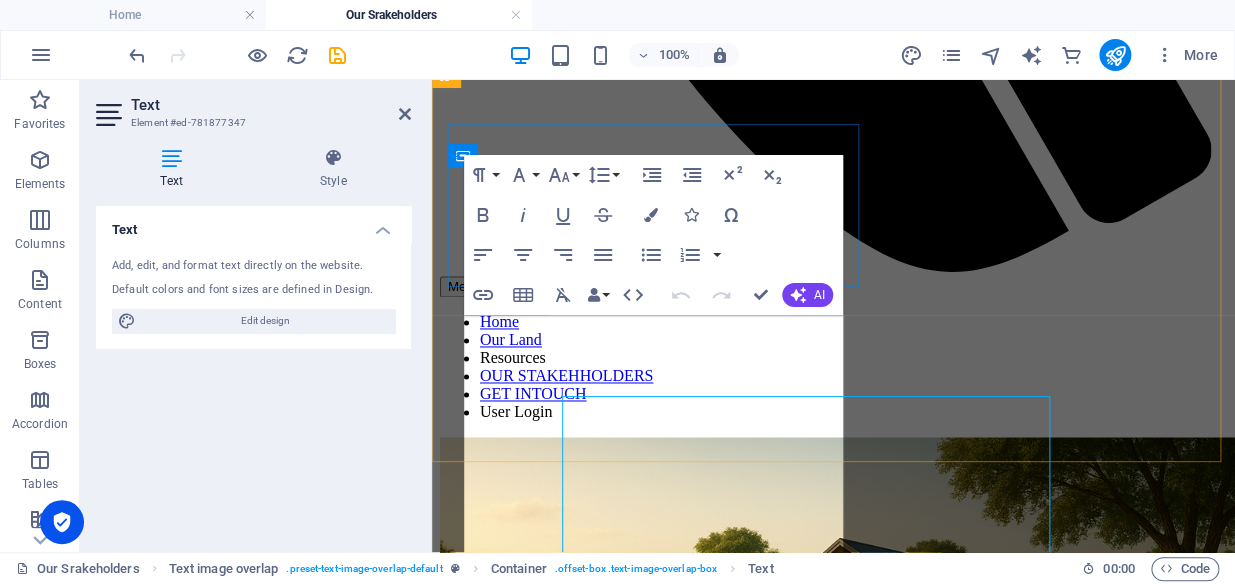 scroll, scrollTop: 835, scrollLeft: 0, axis: vertical 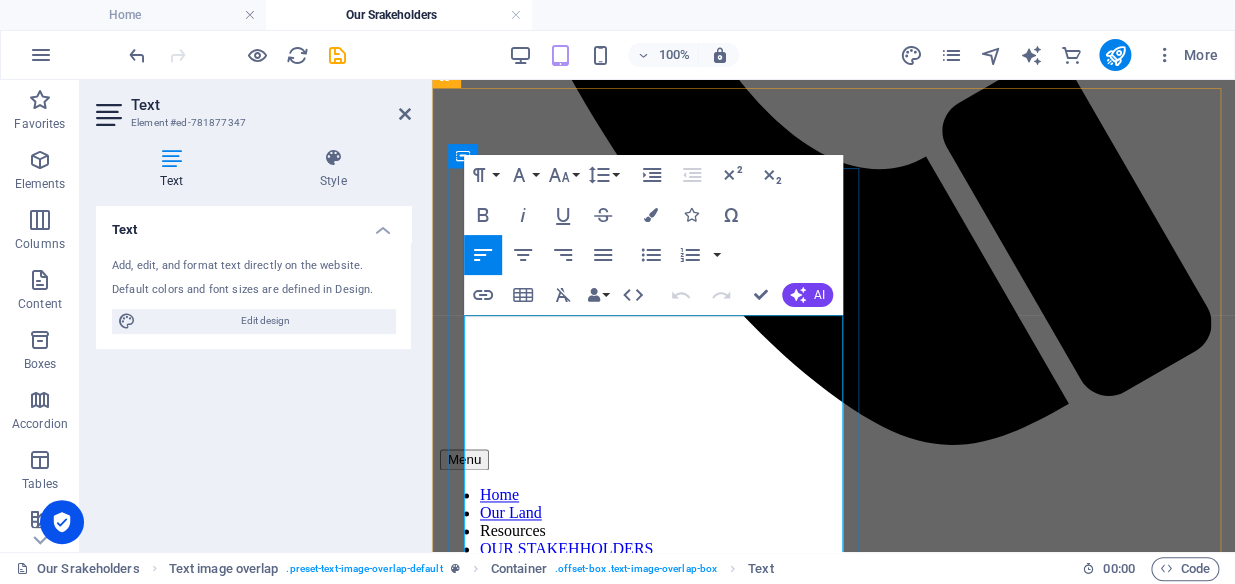 click on "Registered land claimants and rightful community members." at bounding box center [833, 1224] 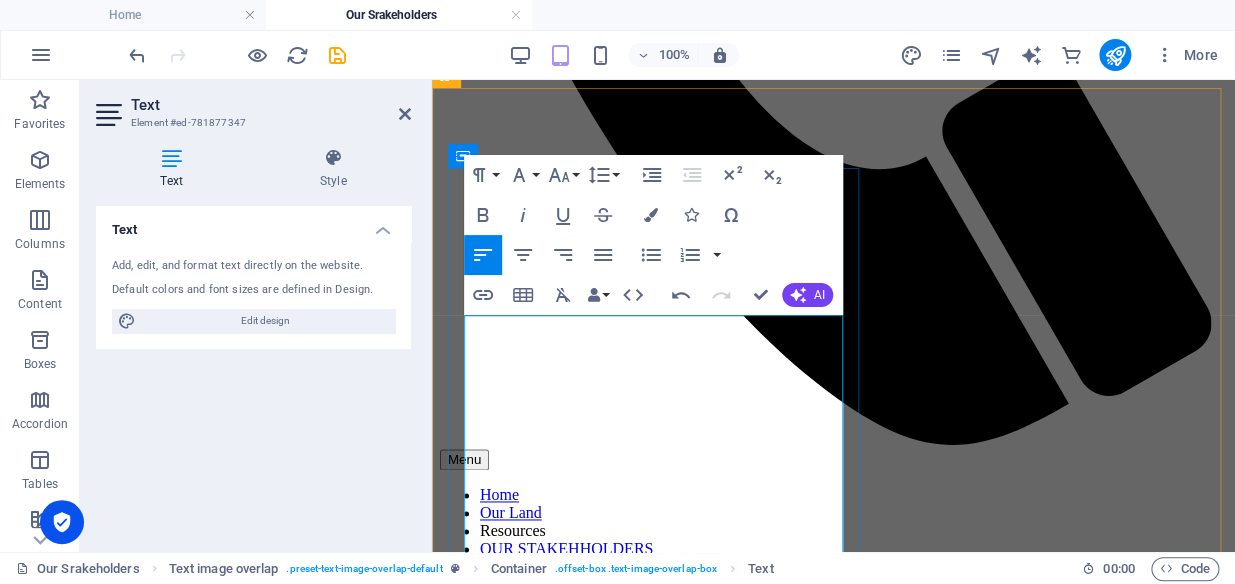 drag, startPoint x: 590, startPoint y: 347, endPoint x: 790, endPoint y: 380, distance: 202.70422 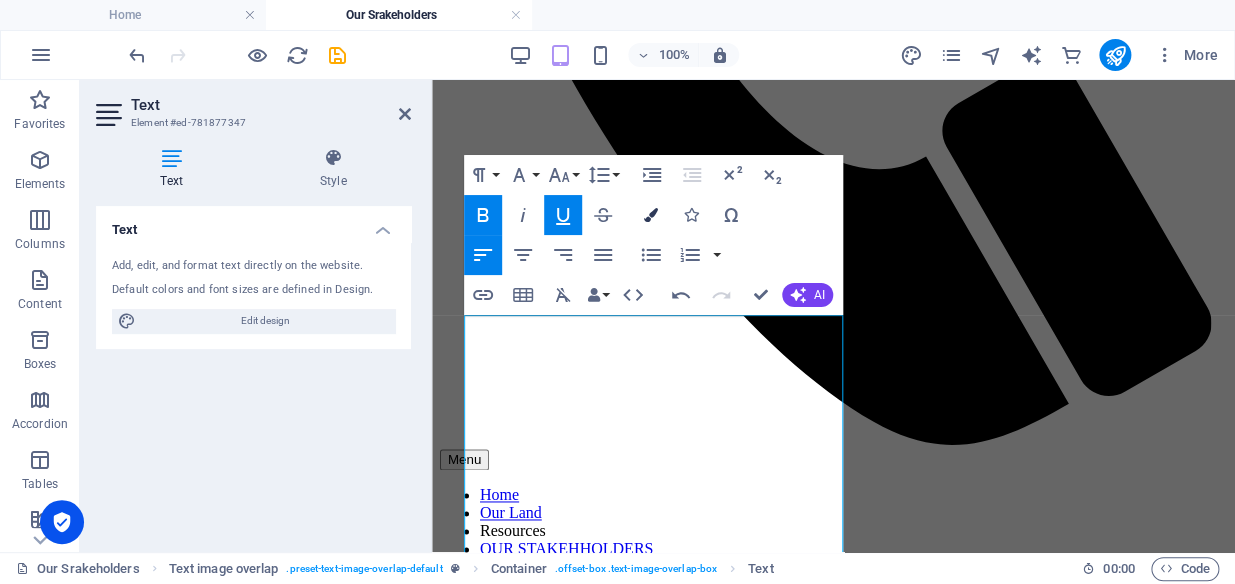click on "Colors" at bounding box center [651, 215] 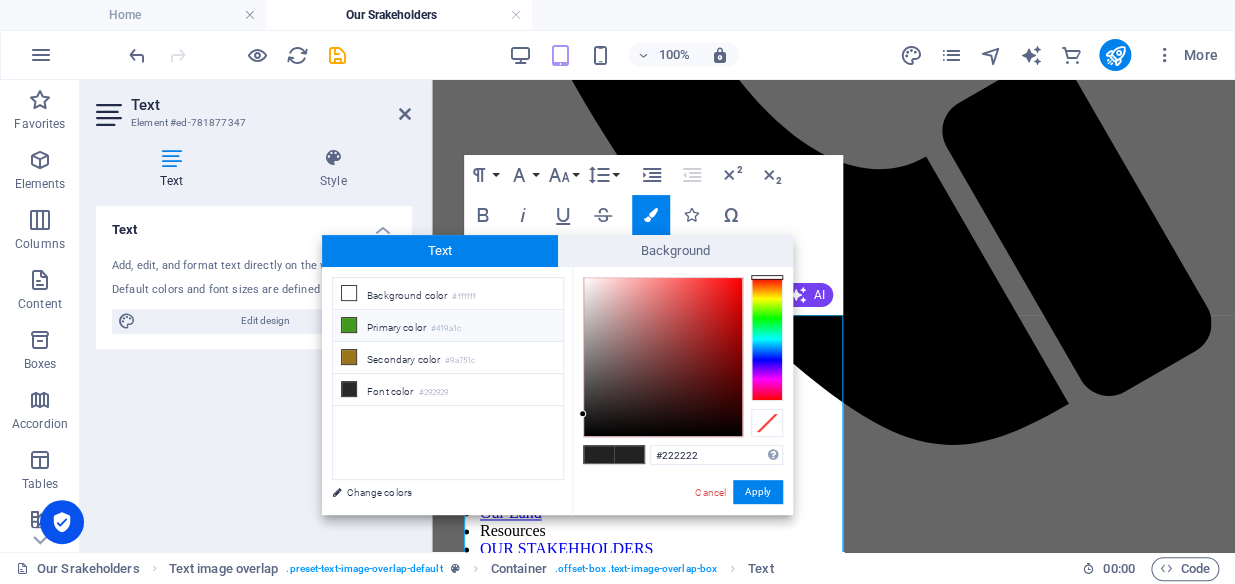 click on "#419a1c" at bounding box center (446, 329) 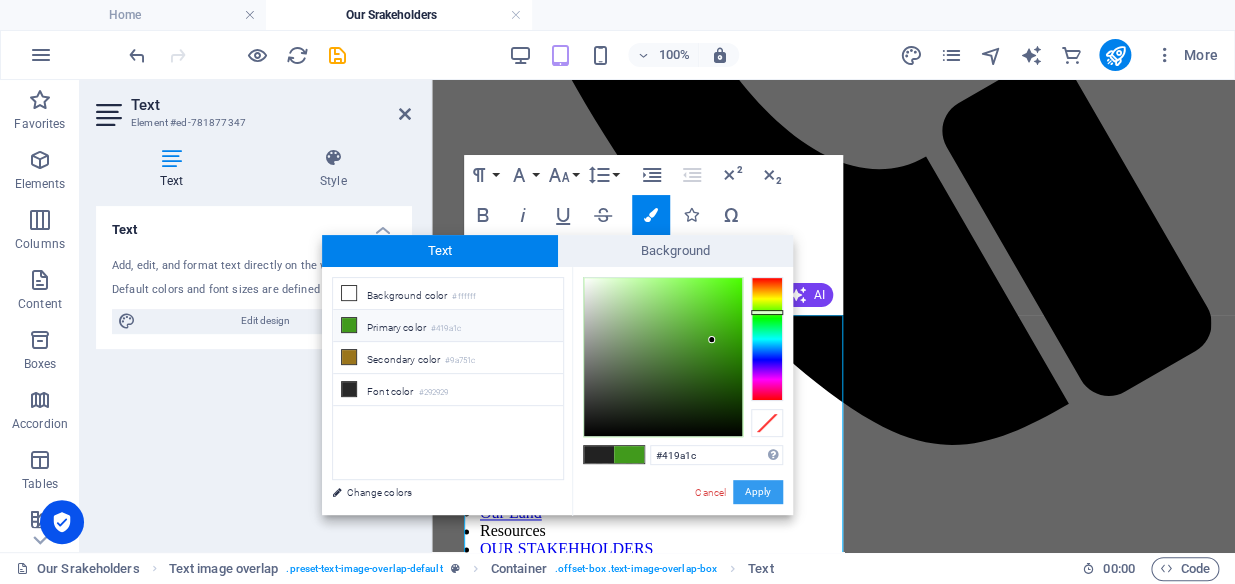 click on "Apply" at bounding box center (758, 492) 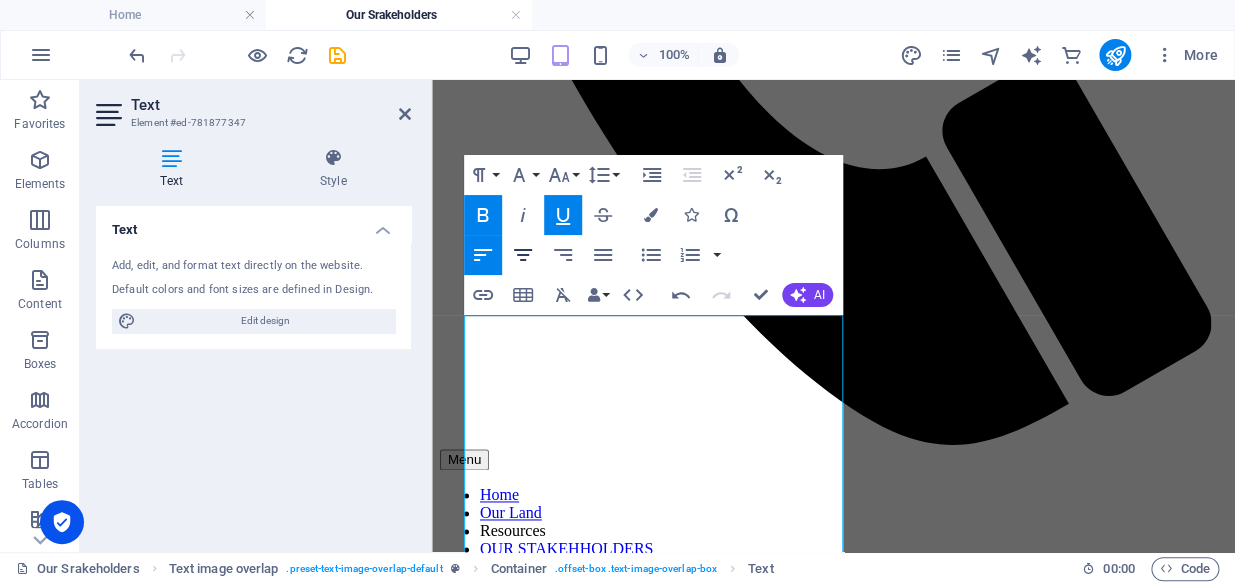 click 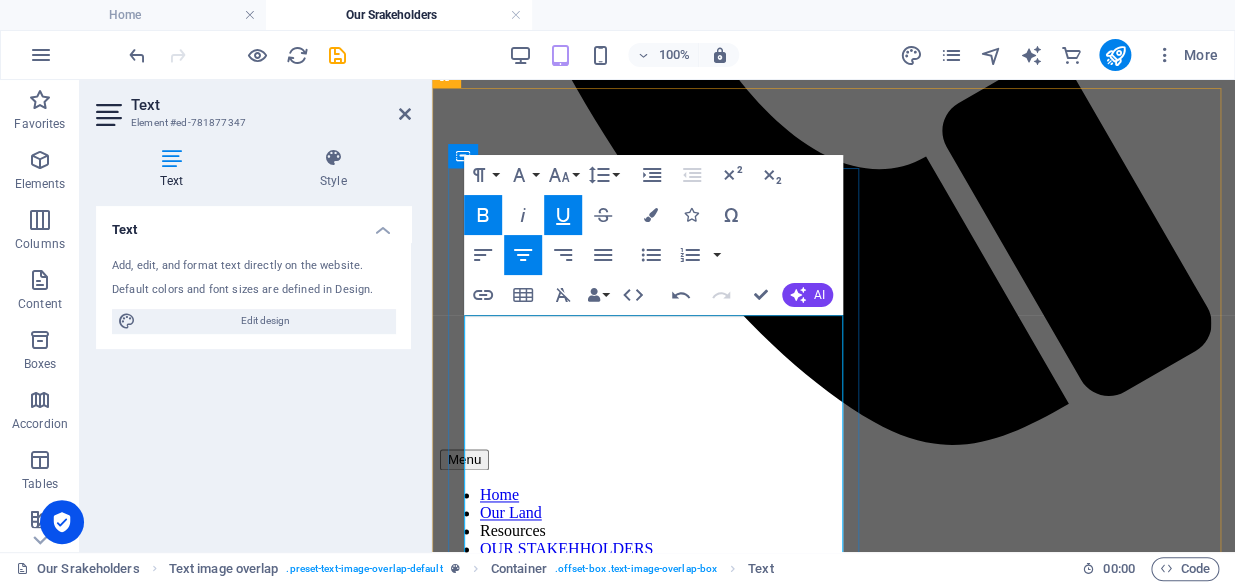 click on "Verified inclusion in the CPA register" at bounding box center [833, 1284] 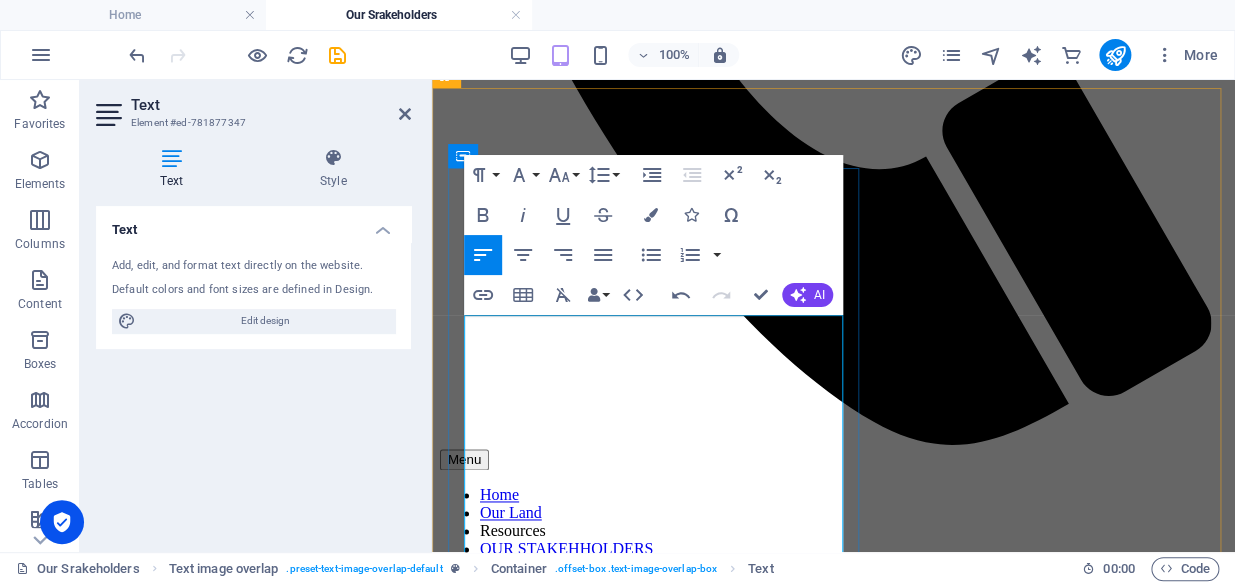 click on "Verified inclusion in the CPA register" at bounding box center [833, 1284] 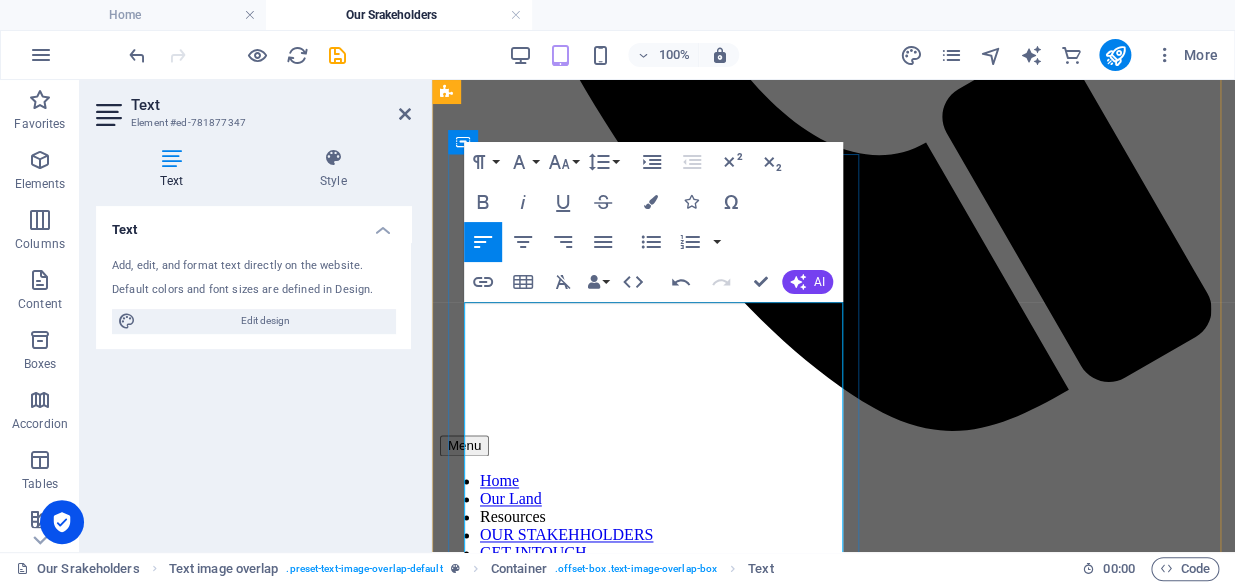 scroll, scrollTop: 855, scrollLeft: 0, axis: vertical 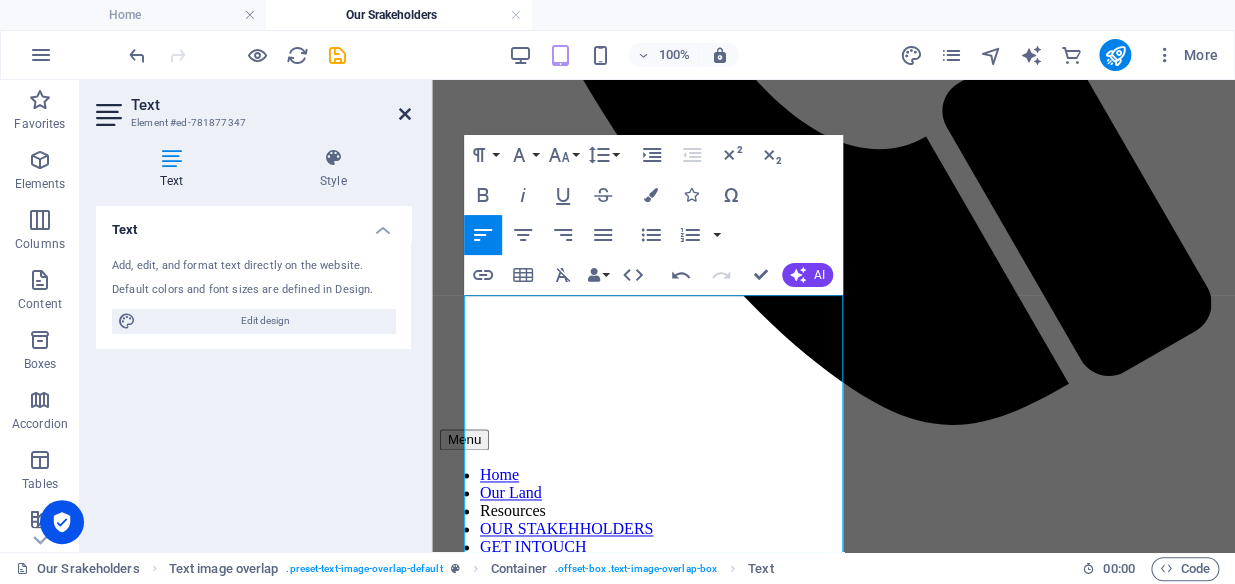 click at bounding box center (405, 114) 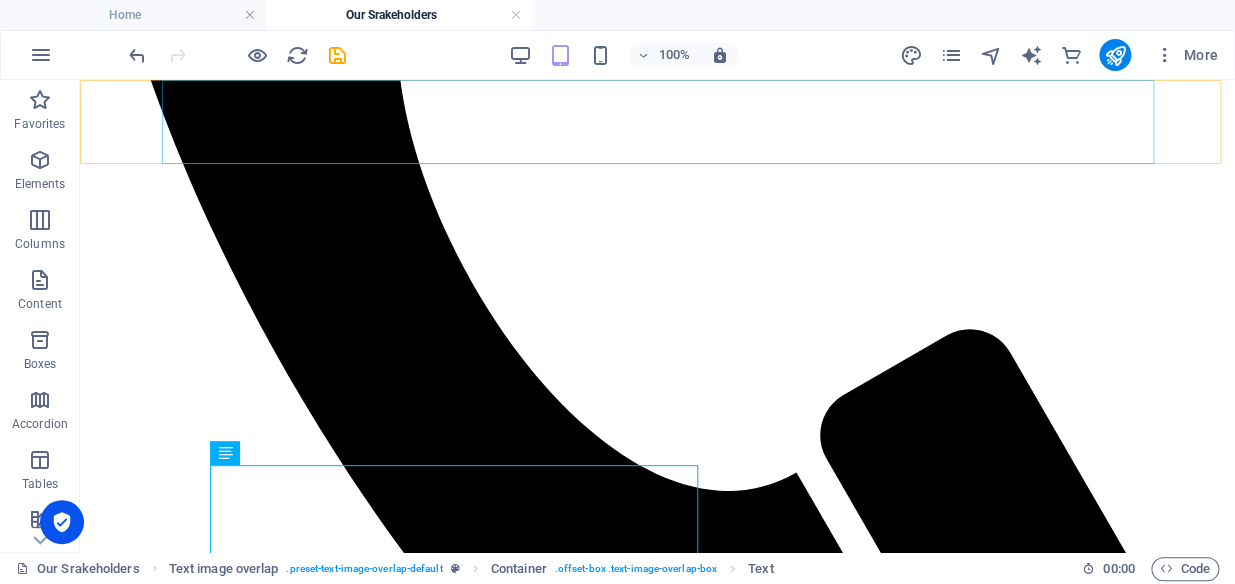 scroll, scrollTop: 767, scrollLeft: 0, axis: vertical 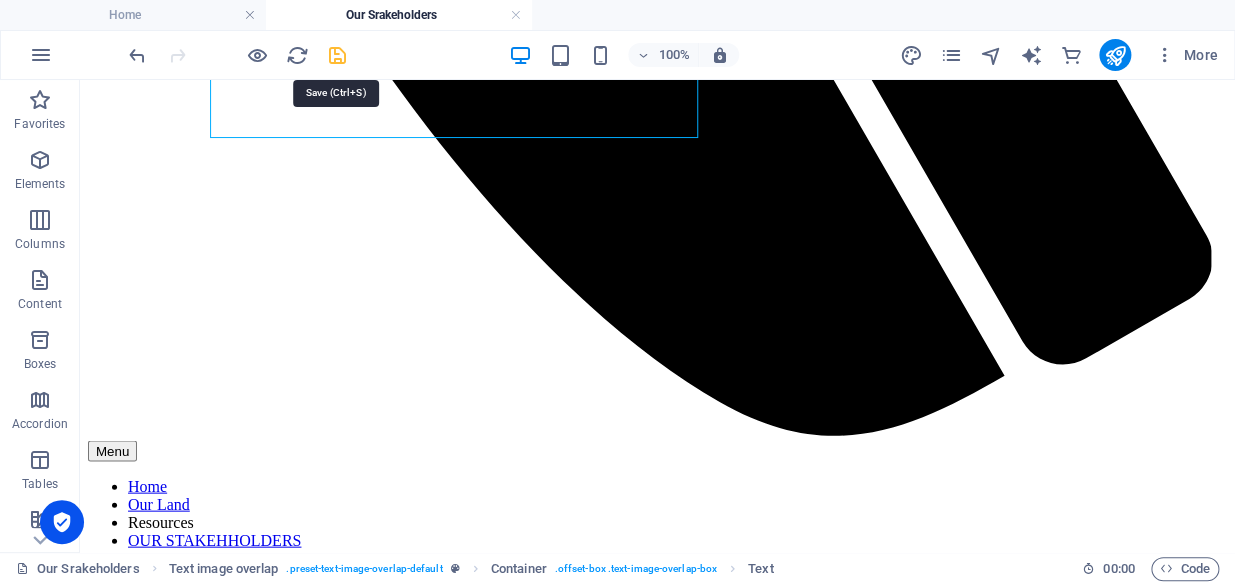 click at bounding box center [337, 55] 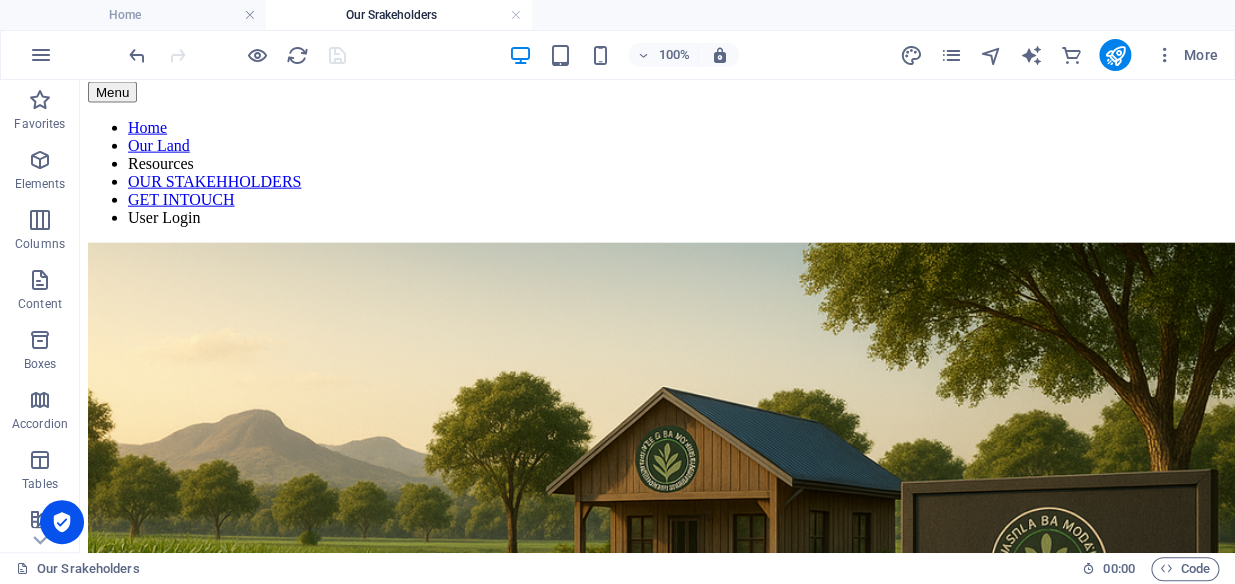 scroll, scrollTop: 1676, scrollLeft: 0, axis: vertical 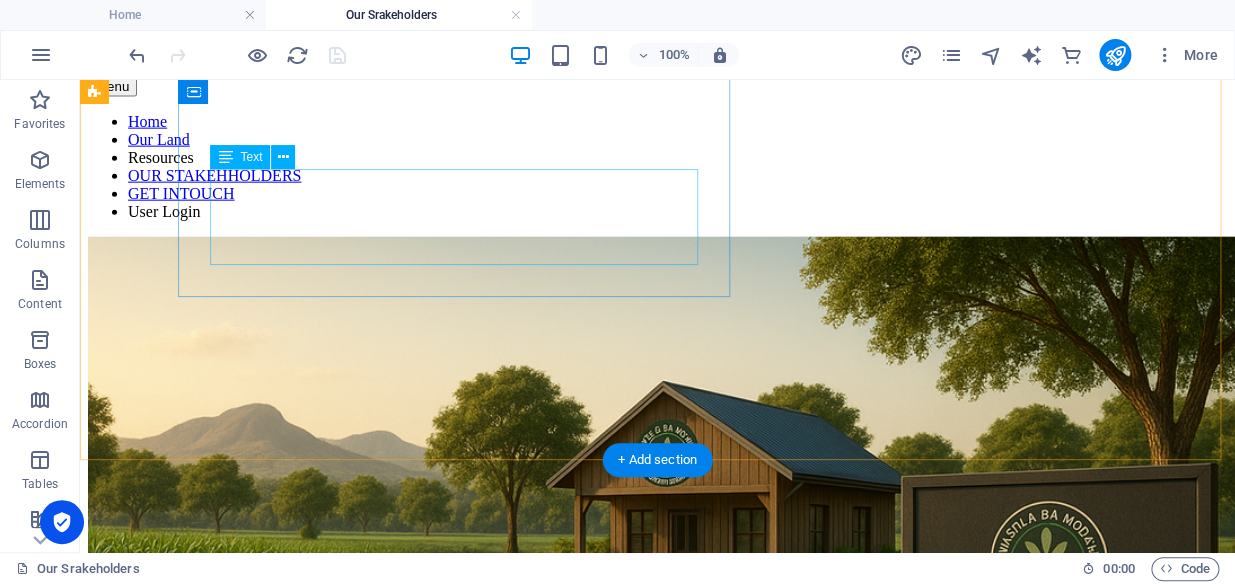 click on "Lorem ipsum dolor sit amet, consectetuer adipiscing elit. Aenean commodo ligula eget dolor. Lorem ipsum dolor sit amet, consectetuer adipiscing elit leget dolor. Lorem ipsum dolor sit amet, consectetuer adipiscing elit. Aenean commodo ligula eget dolor." at bounding box center (657, 2129) 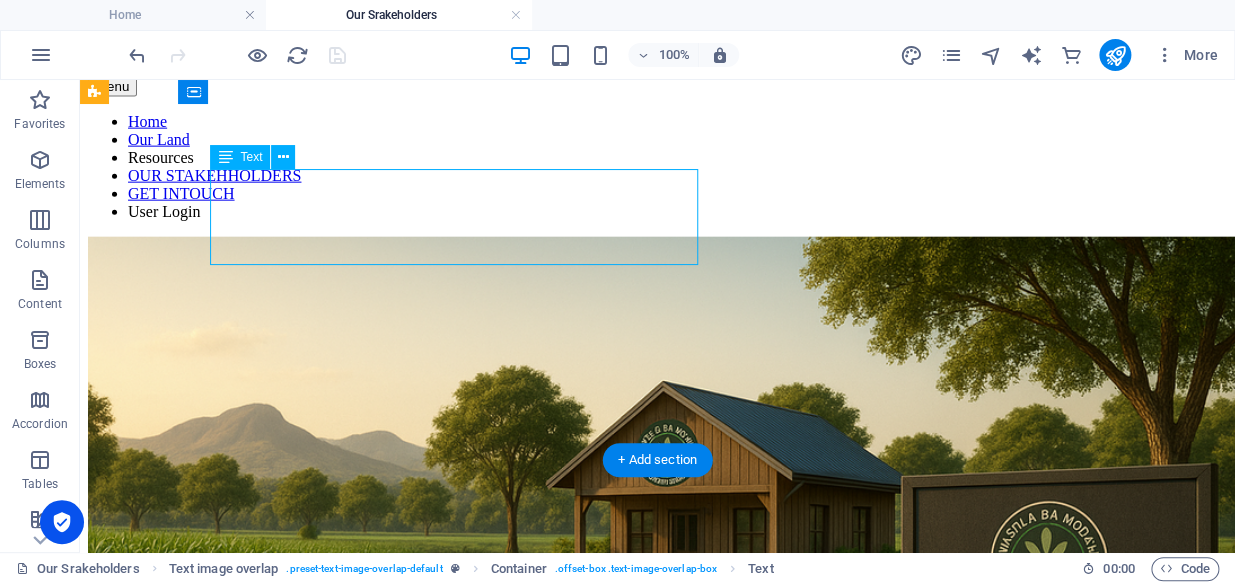 click on "Lorem ipsum dolor sit amet, consectetuer adipiscing elit. Aenean commodo ligula eget dolor. Lorem ipsum dolor sit amet, consectetuer adipiscing elit leget dolor. Lorem ipsum dolor sit amet, consectetuer adipiscing elit. Aenean commodo ligula eget dolor." at bounding box center (657, 2129) 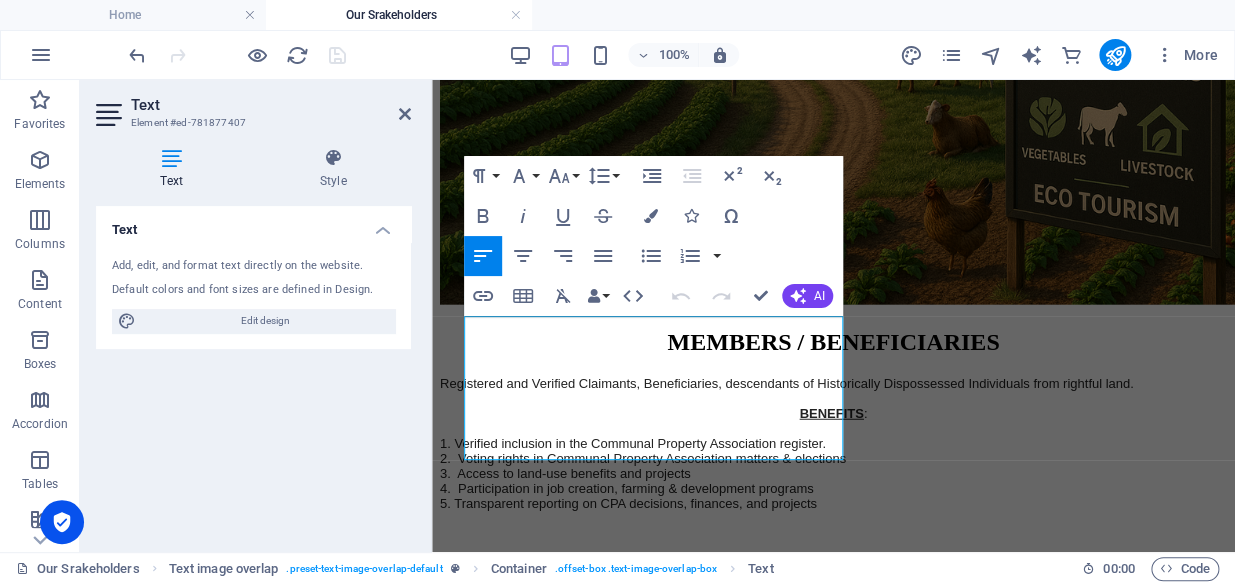 scroll, scrollTop: 1465, scrollLeft: 0, axis: vertical 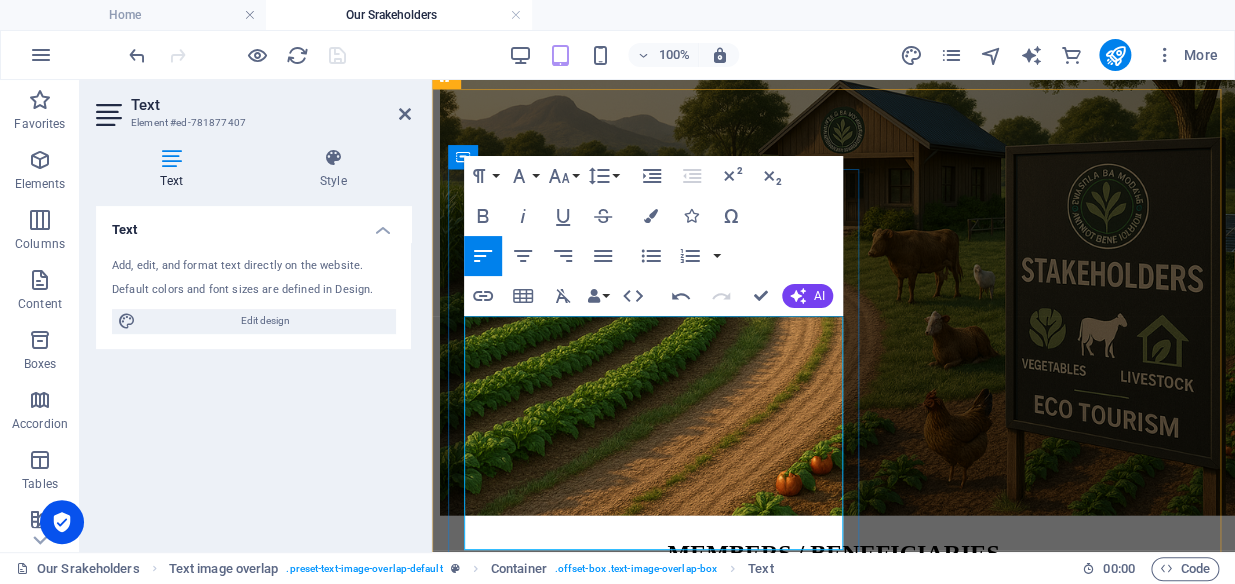 click on "Benefits:" at bounding box center (833, 1422) 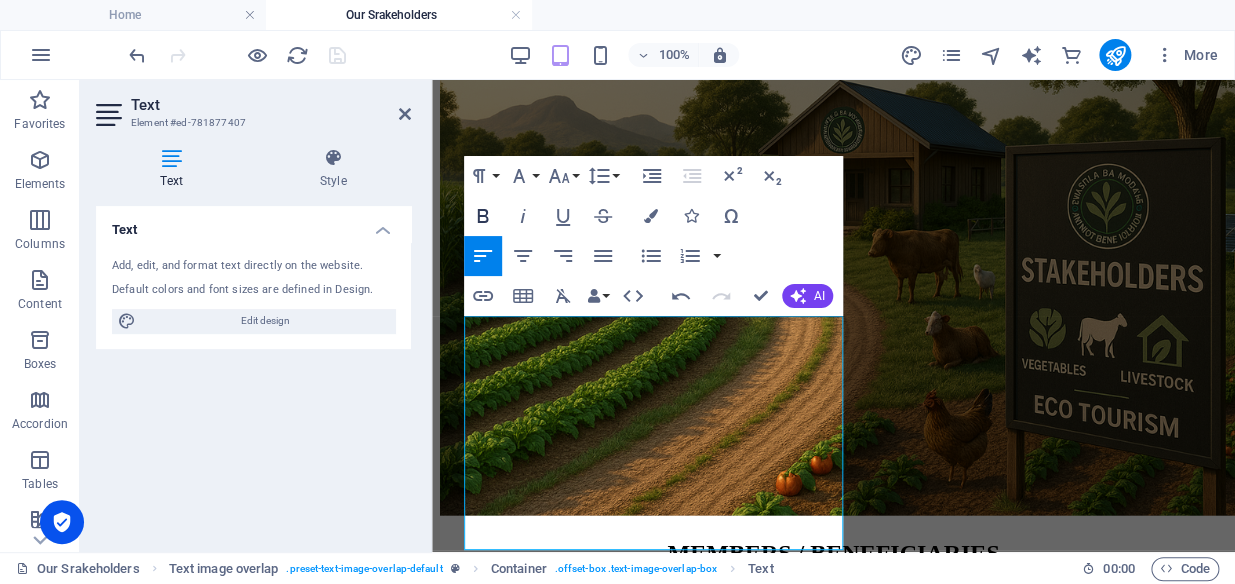 click 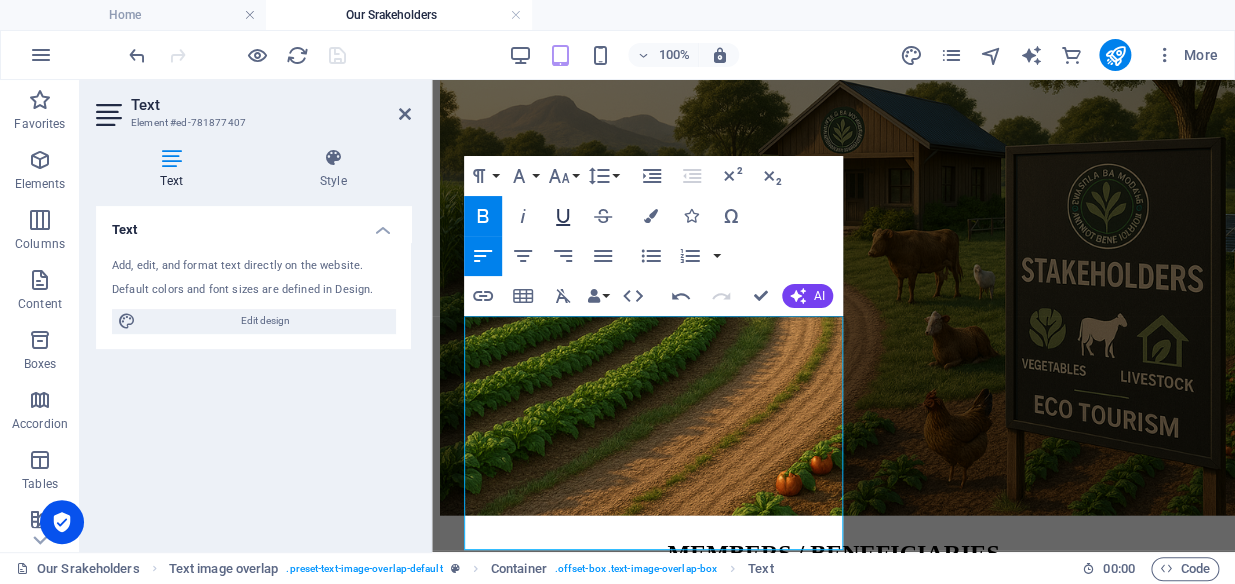 click 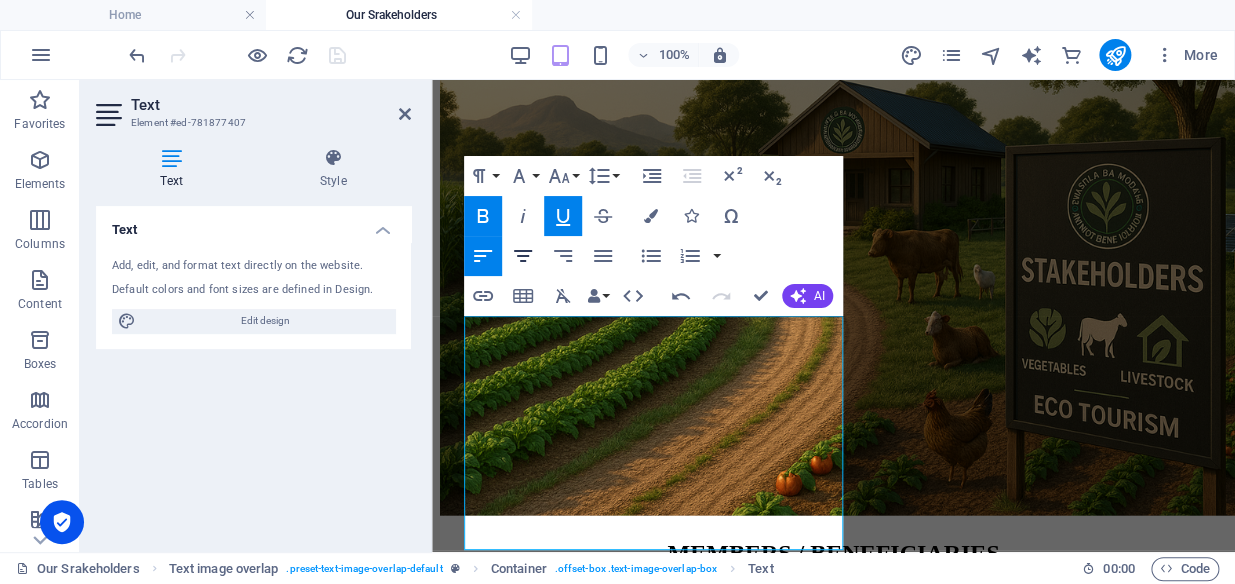 click 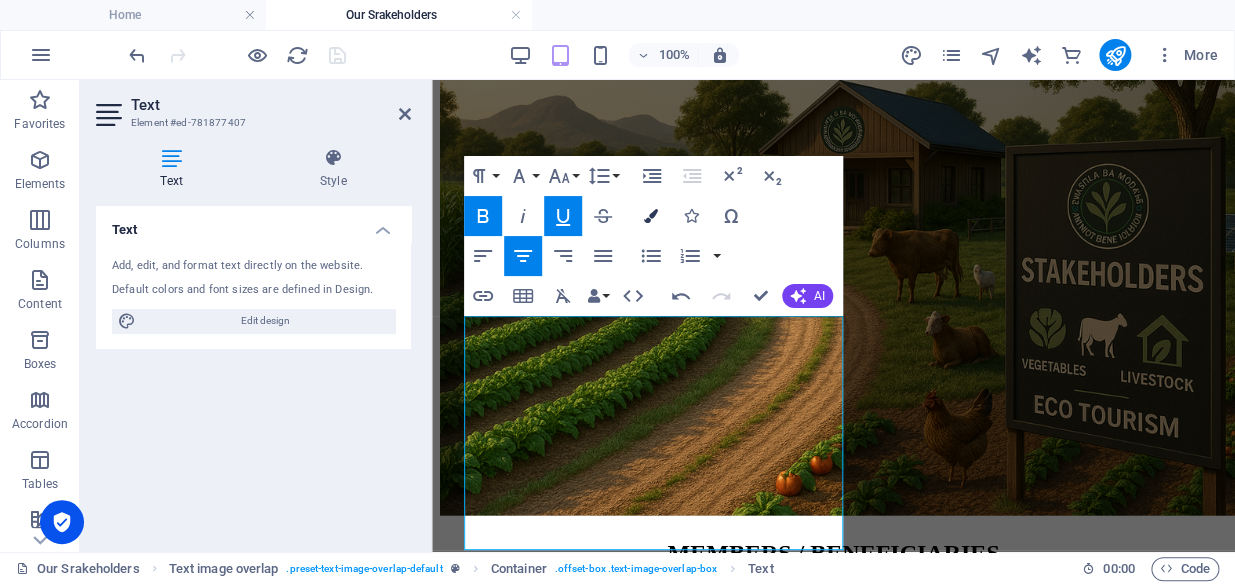 click on "Colors" at bounding box center [651, 216] 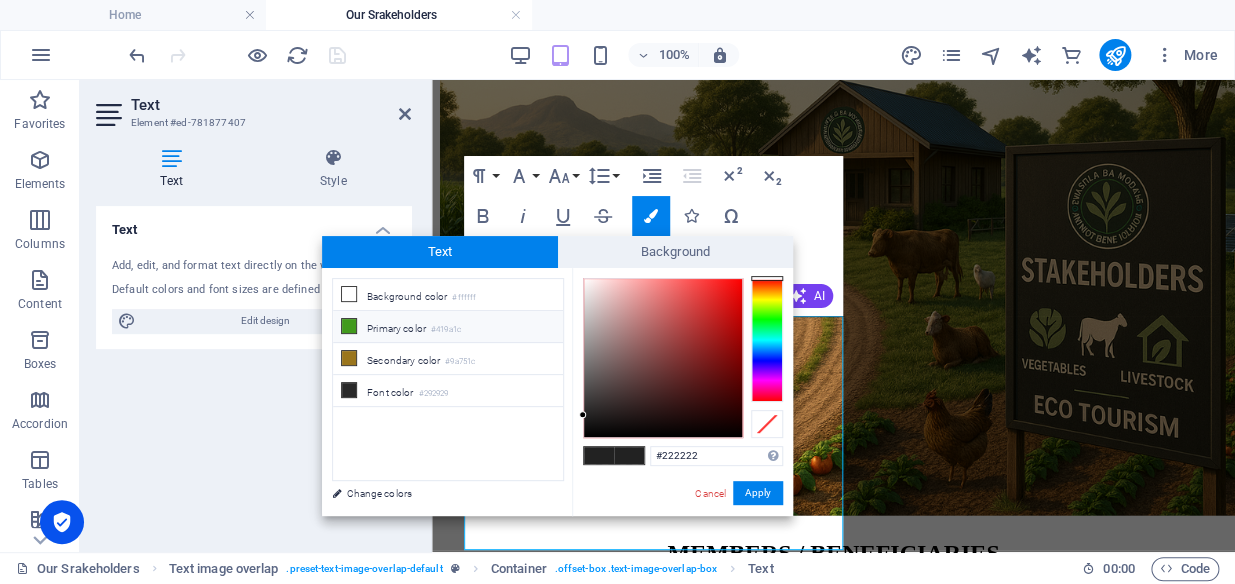 click on "Primary color
#419a1c" at bounding box center (448, 327) 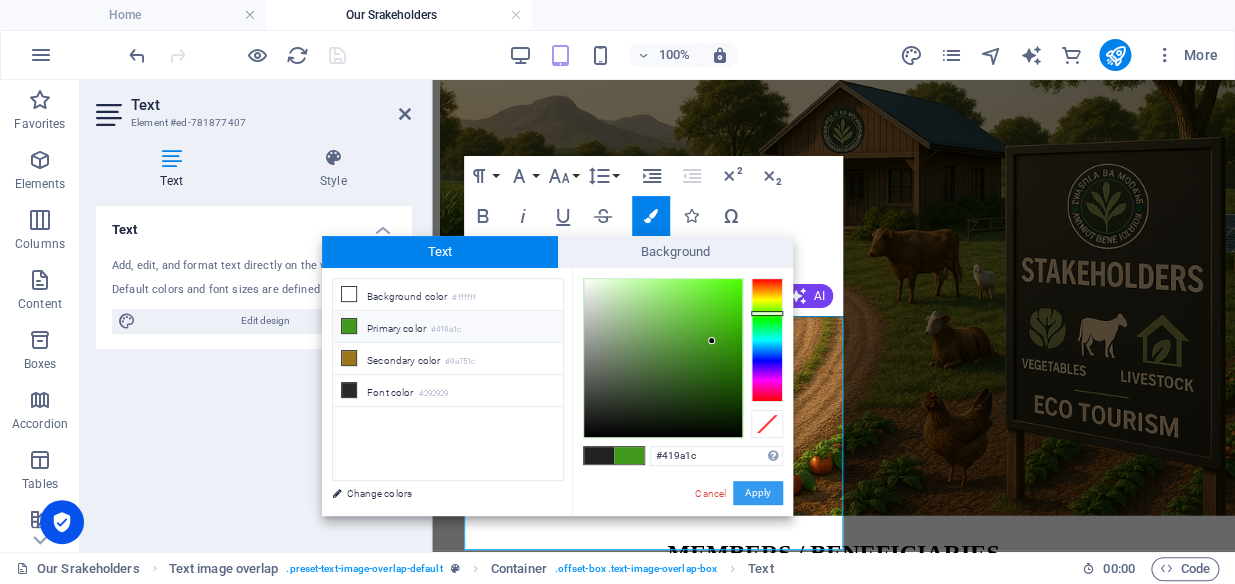 click on "Apply" at bounding box center [758, 493] 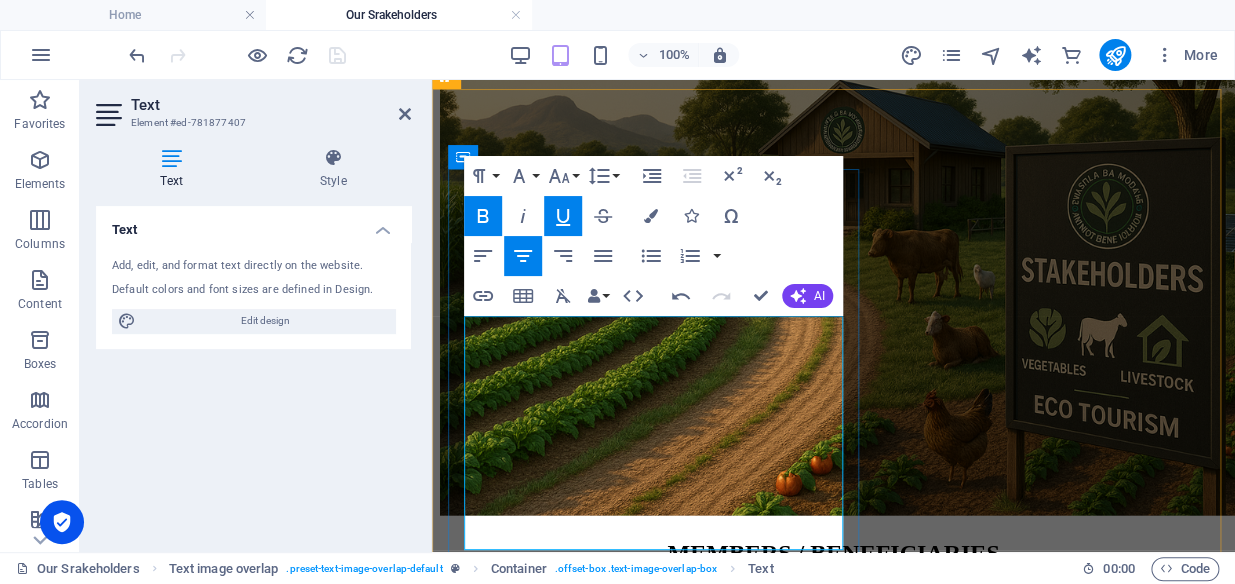 click on "Product and service providers across all sectors, including construction, agriculture, security, equipment, logistics, etc." at bounding box center [833, 1392] 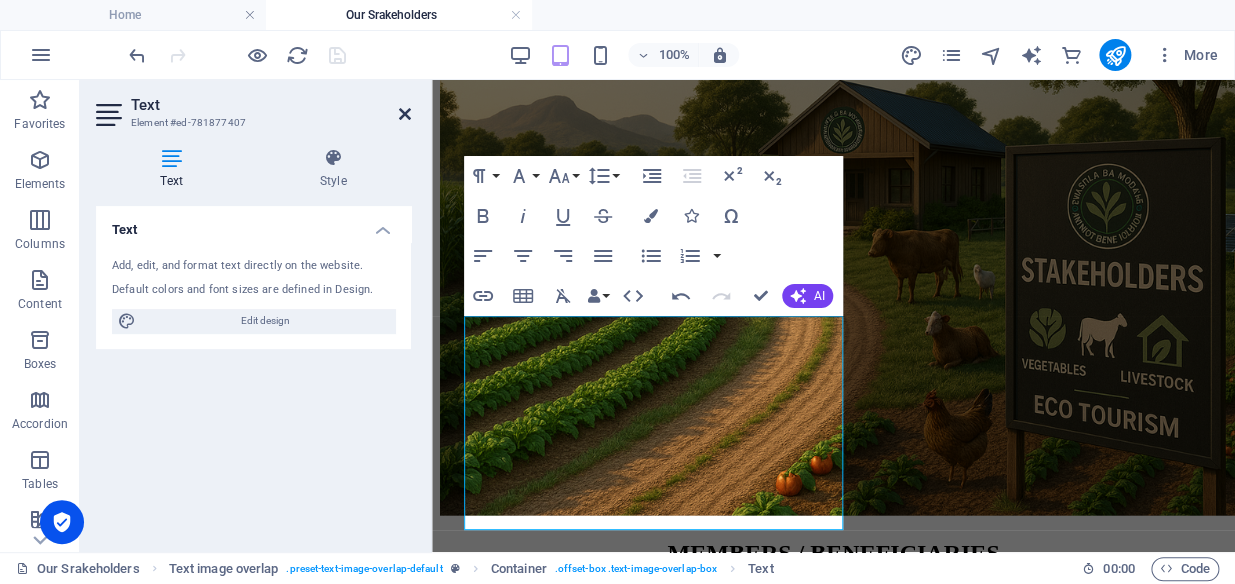 click at bounding box center (405, 114) 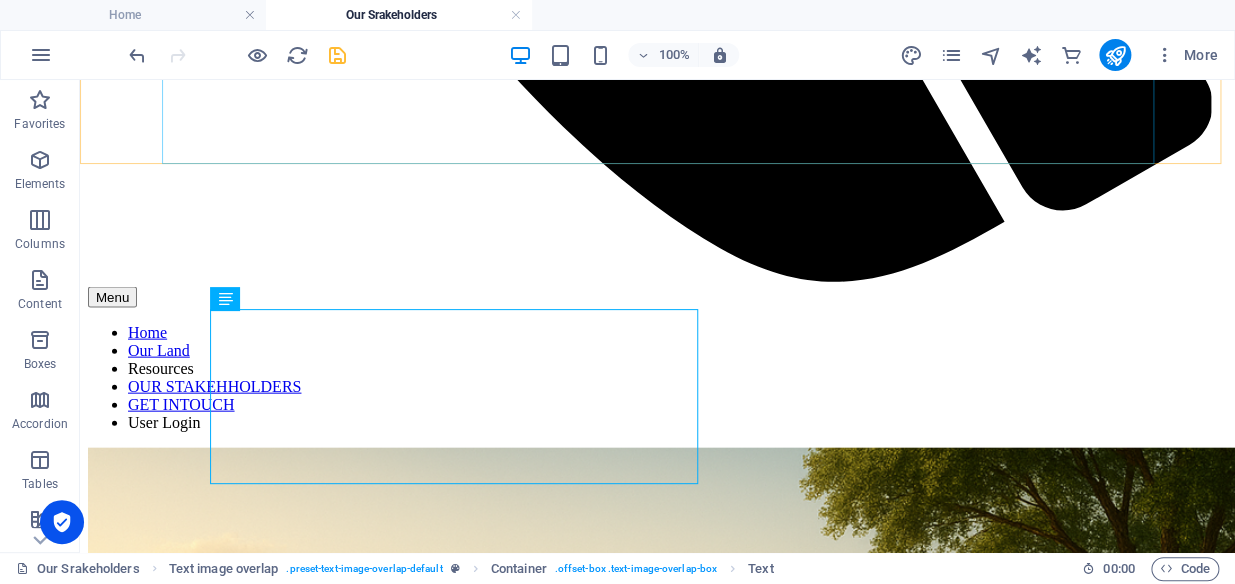 scroll, scrollTop: 1500, scrollLeft: 0, axis: vertical 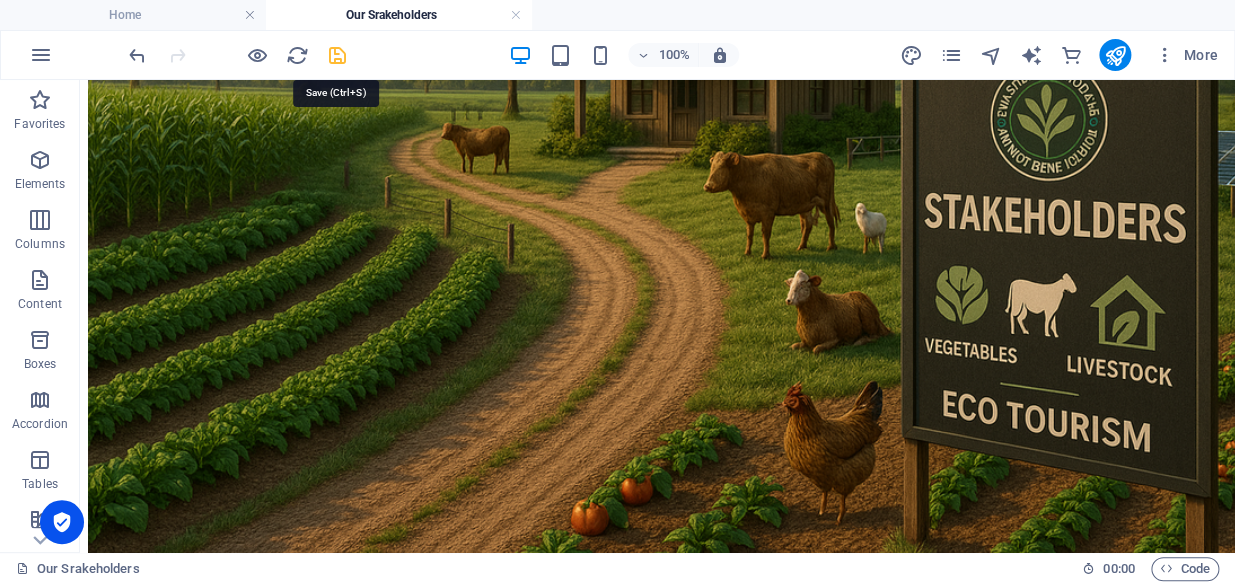click at bounding box center (337, 55) 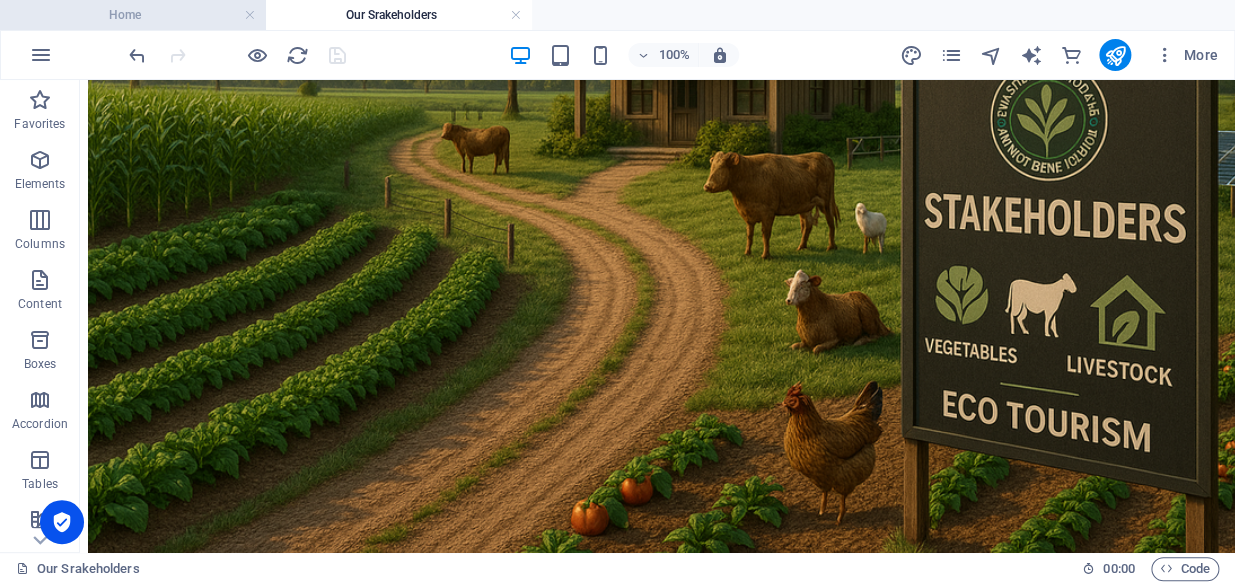 click on "Home" at bounding box center [133, 15] 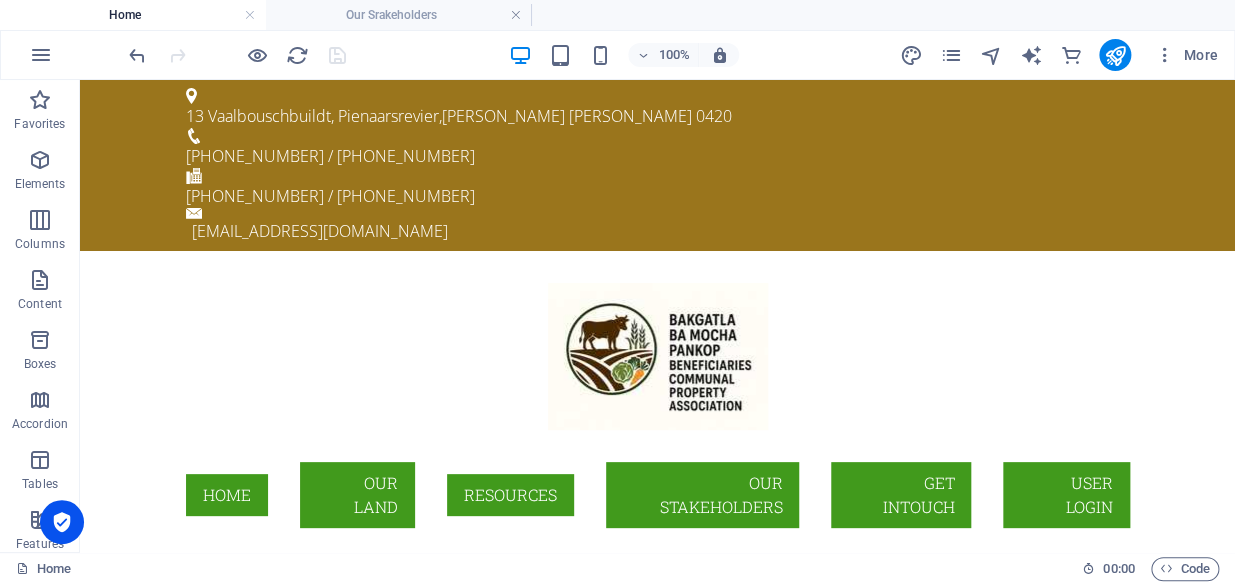 click on "Home" at bounding box center (133, 15) 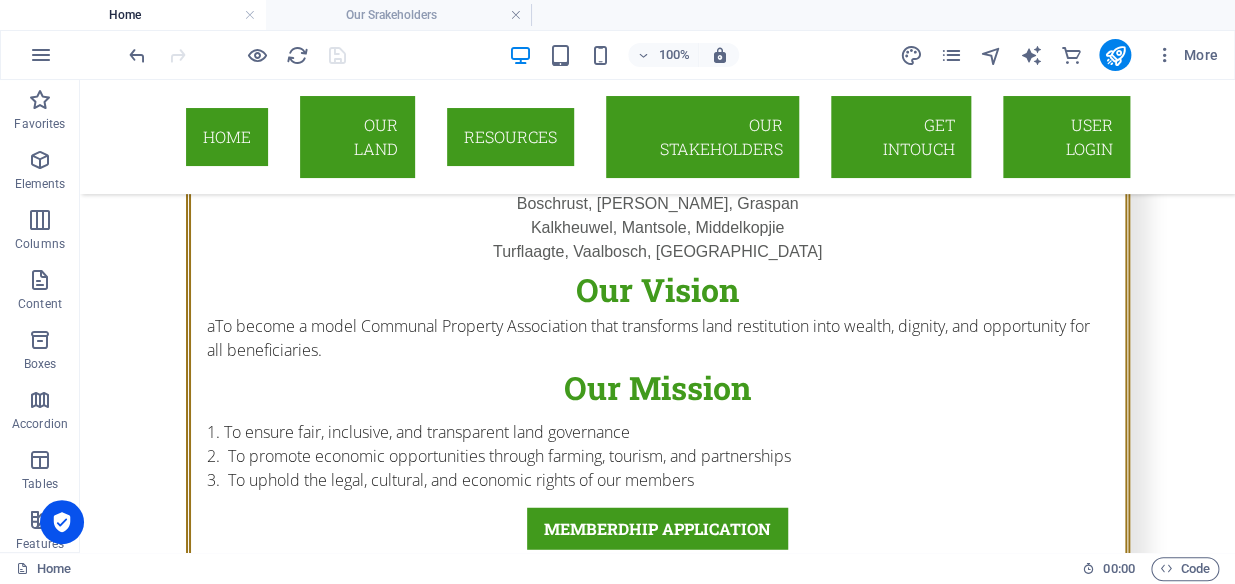 scroll, scrollTop: 0, scrollLeft: 0, axis: both 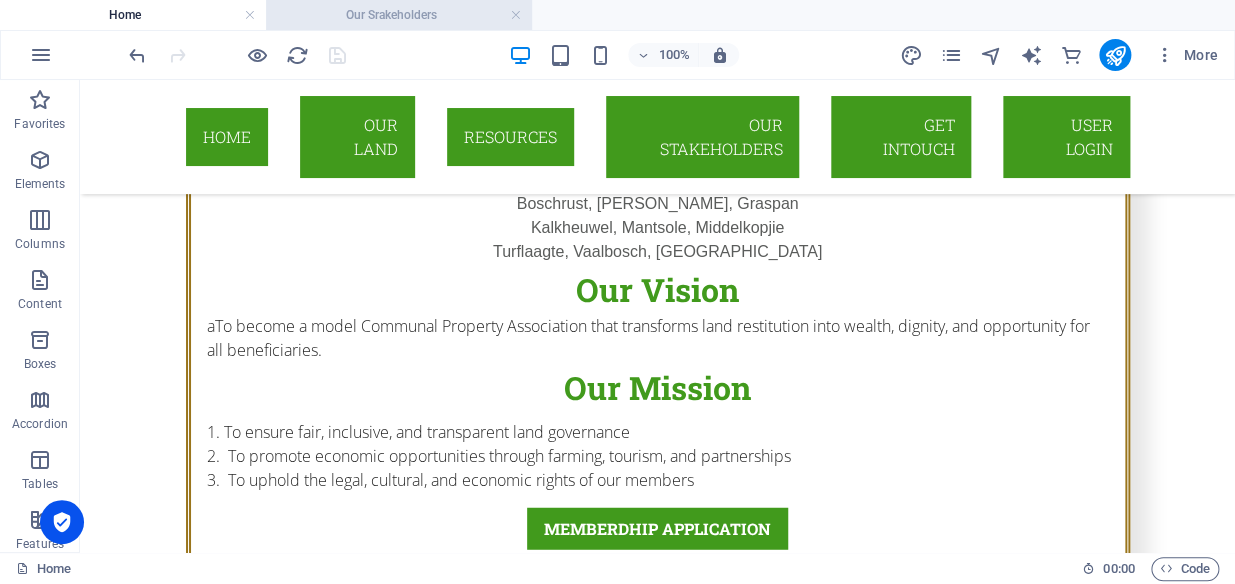 click on "Our Srakeholders" at bounding box center (399, 15) 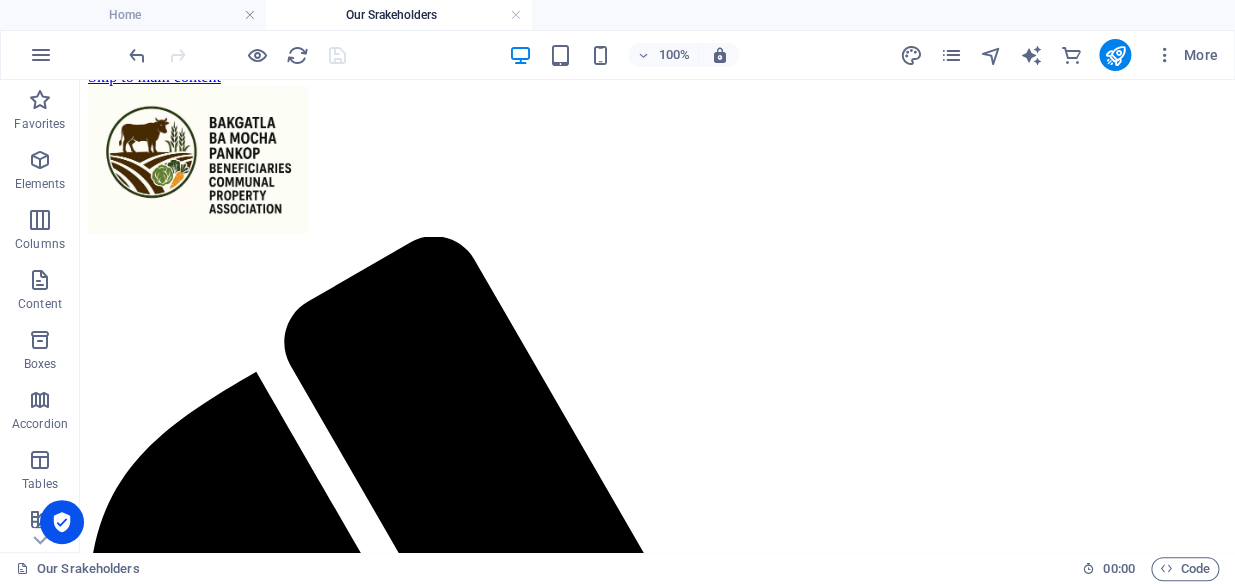 scroll, scrollTop: 15, scrollLeft: 0, axis: vertical 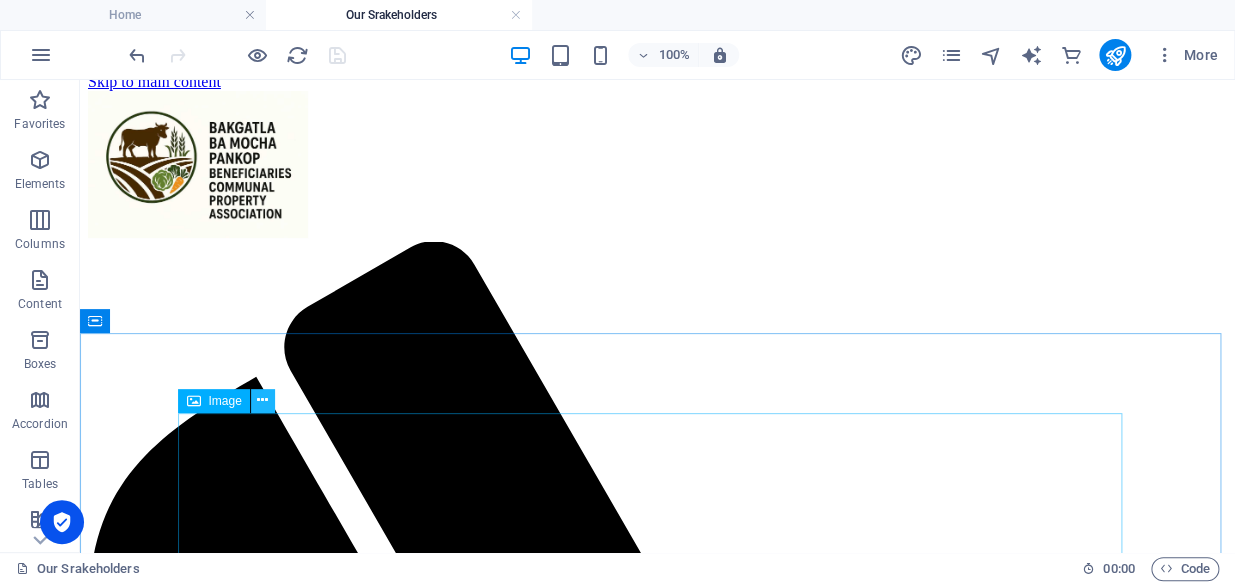 click at bounding box center [262, 400] 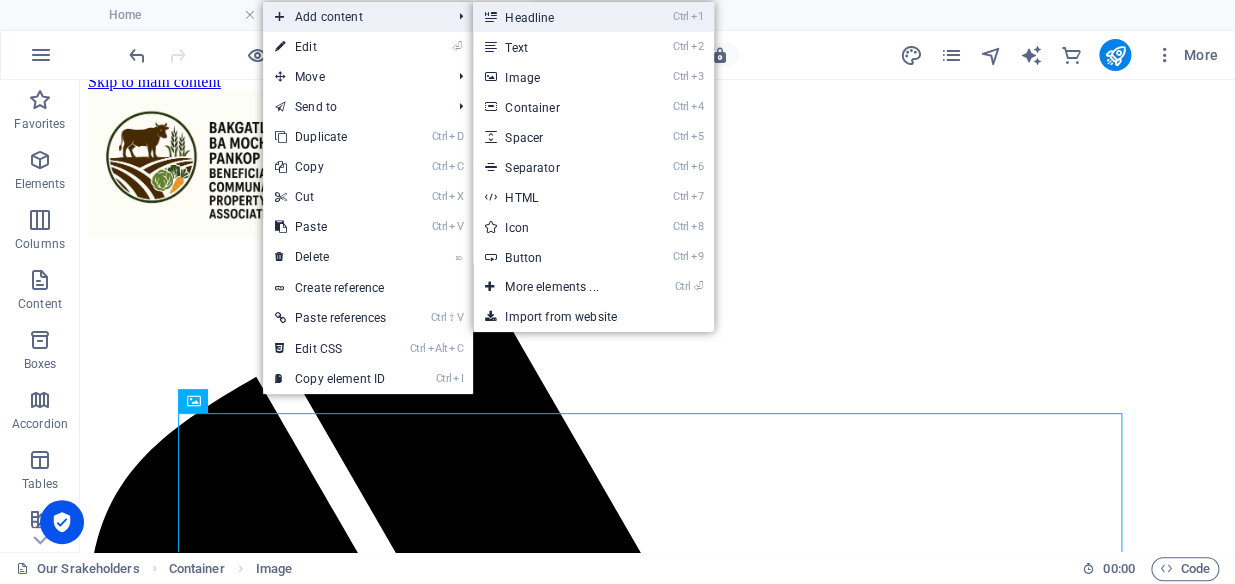 click on "Ctrl 1  Headline" at bounding box center [555, 17] 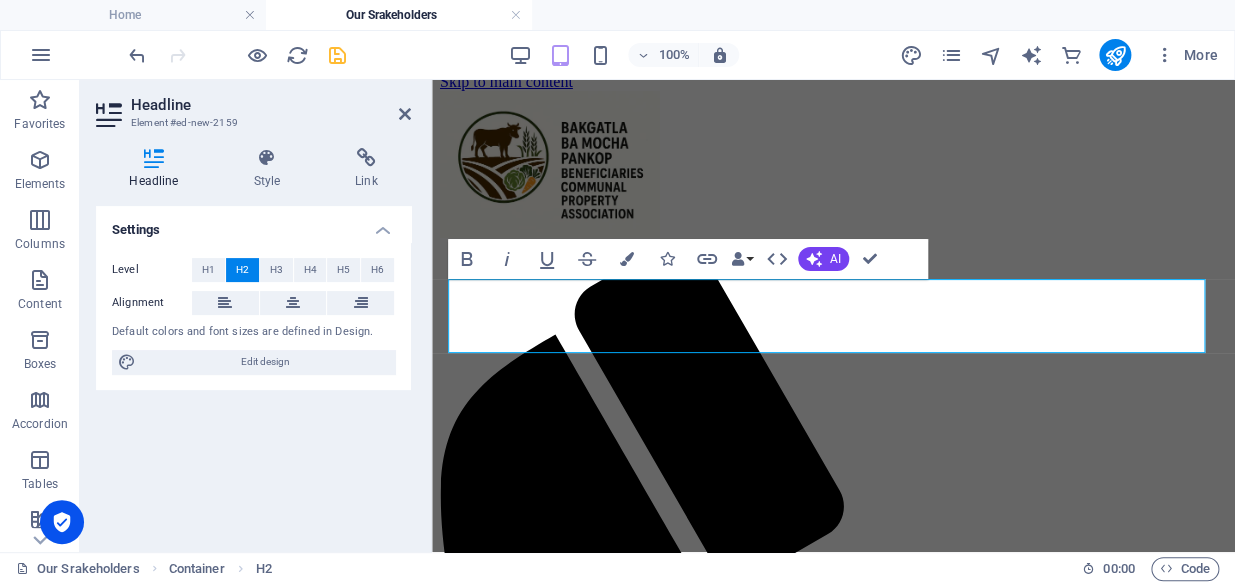 scroll, scrollTop: 564, scrollLeft: 0, axis: vertical 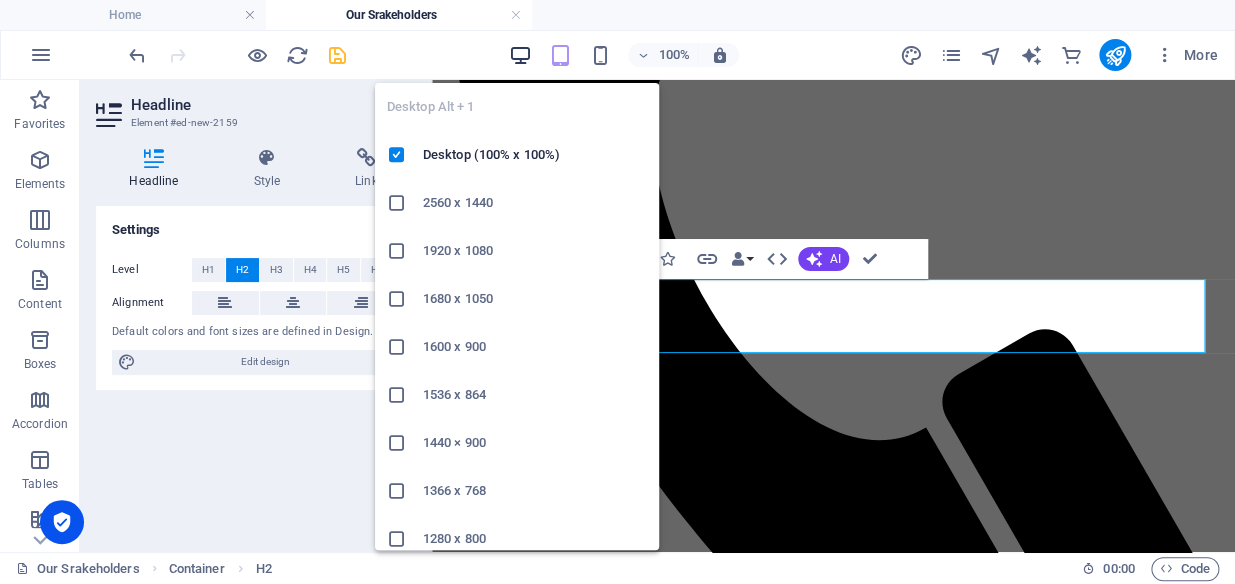 click at bounding box center [520, 55] 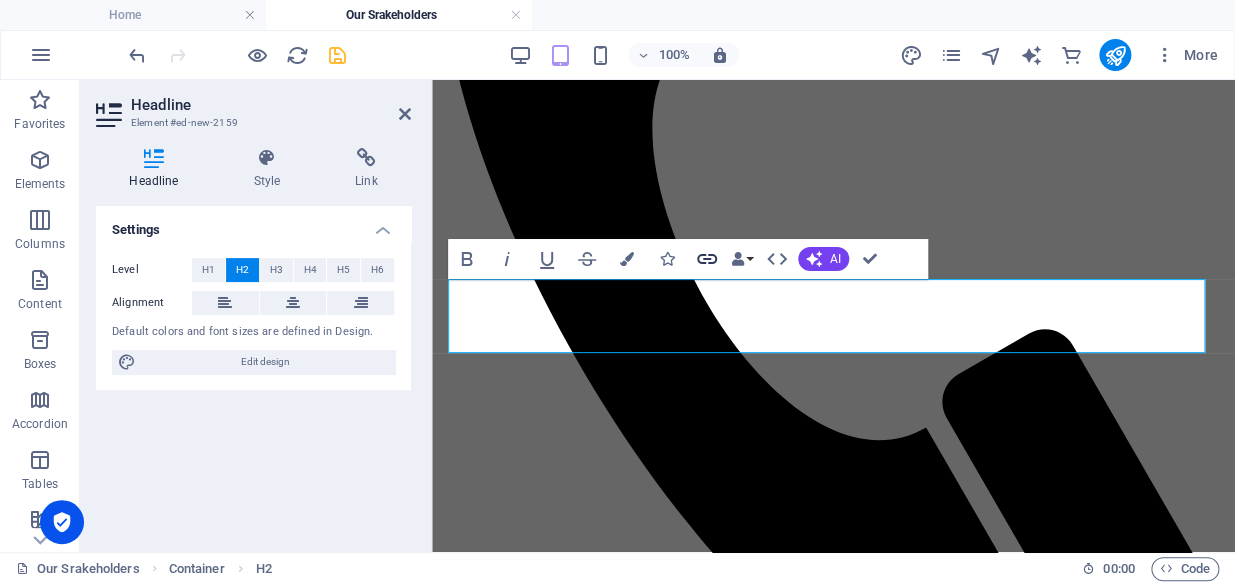 click 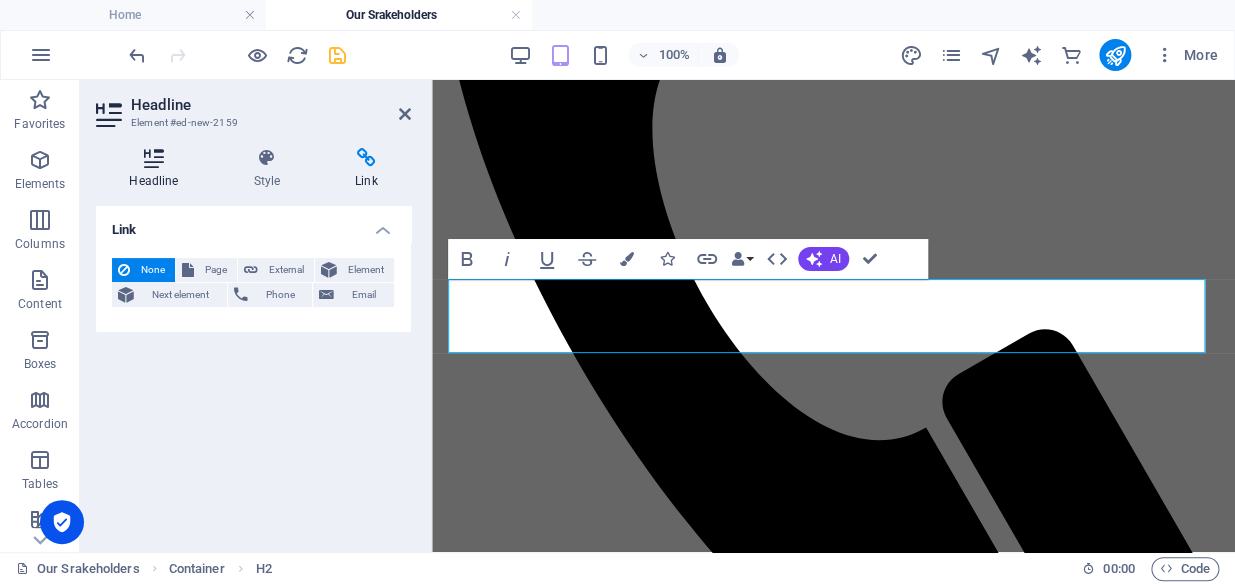 click on "Headline" at bounding box center (158, 169) 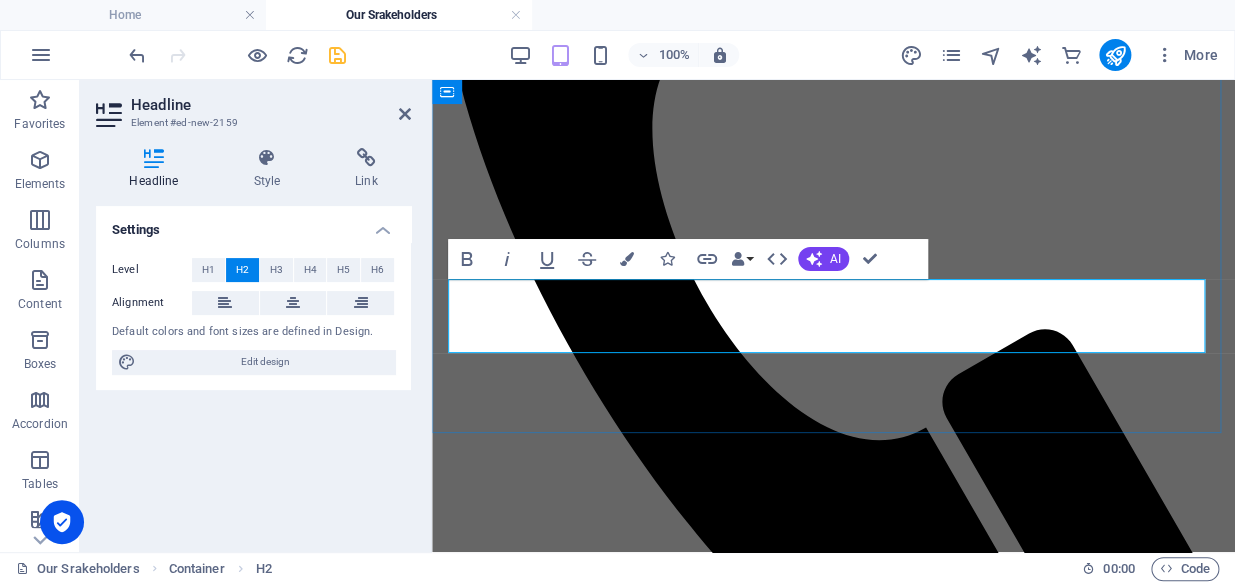 click on "New headline" at bounding box center (833, 1454) 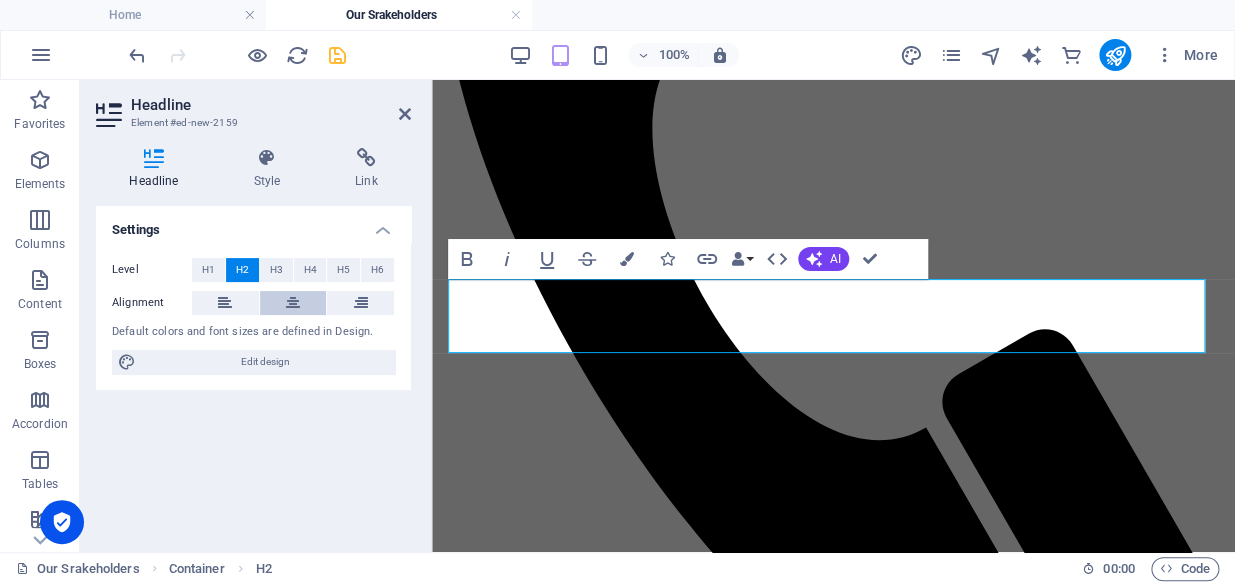 click at bounding box center [293, 303] 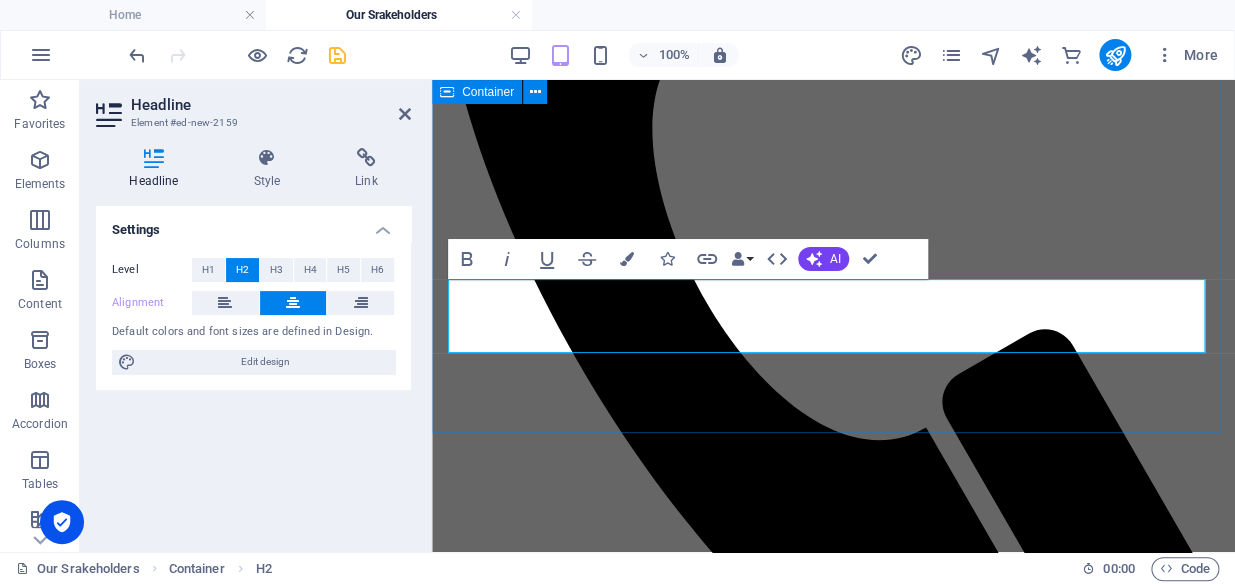 click on "New headline" at bounding box center [833, 1174] 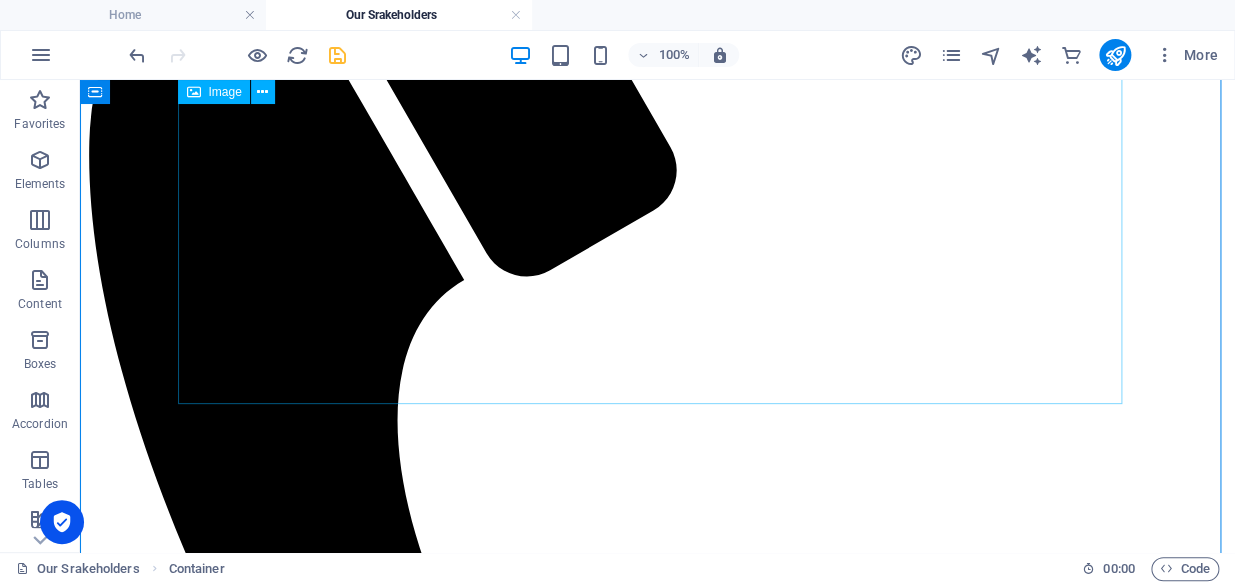 scroll, scrollTop: 476, scrollLeft: 0, axis: vertical 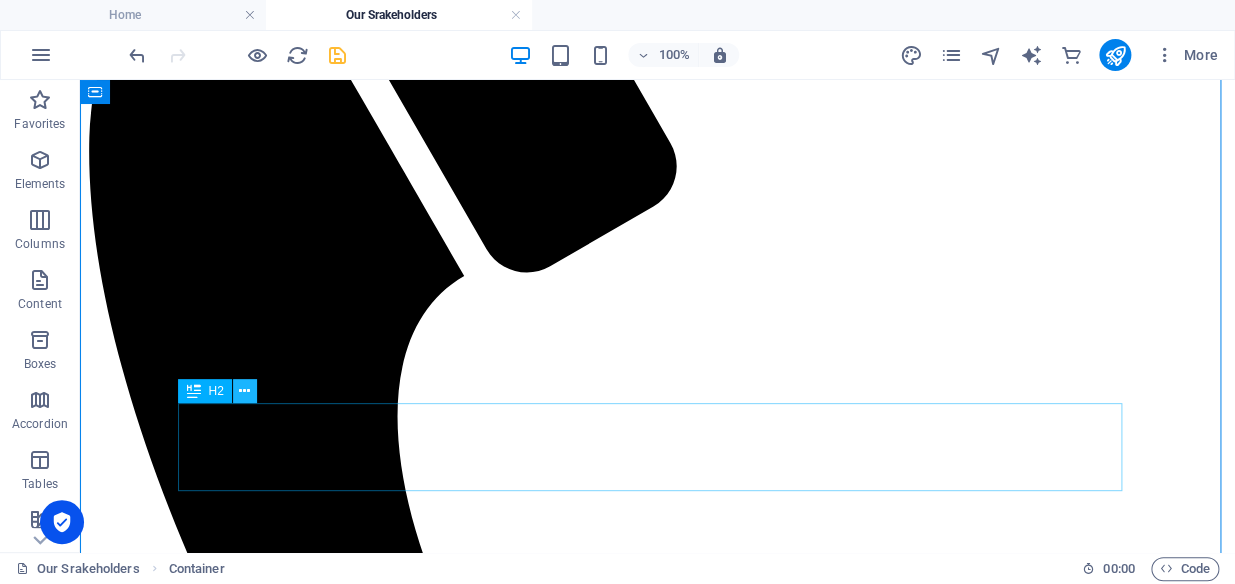 click at bounding box center (244, 391) 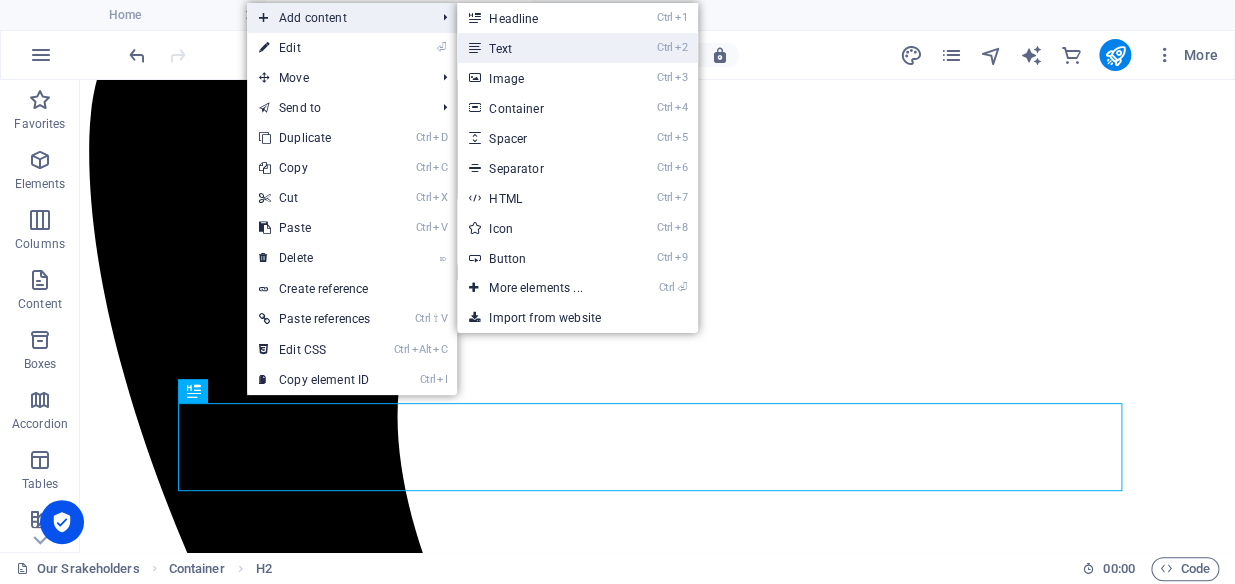 click on "Ctrl 2  Text" at bounding box center (539, 48) 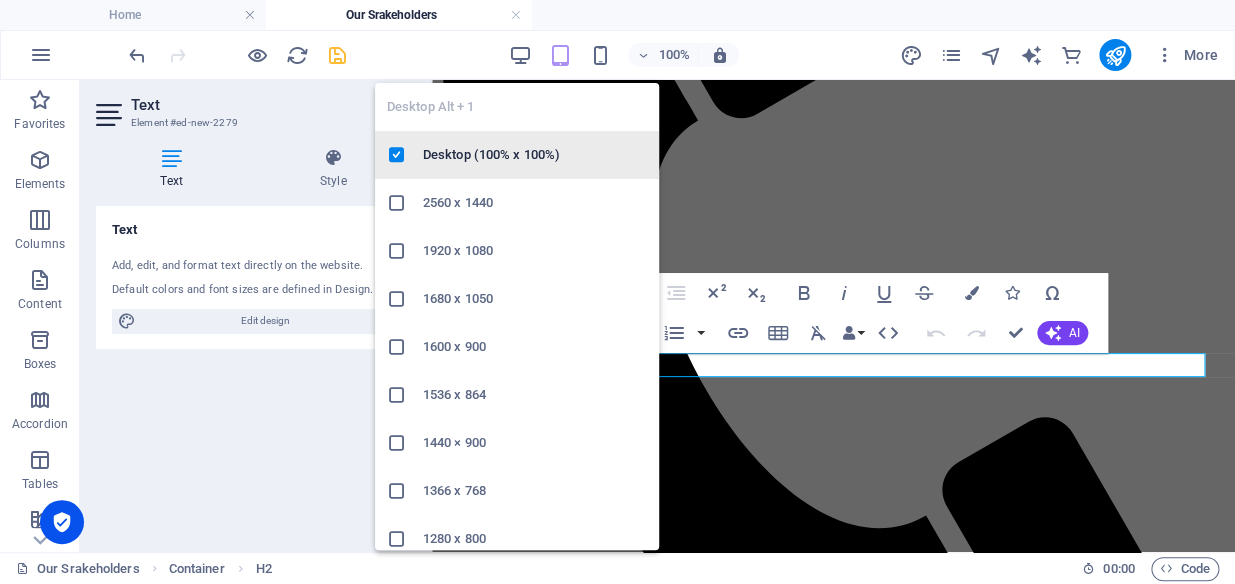 scroll, scrollTop: 564, scrollLeft: 0, axis: vertical 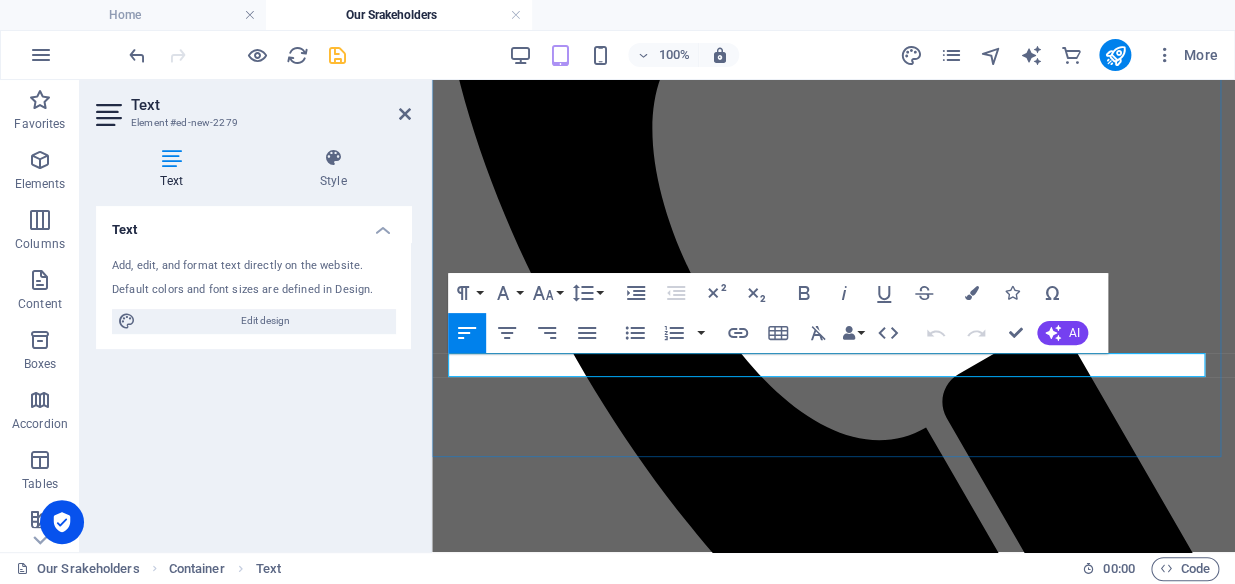 click on "New text element" at bounding box center [833, 1497] 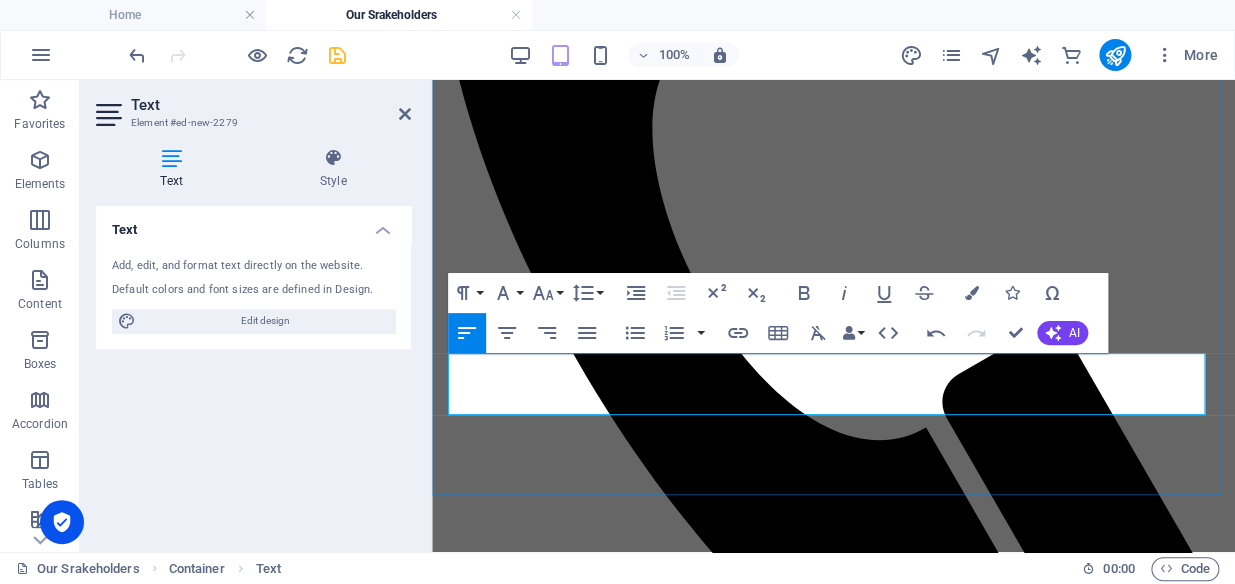 click on "Welcome to Bakgatla Ba Mocha Pankop Beneficiaries Communal Property Association (CPA)" at bounding box center [833, 1529] 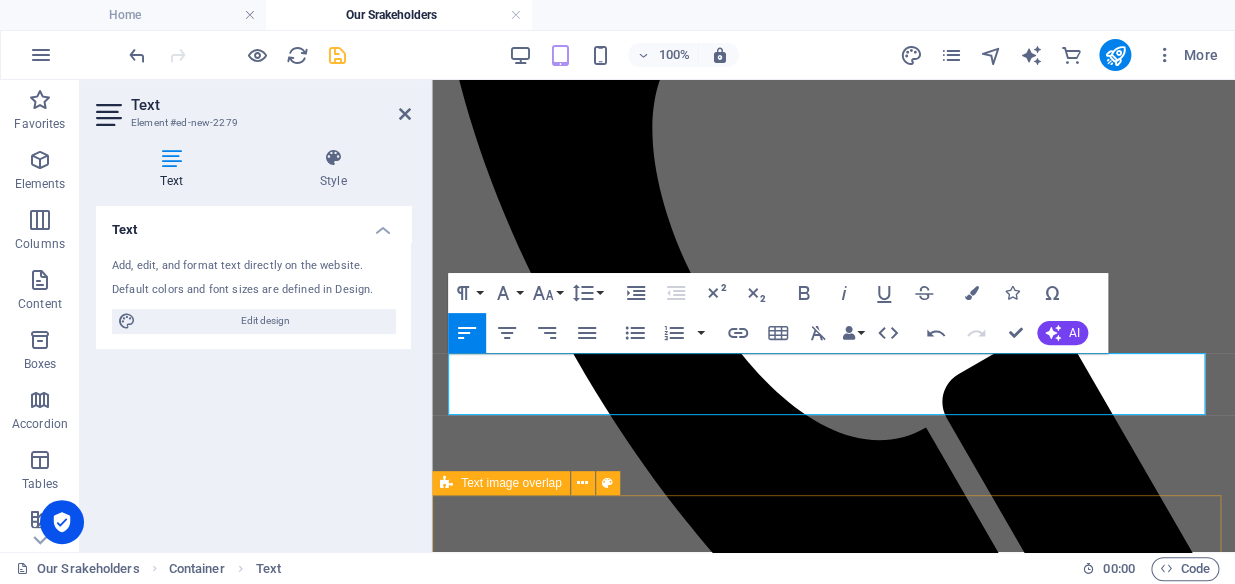 type 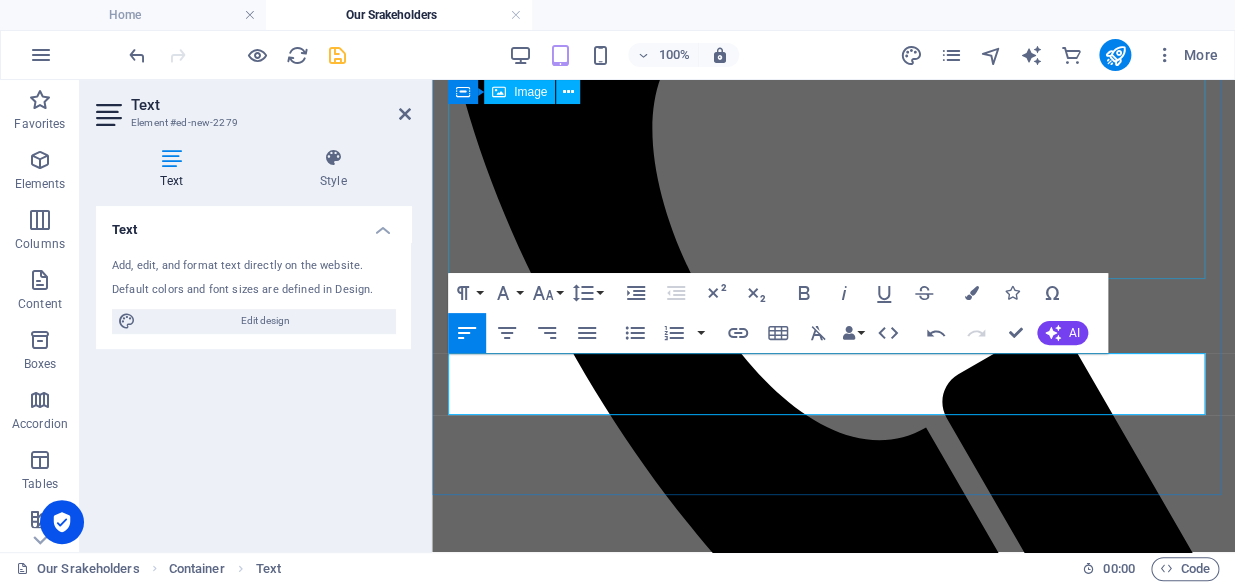 click at bounding box center (833, 1151) 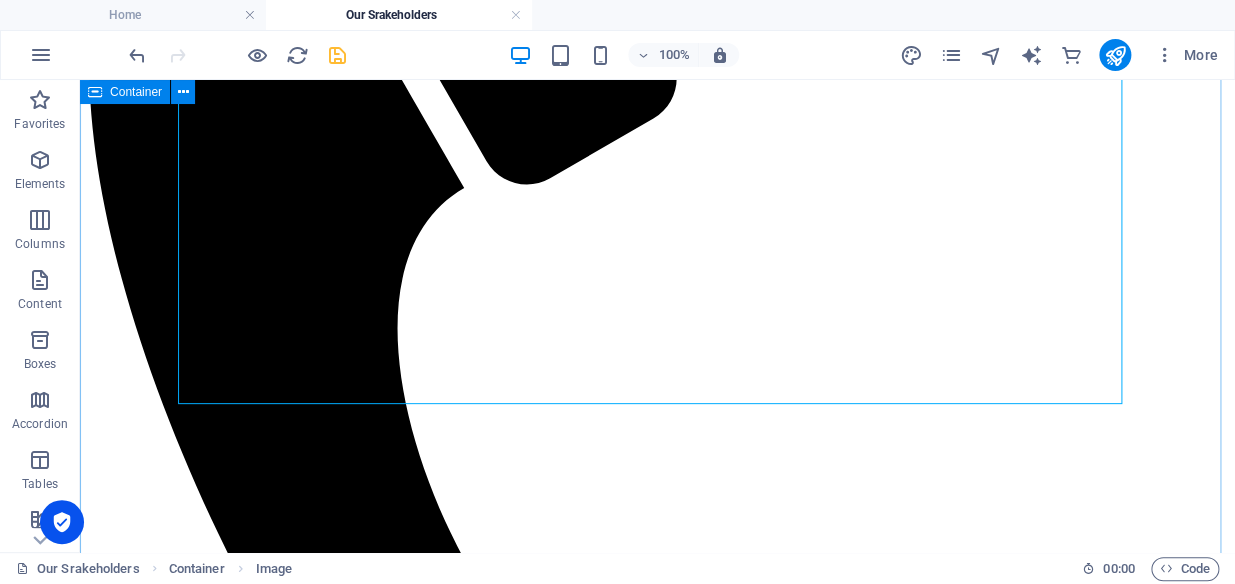 scroll, scrollTop: 476, scrollLeft: 0, axis: vertical 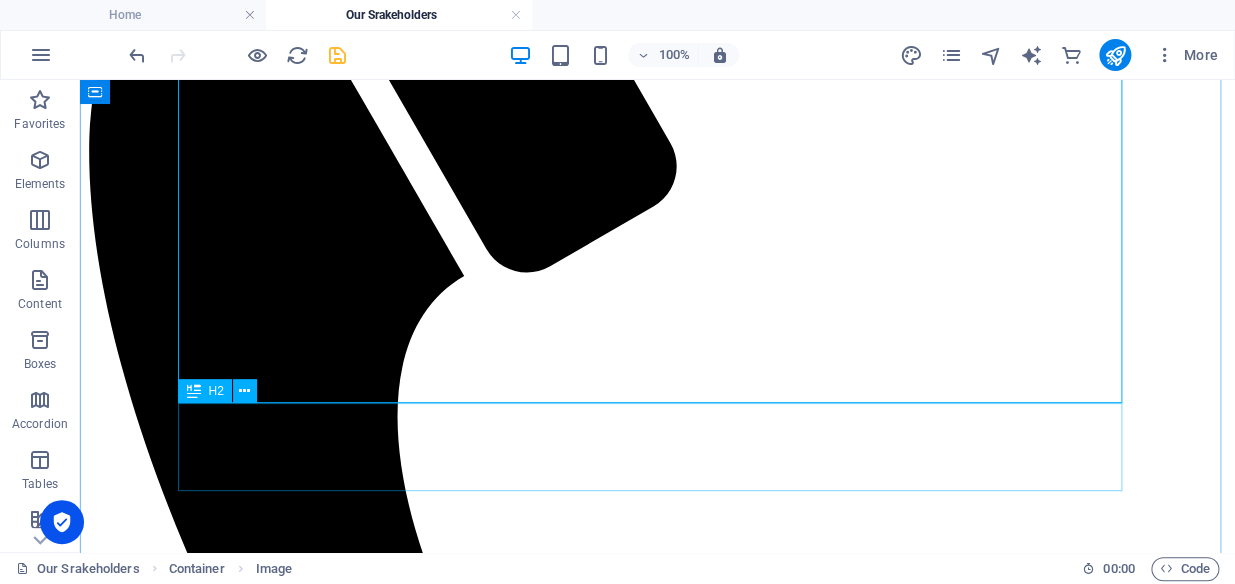 click on "New headline" at bounding box center [657, 2244] 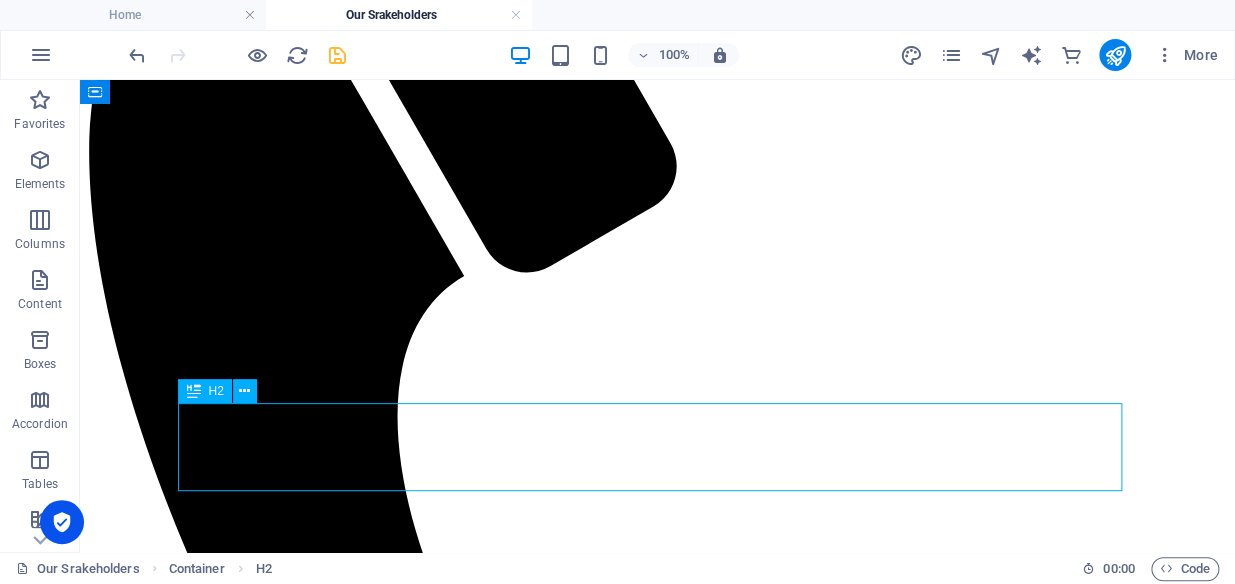 click on "New headline" at bounding box center (657, 2244) 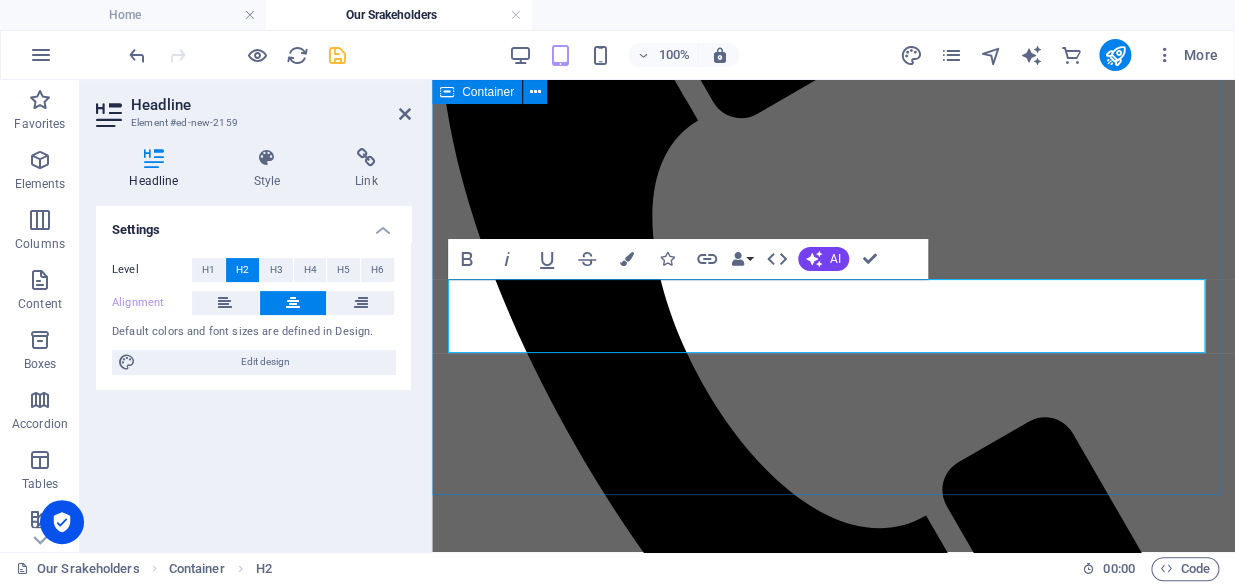 scroll, scrollTop: 564, scrollLeft: 0, axis: vertical 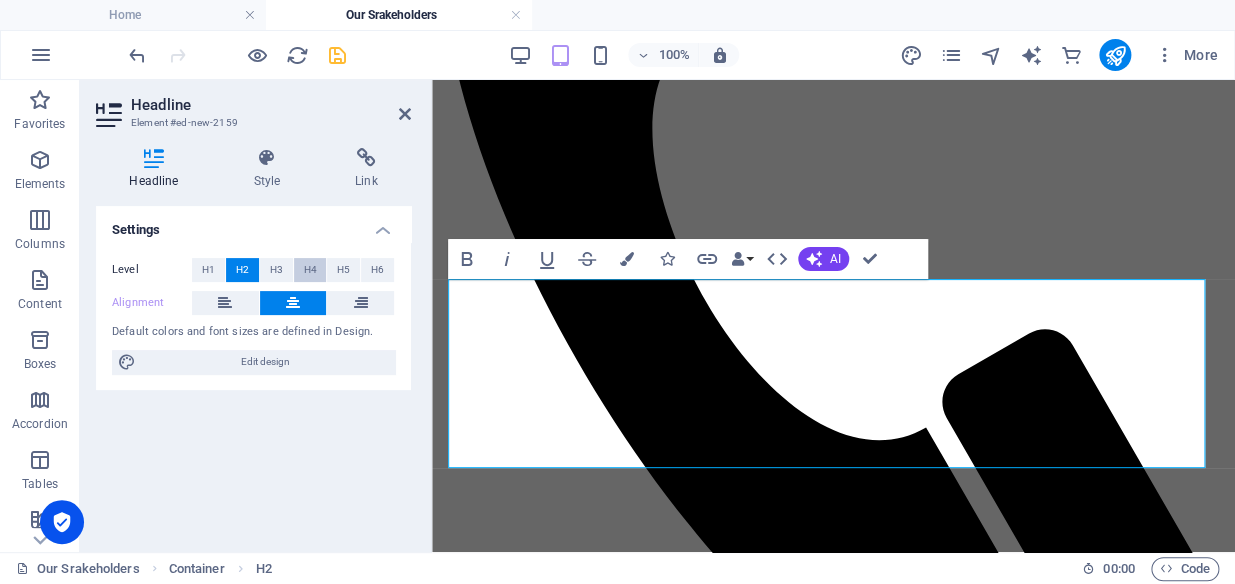 click on "H4" at bounding box center (310, 270) 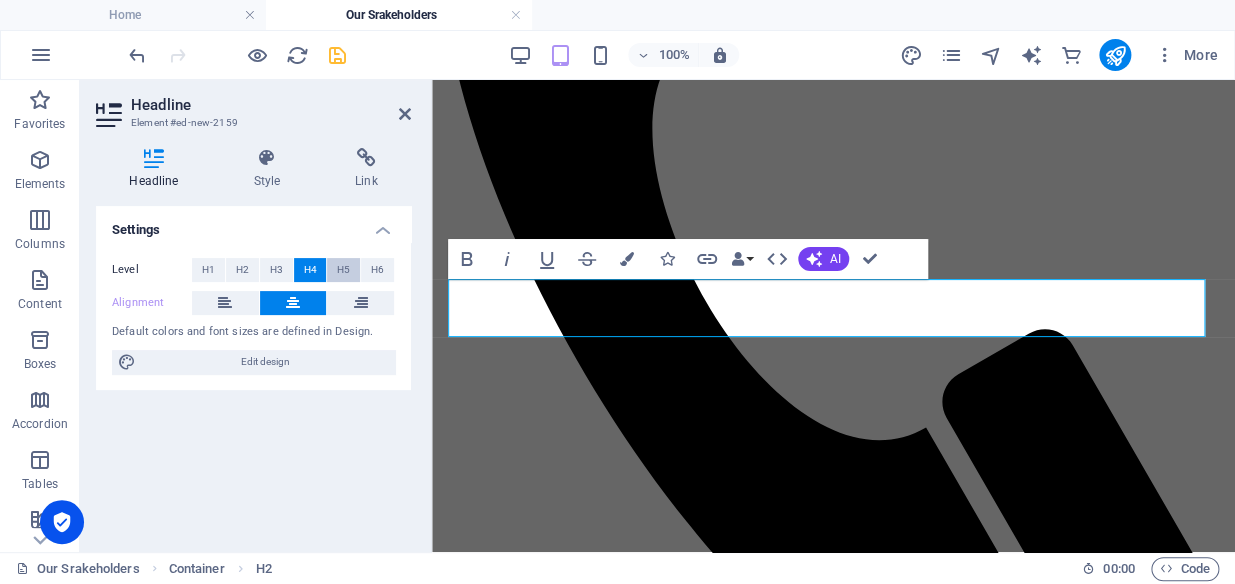 click on "H5" at bounding box center [343, 270] 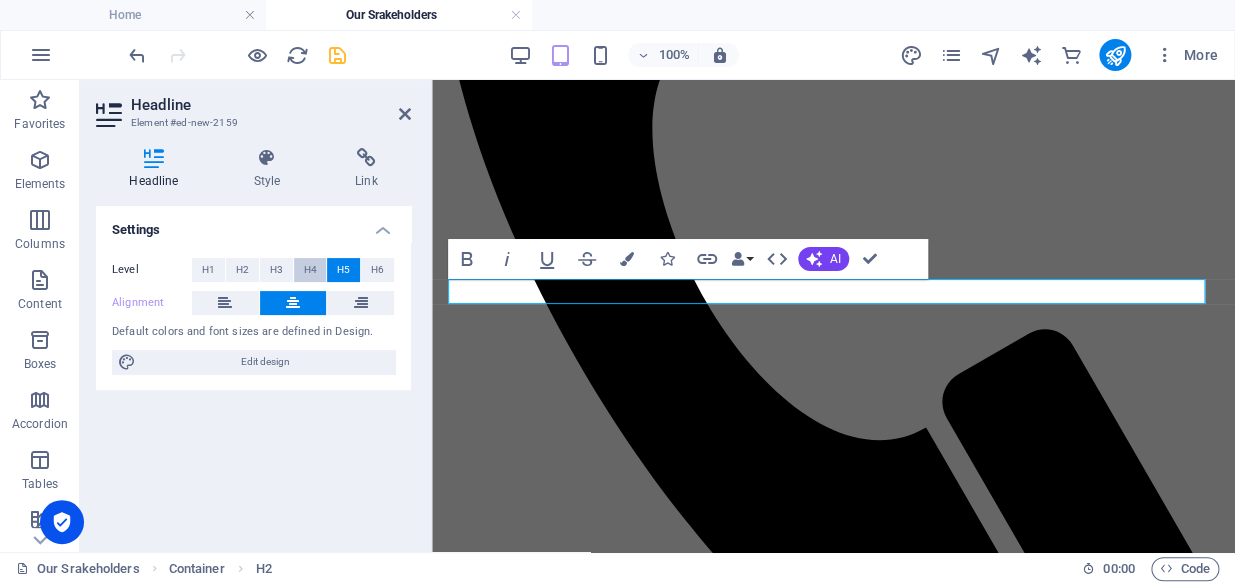 click on "H4" at bounding box center [309, 270] 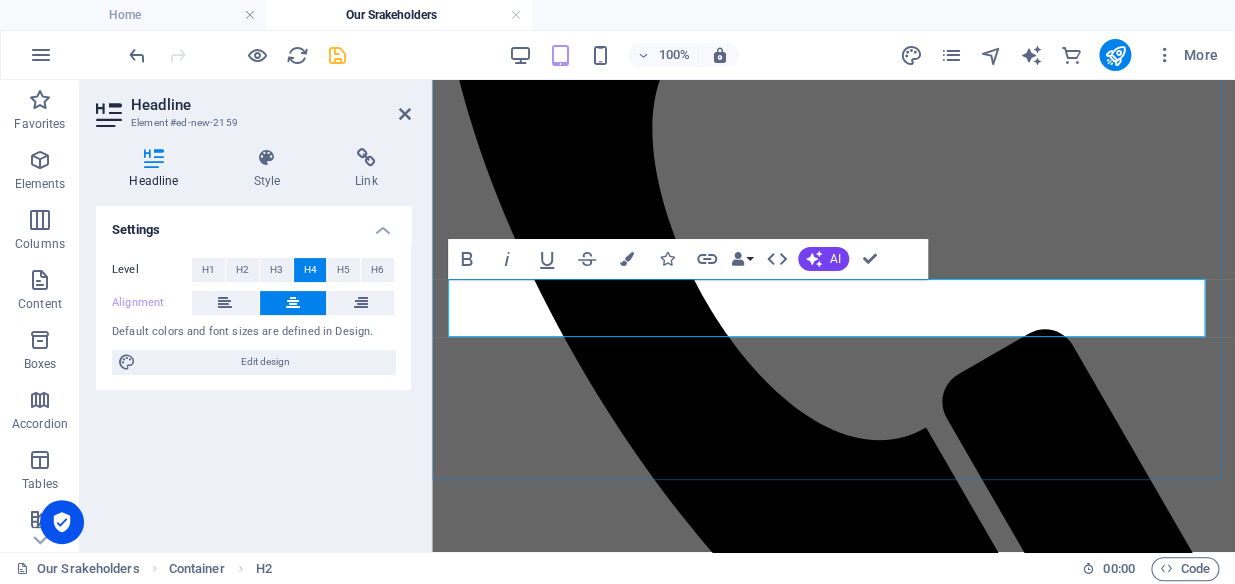 click on "Welcome to Bakgatla Ba Mocha Pankop Beneficiaries Communal Property Association" at bounding box center (833, 1451) 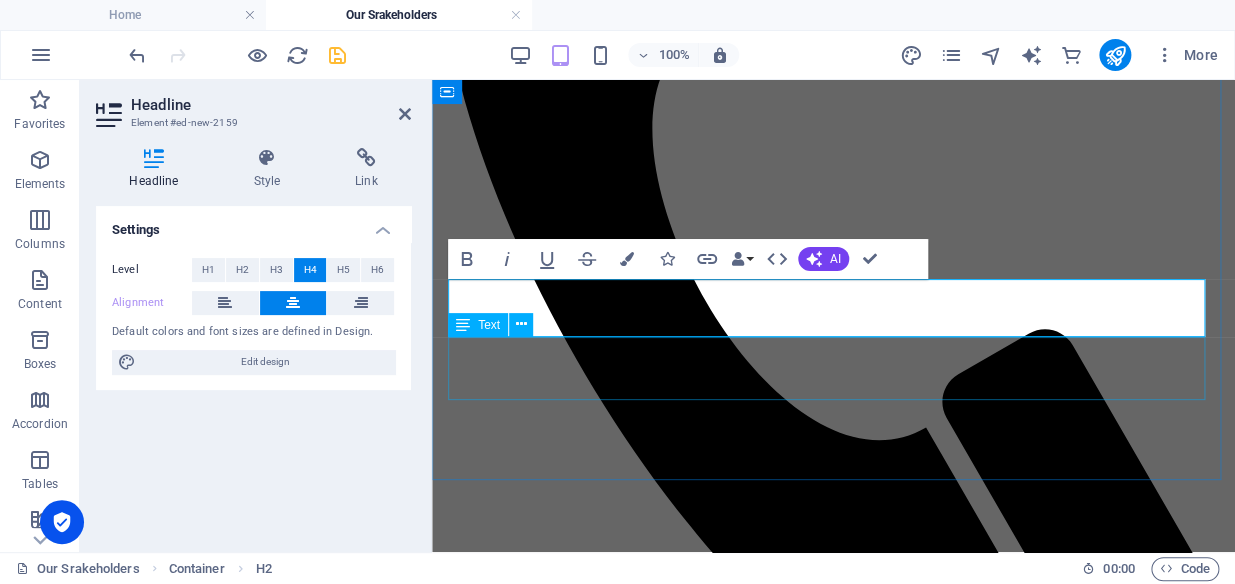 click on "New text element Together We Build. Together We Thrive." at bounding box center [833, 1513] 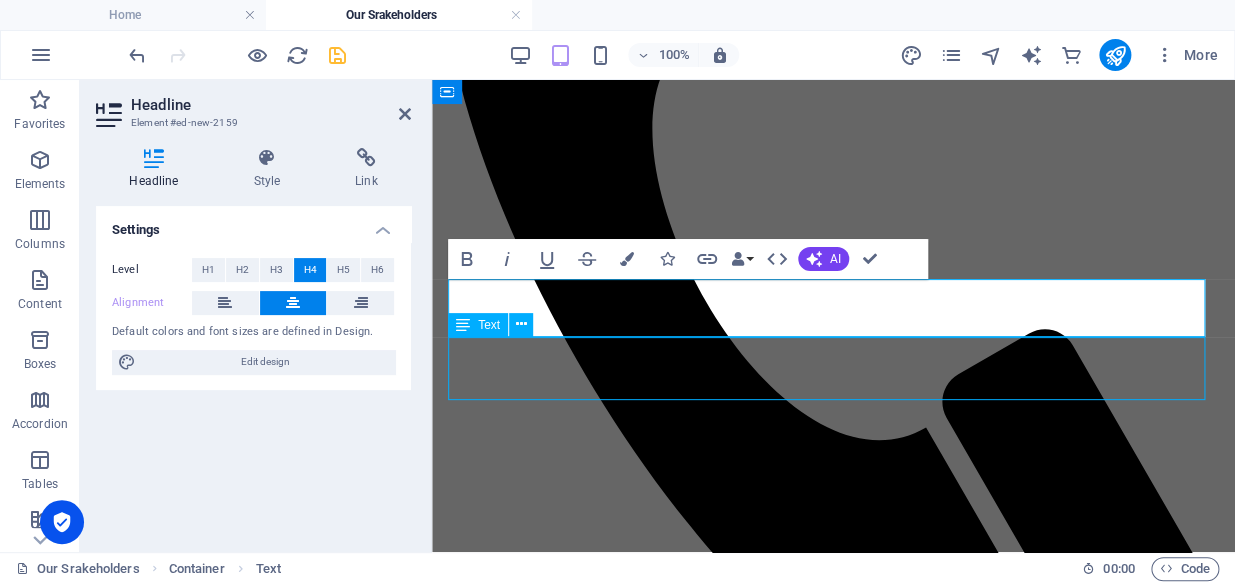click on "New text element Together We Build. Together We Thrive." at bounding box center [833, 1513] 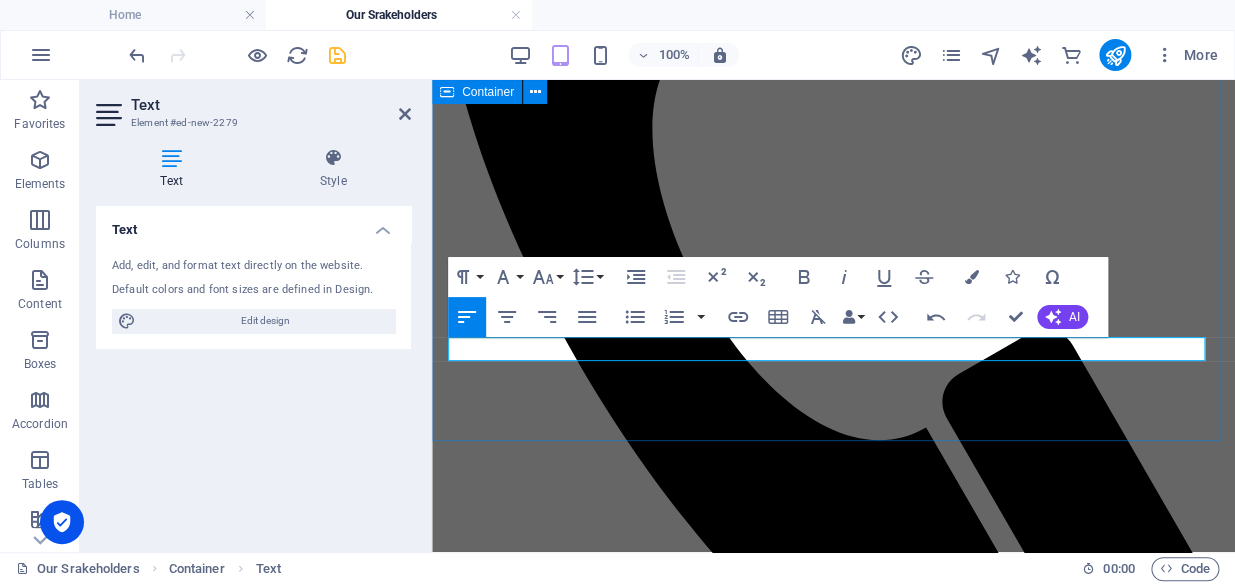 click on "Welcome to Bakgatla Ba Mocha Pankop Beneficiaries Communal Property Association Together We Build. Together We Thrive" at bounding box center (833, 1190) 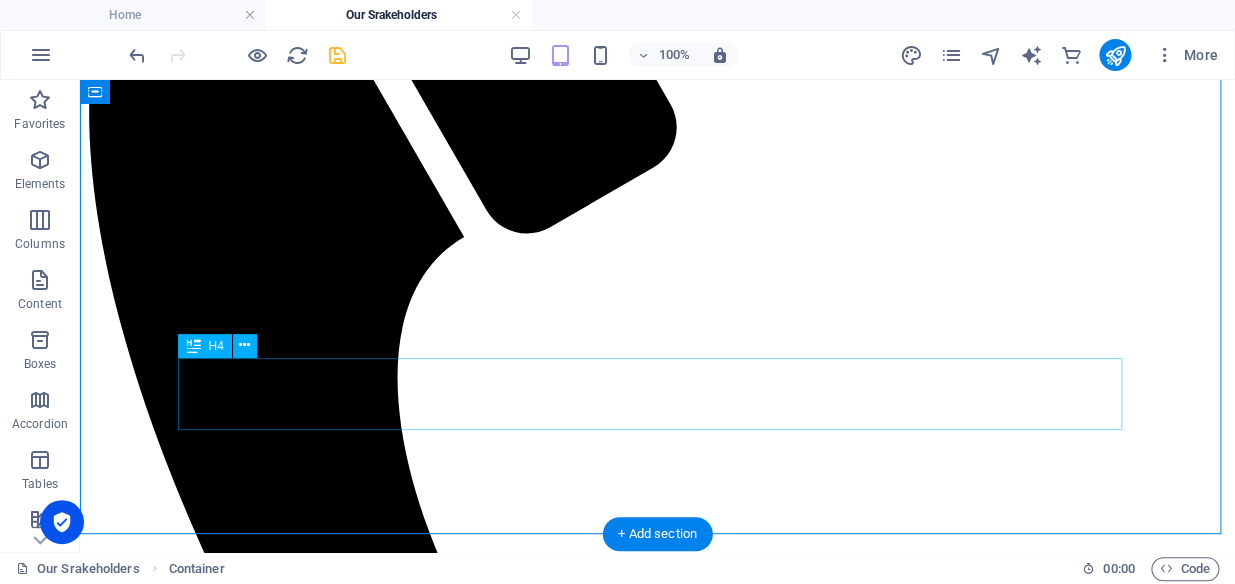 scroll, scrollTop: 521, scrollLeft: 0, axis: vertical 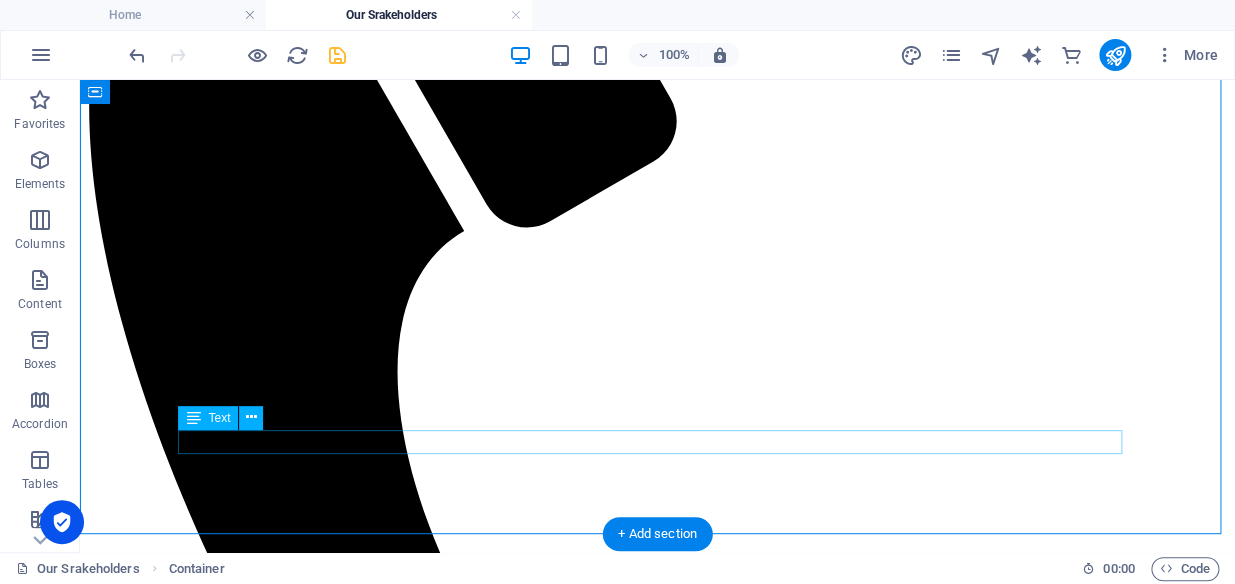 click on "Together We Build. Together We Thrive" at bounding box center (657, 2236) 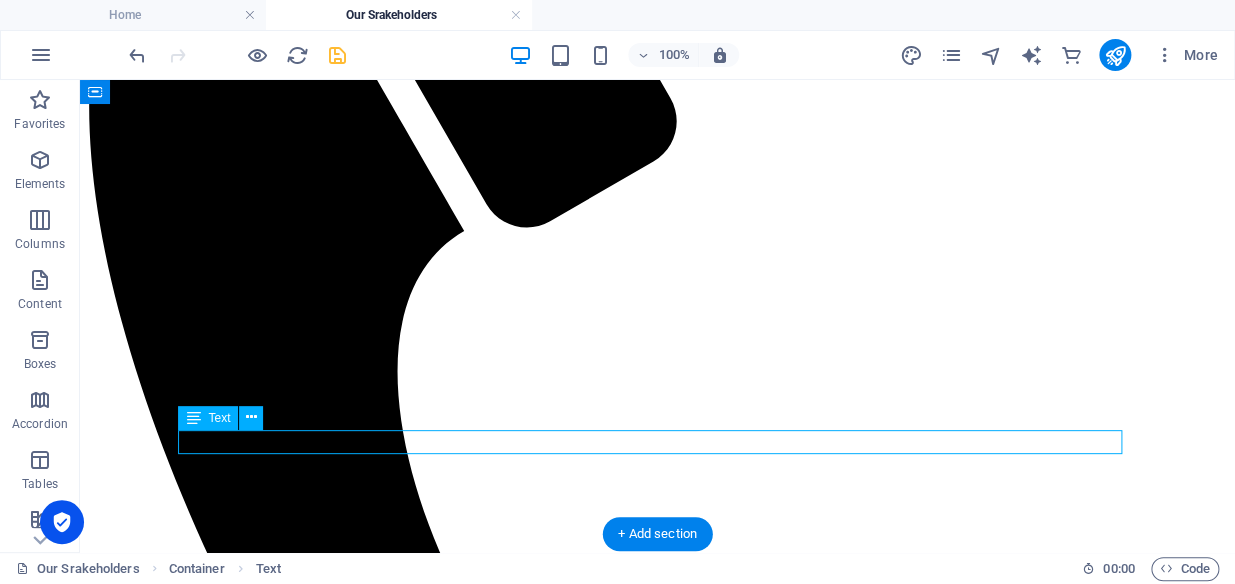 click on "Together We Build. Together We Thrive" at bounding box center (657, 2236) 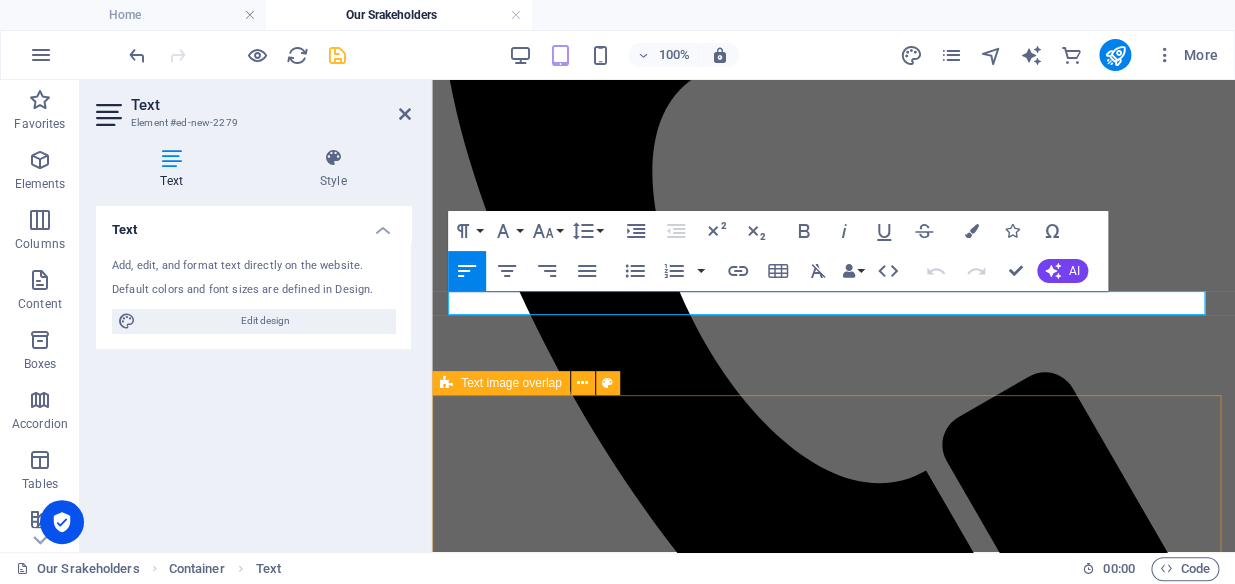 scroll, scrollTop: 610, scrollLeft: 0, axis: vertical 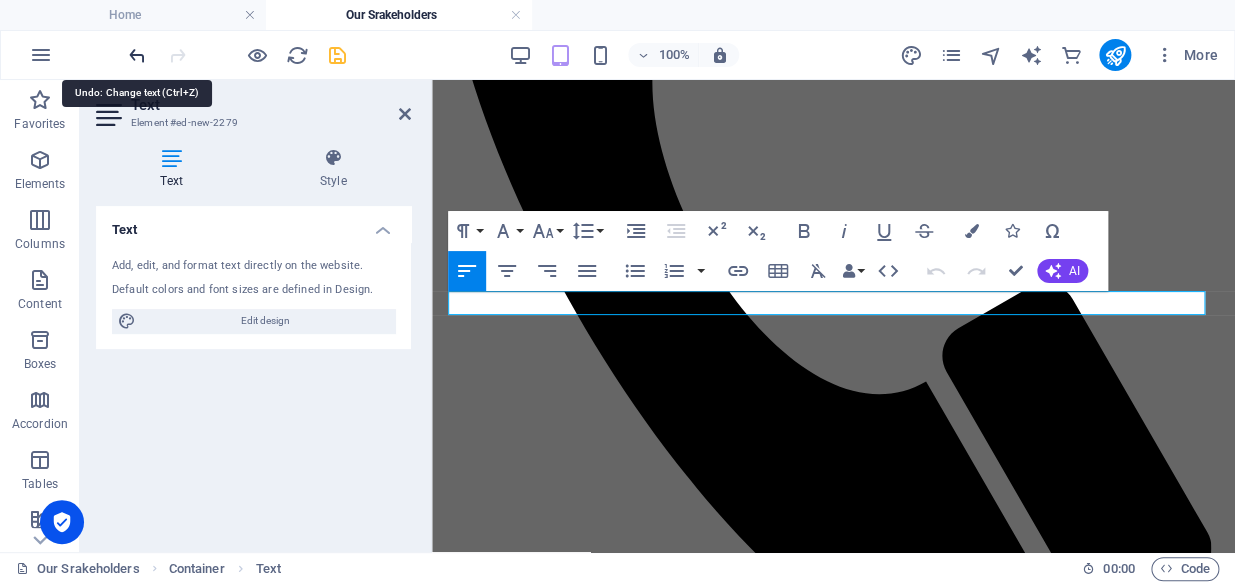 click at bounding box center (137, 55) 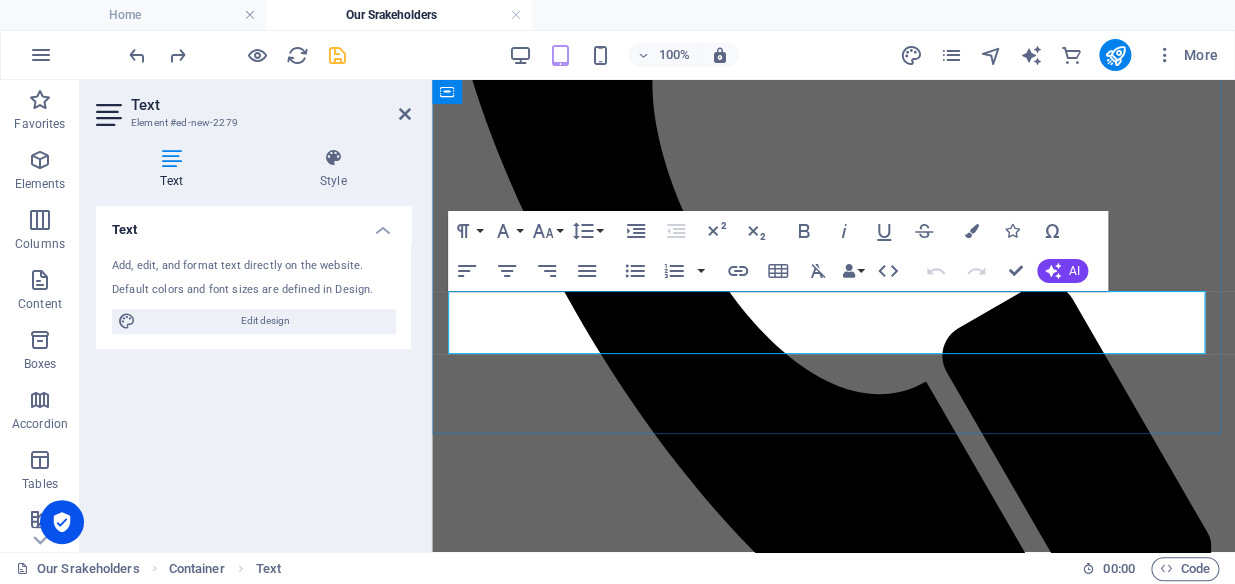 click on "New text element Together We Build. Together We Thrive." at bounding box center [833, 1467] 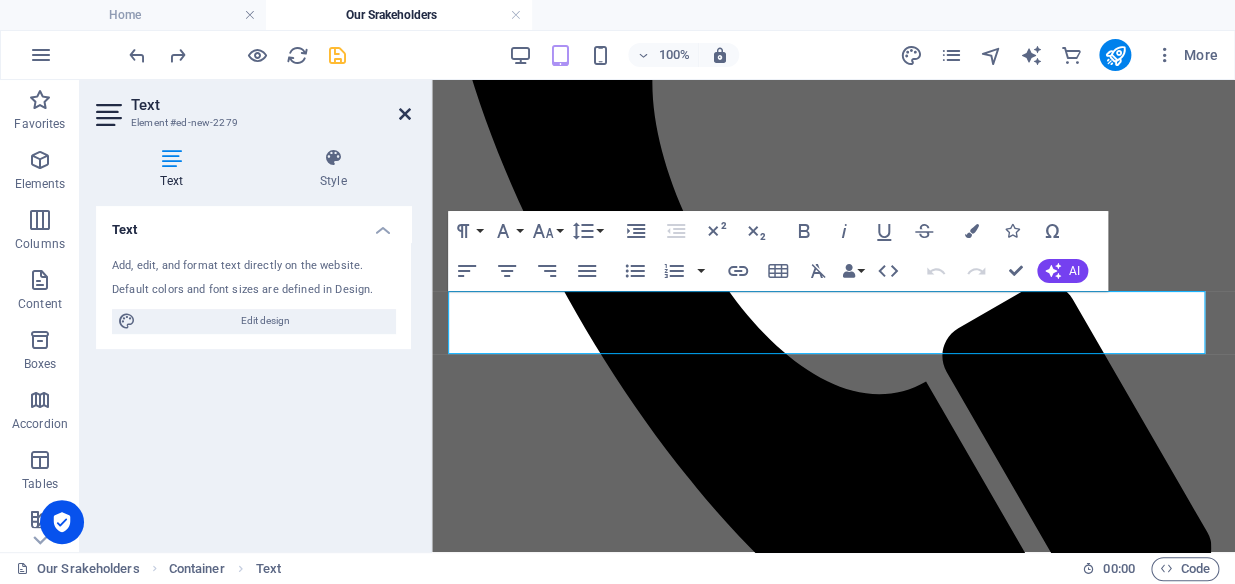 click at bounding box center [405, 114] 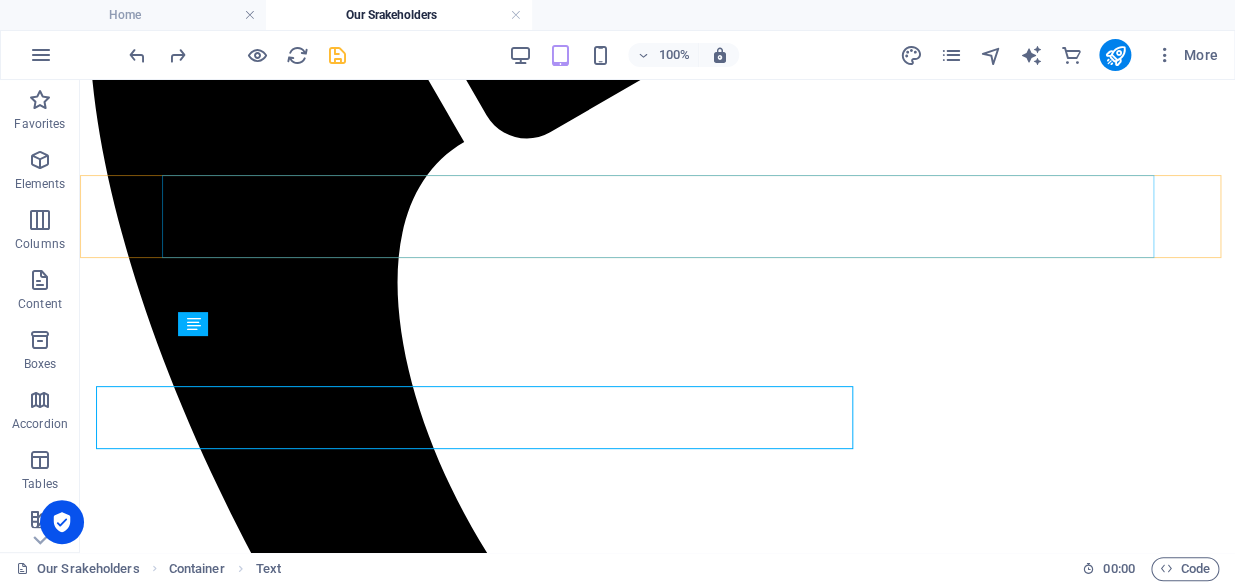 scroll, scrollTop: 521, scrollLeft: 0, axis: vertical 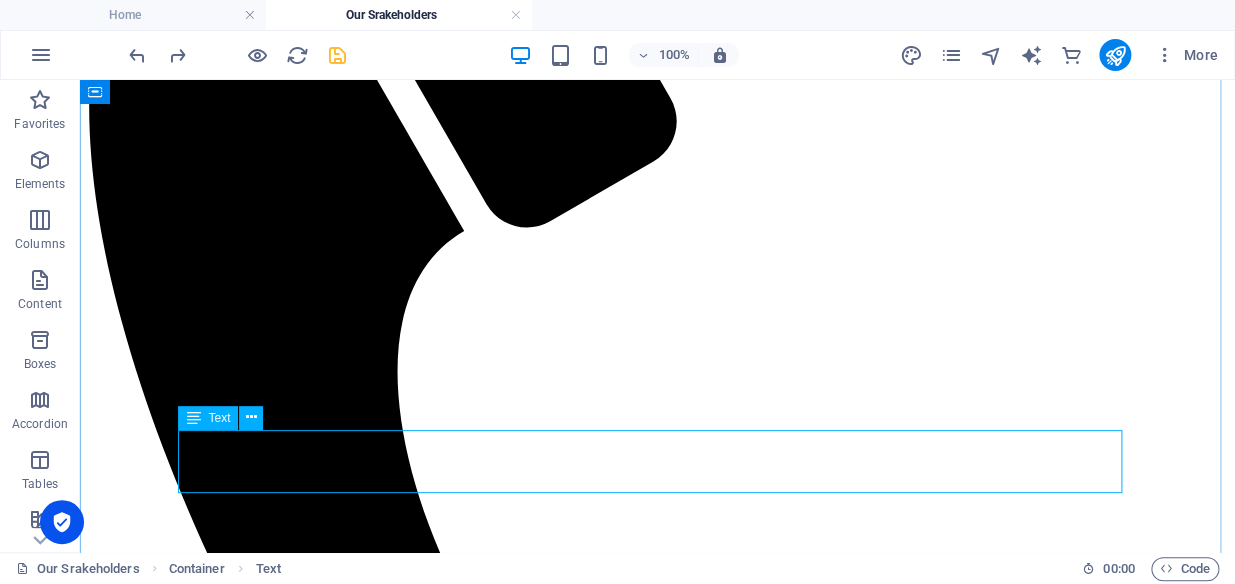 click on "New text element Together We Build. Together We Thrive." at bounding box center [657, 2259] 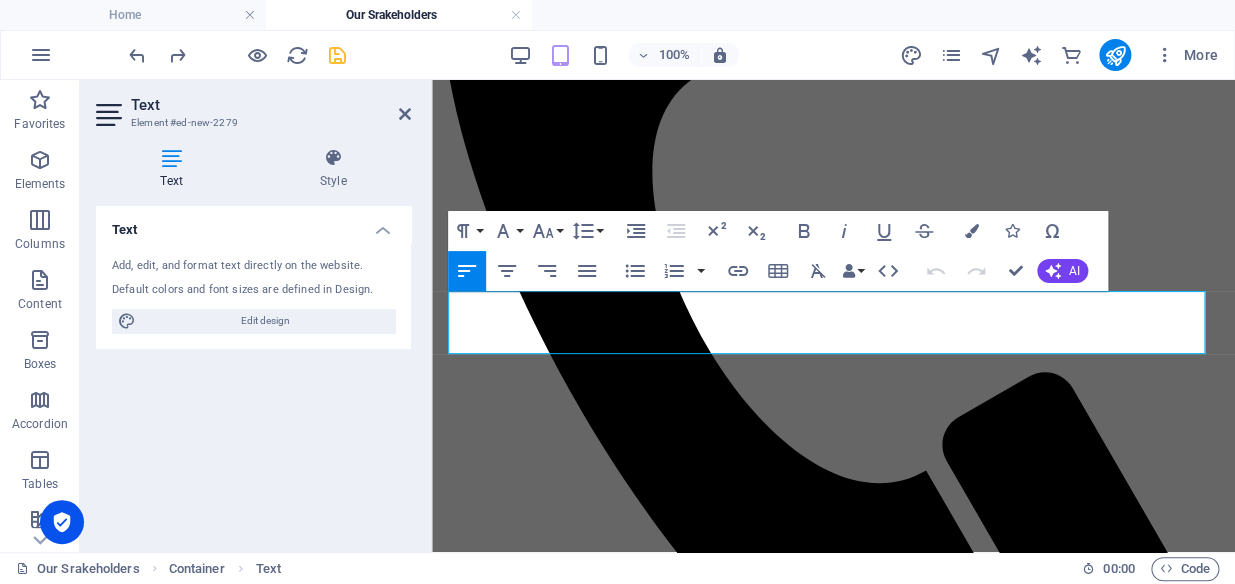 scroll, scrollTop: 610, scrollLeft: 0, axis: vertical 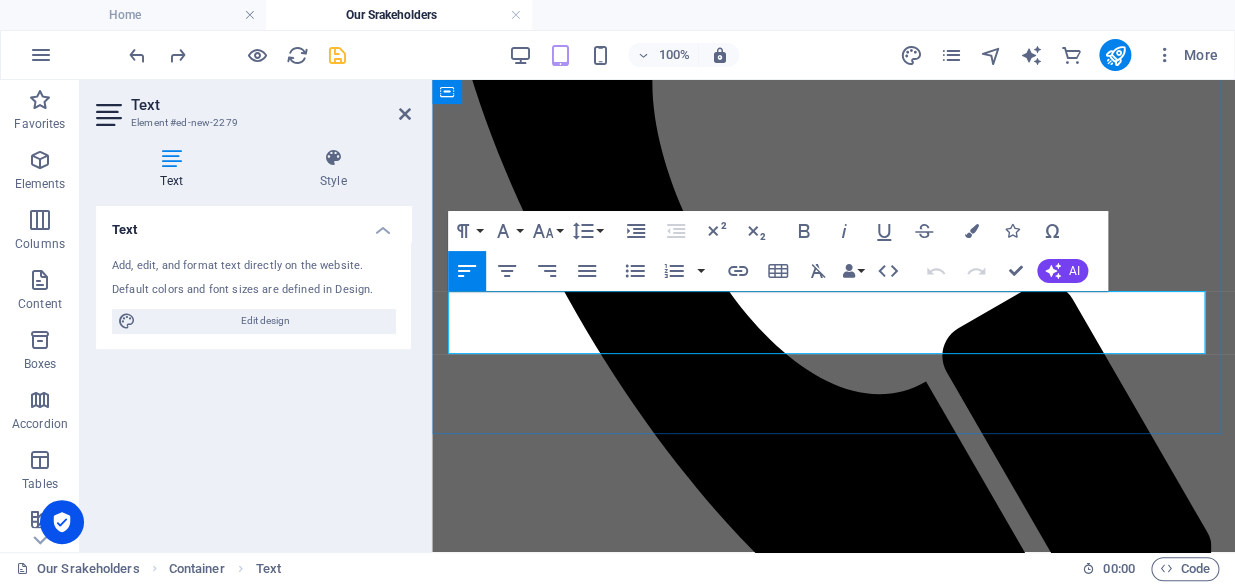 click at bounding box center [833, 1476] 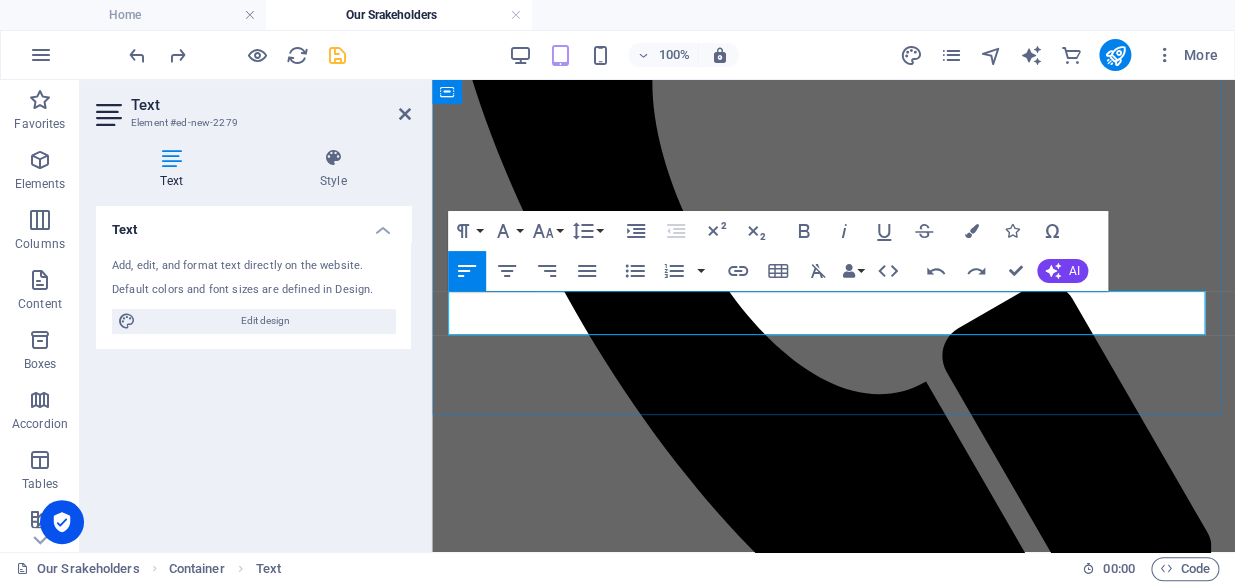 click on "Together We Build. Together We Thrive." at bounding box center [833, 1476] 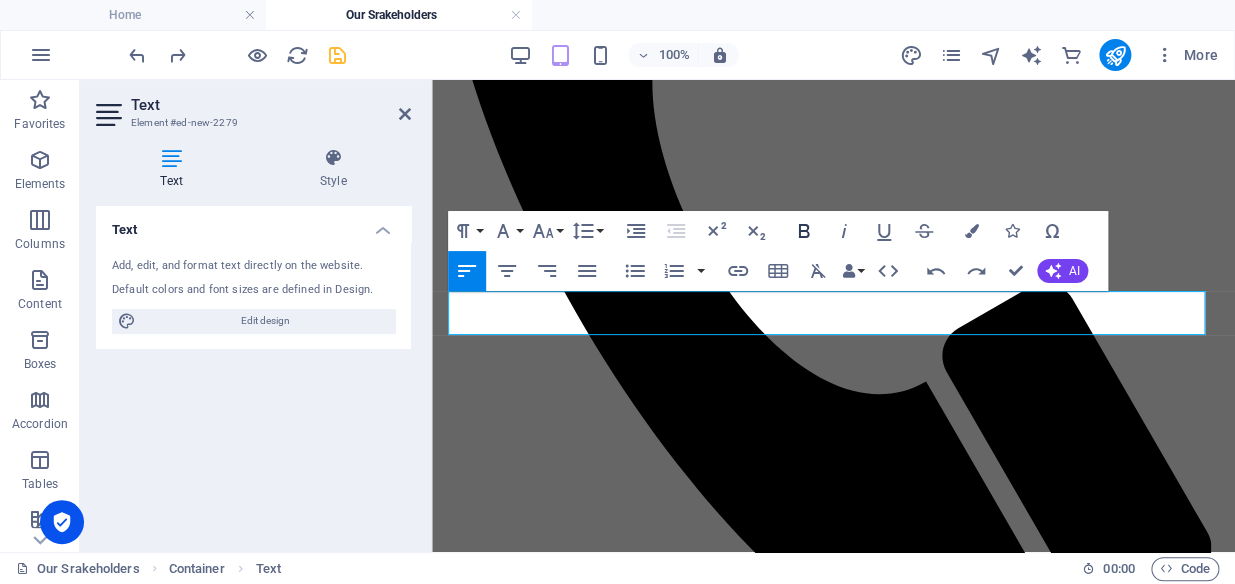 click 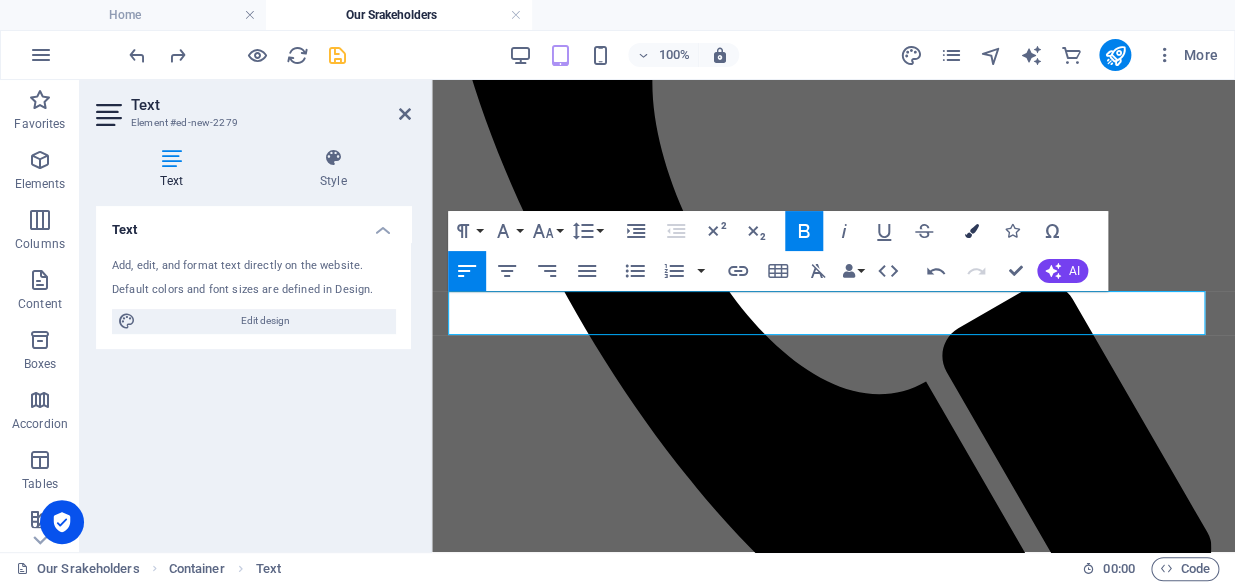 click at bounding box center [972, 231] 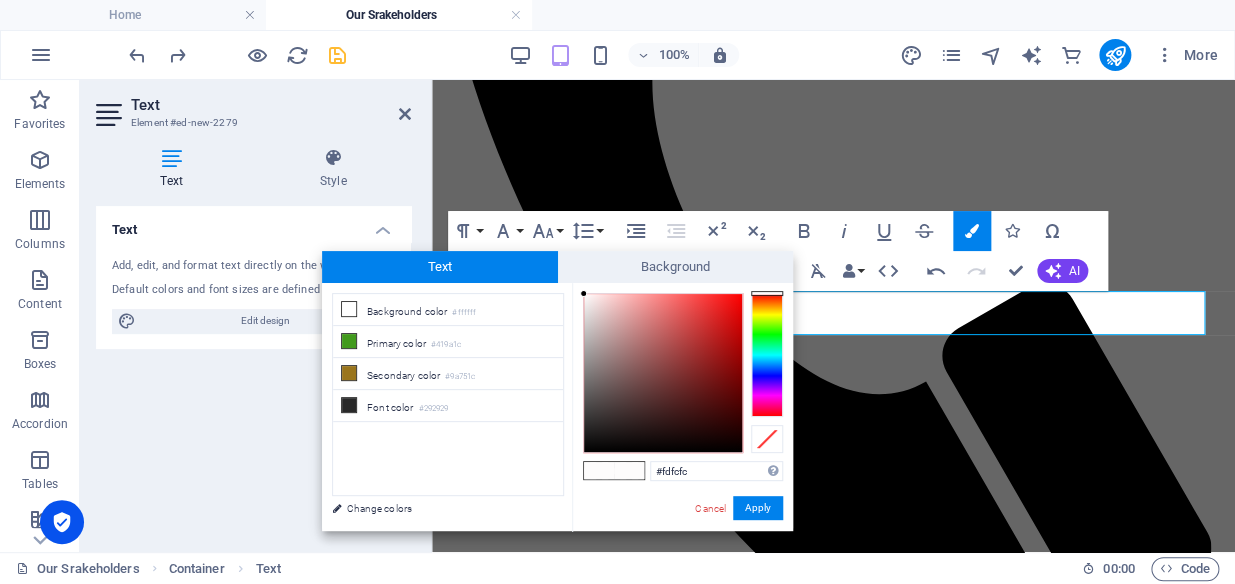 type on "#fa0505" 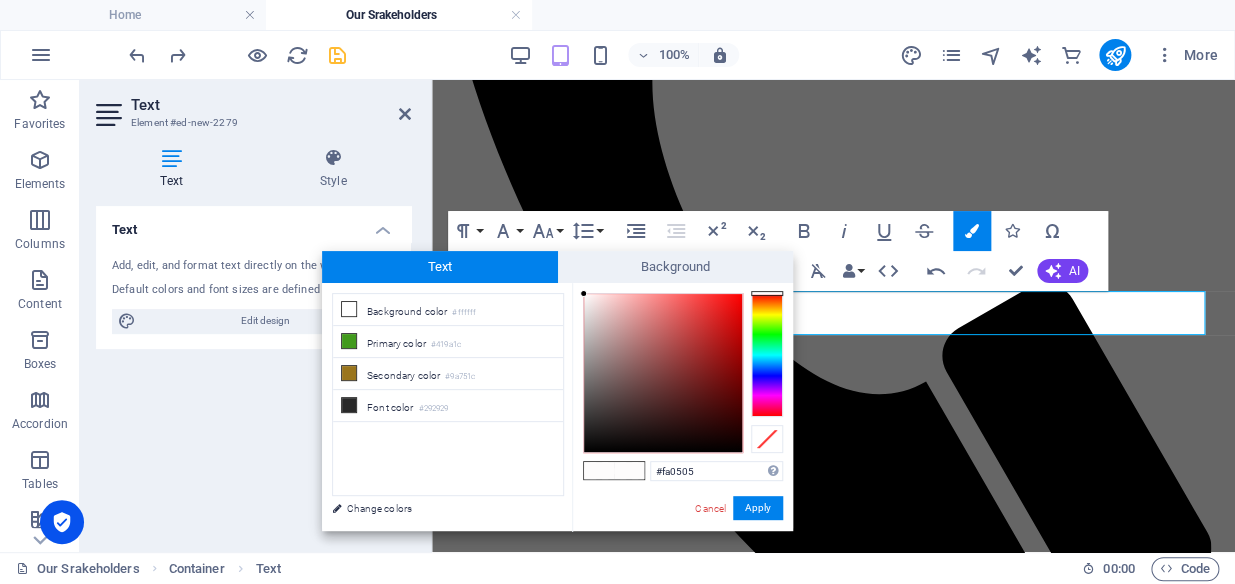 click at bounding box center [663, 373] 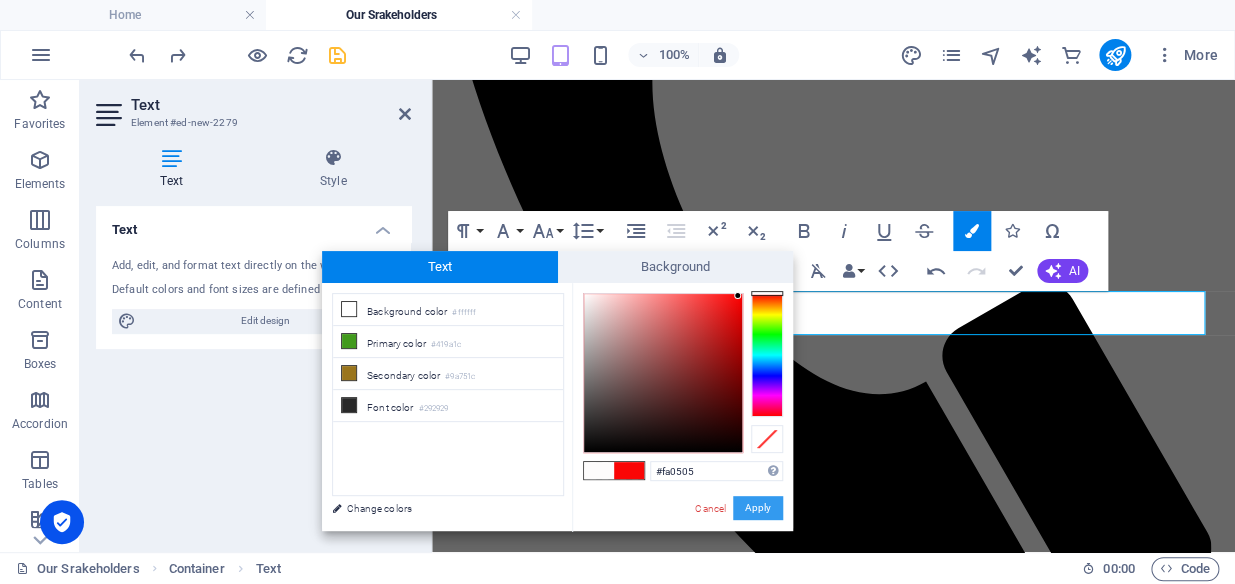 click on "Apply" at bounding box center [758, 508] 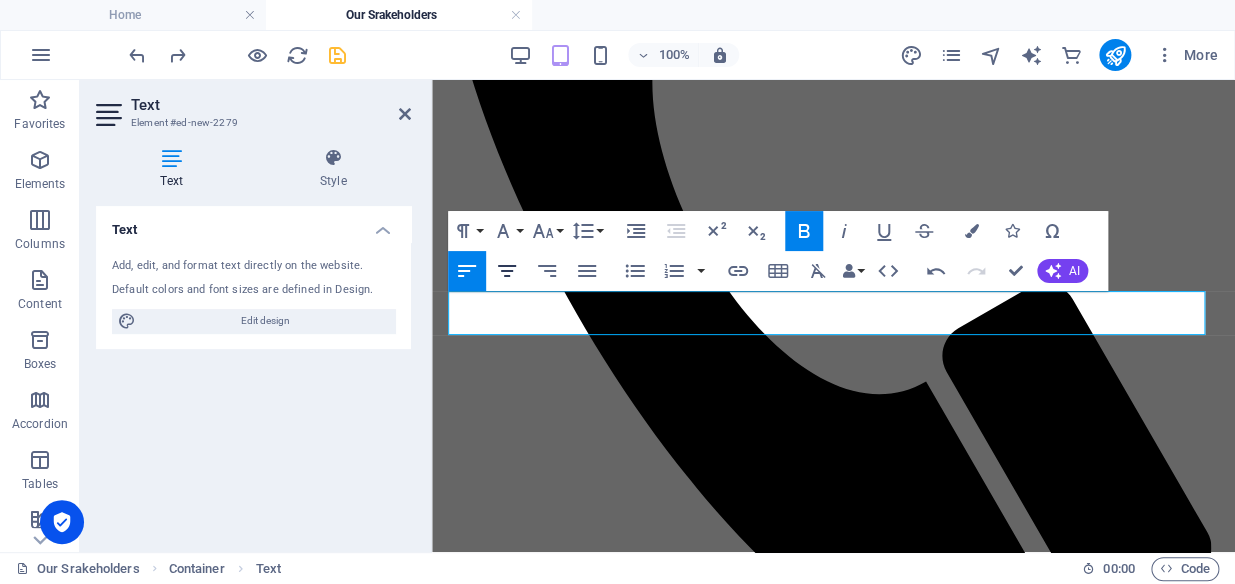 click 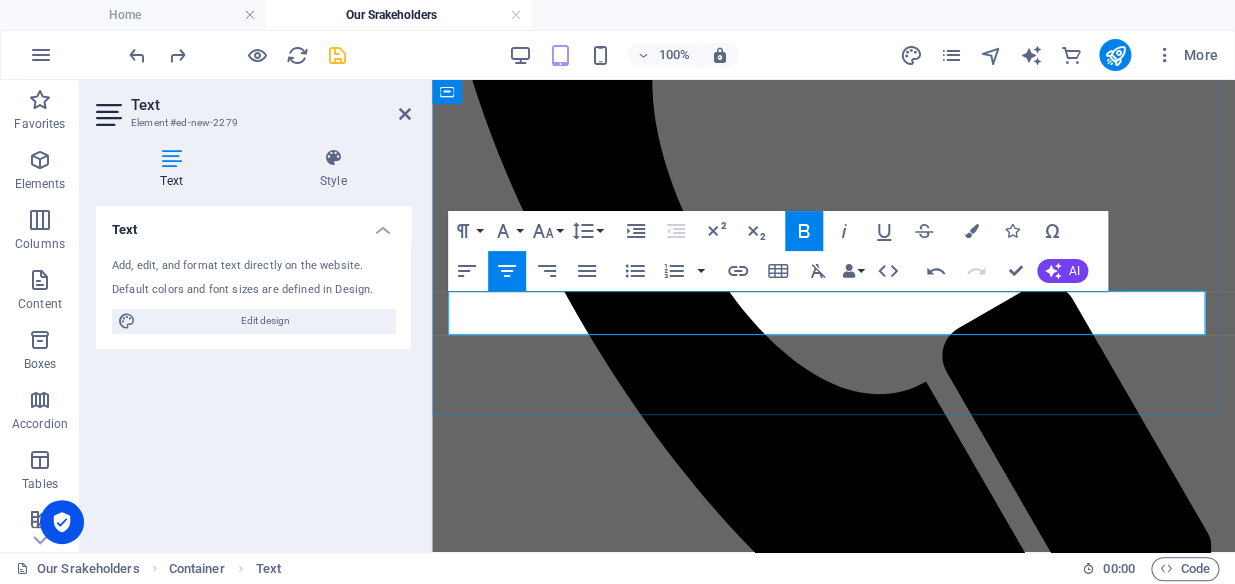 click at bounding box center (833, 1444) 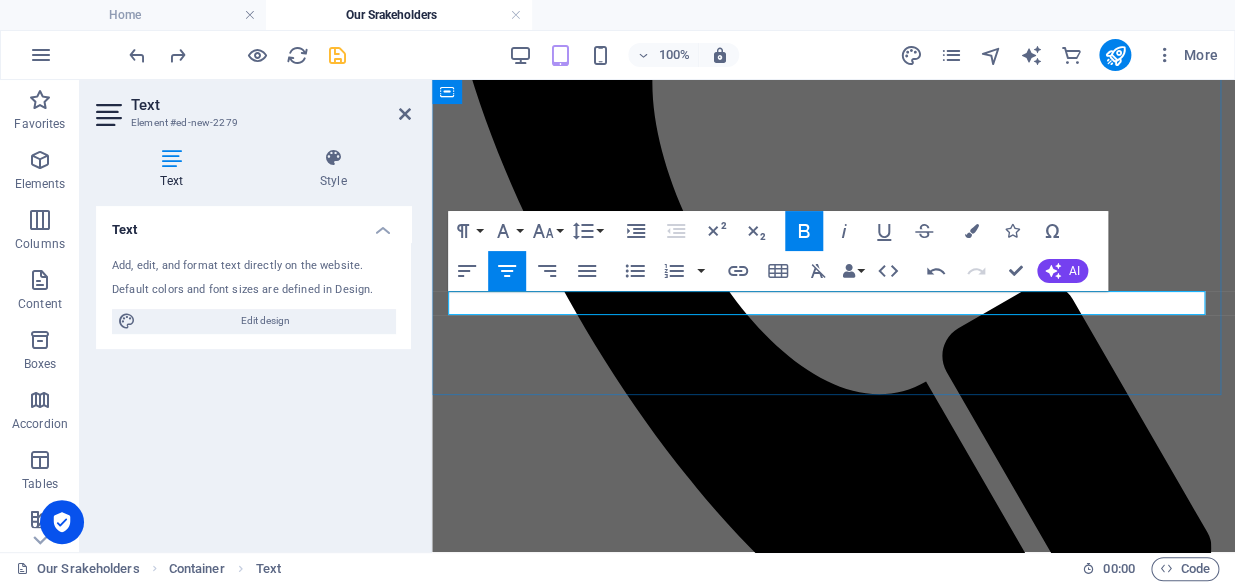 click on "Together We Build. Together We Thrive." at bounding box center (833, 1444) 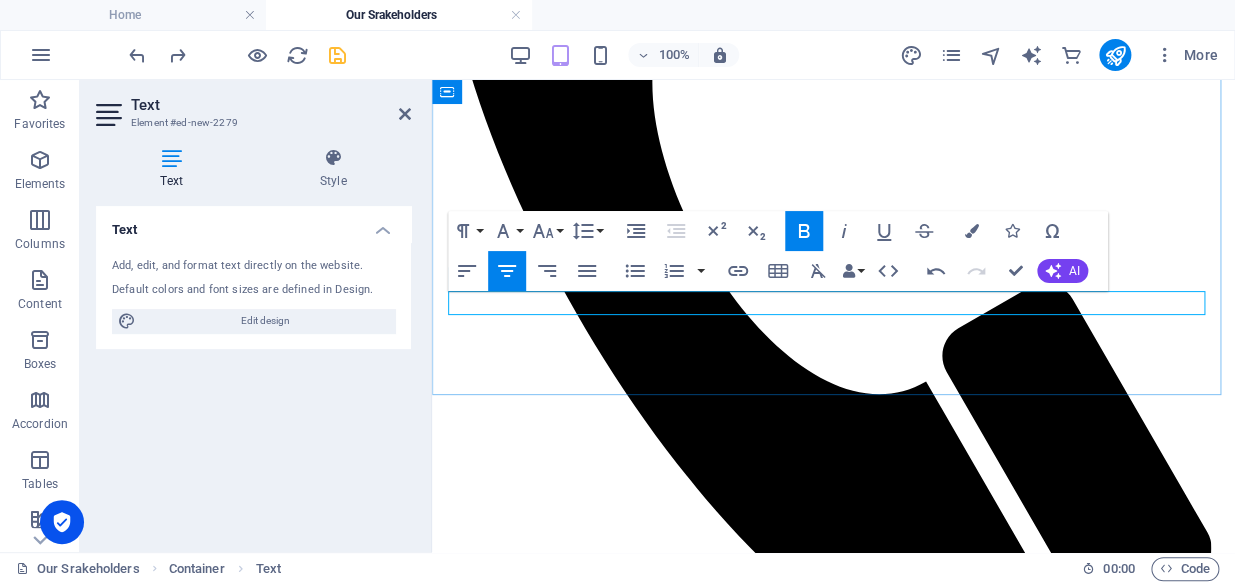 click on "Together We Build. Together We Thrive." at bounding box center (833, 1444) 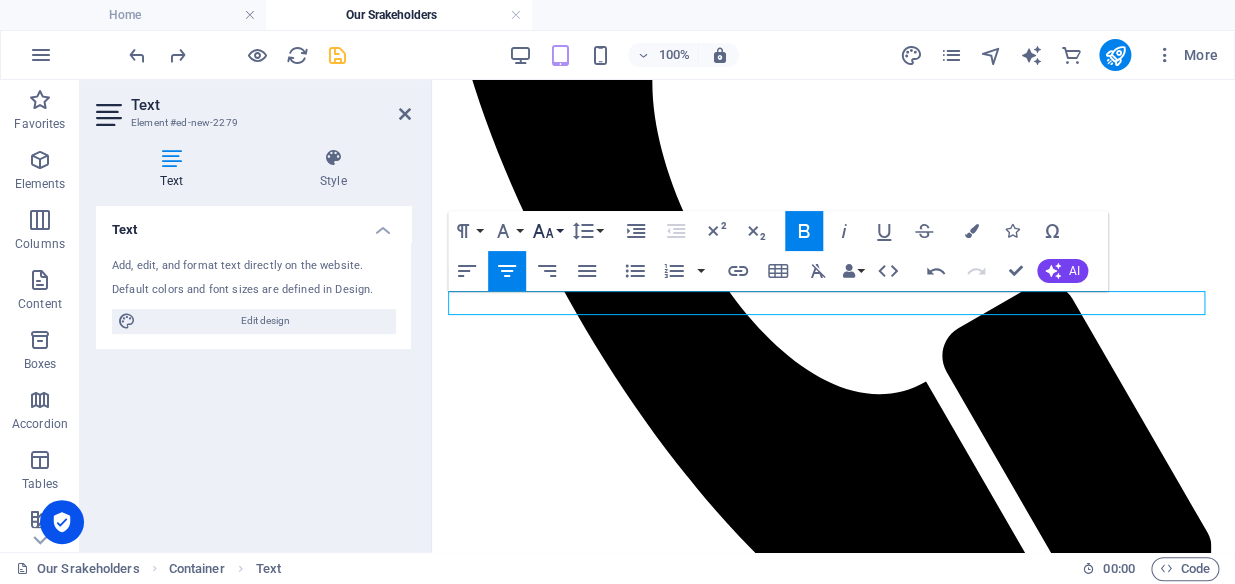 click on "Font Size" at bounding box center (547, 231) 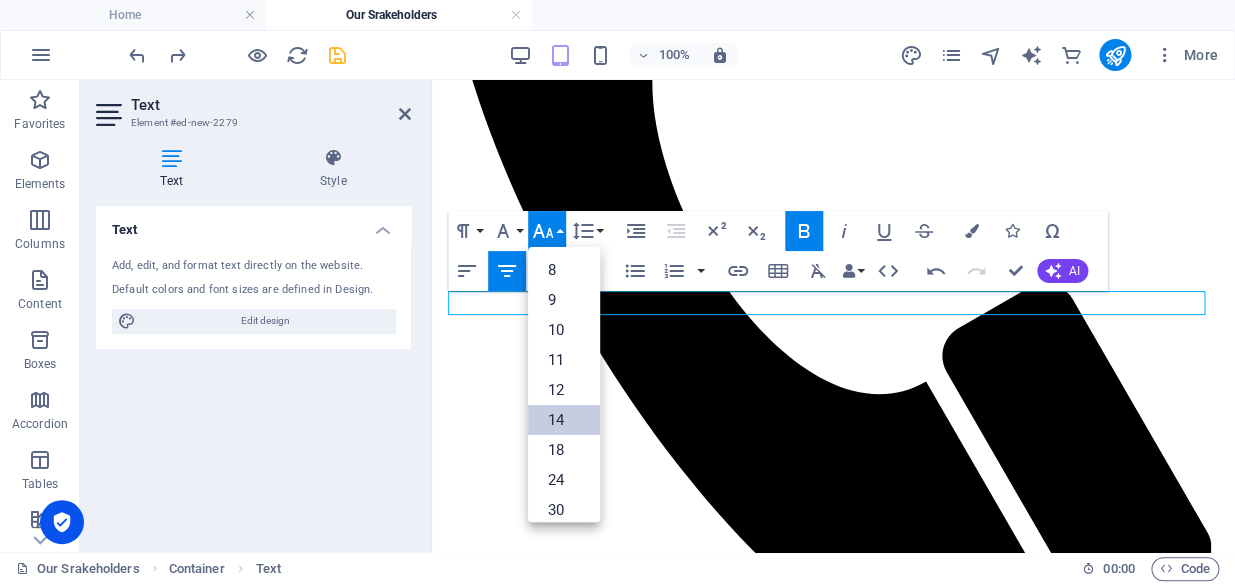 click on "14" at bounding box center [564, 420] 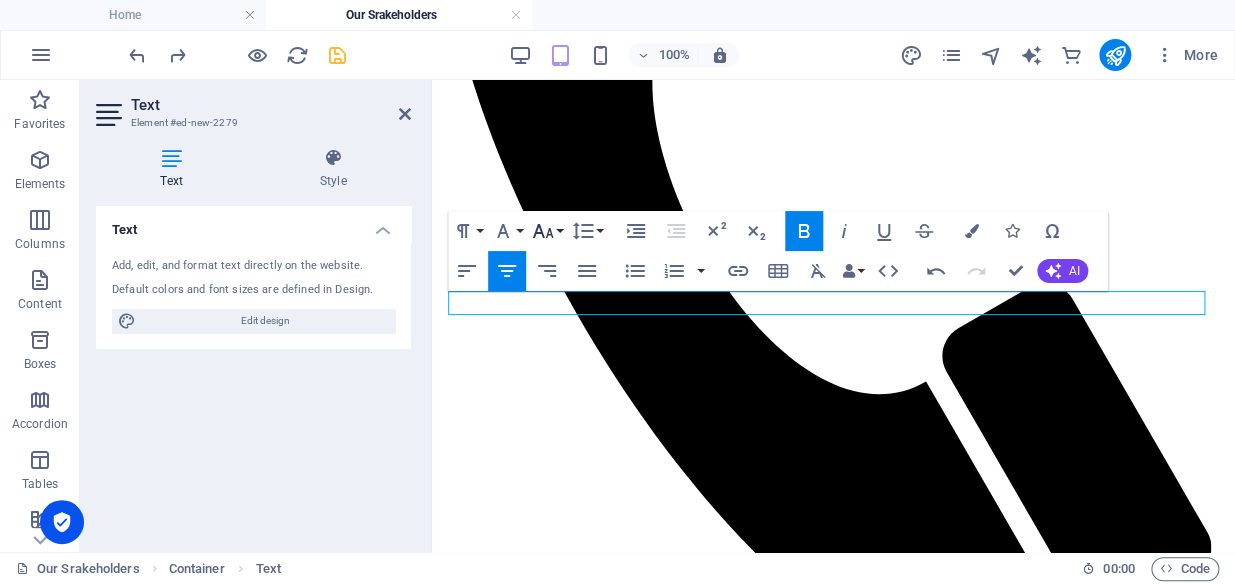 click 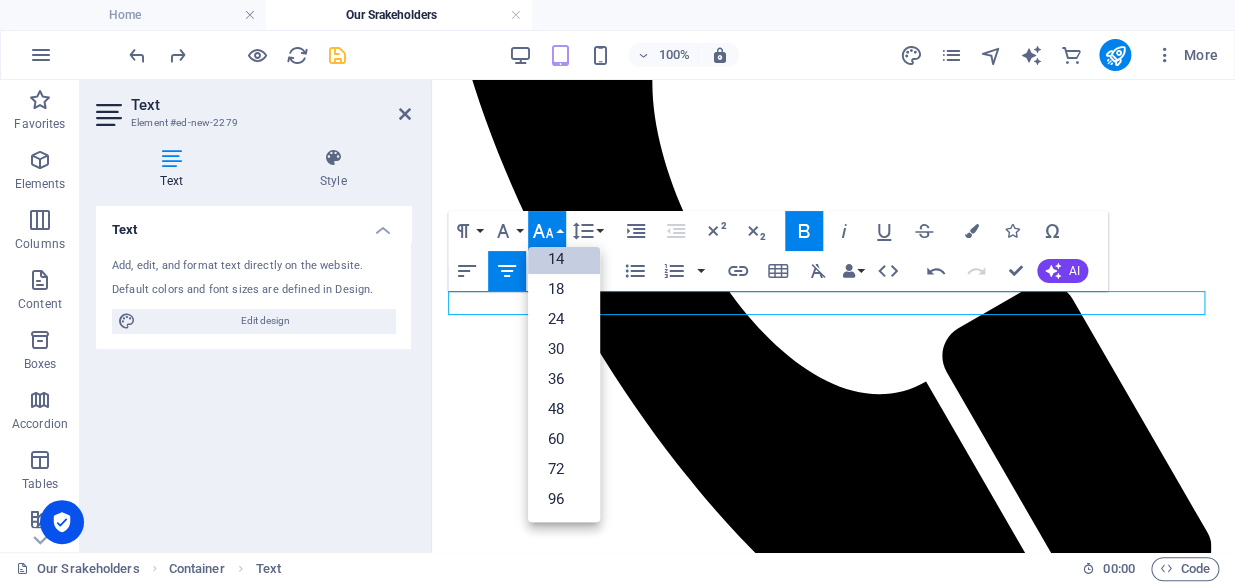 scroll, scrollTop: 160, scrollLeft: 0, axis: vertical 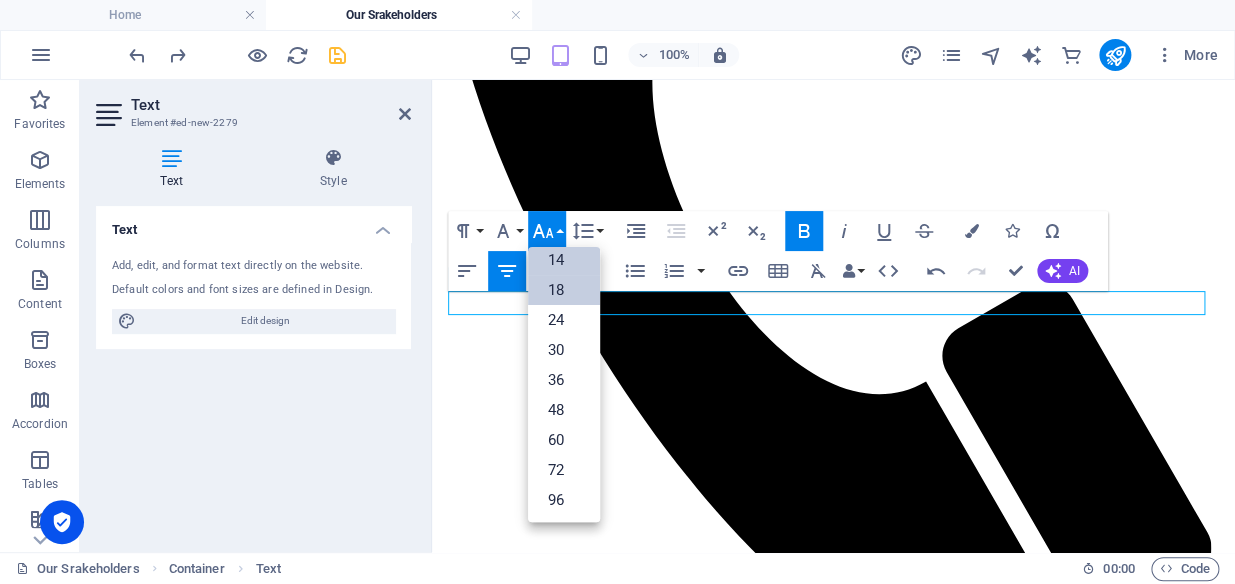 click on "18" at bounding box center (564, 290) 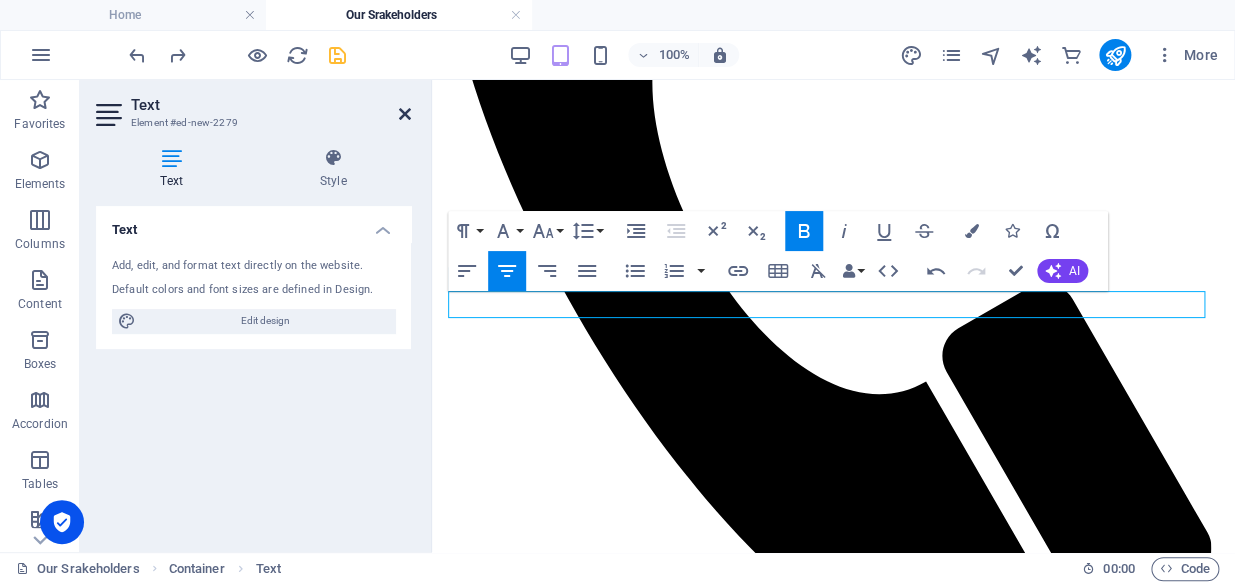 click at bounding box center (405, 114) 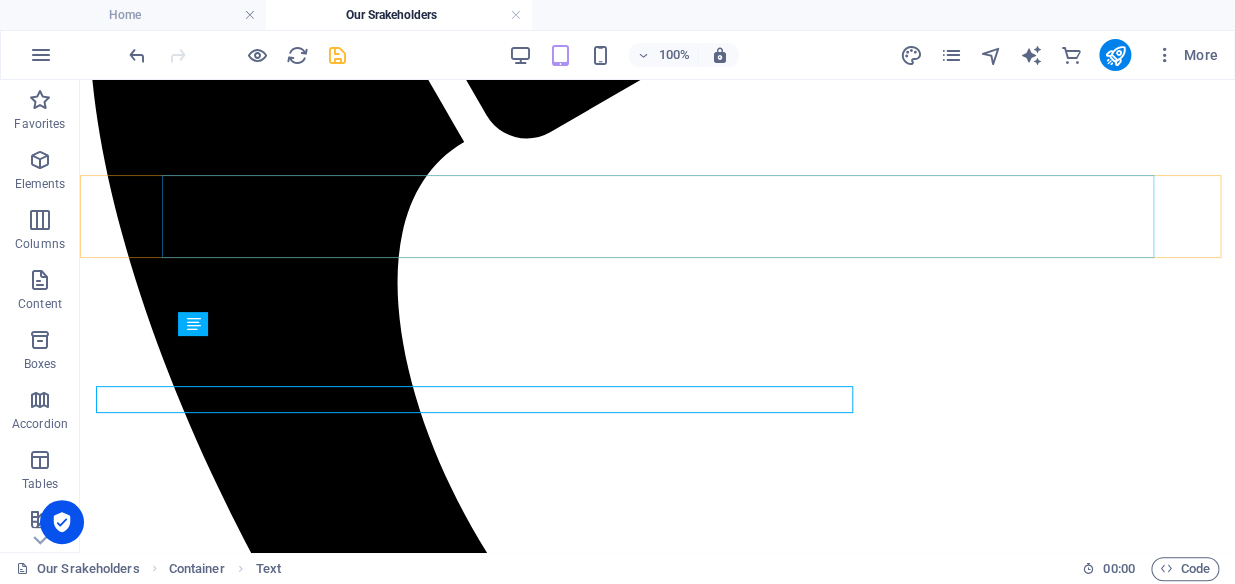 scroll, scrollTop: 521, scrollLeft: 0, axis: vertical 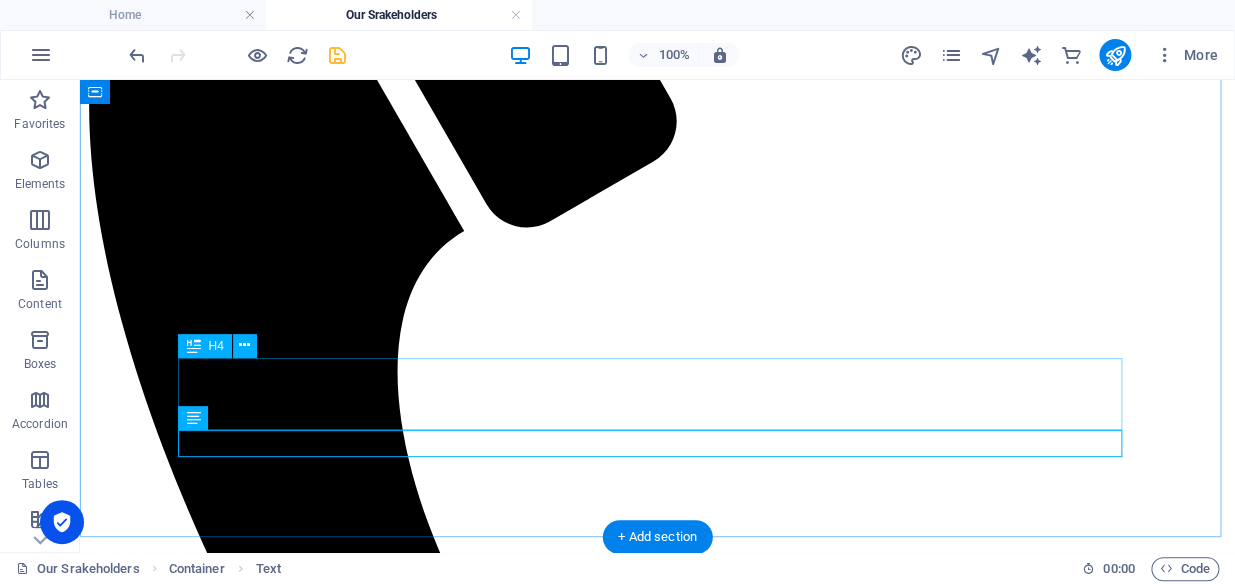 click on "Welcome to Bakgatla Ba Mocha Pankop Beneficiaries Communal Property Association" at bounding box center [657, 2196] 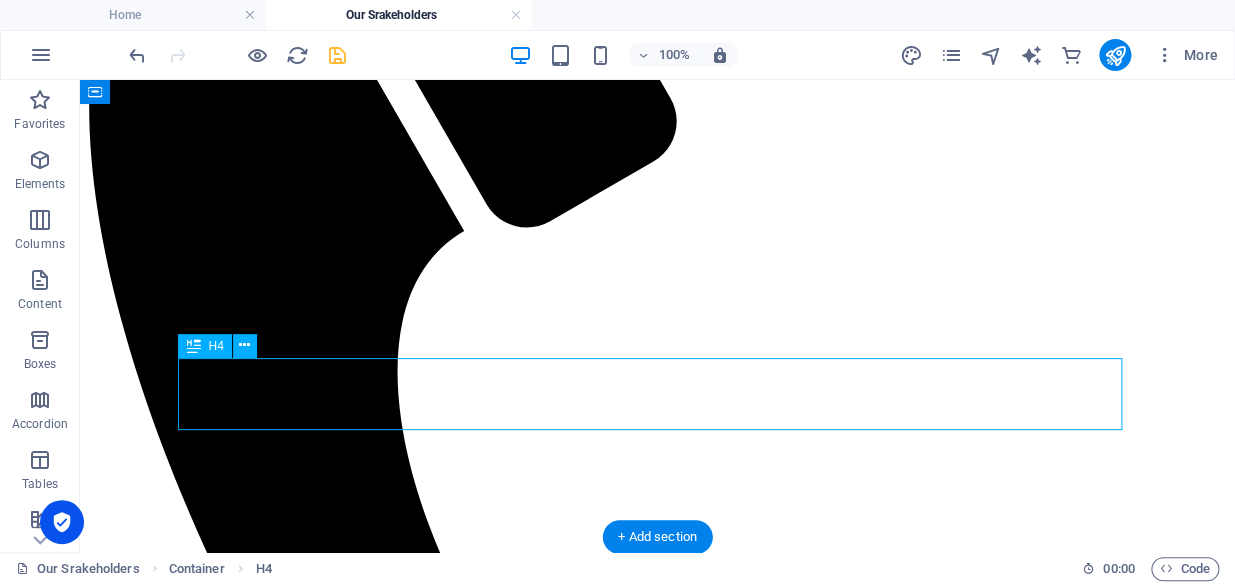 click on "Welcome to Bakgatla Ba Mocha Pankop Beneficiaries Communal Property Association" at bounding box center [657, 2196] 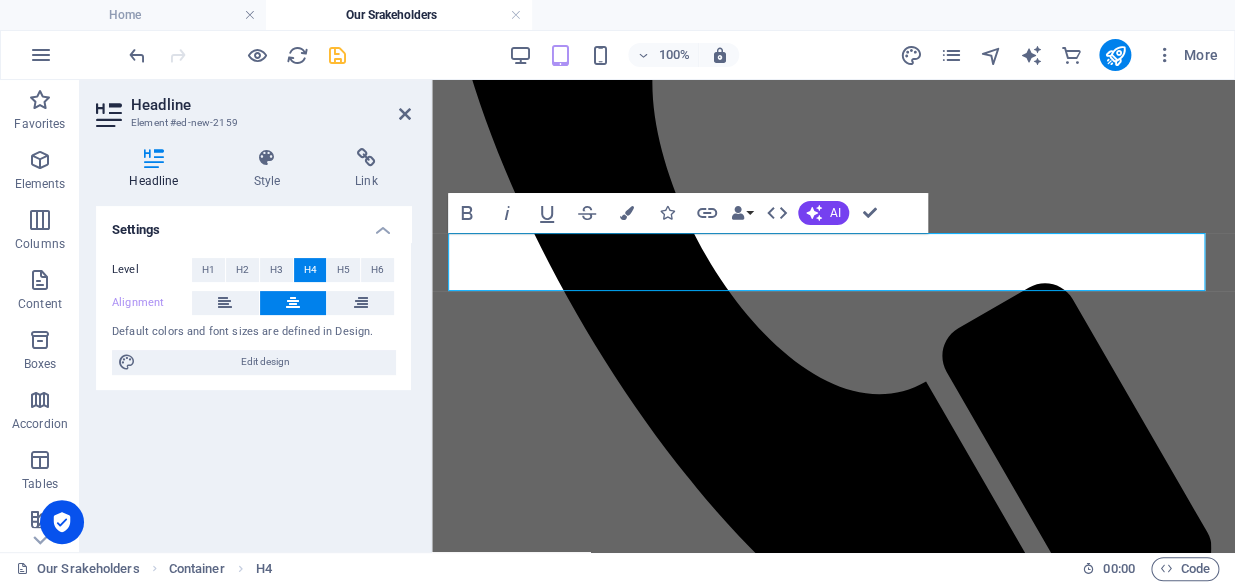 click at bounding box center (293, 303) 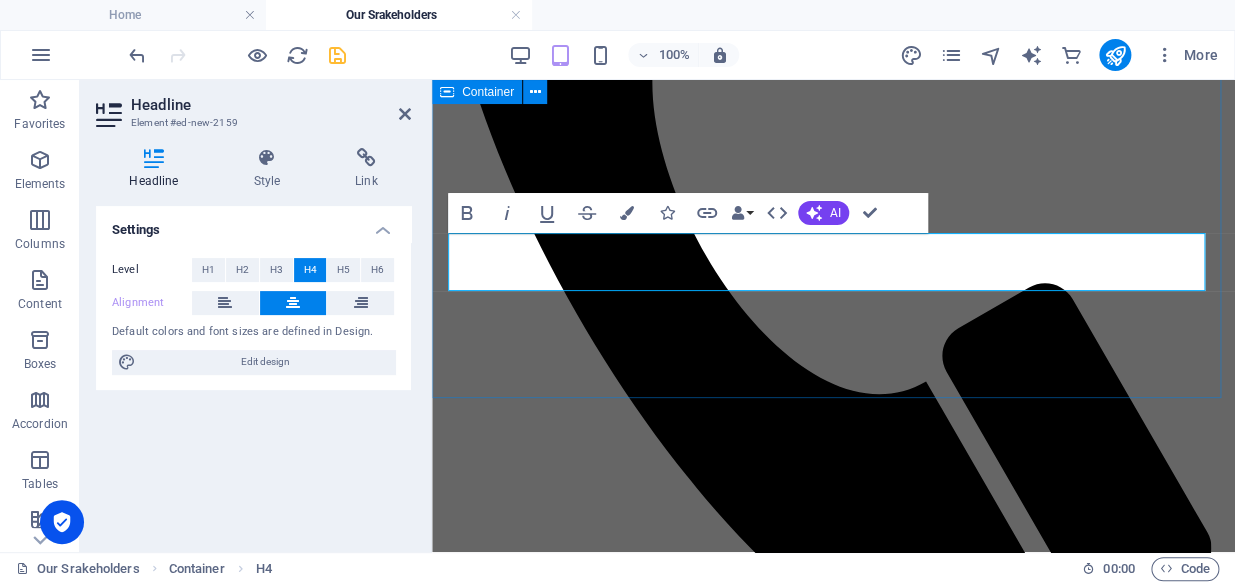 click on "Welcome to Bakgatla Ba Mocha Pankop Beneficiaries Communal Property Association Together We Build. Together We Thrive." at bounding box center [833, 1145] 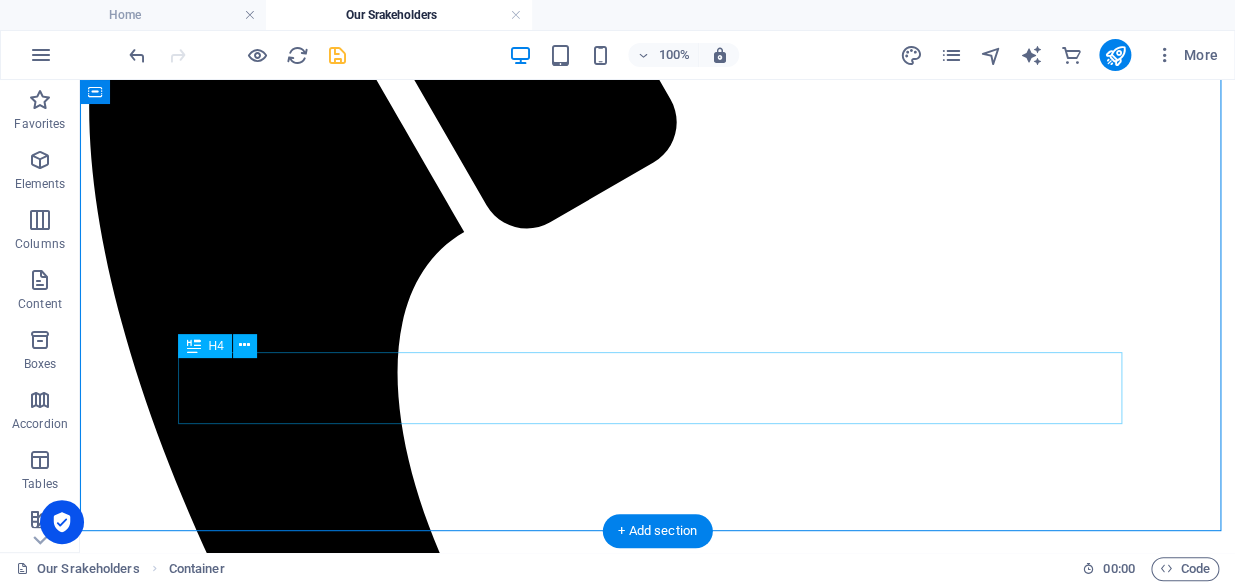 scroll, scrollTop: 521, scrollLeft: 0, axis: vertical 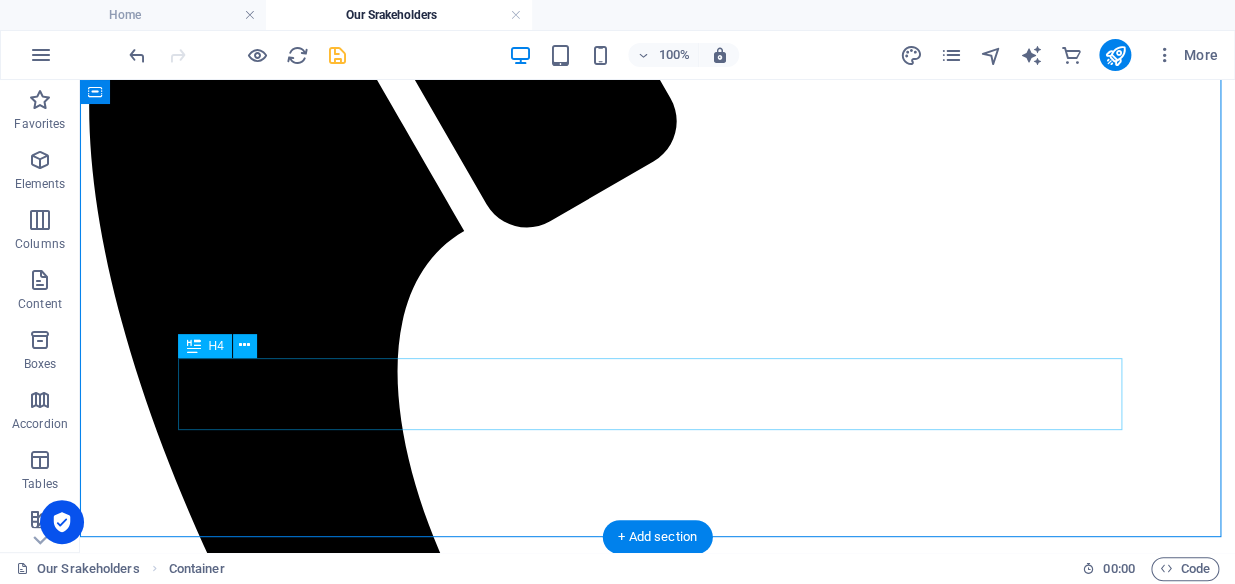 click on "Welcome to Bakgatla Ba Mocha Pankop Beneficiaries Communal Property Association" at bounding box center [657, 2196] 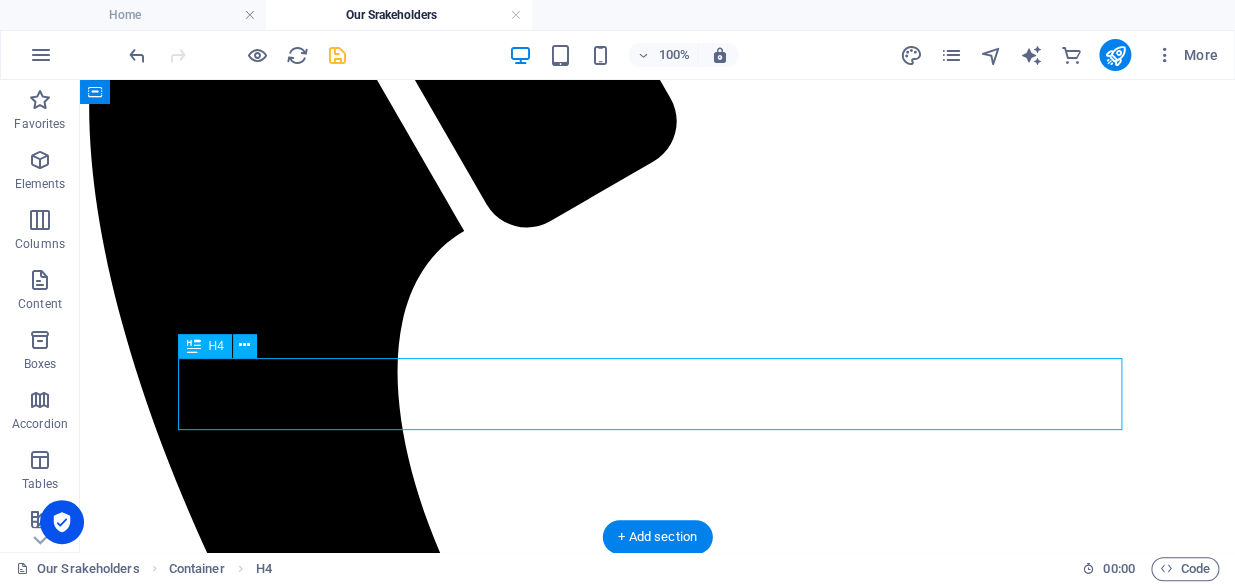 click on "Welcome to Bakgatla Ba Mocha Pankop Beneficiaries Communal Property Association" at bounding box center (657, 2196) 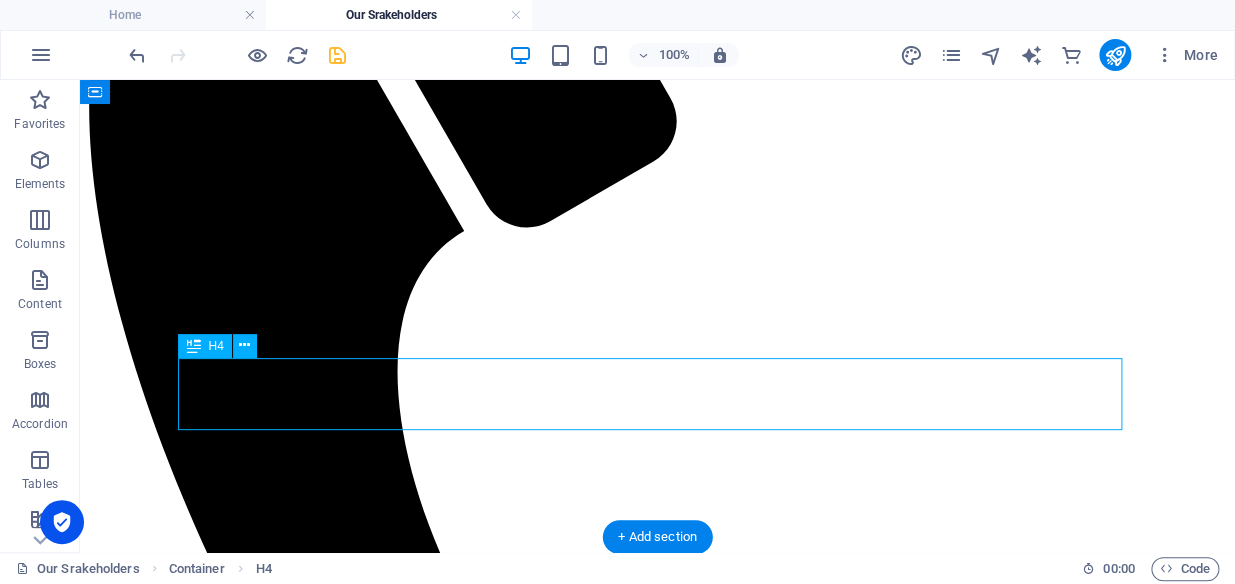 scroll, scrollTop: 610, scrollLeft: 0, axis: vertical 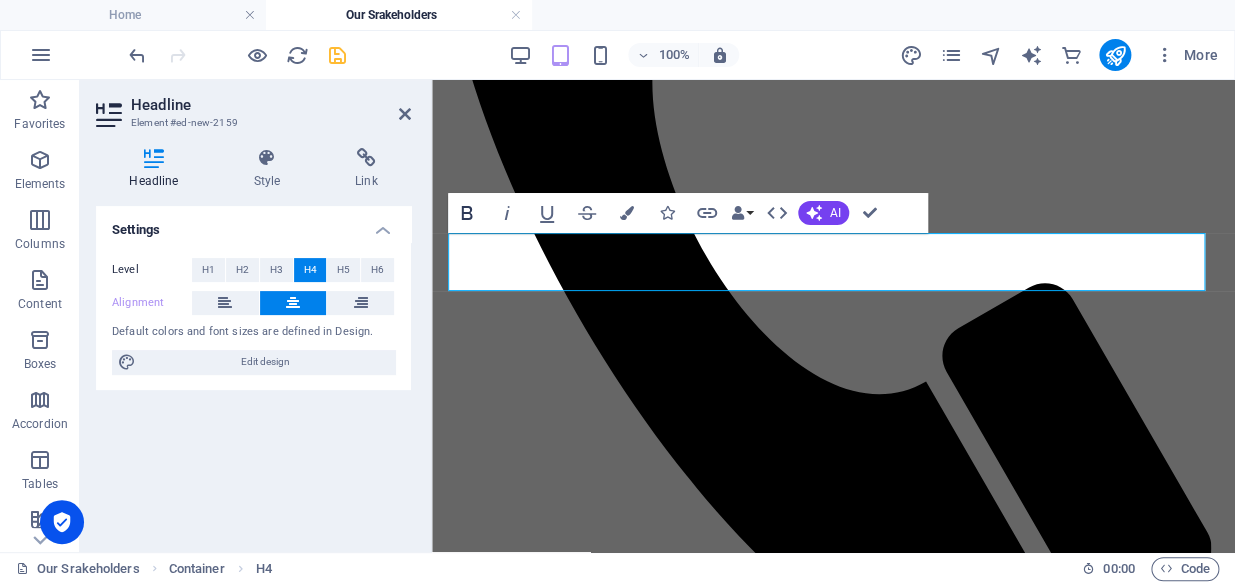 click 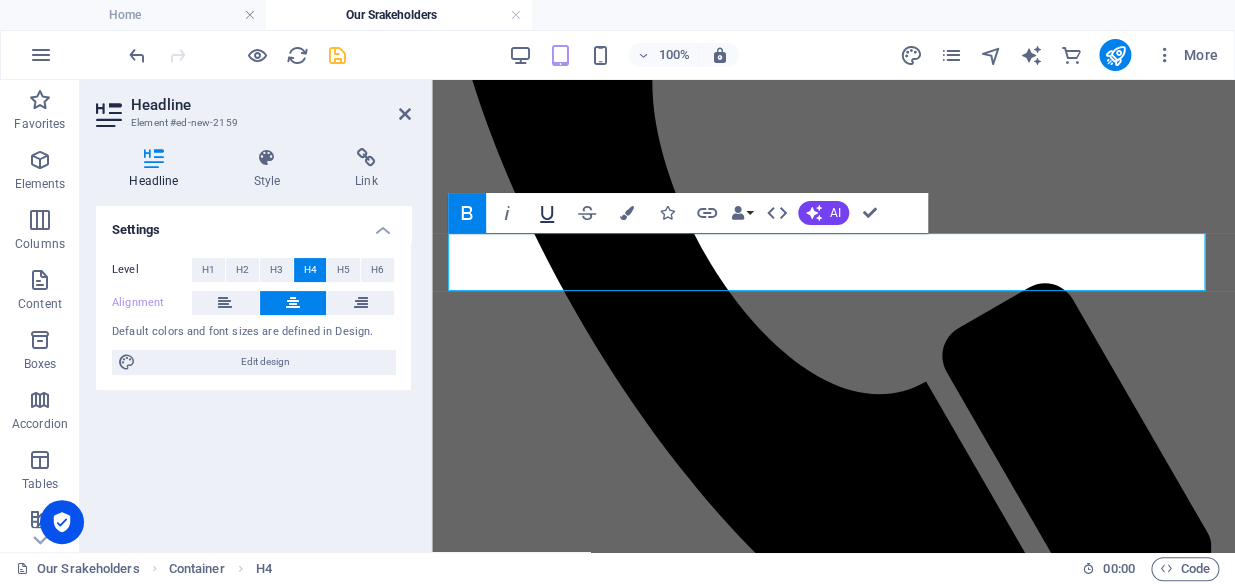 click 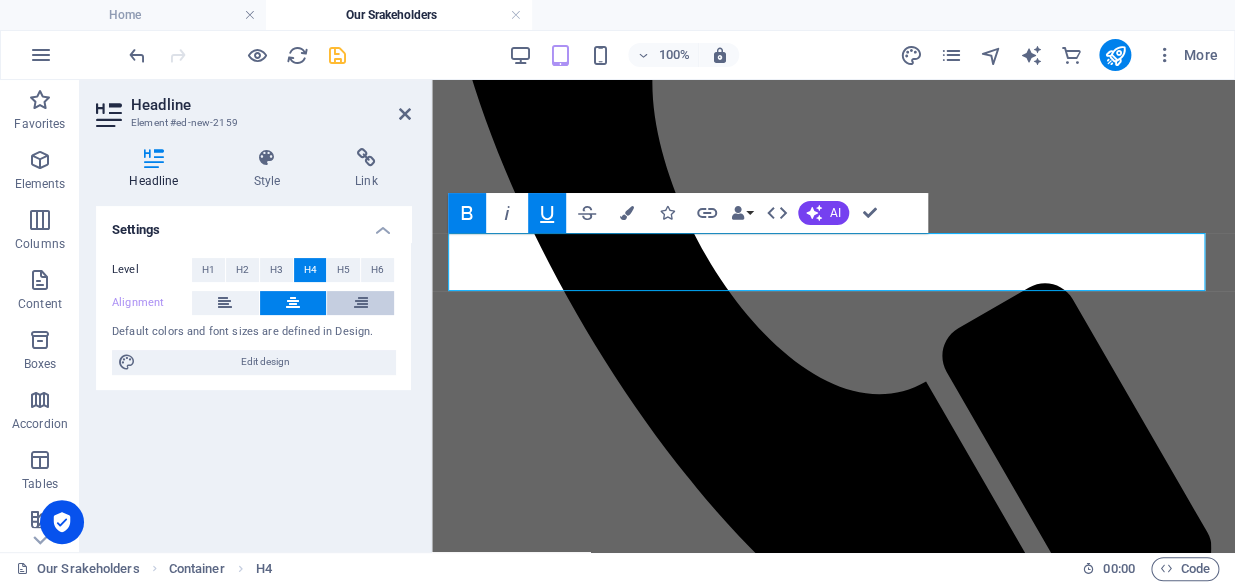click at bounding box center [361, 303] 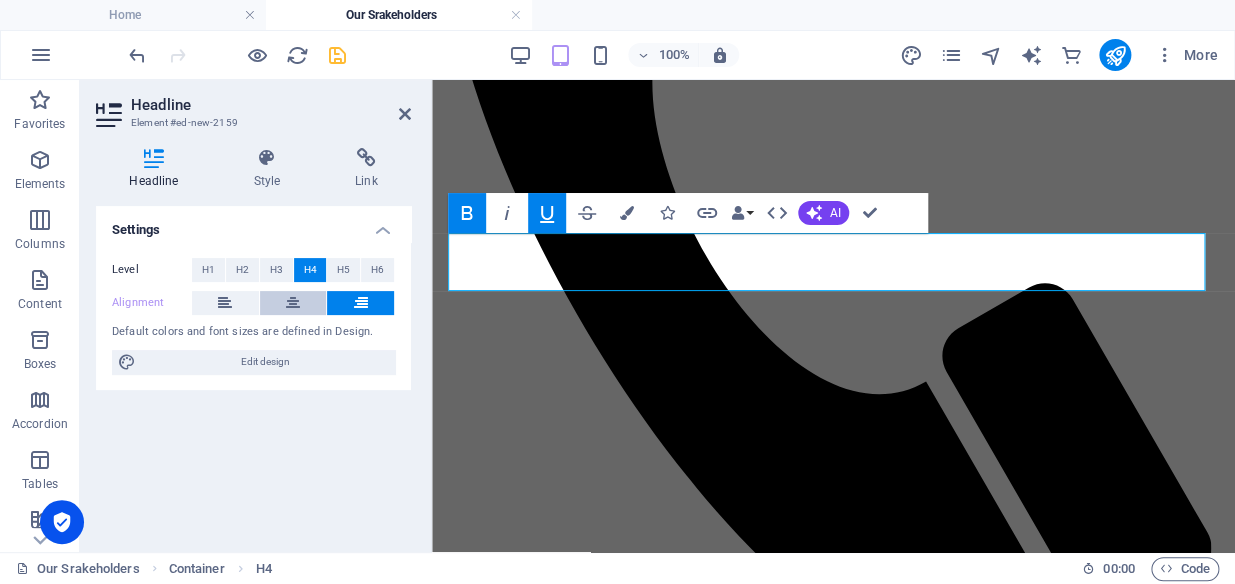 click at bounding box center (293, 303) 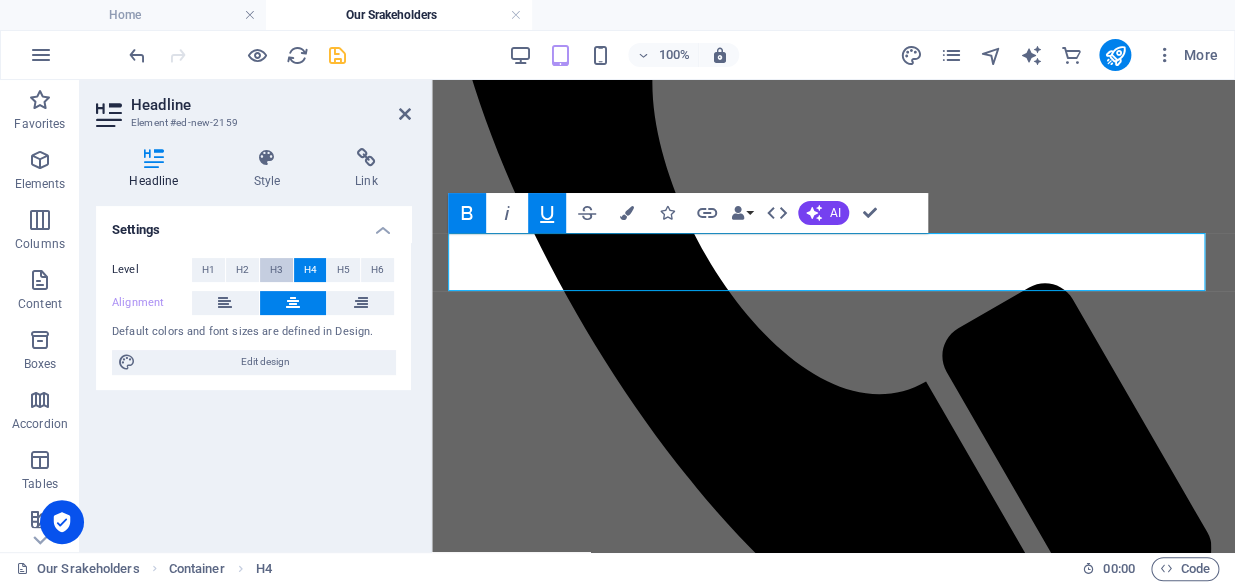 click on "H3" at bounding box center (276, 270) 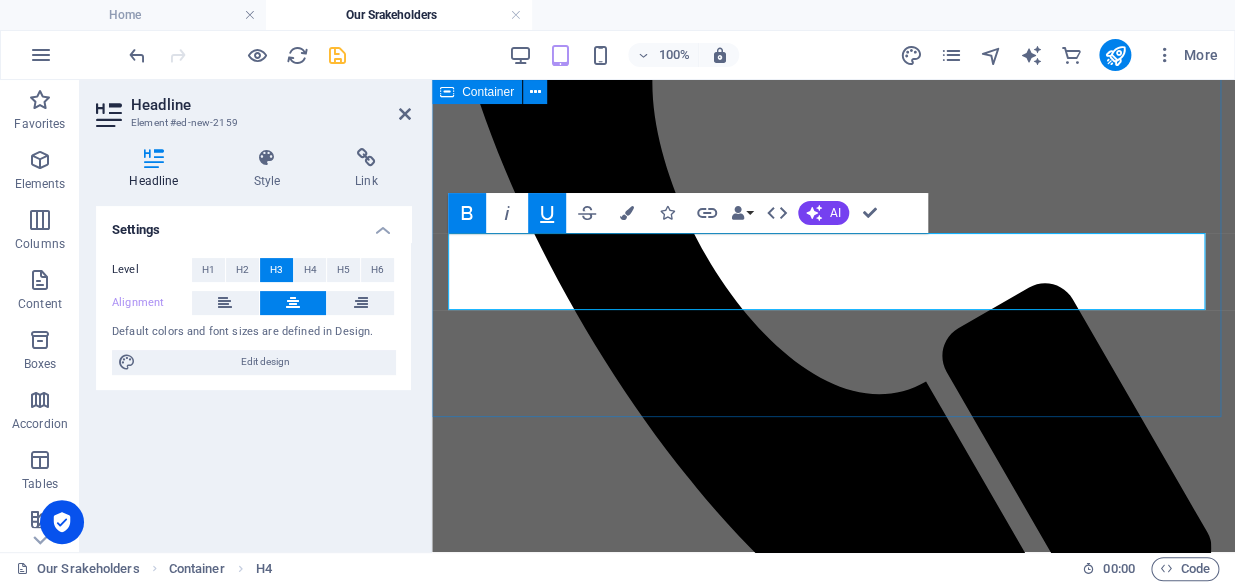 click on "Welcome to Bakgatla Ba Mocha Pankop Beneficiaries Communal Property Association Together We Build. Together We Thrive." at bounding box center (833, 1156) 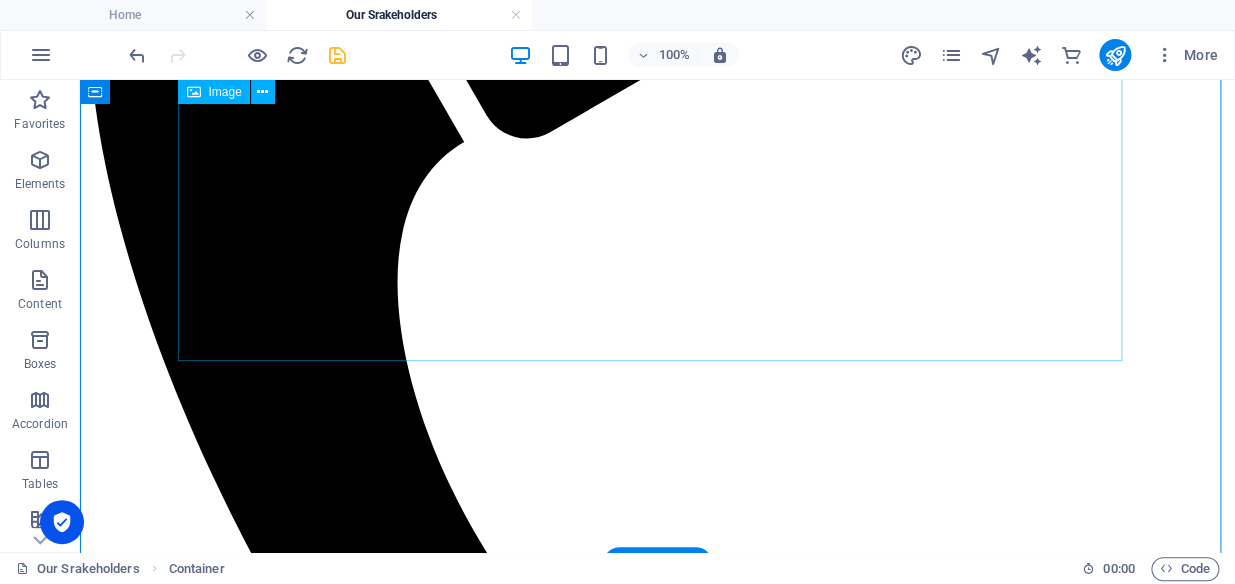 scroll, scrollTop: 521, scrollLeft: 0, axis: vertical 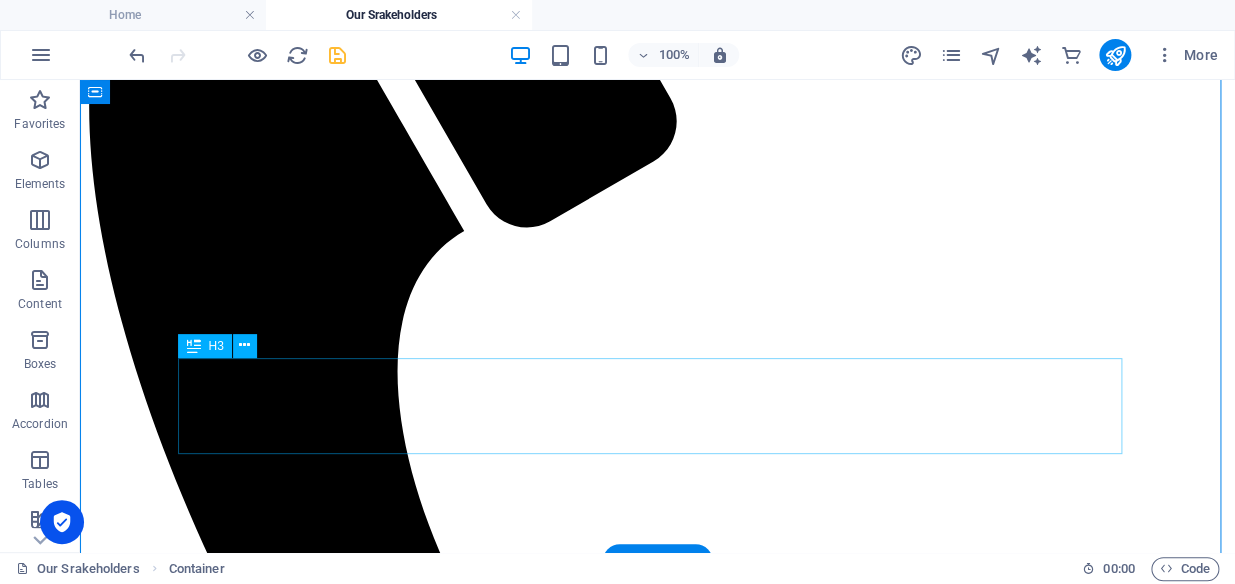 click on "Welcome to Bakgatla Ba Mocha Pankop Beneficiaries Communal Property Association" at bounding box center (657, 2196) 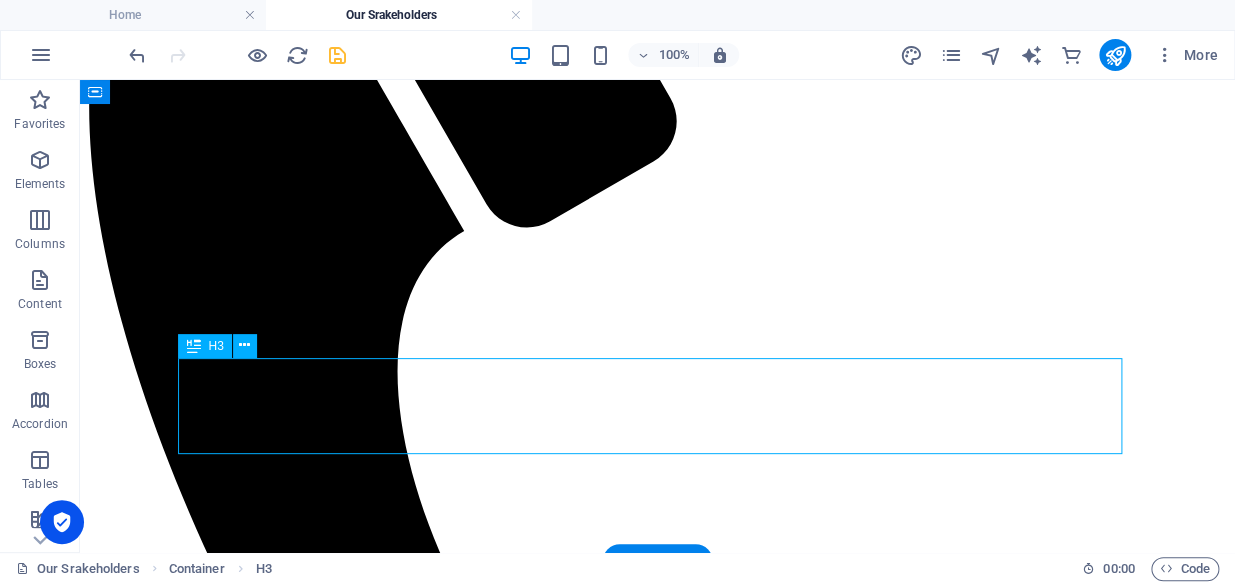 click on "Welcome to Bakgatla Ba Mocha Pankop Beneficiaries Communal Property Association" at bounding box center (657, 2196) 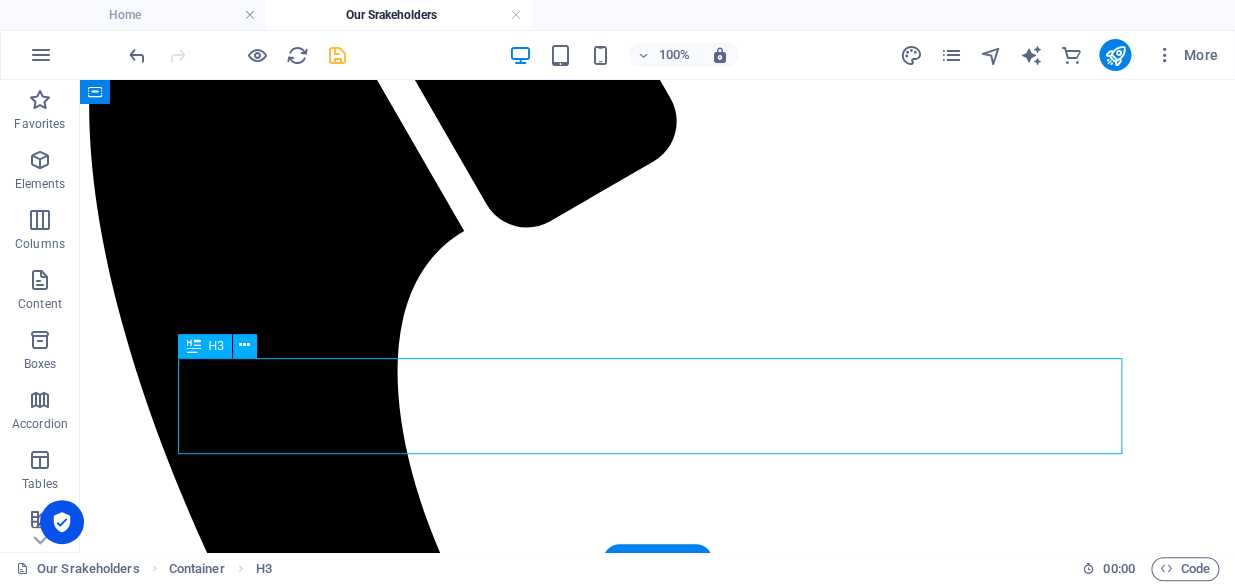 scroll, scrollTop: 610, scrollLeft: 0, axis: vertical 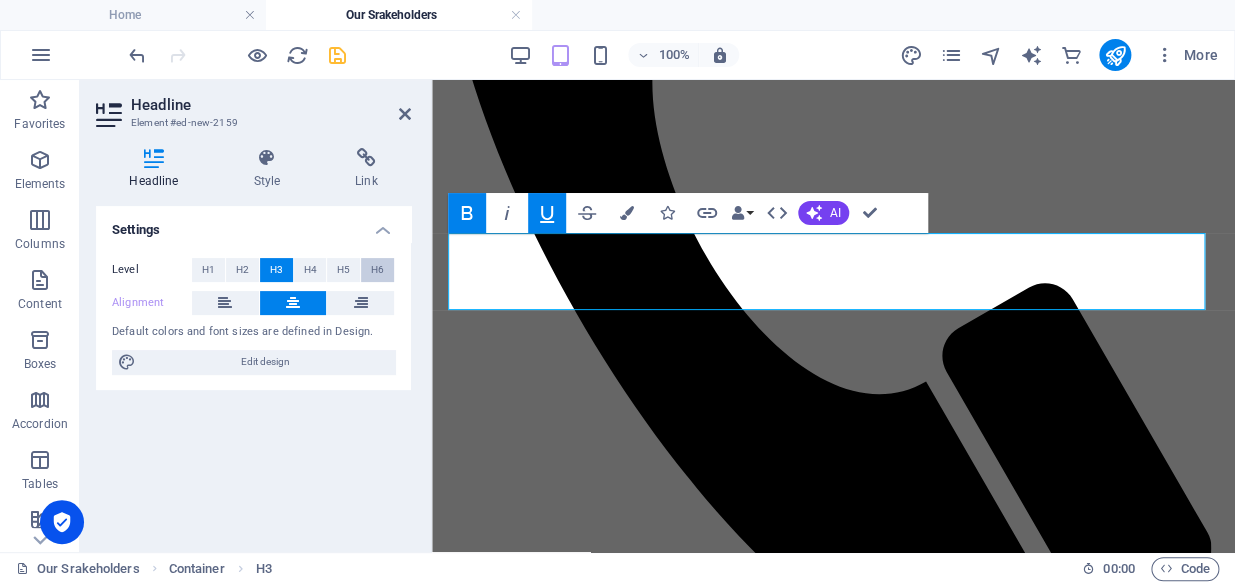 click on "H6" at bounding box center (377, 270) 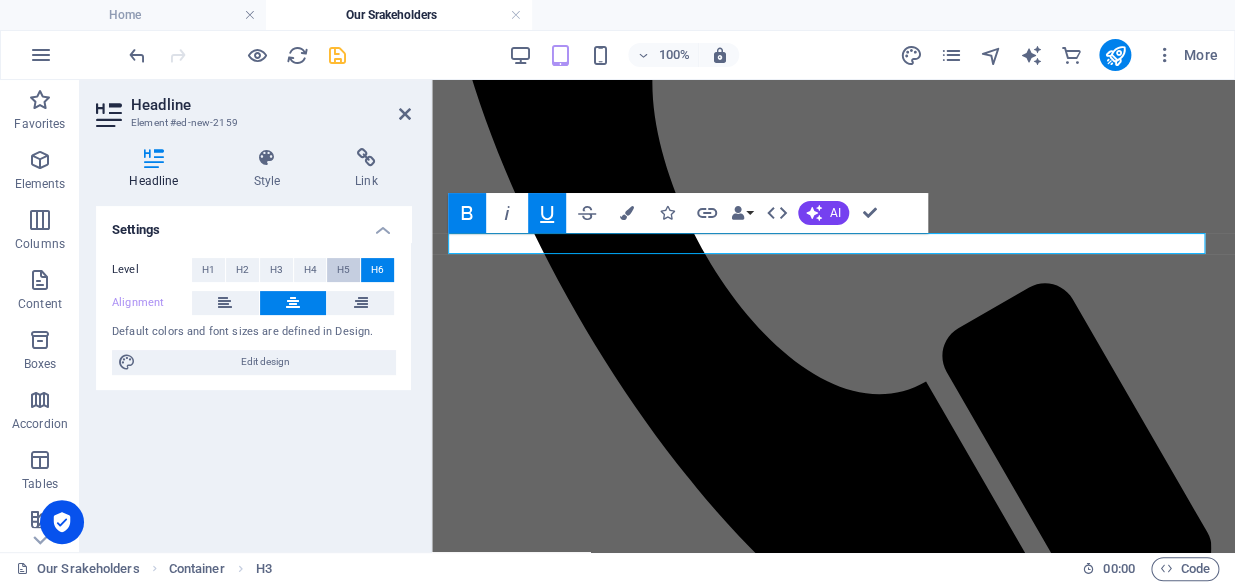 click on "H5" at bounding box center [343, 270] 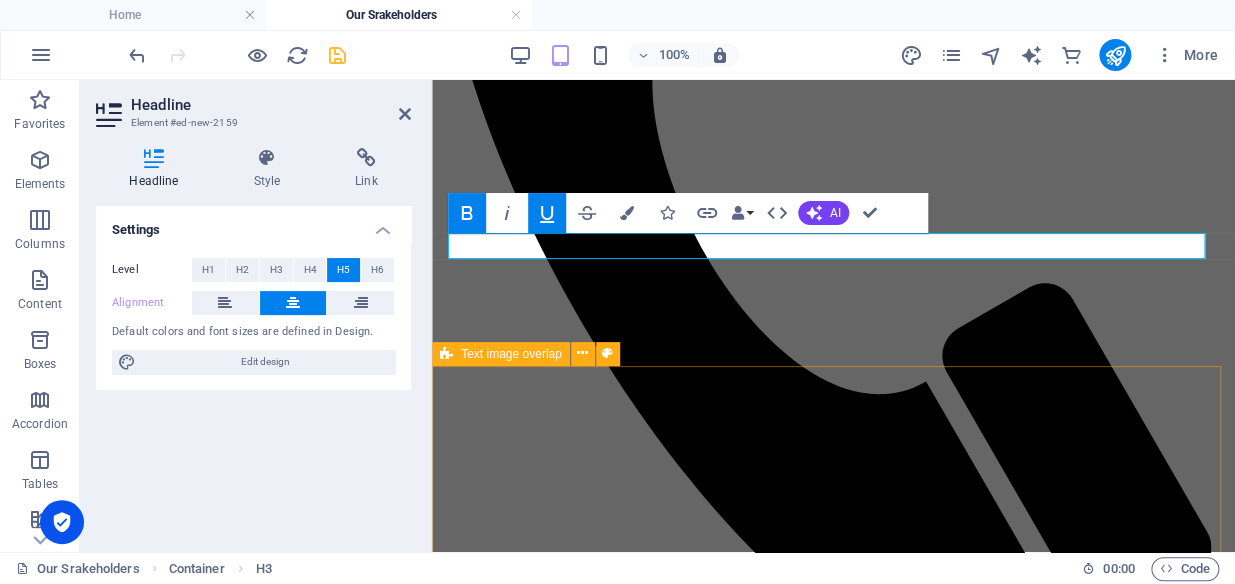 click on "MEMBERS / BENEFICIARIES Registered and Verified Claimants, Beneficiaries, descendants of Historically Dispossessed Individuals from rightful land. BENEFITS : 1. Verified inclusion in the Communal Property Association register. 2.  Voting rights in Communal Property Association matters & elections 3.  Access to land-use benefits and projects 4.  Participation in job creation, farming & development programs 5. Transparent reporting on CPA decisions, finances, and projects    REGISTER" at bounding box center [833, 1871] 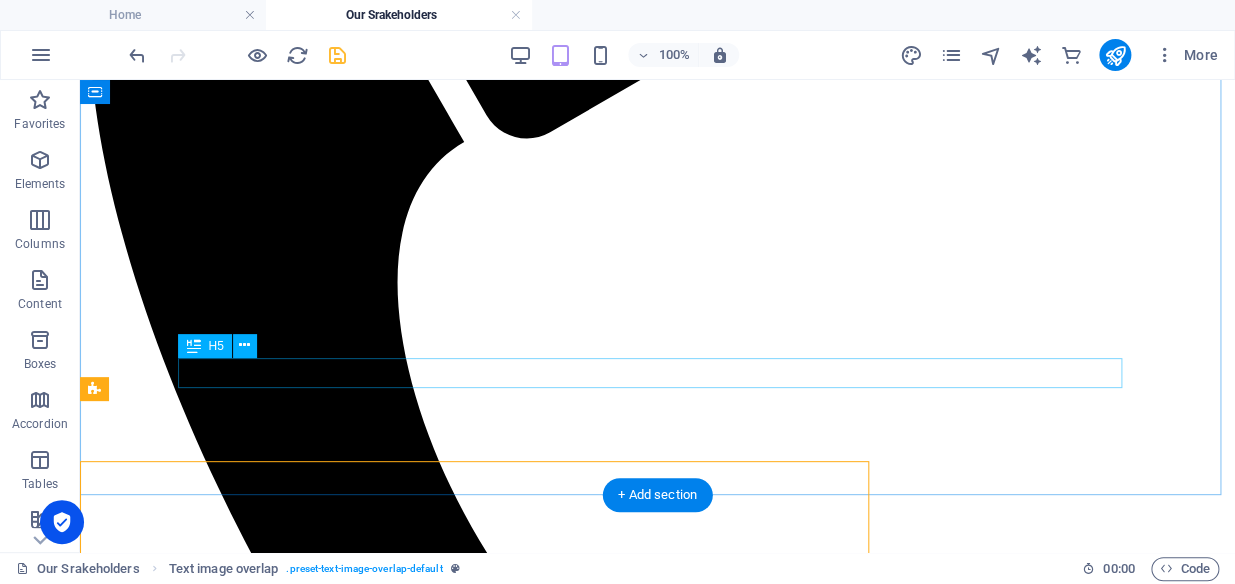 scroll, scrollTop: 521, scrollLeft: 0, axis: vertical 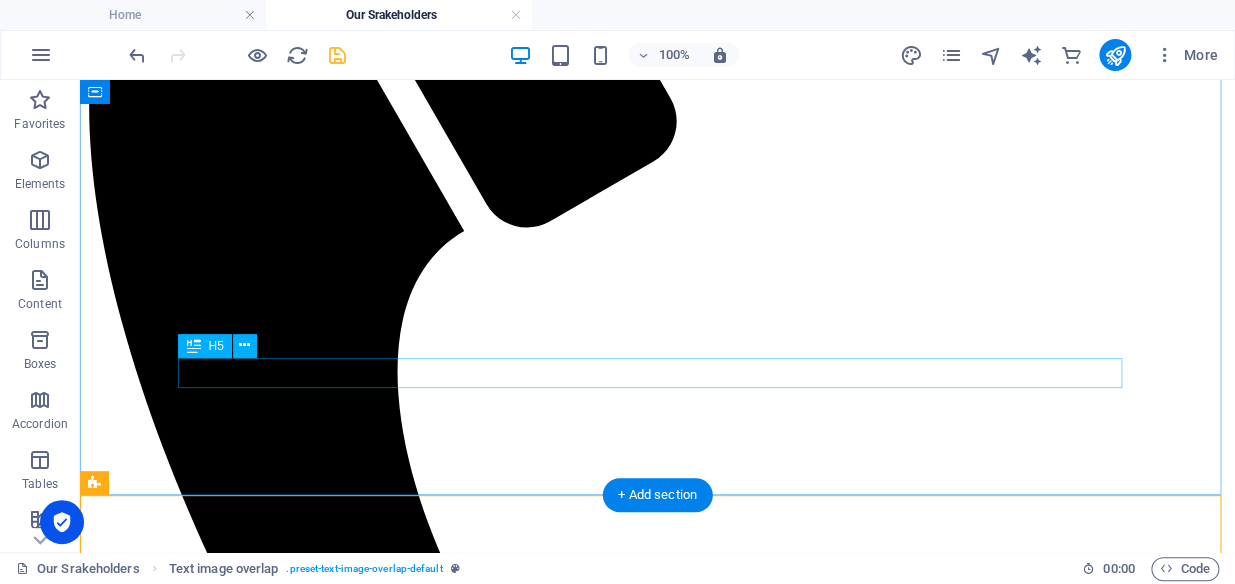 click on "Welcome to Bakgatla Ba Mocha Pankop Beneficiaries Communal Property Association" at bounding box center [657, 2196] 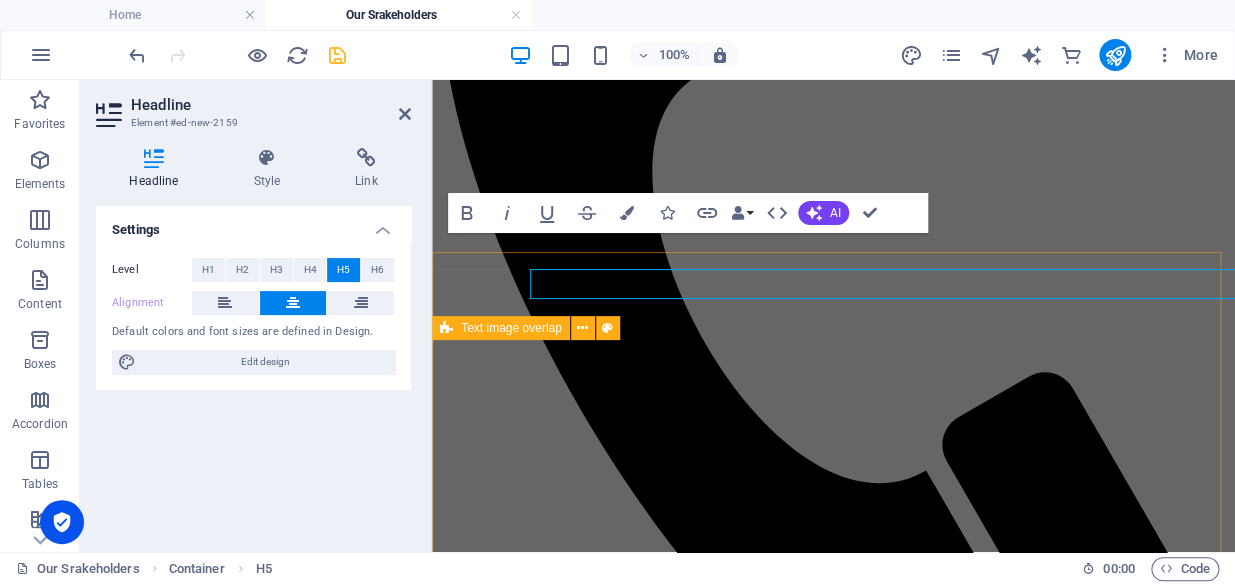 scroll, scrollTop: 610, scrollLeft: 0, axis: vertical 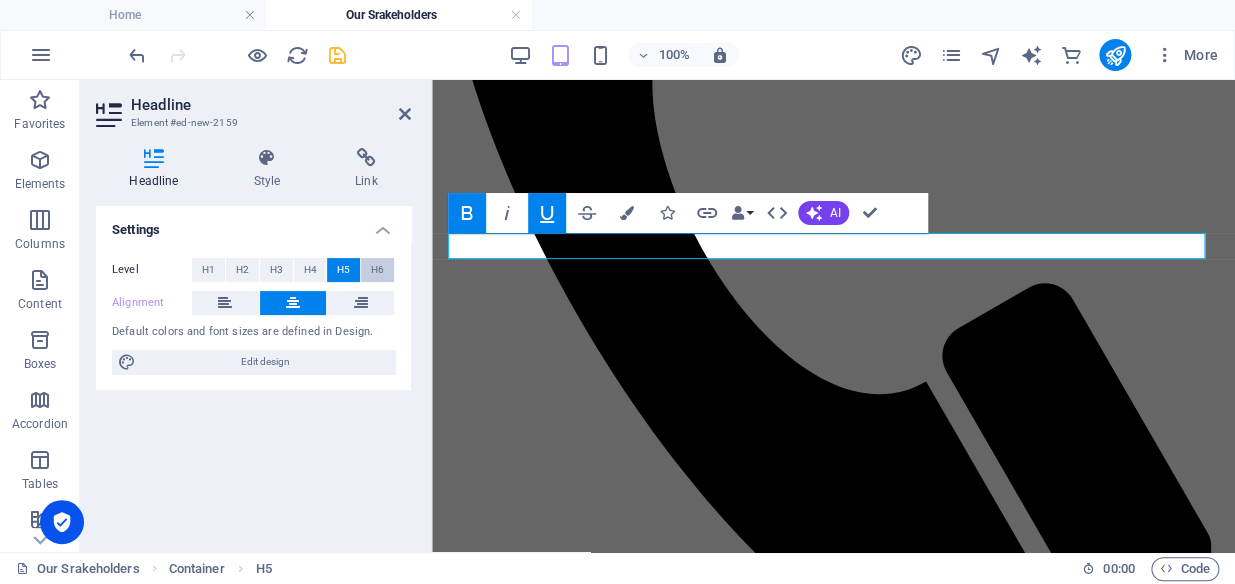 click on "H6" at bounding box center [377, 270] 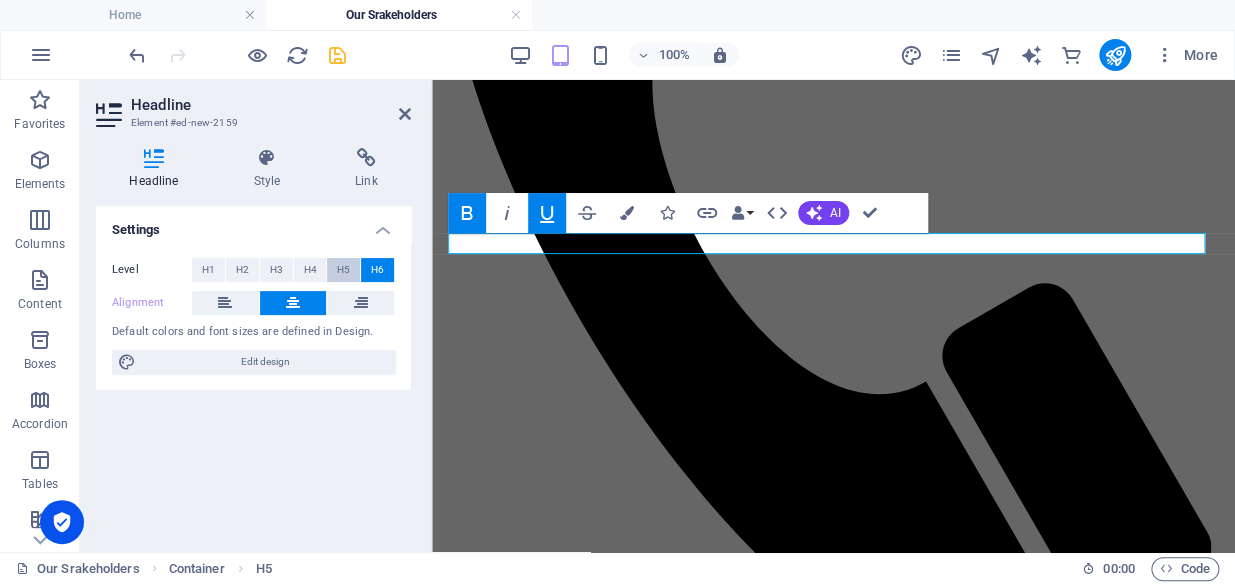 click on "H5" at bounding box center (343, 270) 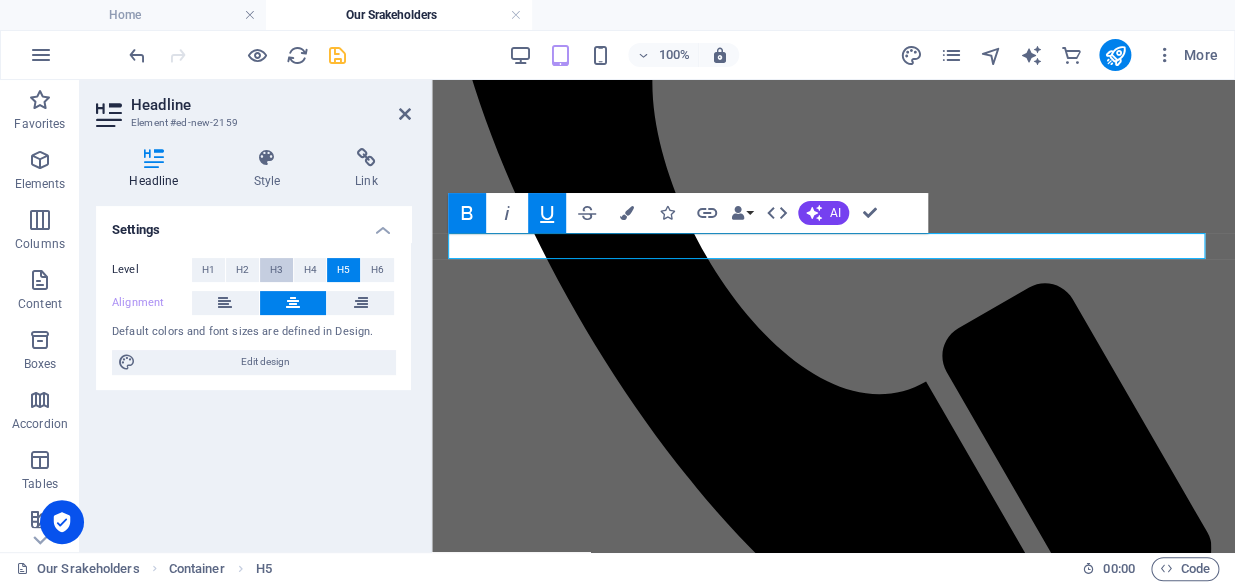 click on "H3" at bounding box center (276, 270) 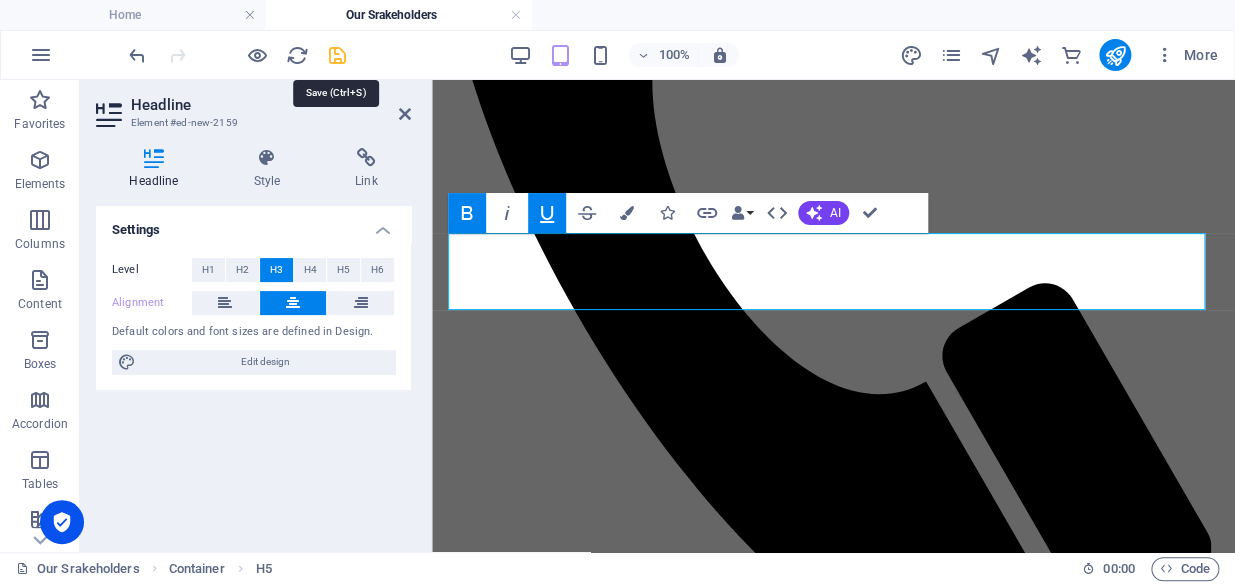 click at bounding box center [337, 55] 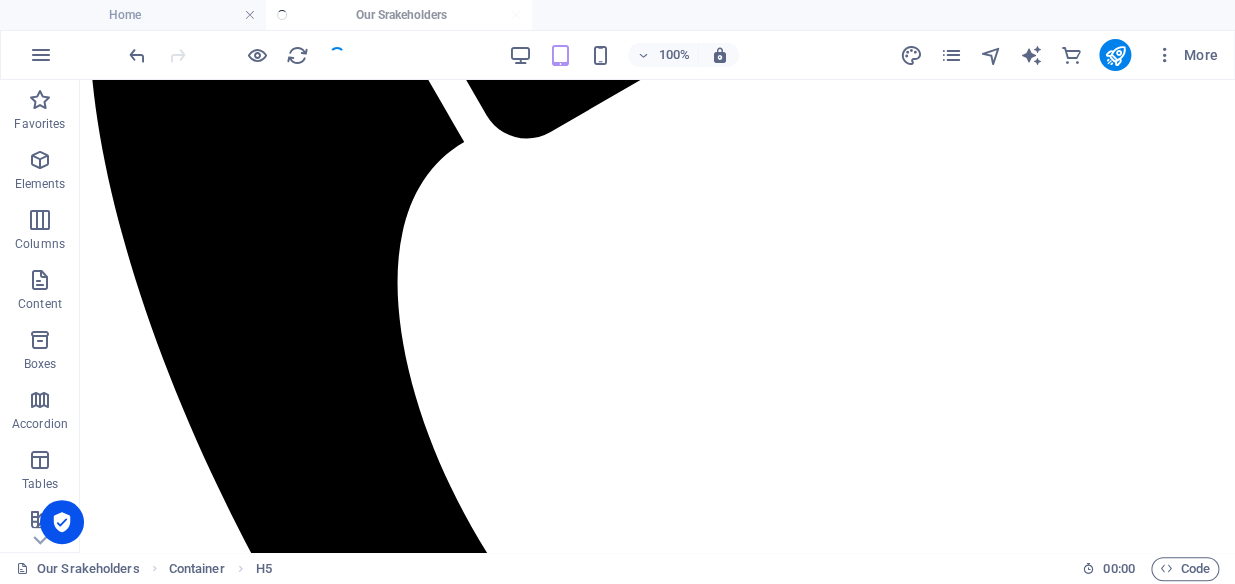 scroll, scrollTop: 521, scrollLeft: 0, axis: vertical 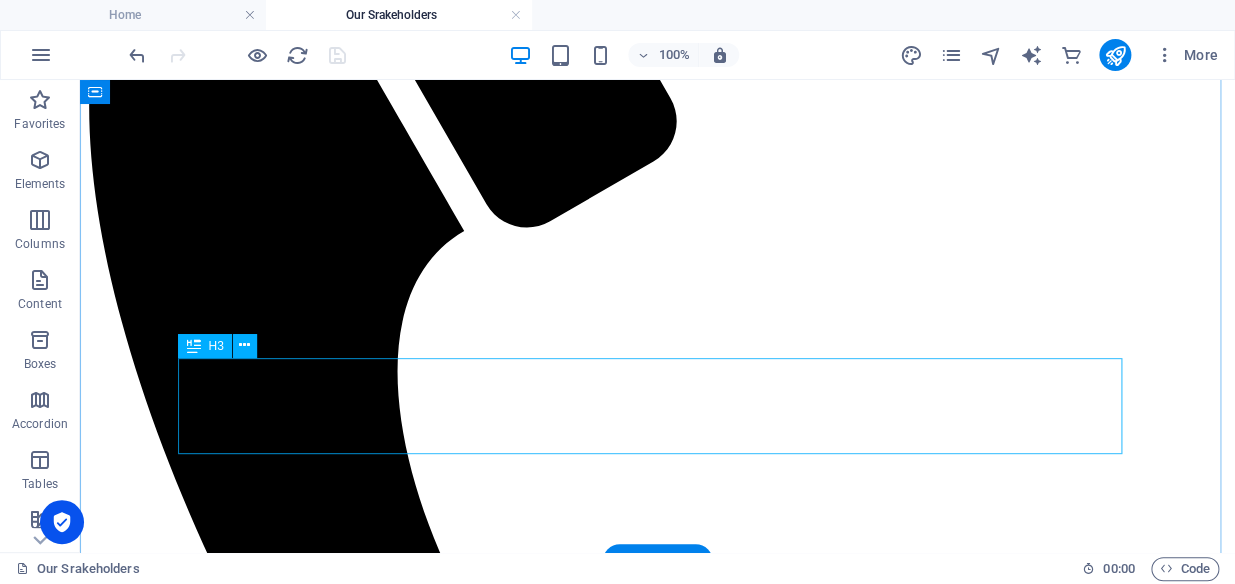 click on "Welcome to Bakgatla Ba Mocha Pankop Beneficiaries Communal Property Association" at bounding box center [657, 2196] 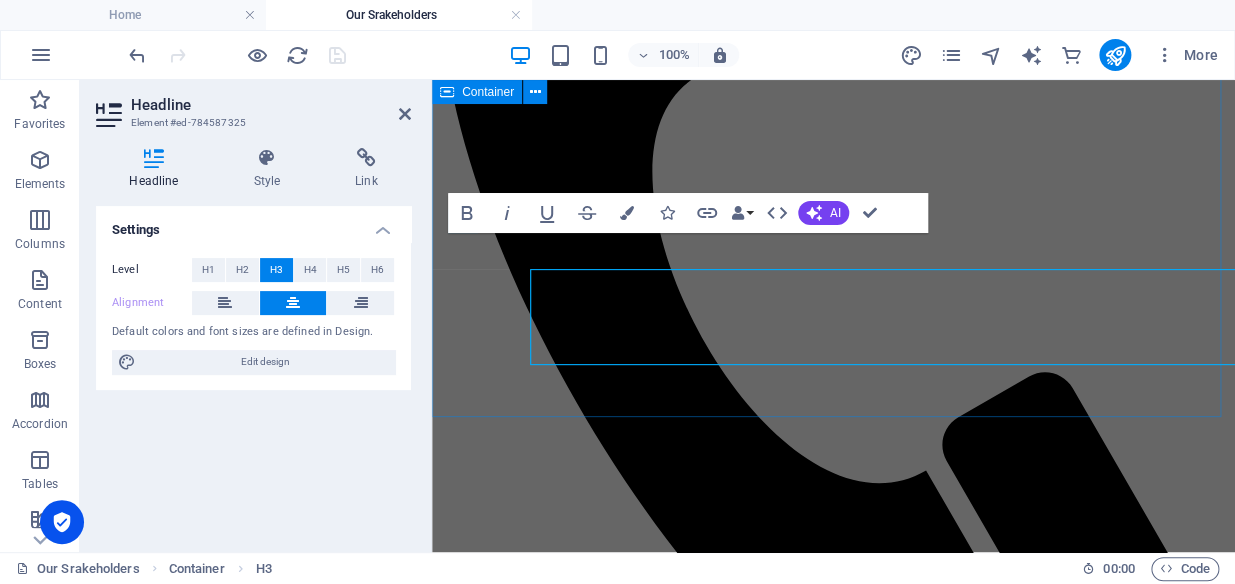 scroll, scrollTop: 610, scrollLeft: 0, axis: vertical 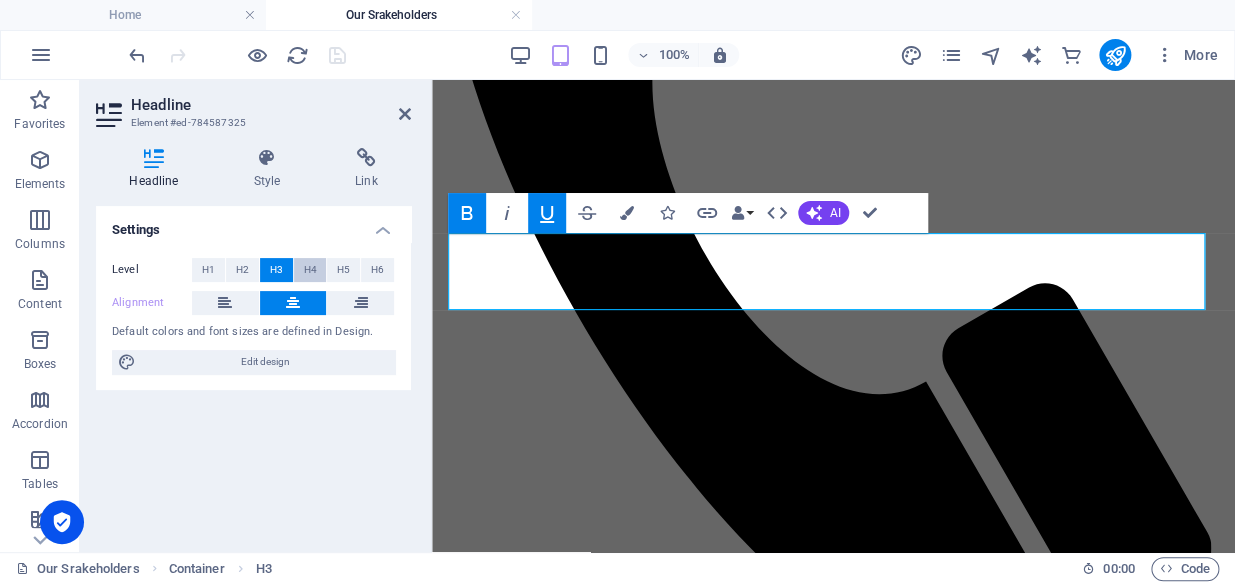 click on "H4" at bounding box center (309, 270) 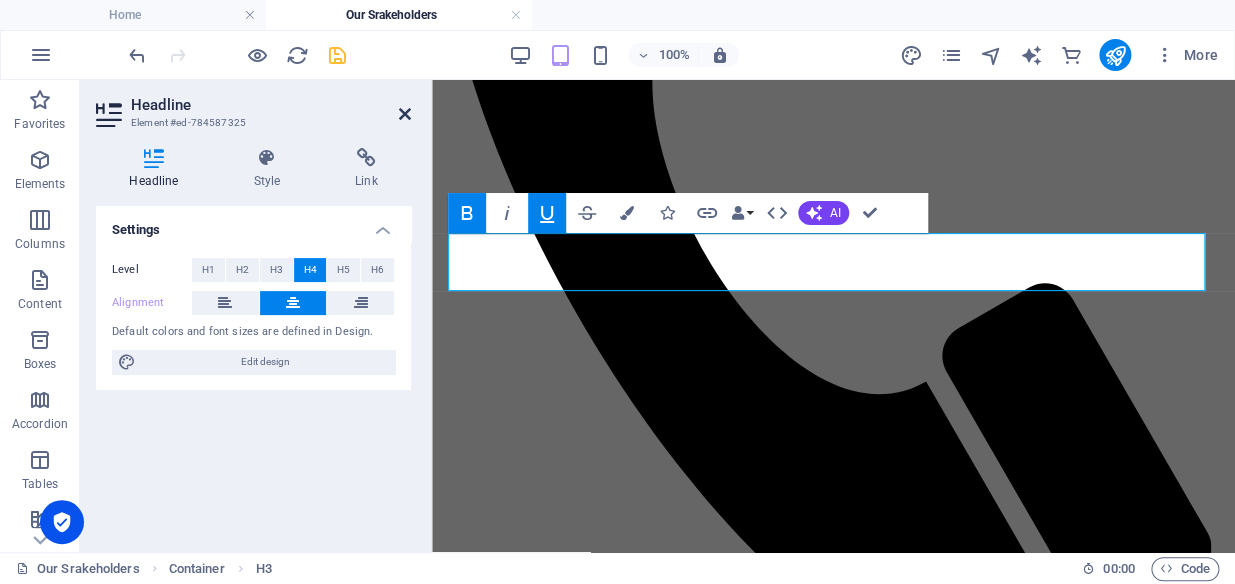 click at bounding box center (405, 114) 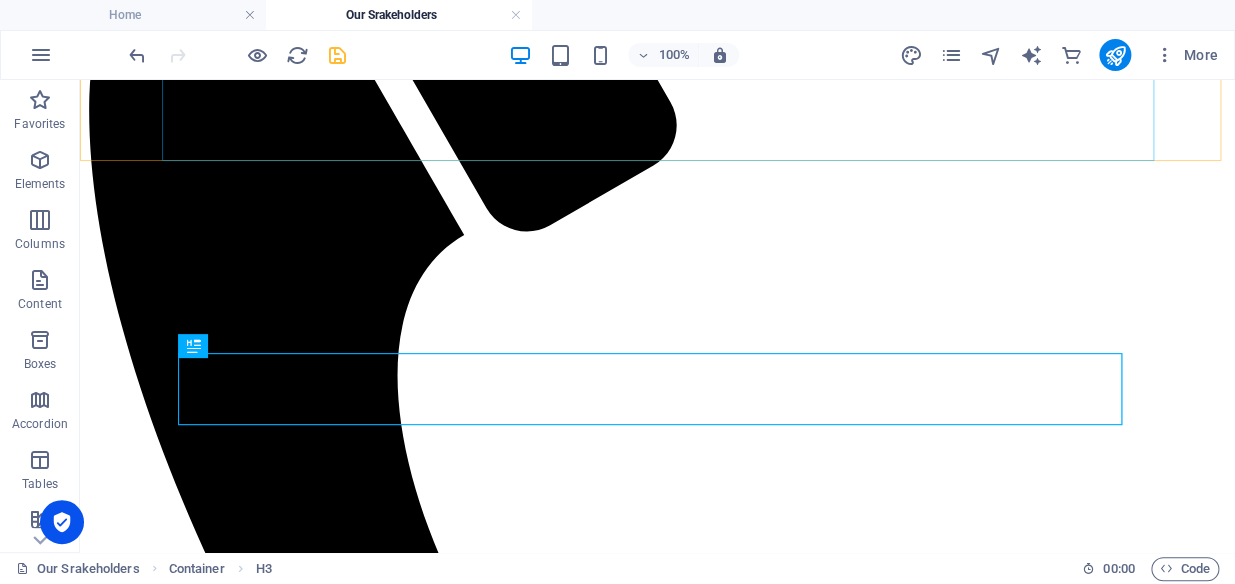 scroll, scrollTop: 521, scrollLeft: 0, axis: vertical 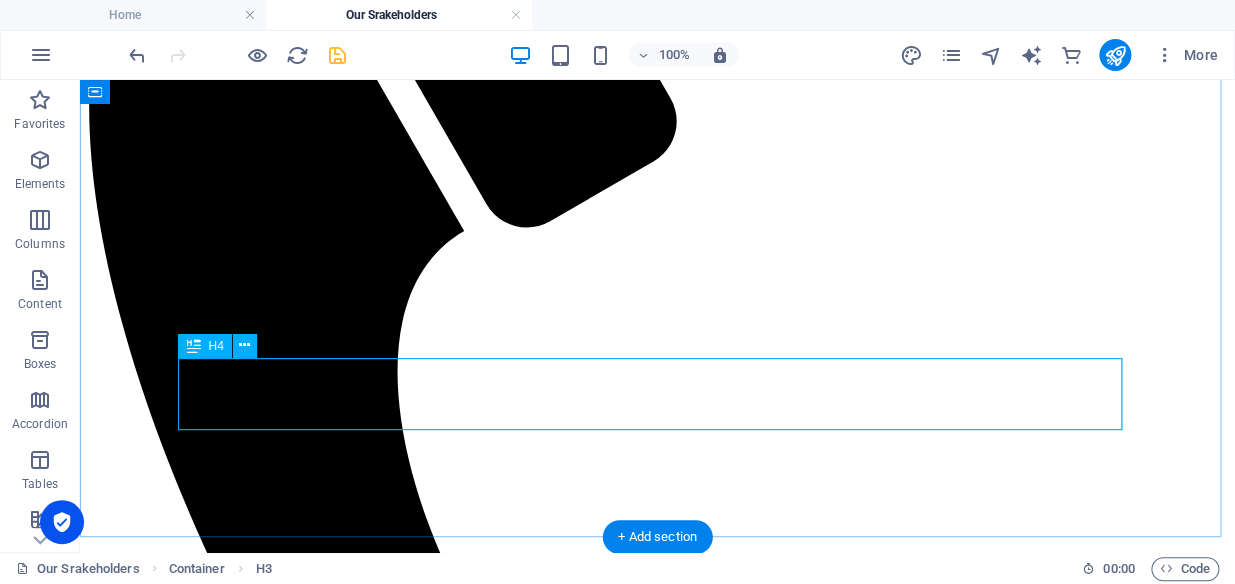 click on "Welcome to Bakgatla Ba Mocha Pankop Beneficiaries Communal Property Association" at bounding box center (657, 2196) 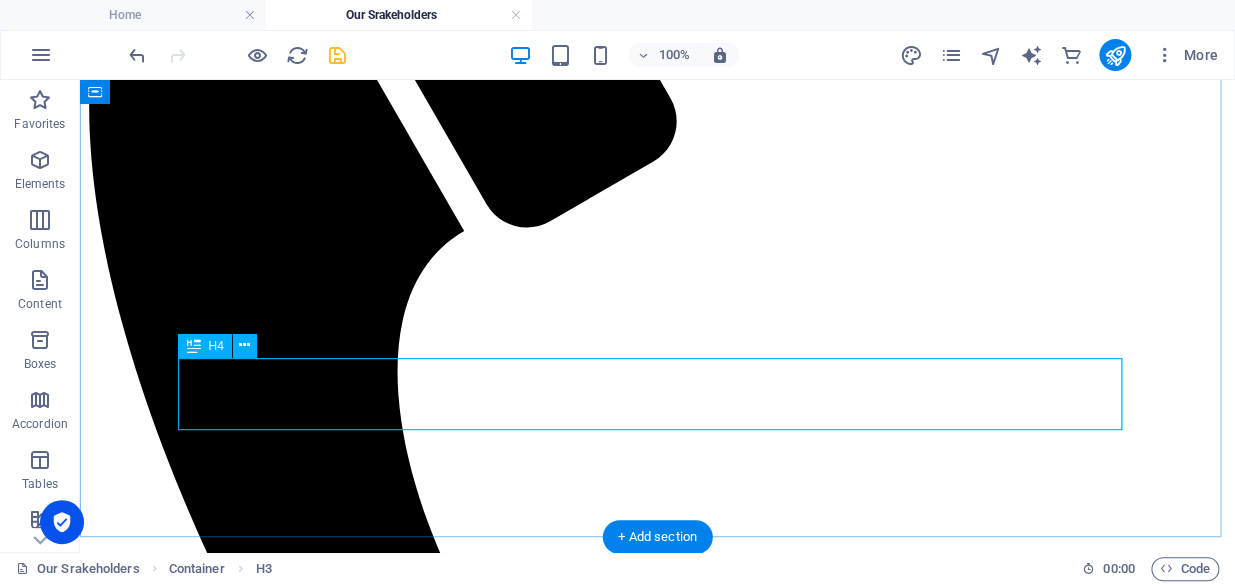 click on "Welcome to Bakgatla Ba Mocha Pankop Beneficiaries Communal Property Association" at bounding box center [657, 2196] 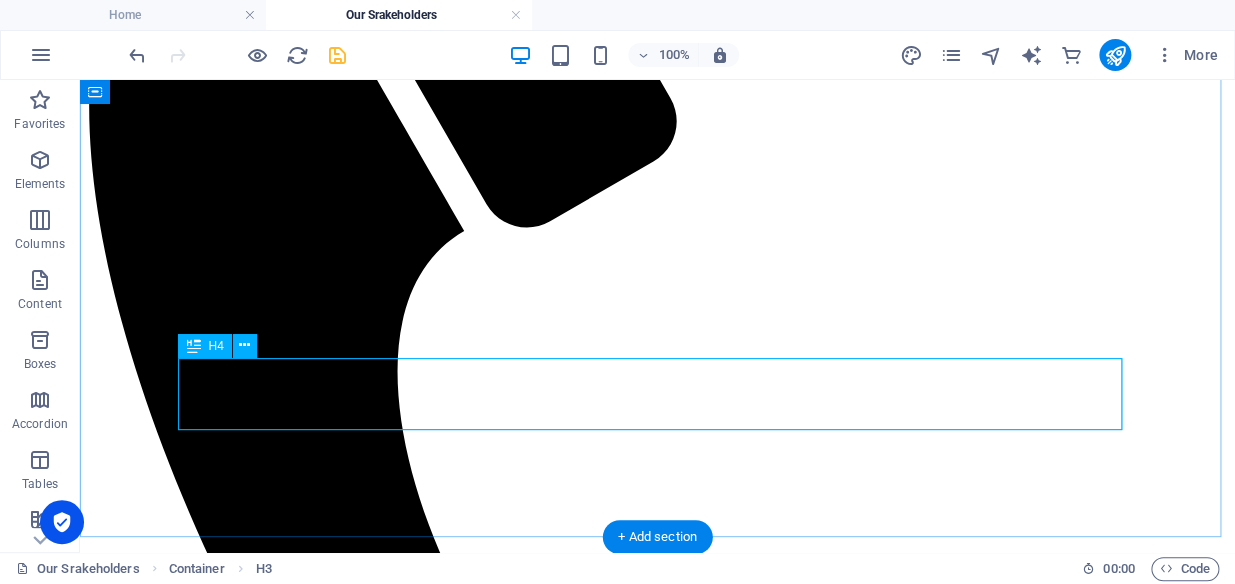 scroll, scrollTop: 610, scrollLeft: 0, axis: vertical 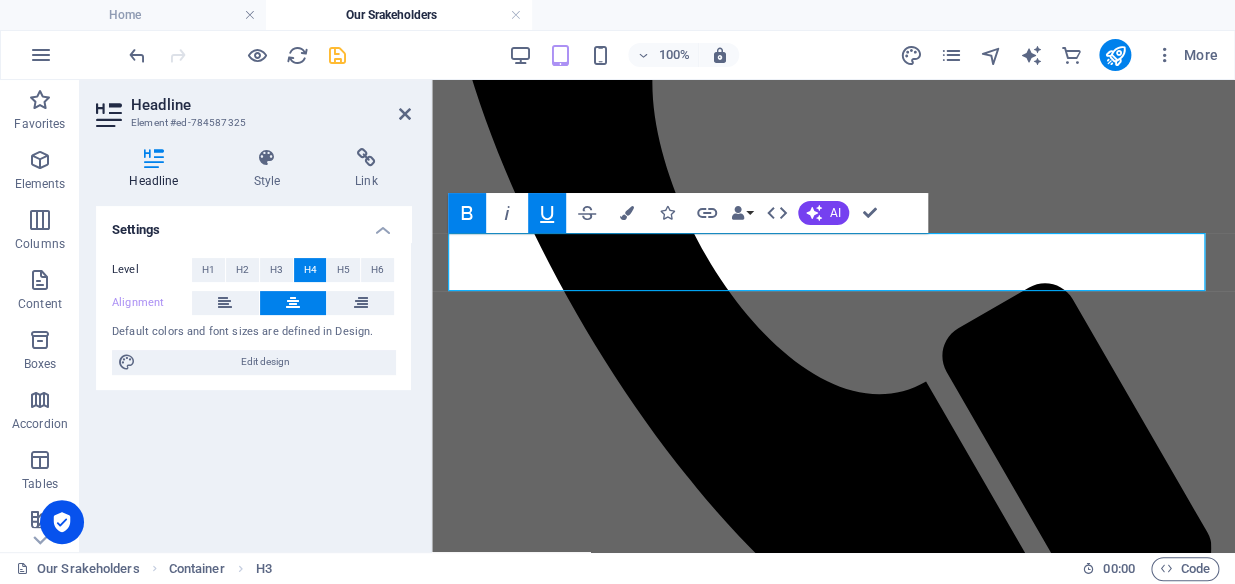 click 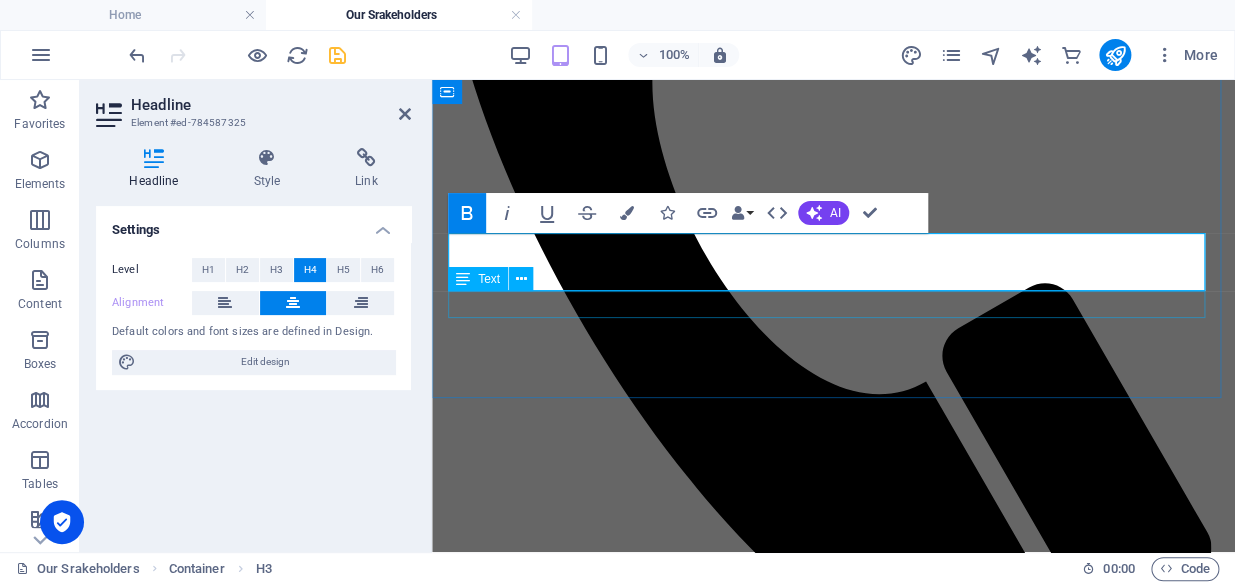 click on "Together We Build. Together We Thrive." at bounding box center (833, 1445) 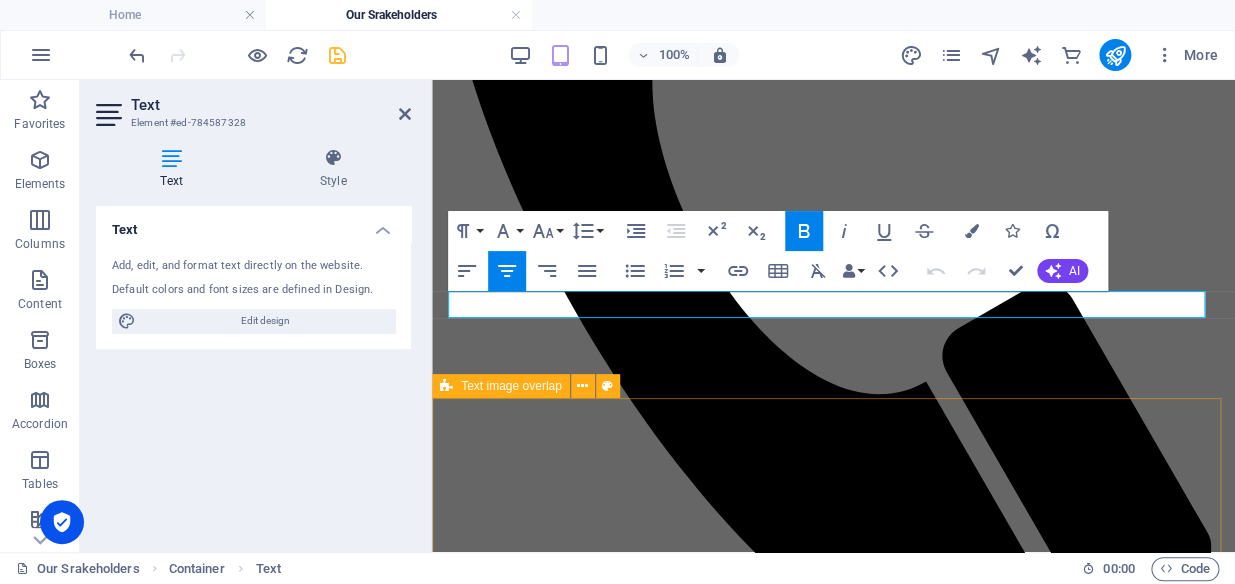 click on "Text image overlap" at bounding box center [532, 386] 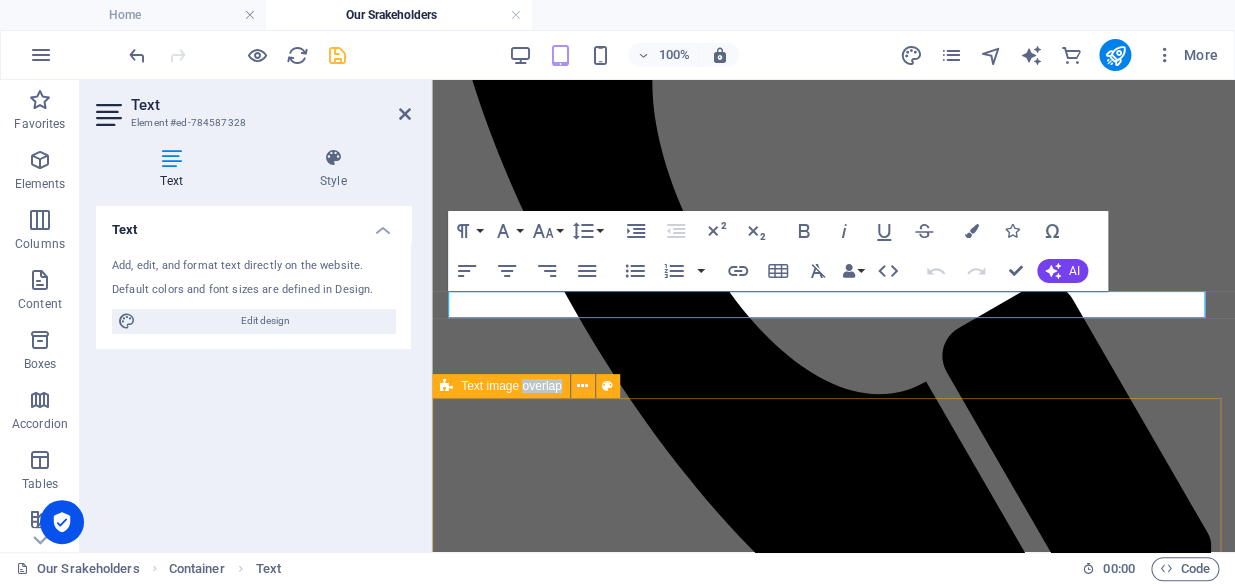 click on "Text image overlap" at bounding box center (532, 386) 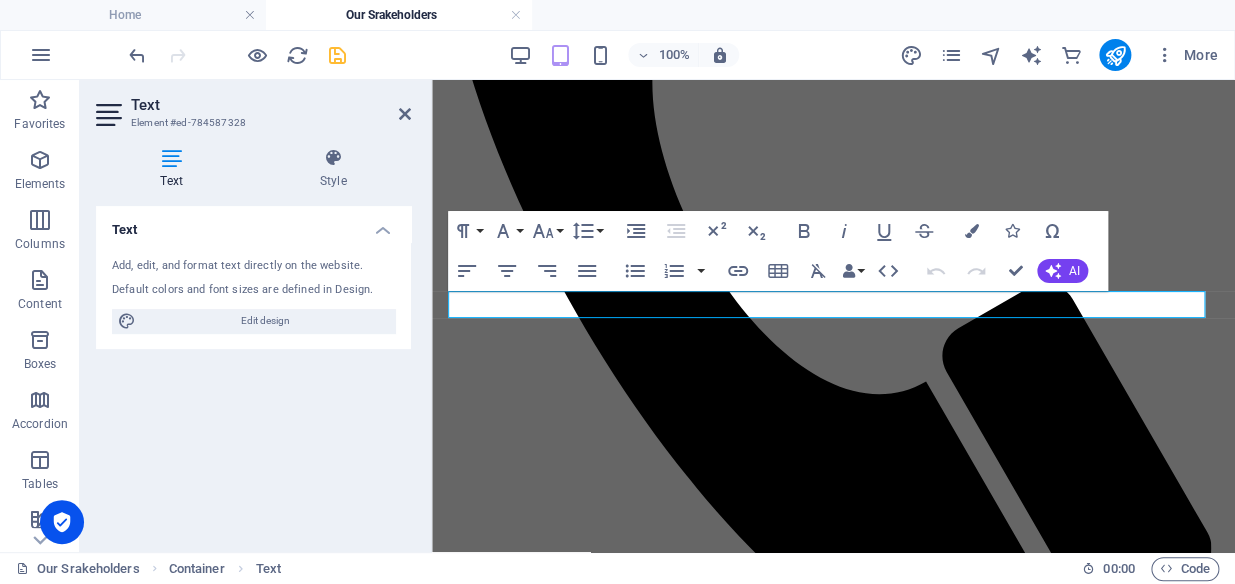 drag, startPoint x: 525, startPoint y: 398, endPoint x: 536, endPoint y: 451, distance: 54.129475 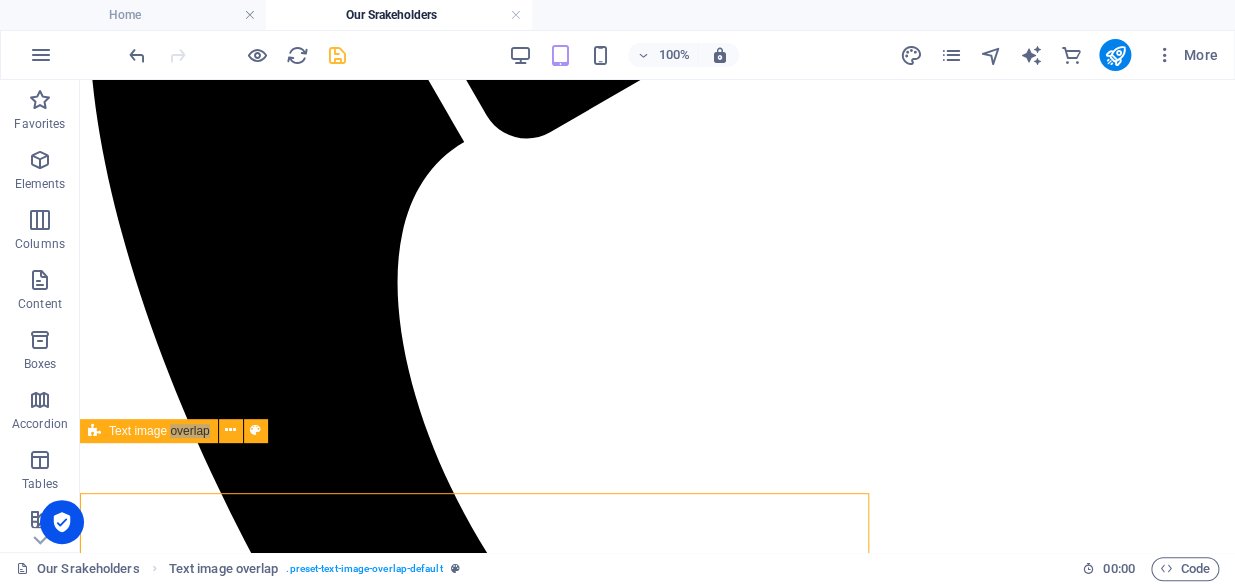 scroll, scrollTop: 521, scrollLeft: 0, axis: vertical 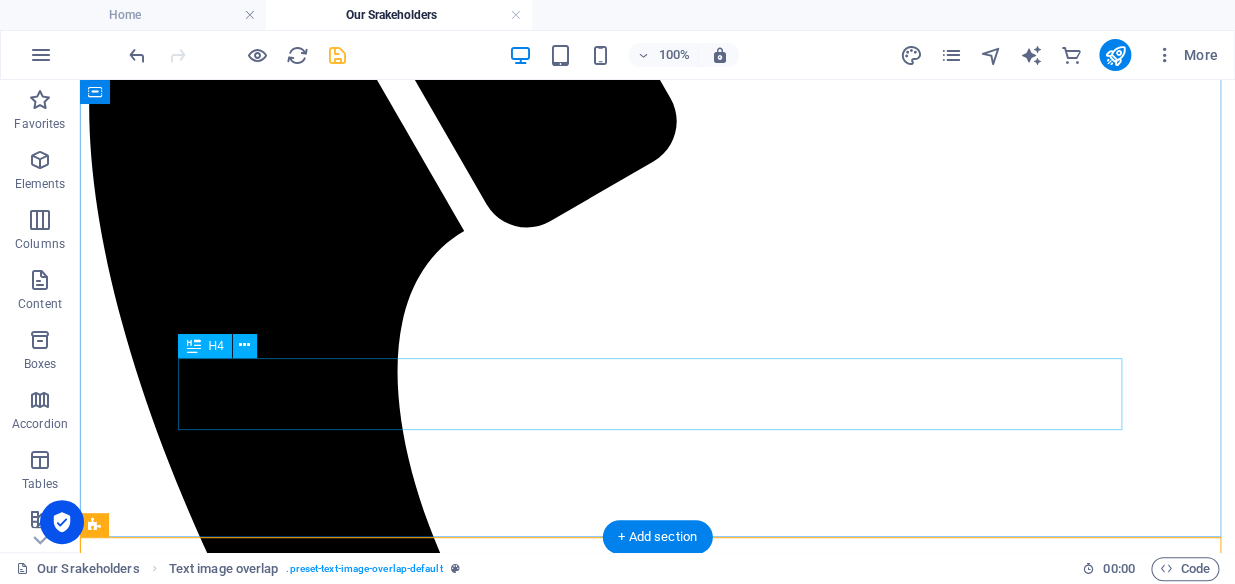 click on "Welcome to Bakgatla Ba Mocha Pankop Beneficiaries Communal Property Association" at bounding box center [657, 2196] 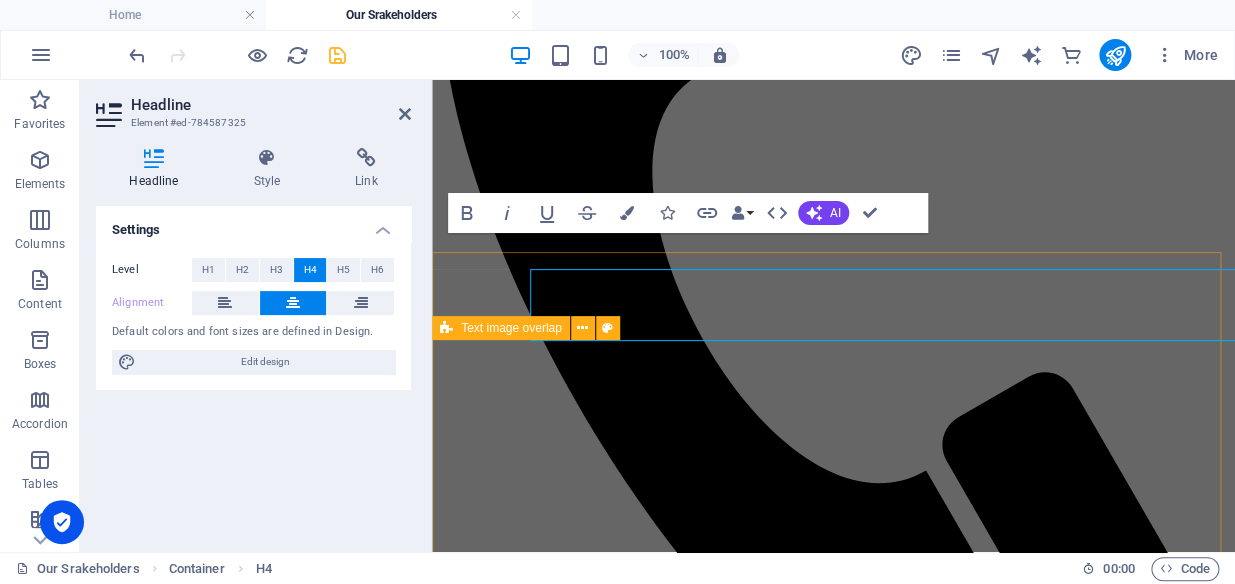 scroll, scrollTop: 610, scrollLeft: 0, axis: vertical 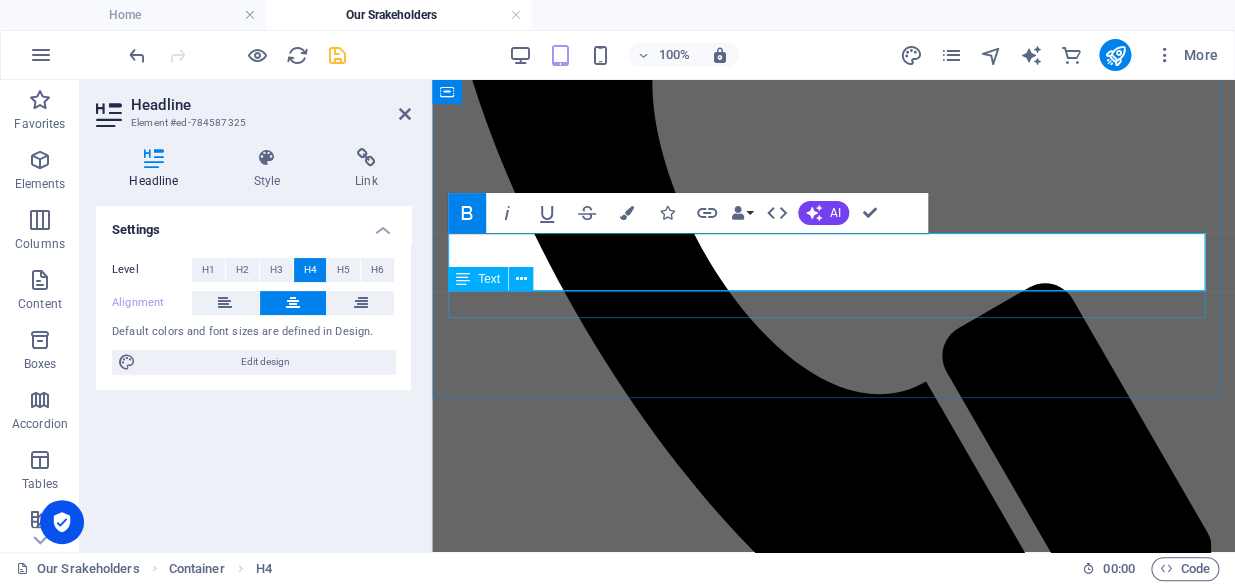 click on "Together We Build. Together We Thrive." at bounding box center [833, 1445] 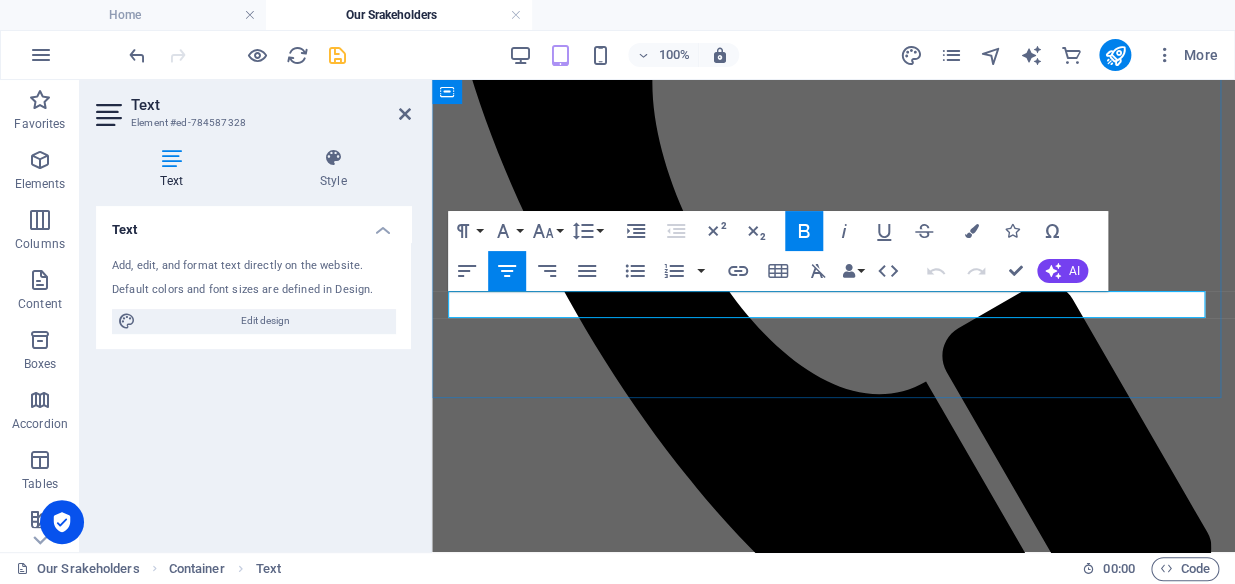 click on "Together We Build. Together We Thrive." at bounding box center [833, 1445] 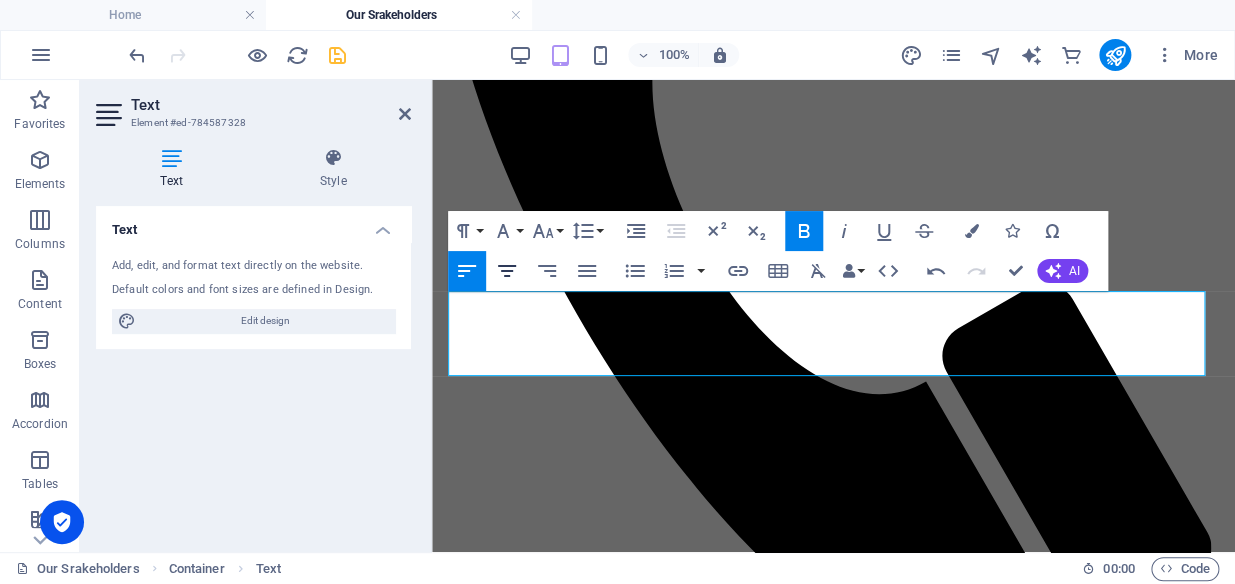 click 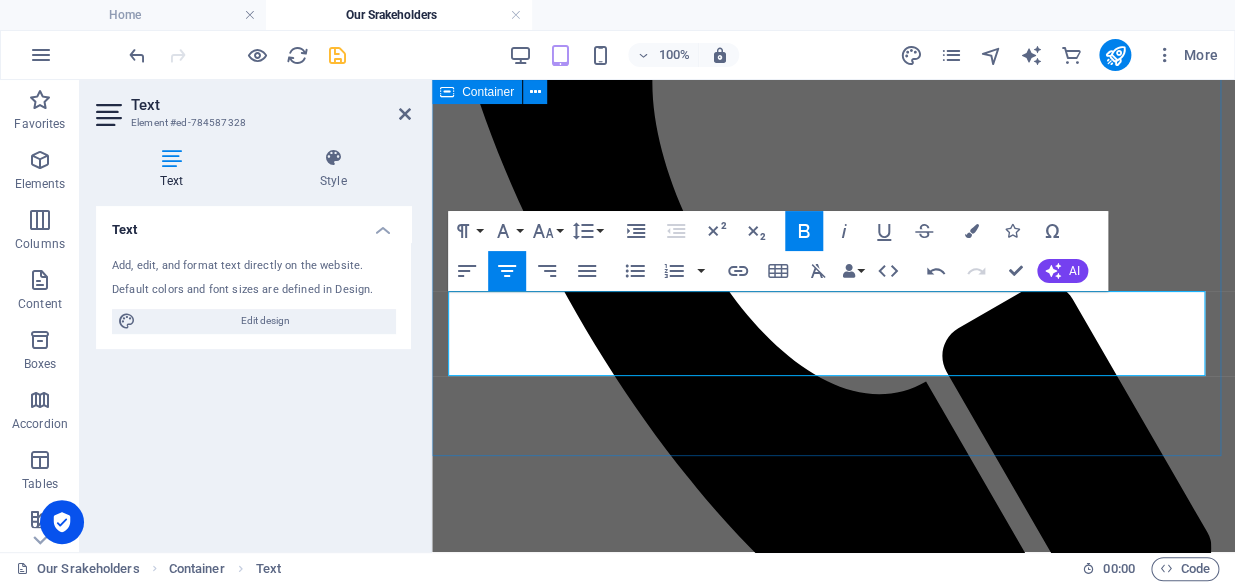 click on "Welcome to Bakgatla Ba Mocha Pankop Beneficiaries Communal Property Association Welcome to Bakgatla Ba Mocha Pankop Beneficiaries Communal Property Association Together We Build. Together We Thrive." at bounding box center [833, 1165] 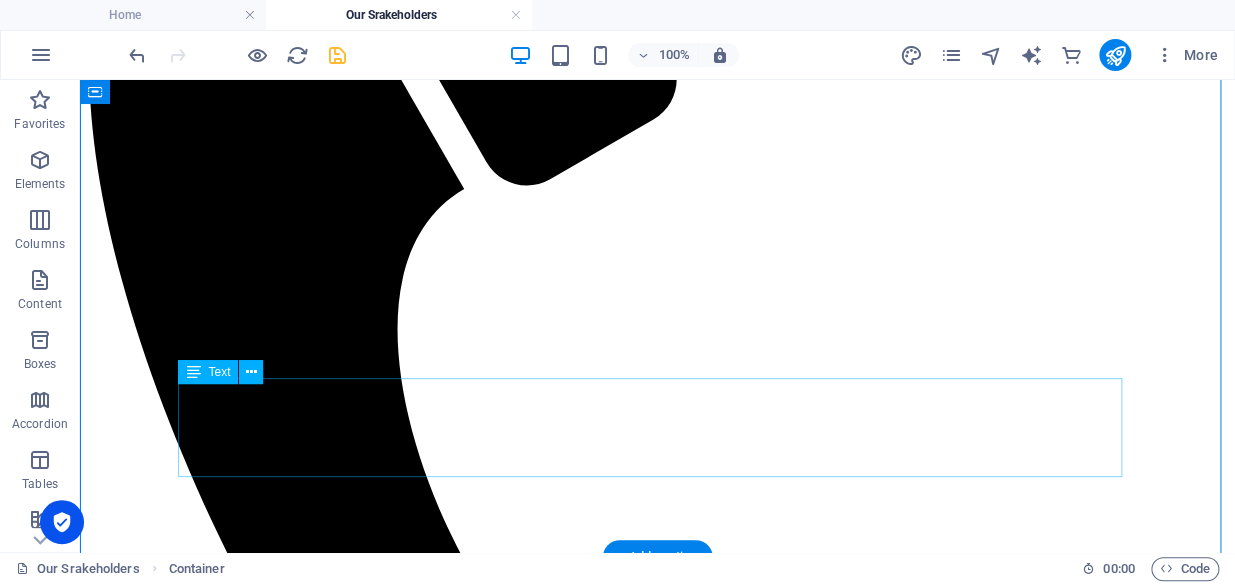 scroll, scrollTop: 567, scrollLeft: 0, axis: vertical 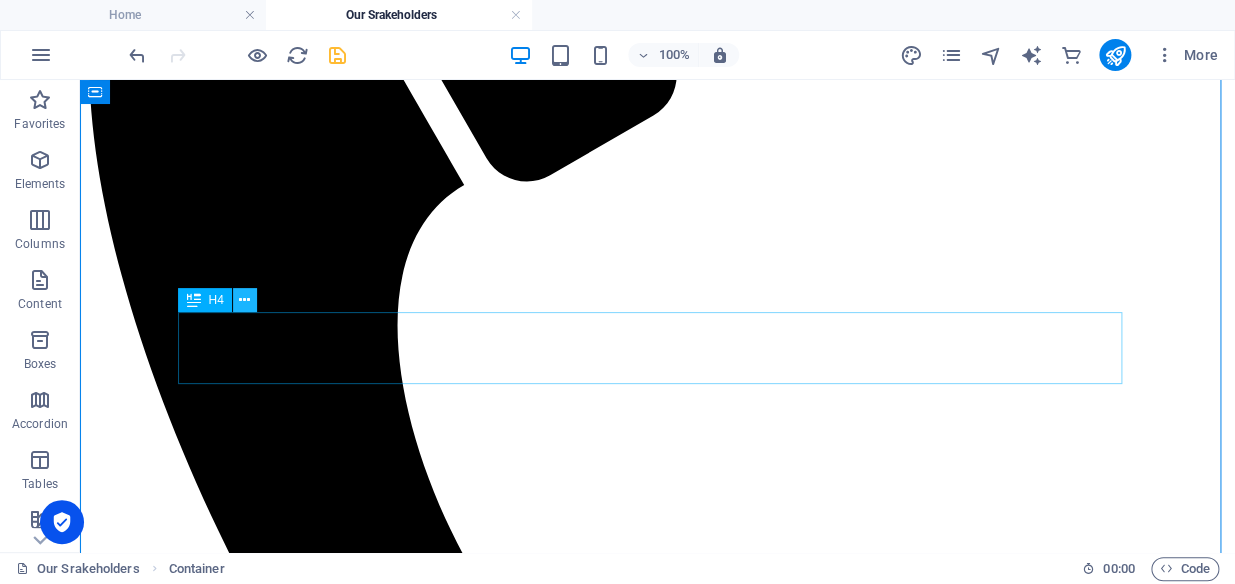click at bounding box center (245, 300) 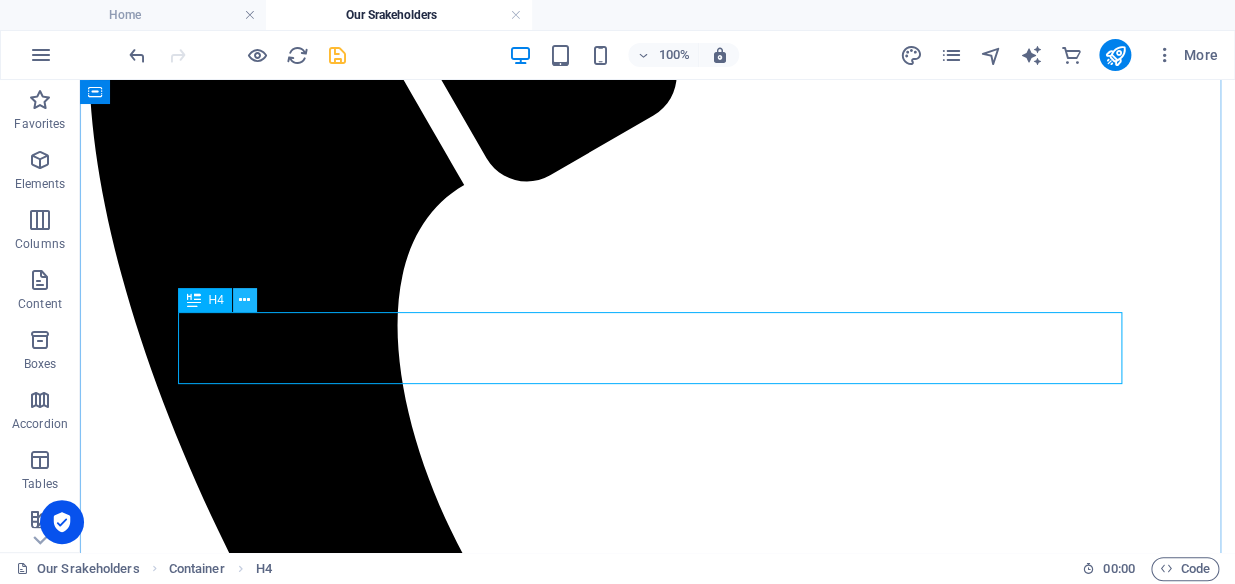 click at bounding box center [244, 300] 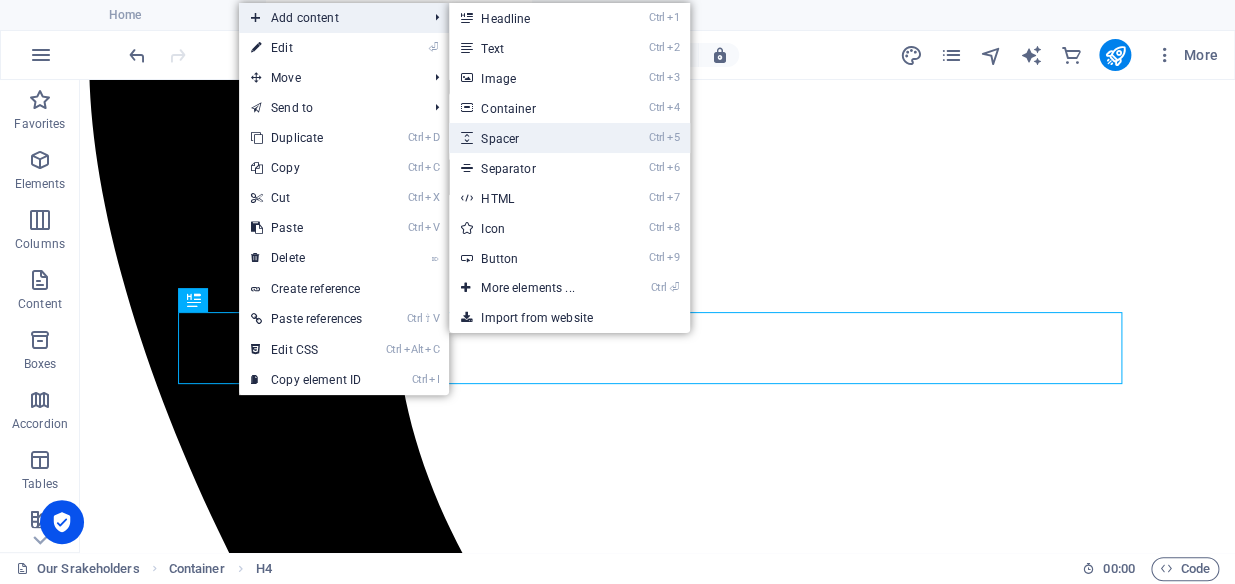click on "Ctrl 5  Spacer" at bounding box center [531, 138] 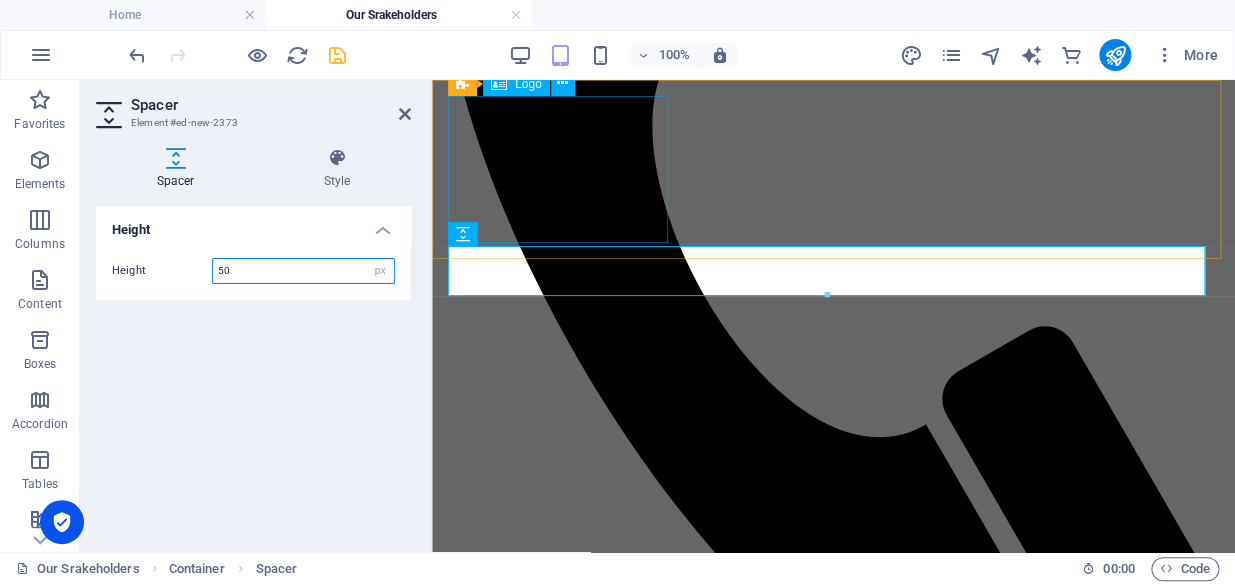 scroll, scrollTop: 655, scrollLeft: 0, axis: vertical 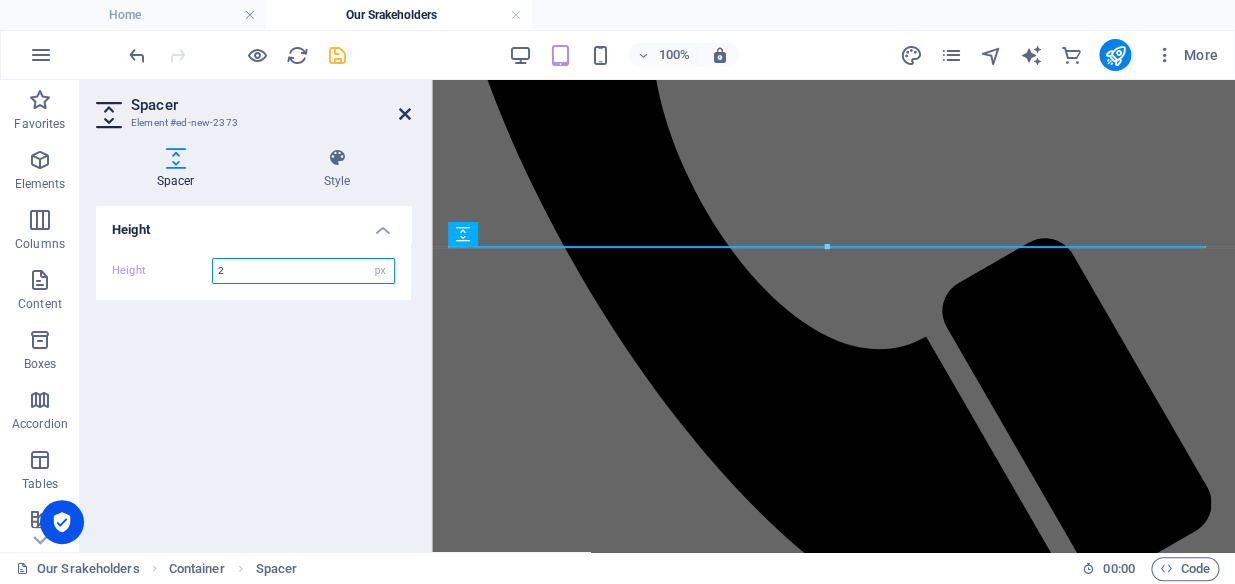 type on "2" 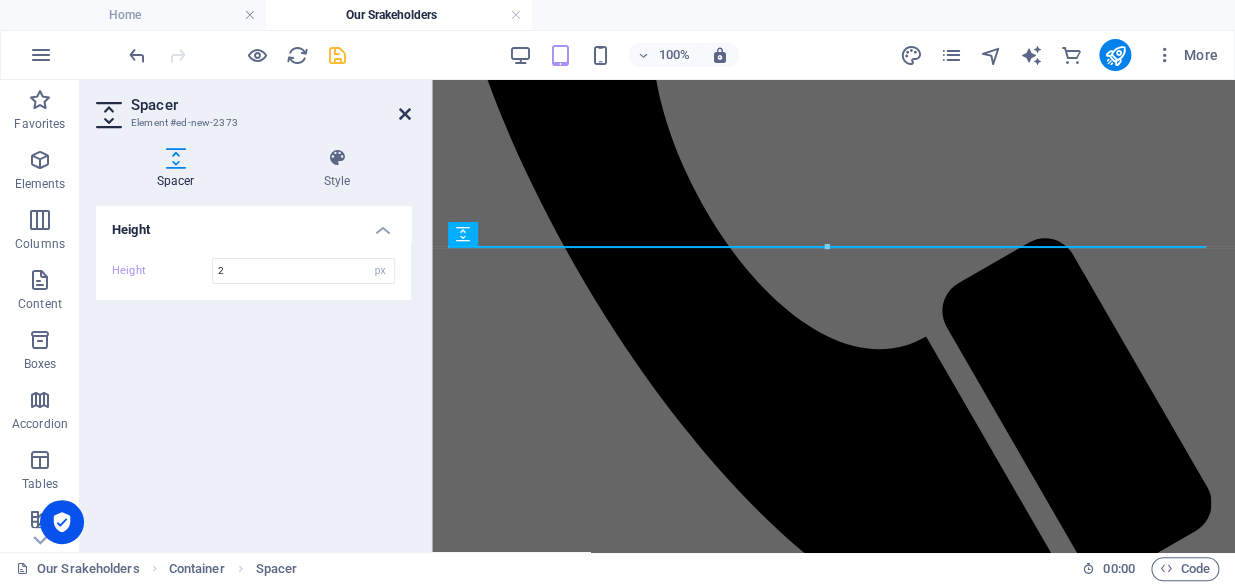 click at bounding box center (405, 114) 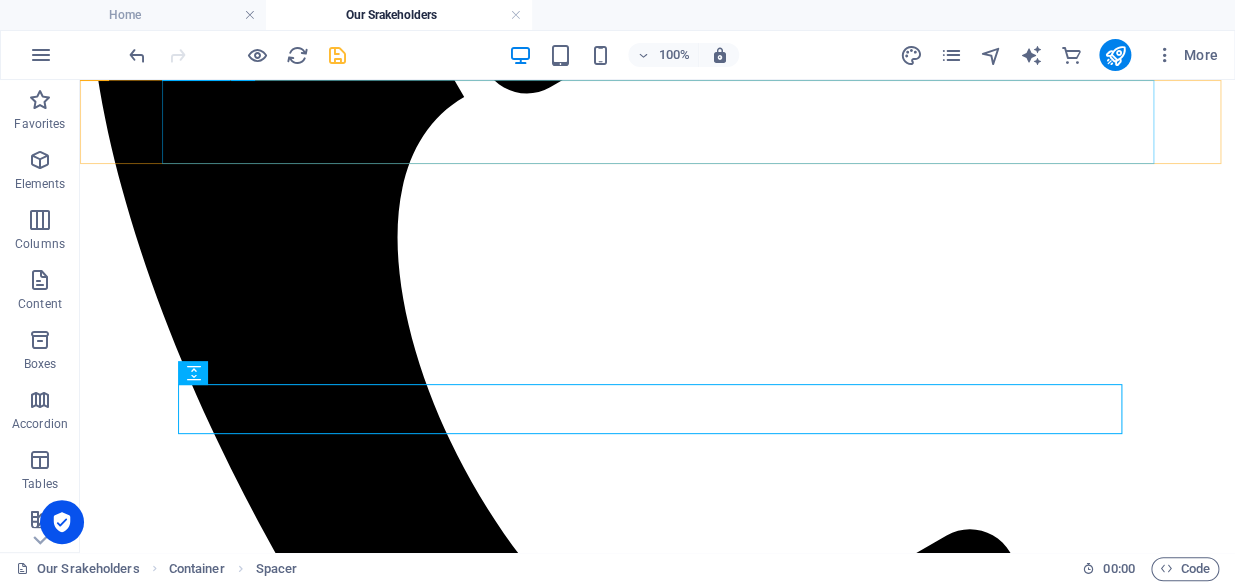 scroll, scrollTop: 567, scrollLeft: 0, axis: vertical 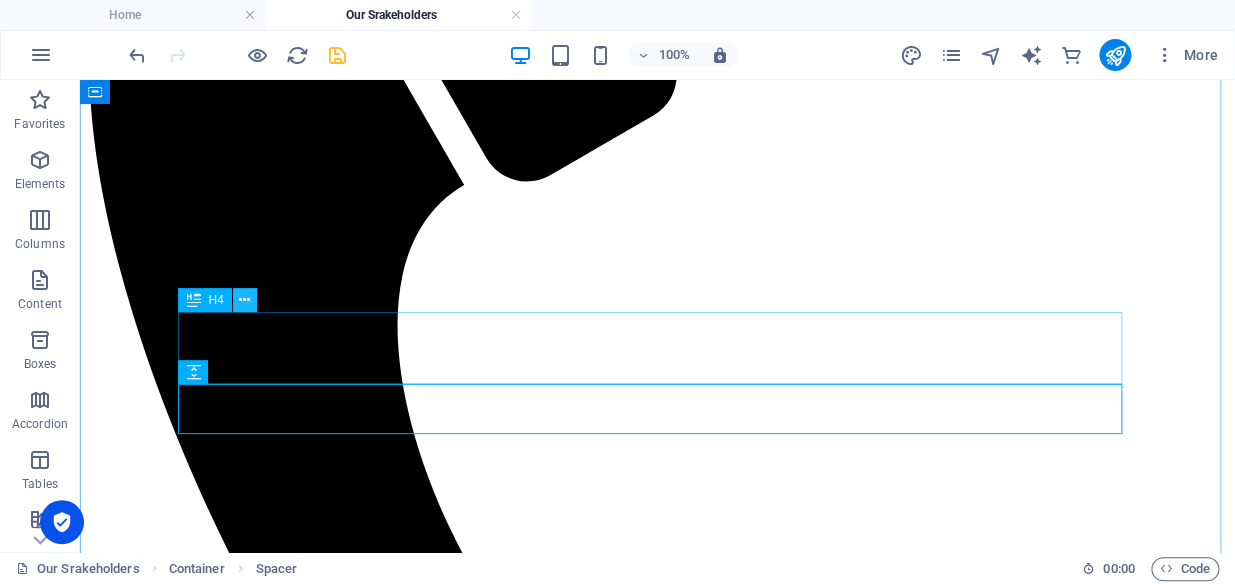 click at bounding box center (244, 300) 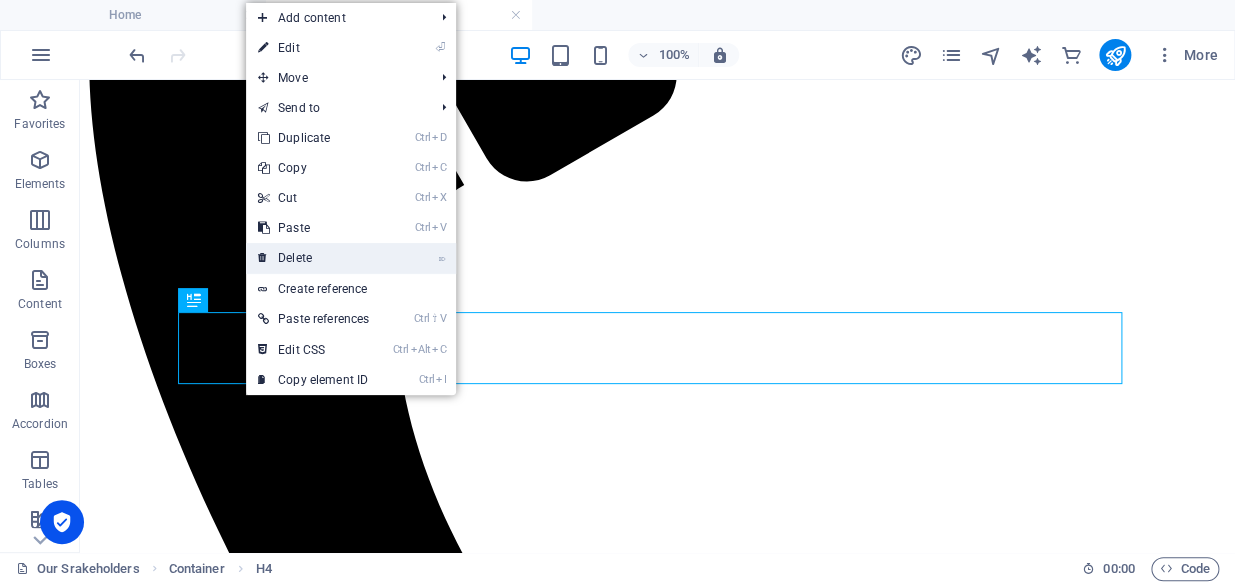 click on "⌦  Delete" at bounding box center (313, 258) 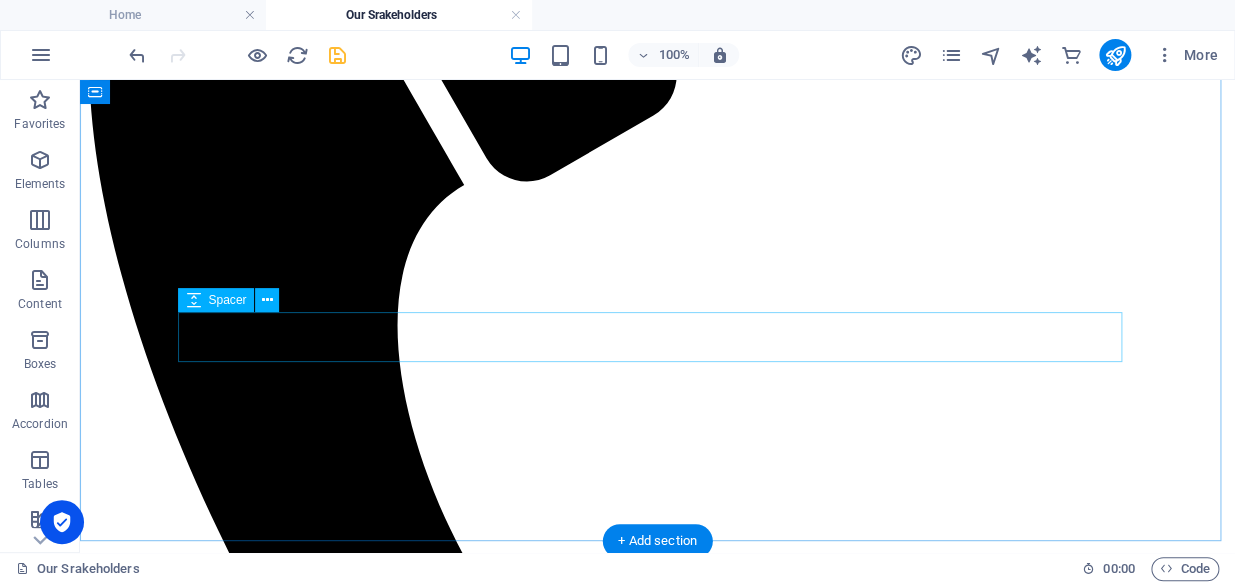 click at bounding box center (657, 2145) 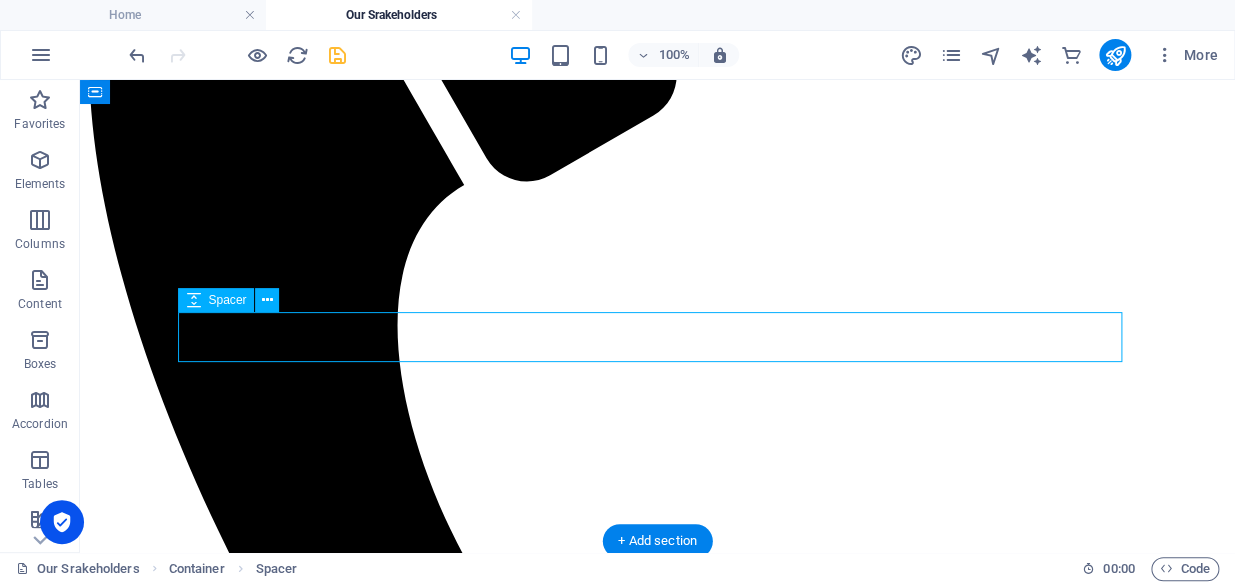 click at bounding box center (657, 2145) 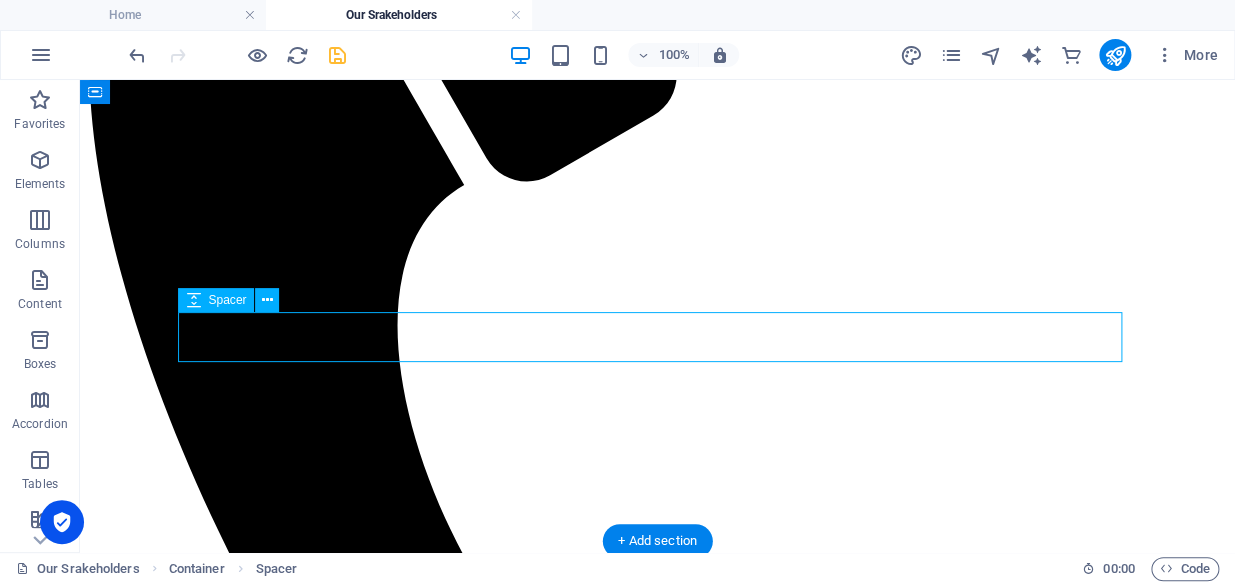 scroll, scrollTop: 655, scrollLeft: 0, axis: vertical 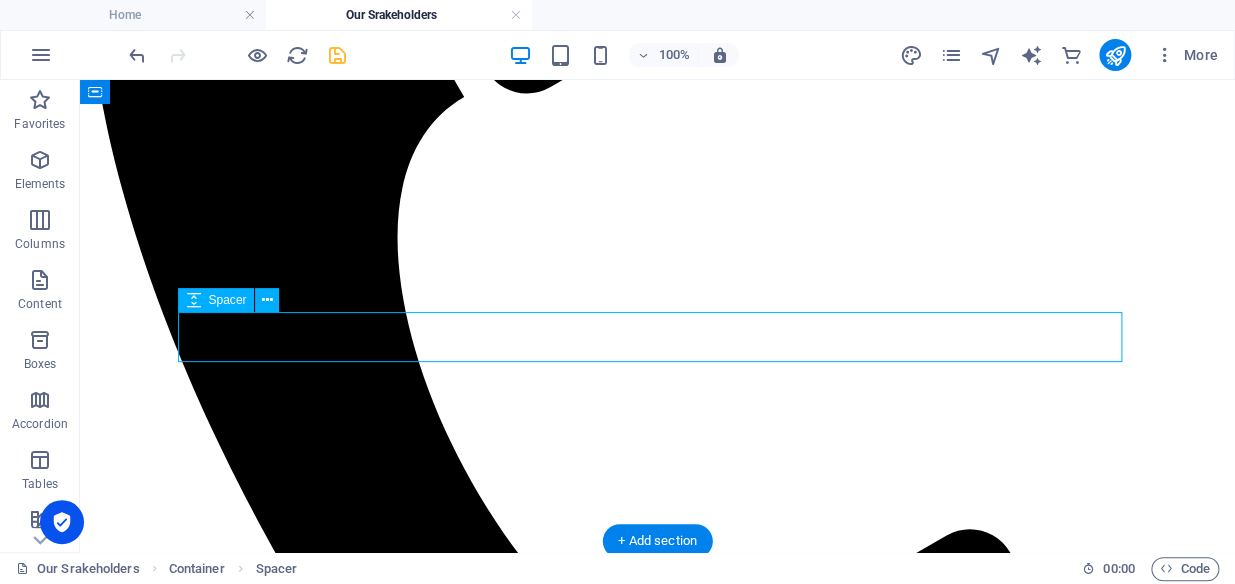 select on "px" 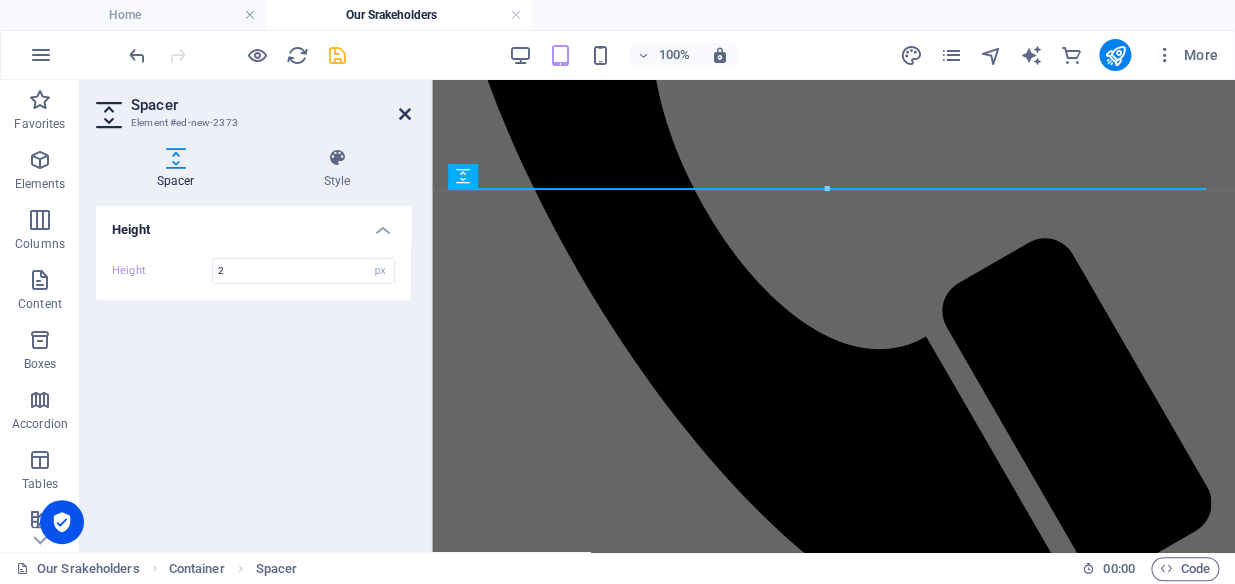 click at bounding box center (405, 114) 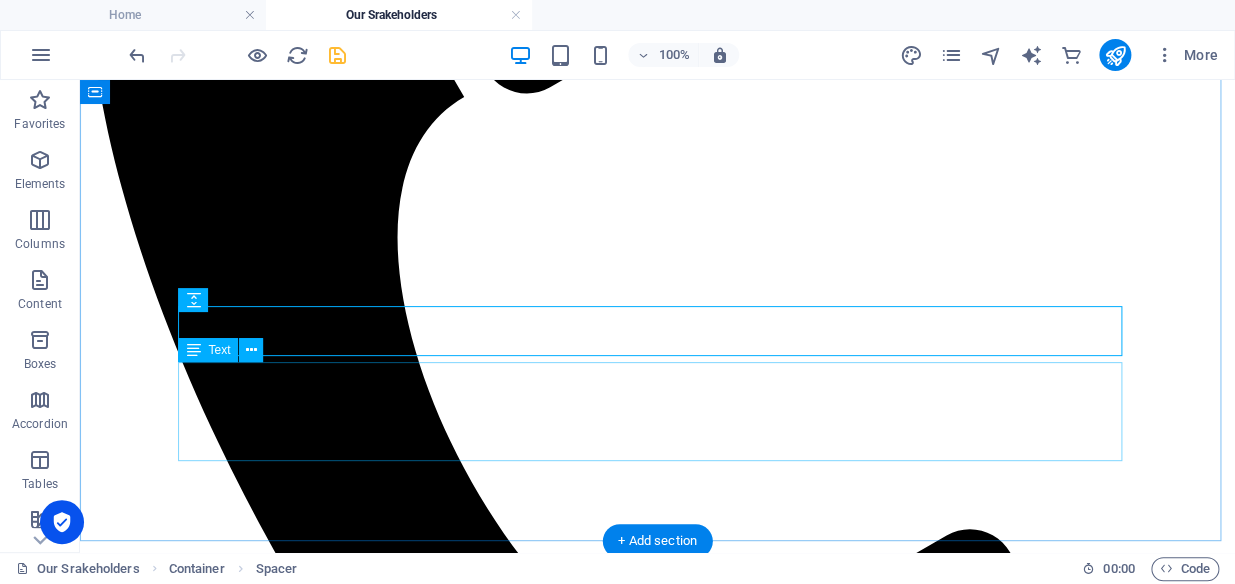 scroll, scrollTop: 567, scrollLeft: 0, axis: vertical 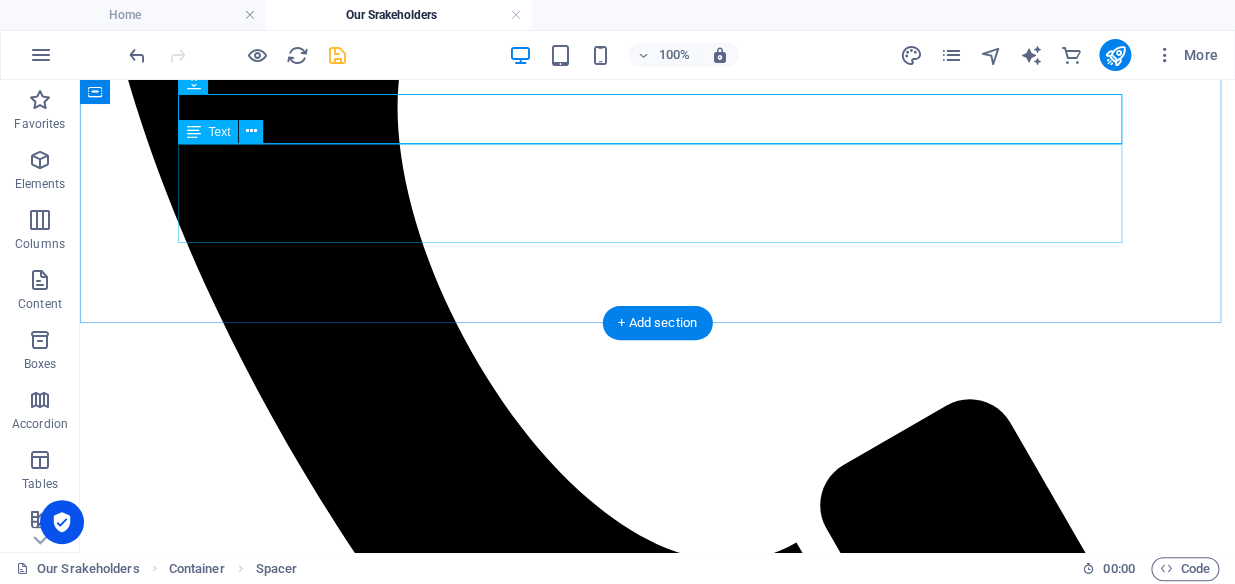 click on "Welcome to Bakgatla Ba Mocha Pankop Beneficiaries Communal Property Association Together We Build. Together We Thrive." at bounding box center (657, 2003) 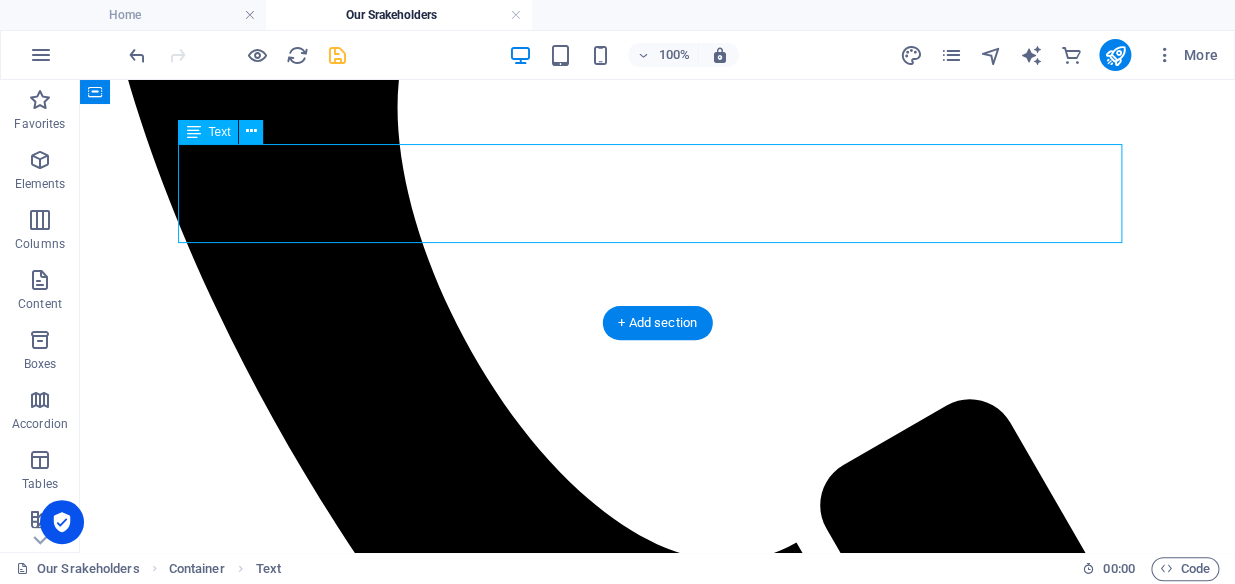 click on "Welcome to Bakgatla Ba Mocha Pankop Beneficiaries Communal Property Association Together We Build. Together We Thrive." at bounding box center (657, 2003) 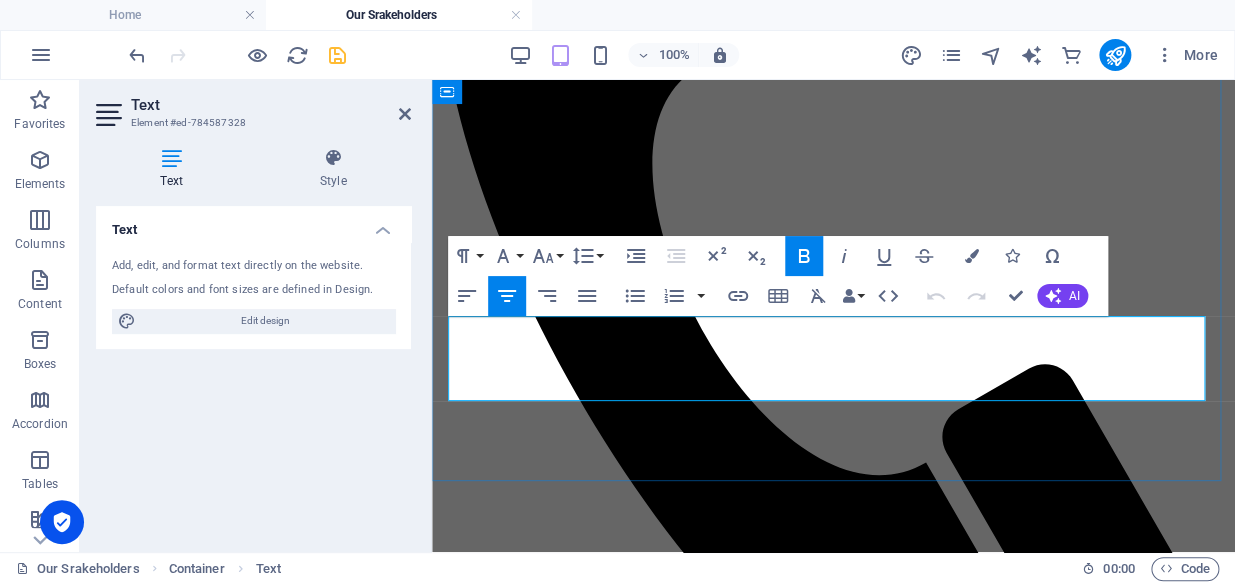 click on "Together We Build. Together We Thrive." at bounding box center [833, 1528] 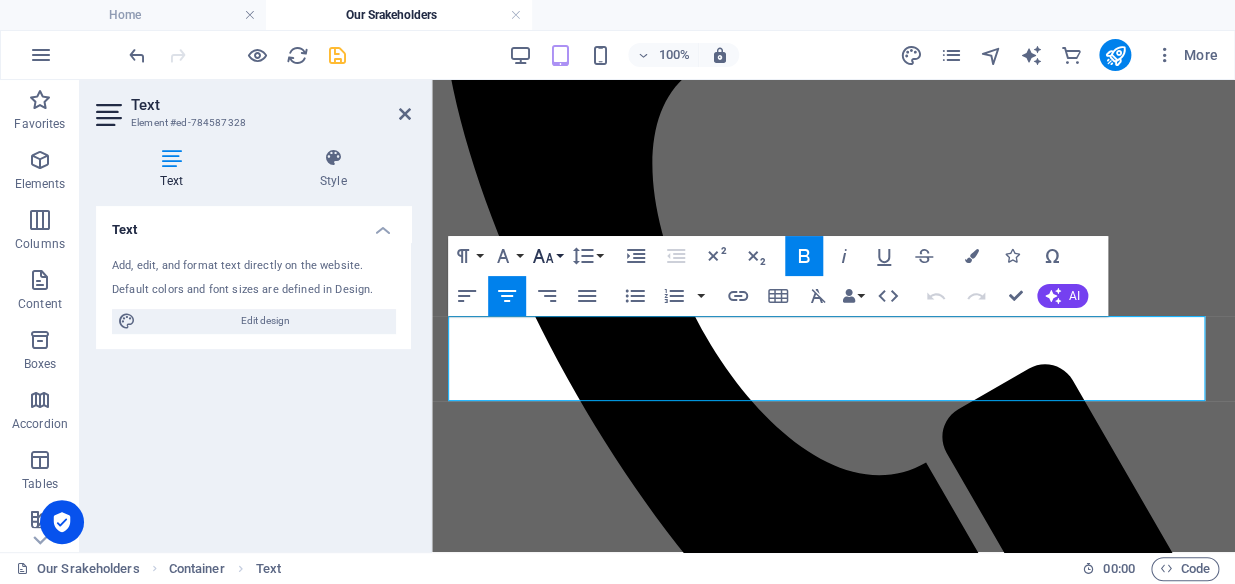 click on "Font Size" at bounding box center (547, 256) 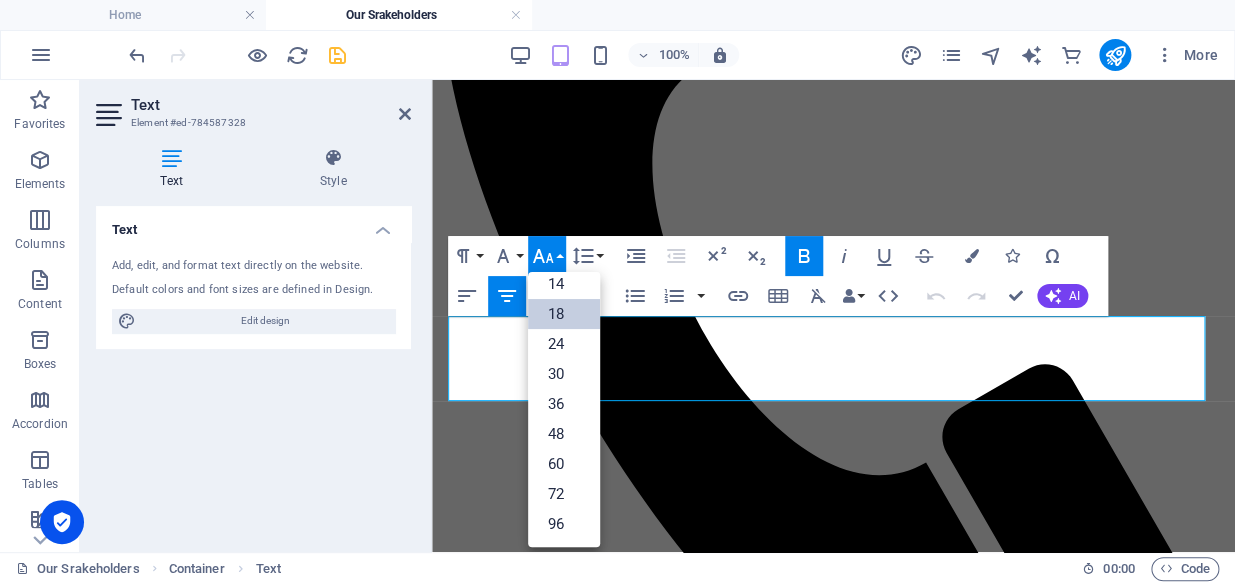 scroll, scrollTop: 160, scrollLeft: 0, axis: vertical 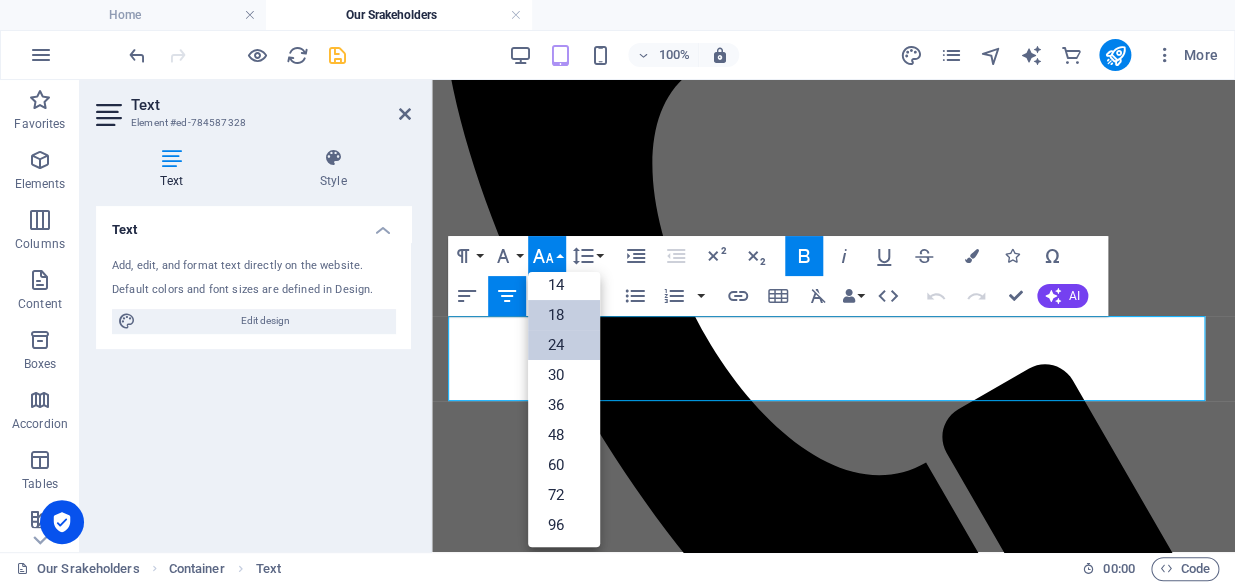 click on "24" at bounding box center (564, 345) 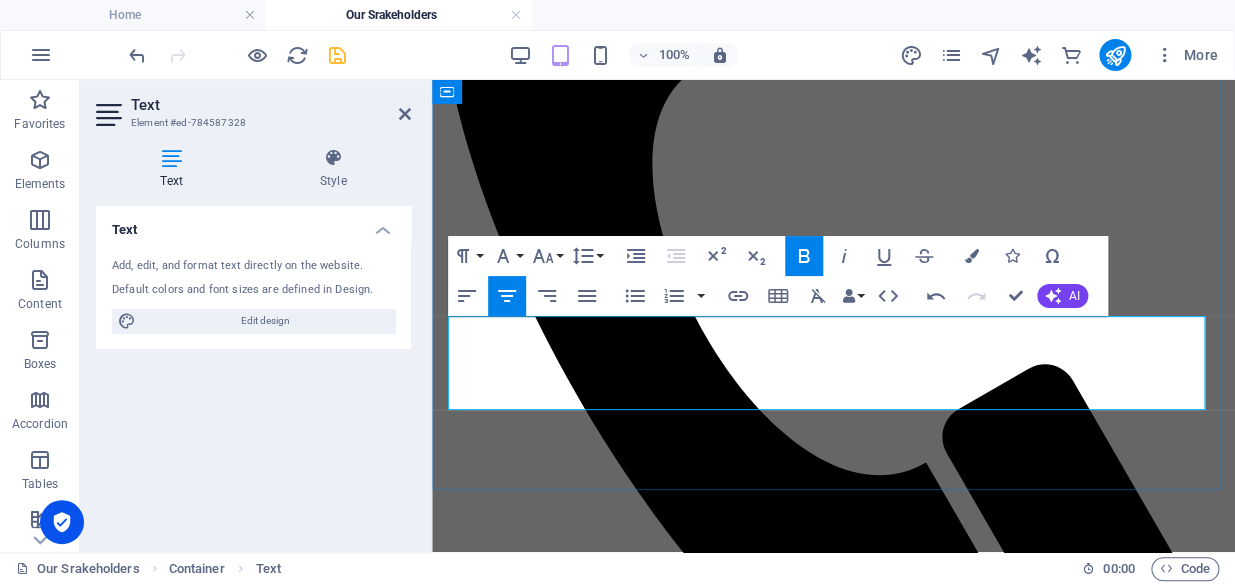click on "Welcome to Bakgatla Ba Mocha Pankop Beneficiaries Communal Property Association" at bounding box center (834, 1487) 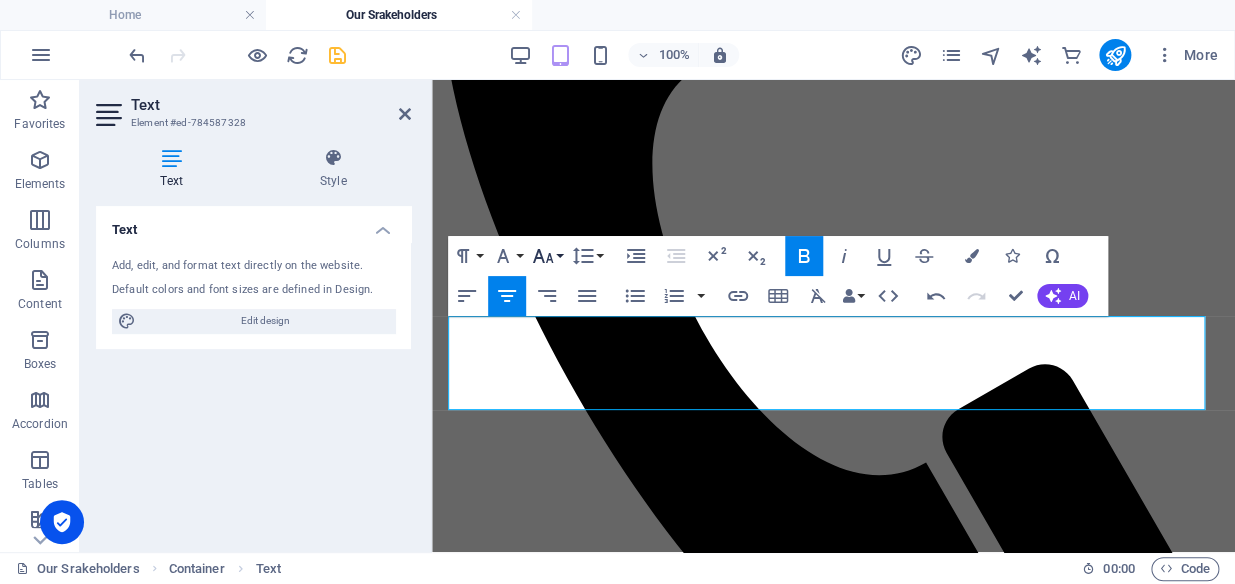 click on "Font Size" at bounding box center [547, 256] 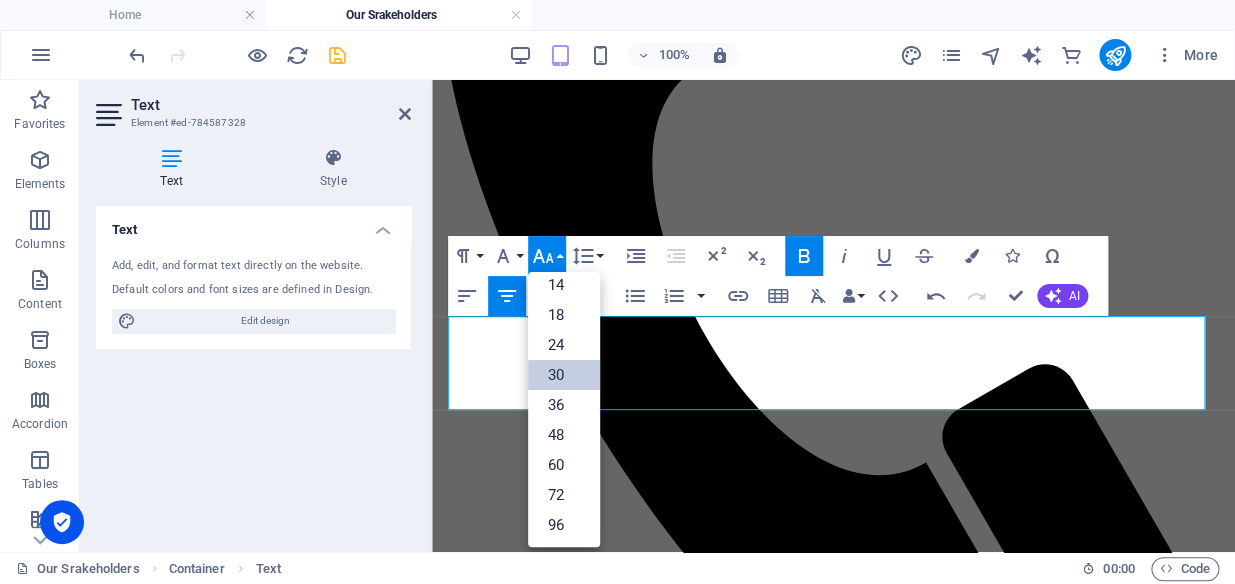 click on "30" at bounding box center (564, 375) 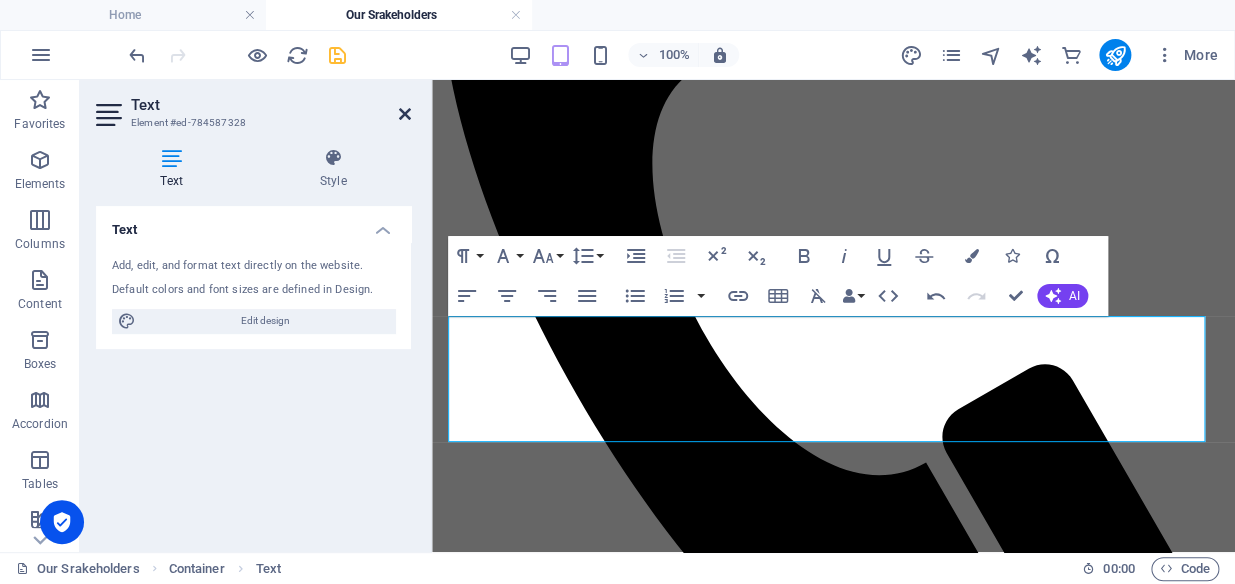 click at bounding box center [405, 114] 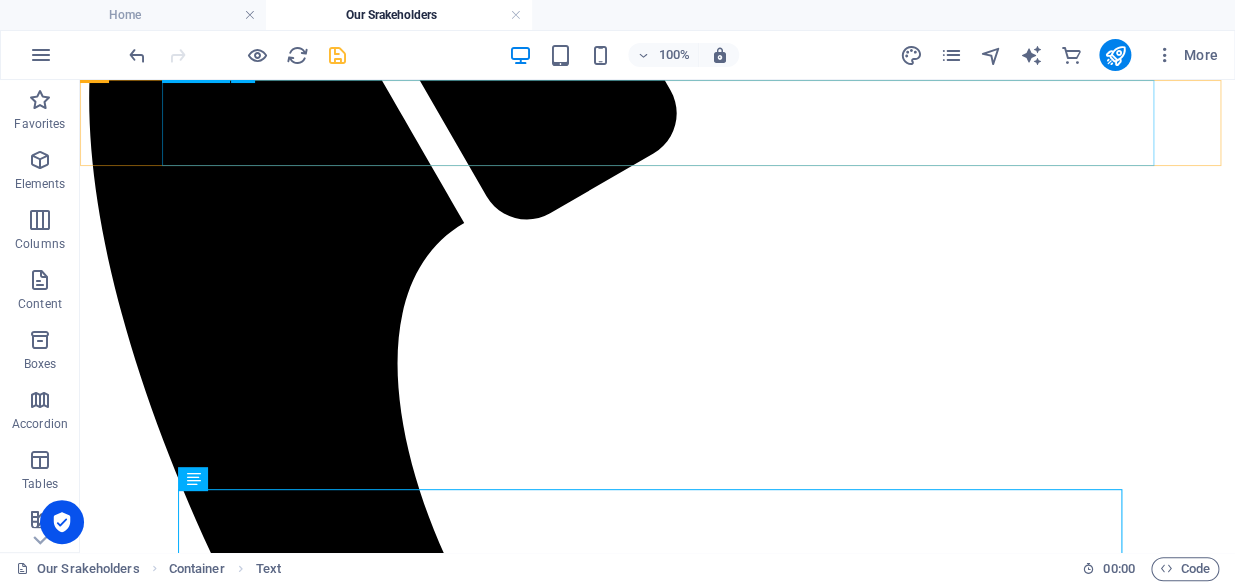 scroll, scrollTop: 440, scrollLeft: 0, axis: vertical 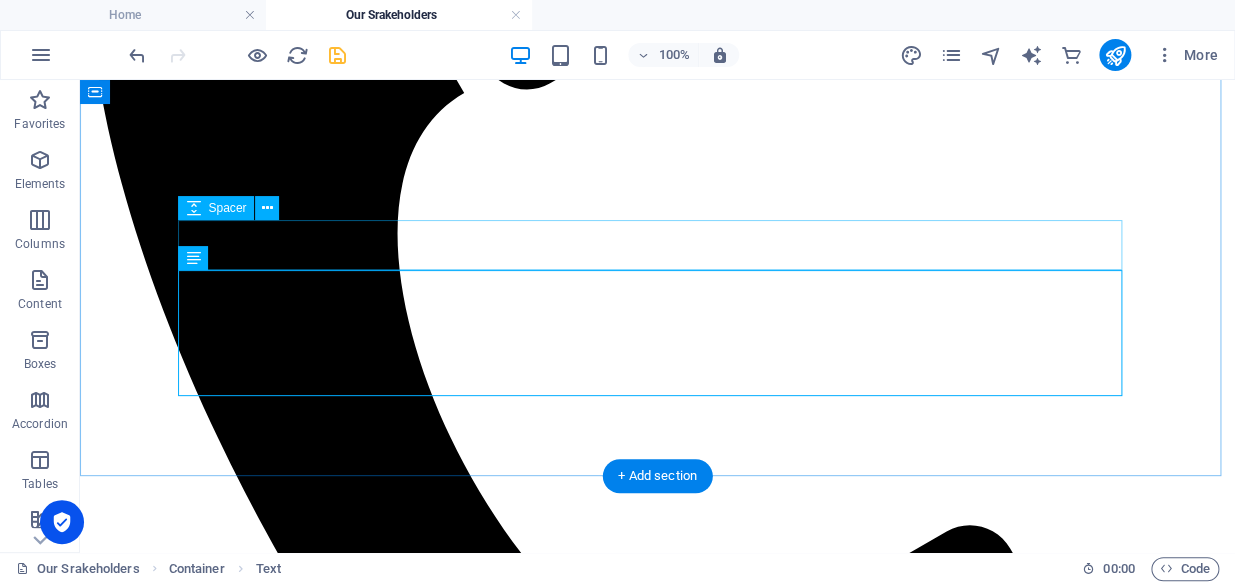 click at bounding box center [657, 2053] 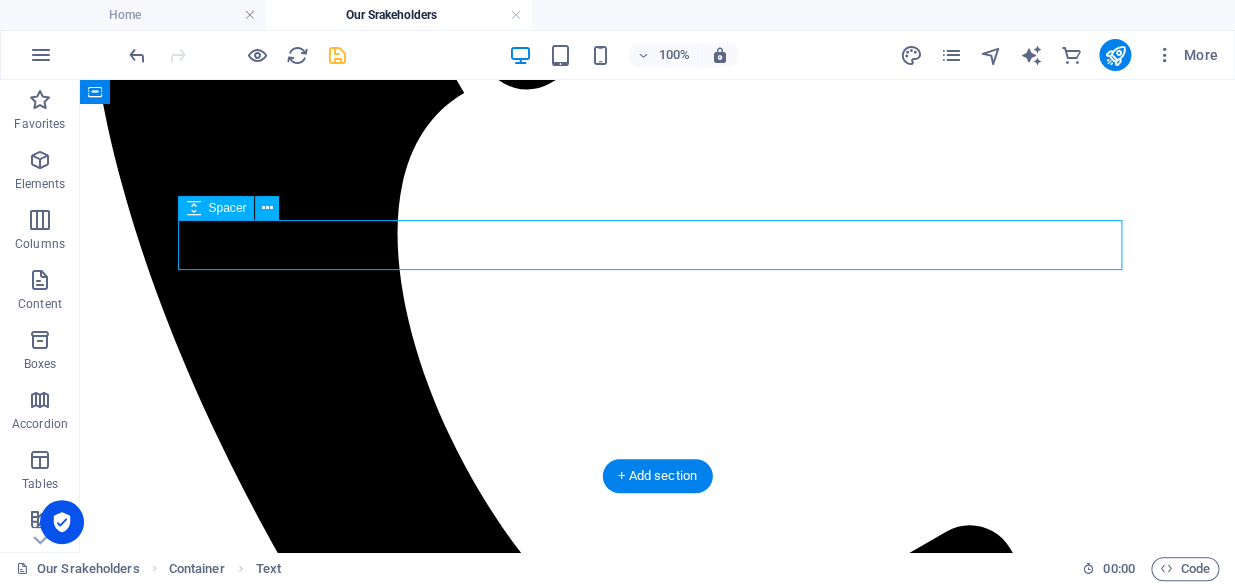 click at bounding box center [657, 2053] 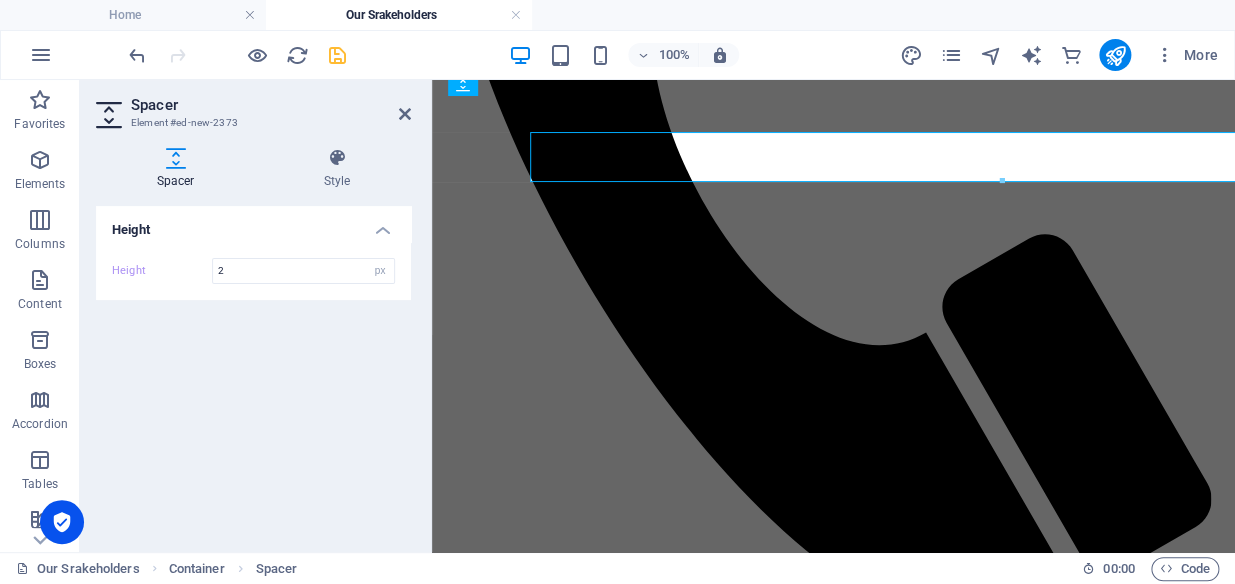 scroll, scrollTop: 747, scrollLeft: 0, axis: vertical 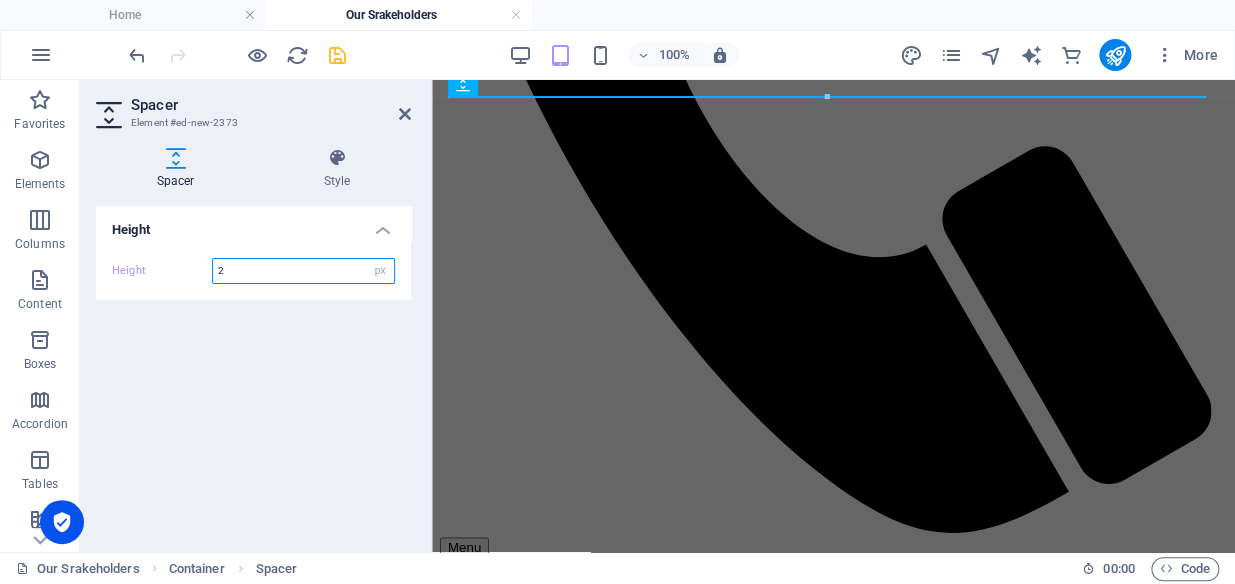 click on "2" at bounding box center [303, 271] 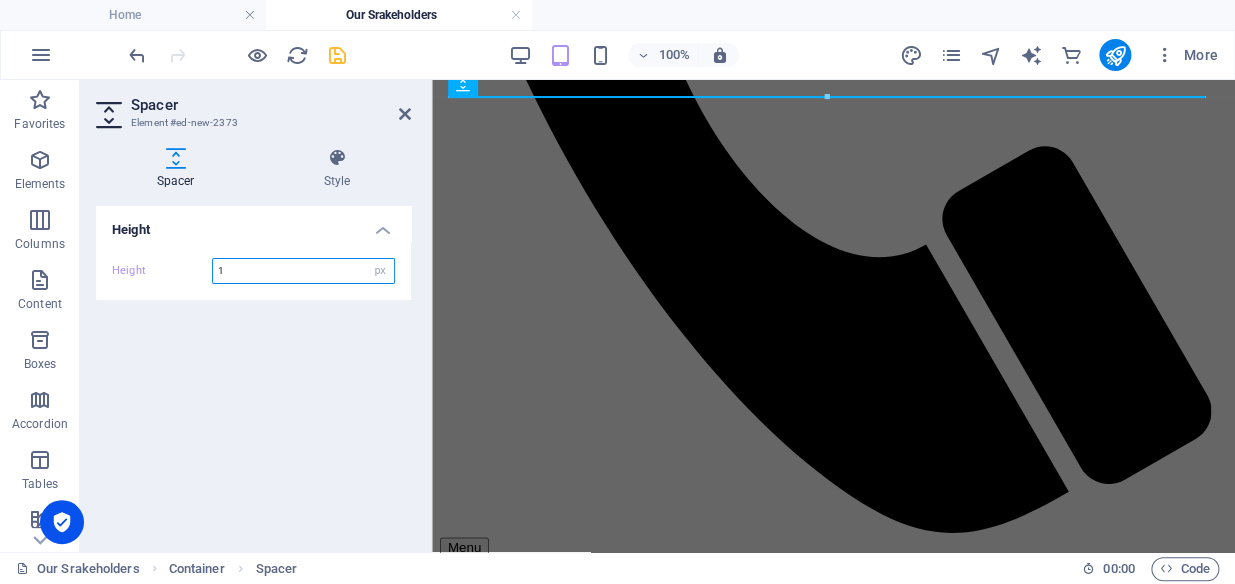 type on "1" 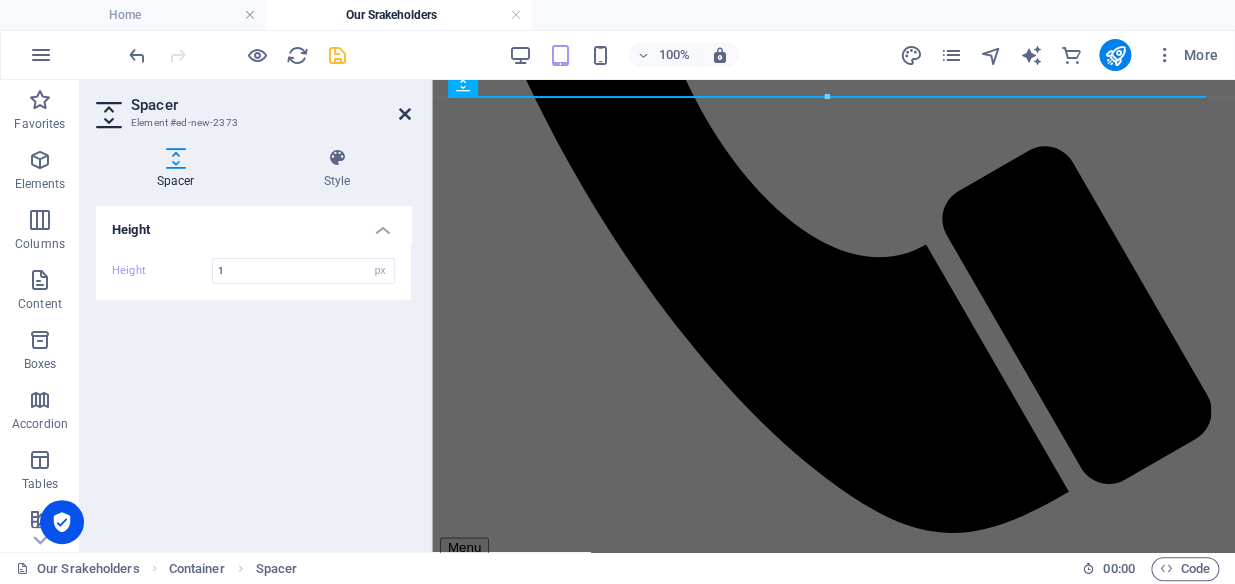 click at bounding box center (405, 114) 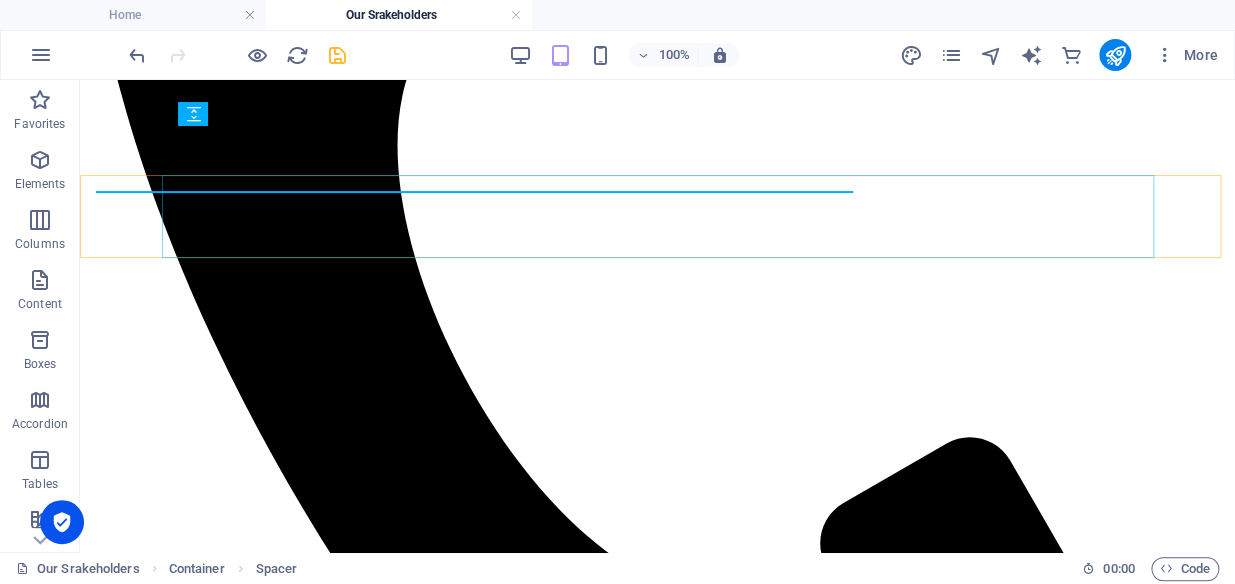 scroll, scrollTop: 659, scrollLeft: 0, axis: vertical 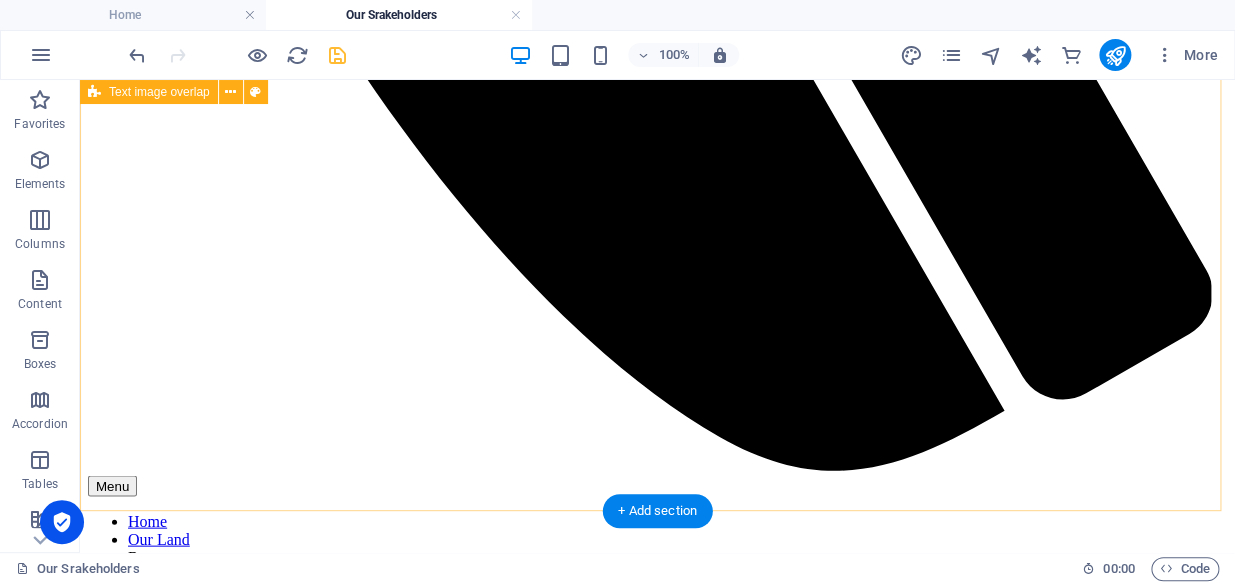 click on "MEMBERS / BENEFICIARIES Registered and Verified Claimants, Beneficiaries, descendants of Historically Dispossessed Individuals from rightful land. BENEFITS : 1. Verified inclusion in the Communal Property Association register. 2.  Voting rights in Communal Property Association matters & elections 3.  Access to land-use benefits and projects 4.  Participation in job creation, farming & development programs 5. Transparent reporting on CPA decisions, finances, and projects    REGISTER" at bounding box center [657, 2131] 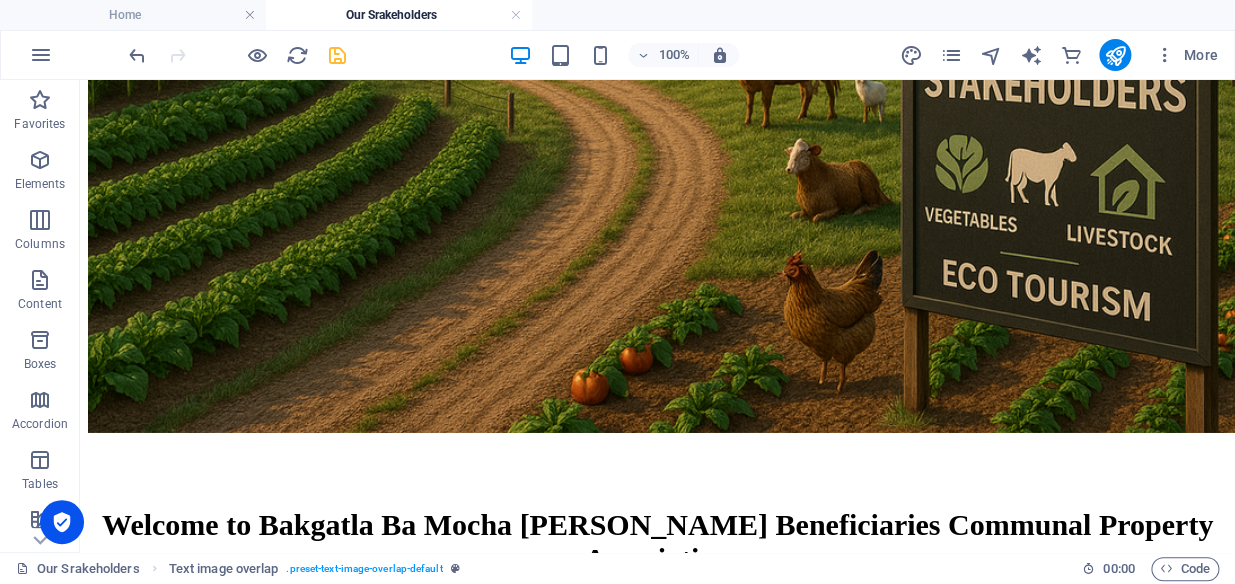 scroll, scrollTop: 2259, scrollLeft: 0, axis: vertical 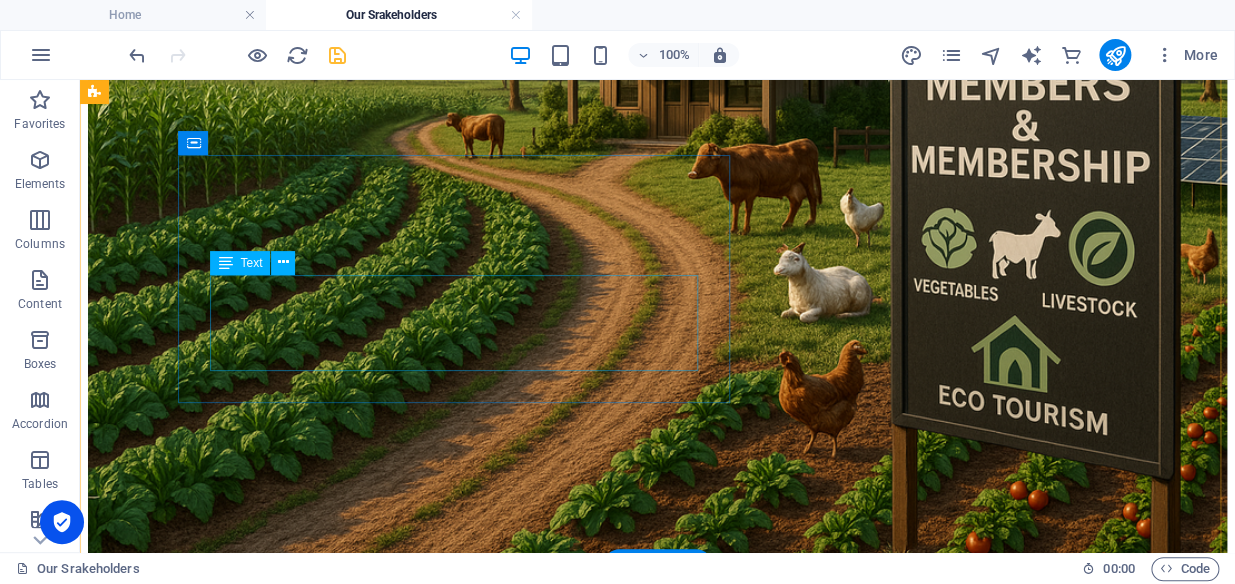 click on "Lorem ipsum dolor sit amet, consectetuer adipiscing elit. Aenean commodo ligula eget dolor. Lorem ipsum dolor sit amet, consectetuer adipiscing elit leget dolor. Lorem ipsum dolor sit amet, consectetuer adipiscing elit. Aenean commodo ligula eget dolor." at bounding box center (657, 3440) 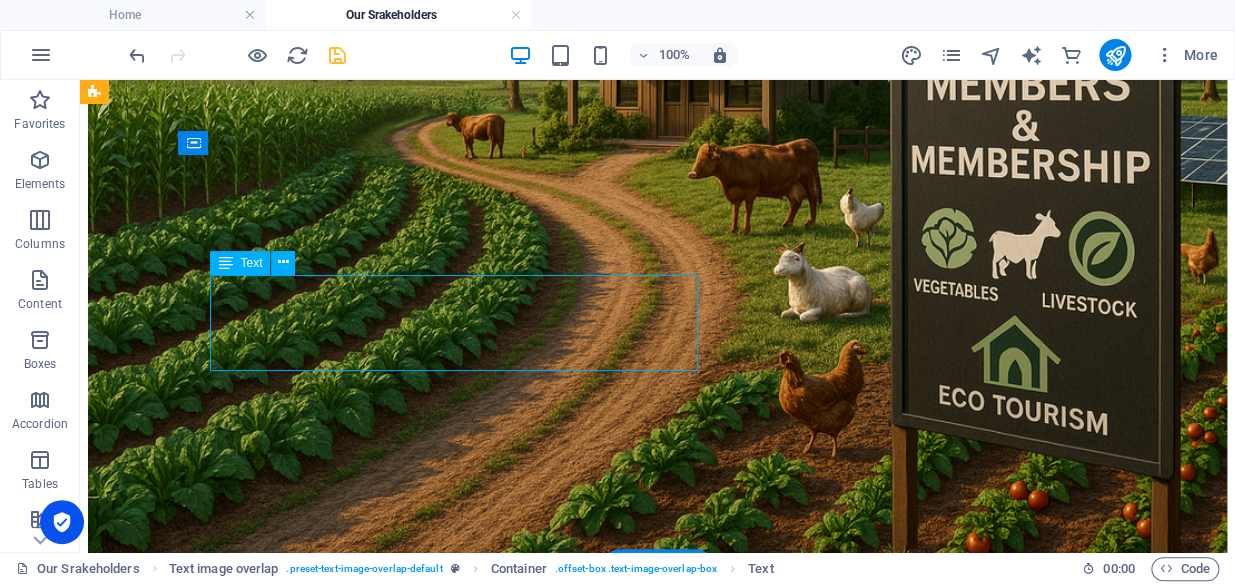 click on "Lorem ipsum dolor sit amet, consectetuer adipiscing elit. Aenean commodo ligula eget dolor. Lorem ipsum dolor sit amet, consectetuer adipiscing elit leget dolor. Lorem ipsum dolor sit amet, consectetuer adipiscing elit. Aenean commodo ligula eget dolor." at bounding box center [657, 3440] 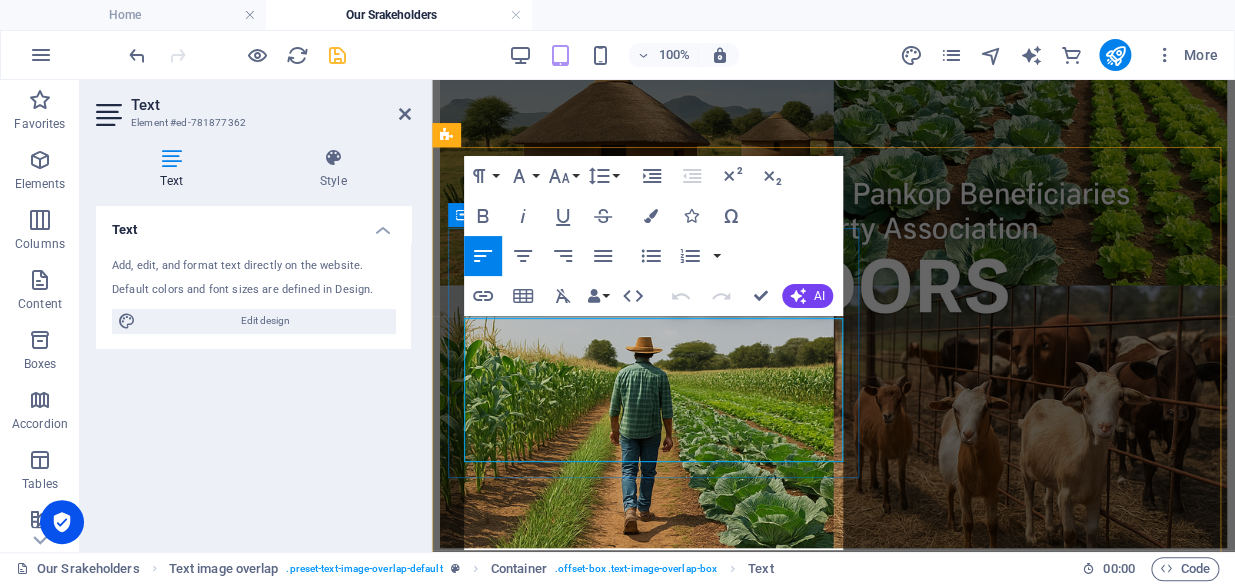 scroll, scrollTop: 3100, scrollLeft: 0, axis: vertical 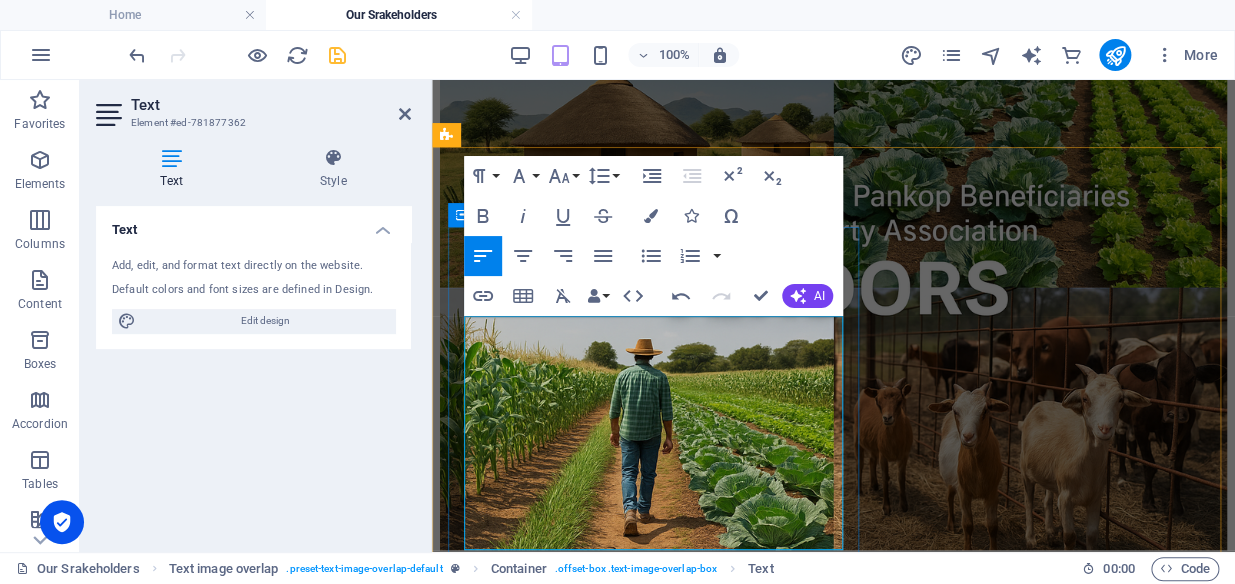 click on "Individuals or entities leasing CPA property for residential, commercial, or agricultural use." at bounding box center [833, 2013] 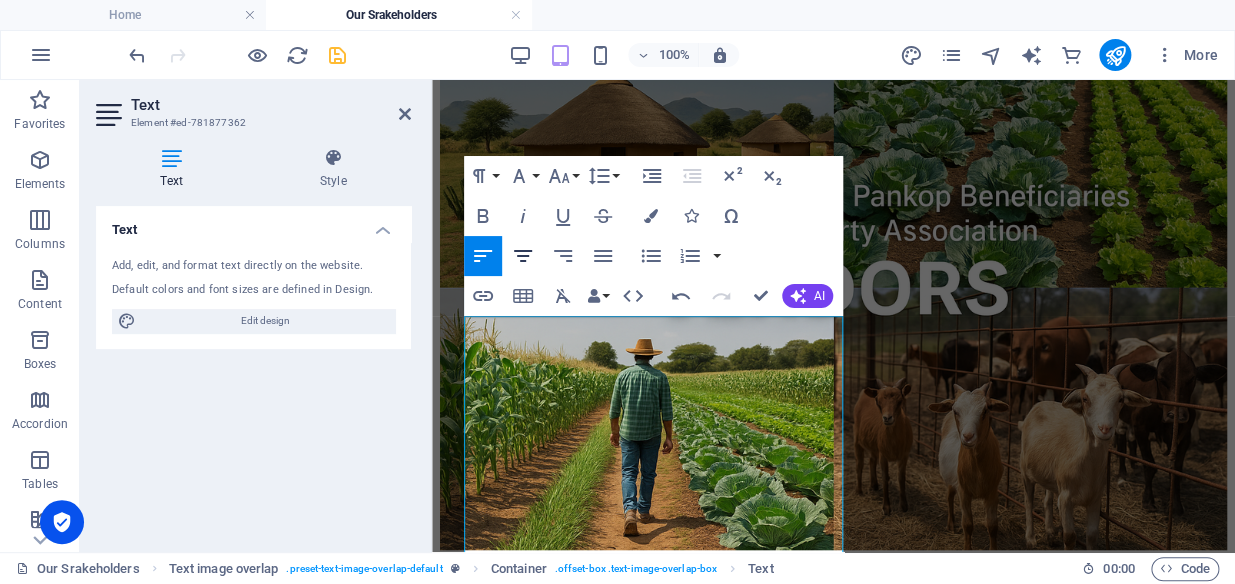 click 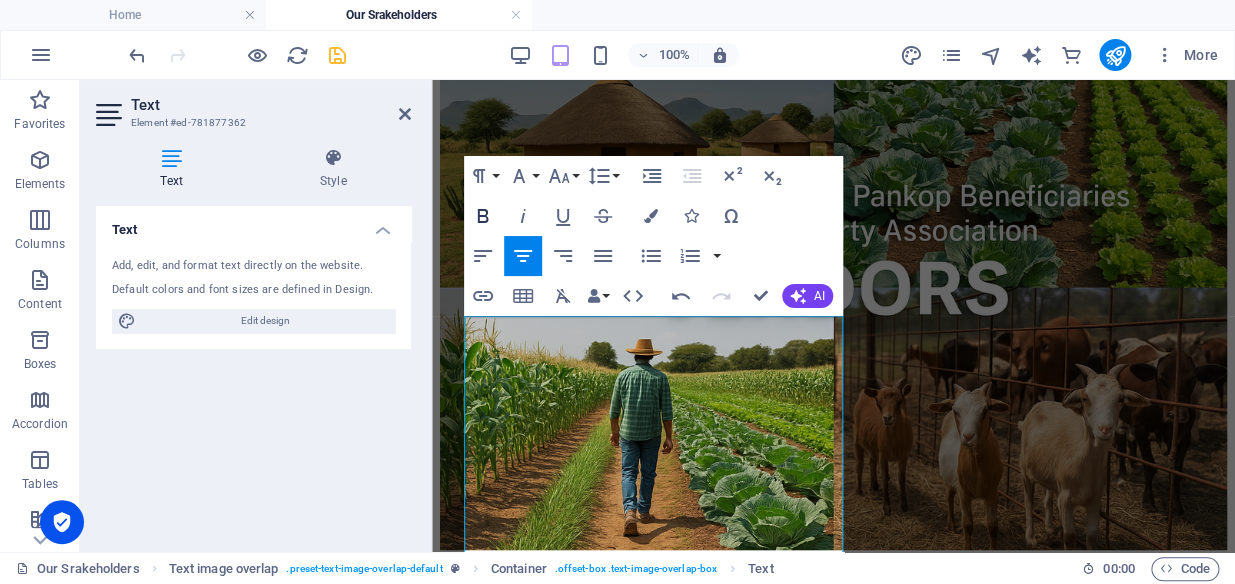 click 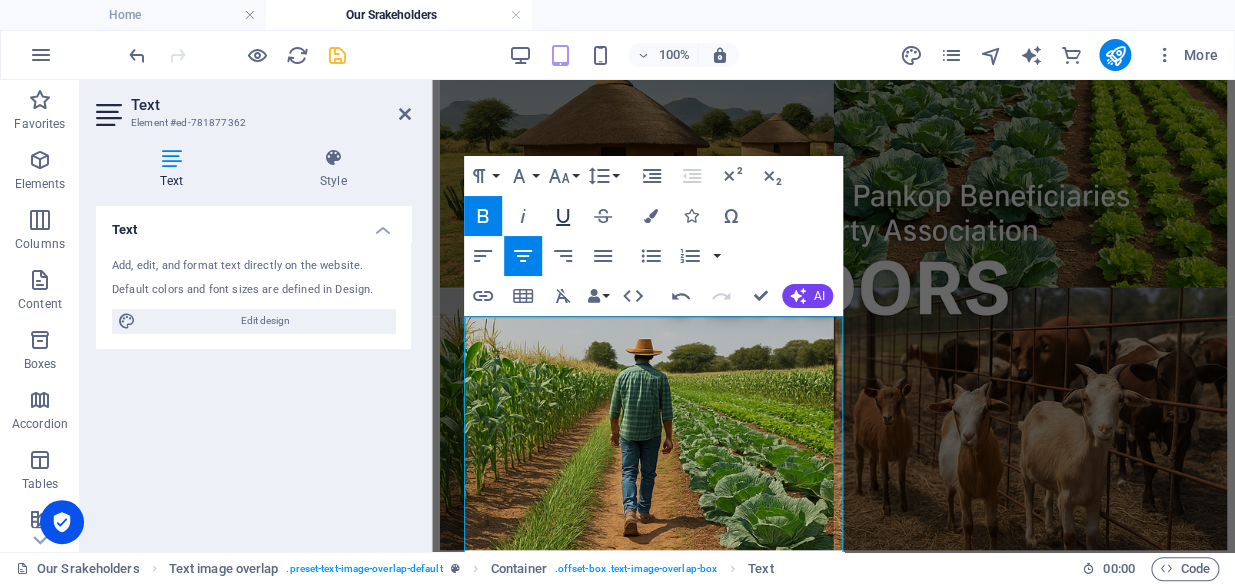 click 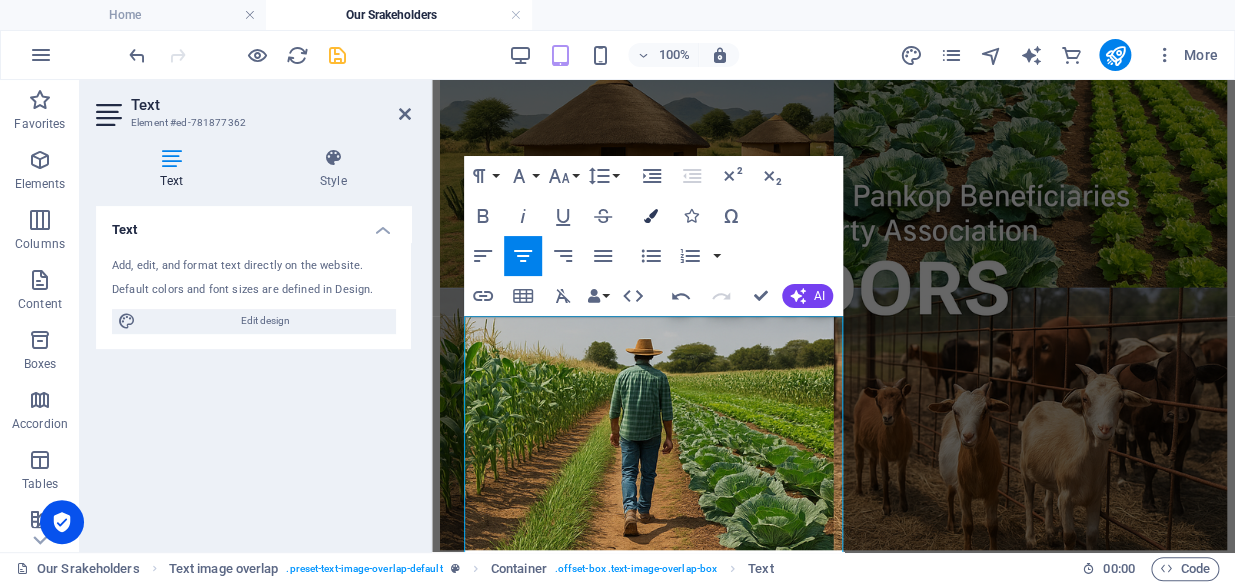 click at bounding box center (651, 216) 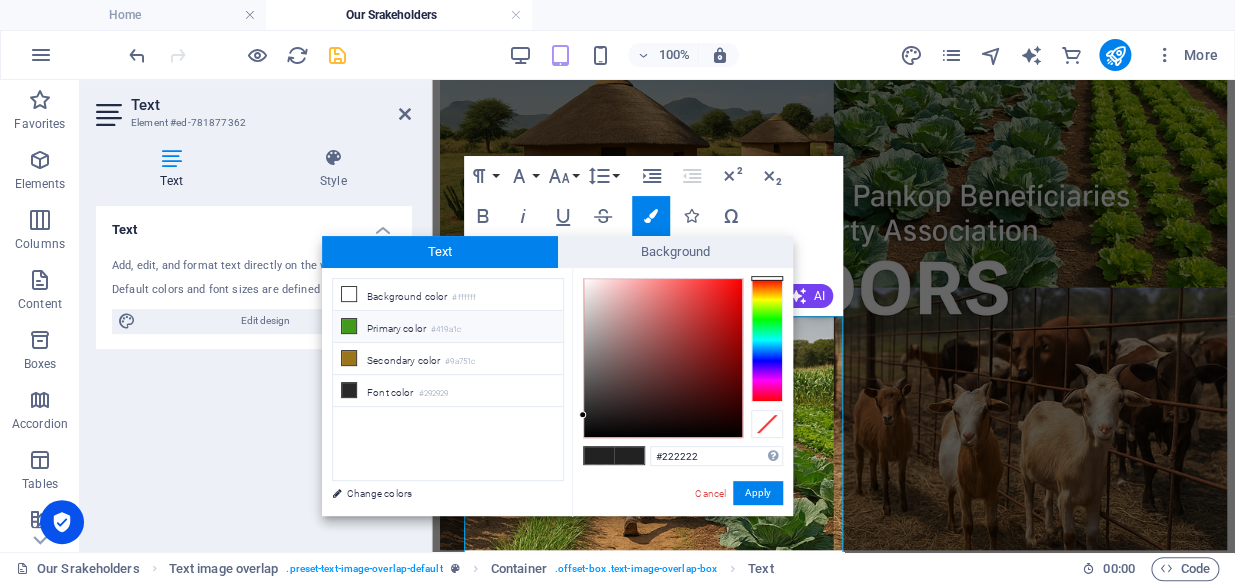 click on "#419a1c" at bounding box center [446, 330] 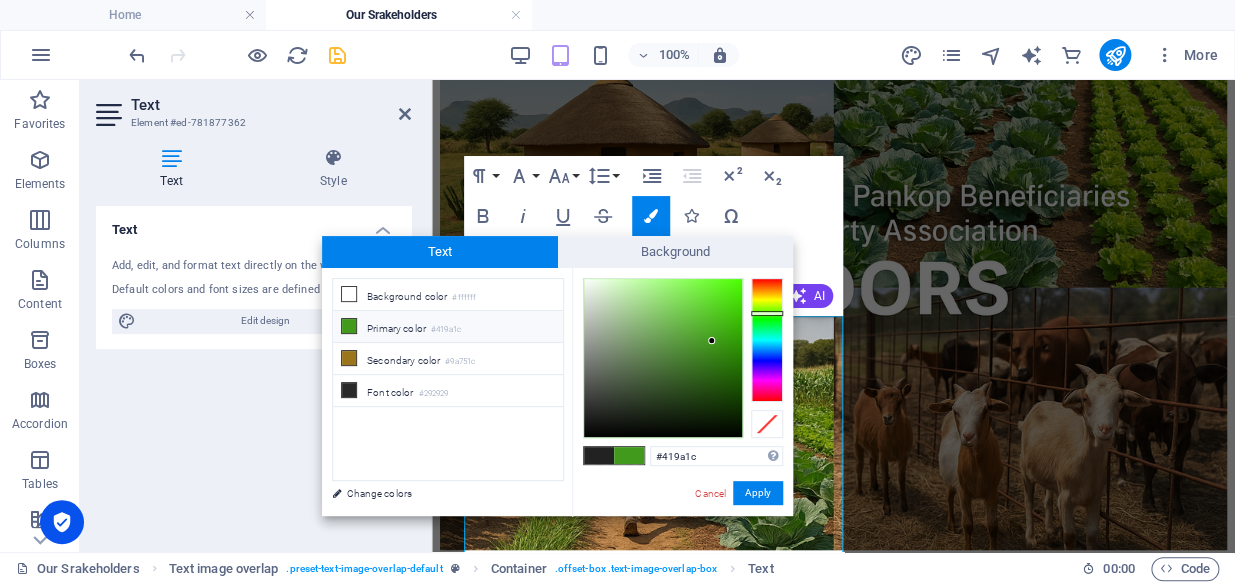 click on "#419a1c" at bounding box center [446, 330] 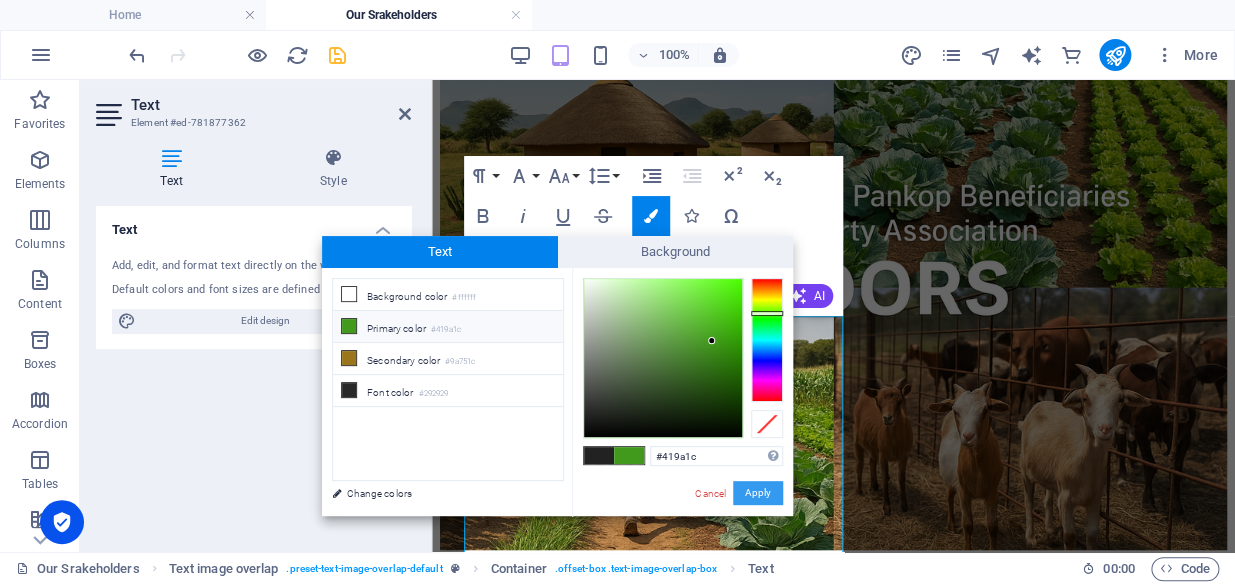 click on "Apply" at bounding box center [758, 493] 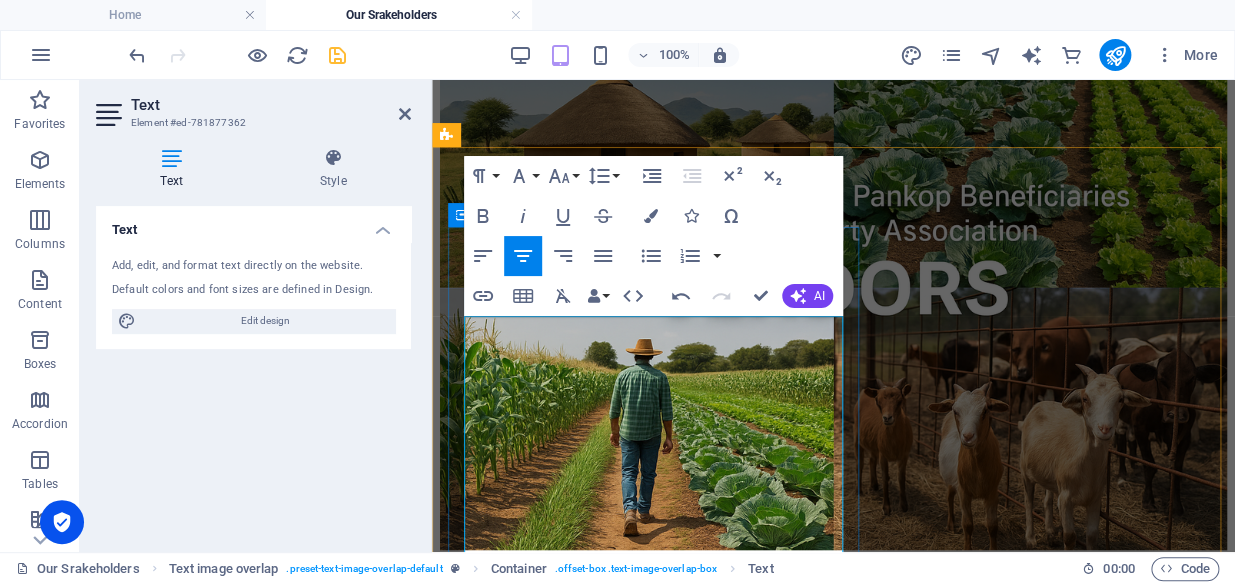 click on "Inclusion in community stakeholder events" at bounding box center (833, 2118) 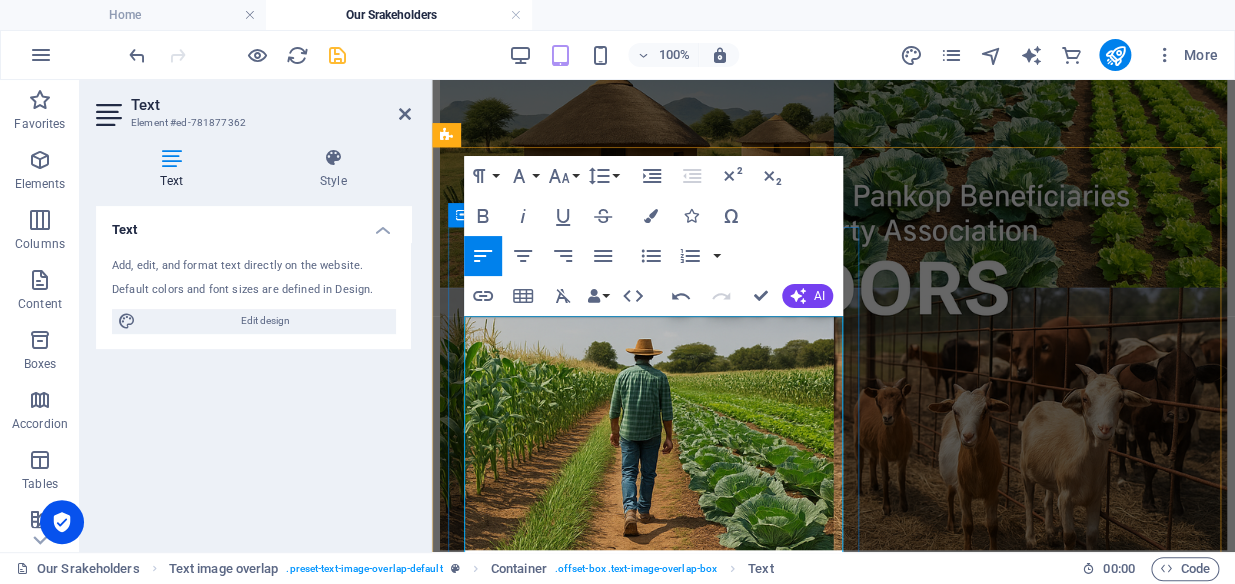 click on "Secure lease agreements with clarity and protection" at bounding box center (833, 2088) 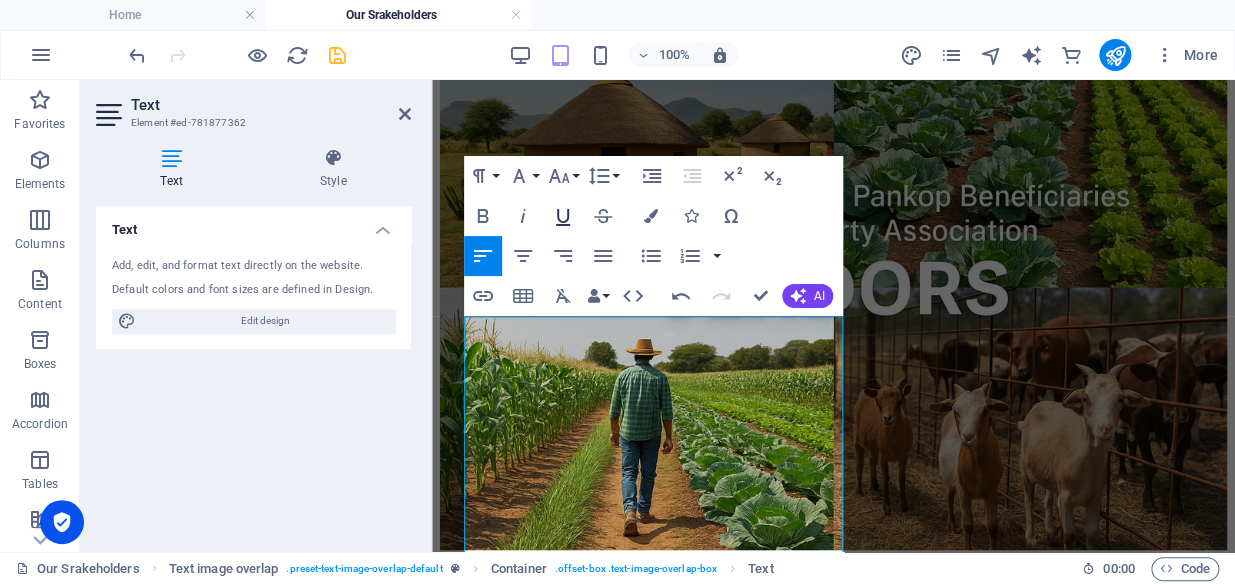 click 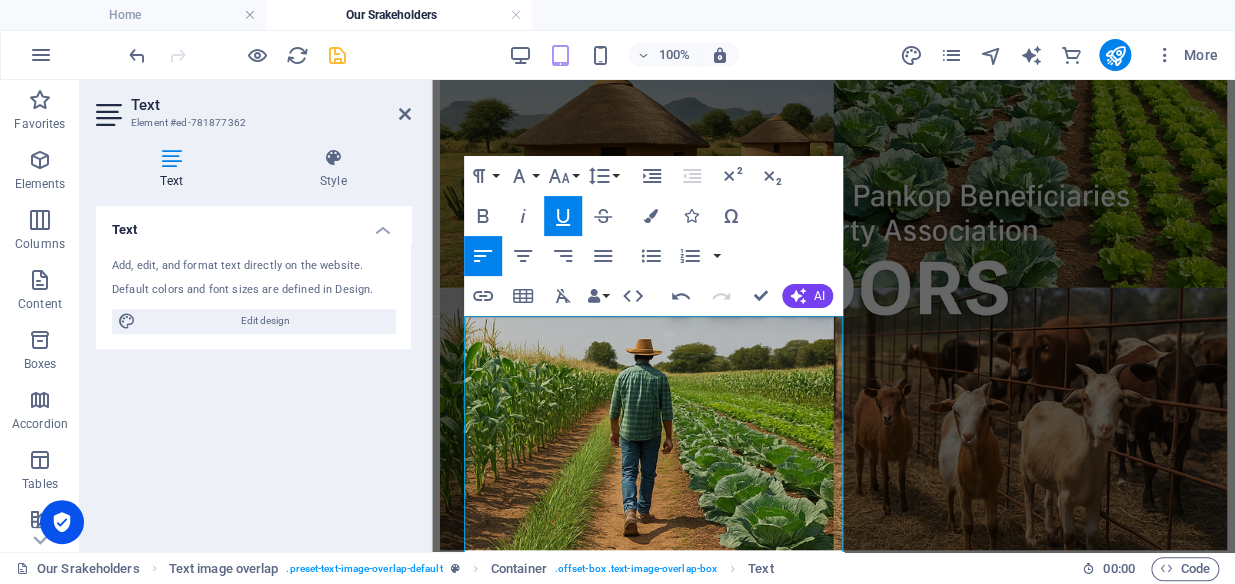 click 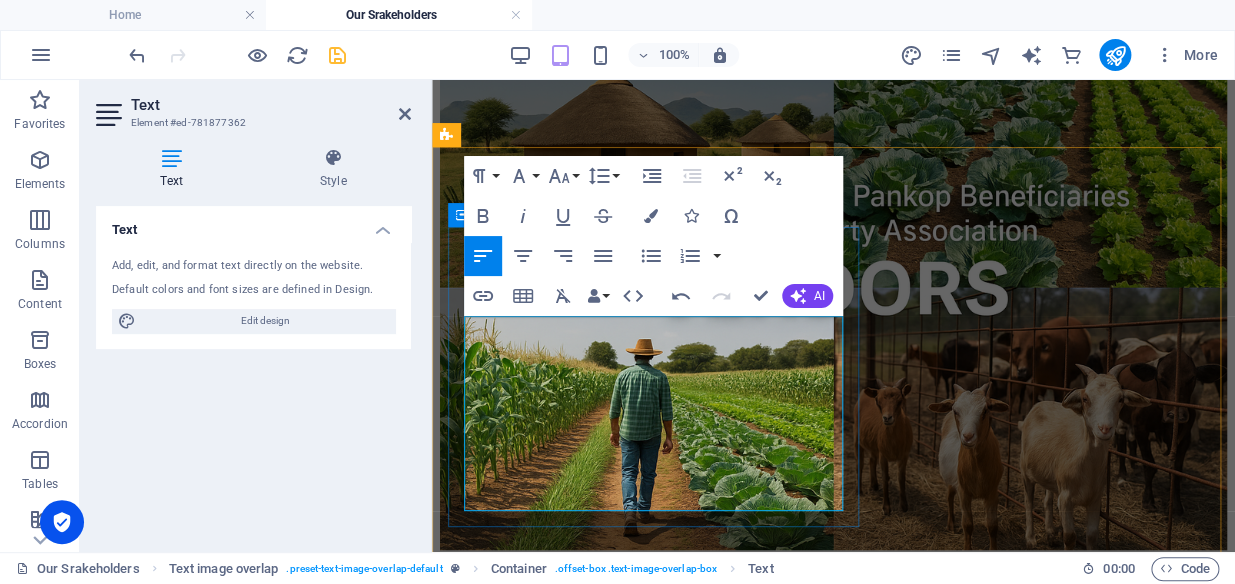 click on "BENEFITS" at bounding box center (832, 2058) 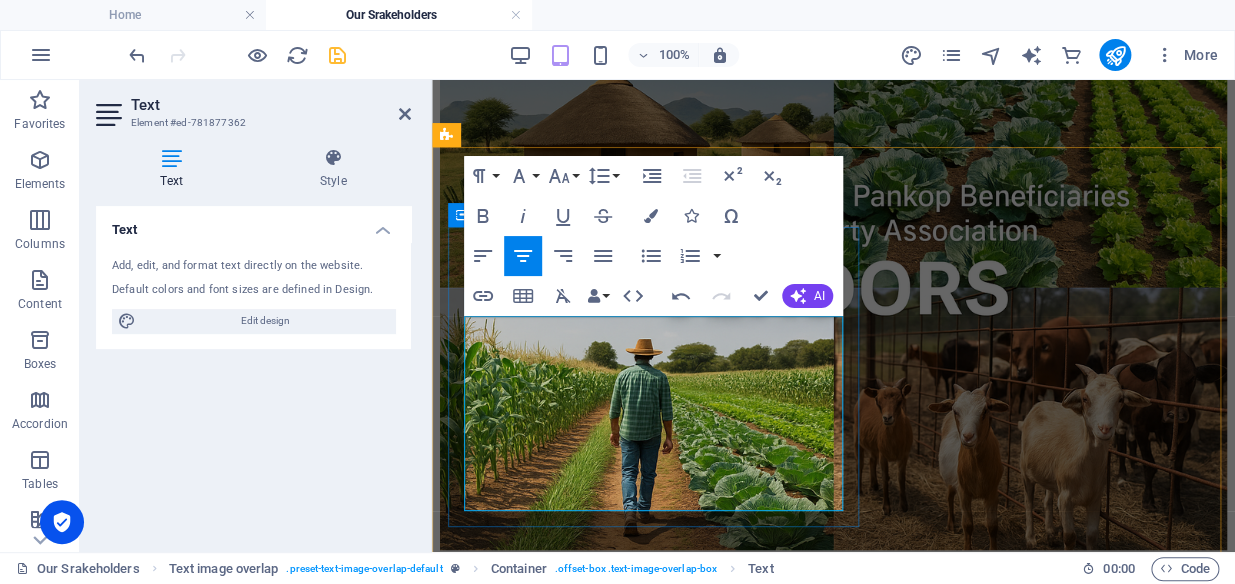 click on "BENEFITS" at bounding box center (832, 2058) 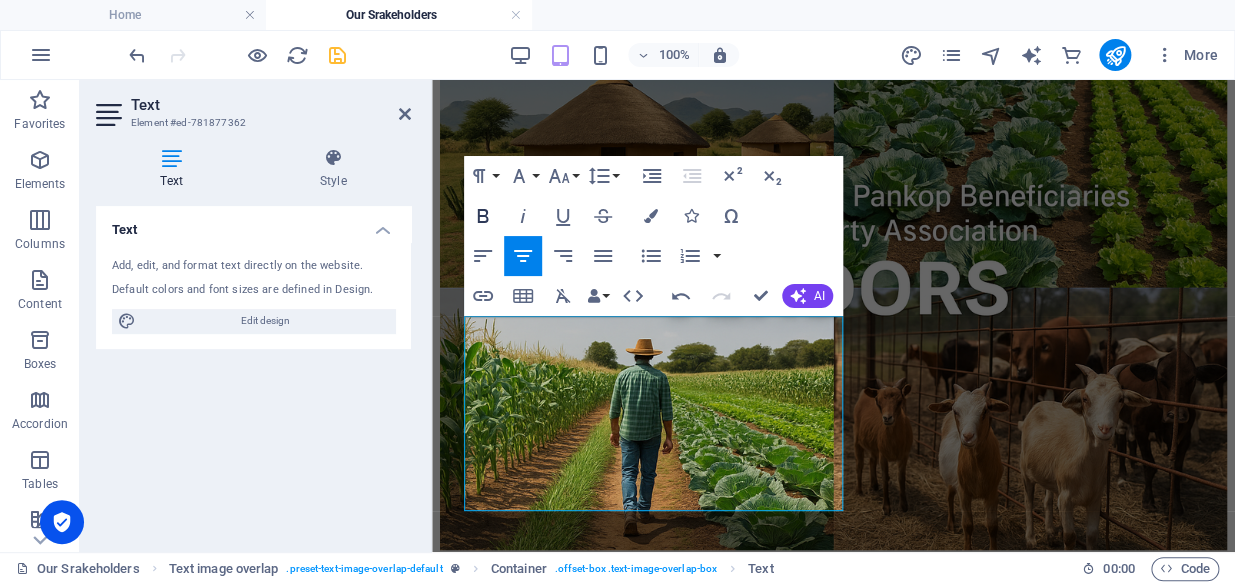 click 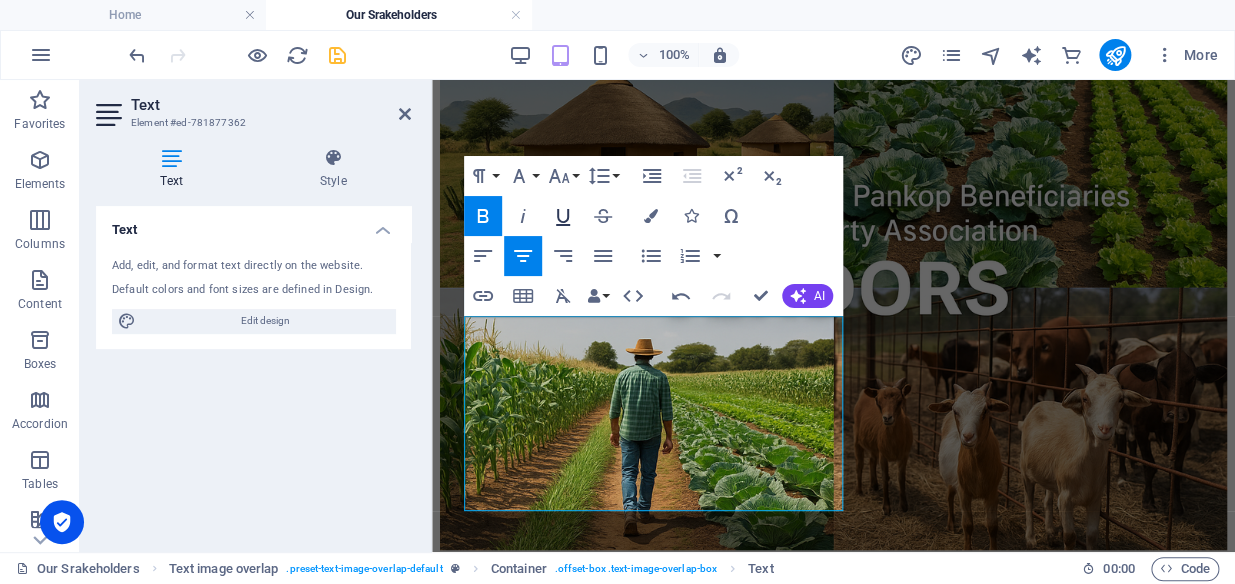 click 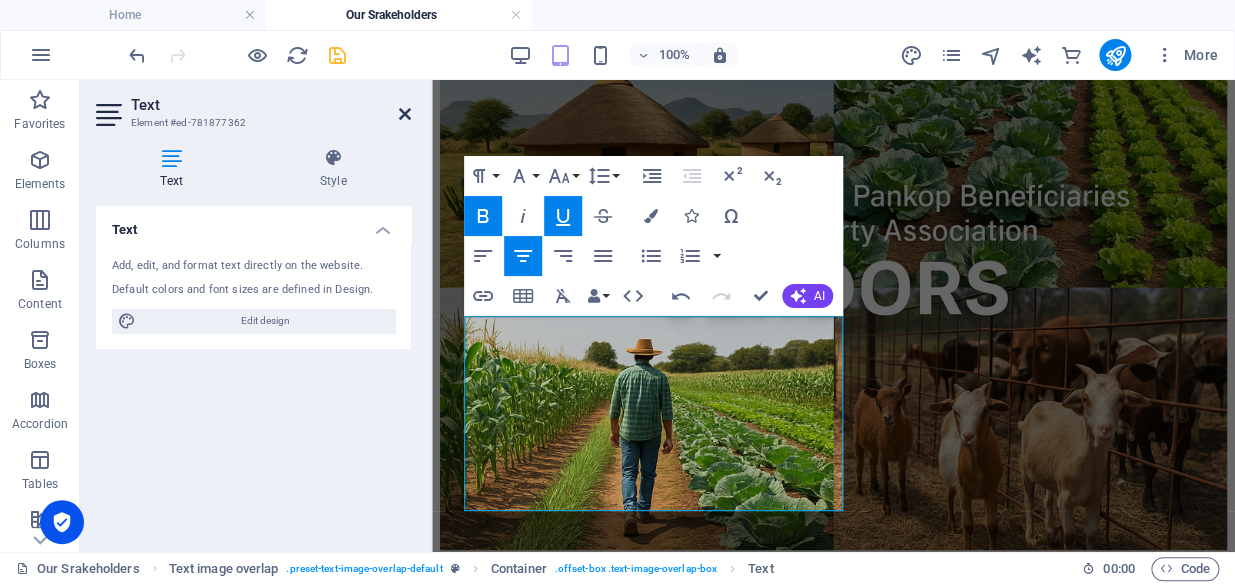 click at bounding box center (405, 114) 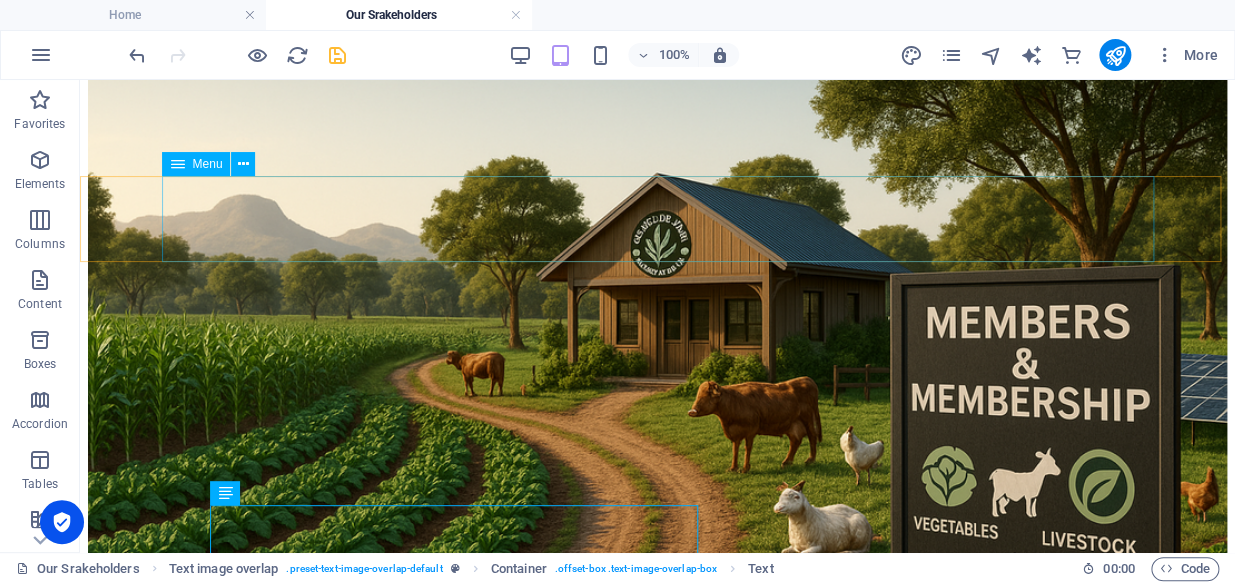 scroll, scrollTop: 3170, scrollLeft: 0, axis: vertical 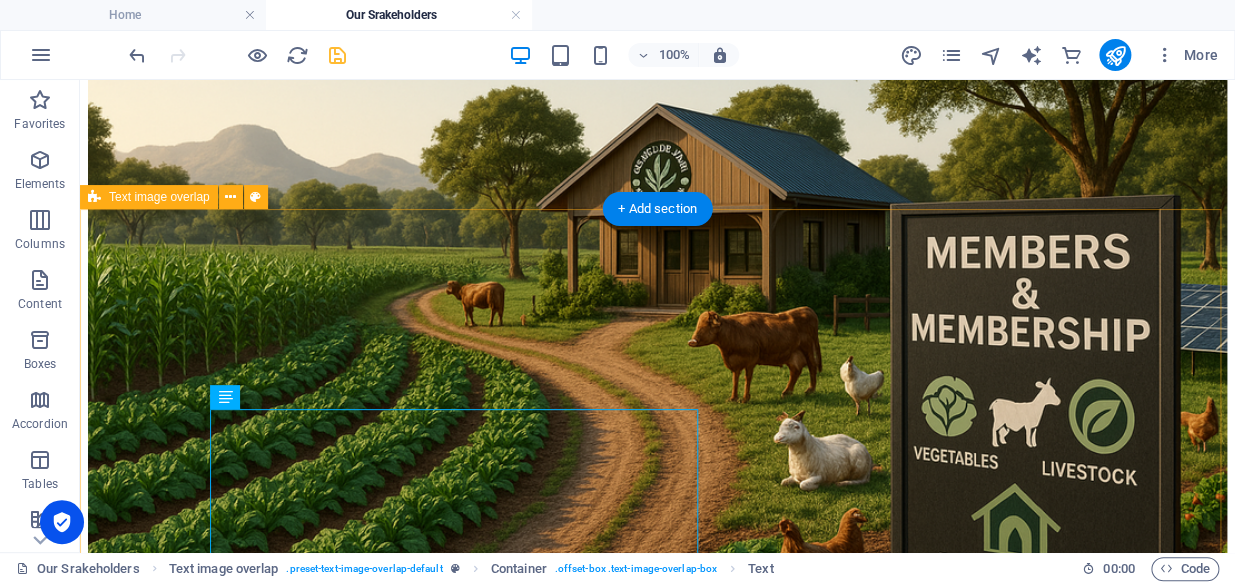 click on "TENANTS Individuals or entities leasing BAKGATLA BA MOCHA PANKOP BENEFICIARIES COMMUNAL PROPERTY ASSOCIATION for business, commercial, or agricultural use. BENEFITS : 1. Secure lease agreements with clarity and protection 2.  Inclusion in community stakeholder events 3.  Access to tenant support and dispute resolution 4.  Ability to collaborate on shared land management goals REGISTER" at bounding box center (657, 4008) 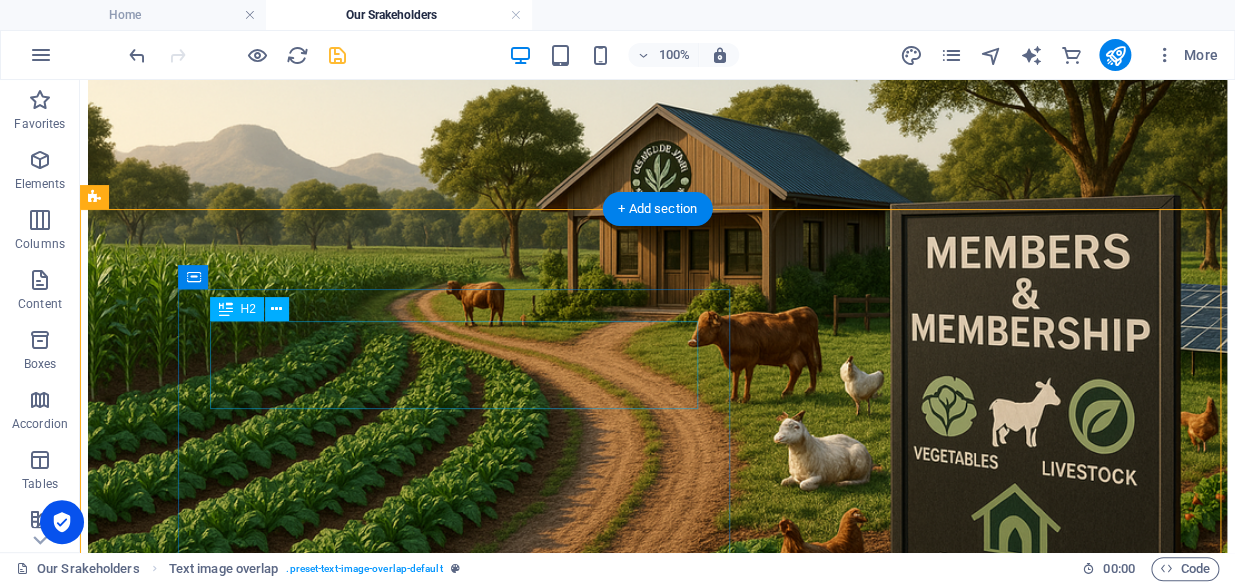 click on "TENANTS" at bounding box center (657, 3556) 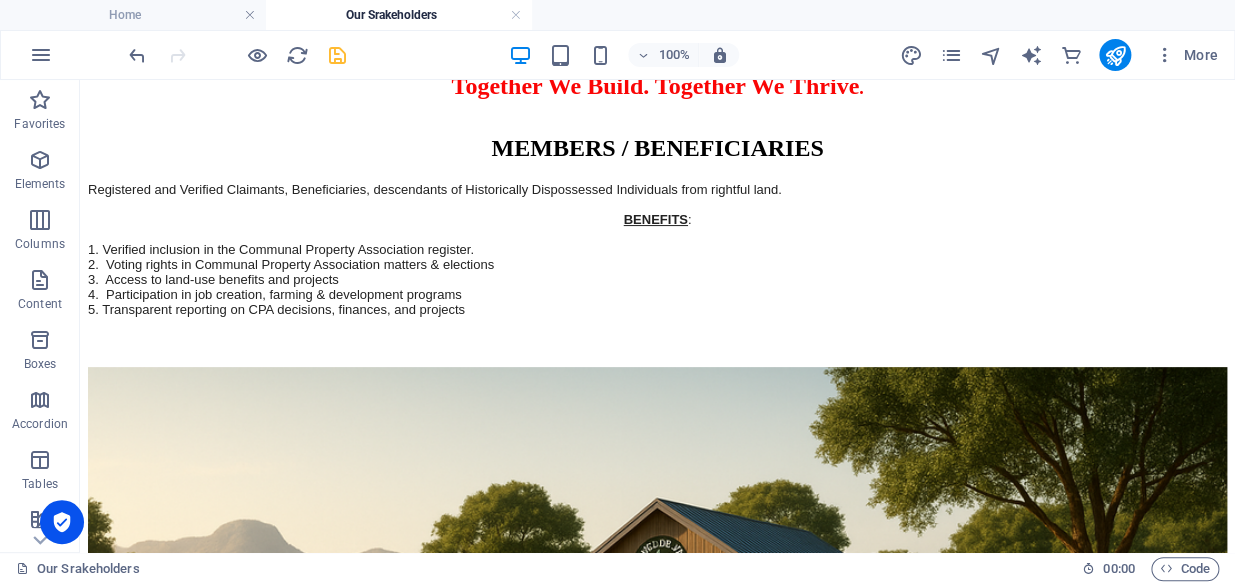 scroll, scrollTop: 2770, scrollLeft: 0, axis: vertical 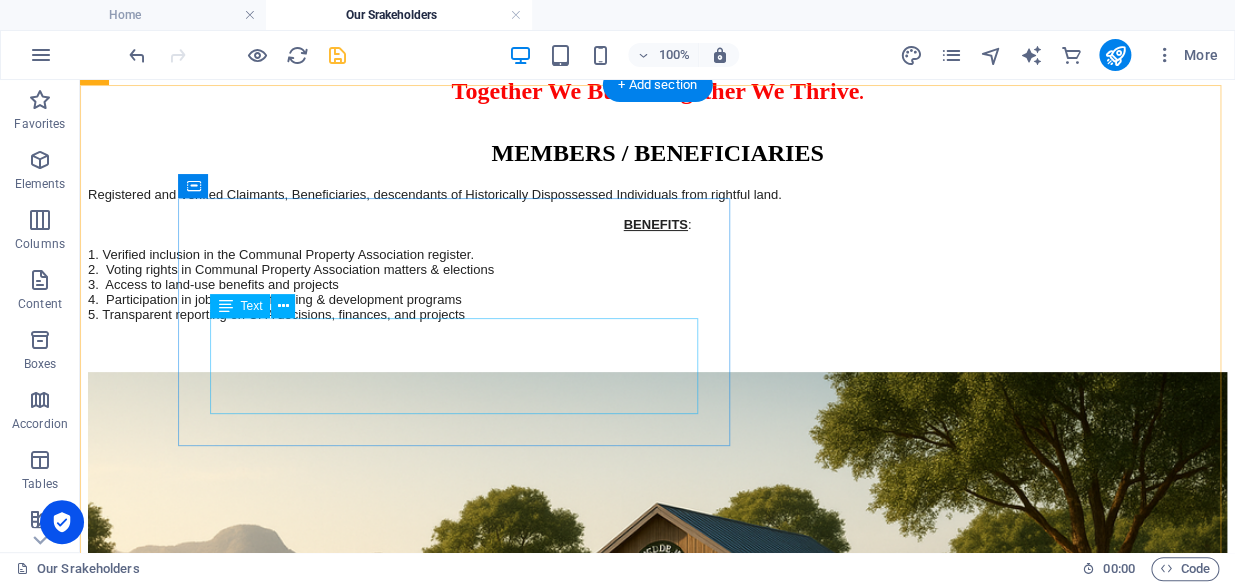 click on "Lorem ipsum dolor sit amet, consectetuer adipiscing elit. Aenean commodo ligula eget dolor. Lorem ipsum dolor sit amet, consectetuer adipiscing elit leget dolor. Lorem ipsum dolor sit amet, consectetuer adipiscing elit. Aenean commodo ligula eget dolor." at bounding box center (657, 3108) 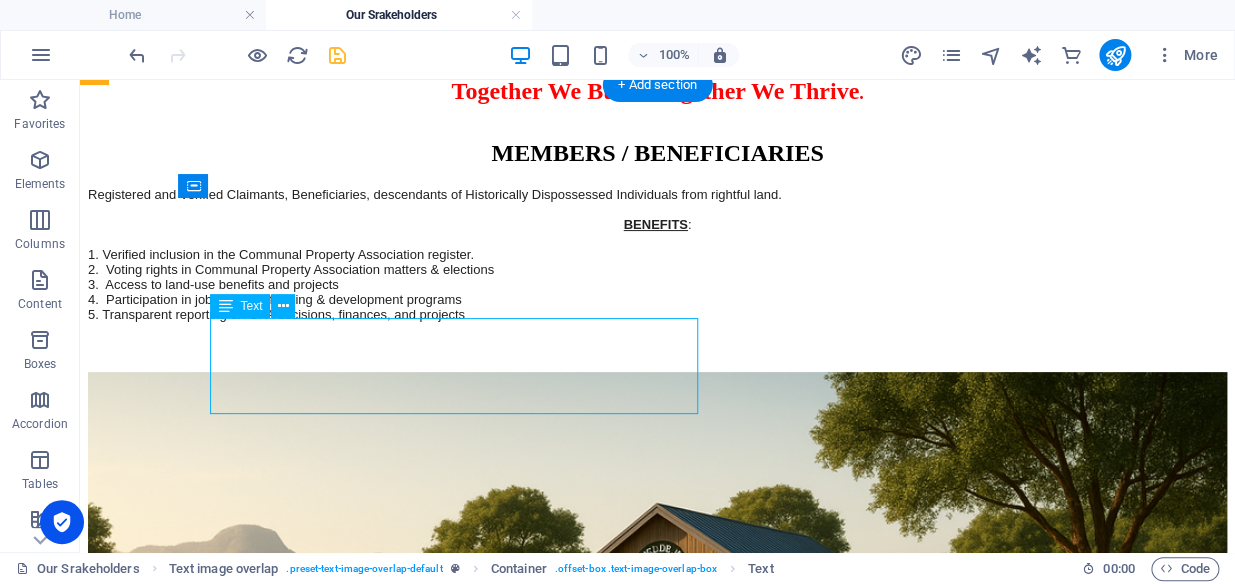 click on "Lorem ipsum dolor sit amet, consectetuer adipiscing elit. Aenean commodo ligula eget dolor. Lorem ipsum dolor sit amet, consectetuer adipiscing elit leget dolor. Lorem ipsum dolor sit amet, consectetuer adipiscing elit. Aenean commodo ligula eget dolor." at bounding box center (657, 3108) 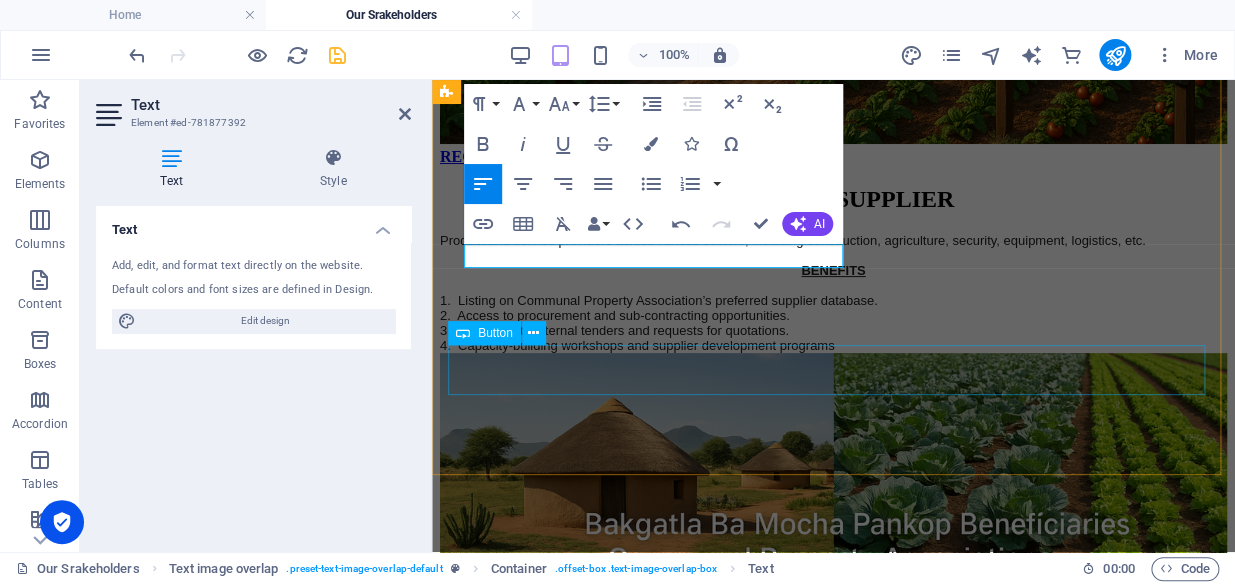 scroll, scrollTop: 2711, scrollLeft: 0, axis: vertical 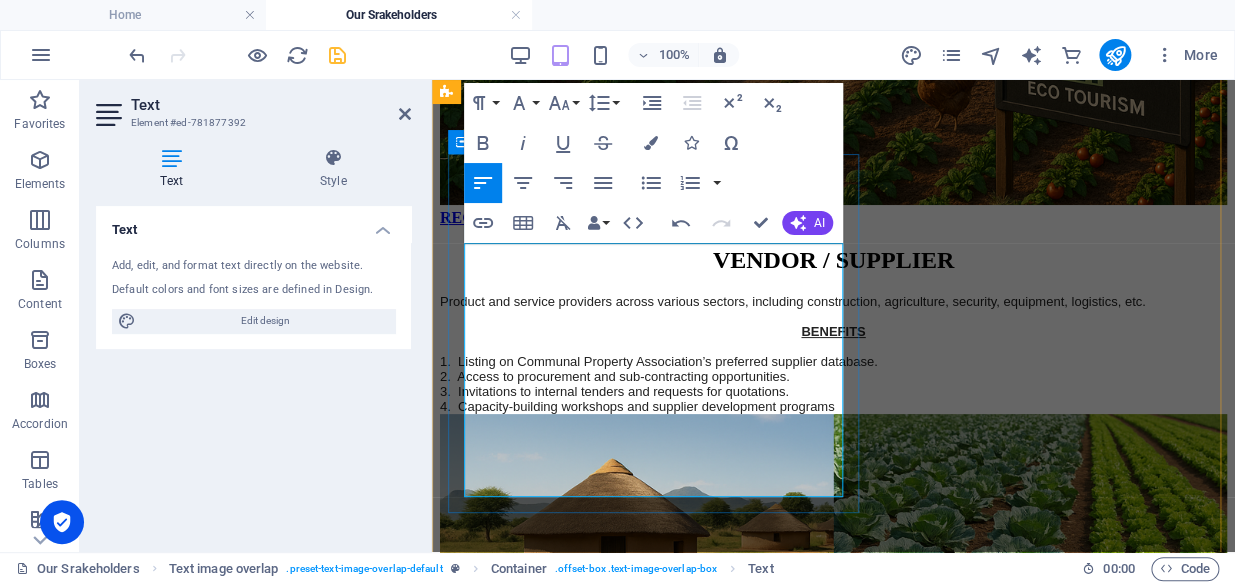 click on "Private or institutional investors interested in land development, infrastructure, agribusiness, tourism, or renewable energy partnerships." at bounding box center (833, 1718) 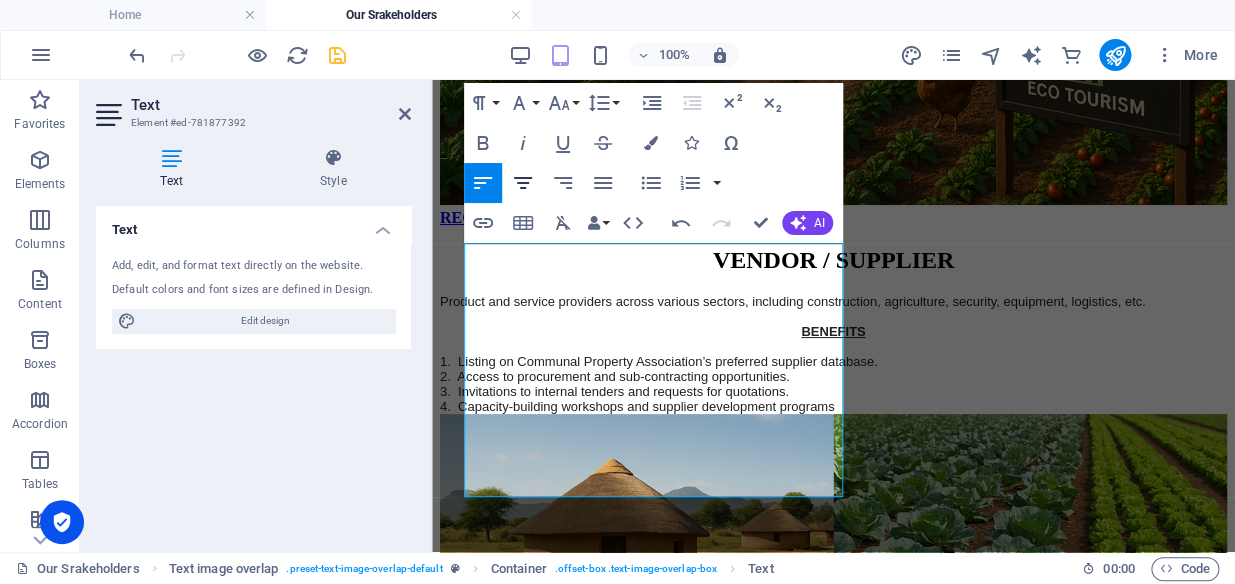 click 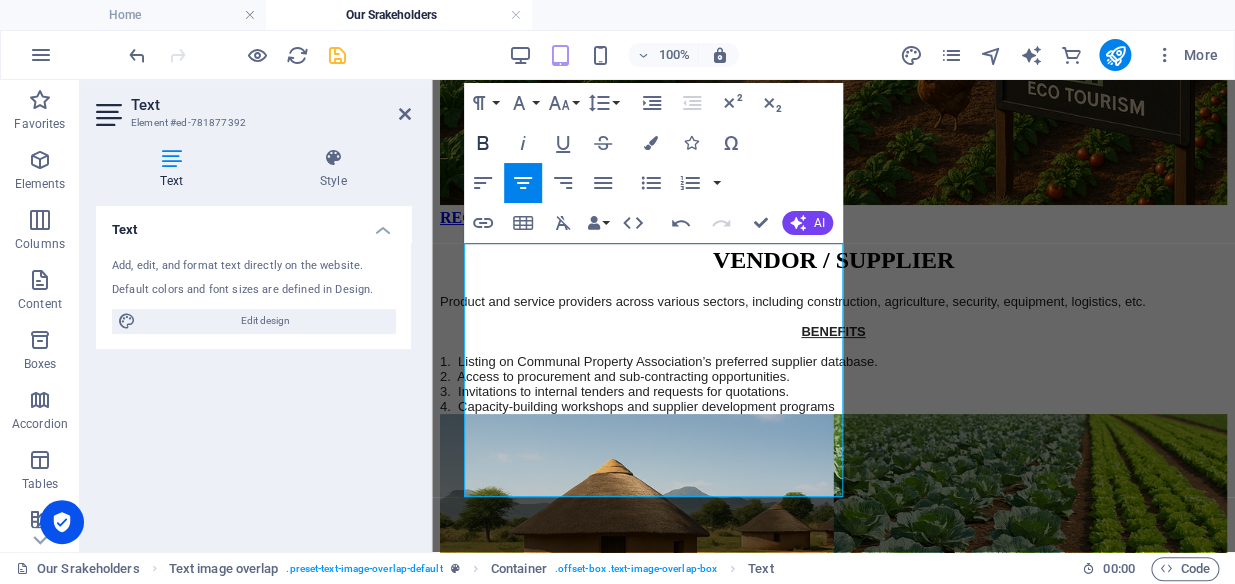 click 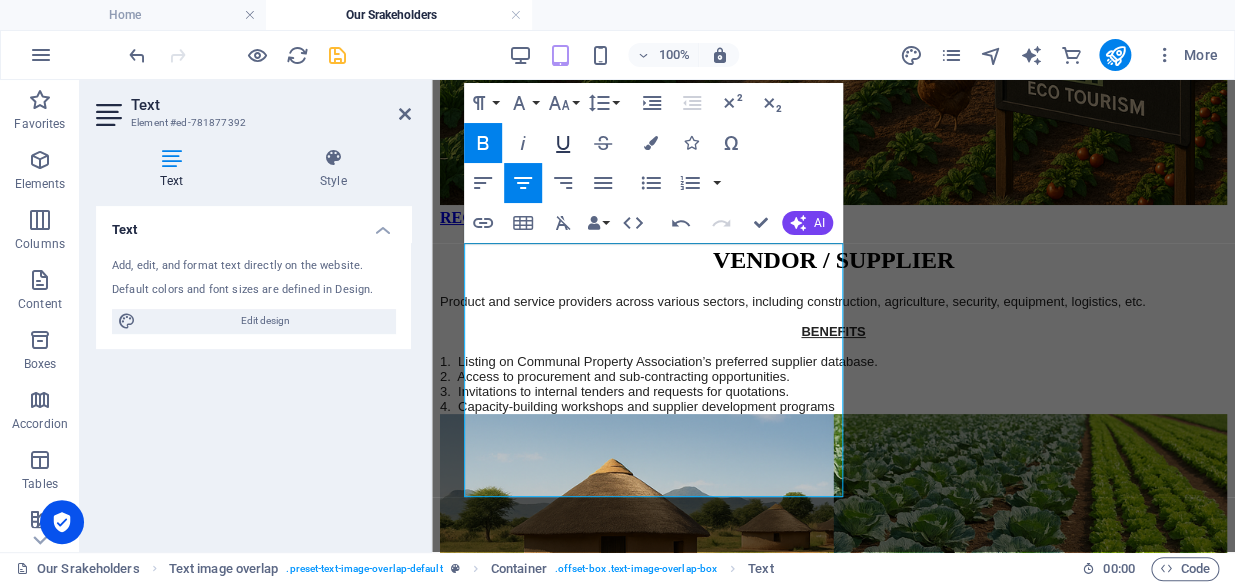 click 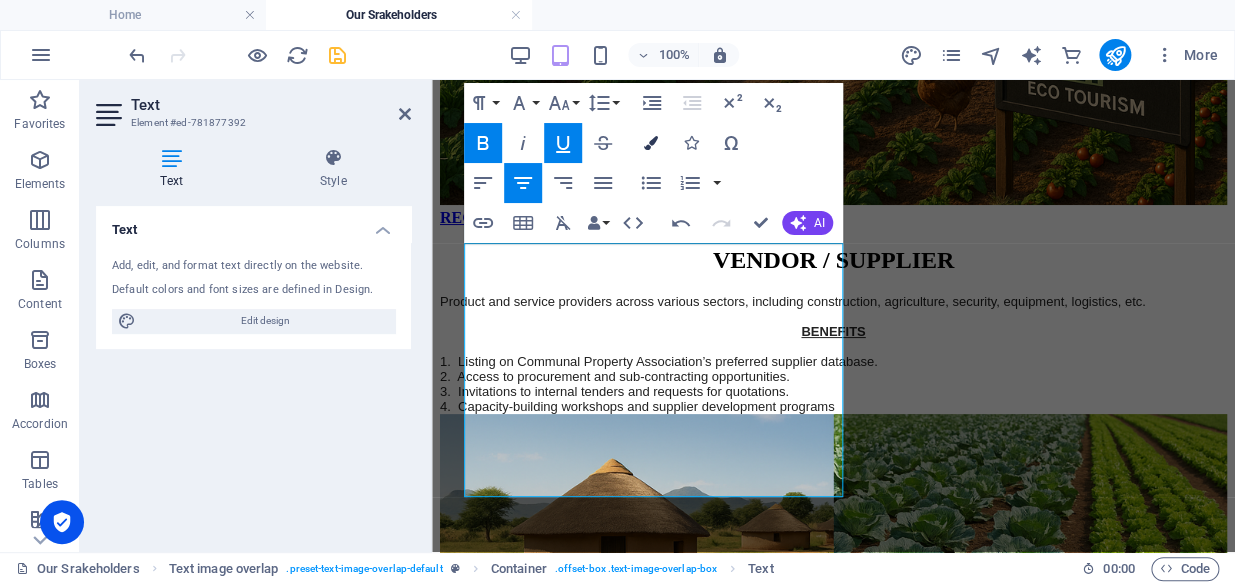 click at bounding box center [651, 143] 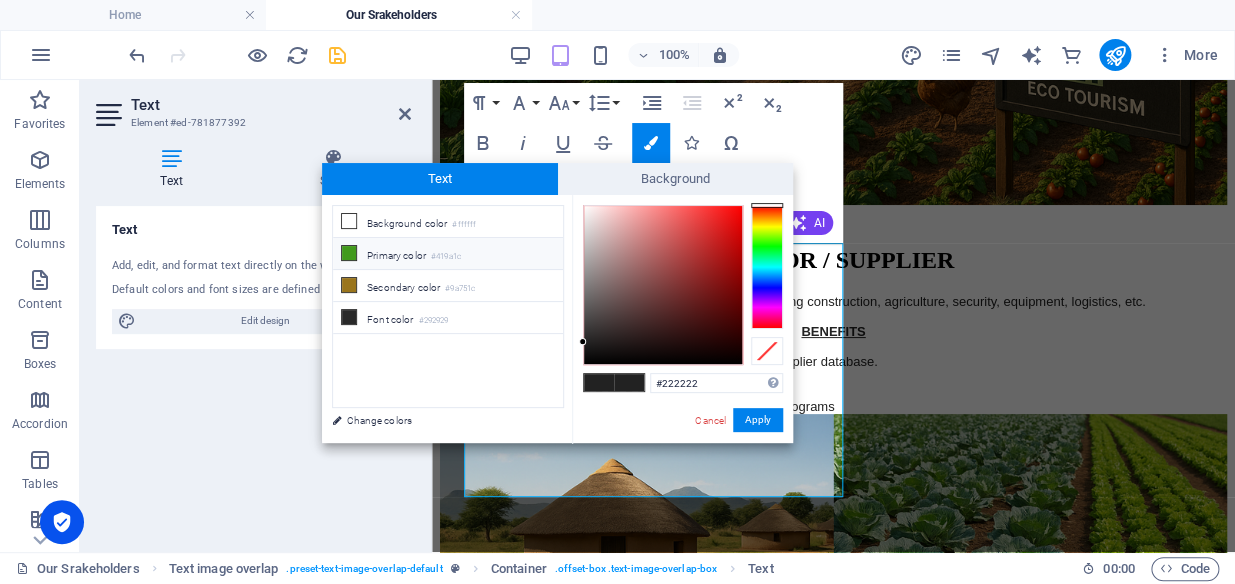 click on "Primary color
#419a1c" at bounding box center (448, 254) 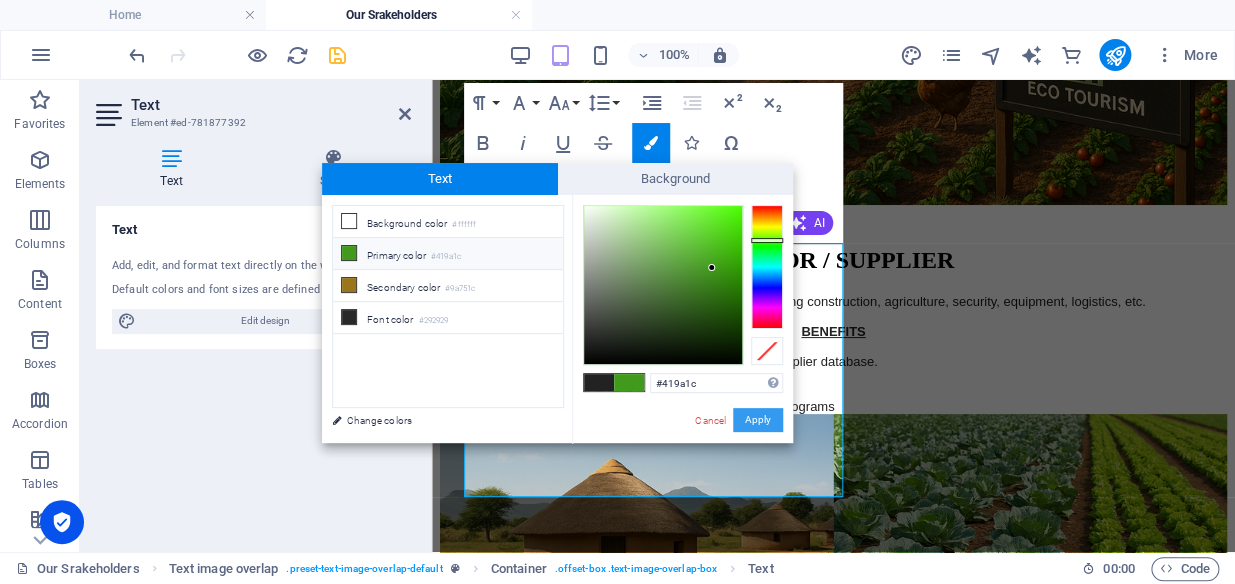 click on "Apply" at bounding box center [758, 420] 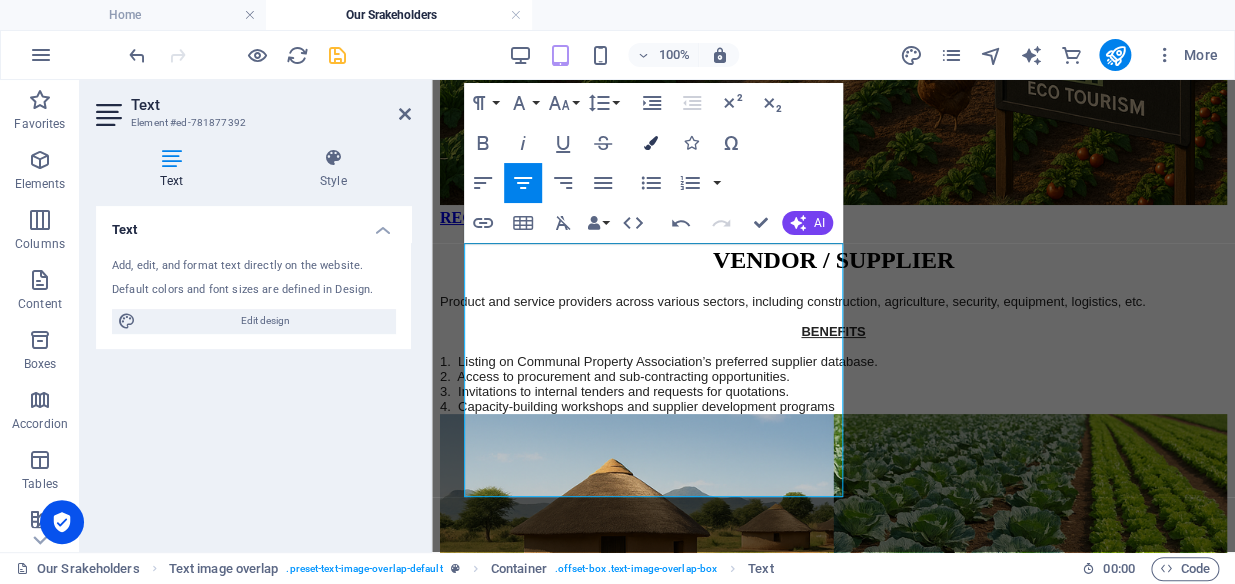 click on "Colors" at bounding box center (651, 143) 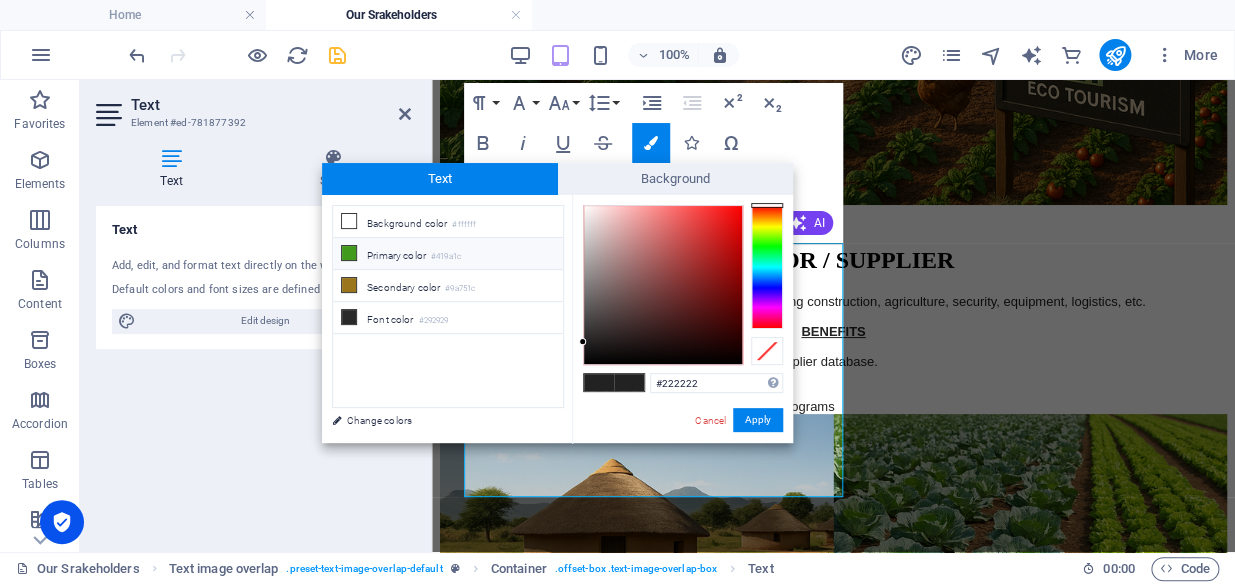 click on "#419a1c" at bounding box center [446, 257] 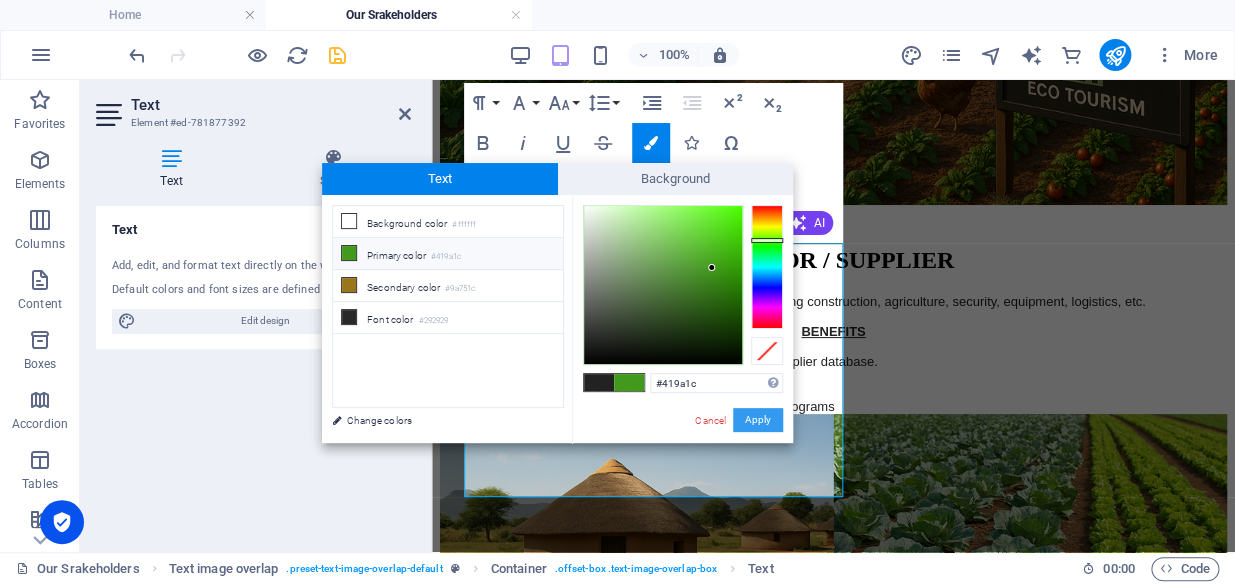 click on "Apply" at bounding box center [758, 420] 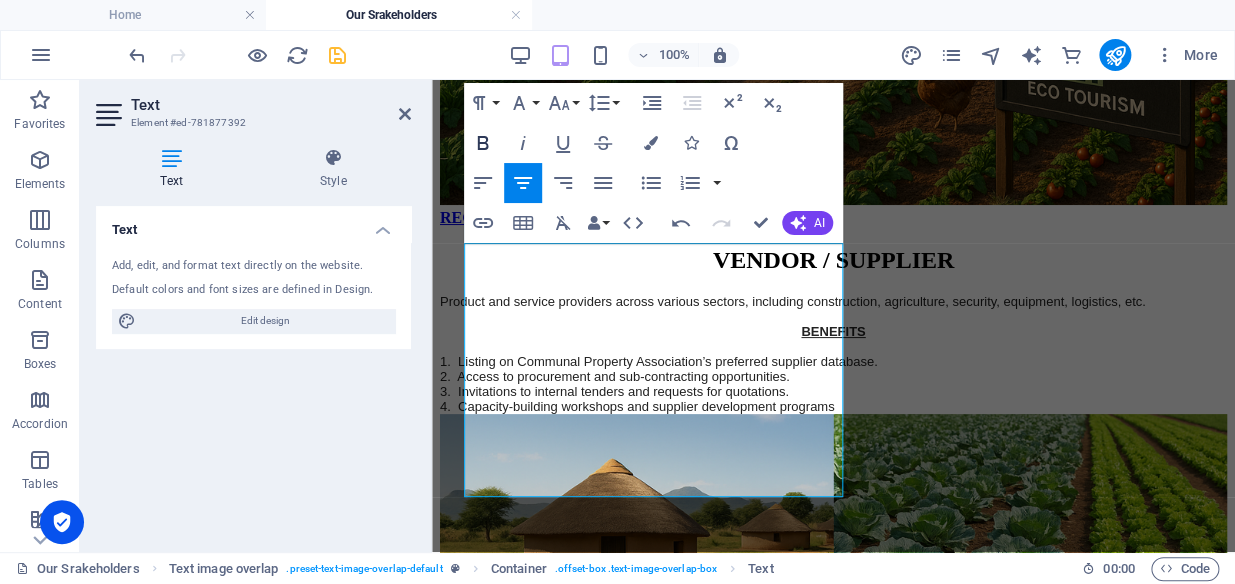 click 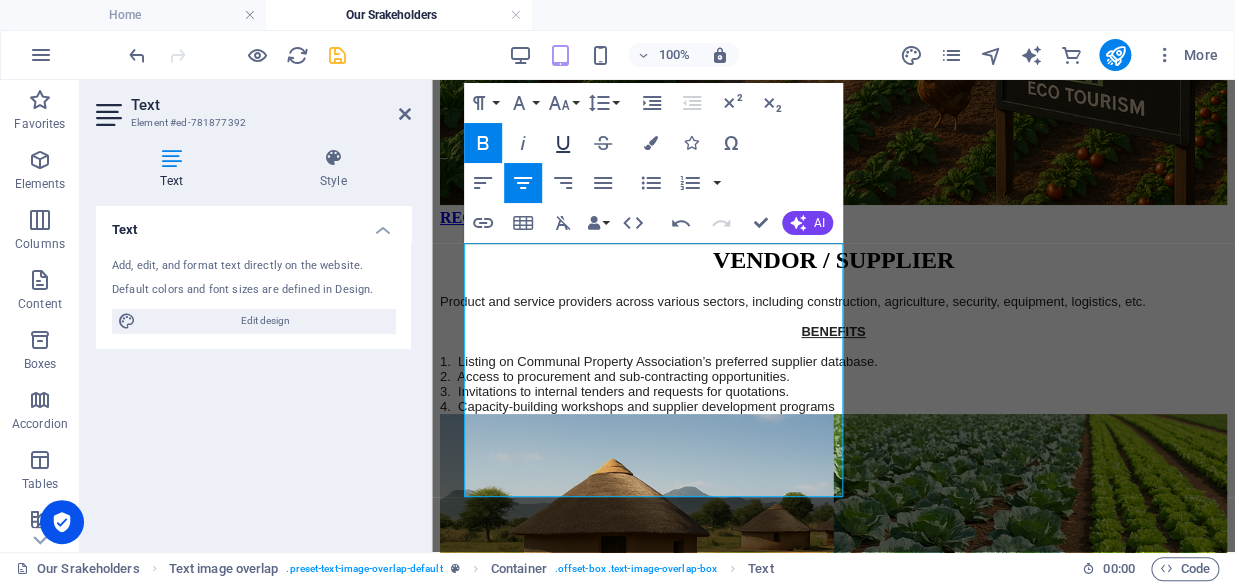 click 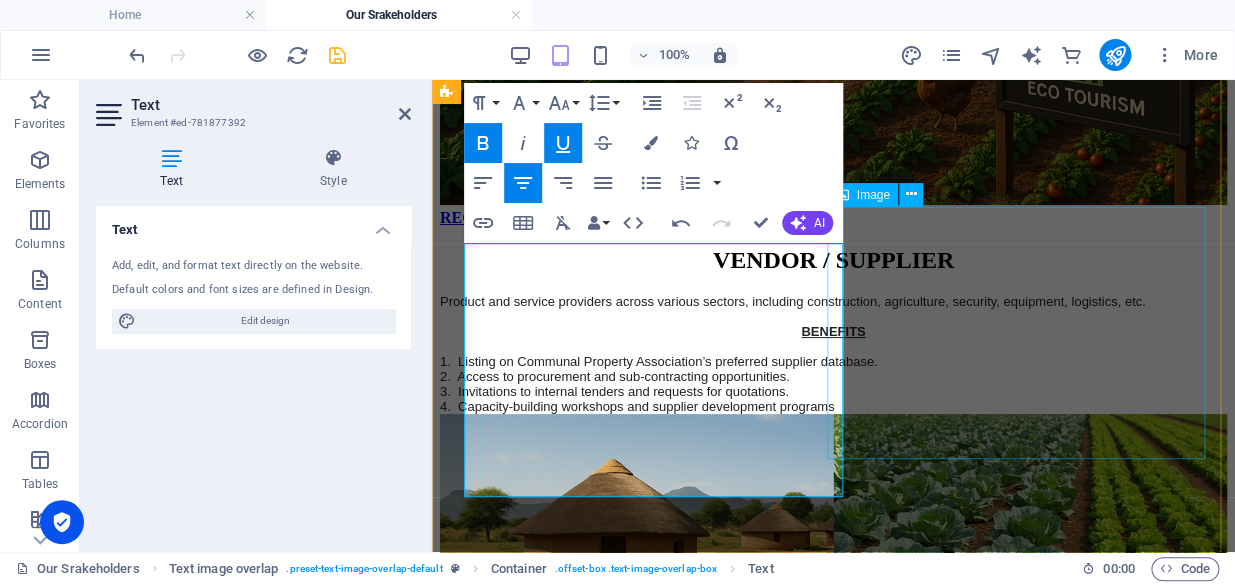 click at bounding box center (833, 2155) 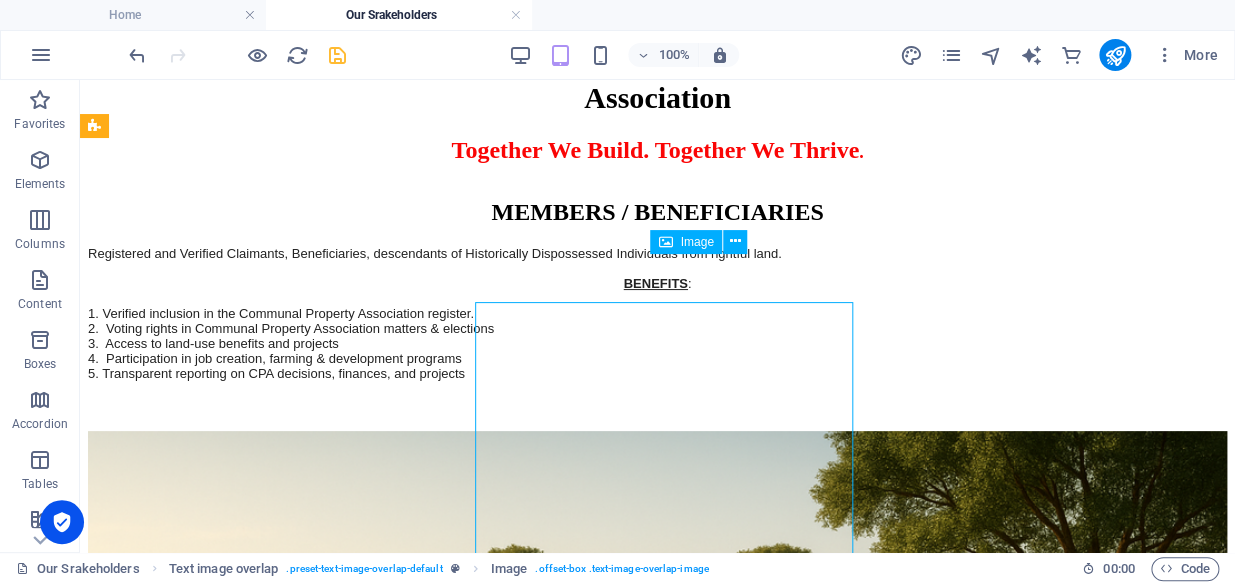 scroll, scrollTop: 2717, scrollLeft: 0, axis: vertical 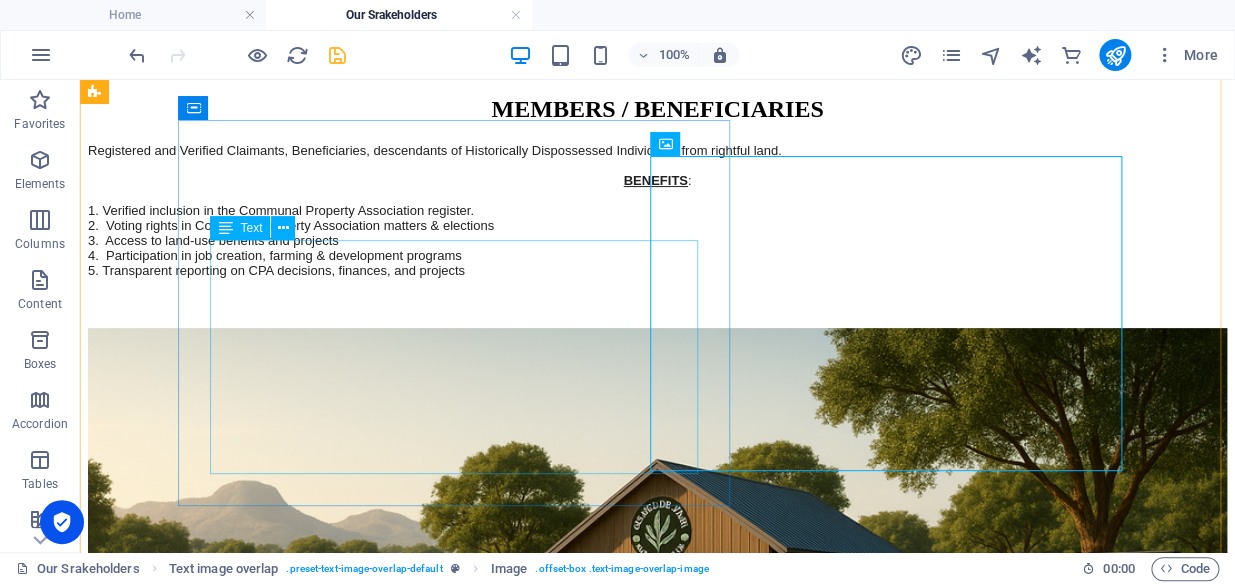 click on "Private or institutional investors interested in land development, infrastructure, agribusiness, tourism, or renewable energy partnerships. etc BENEFITS : Access to viable, community-backed investment opportunities Long-term land-use partnerships under CPA oversight Legal compliance and due diligence assurance Brand alignment with responsible, people-driven development" at bounding box center (657, 3128) 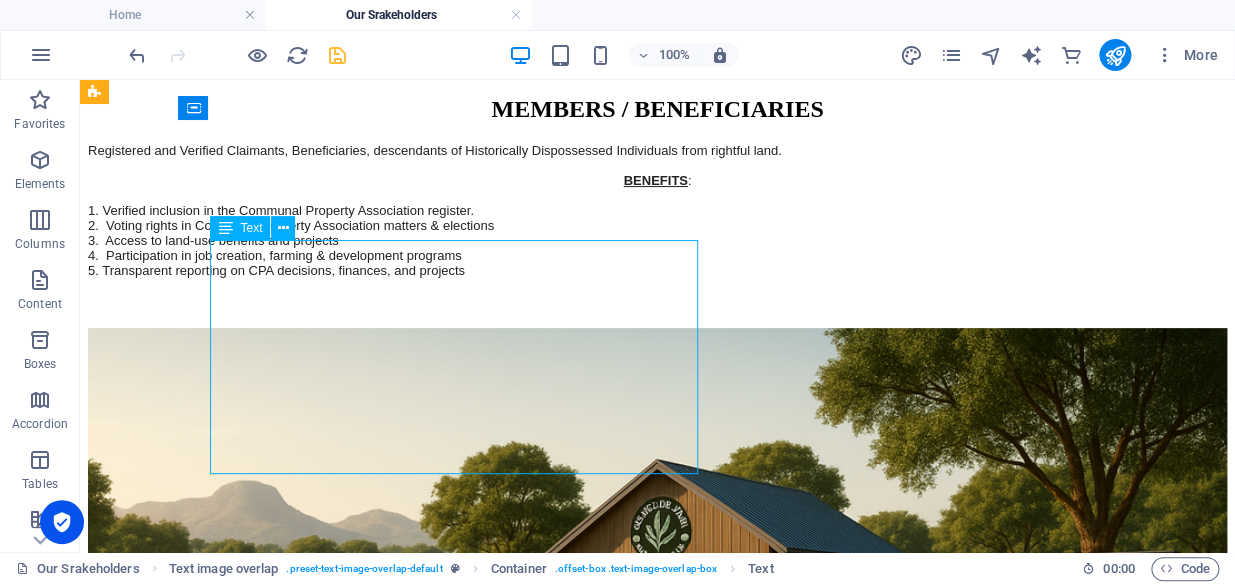 click on "Private or institutional investors interested in land development, infrastructure, agribusiness, tourism, or renewable energy partnerships. etc BENEFITS : Access to viable, community-backed investment opportunities Long-term land-use partnerships under CPA oversight Legal compliance and due diligence assurance Brand alignment with responsible, people-driven development" at bounding box center (657, 3128) 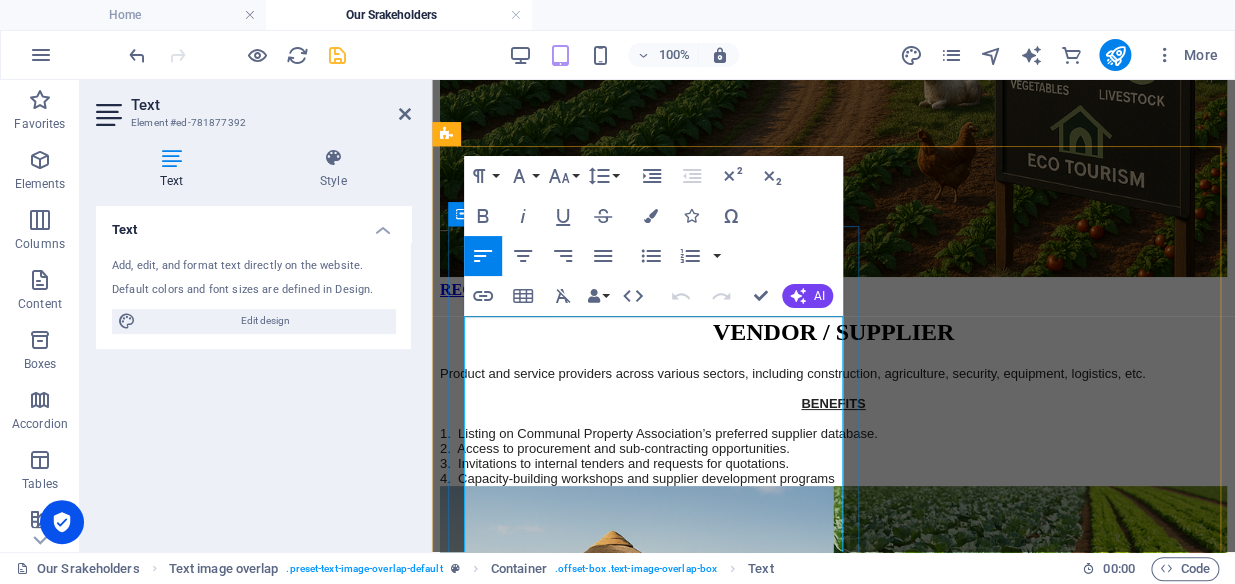 type 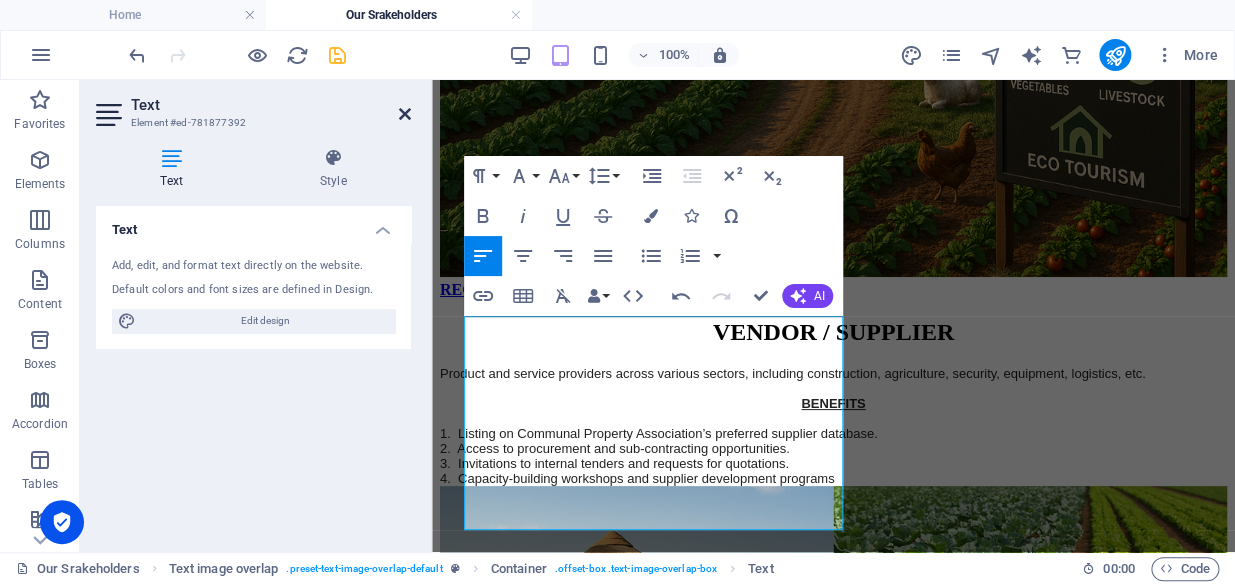 click at bounding box center [405, 114] 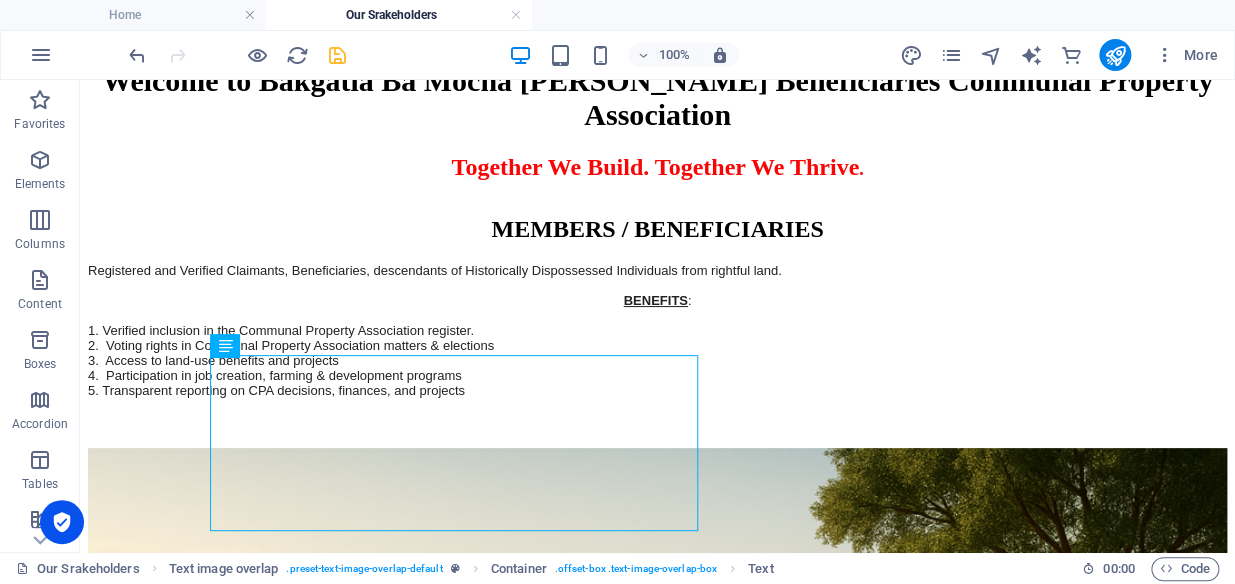 scroll, scrollTop: 2696, scrollLeft: 0, axis: vertical 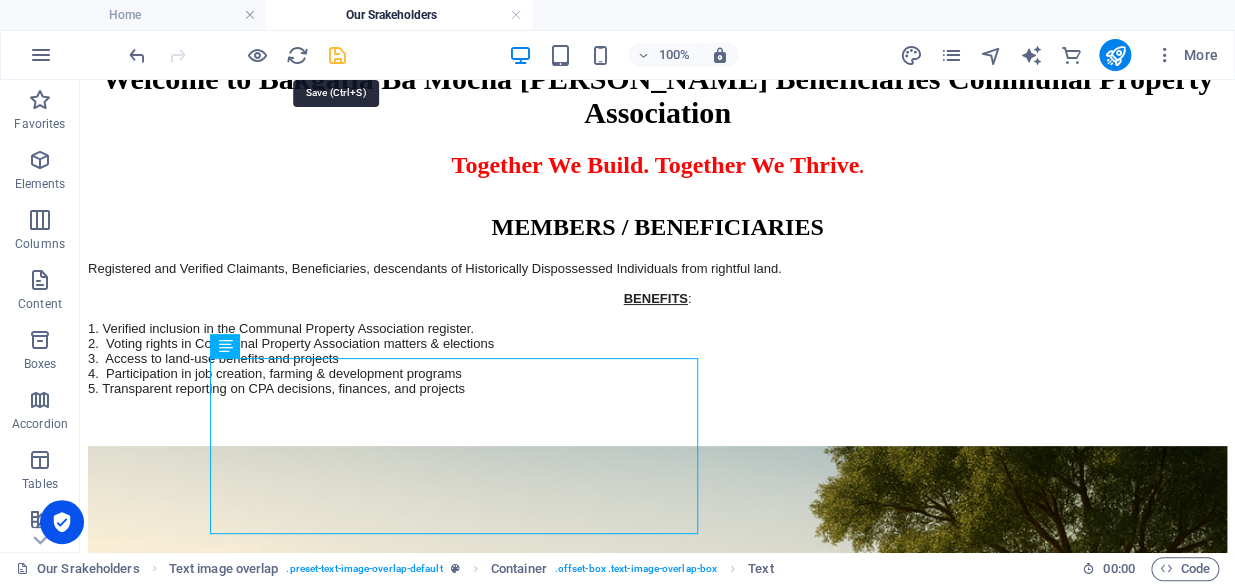 click at bounding box center (337, 55) 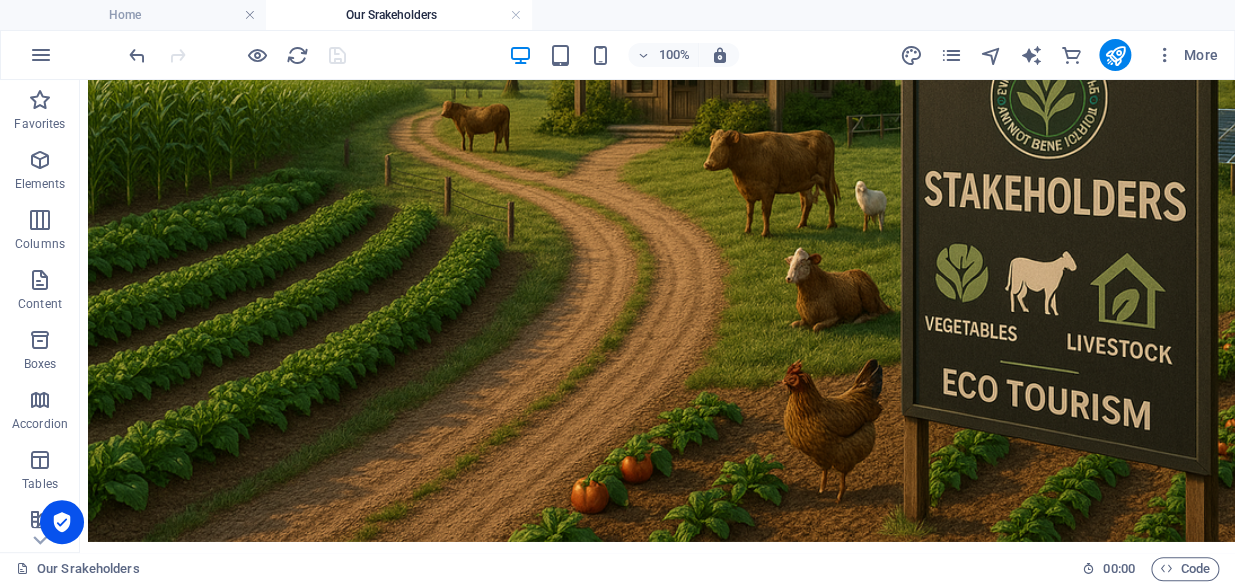 scroll, scrollTop: 2114, scrollLeft: 0, axis: vertical 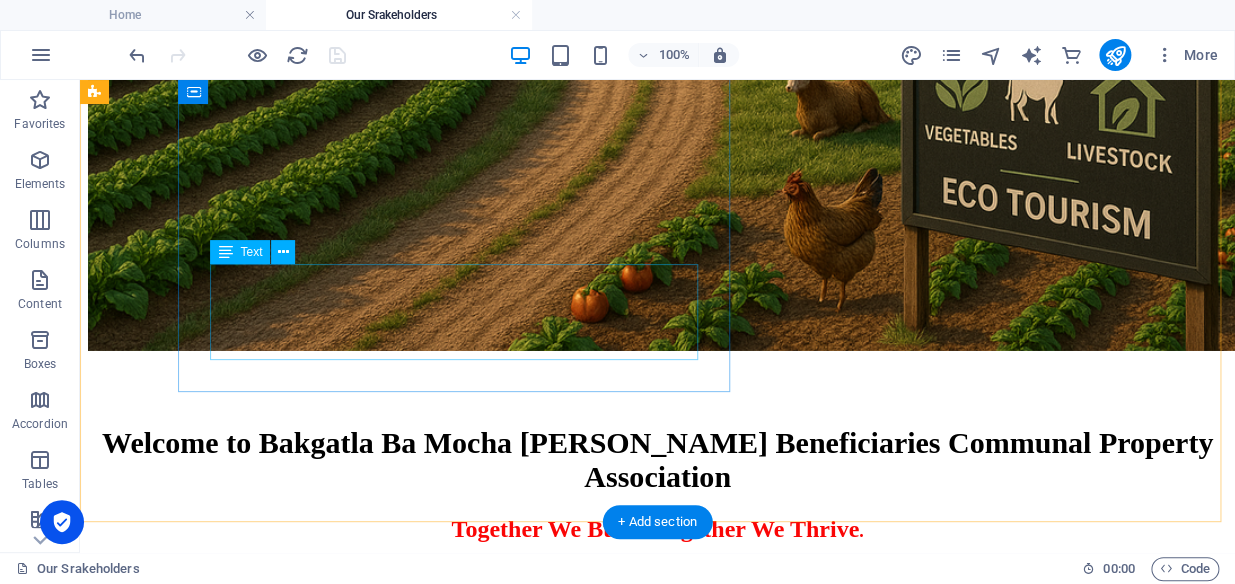 click on "Lorem ipsum dolor sit amet, consectetuer adipiscing elit. Aenean commodo ligula eget dolor. Lorem ipsum dolor sit amet, consectetuer adipiscing elit leget dolor. Lorem ipsum dolor sit amet, consectetuer adipiscing elit. Aenean commodo ligula eget dolor." at bounding box center (657, 2645) 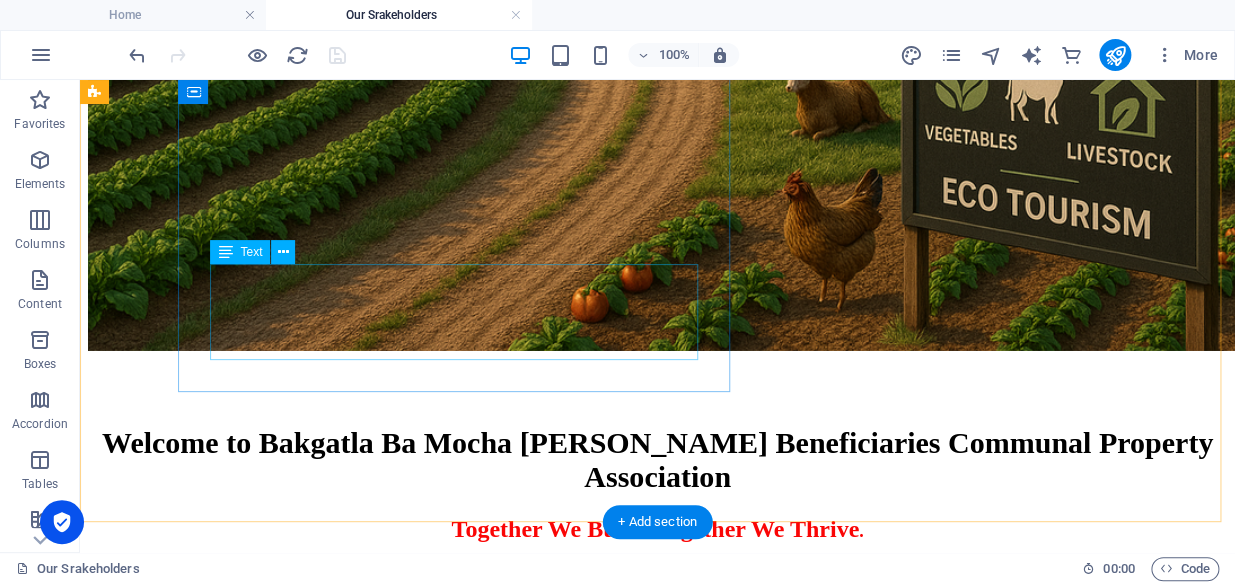 click on "Lorem ipsum dolor sit amet, consectetuer adipiscing elit. Aenean commodo ligula eget dolor. Lorem ipsum dolor sit amet, consectetuer adipiscing elit leget dolor. Lorem ipsum dolor sit amet, consectetuer adipiscing elit. Aenean commodo ligula eget dolor." at bounding box center [657, 2645] 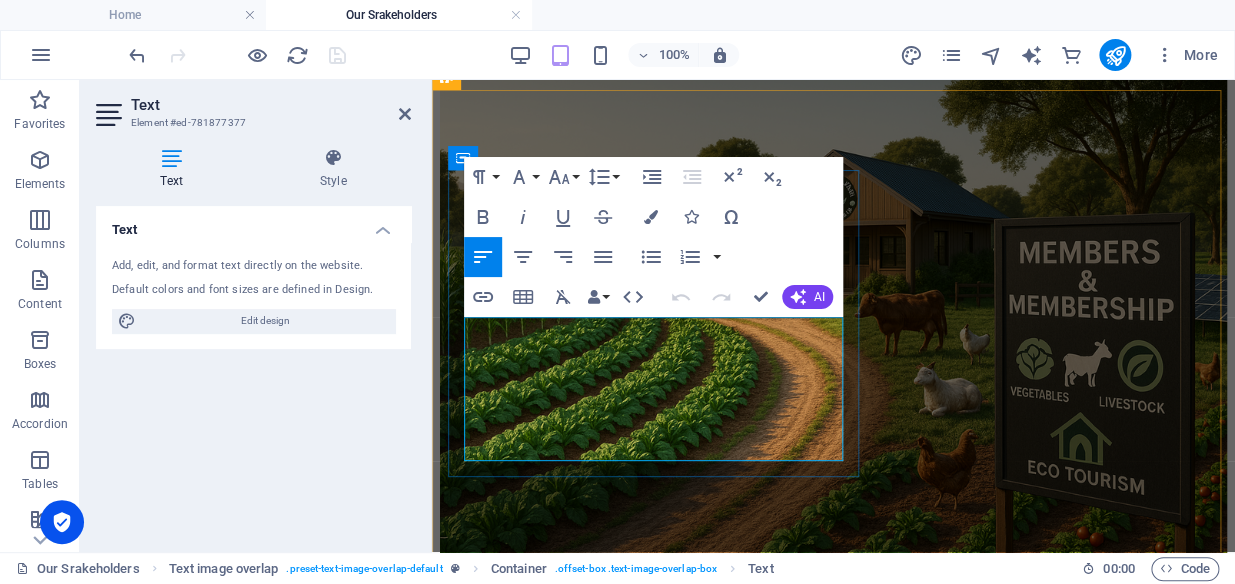 scroll, scrollTop: 2179, scrollLeft: 0, axis: vertical 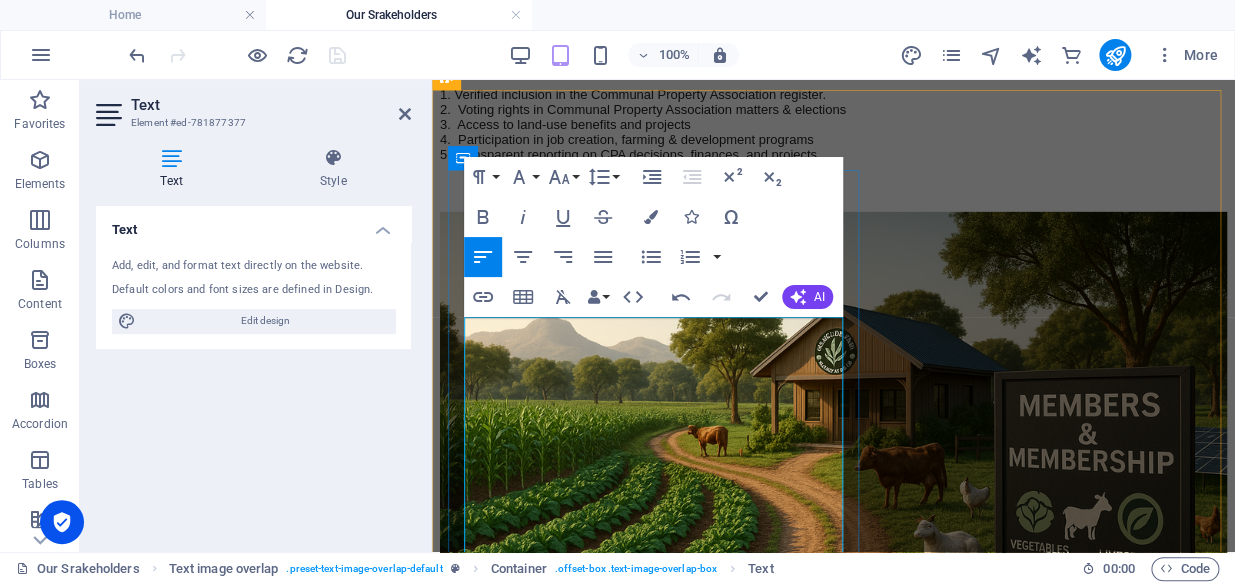 click on "Participation in strategic projects (housing, mining, tourism, farming, etc.)" at bounding box center [833, 1627] 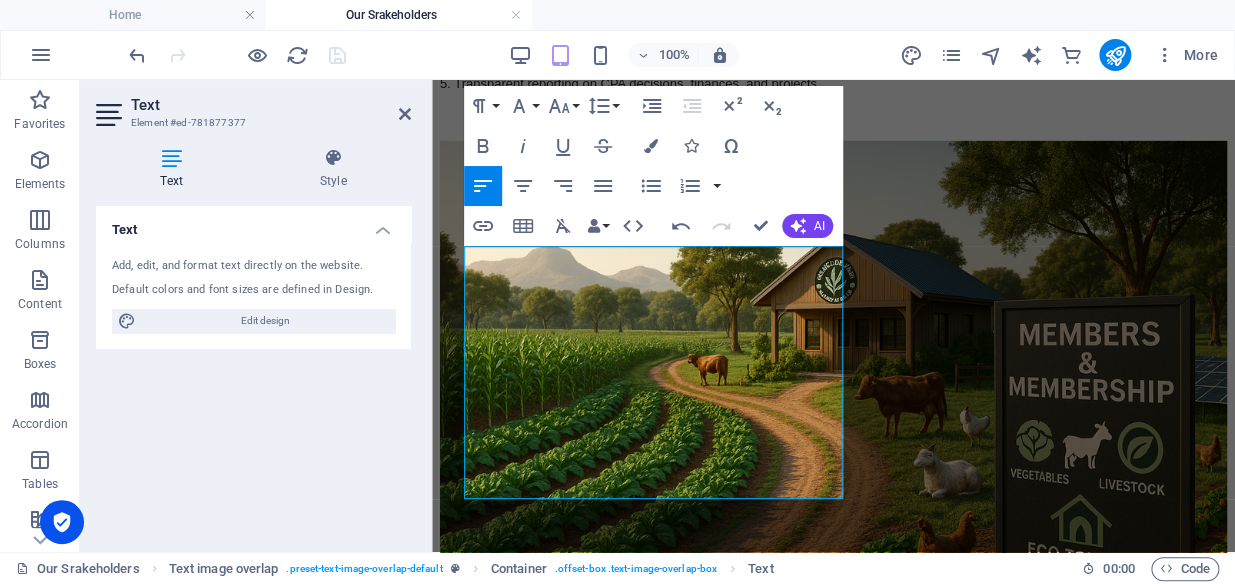 scroll, scrollTop: 2251, scrollLeft: 0, axis: vertical 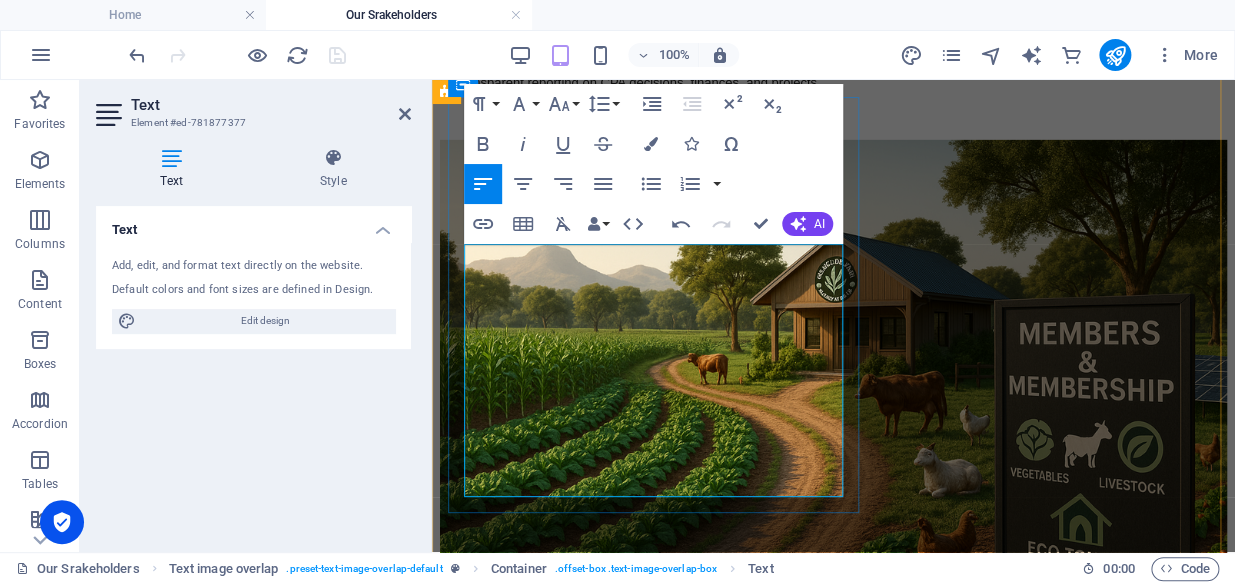 click on "Benefits:" at bounding box center (833, 1525) 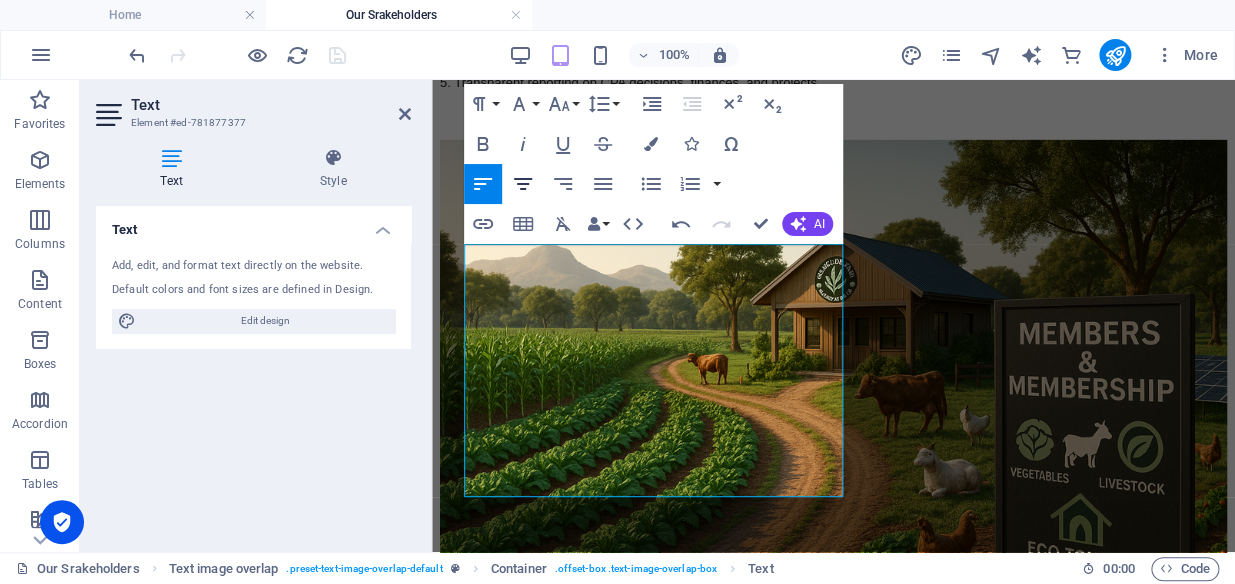 click 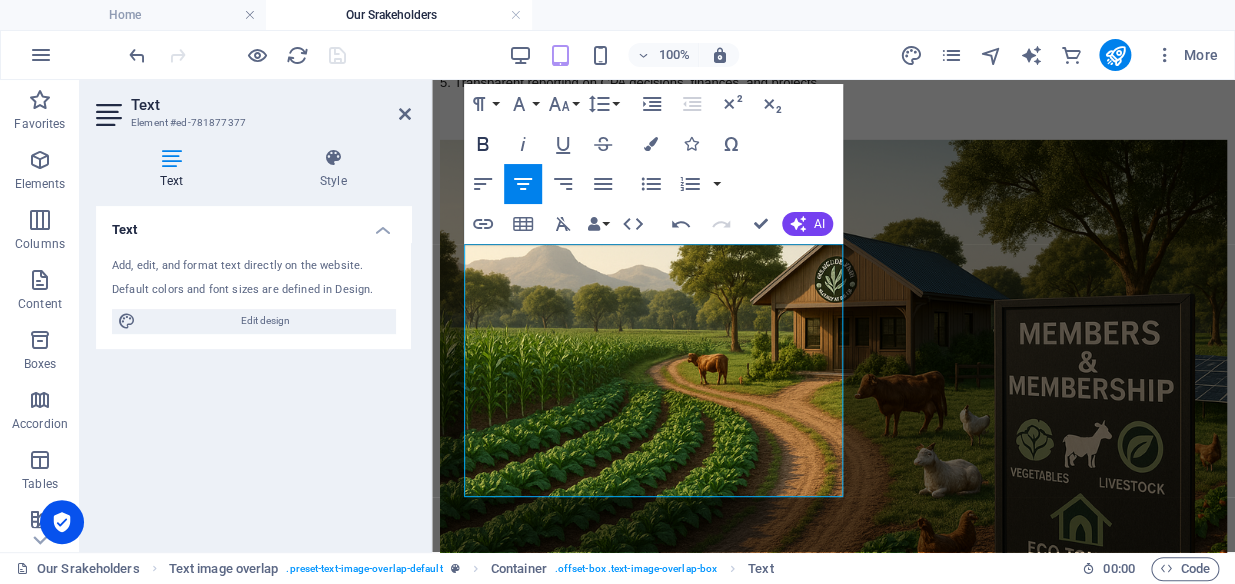 click 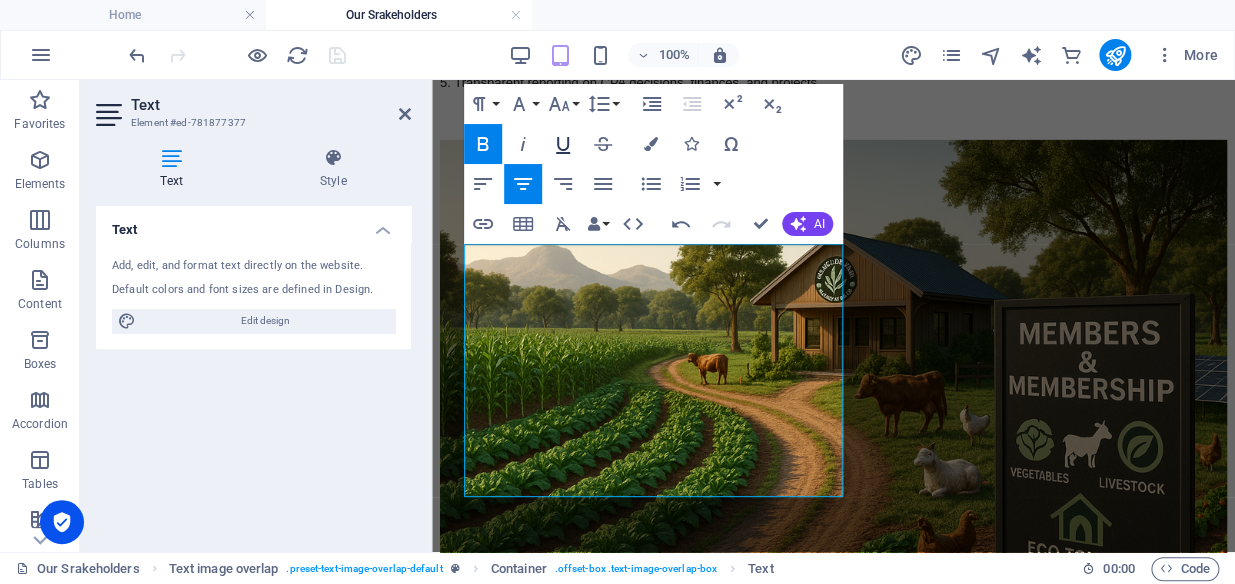 click 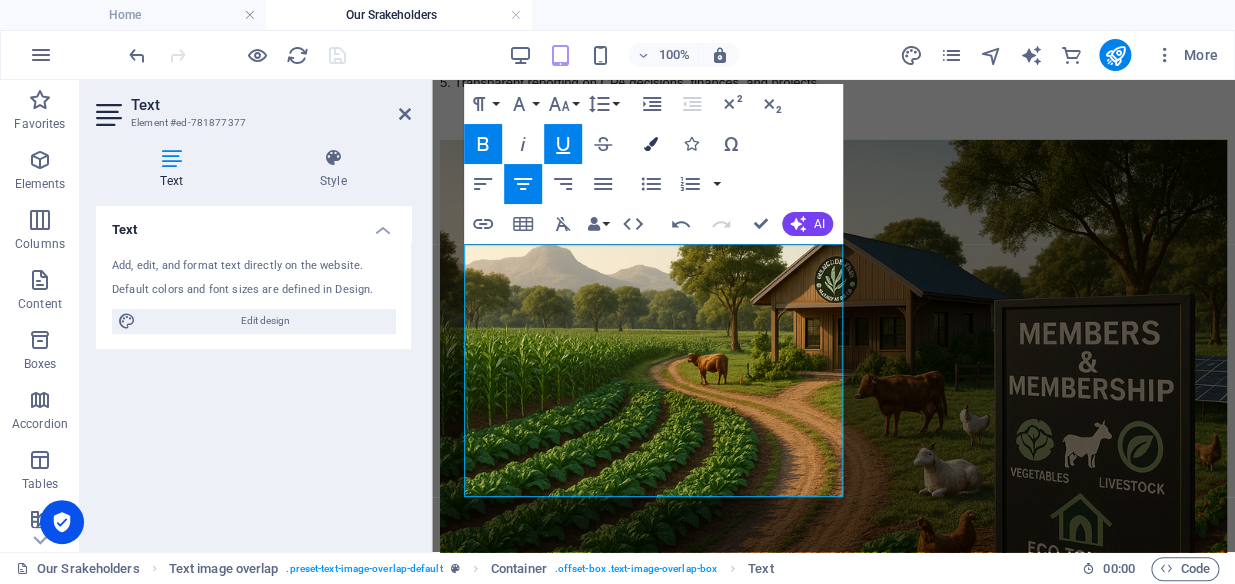 click at bounding box center [651, 144] 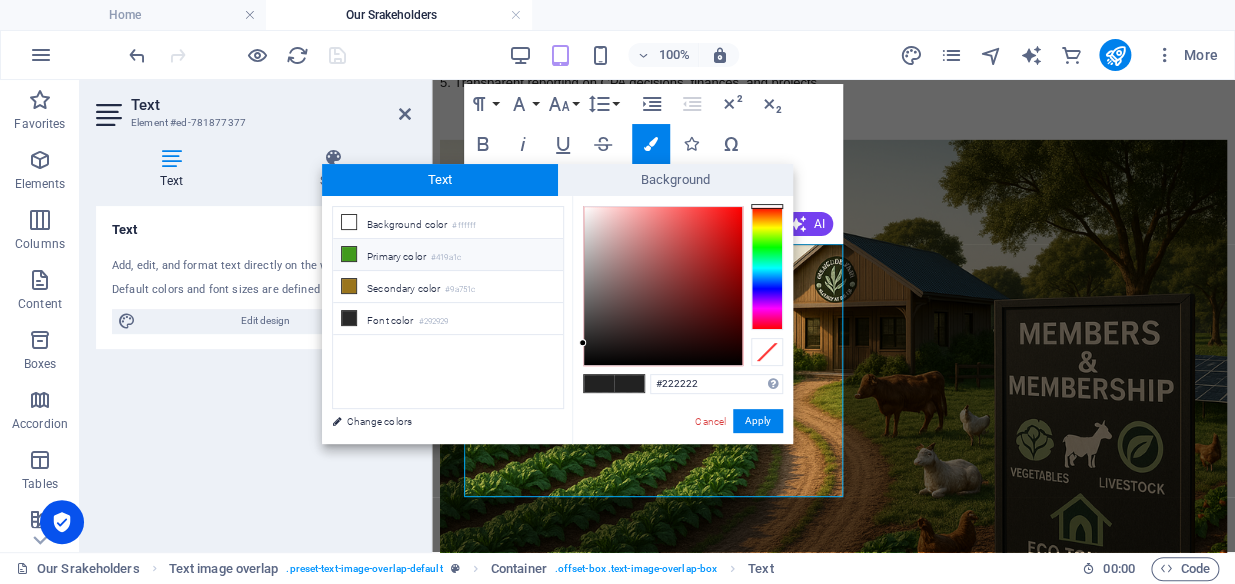 click on "Primary color
#419a1c" at bounding box center (448, 255) 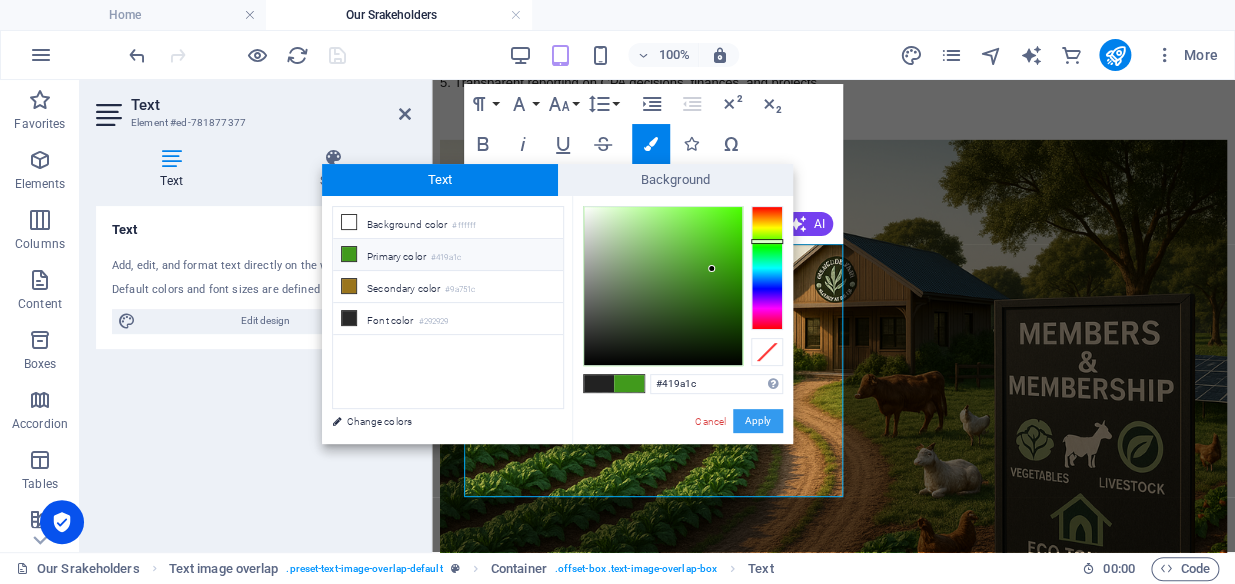 click on "Apply" at bounding box center [758, 421] 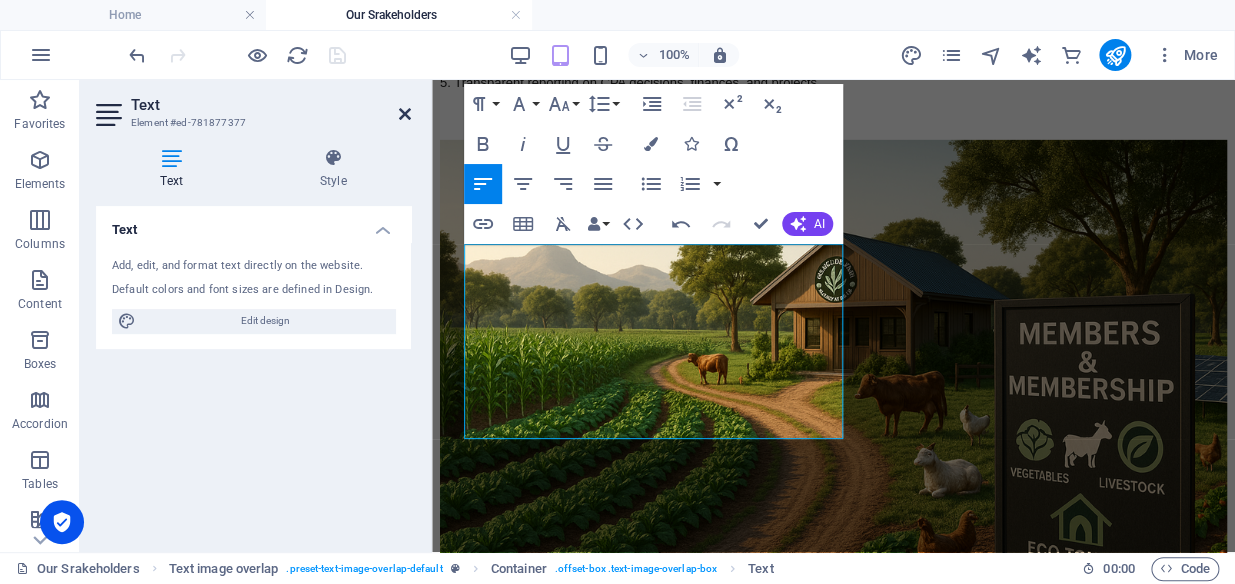click at bounding box center [405, 114] 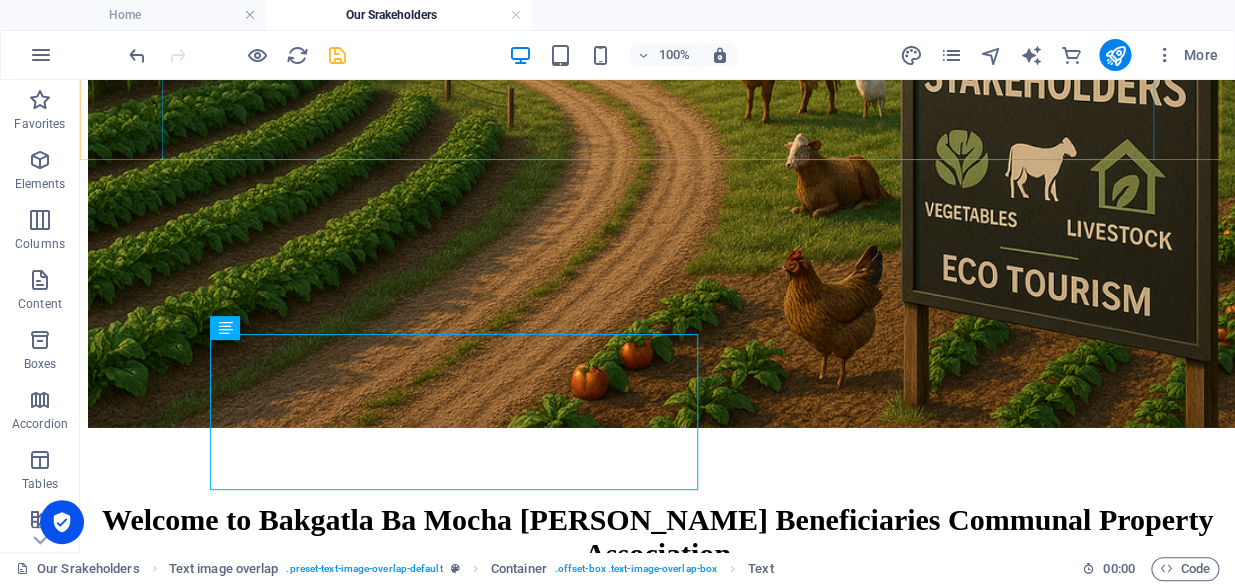 scroll, scrollTop: 2257, scrollLeft: 0, axis: vertical 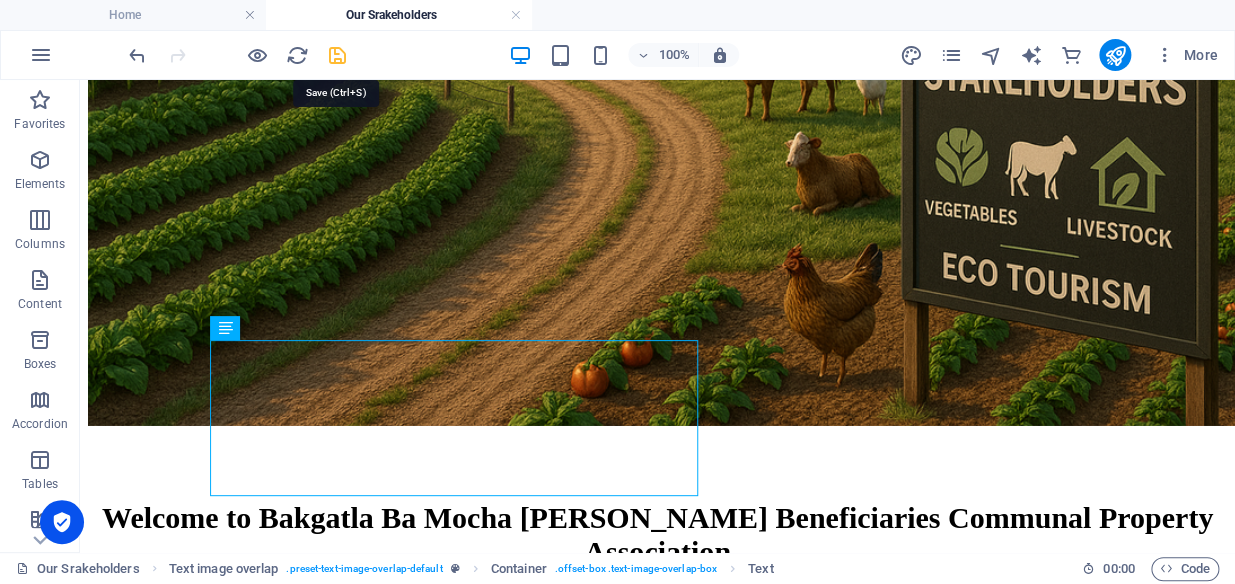 click at bounding box center [337, 55] 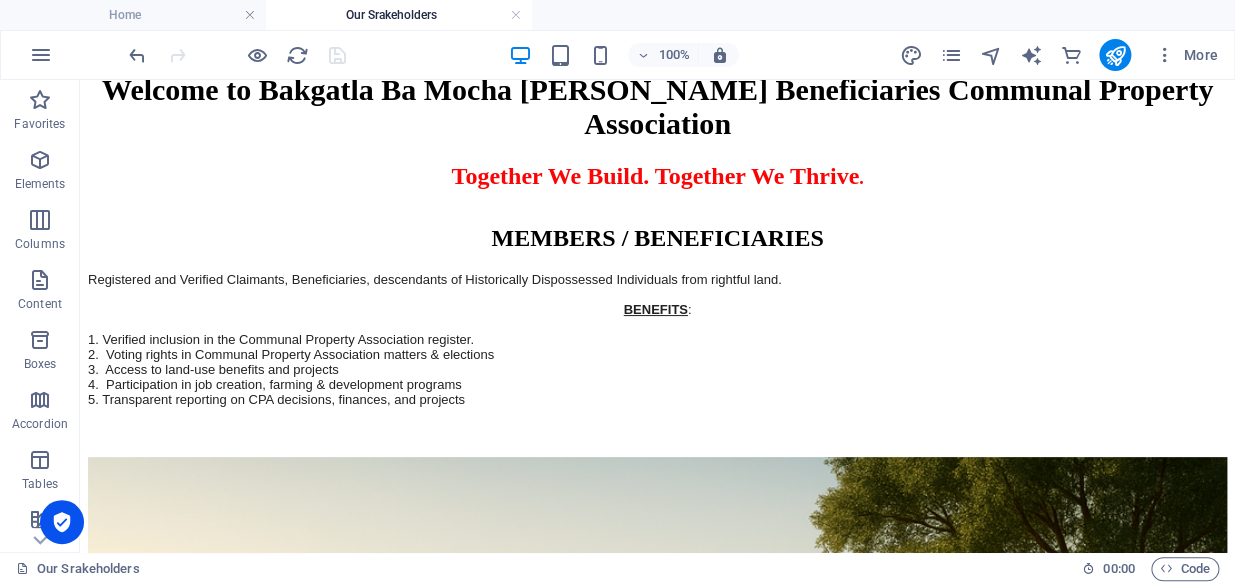 scroll, scrollTop: 2693, scrollLeft: 0, axis: vertical 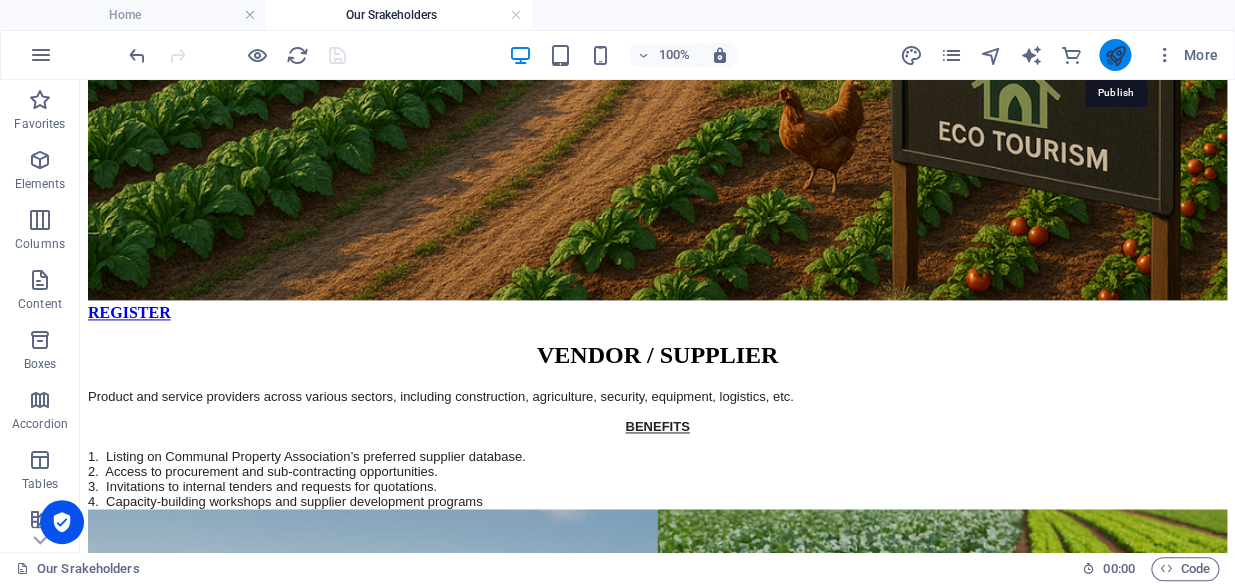 click at bounding box center [1114, 55] 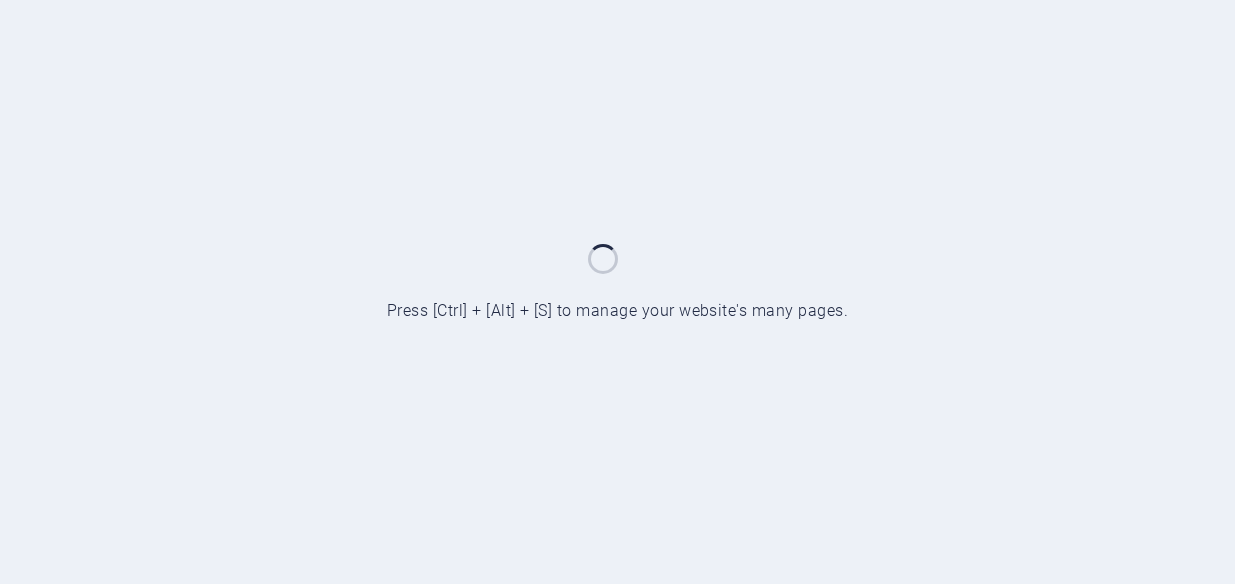 scroll, scrollTop: 0, scrollLeft: 0, axis: both 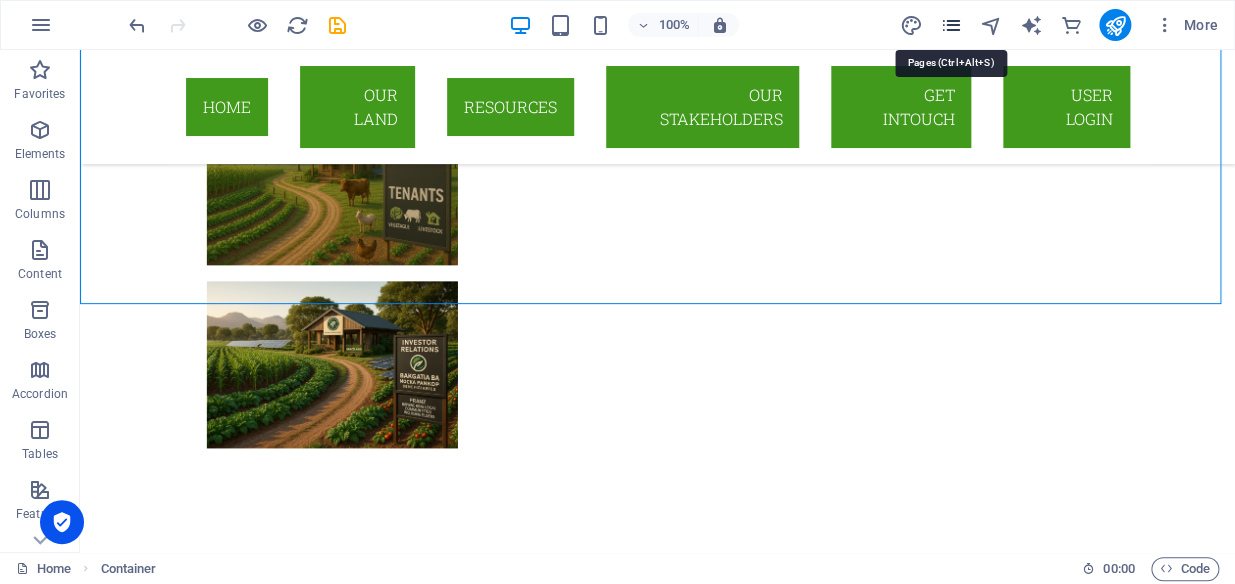 click at bounding box center [950, 25] 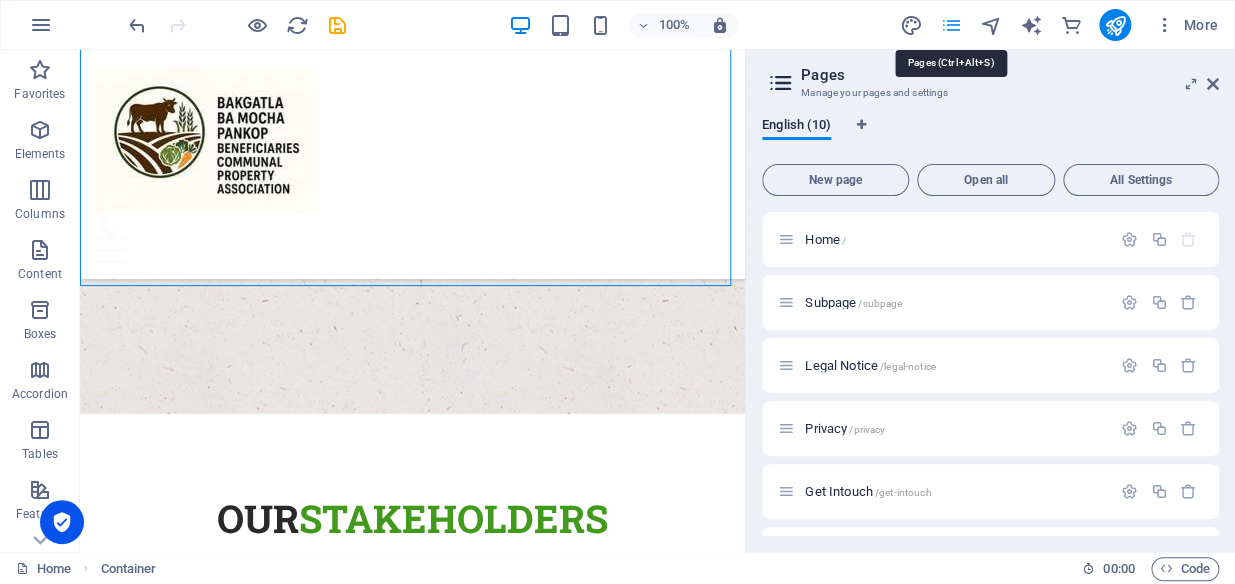 scroll, scrollTop: 10709, scrollLeft: 0, axis: vertical 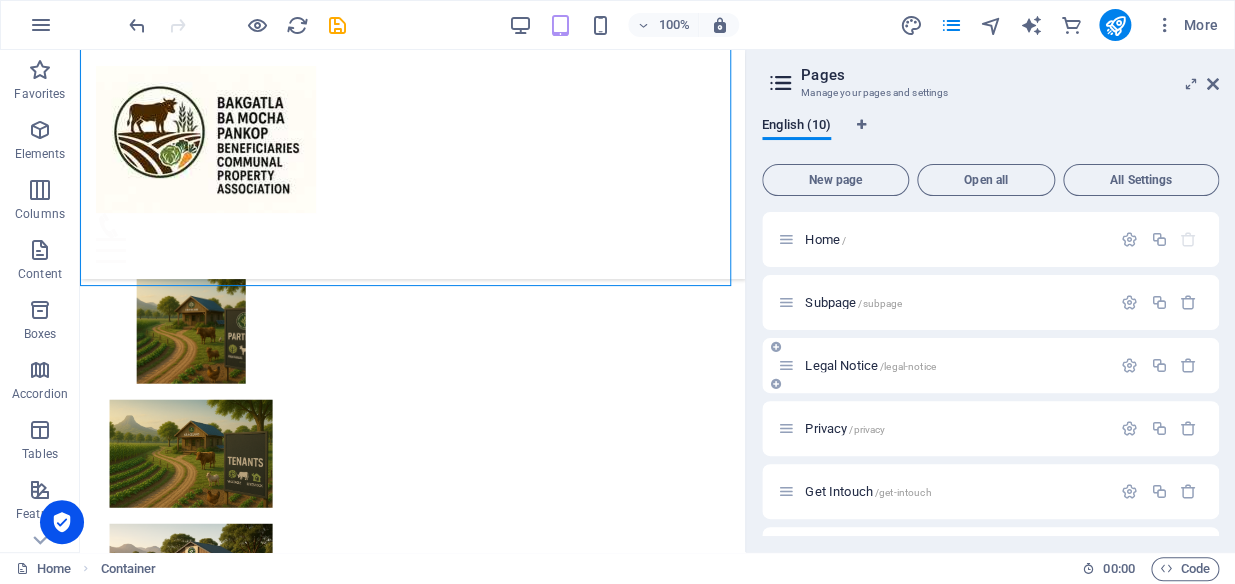 click on "Legal Notice /legal-notice" at bounding box center [990, 365] 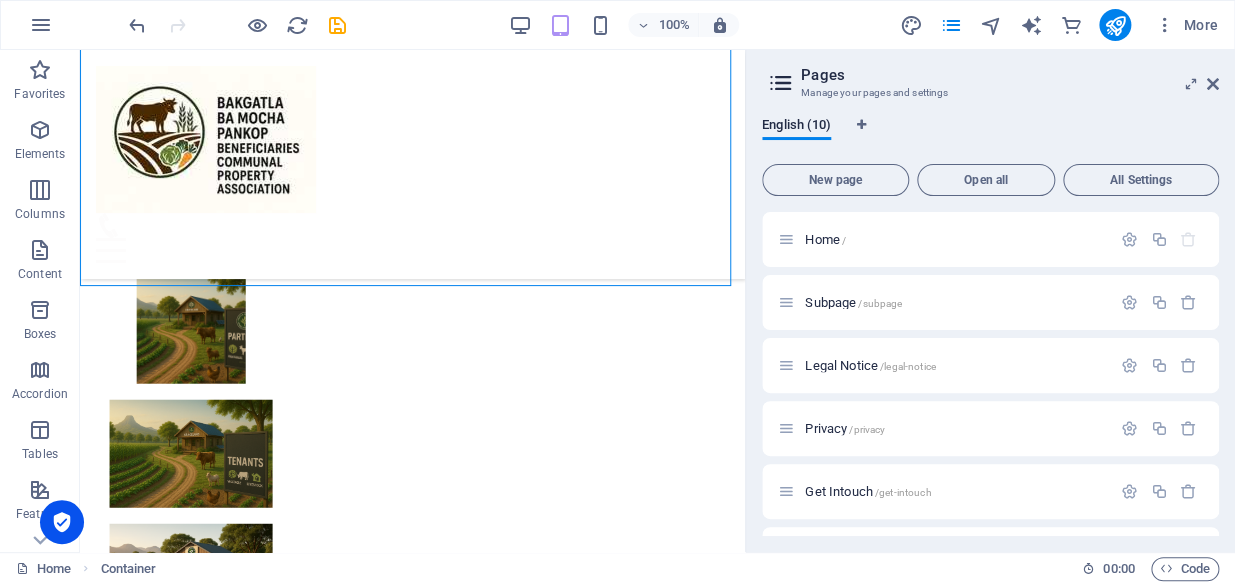 click on "English (10) New page Open all All Settings Home / Subpage /subpage Legal Notice /legal-notice Privacy /privacy Get Intouch /get-intouch Our Land /our-land Our Srakeholders /our-srakeholders Our PROJECTS Update /our-projects-update Login /login Membership /membership" at bounding box center (990, 327) 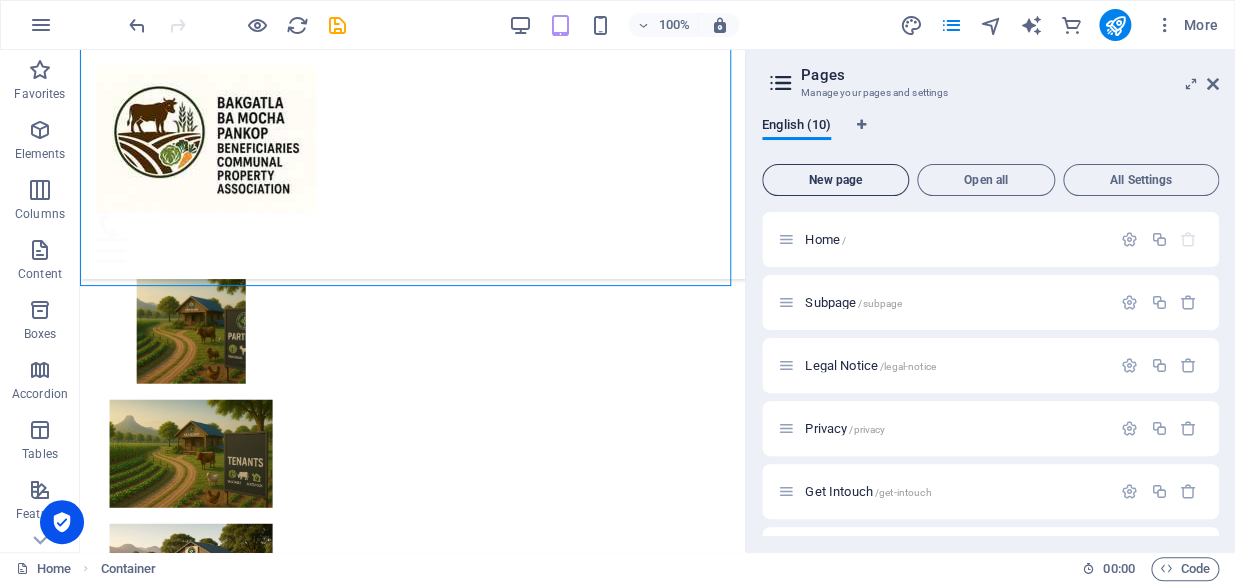 click on "New page" at bounding box center (835, 180) 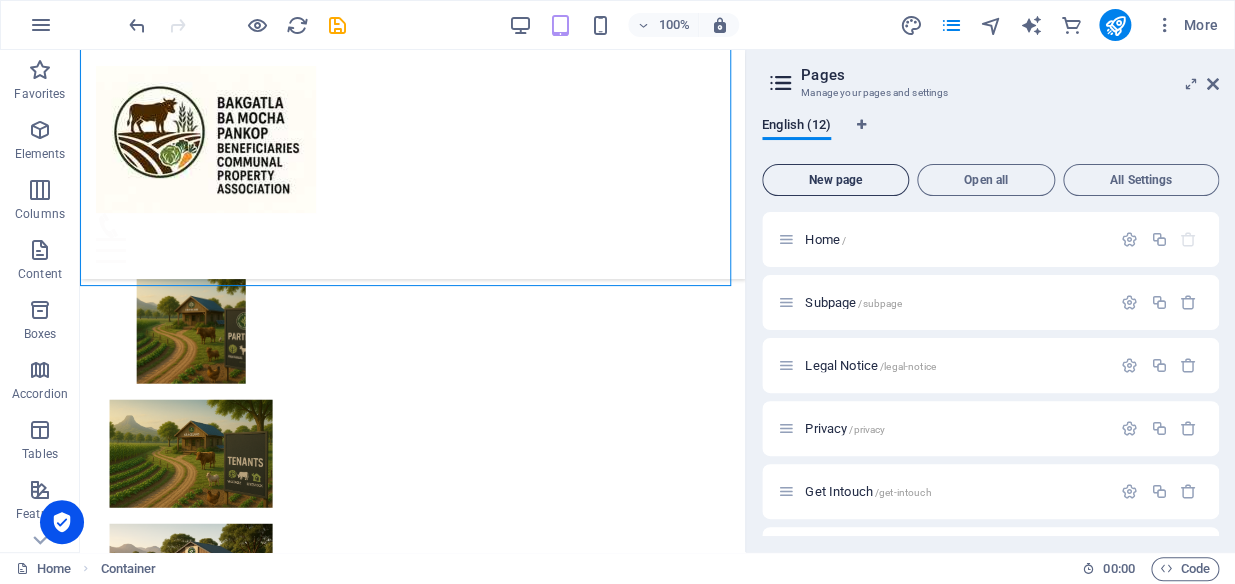 scroll, scrollTop: 1330, scrollLeft: 0, axis: vertical 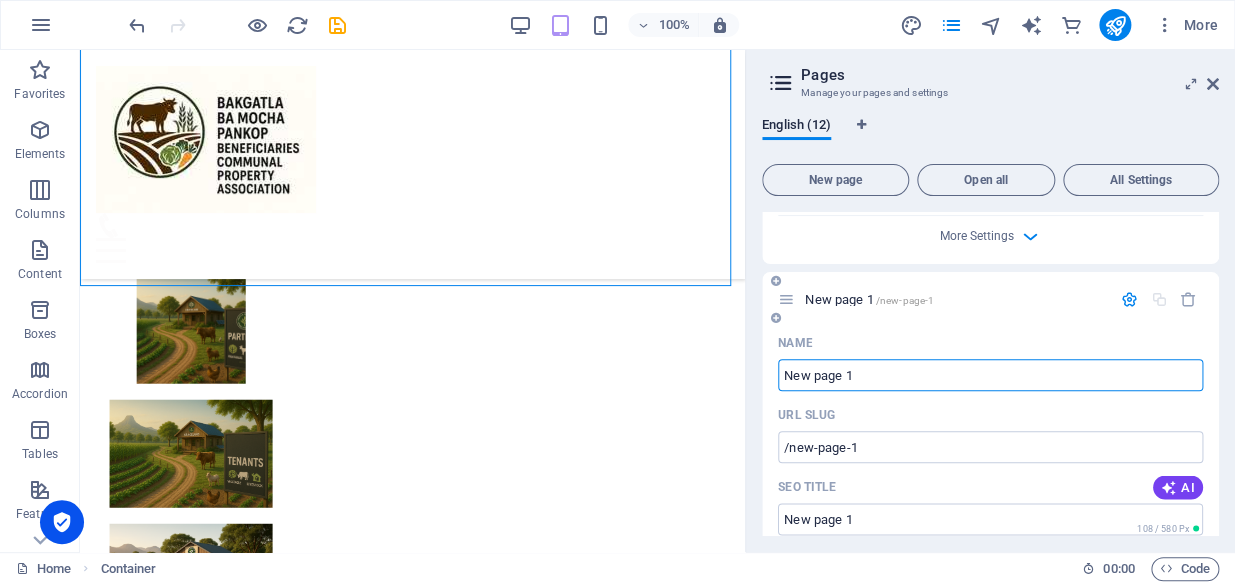click on "New page 1" at bounding box center [990, 375] 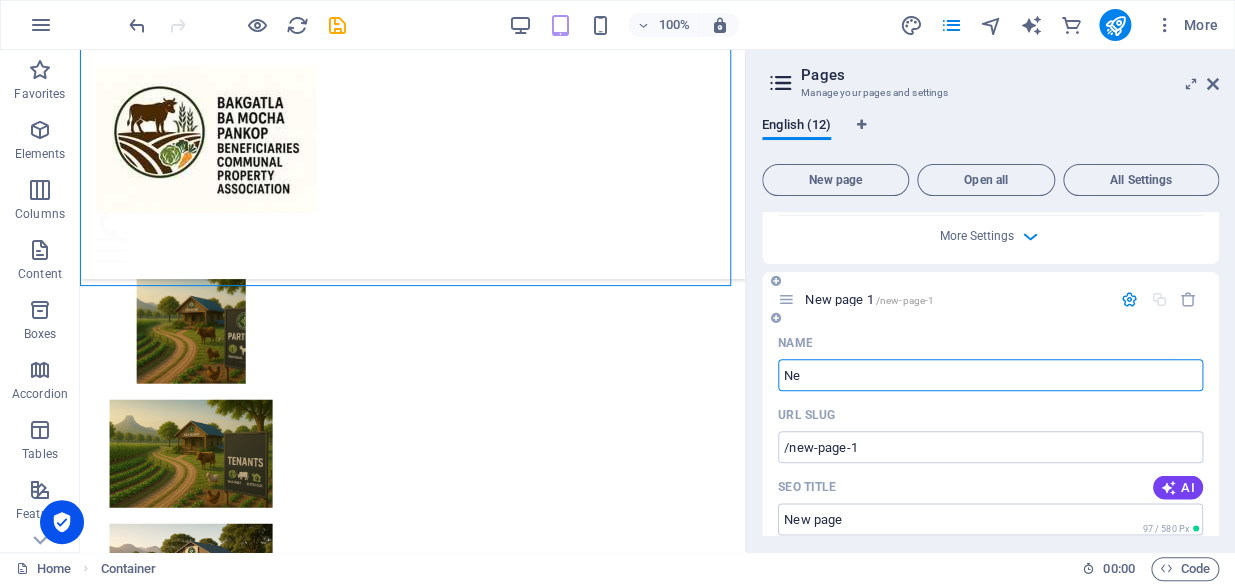 type on "N" 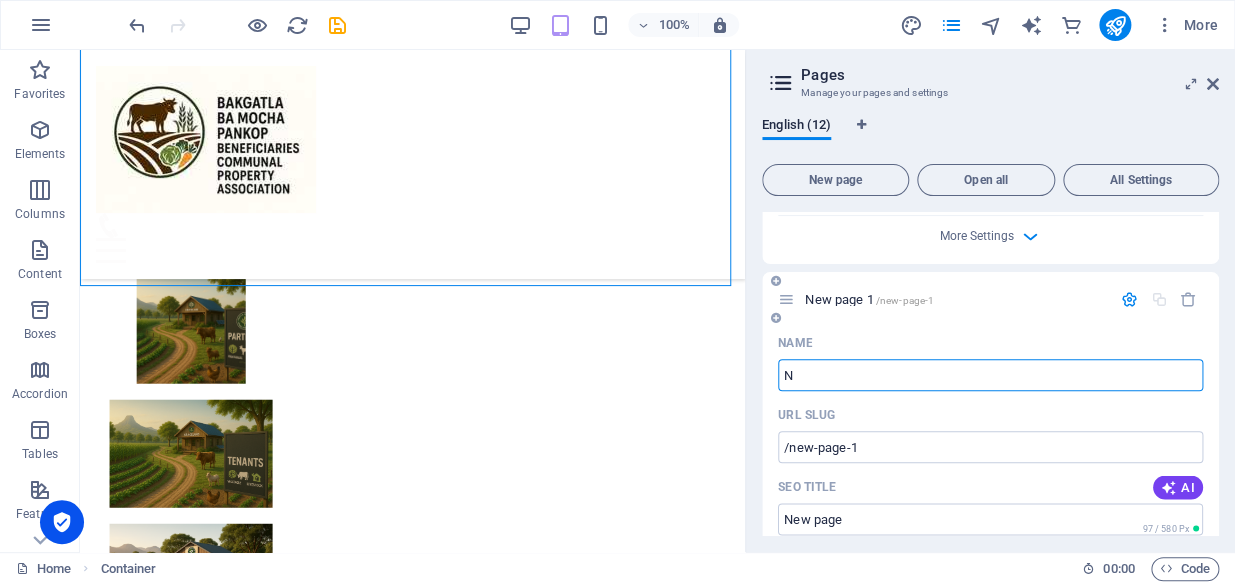 type 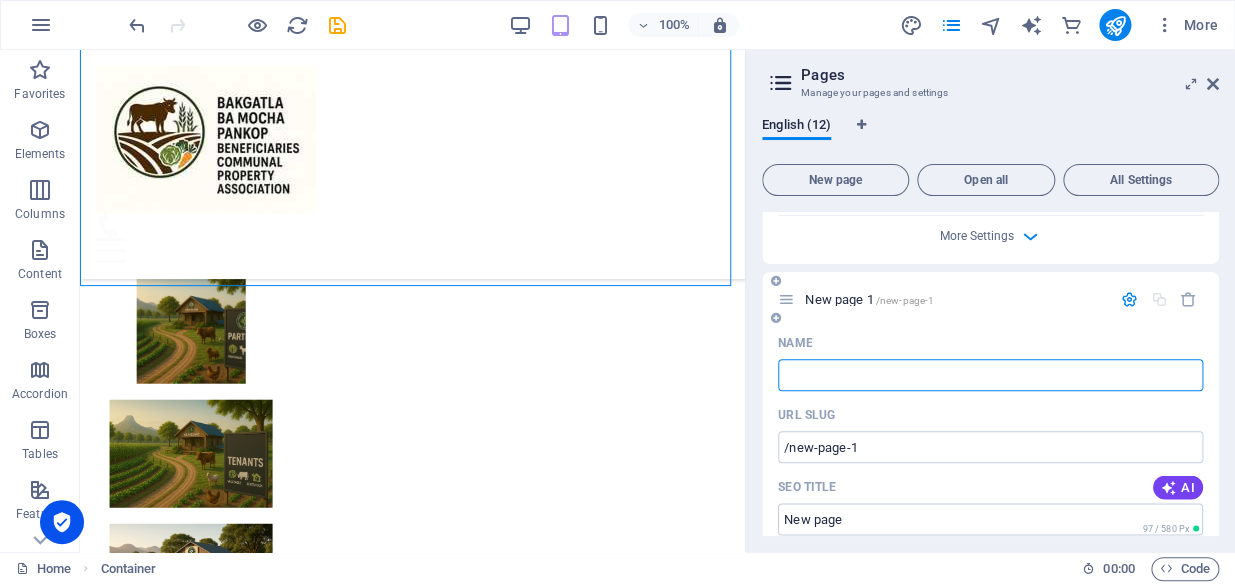type on "/new-page-12" 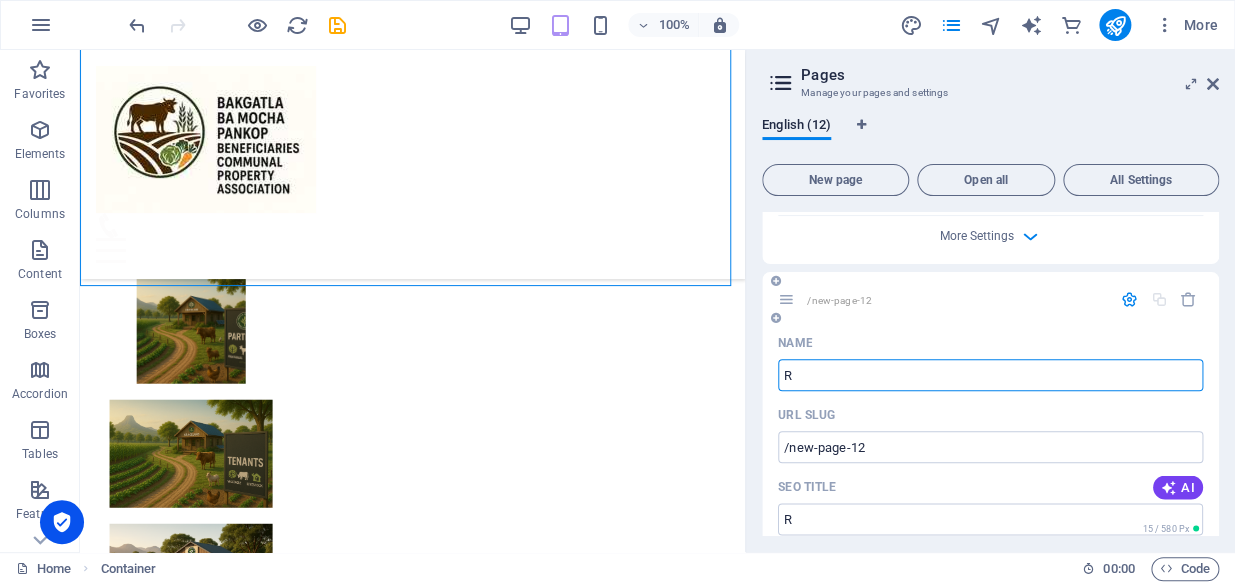 type on "RE" 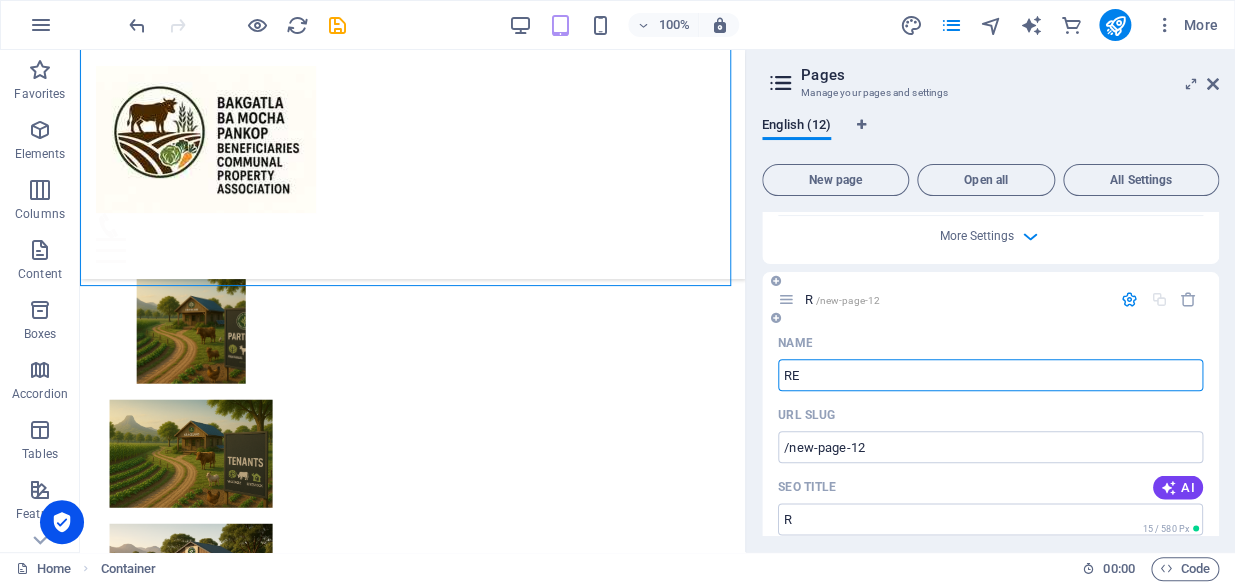 type on "R" 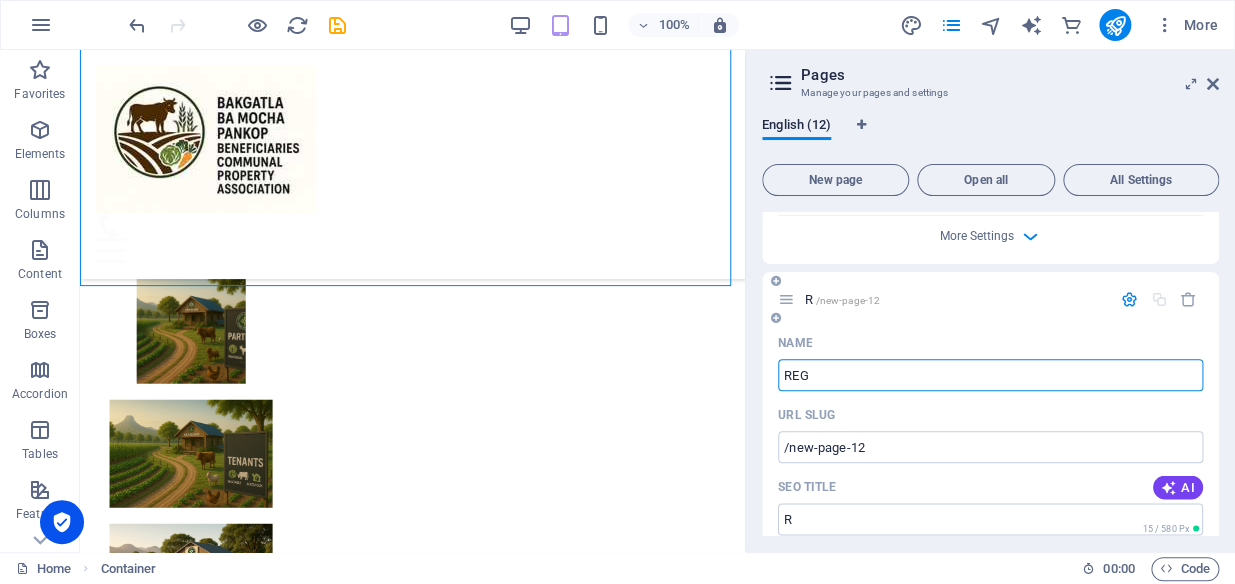 type on "REGI" 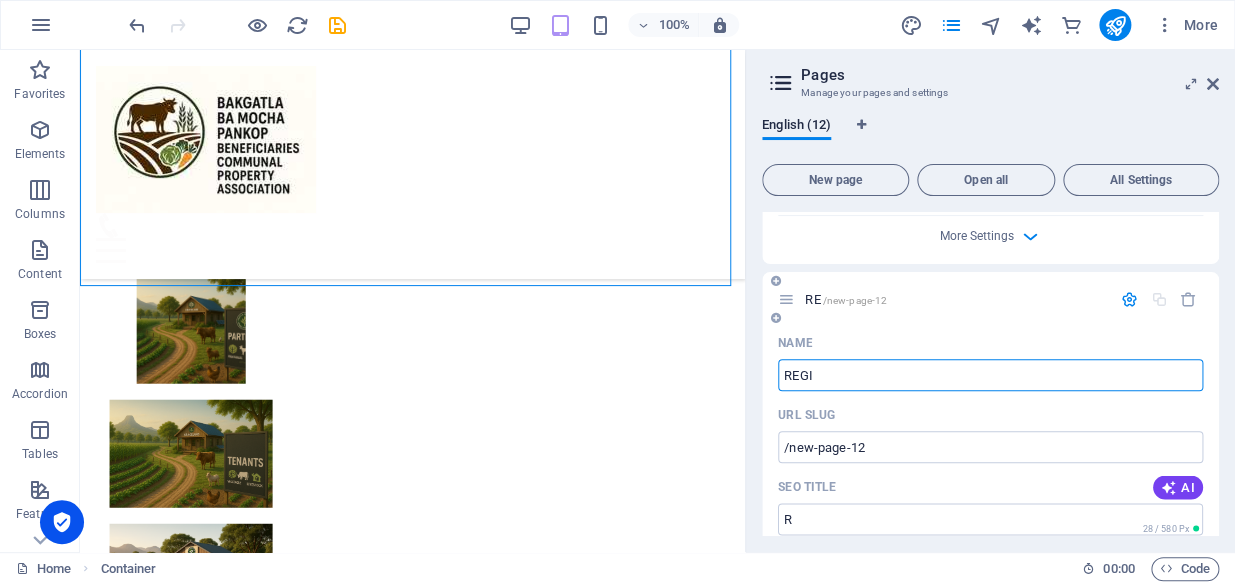 type on "RE" 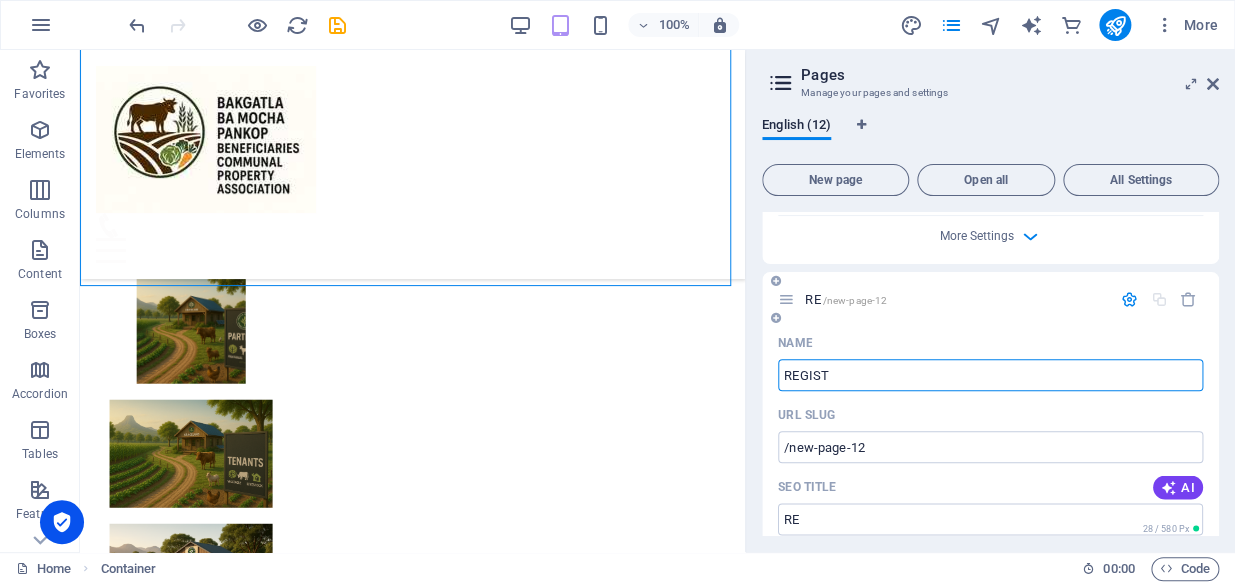 type on "REGISTE" 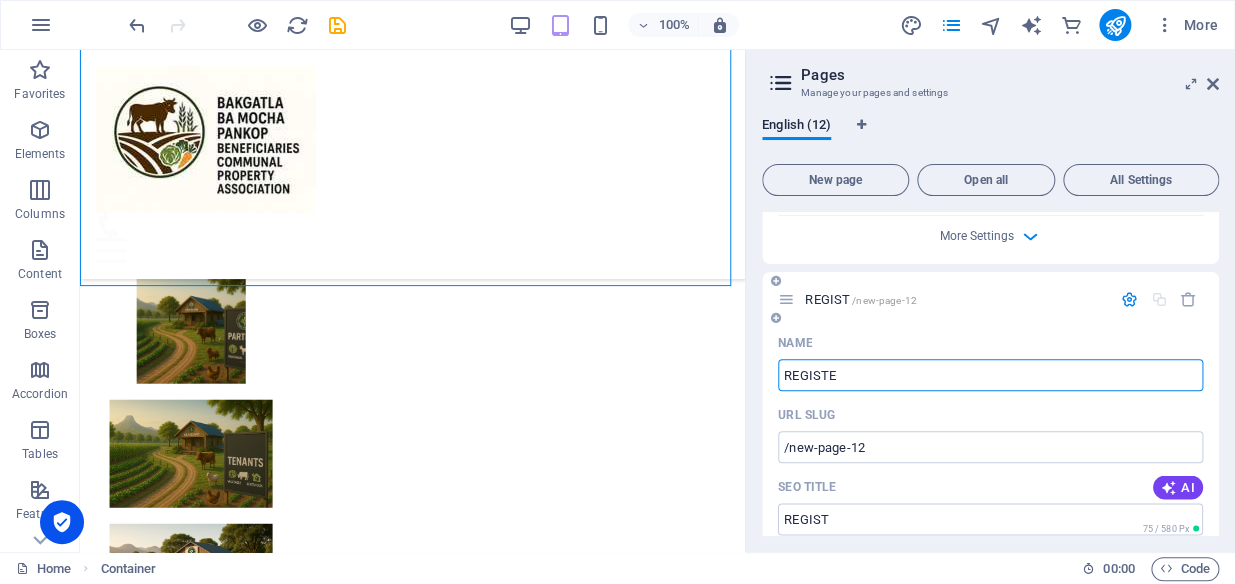 type on "REGISTE" 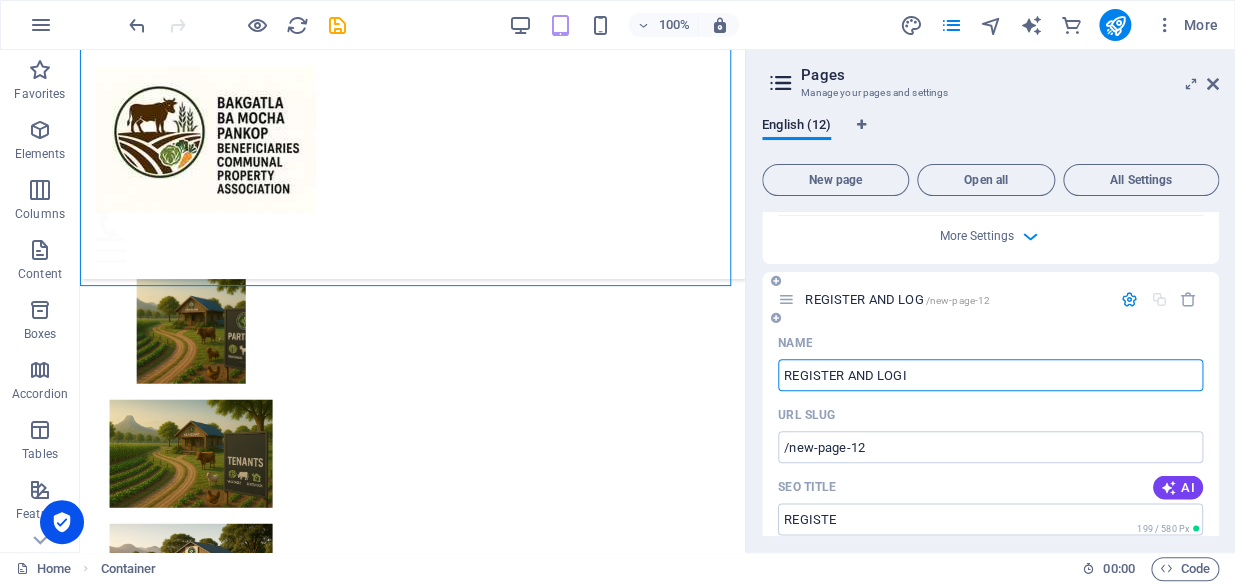 type on "REGISTER AND LOGIN" 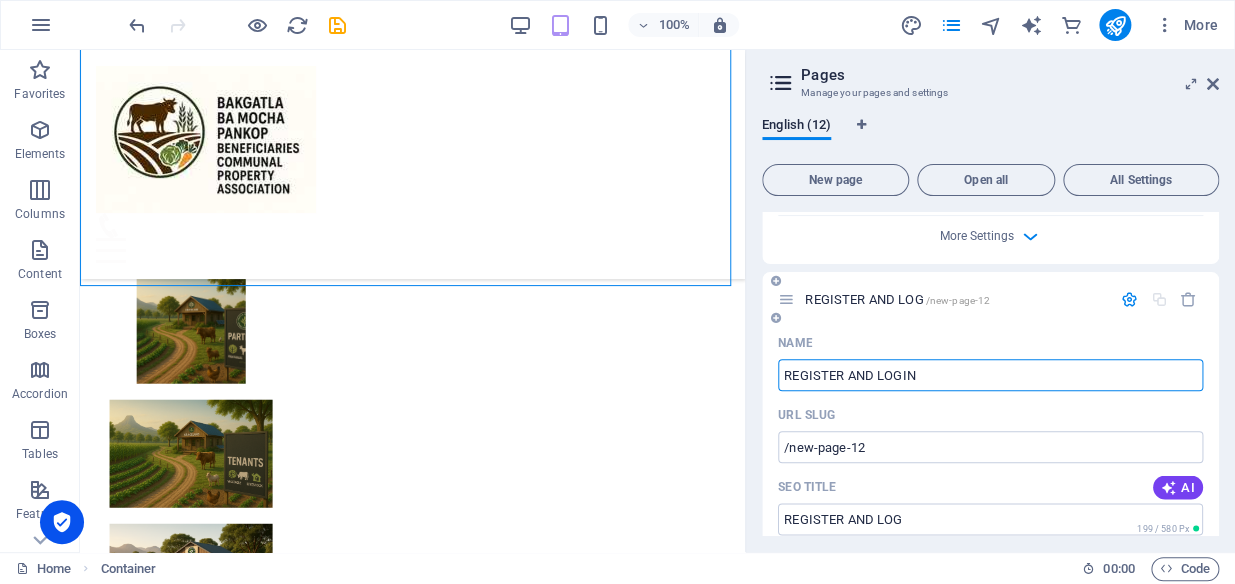 type on "REGISTER AND LOGIN" 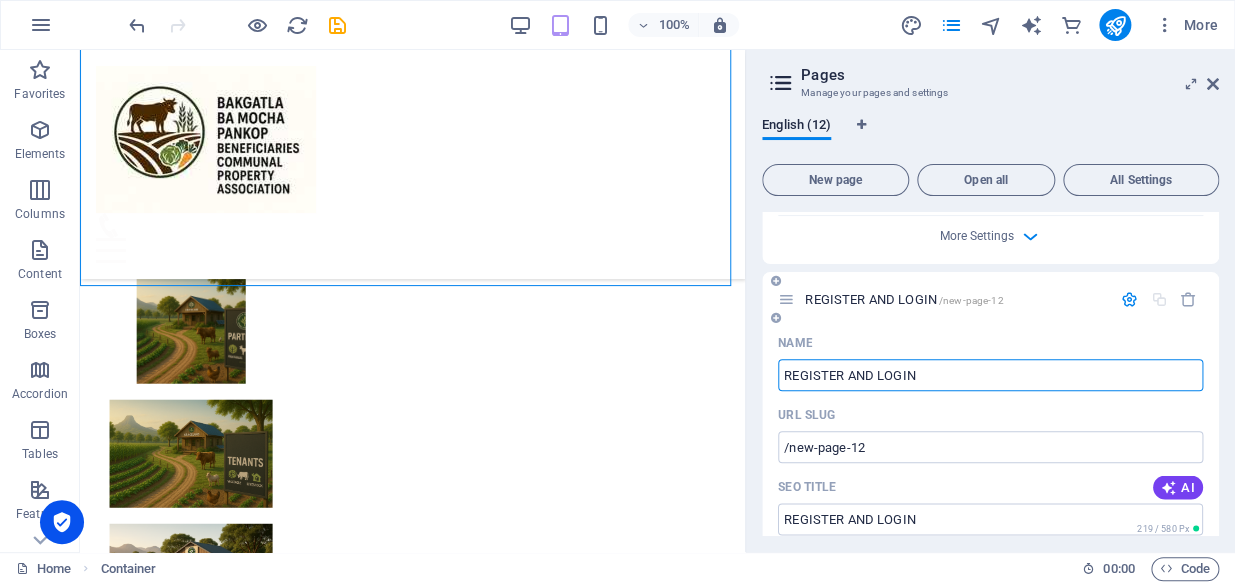 type on "REGISTER AND LOGIN" 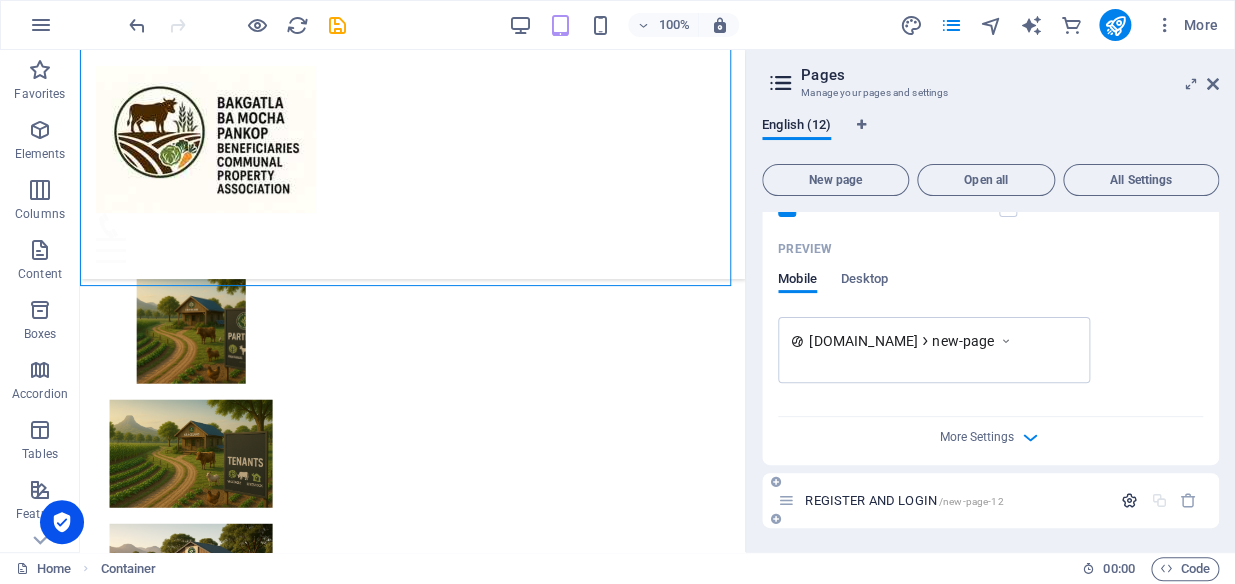 scroll, scrollTop: 1129, scrollLeft: 0, axis: vertical 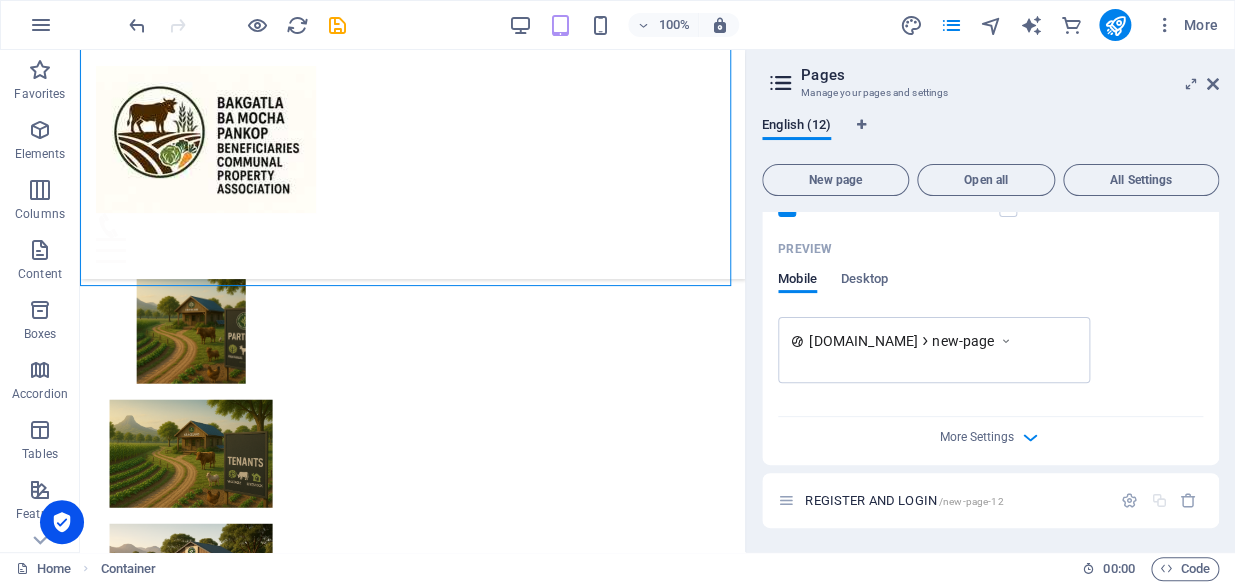 click on "Name New page ​ URL SLUG /new-page ​ SEO Title AI ​ 91 / 580 Px SEO Description AI ​ 0 / 990 Px SEO Keywords AI ​ Settings Menu Noindex Preview Mobile Desktop www.example.com new-page Meta tags ​ Preview Image (Open Graph) Drag files here, click to choose files or select files from Files or our free stock photos & videos More Settings" at bounding box center [990, 116] 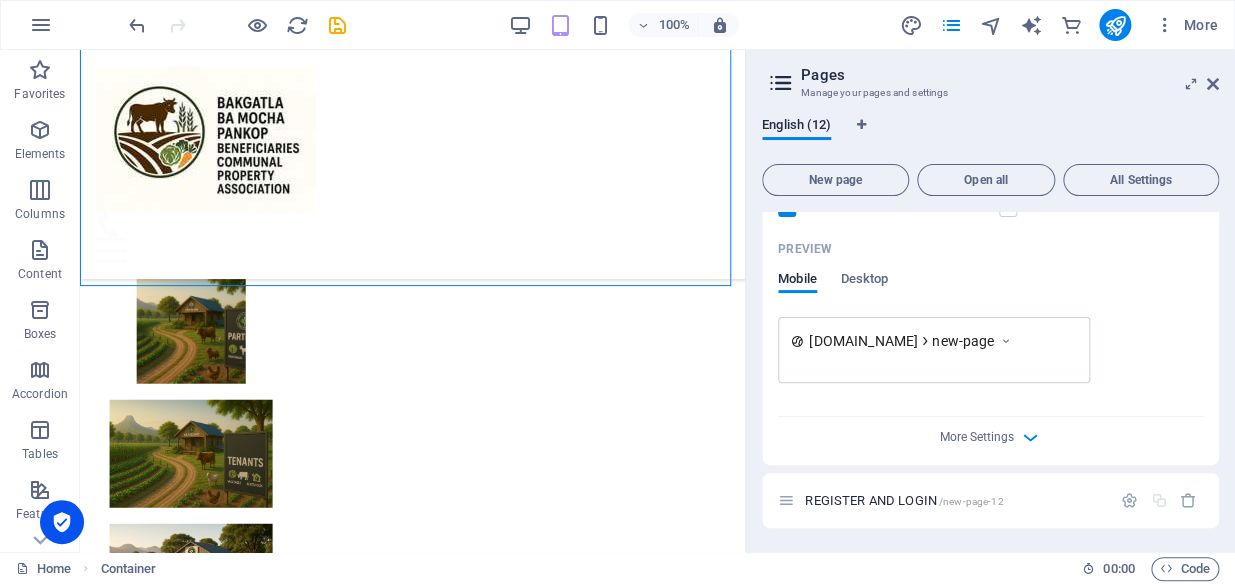 click on "Name New page ​ URL SLUG /new-page ​ SEO Title AI ​ 91 / 580 Px SEO Description AI ​ 0 / 990 Px SEO Keywords AI ​ Settings Menu Noindex Preview Mobile Desktop www.example.com new-page Meta tags ​ Preview Image (Open Graph) Drag files here, click to choose files or select files from Files or our free stock photos & videos More Settings" at bounding box center [990, 116] 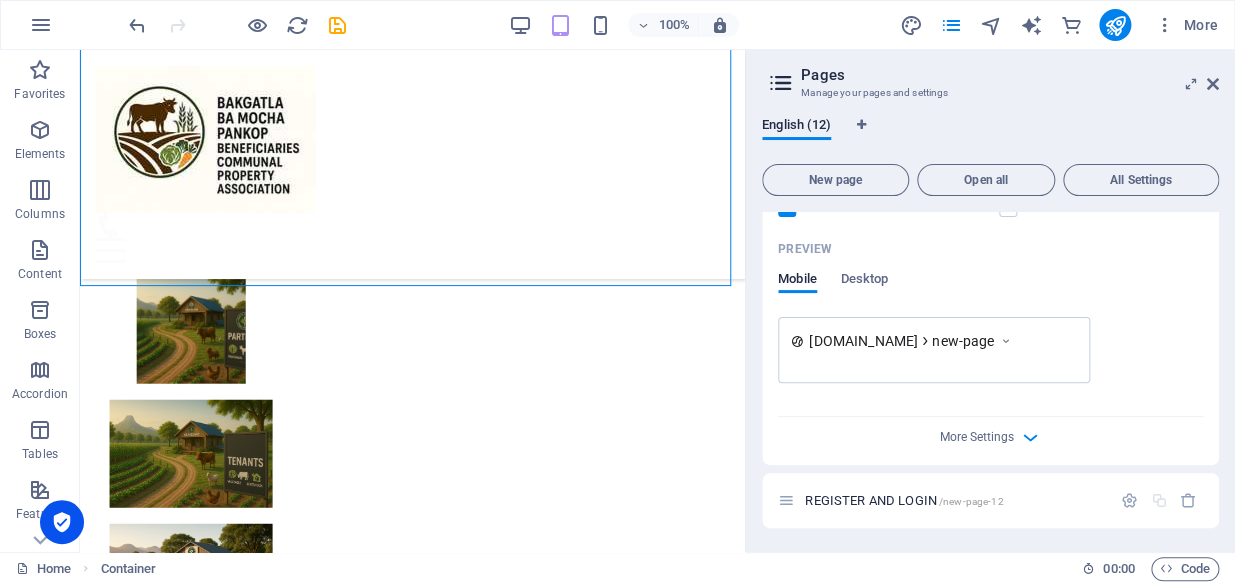 click on "Name New page ​ URL SLUG /new-page ​ SEO Title AI ​ 91 / 580 Px SEO Description AI ​ 0 / 990 Px SEO Keywords AI ​ Settings Menu Noindex Preview Mobile Desktop www.example.com new-page Meta tags ​ Preview Image (Open Graph) Drag files here, click to choose files or select files from Files or our free stock photos & videos More Settings" at bounding box center [990, 116] 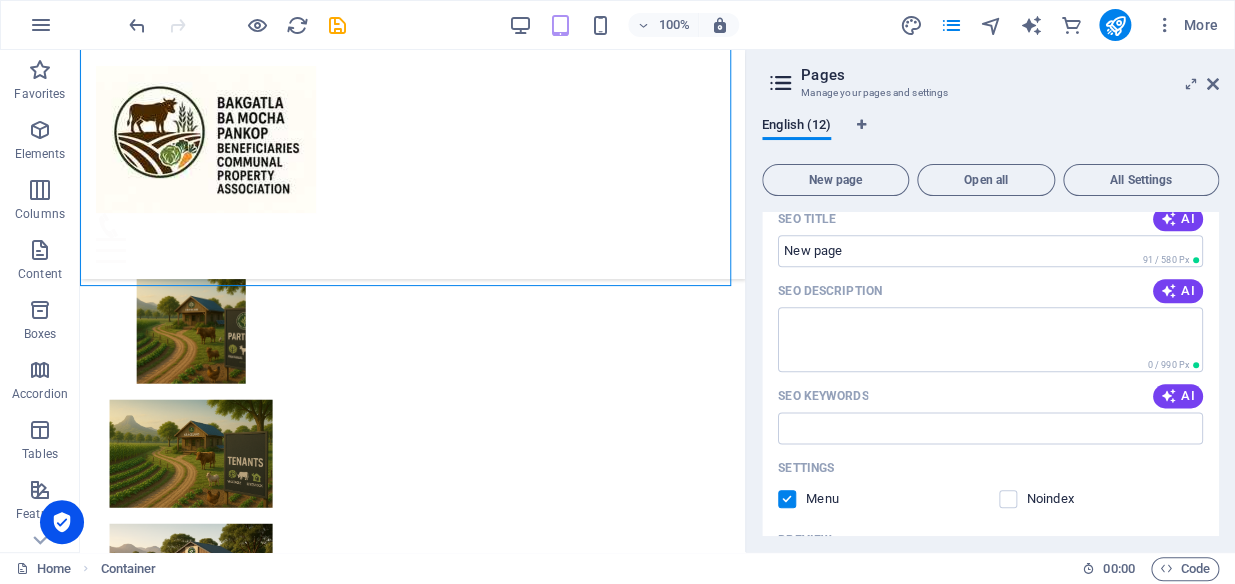 scroll, scrollTop: 562, scrollLeft: 0, axis: vertical 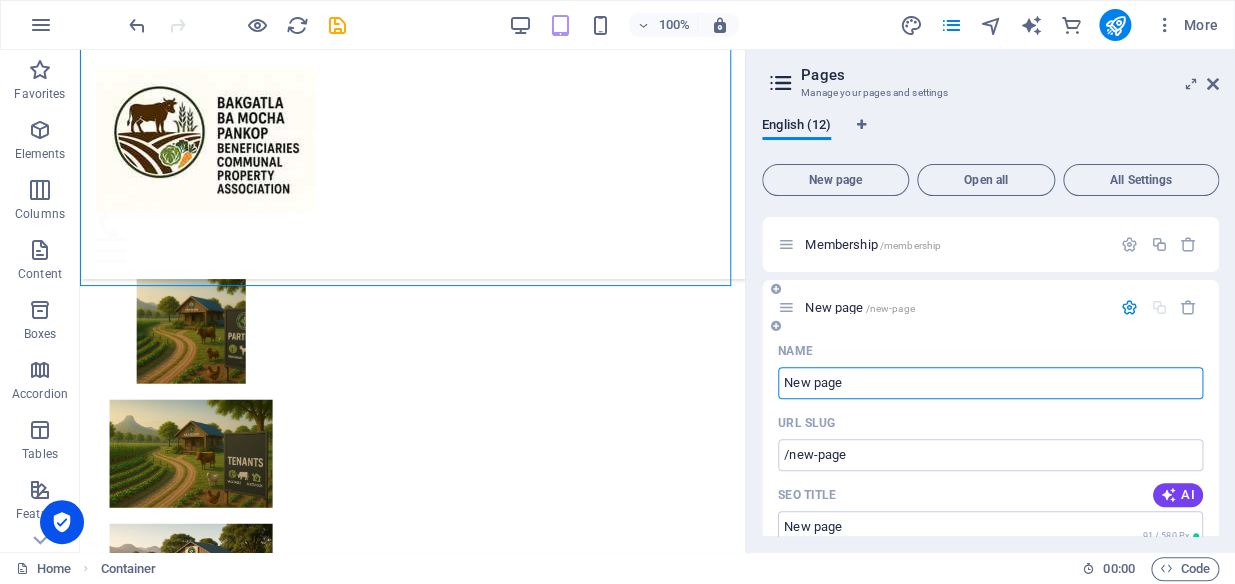 click on "New page" at bounding box center [990, 383] 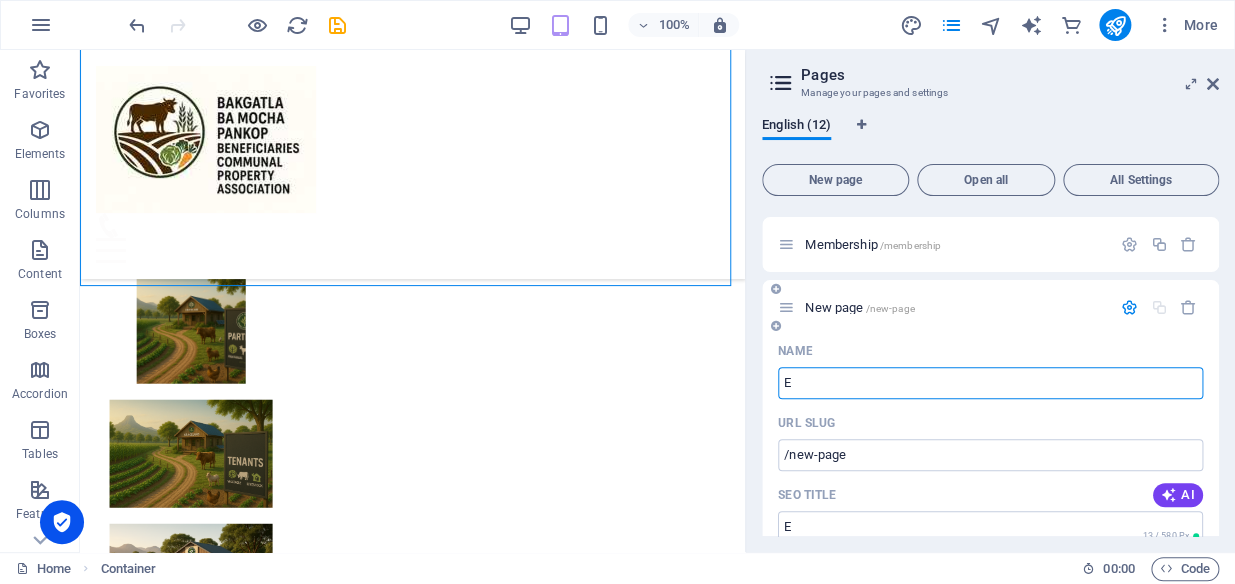 type on "EN" 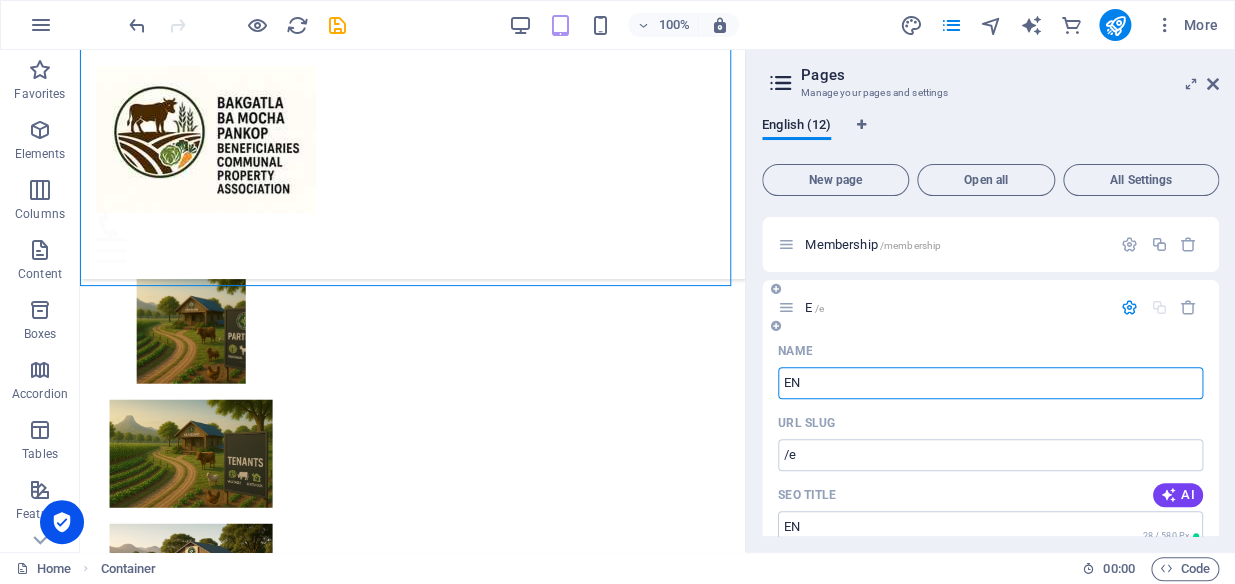 type on "/e" 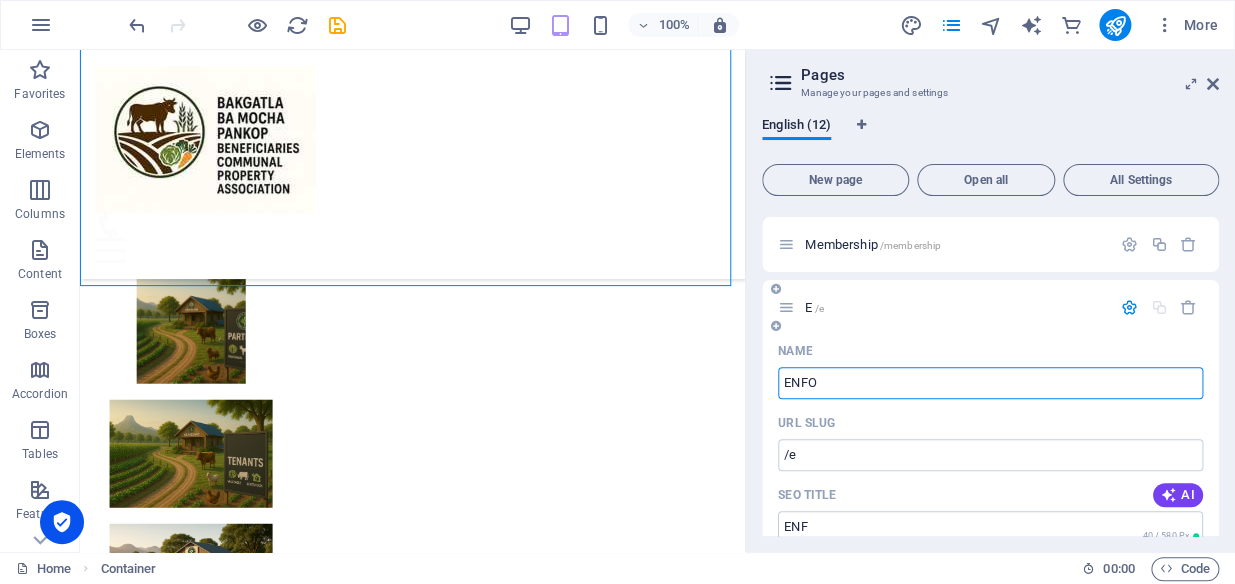 type on "ENFOR" 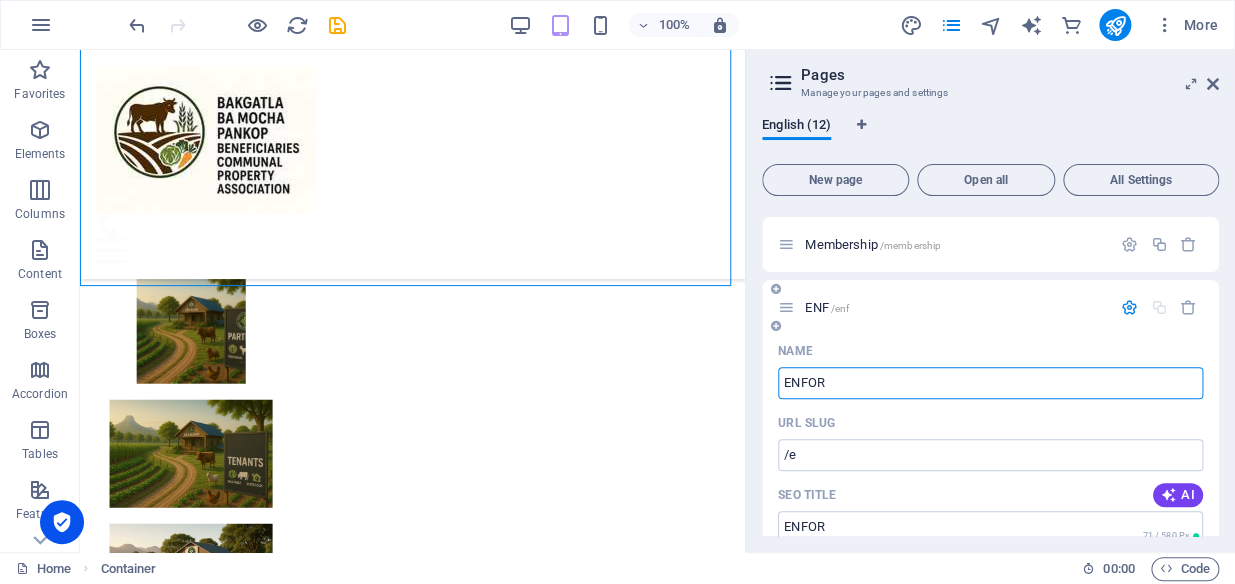 type on "/enf" 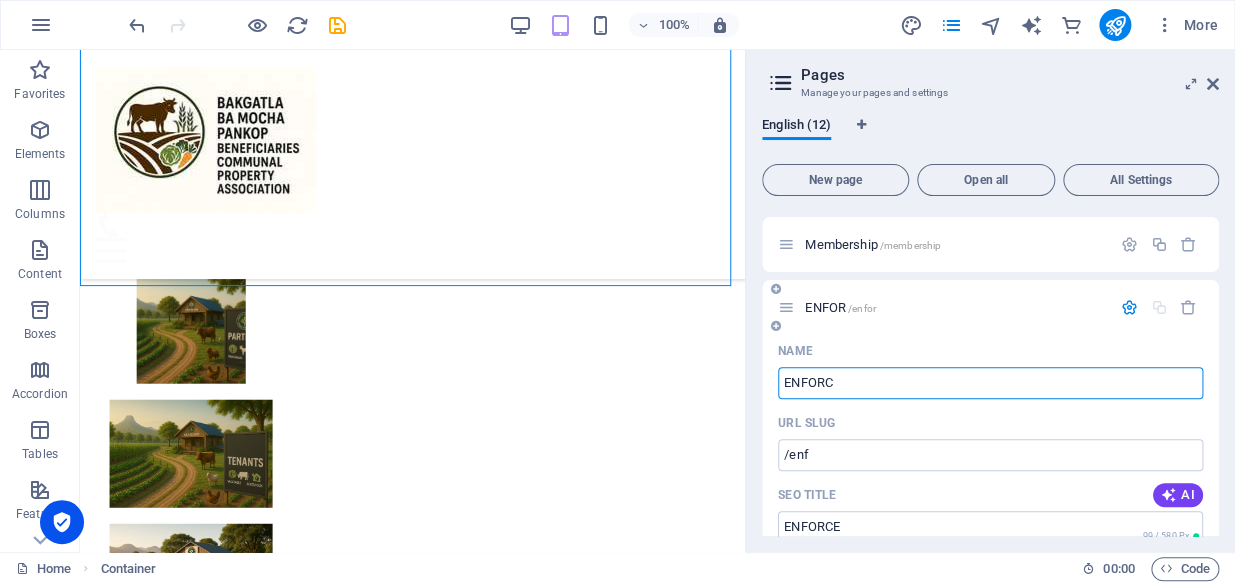 type on "ENFORCE" 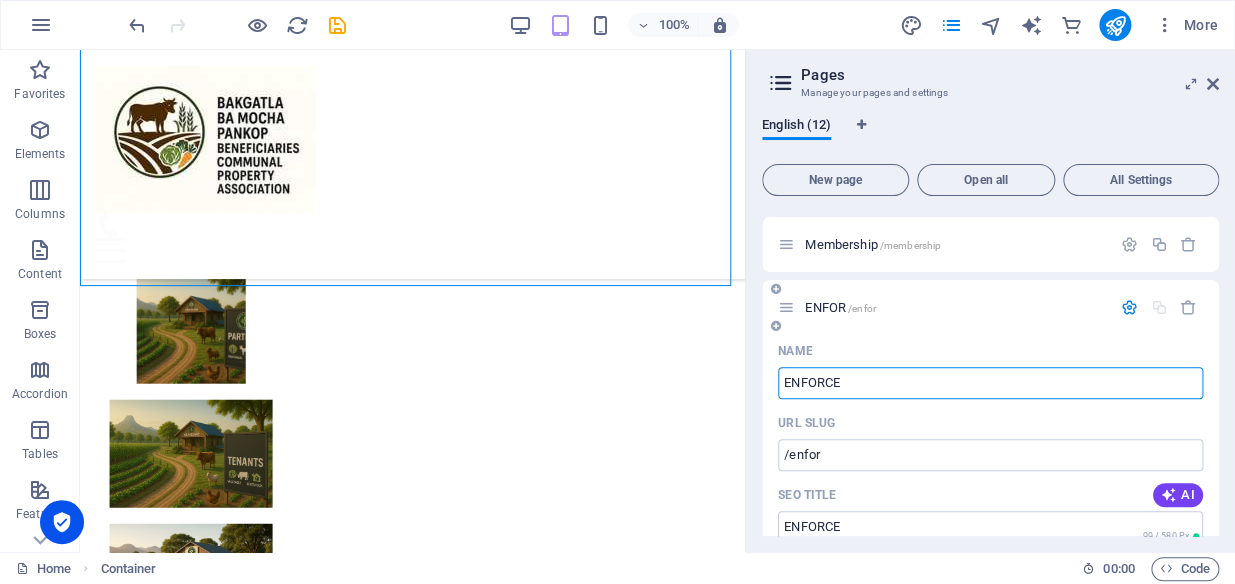 type on "ENFORCED" 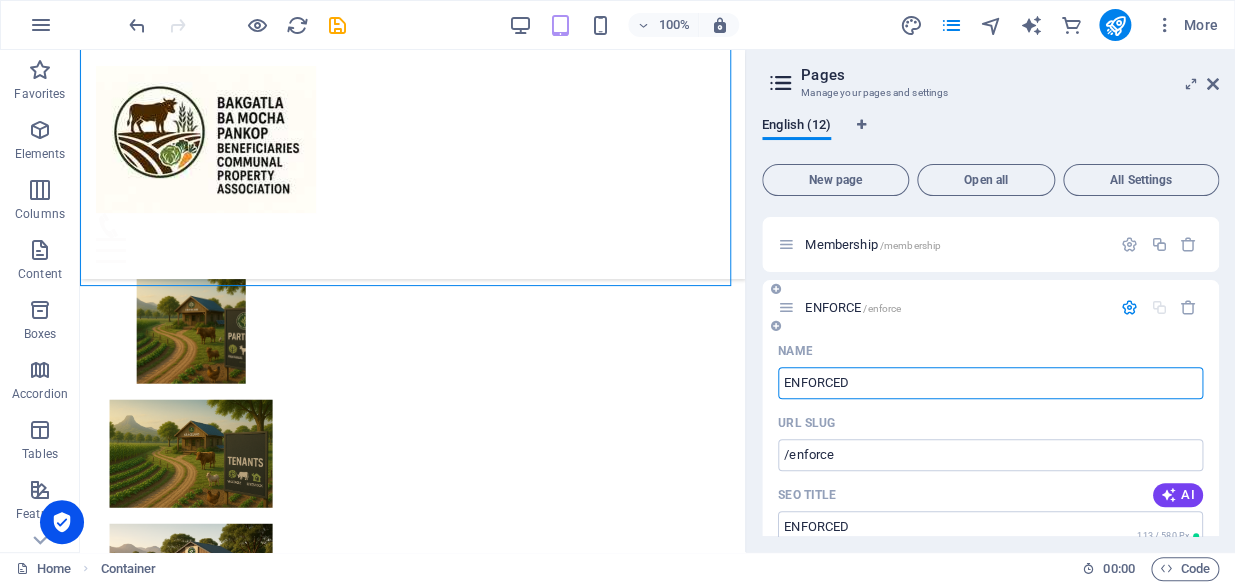 type on "ENFORCED" 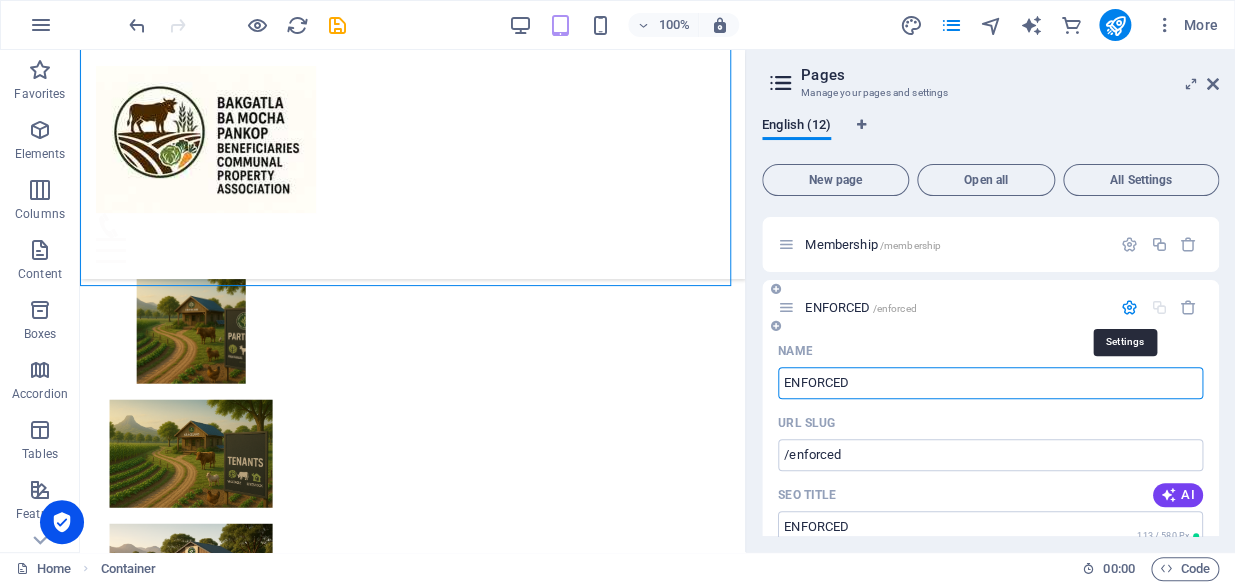 type on "ENFORCED" 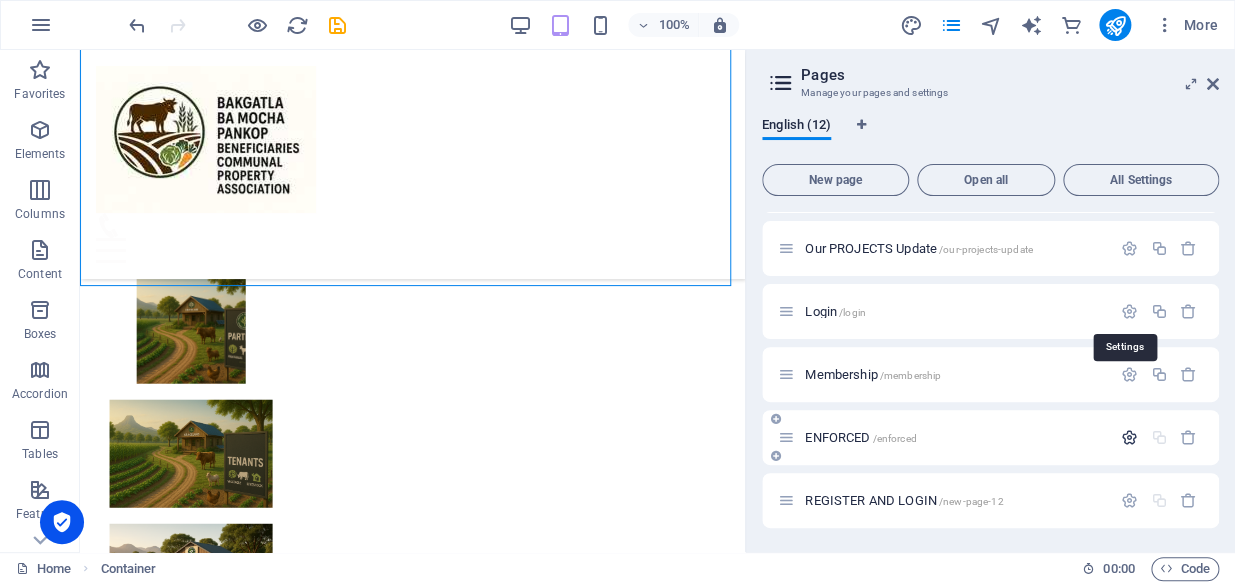 scroll, scrollTop: 431, scrollLeft: 0, axis: vertical 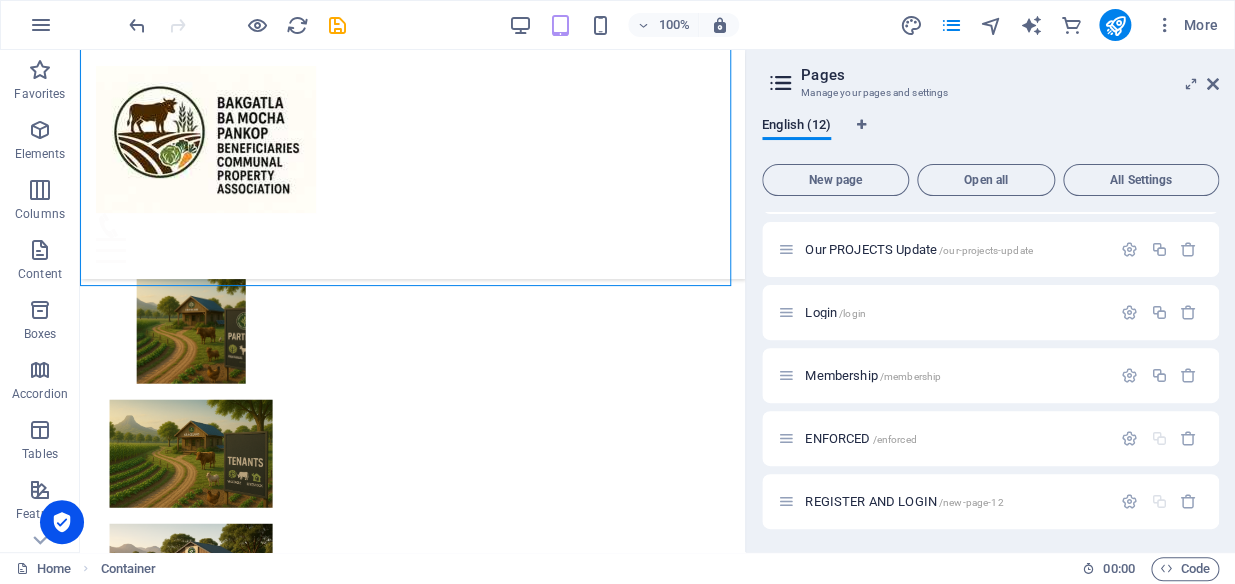 click on "English (12) New page Open all All Settings Home / Subpage /subpage Legal Notice /legal-notice Privacy /privacy Get Intouch /get-intouch Our Land /our-land Our Srakeholders /our-srakeholders Our PROJECTS Update /our-projects-update Login /login Membership /membership ENFORCED /enforced REGISTER AND LOGIN /new-page-12" at bounding box center (990, 327) 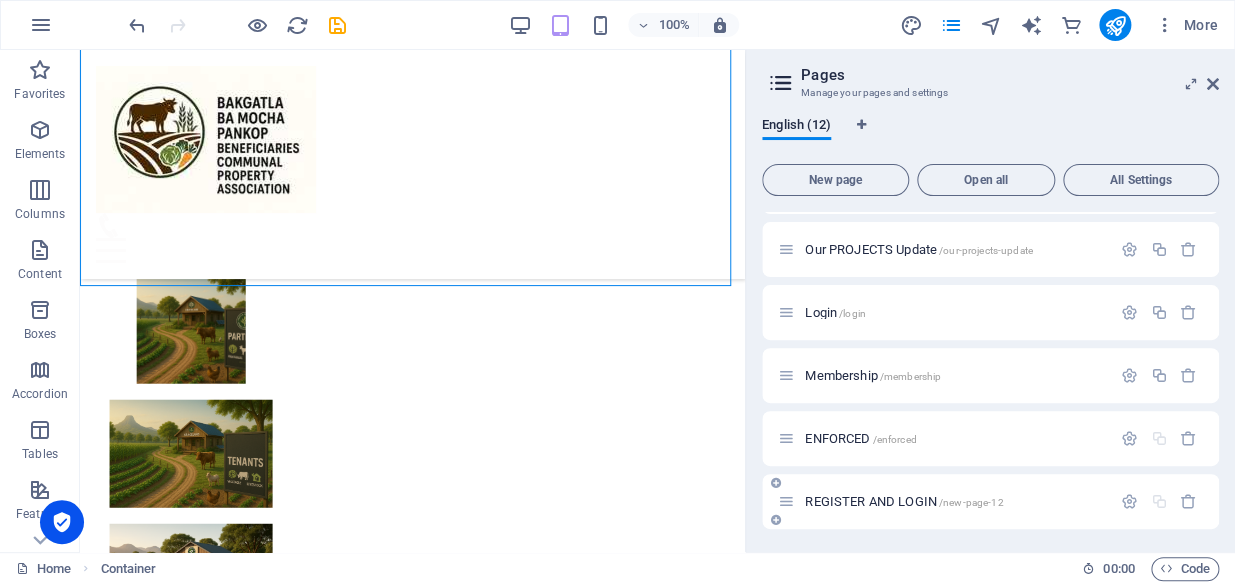 click on "REGISTER AND LOGIN /new-page-12" at bounding box center (904, 501) 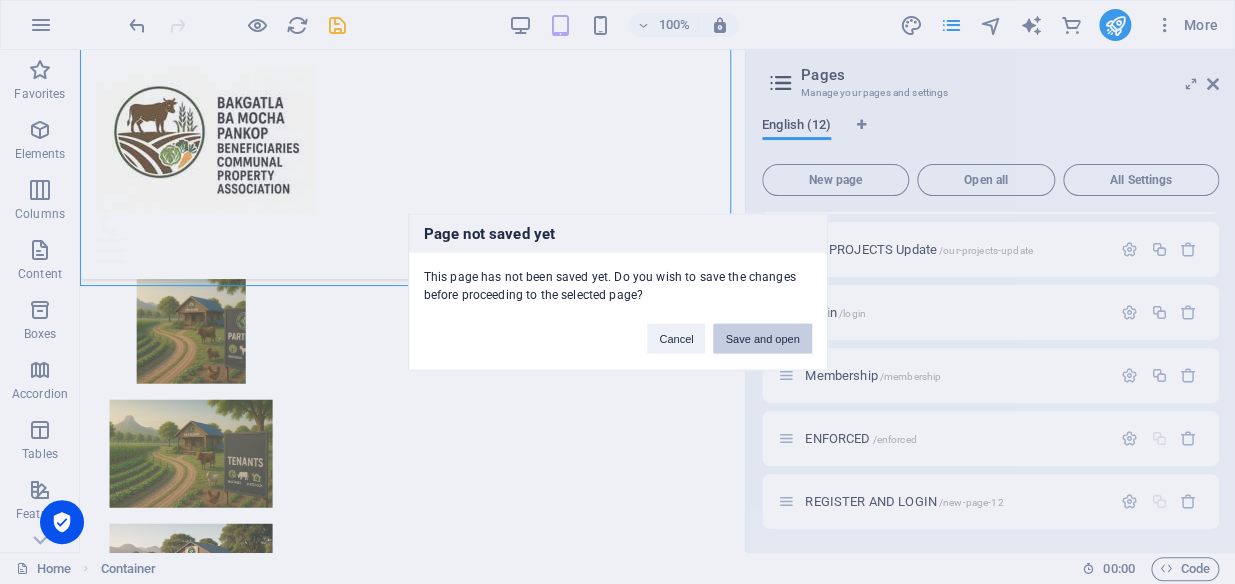 click on "Save and open" at bounding box center (762, 339) 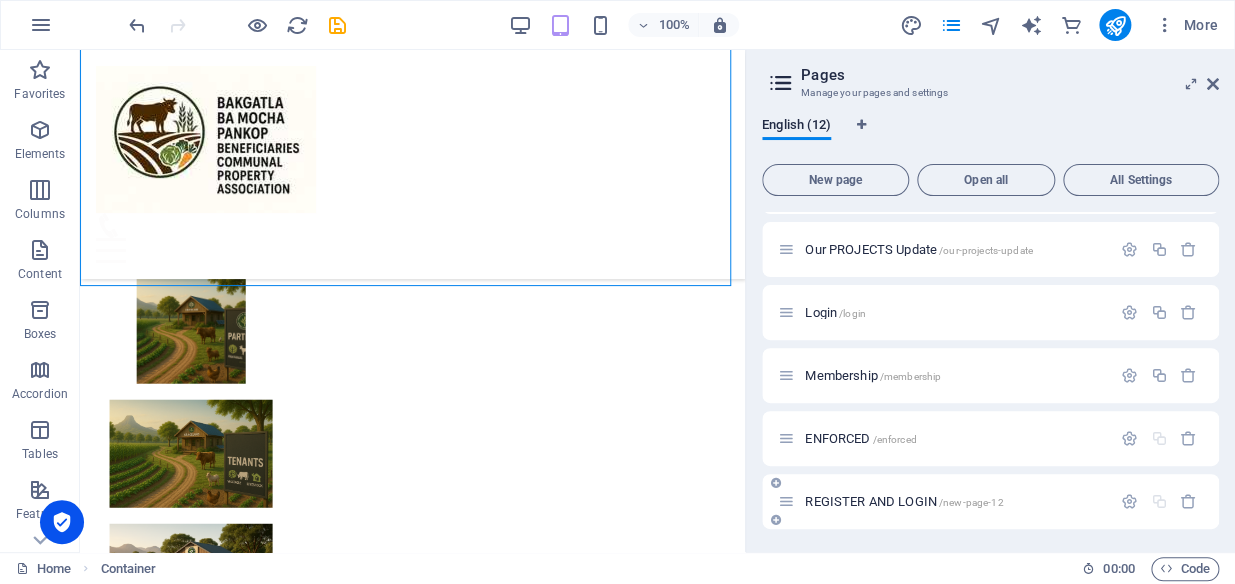 click on "REGISTER AND LOGIN /new-page-12" at bounding box center [904, 501] 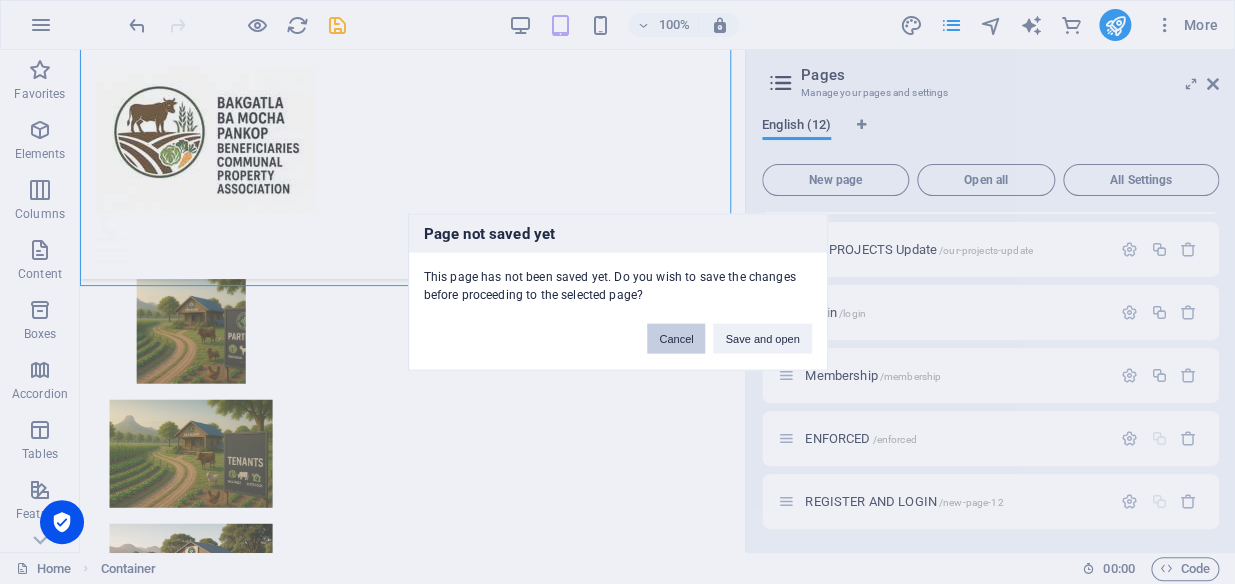click on "Cancel" at bounding box center [676, 339] 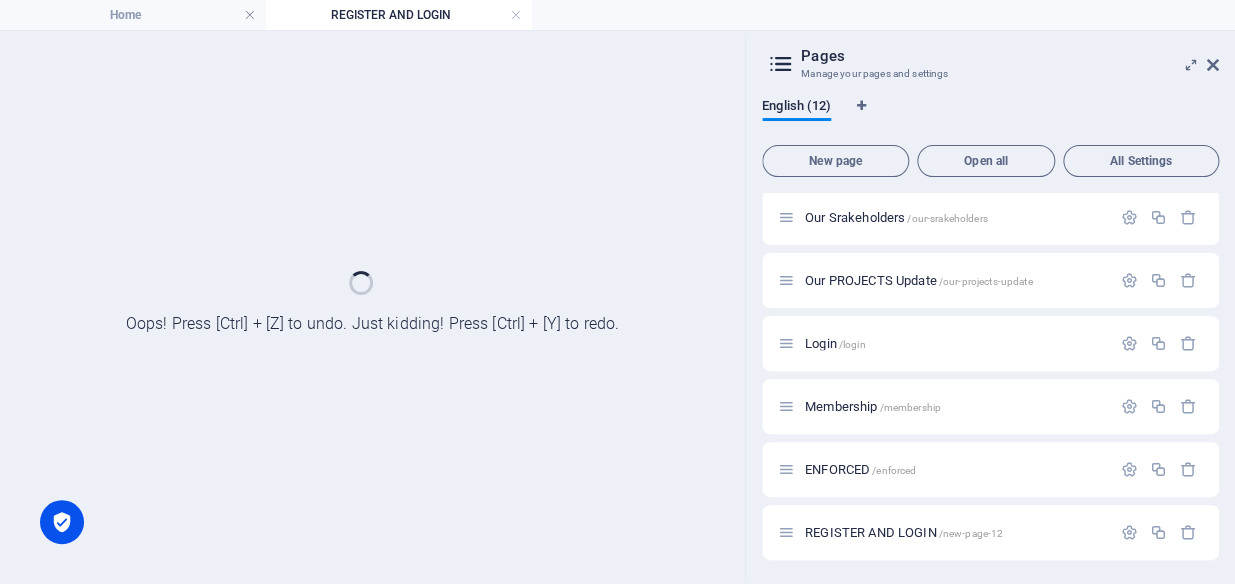 scroll, scrollTop: 380, scrollLeft: 0, axis: vertical 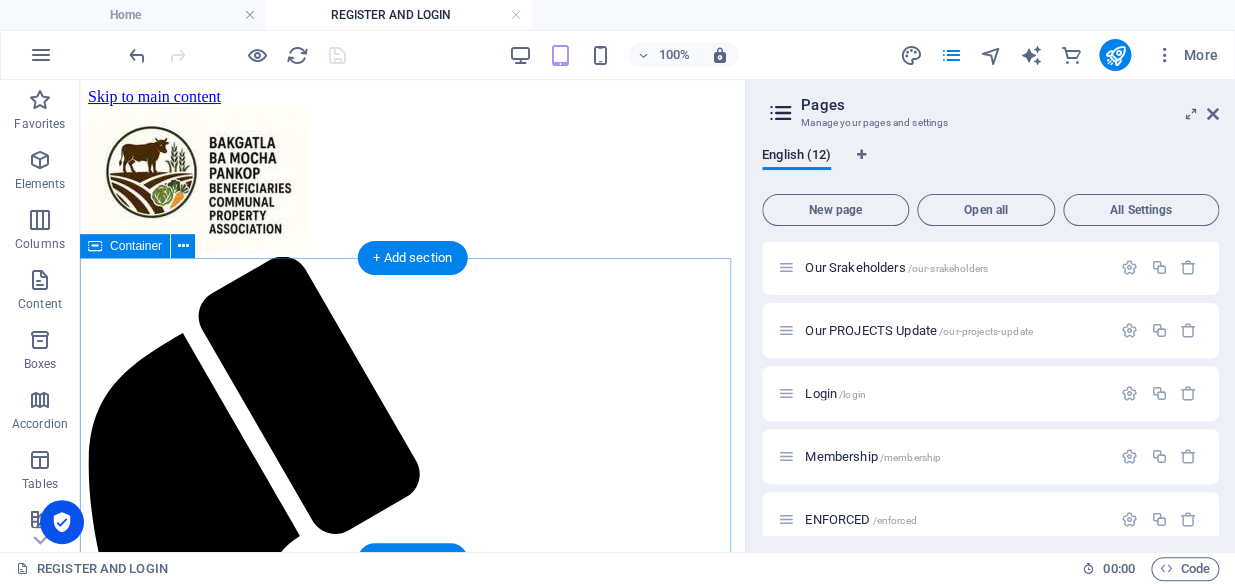 click on "Drop content here or  Add elements  Paste clipboard" at bounding box center (412, 1333) 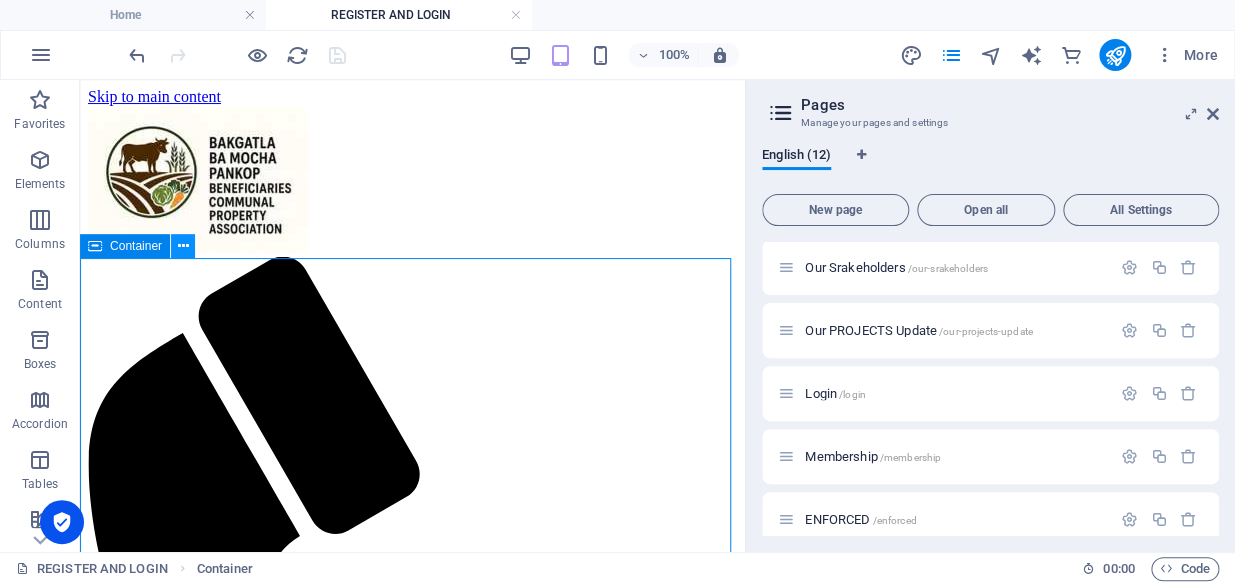 click at bounding box center (183, 246) 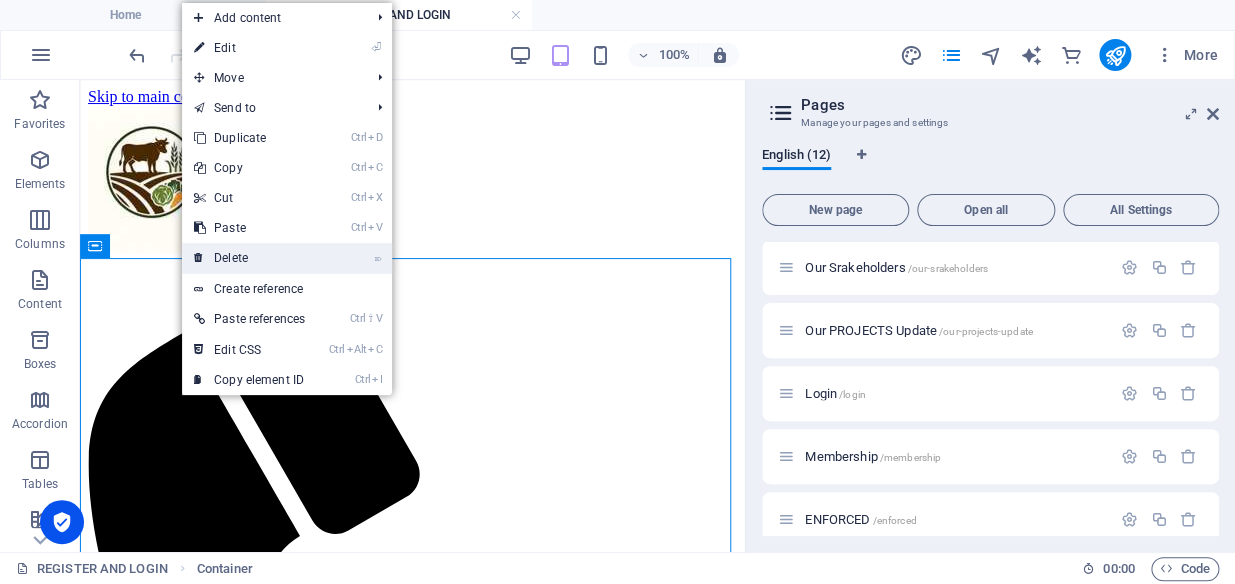 drag, startPoint x: 180, startPoint y: 247, endPoint x: 159, endPoint y: 175, distance: 75 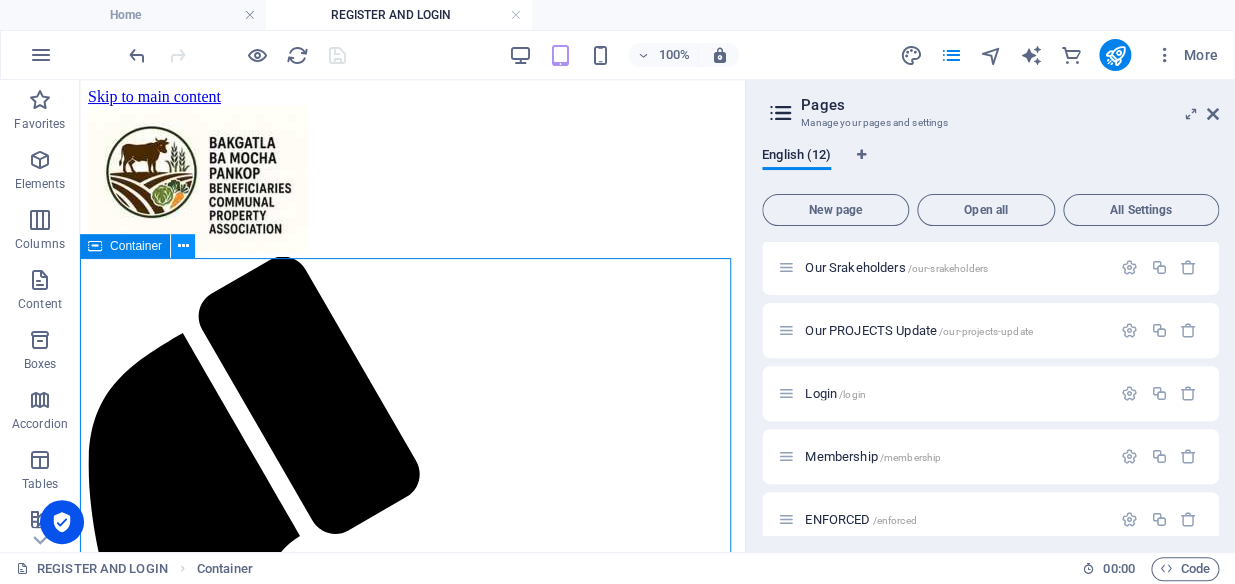 click at bounding box center [183, 246] 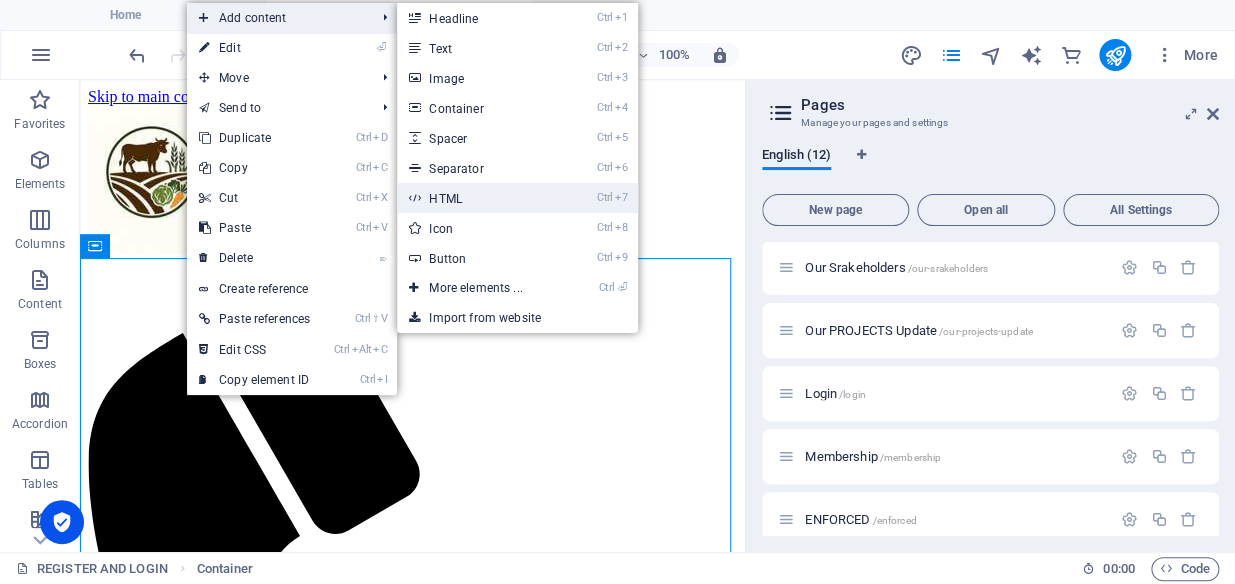 click on "Ctrl 7  HTML" at bounding box center (479, 198) 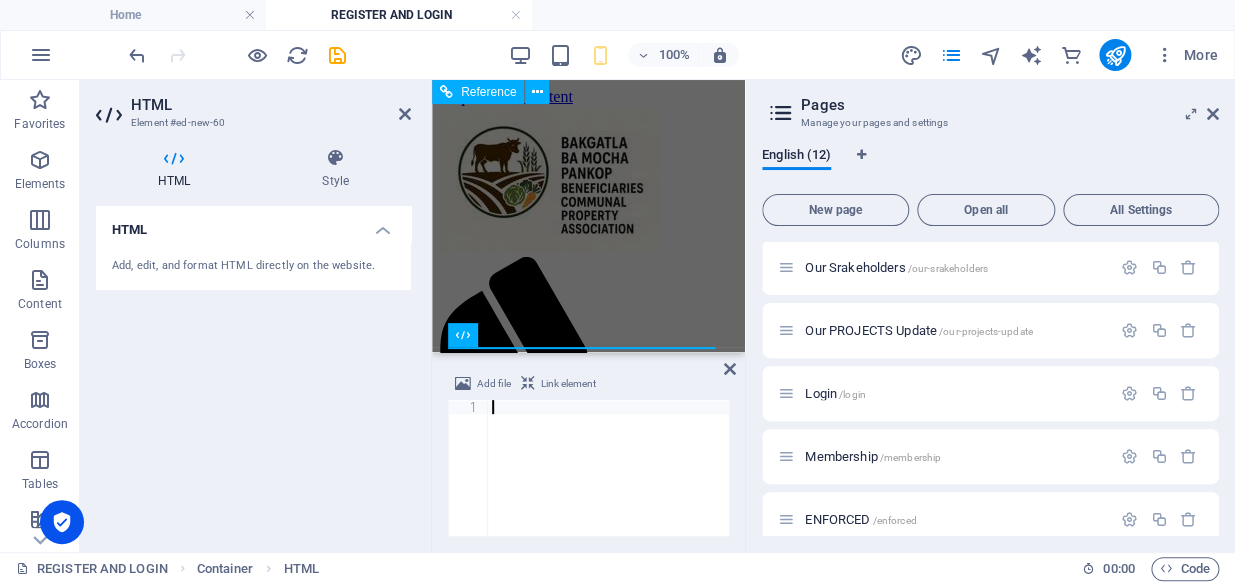 type on "</html>" 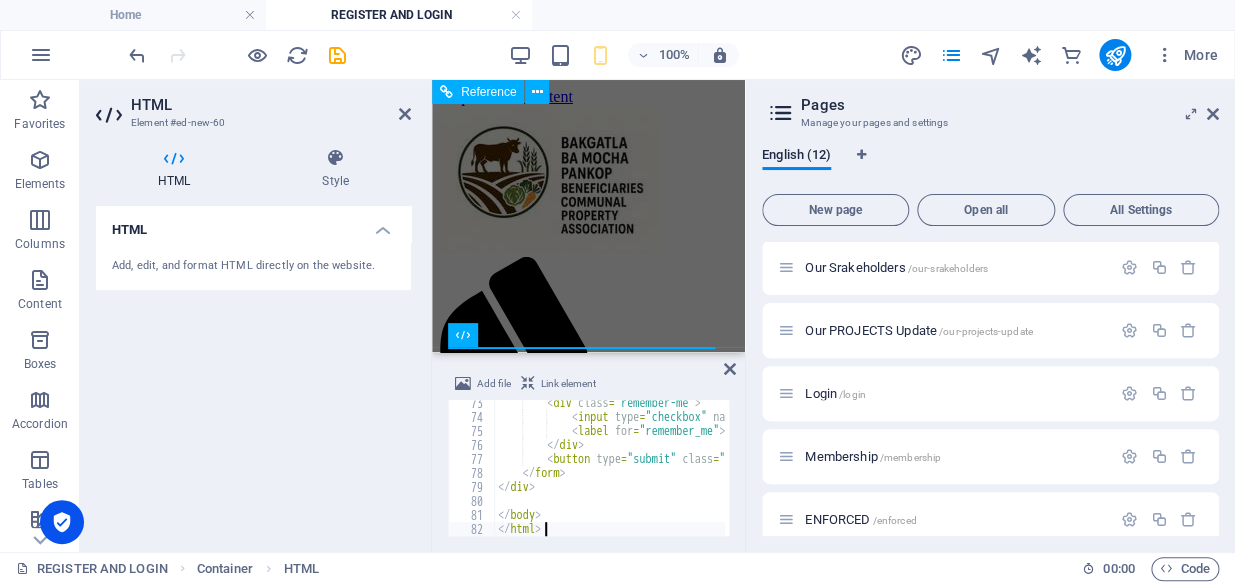 scroll, scrollTop: 1011, scrollLeft: 0, axis: vertical 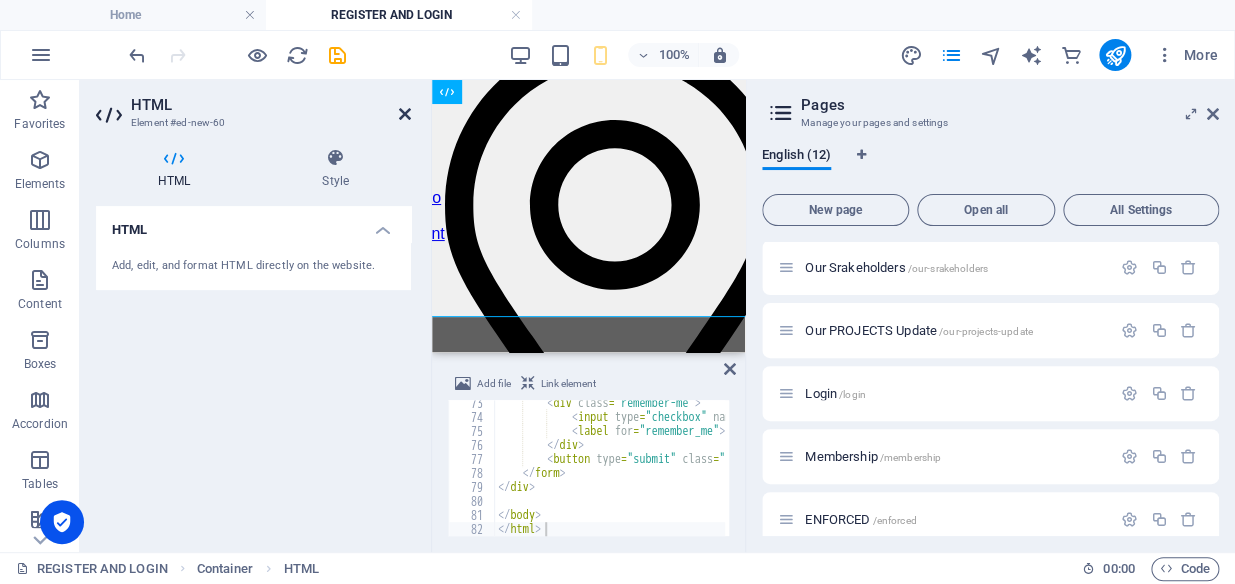 click at bounding box center (405, 114) 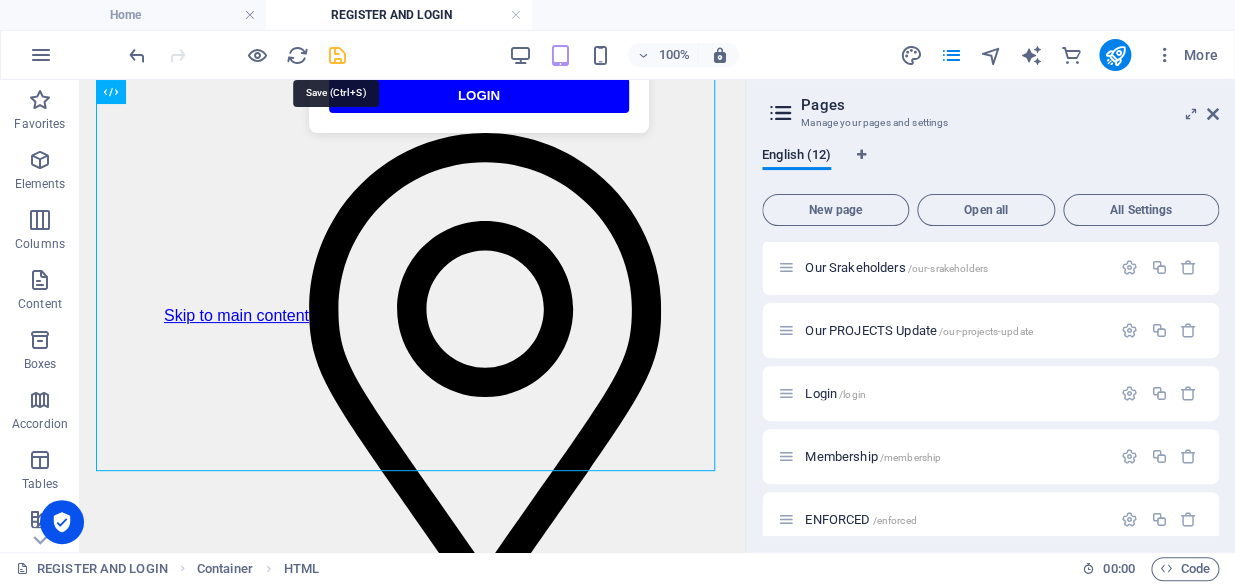 click at bounding box center (337, 55) 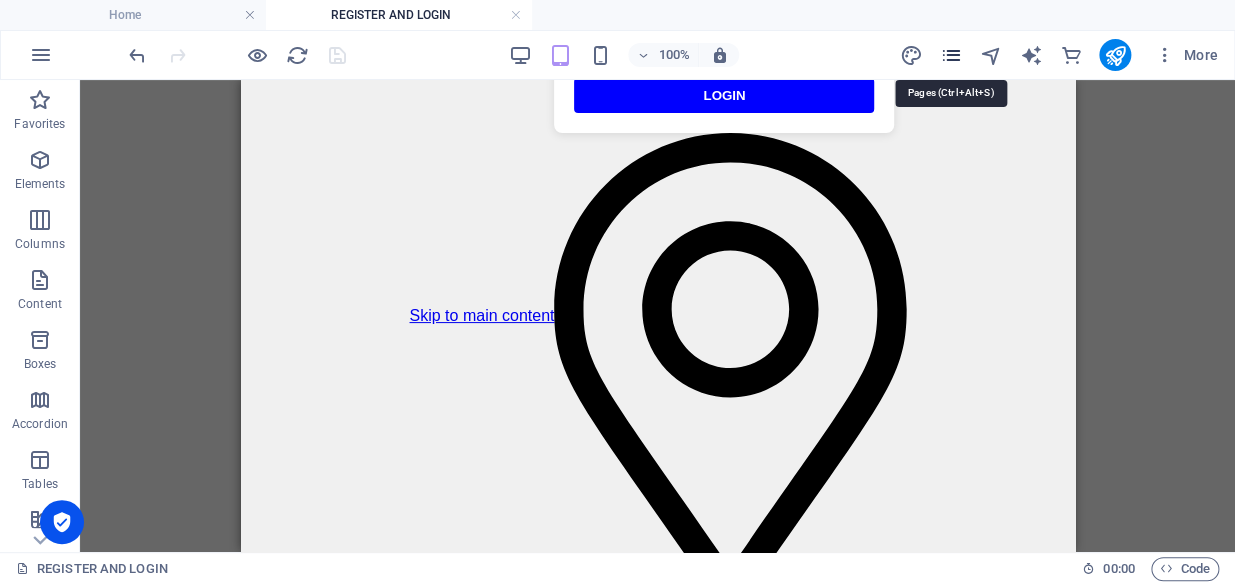 click at bounding box center (950, 55) 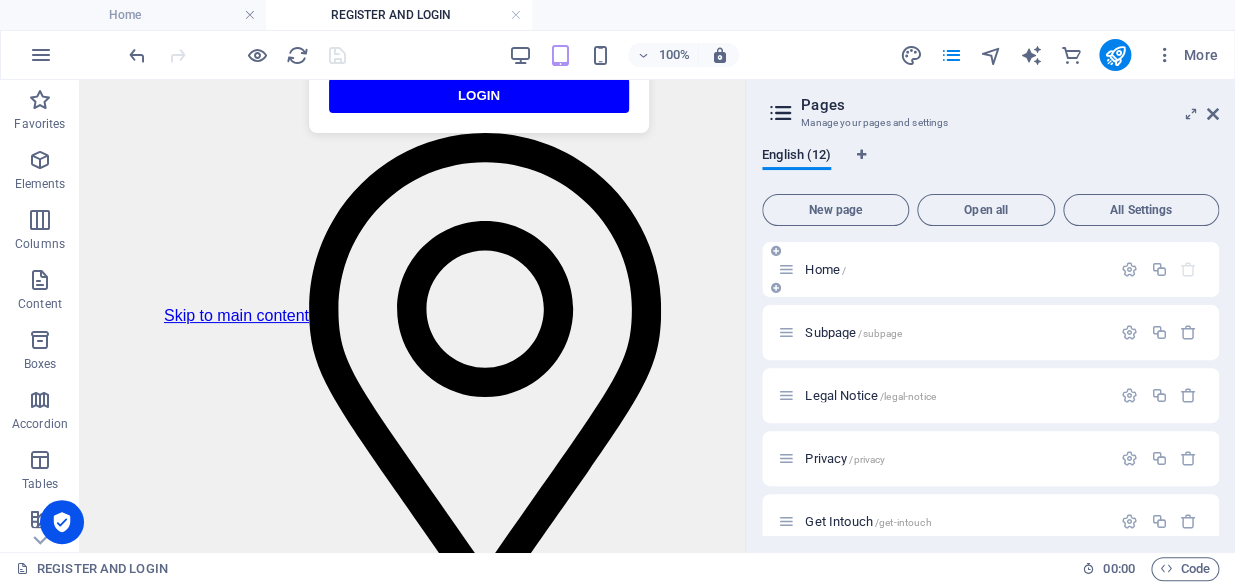 click on "Home /" at bounding box center (944, 269) 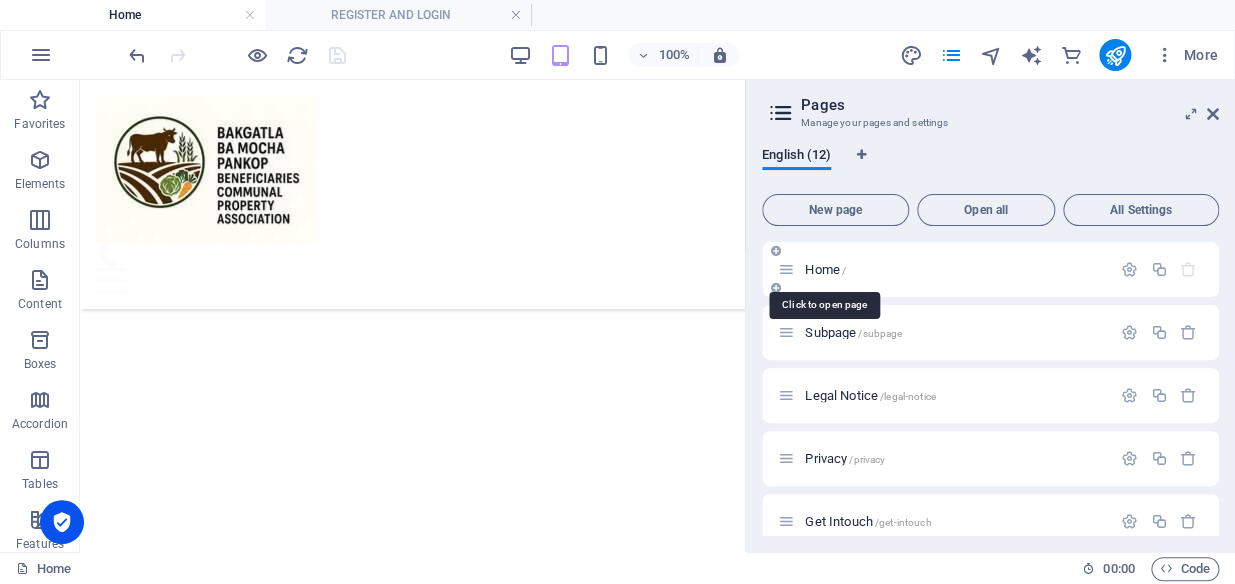 scroll, scrollTop: 10658, scrollLeft: 0, axis: vertical 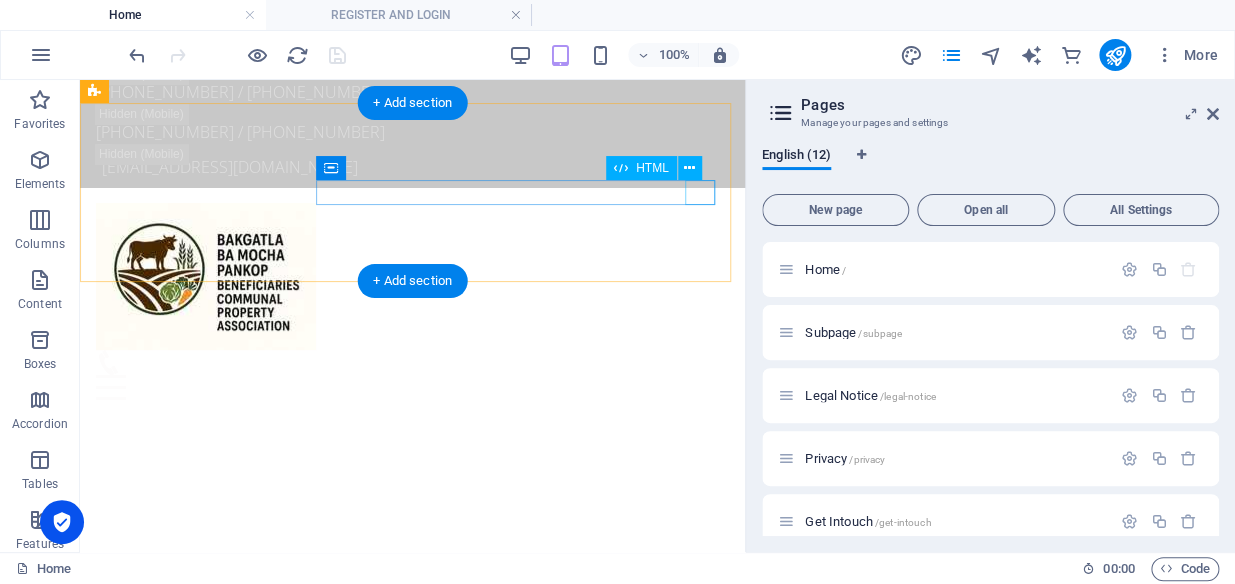 click on "Menu" at bounding box center (412, 387) 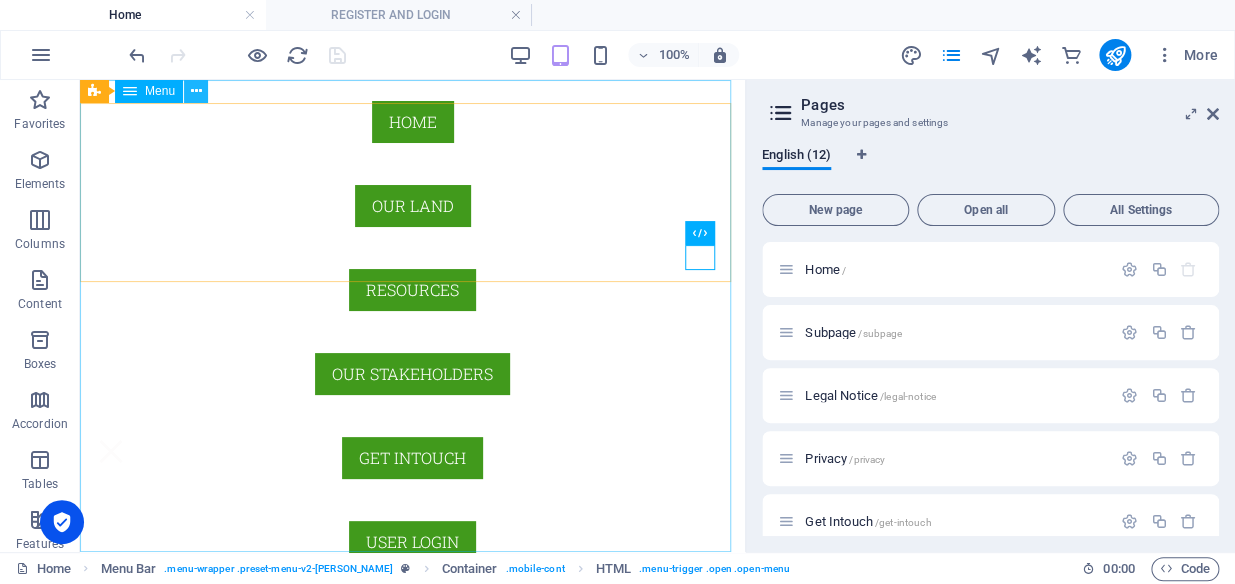click at bounding box center [196, 91] 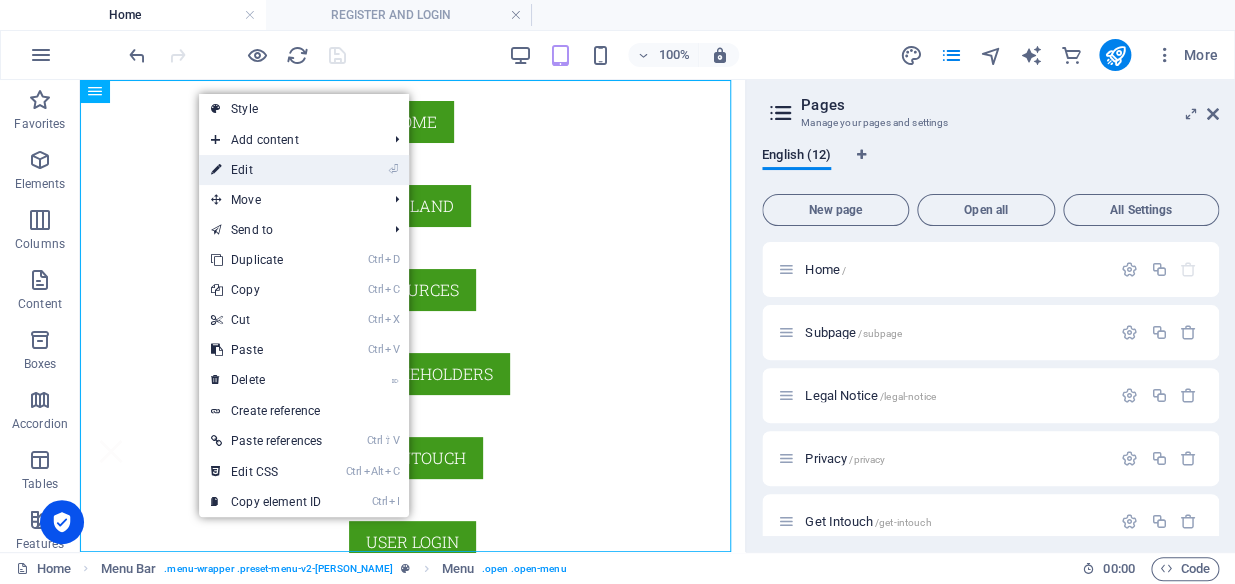 click on "⏎  Edit" at bounding box center (266, 170) 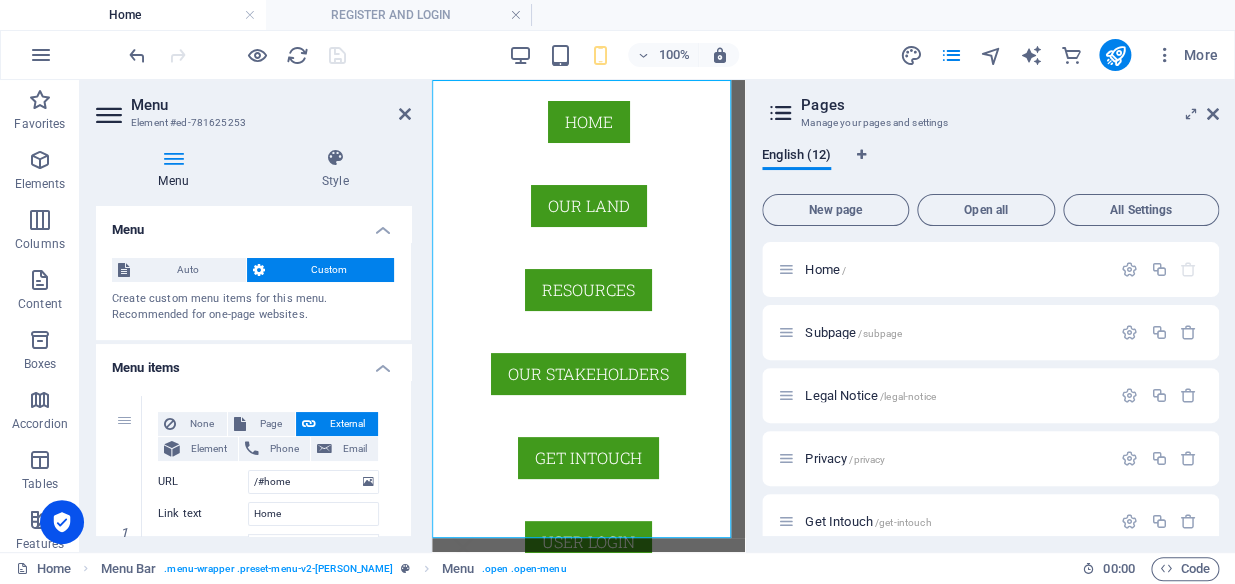 scroll, scrollTop: 160, scrollLeft: 0, axis: vertical 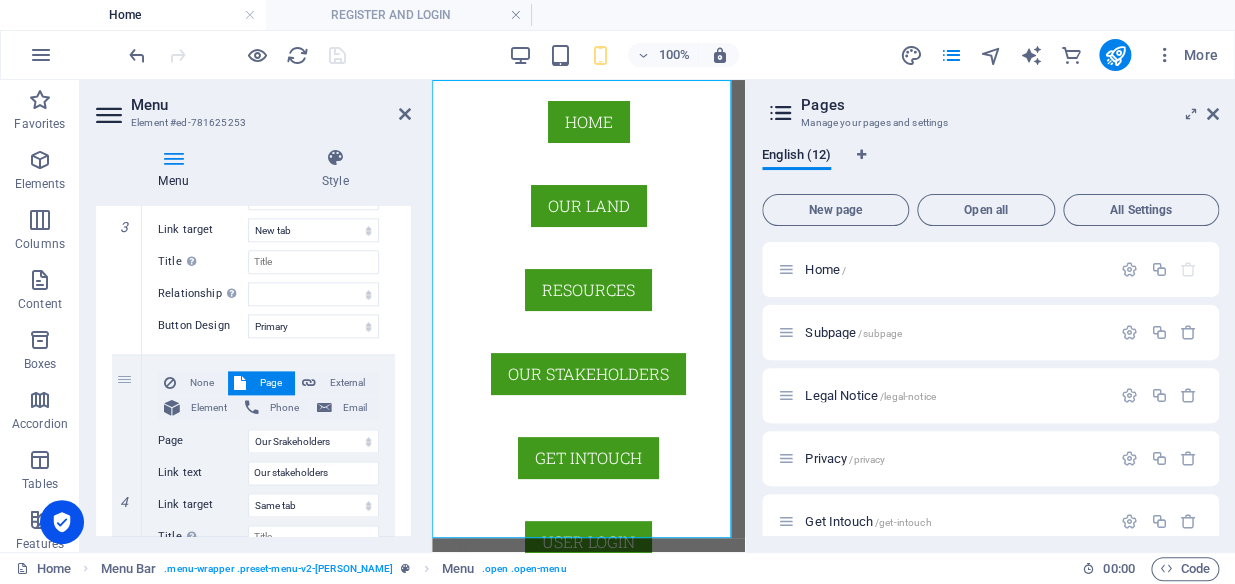 click on "Menu Auto Custom Create custom menu items for this menu. Recommended for one-page websites. Manage pages Menu items 1 None Page External Element Phone Email Page Home Subpage Legal Notice Privacy Get Intouch Our Land Our Srakeholders Our PROJECTS Update Login Membership ENFORCED REGISTER AND LOGIN Element
URL /#home Phone Email Link text Home Link target New tab Same tab Overlay Title Additional link description, should not be the same as the link text. The title is most often shown as a tooltip text when the mouse moves over the element. Leave empty if uncertain. Relationship Sets the  relationship of this link to the link target . For example, the value "nofollow" instructs search engines not to follow the link. Can be left empty. alternate author bookmark external help license next nofollow noreferrer noopener prev search tag Button Design None Default Primary Secondary 2 None Page External Element Phone Email Page Home Subpage Legal Notice Privacy Get Intouch Our Land Login Element" at bounding box center (253, 371) 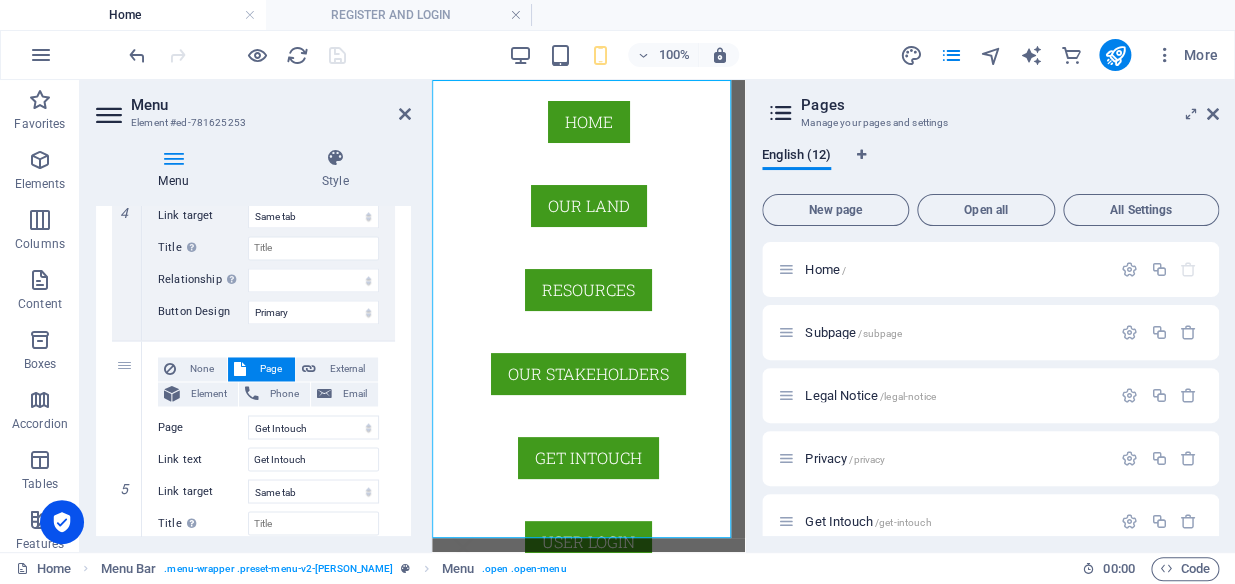 scroll, scrollTop: 1443, scrollLeft: 0, axis: vertical 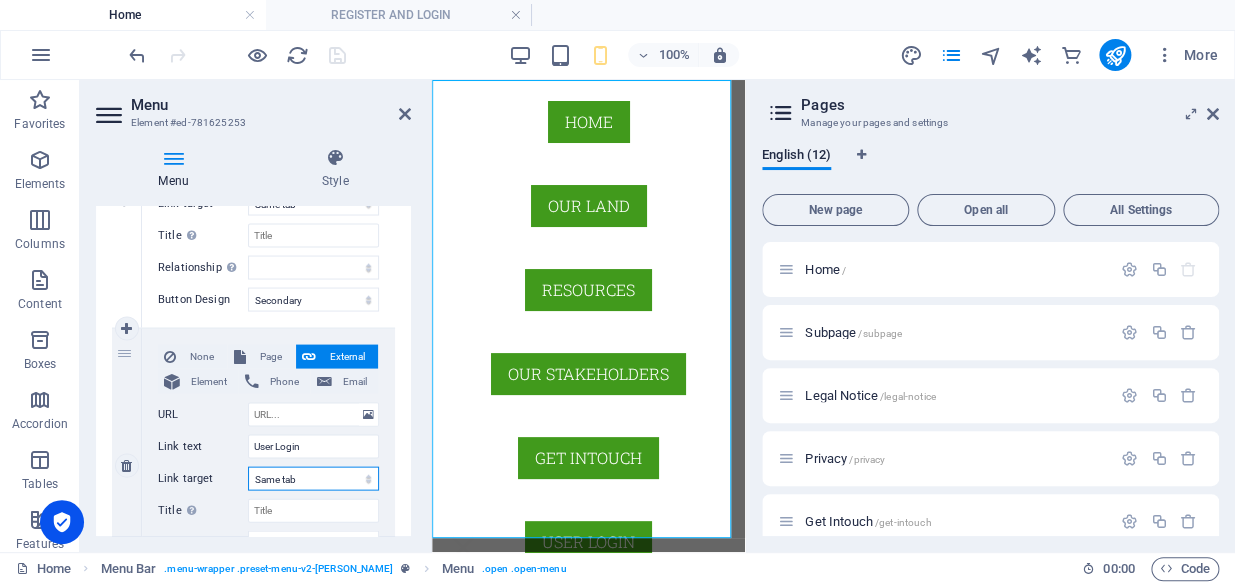 click on "New tab Same tab Overlay" at bounding box center [313, 478] 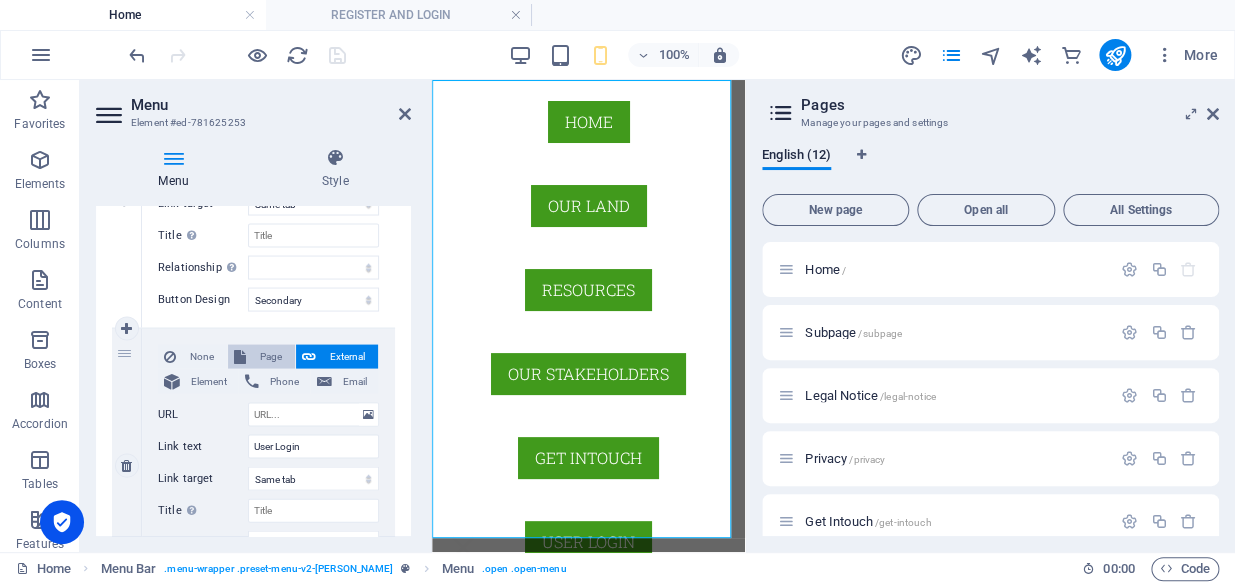click on "Page" at bounding box center [270, 356] 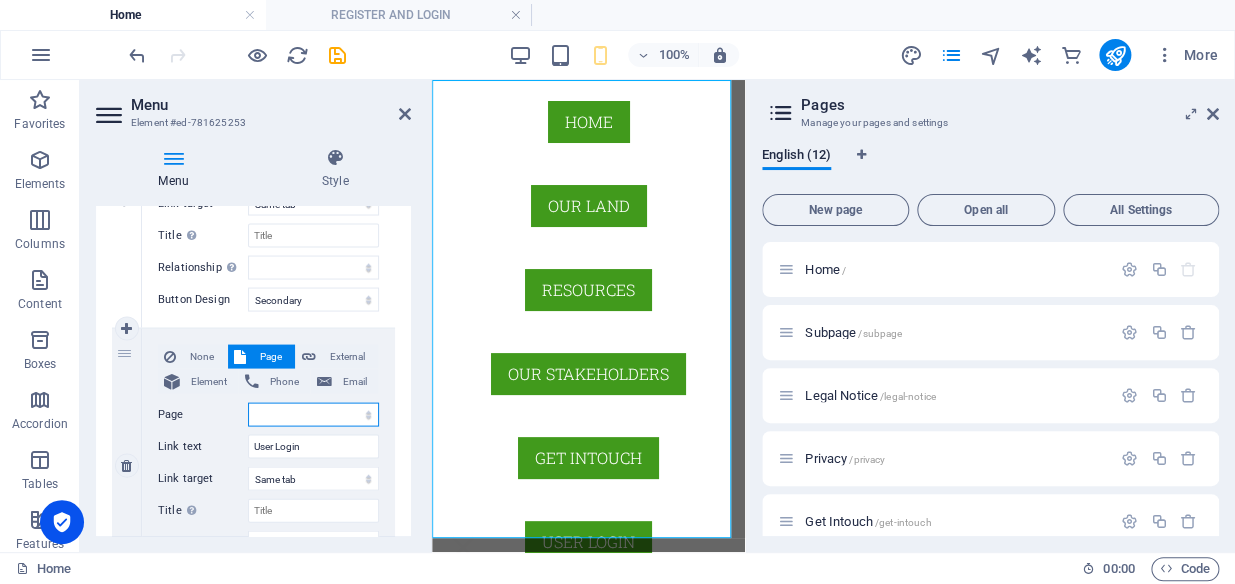 click on "Home Subpage Legal Notice Privacy Get Intouch Our Land Our Srakeholders Our PROJECTS Update Login Membership ENFORCED REGISTER AND LOGIN" at bounding box center (313, 414) 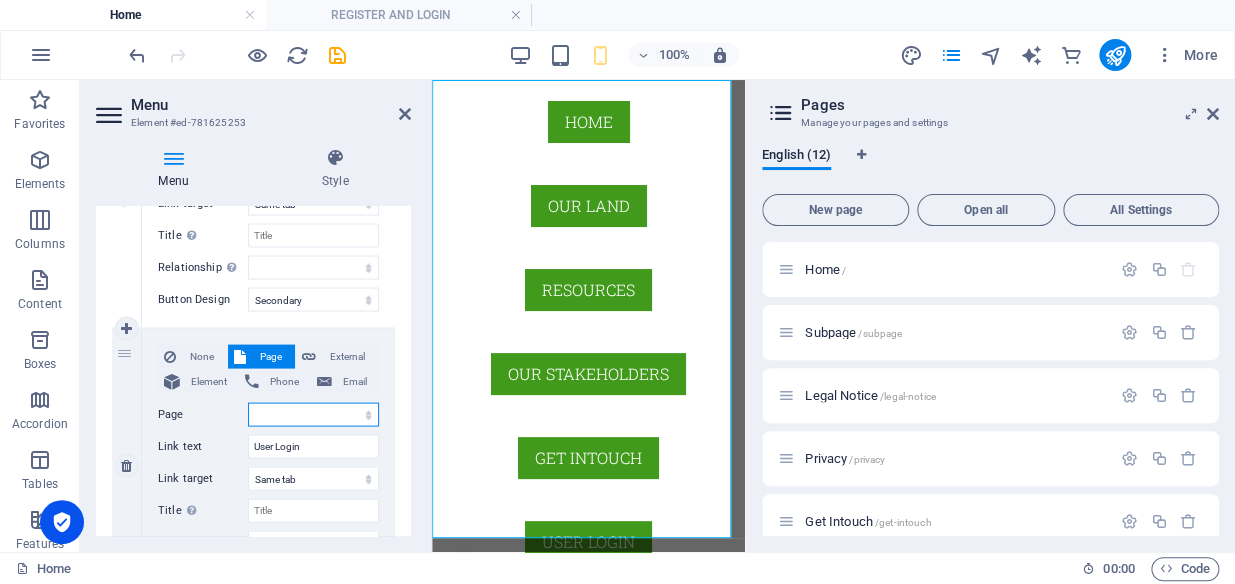 select on "11" 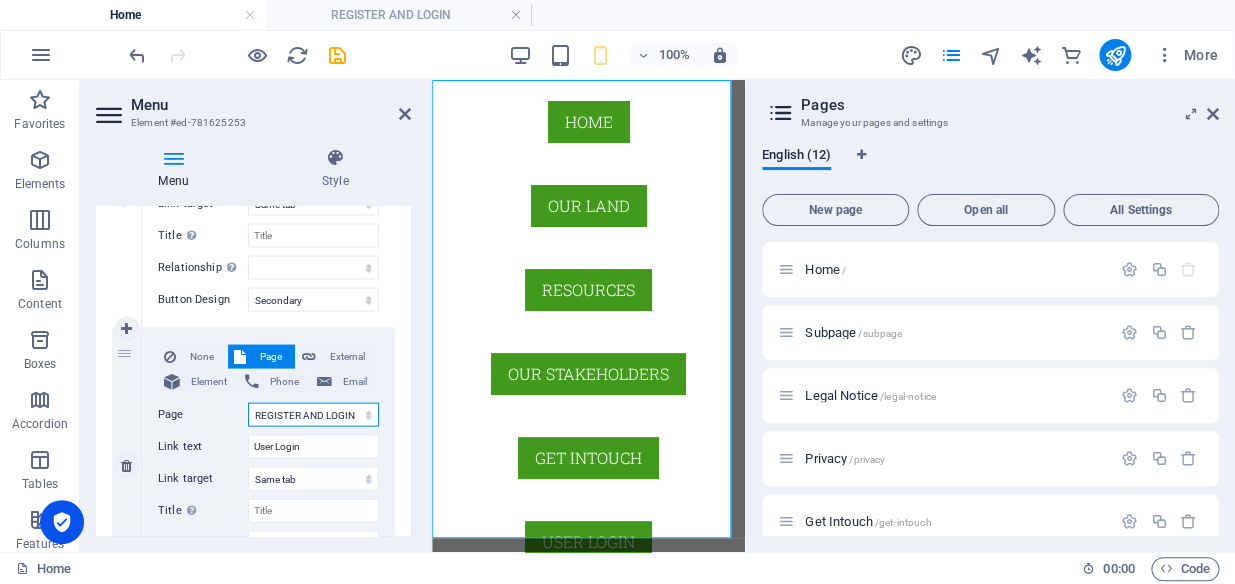 click on "Home Subpage Legal Notice Privacy Get Intouch Our Land Our Srakeholders Our PROJECTS Update Login Membership ENFORCED REGISTER AND LOGIN" at bounding box center [313, 414] 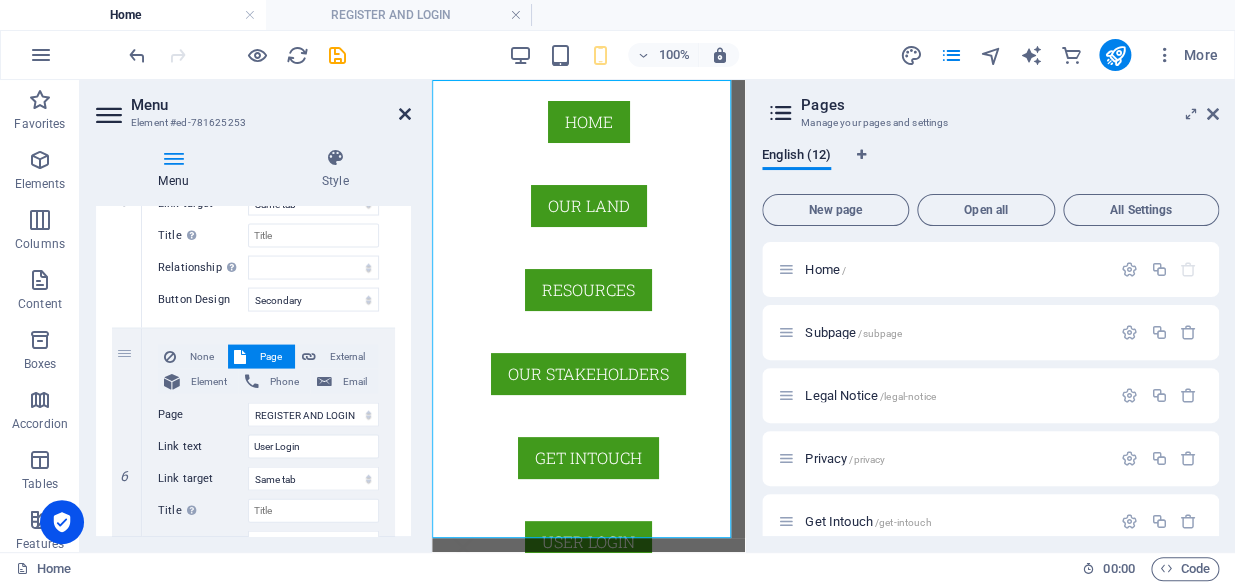 click at bounding box center (405, 114) 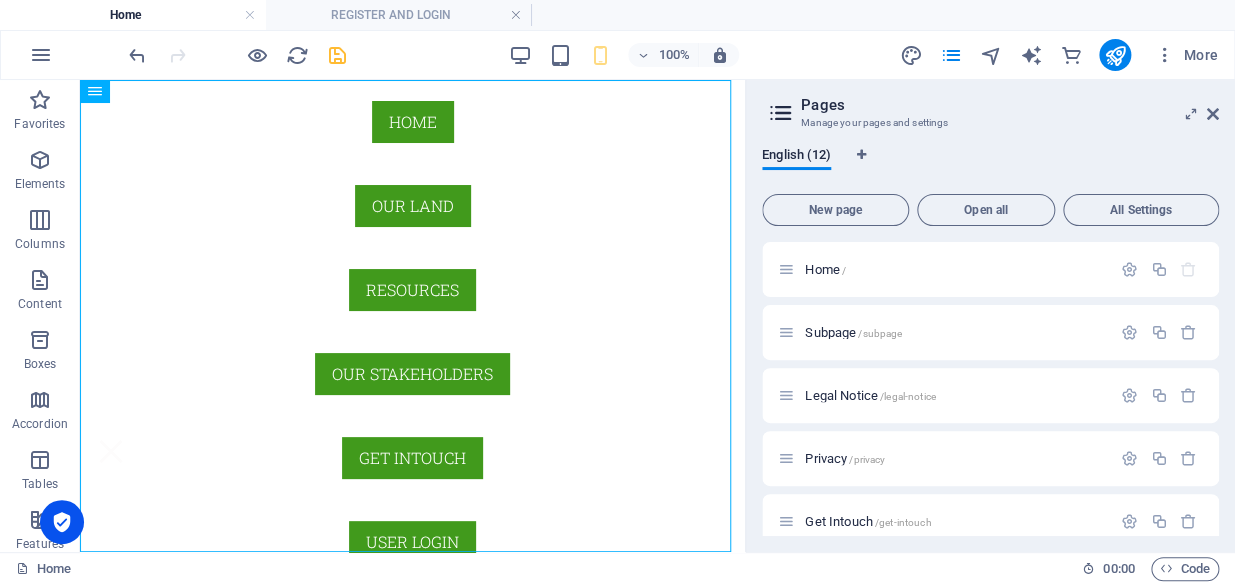 scroll, scrollTop: 64, scrollLeft: 0, axis: vertical 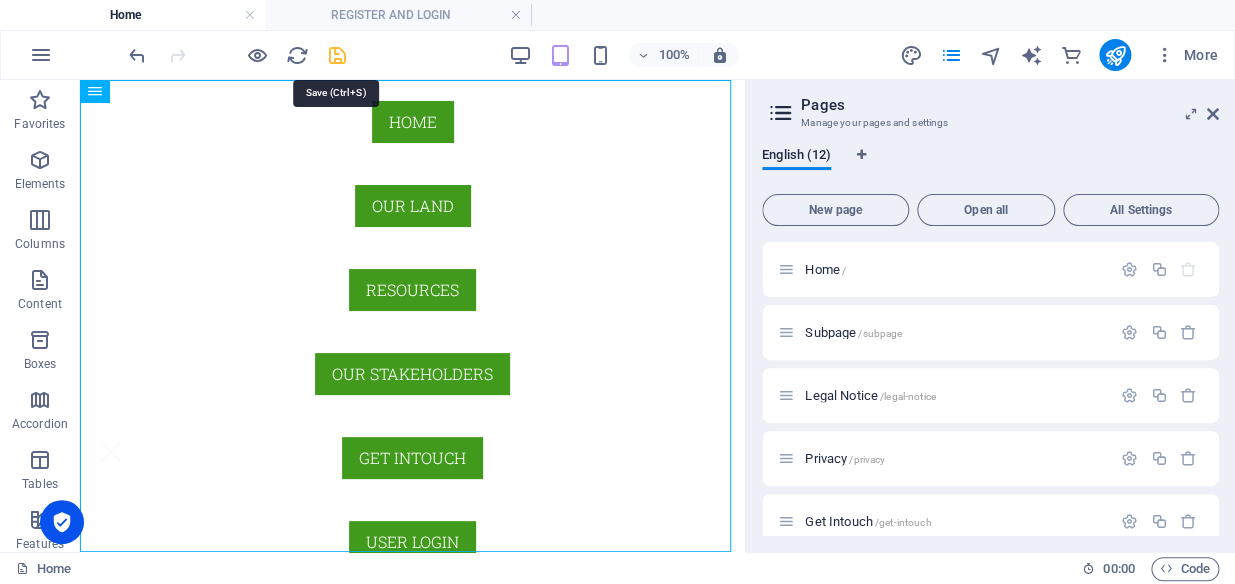 click at bounding box center (337, 55) 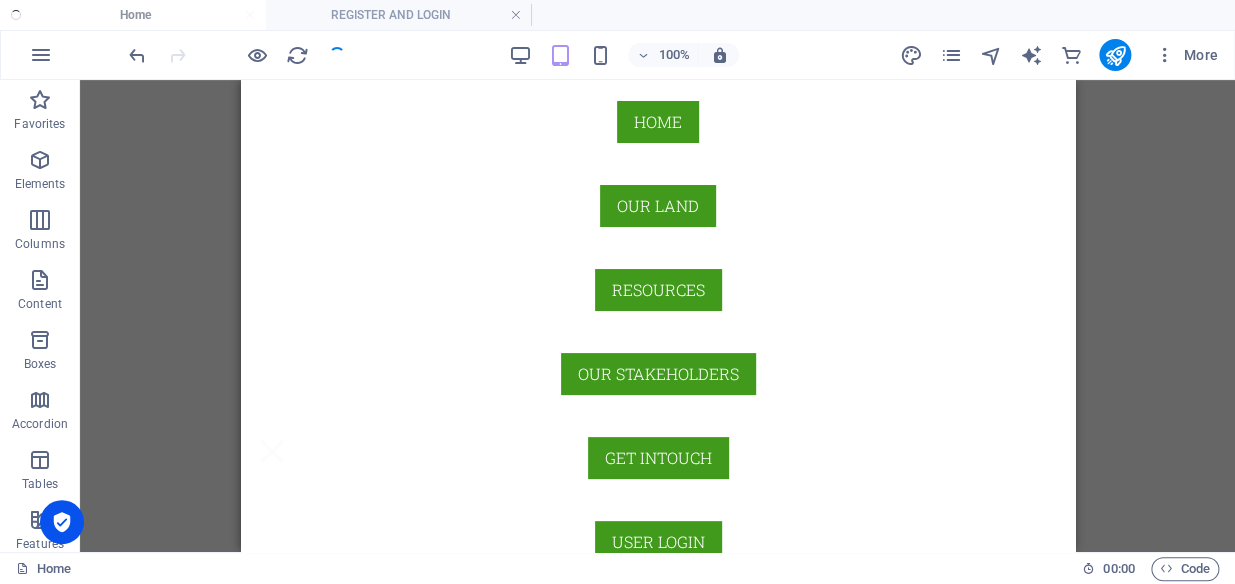 scroll, scrollTop: 40, scrollLeft: 0, axis: vertical 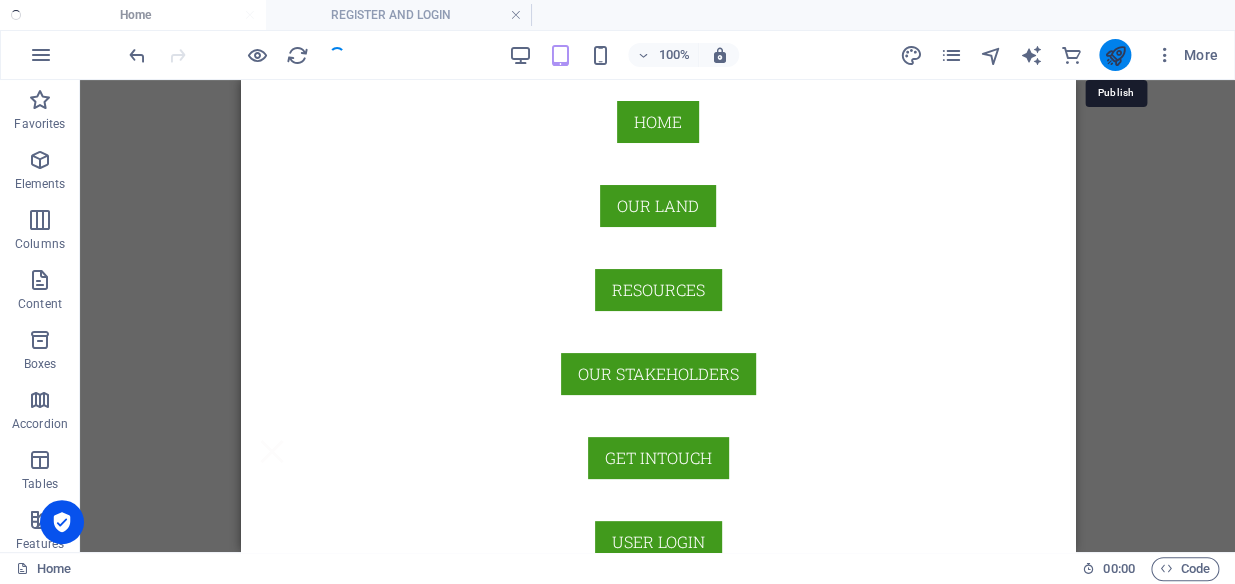 click at bounding box center [1114, 55] 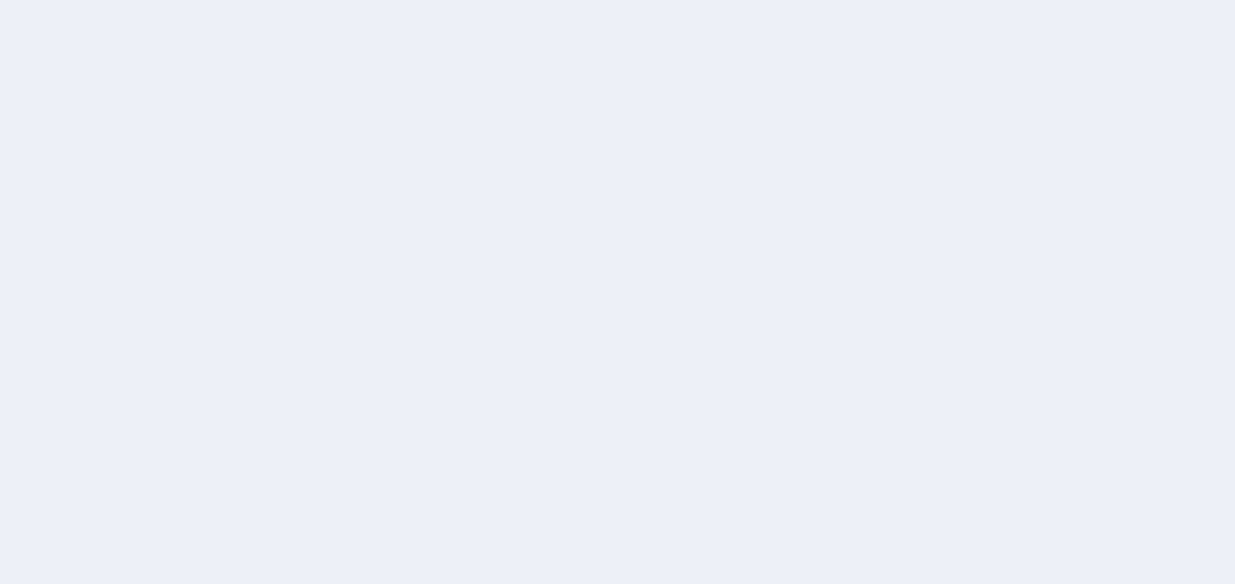scroll, scrollTop: 0, scrollLeft: 0, axis: both 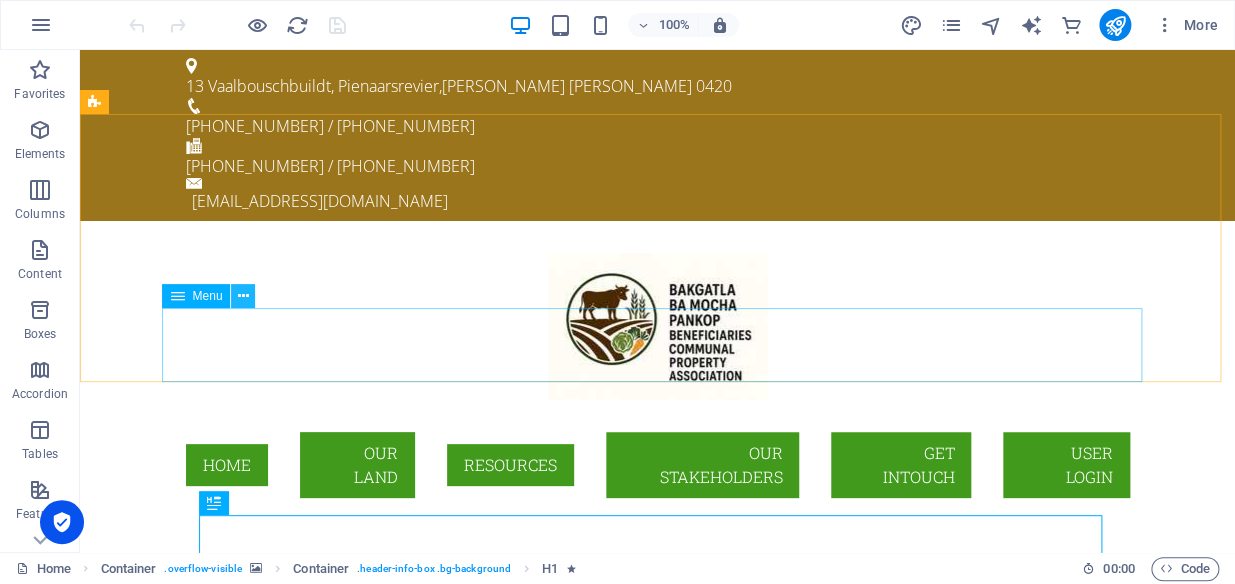 click at bounding box center [243, 296] 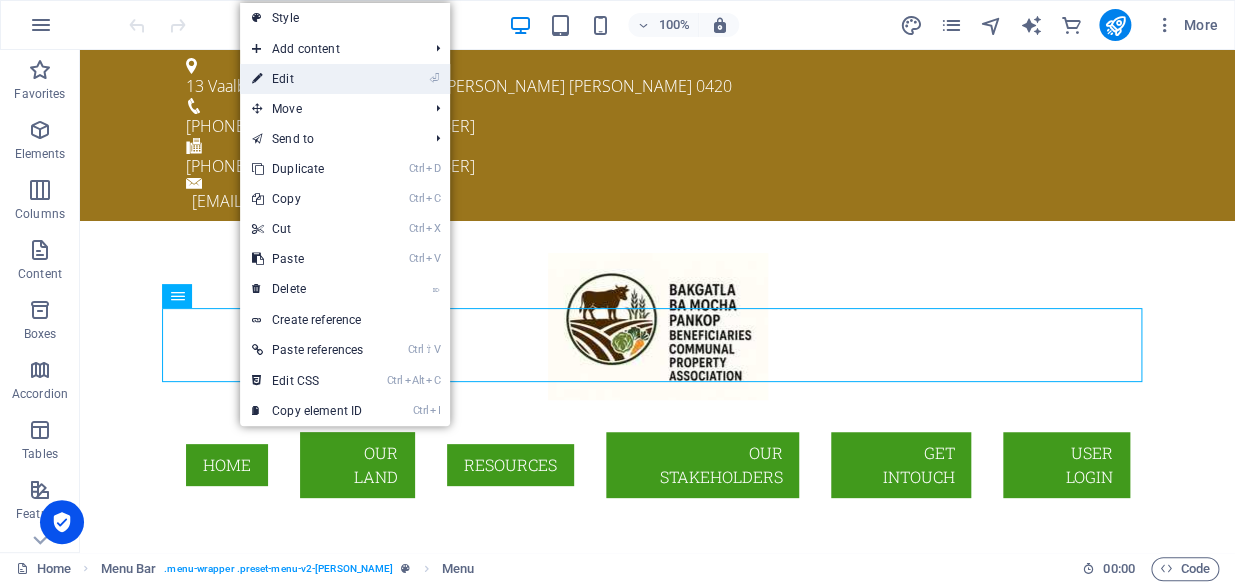 click on "⏎  Edit" at bounding box center (307, 79) 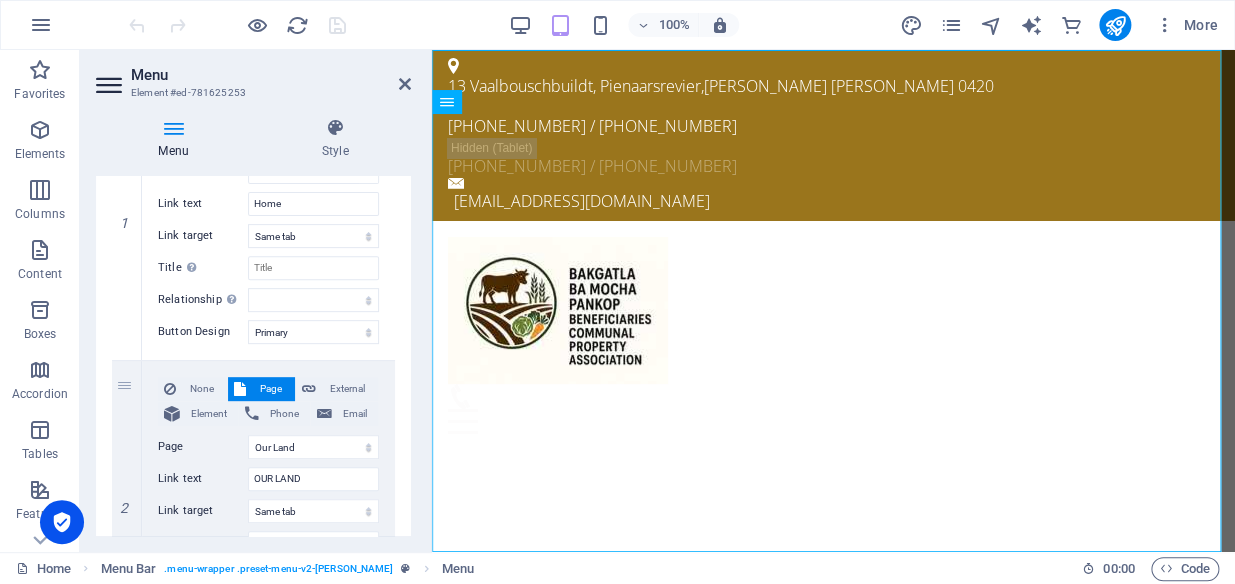 scroll, scrollTop: 315, scrollLeft: 0, axis: vertical 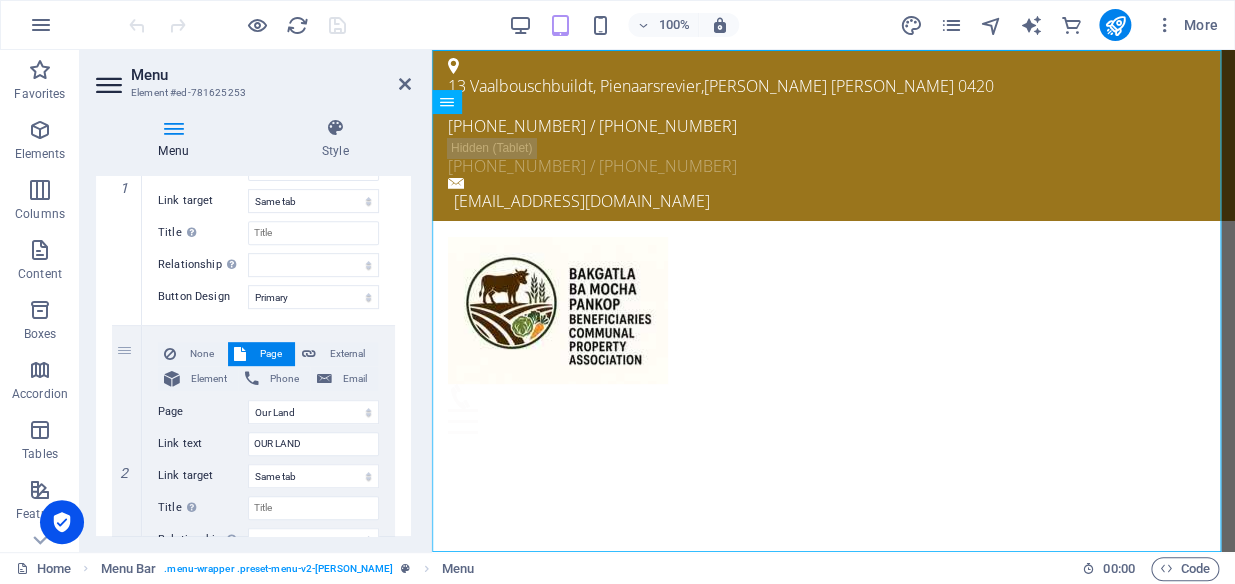 click on "1 None Page External Element Phone Email Page Home Subpage Legal Notice Privacy Get Intouch Our Land Our Srakeholders Our PROJECTS Update Login Membership ENFORCED REGISTER AND LOGIN Element
URL /#home Phone Email Link text Home Link target New tab Same tab Overlay Title Additional link description, should not be the same as the link text. The title is most often shown as a tooltip text when the mouse moves over the element. Leave empty if uncertain. Relationship Sets the  relationship of this link to the link target . For example, the value "nofollow" instructs search engines not to follow the link. Can be left empty. alternate author bookmark external help license next nofollow noreferrer noopener prev search tag Button Design None Default Primary Secondary 2 None Page External Element Phone Email Page Home Subpage Legal Notice Privacy Get Intouch Our Land Our Srakeholders Our PROJECTS Update Login Membership ENFORCED REGISTER AND LOGIN Element
URL /15136089 3" at bounding box center (253, 875) 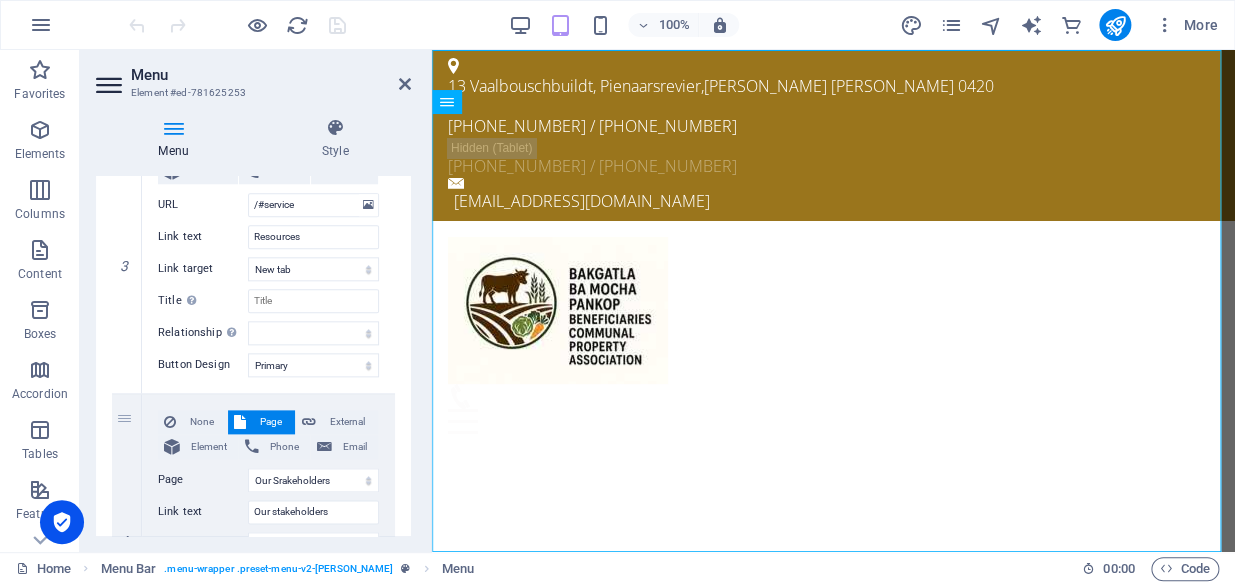 scroll, scrollTop: 945, scrollLeft: 0, axis: vertical 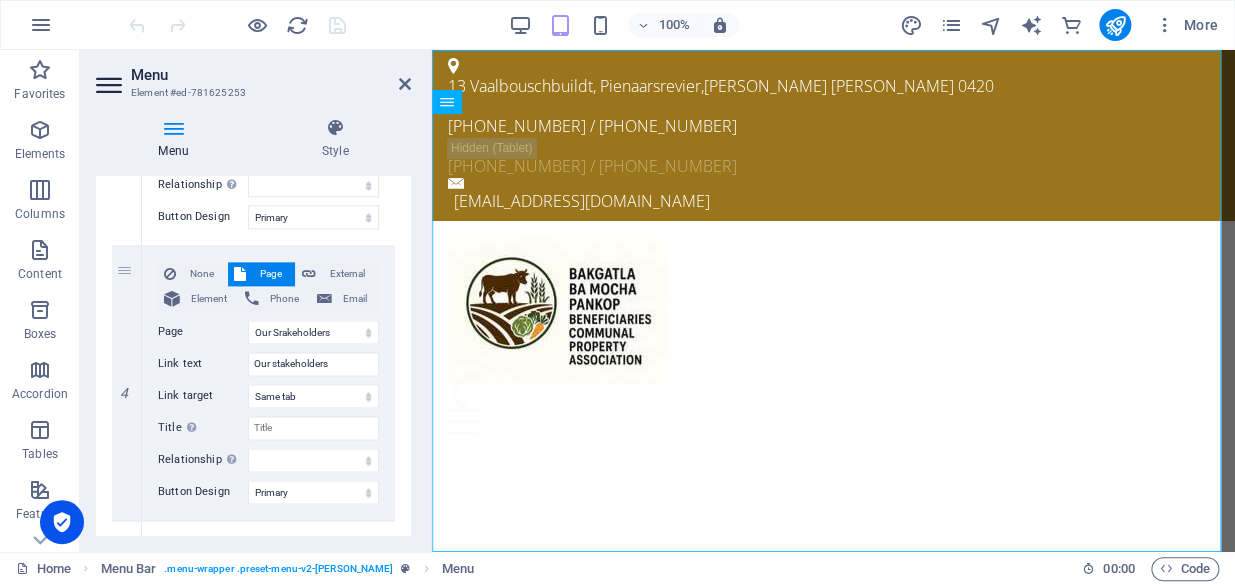 click on "1 None Page External Element Phone Email Page Home Subpage Legal Notice Privacy Get Intouch Our Land Our Srakeholders Our PROJECTS Update Login Membership ENFORCED REGISTER AND LOGIN Element
URL /#home Phone Email Link text Home Link target New tab Same tab Overlay Title Additional link description, should not be the same as the link text. The title is most often shown as a tooltip text when the mouse moves over the element. Leave empty if uncertain. Relationship Sets the  relationship of this link to the link target . For example, the value "nofollow" instructs search engines not to follow the link. Can be left empty. alternate author bookmark external help license next nofollow noreferrer noopener prev search tag Button Design None Default Primary Secondary 2 None Page External Element Phone Email Page Home Subpage Legal Notice Privacy Get Intouch Our Land Our Srakeholders Our PROJECTS Update Login Membership ENFORCED REGISTER AND LOGIN Element
URL /15136089 3" at bounding box center (253, 245) 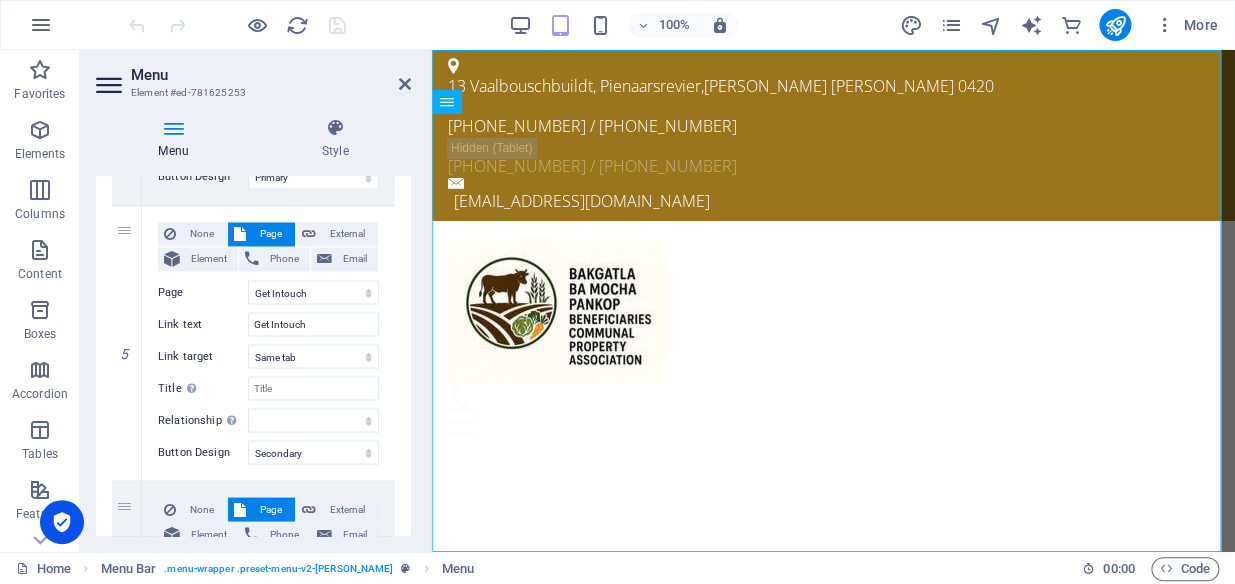 click on "1 None Page External Element Phone Email Page Home Subpage Legal Notice Privacy Get Intouch Our Land Our Srakeholders Our PROJECTS Update Login Membership ENFORCED REGISTER AND LOGIN Element
URL /#home Phone Email Link text Home Link target New tab Same tab Overlay Title Additional link description, should not be the same as the link text. The title is most often shown as a tooltip text when the mouse moves over the element. Leave empty if uncertain. Relationship Sets the  relationship of this link to the link target . For example, the value "nofollow" instructs search engines not to follow the link. Can be left empty. alternate author bookmark external help license next nofollow noreferrer noopener prev search tag Button Design None Default Primary Secondary 2 None Page External Element Phone Email Page Home Subpage Legal Notice Privacy Get Intouch Our Land Our Srakeholders Our PROJECTS Update Login Membership ENFORCED REGISTER AND LOGIN Element
URL /15136089 3" at bounding box center [253, -70] 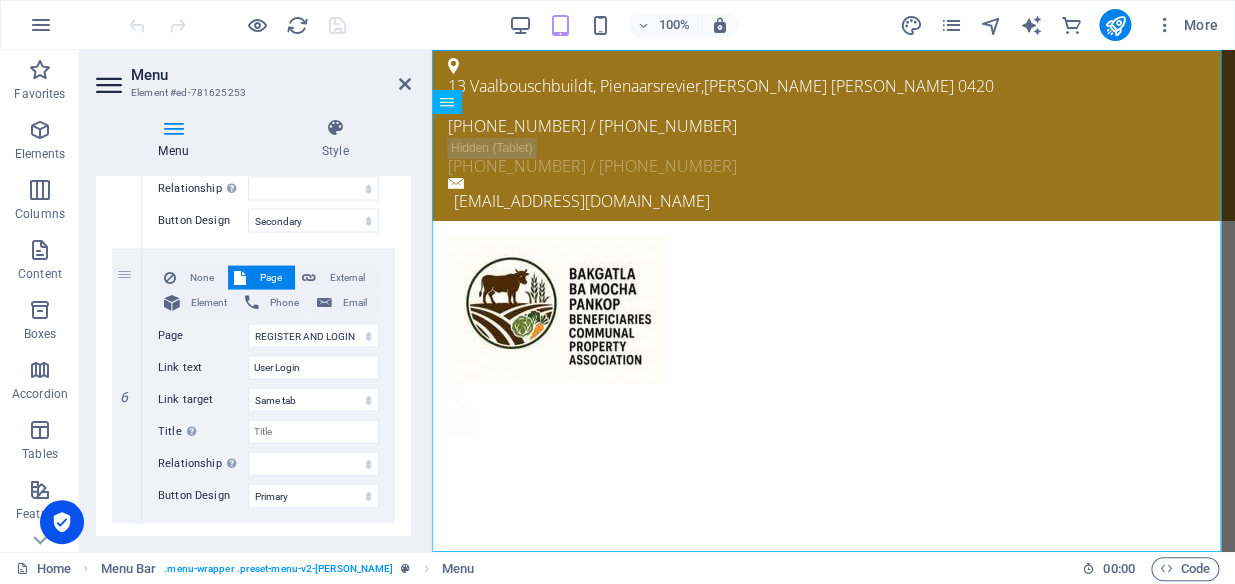 scroll, scrollTop: 1534, scrollLeft: 0, axis: vertical 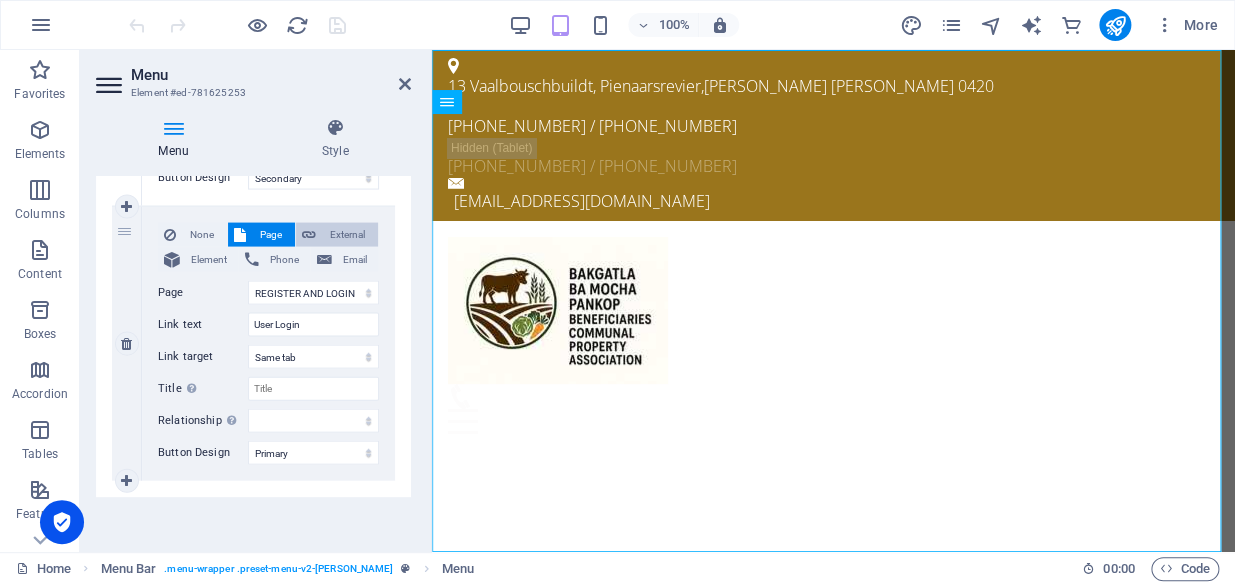 click on "External" at bounding box center (347, 235) 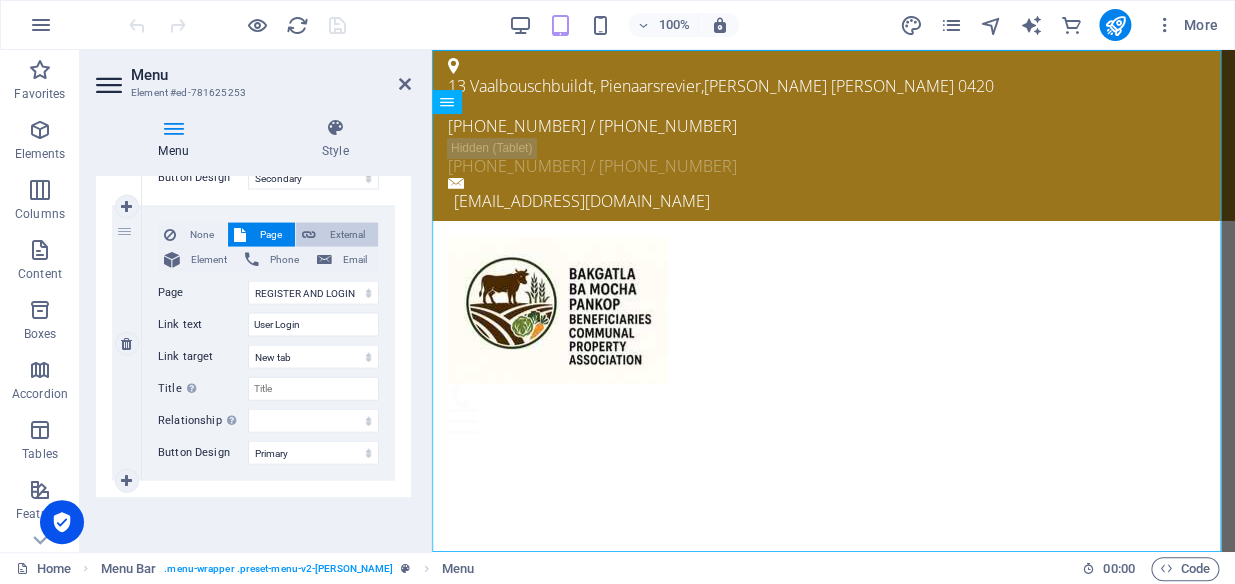 select 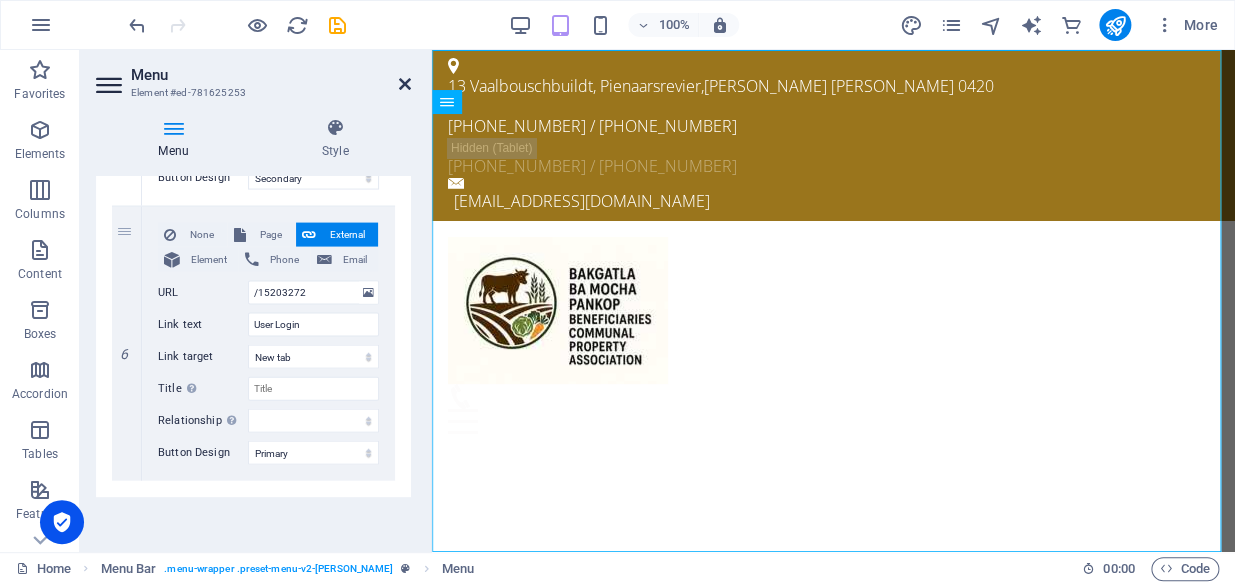 click at bounding box center [405, 84] 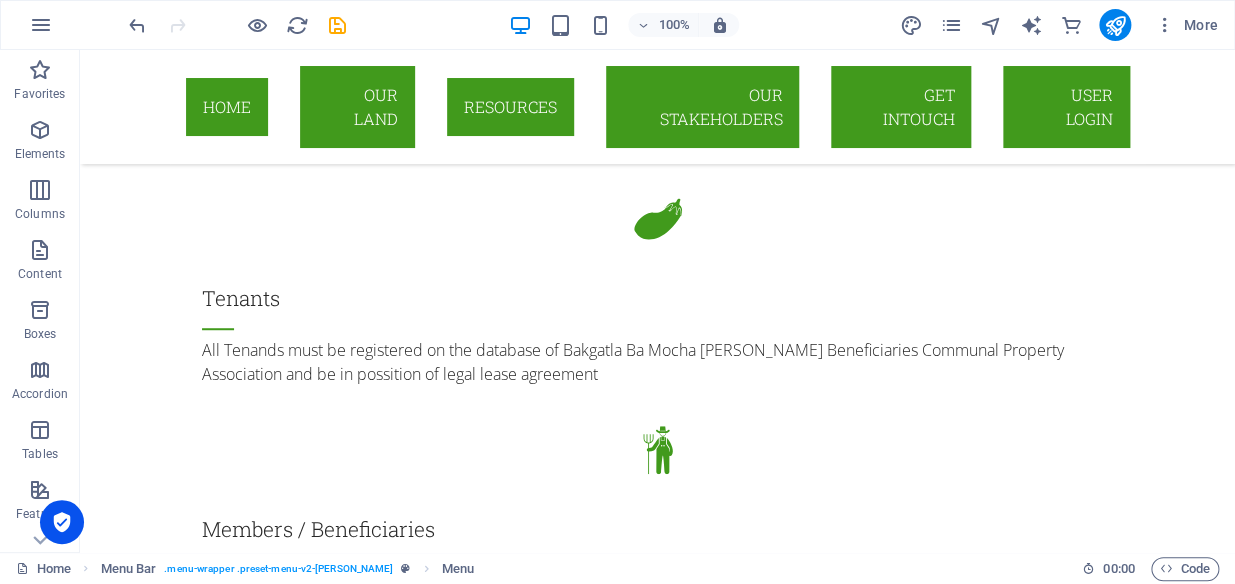 scroll, scrollTop: 3100, scrollLeft: 0, axis: vertical 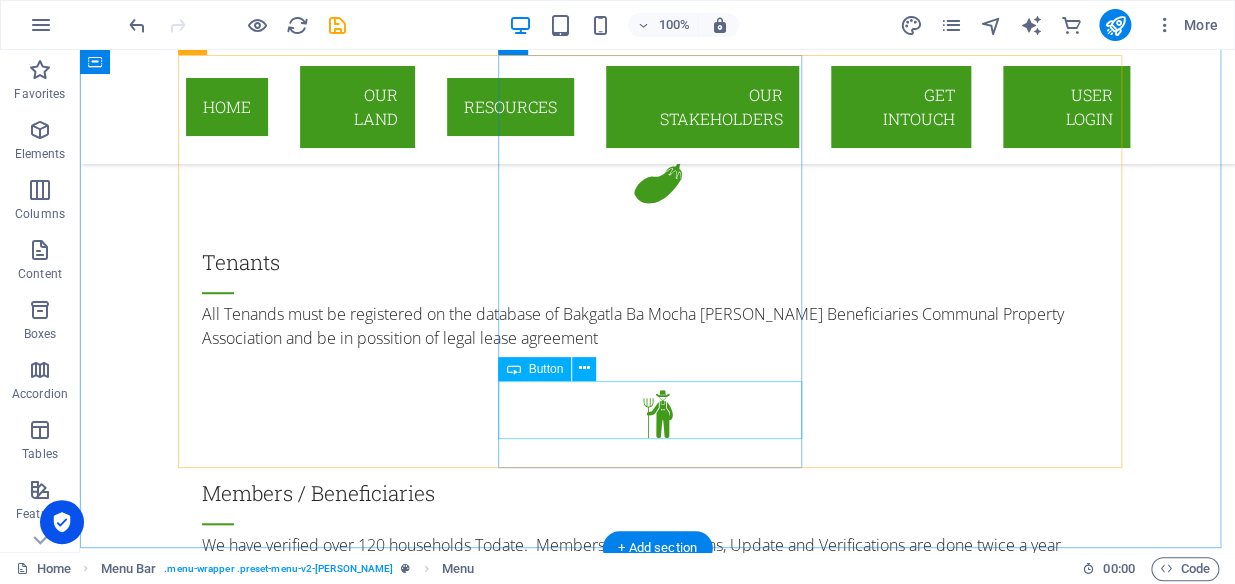 click on "Get access" at bounding box center (658, 3499) 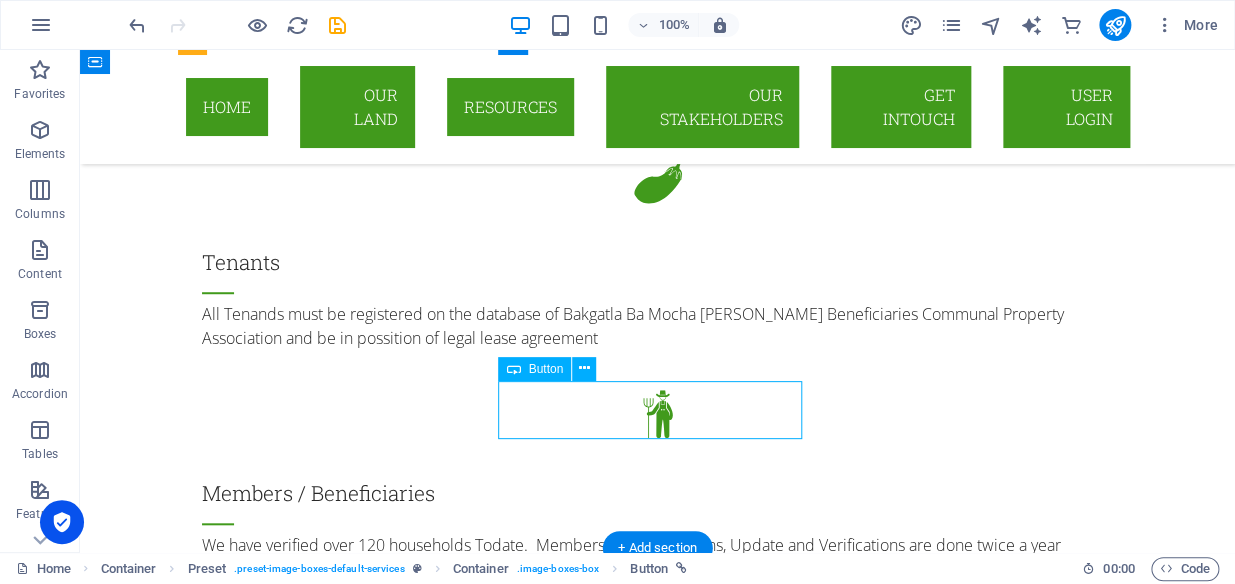 click on "Get access" at bounding box center (658, 3499) 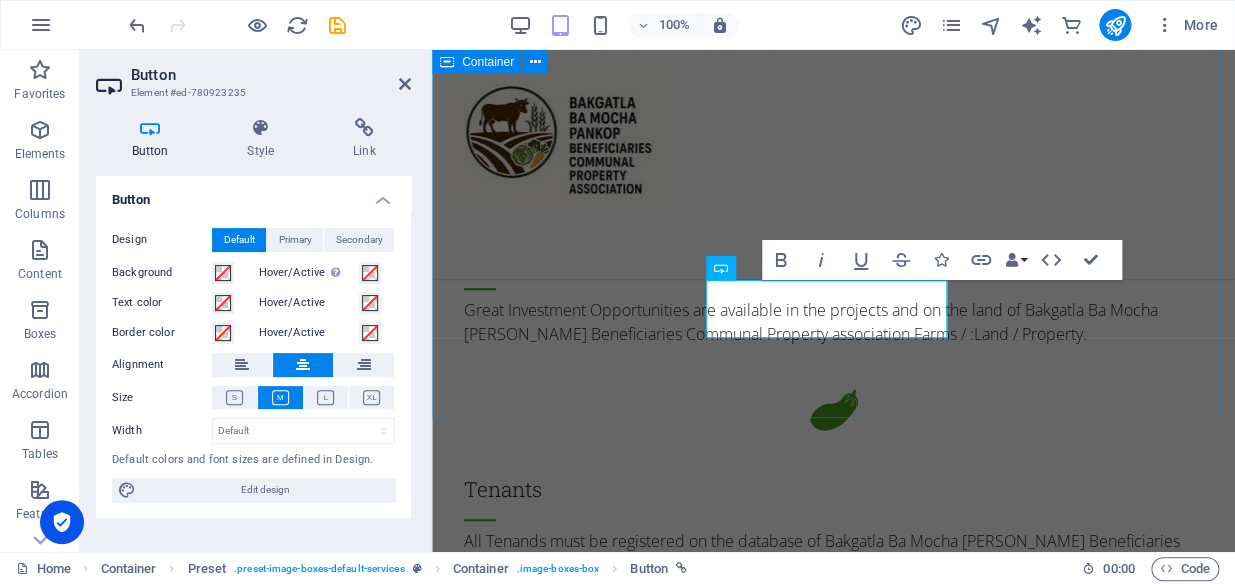 scroll, scrollTop: 3652, scrollLeft: 0, axis: vertical 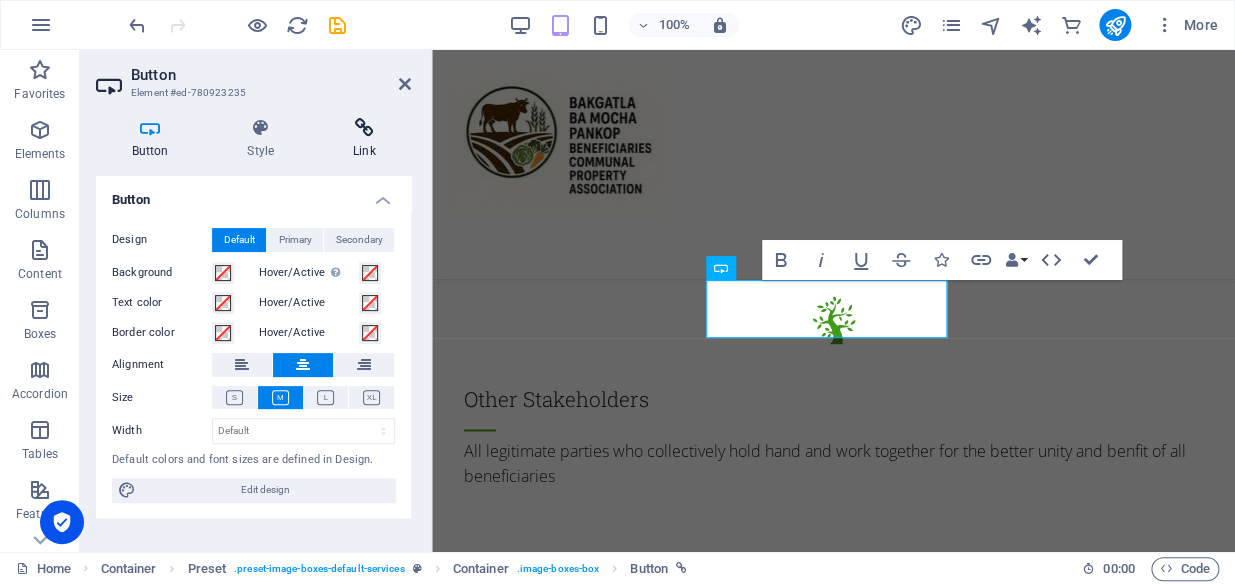 click on "Link" at bounding box center (364, 139) 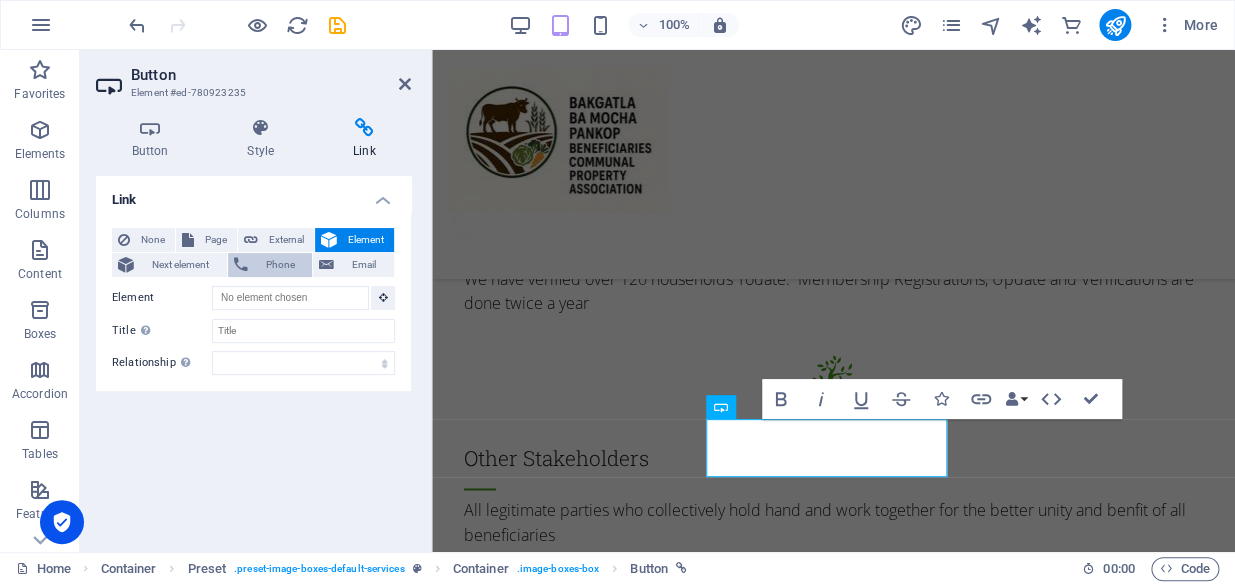scroll, scrollTop: 3474, scrollLeft: 0, axis: vertical 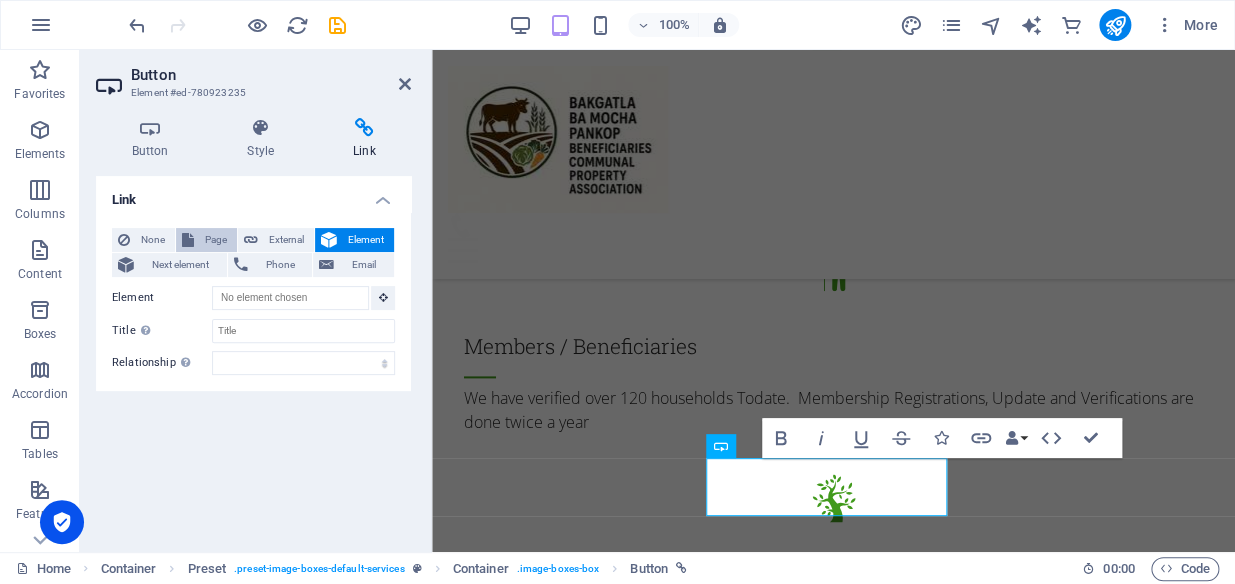click on "Page" at bounding box center [206, 240] 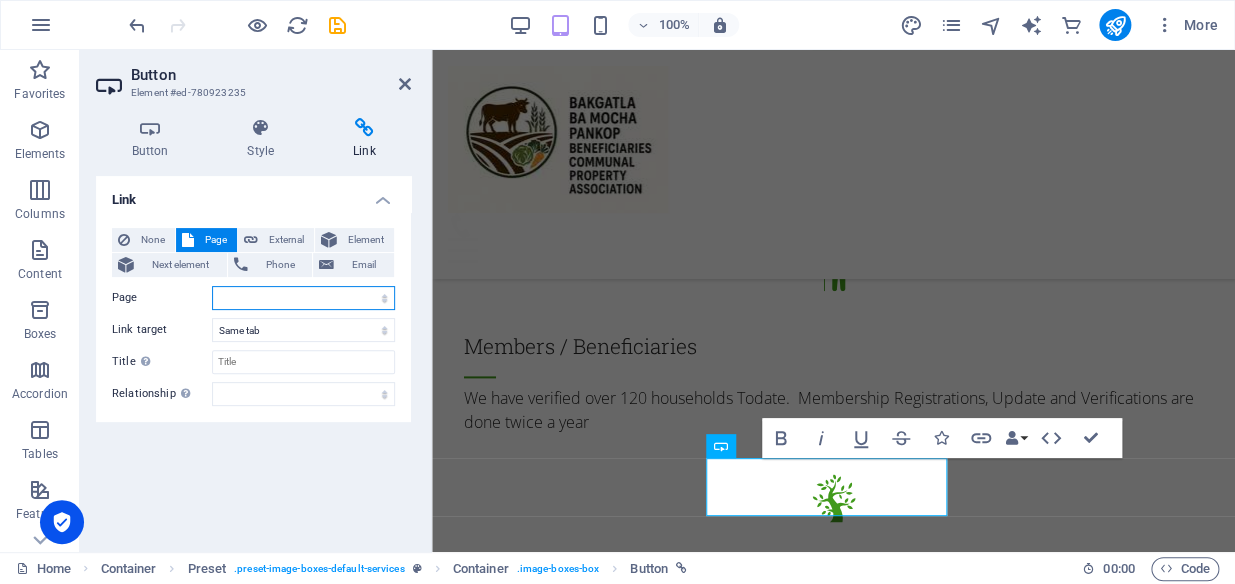 click on "Home Subpage Legal Notice Privacy Get Intouch Our Land Our Srakeholders Our PROJECTS Update Login Membership ENFORCED REGISTER AND LOGIN" at bounding box center (303, 298) 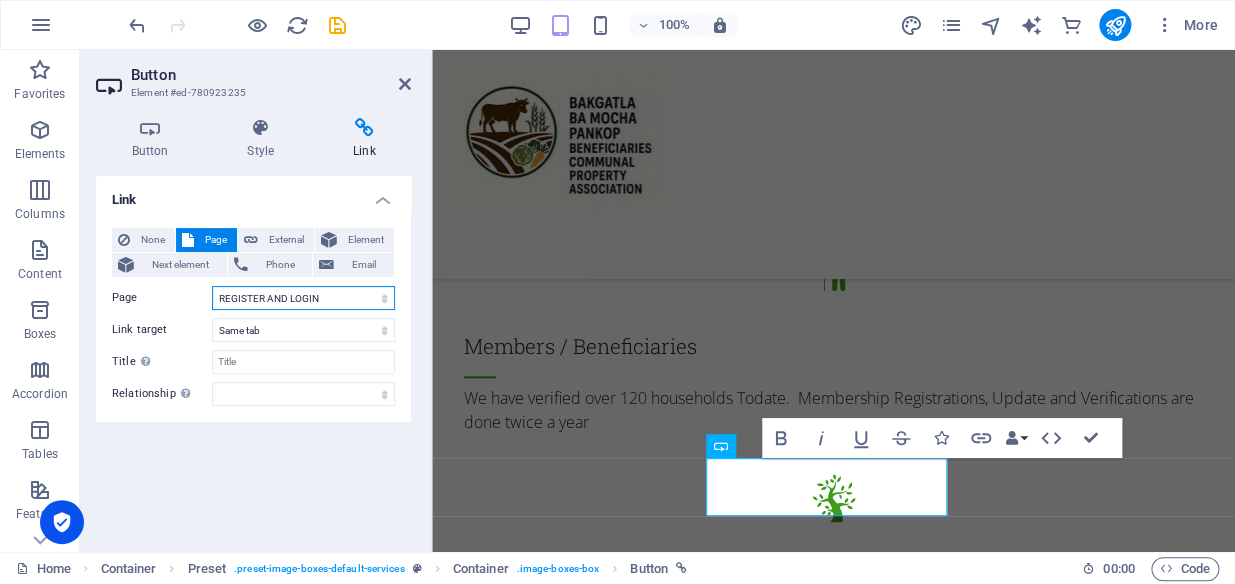 click on "Home Subpage Legal Notice Privacy Get Intouch Our Land Our Srakeholders Our PROJECTS Update Login Membership ENFORCED REGISTER AND LOGIN" at bounding box center (303, 298) 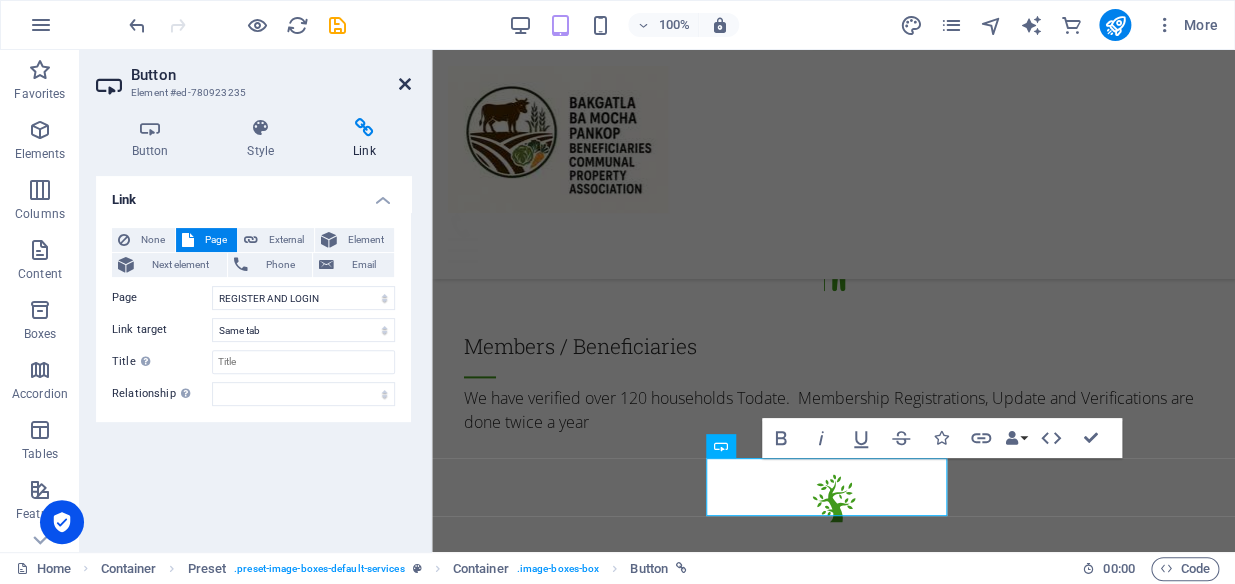 click at bounding box center (405, 84) 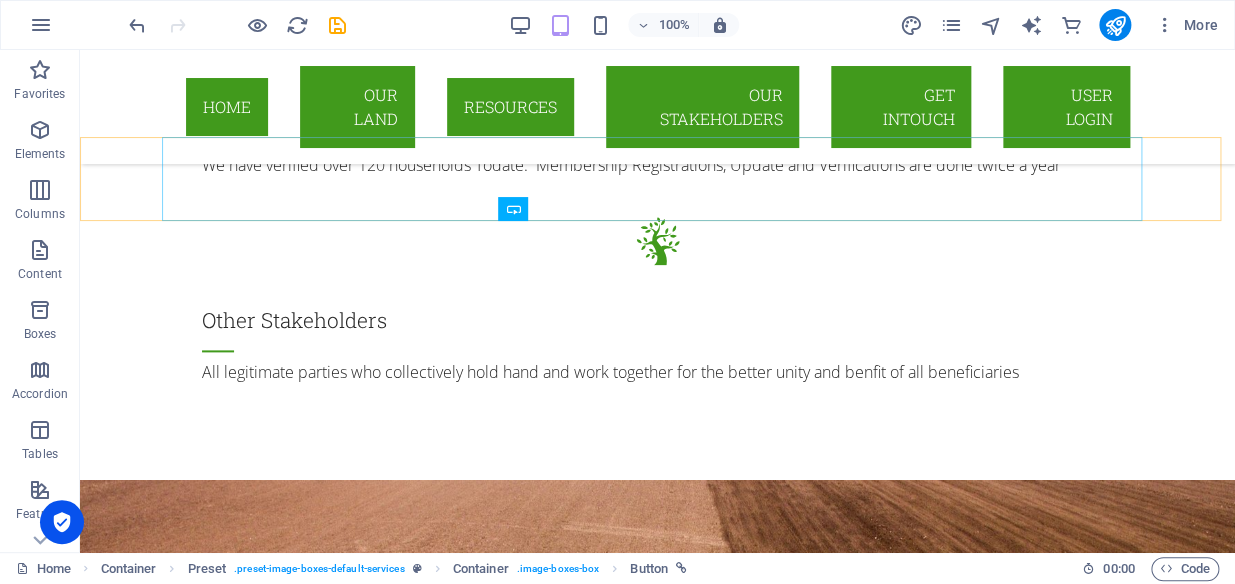 scroll, scrollTop: 3260, scrollLeft: 0, axis: vertical 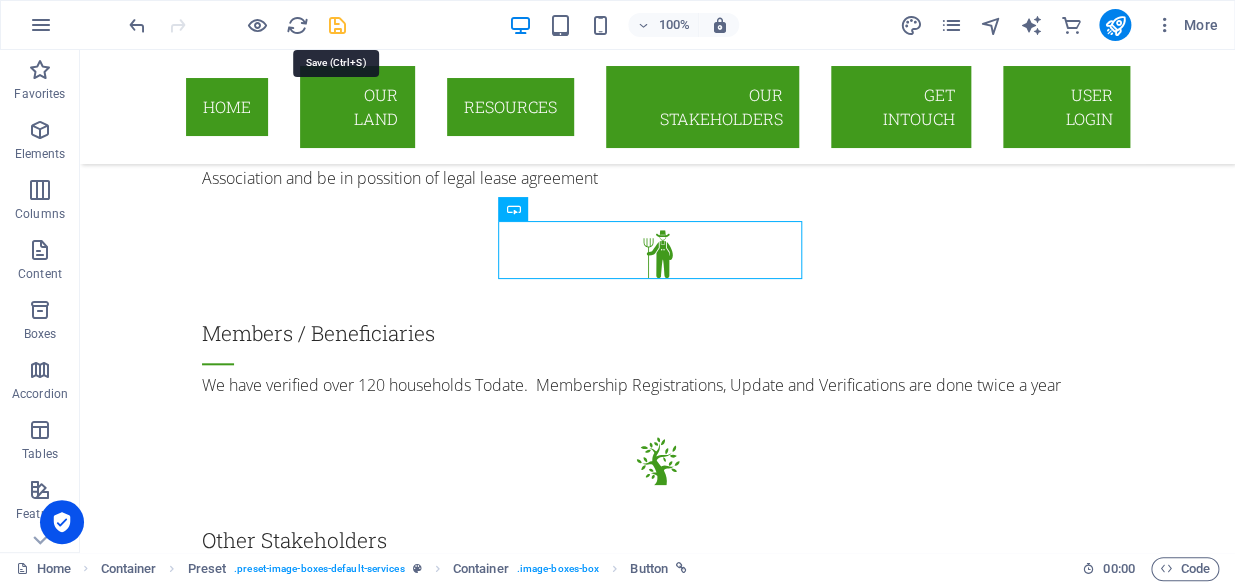 click at bounding box center [337, 25] 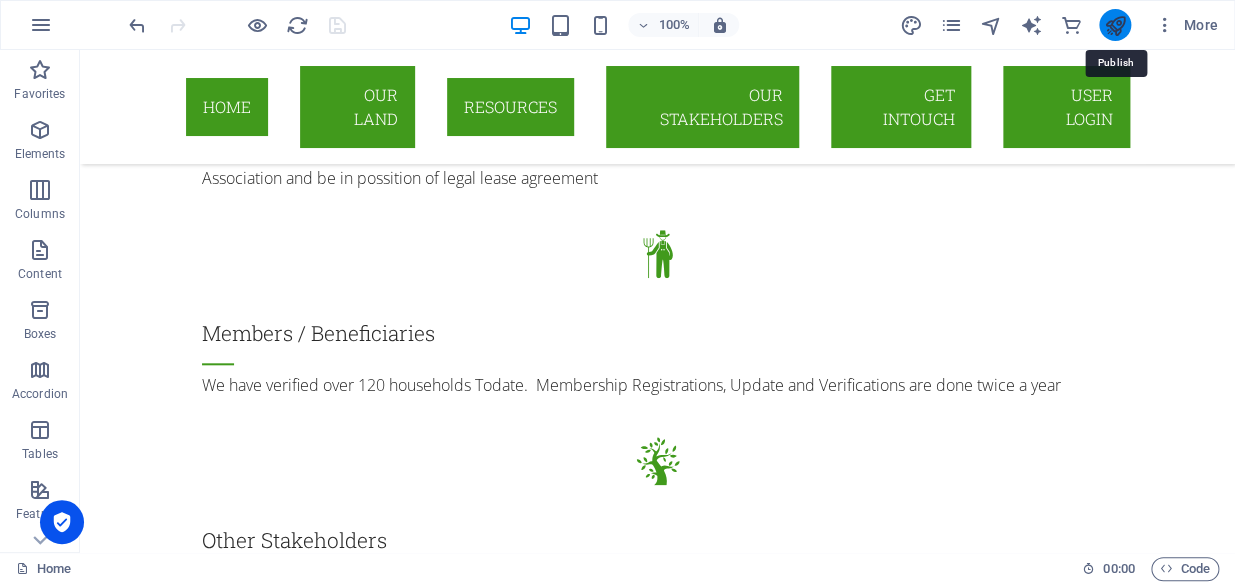click at bounding box center (1114, 25) 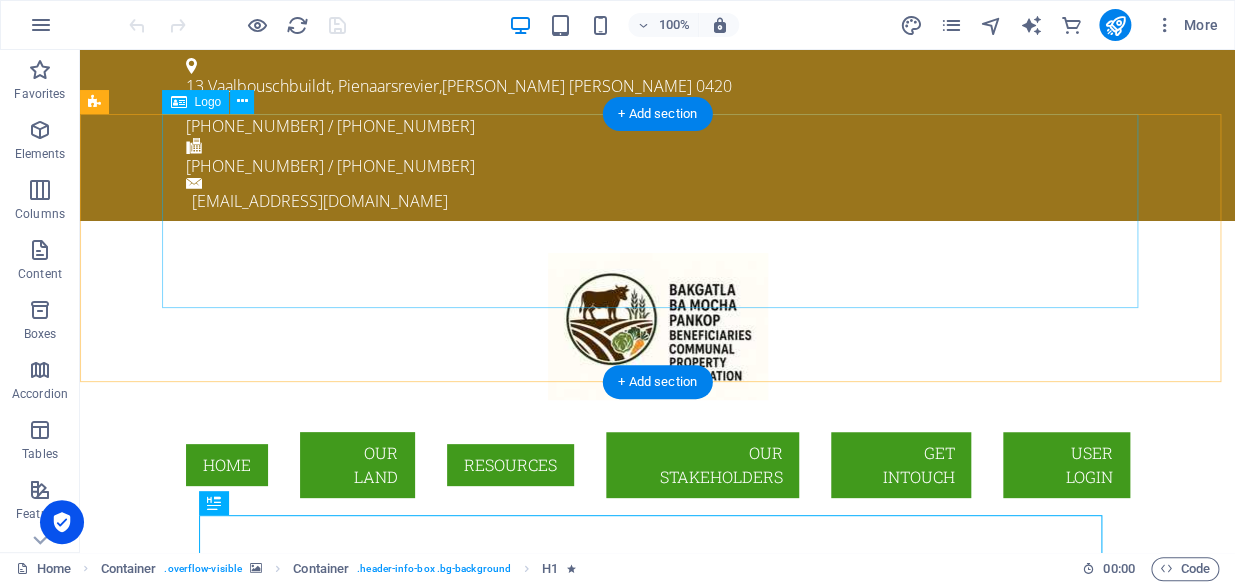 scroll, scrollTop: 0, scrollLeft: 0, axis: both 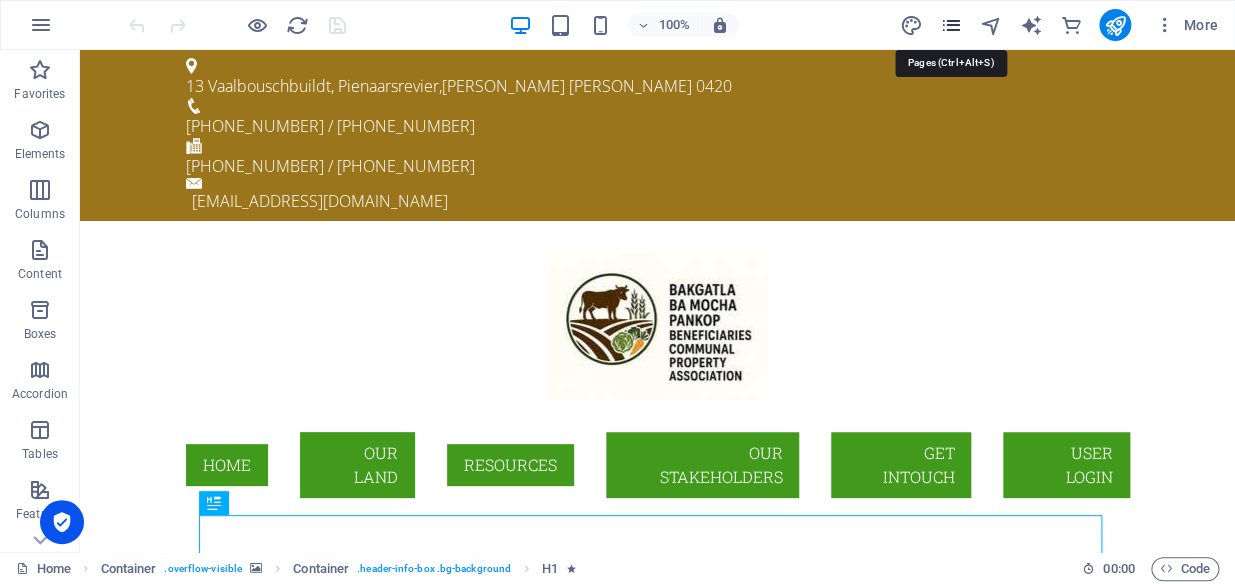 click at bounding box center [950, 25] 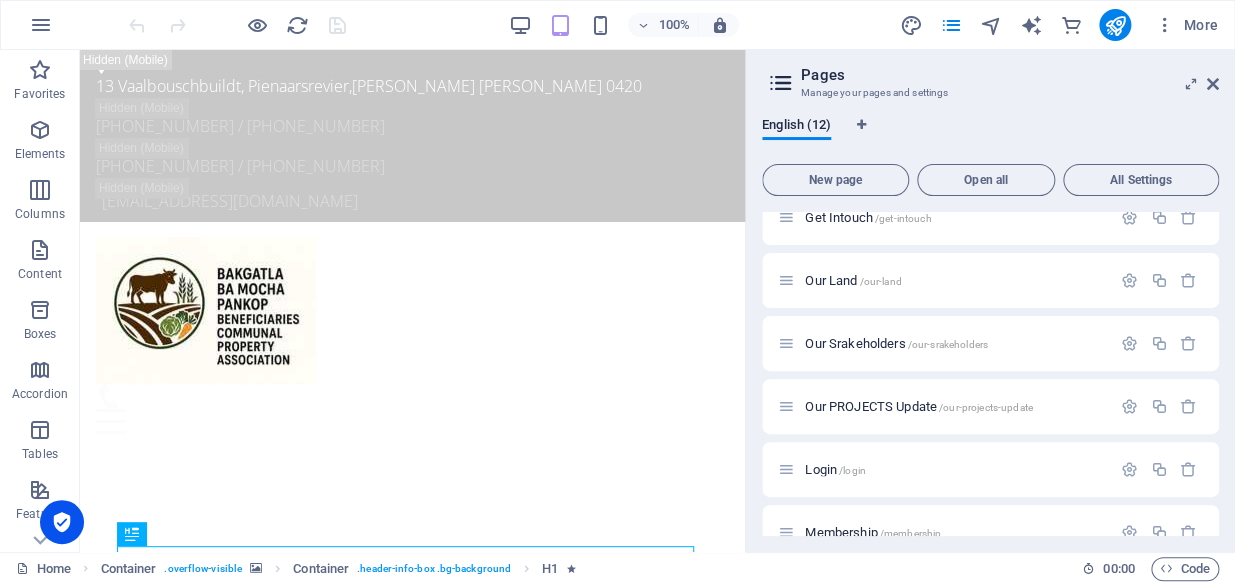 scroll, scrollTop: 283, scrollLeft: 0, axis: vertical 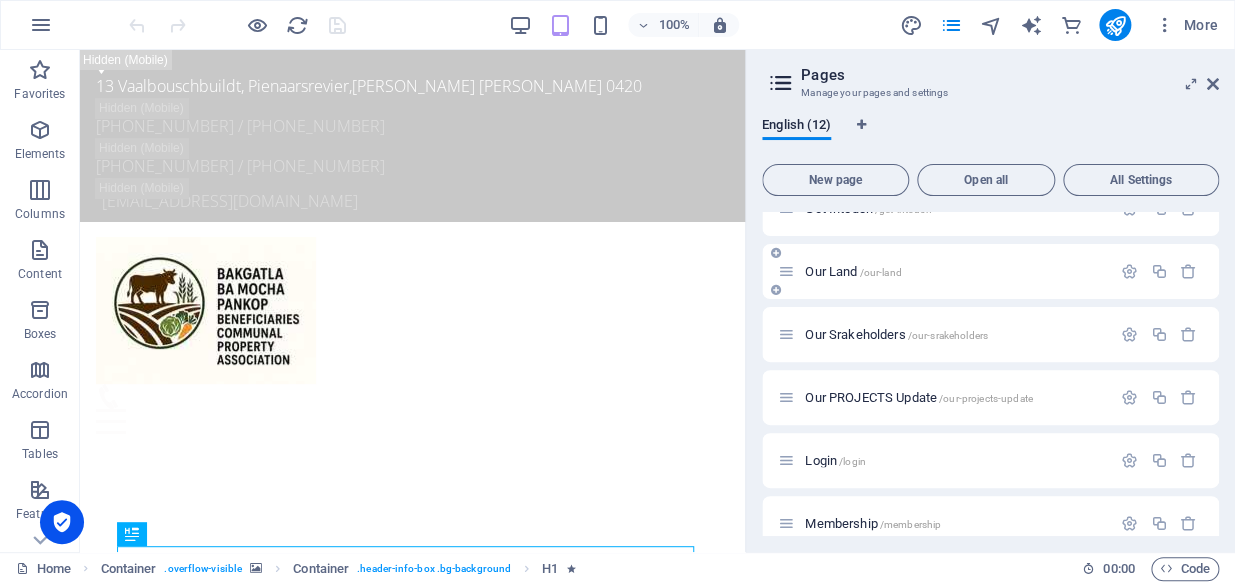 click on "/our-land" at bounding box center [880, 272] 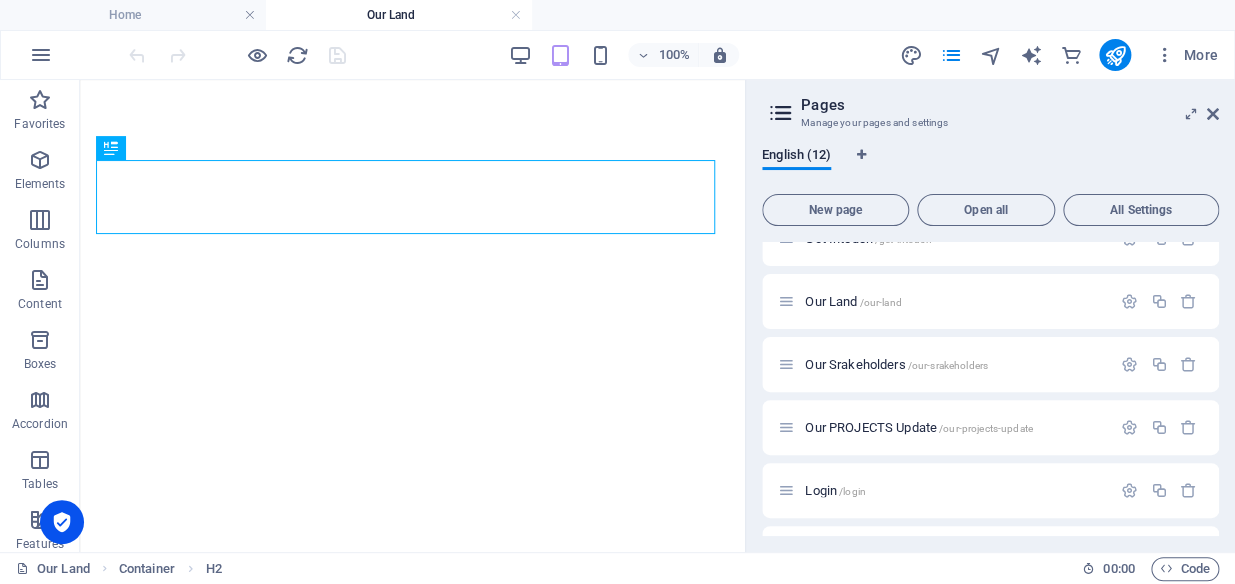 click on "BAKGATLA BA MOCHA PANKOP BENEFICIARIES COMMUNAL PROPERTY ASSOCIATION Home Our Land Favorites Elements Columns Content Boxes Accordion Tables Features Images Slider Header Footer Forms Marketing Collections Commerce
Drag here to replace the existing content. Press “Ctrl” if you want to create a new element.
H1   Container   Container   Container   Text   Info Bar   Container   Logo   Menu Bar   Container   Text   Container   Container   Text   Container 100% More Home Container H2 00 : 00 Code Favorites Elements Columns Content Boxes Accordion Tables Features Images Slider Header Footer Forms Marketing Collections Commerce
Drag here to replace the existing content. Press “Ctrl” if you want to create a new element.
H2   Container 100% More Our Land Container H2 00 : 00 Code Pages Manage your pages and settings English (12) New page Open all All Settings Home" at bounding box center [617, 292] 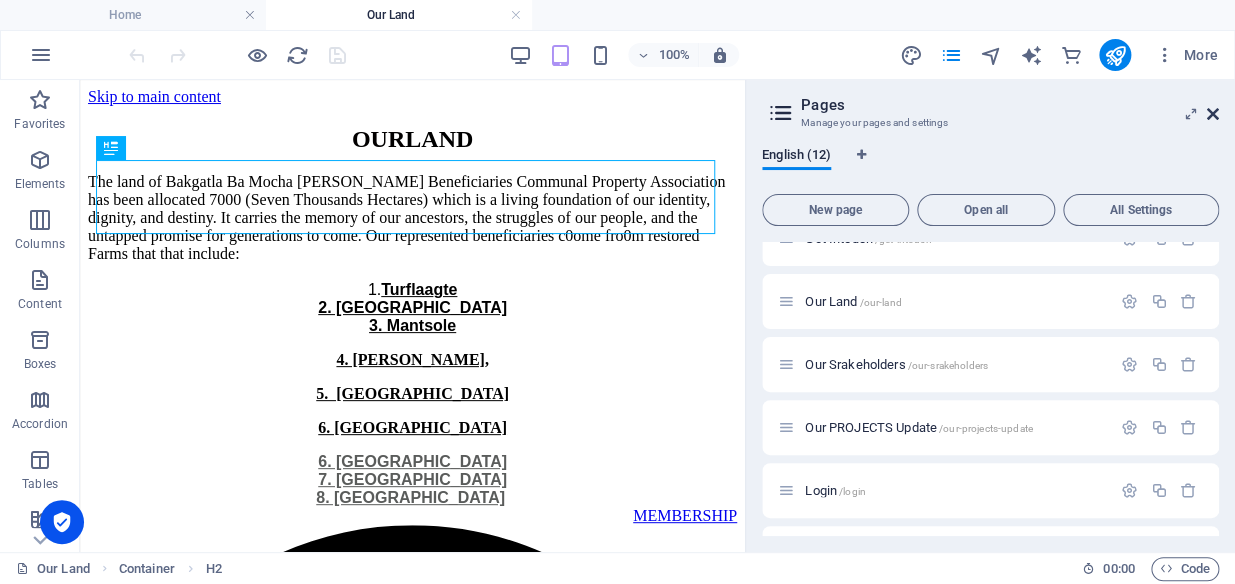 scroll, scrollTop: 0, scrollLeft: 0, axis: both 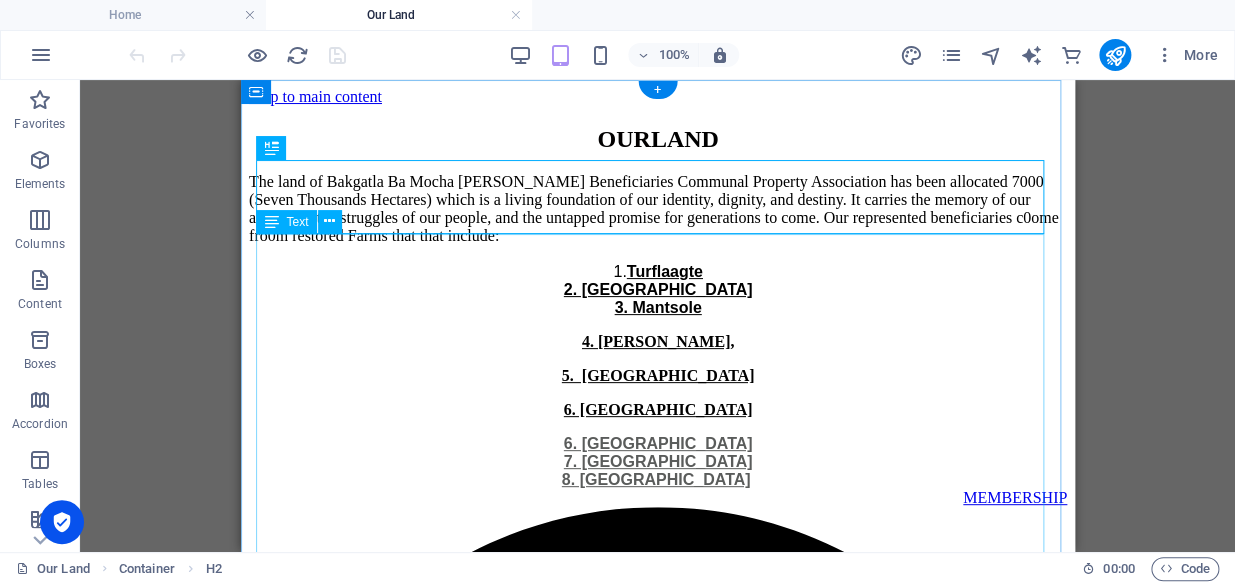 click on "The land of Bakgatla Ba Mocha Pankop Beneficiaries Communal Property Association has been allocated 7000 (Seven Thousands Hectares) which is a living foundation of our identity, dignity, and destiny. It carries the memory of our ancestors, the struggles of our people, and the untapped promise for generations to come. Our represented beneficiaries c0ome fro0m restored Farms that that include: 1.  Turflaa gte 2. Middelkopjie 3. Mantsole 4. De Kuil, 5.  Graspan 6. Kalkheuwel 6. Vaalbousch 7. Boschrust 8. Palmietgat" at bounding box center [657, 331] 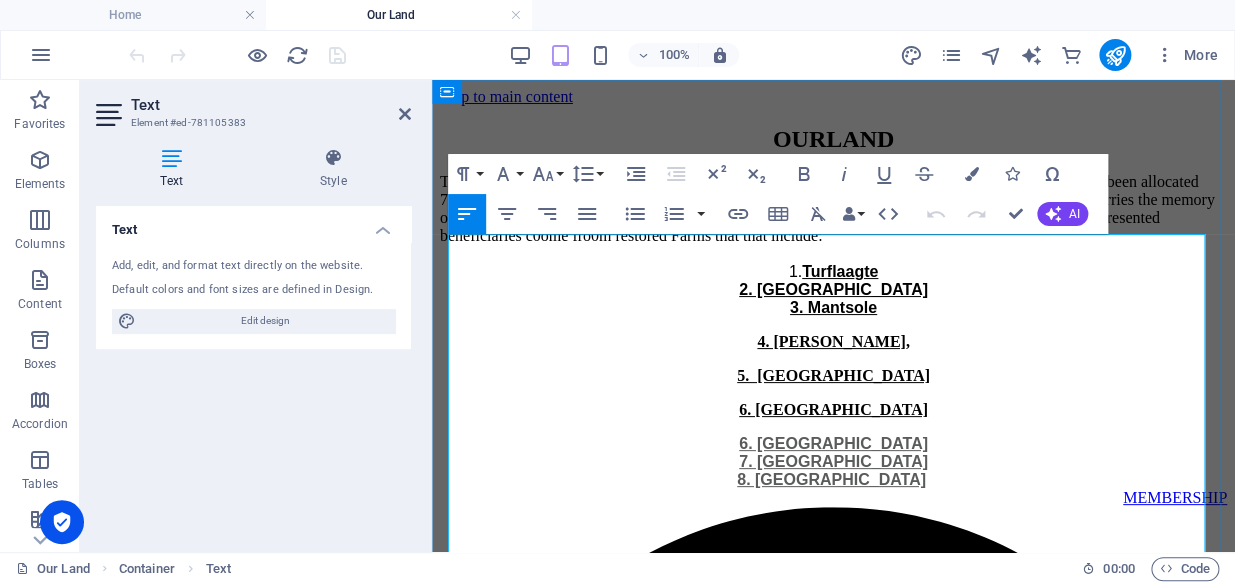 click on "6. Vaalbousch" at bounding box center (833, 443) 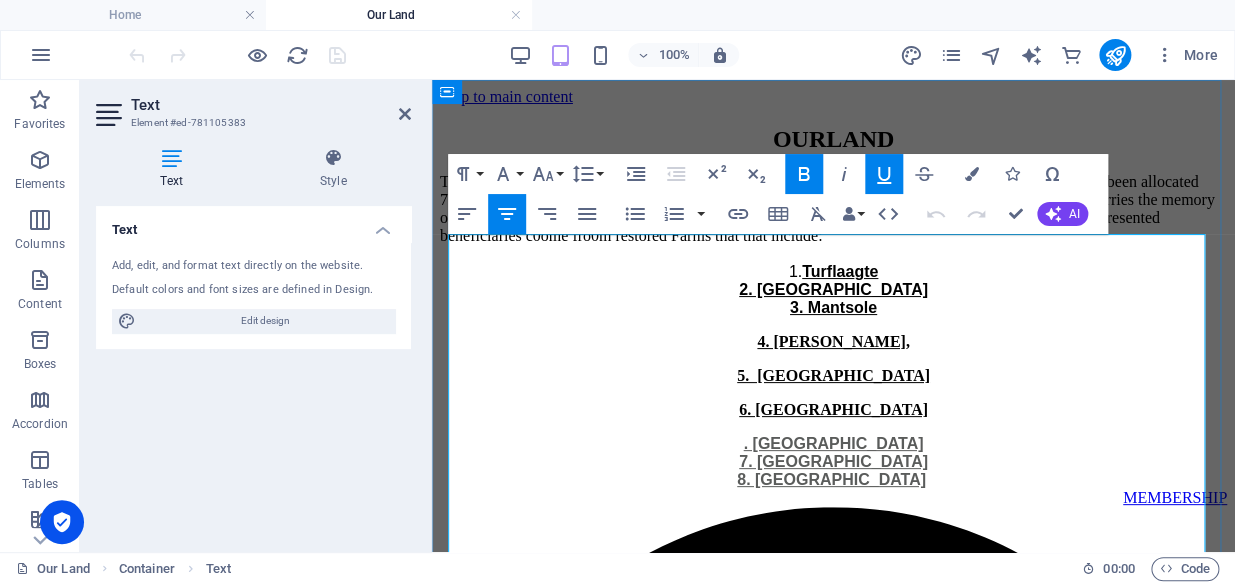 type 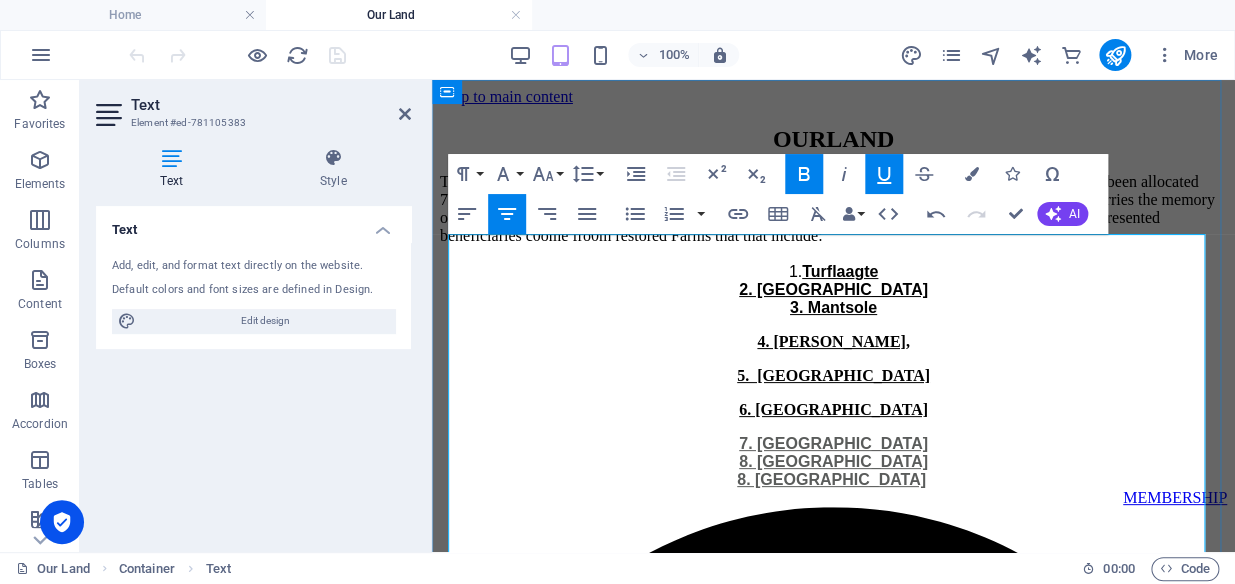 scroll, scrollTop: 15, scrollLeft: 0, axis: vertical 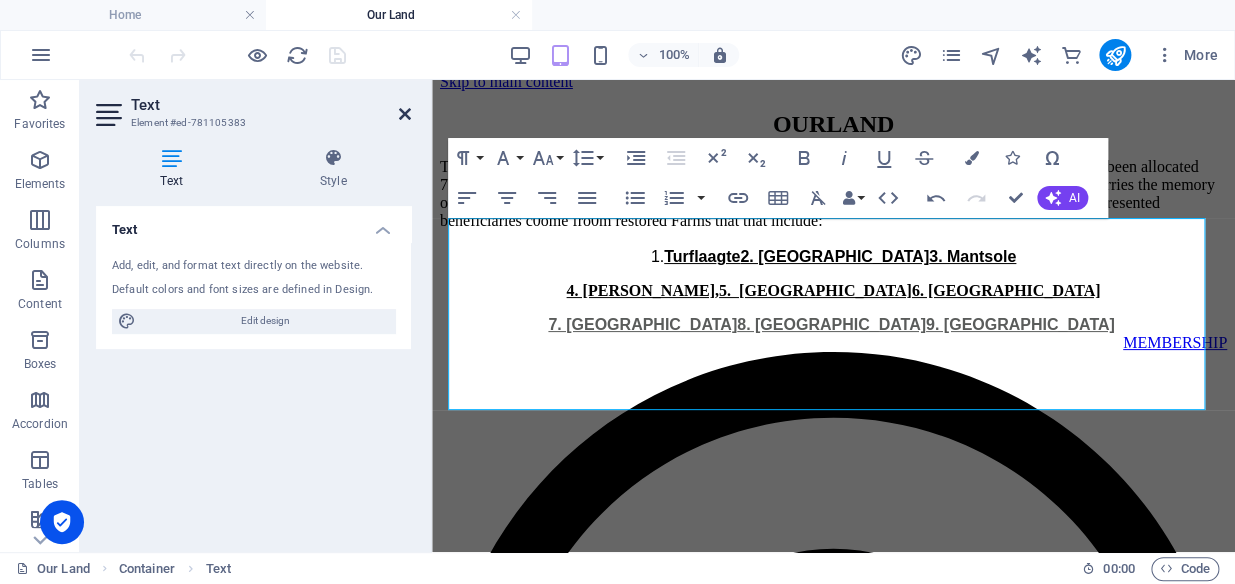 click at bounding box center [405, 114] 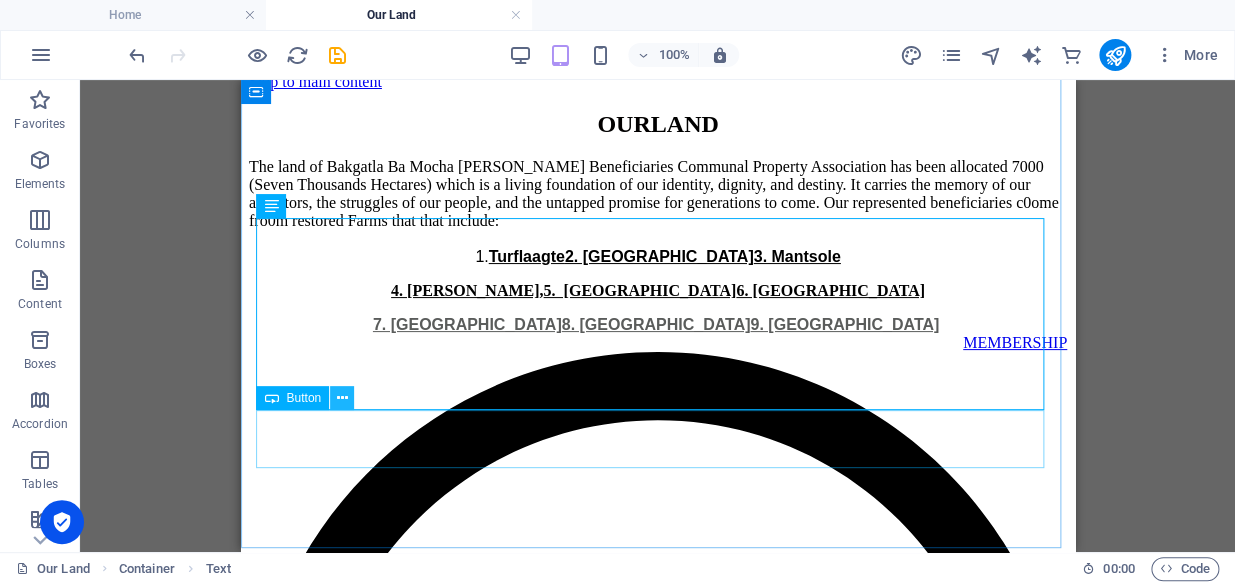 click at bounding box center (342, 398) 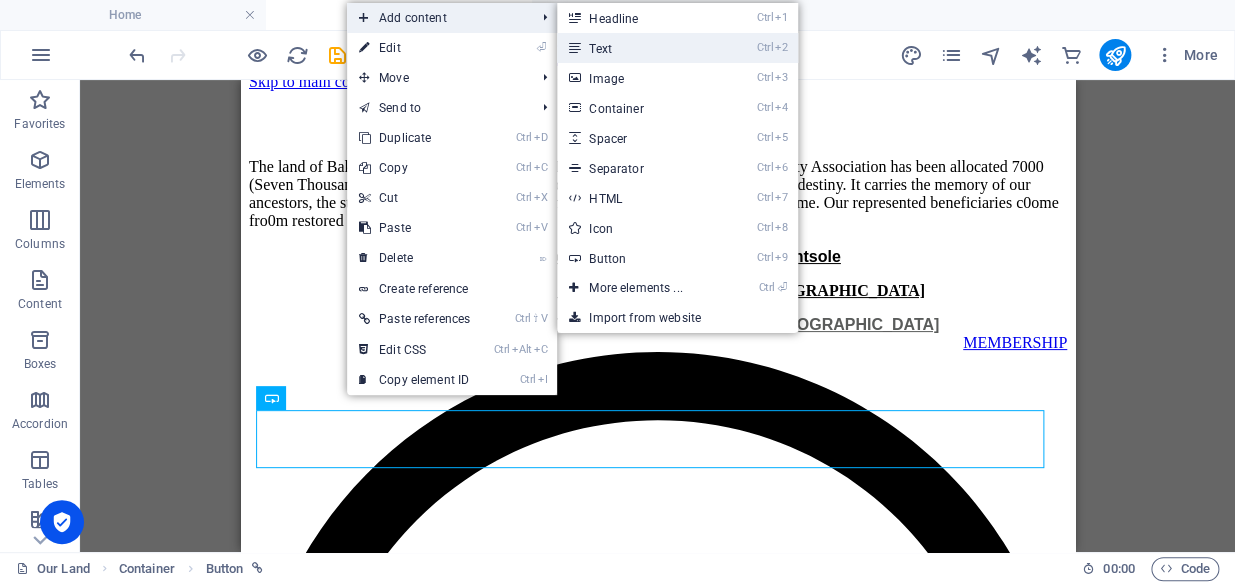 click on "Ctrl 2  Text" at bounding box center [639, 48] 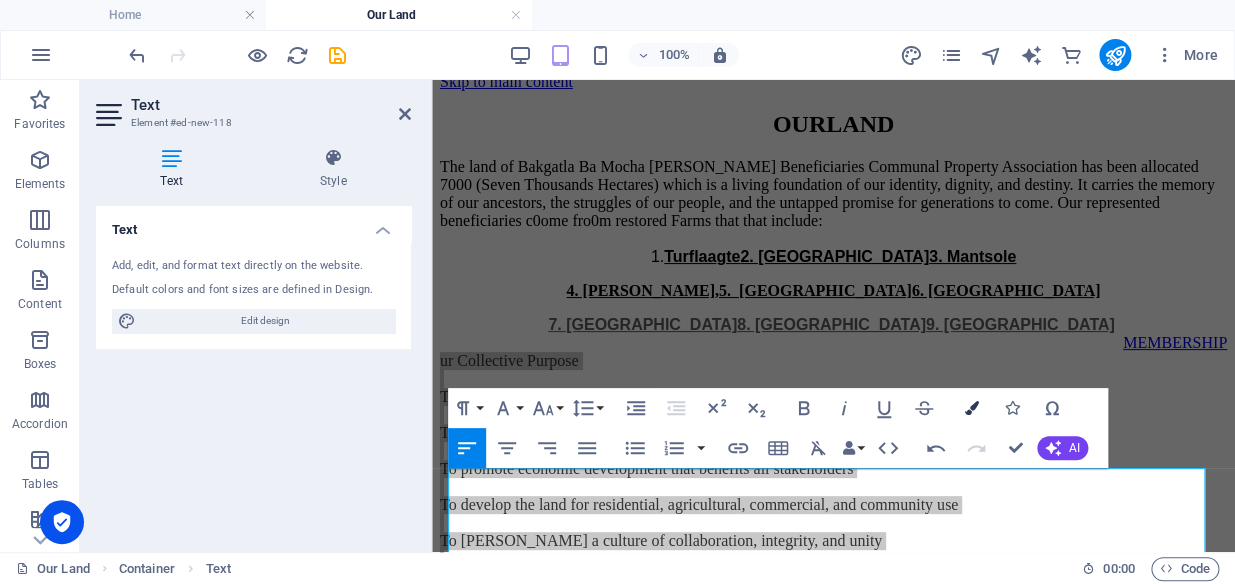 click at bounding box center (972, 408) 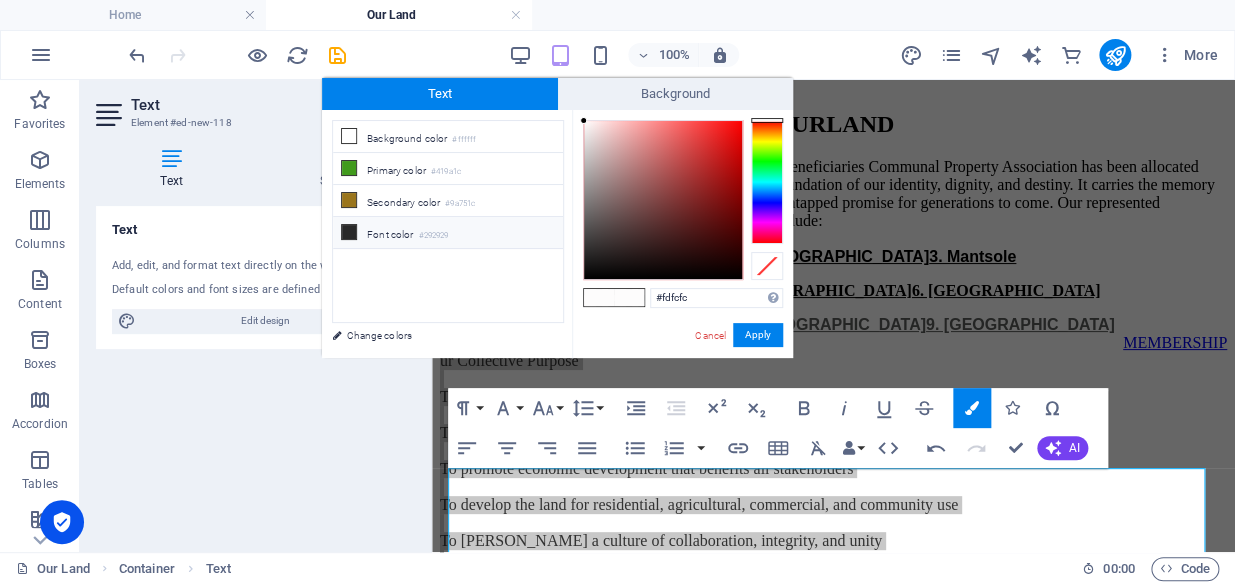 click on "Font color
#292929" at bounding box center [448, 233] 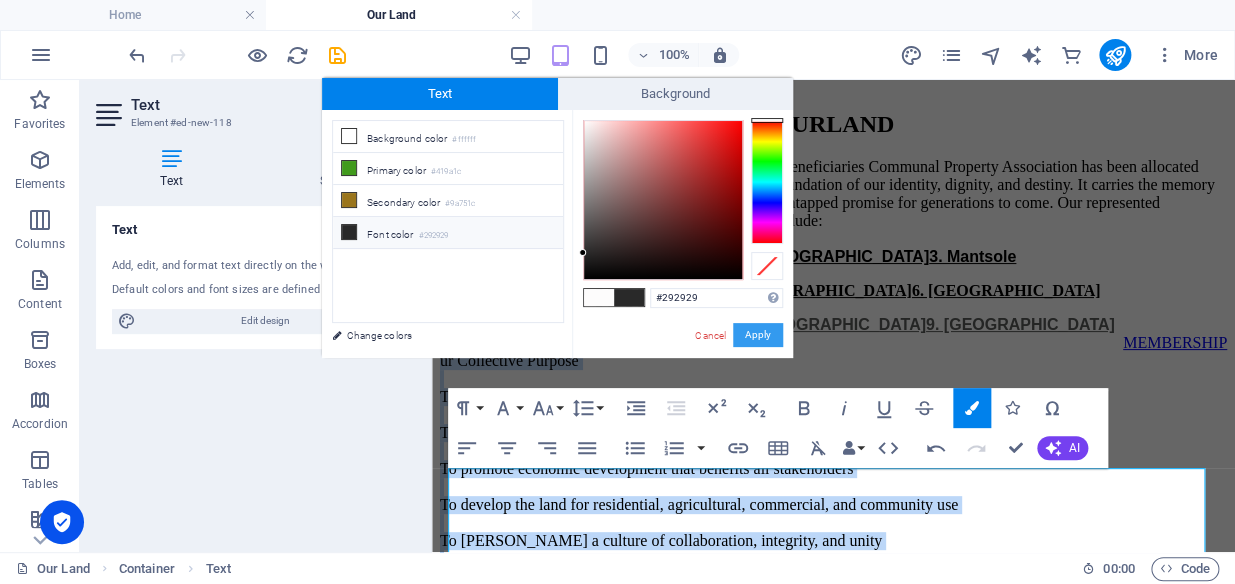 click on "Apply" at bounding box center (758, 335) 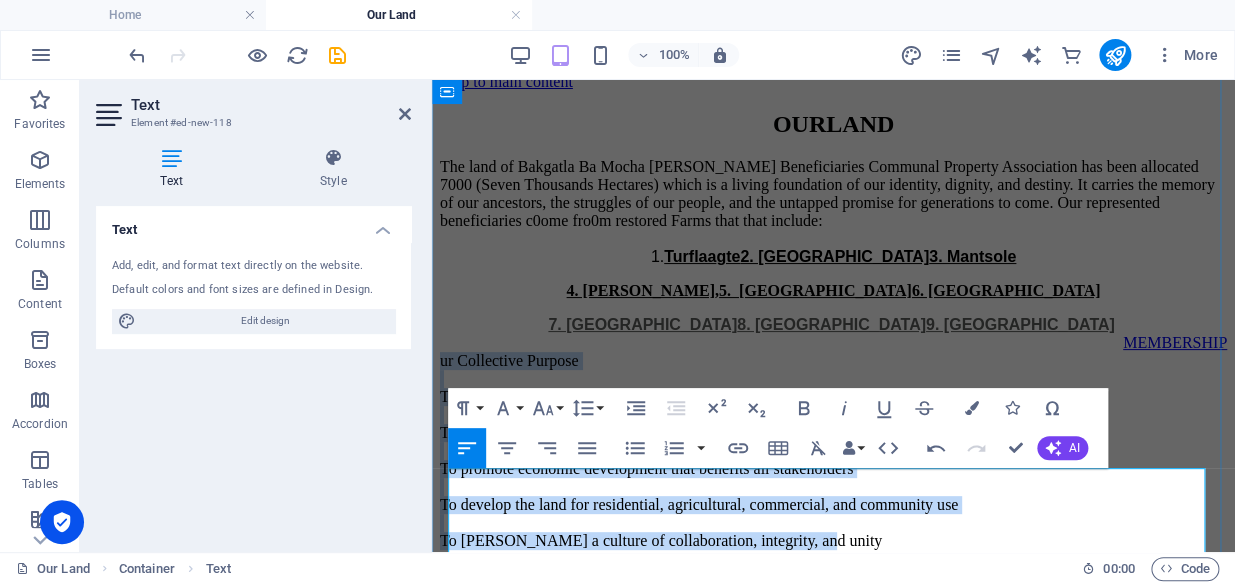 click at bounding box center [833, 379] 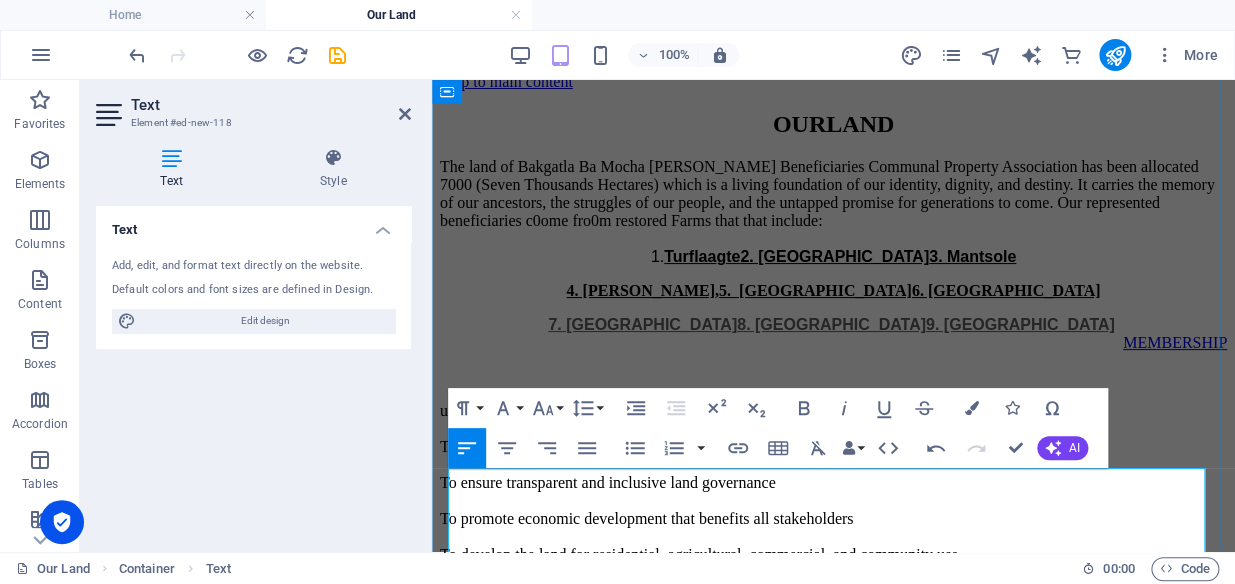 type 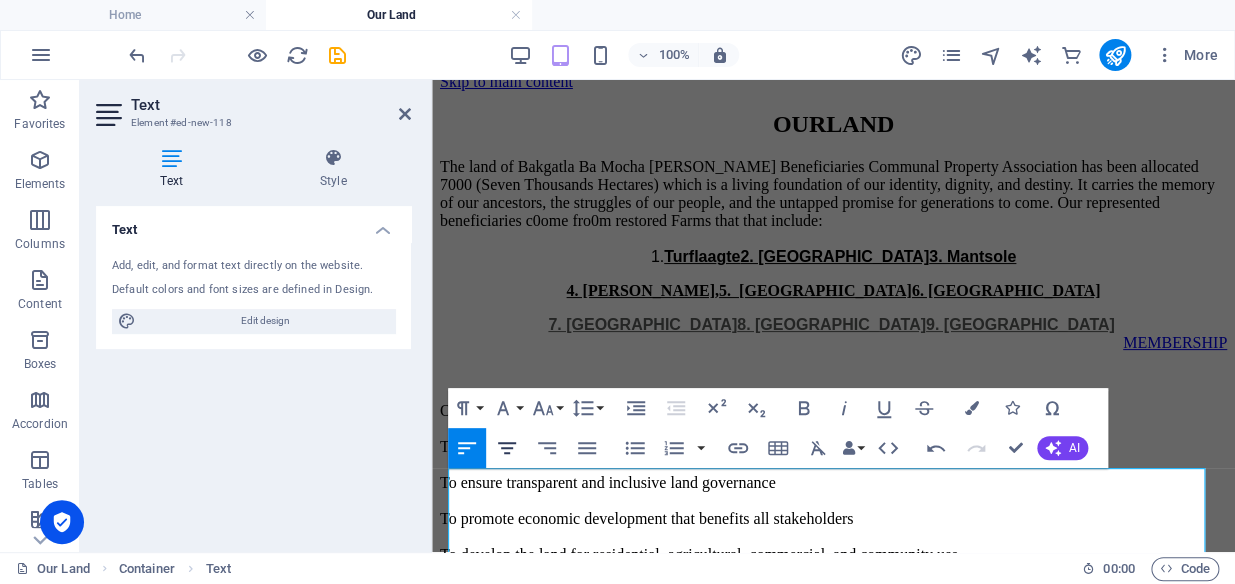 click 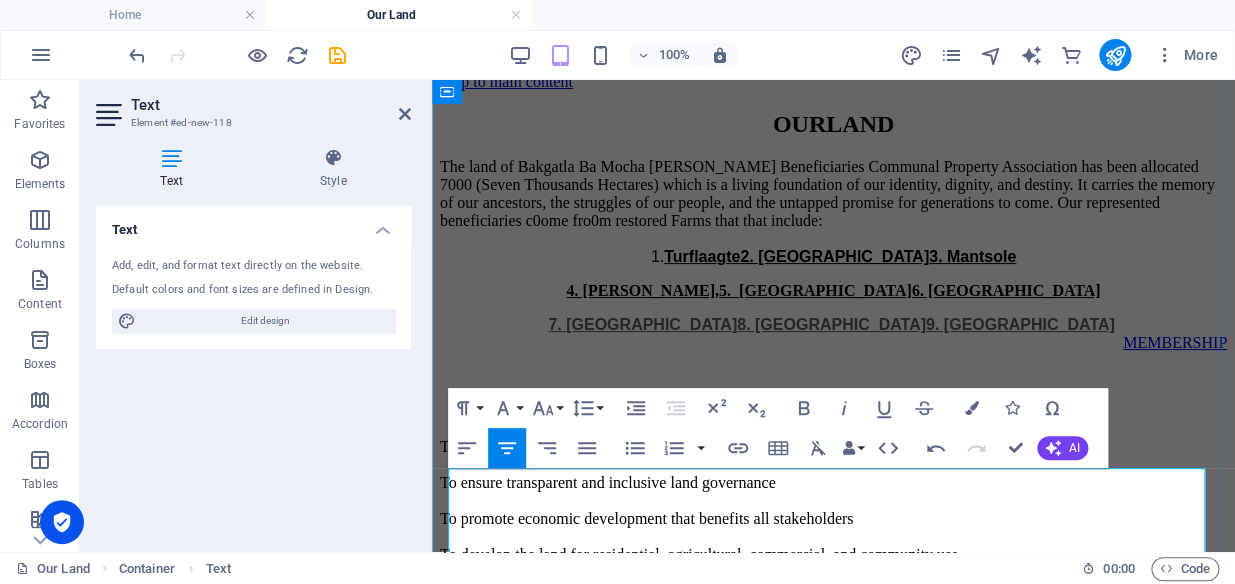 click on "Our Collective Purpose" at bounding box center (833, 411) 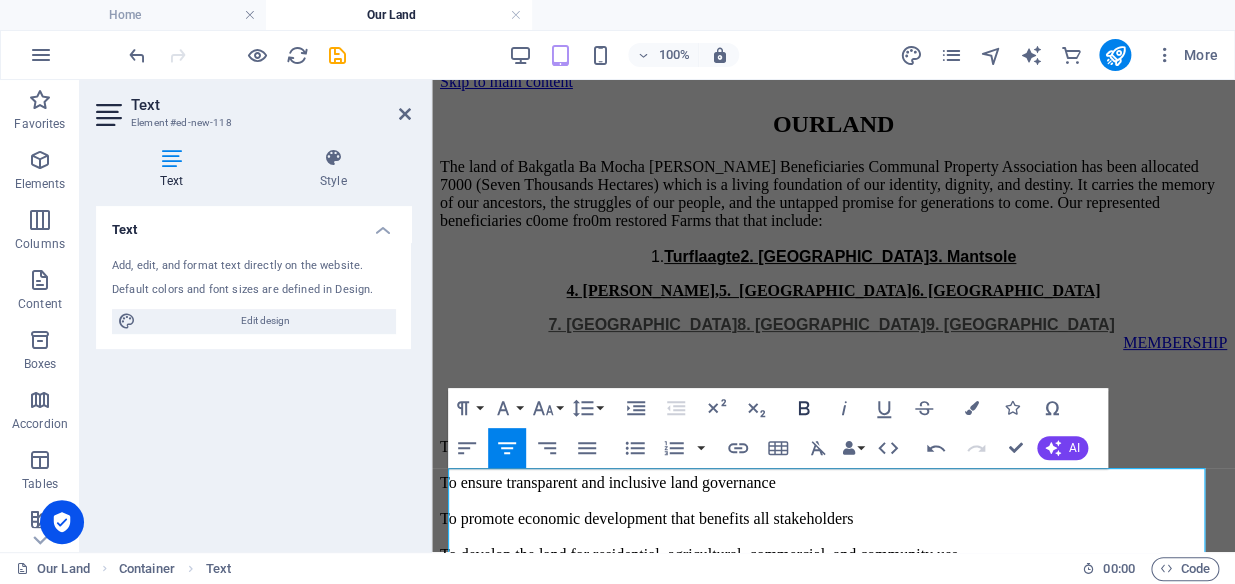 click 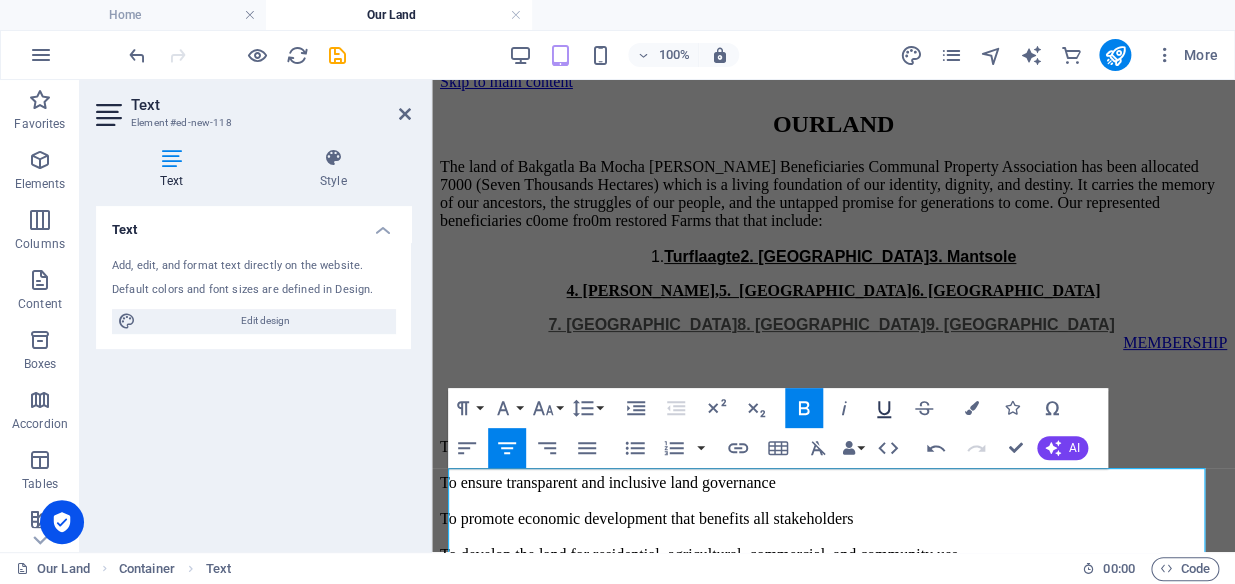 click 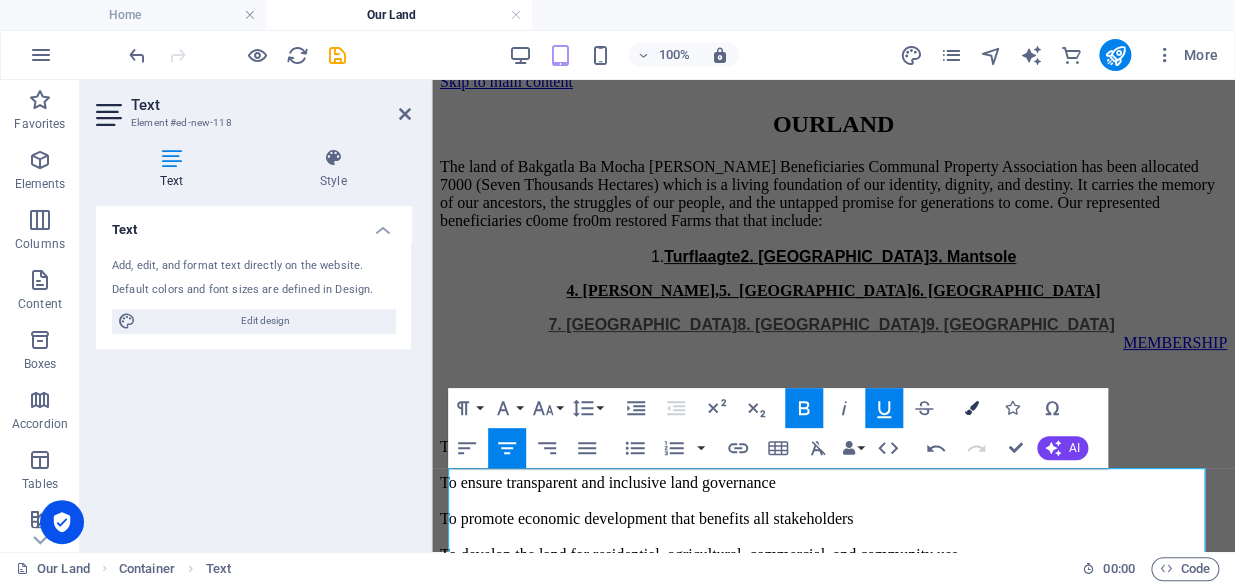 click at bounding box center (972, 408) 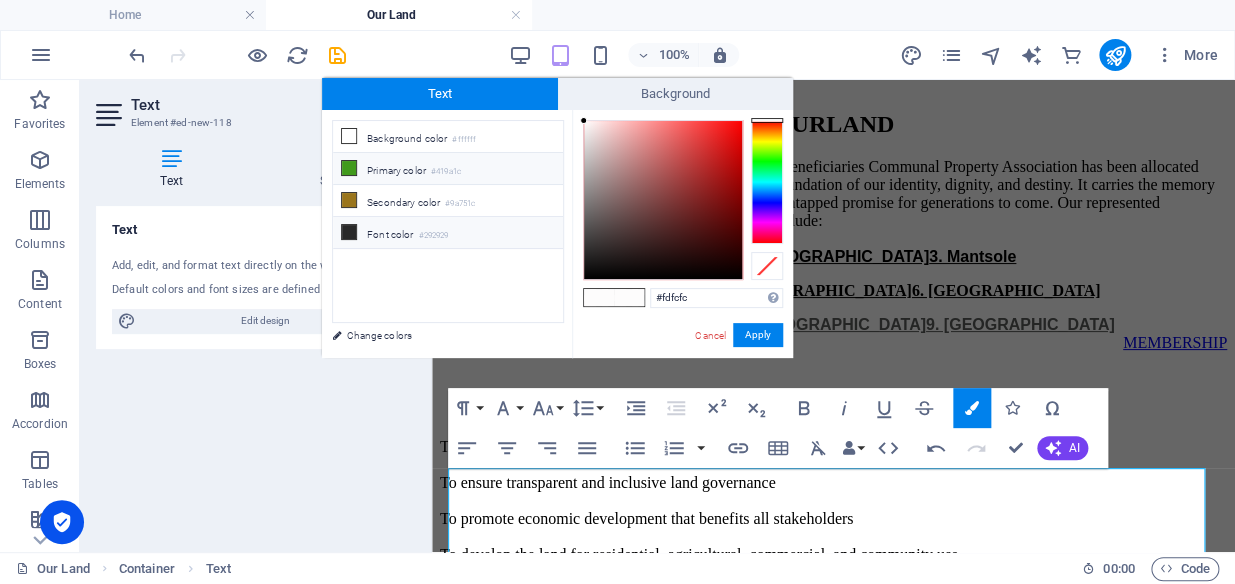 click on "Primary color
#419a1c" at bounding box center (448, 169) 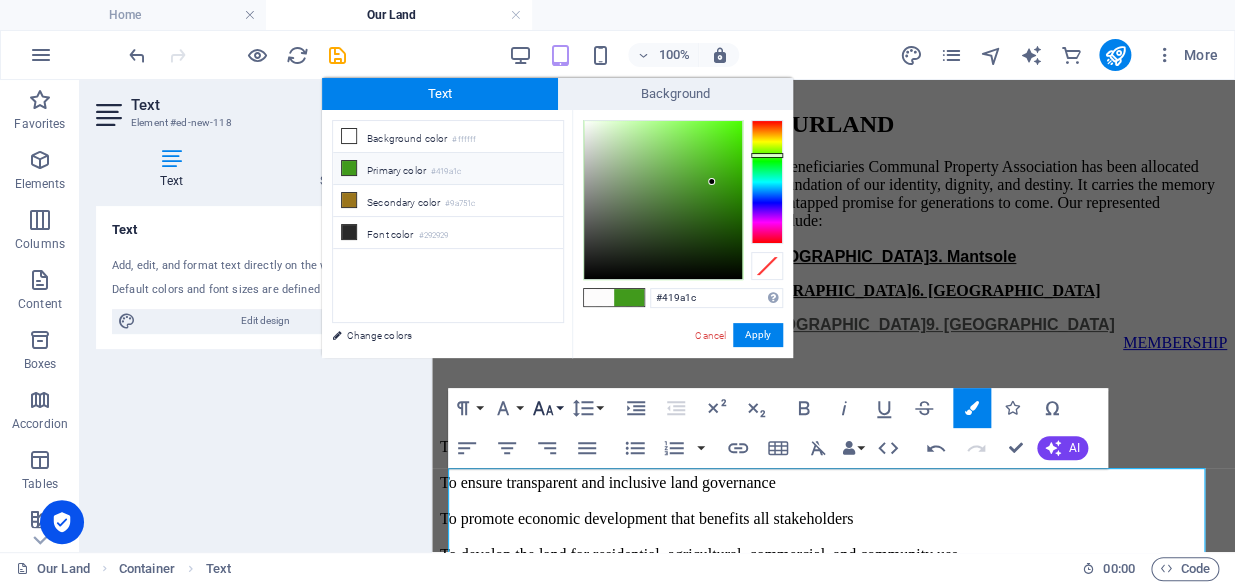 click on "Font Size" at bounding box center (547, 408) 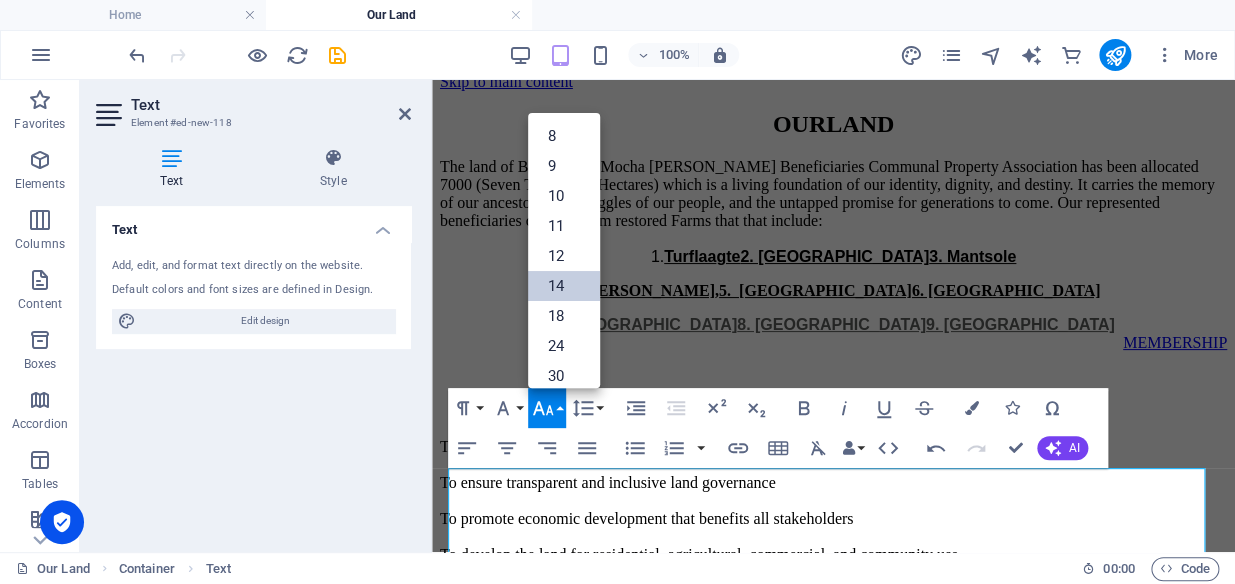 click on "14" at bounding box center [564, 286] 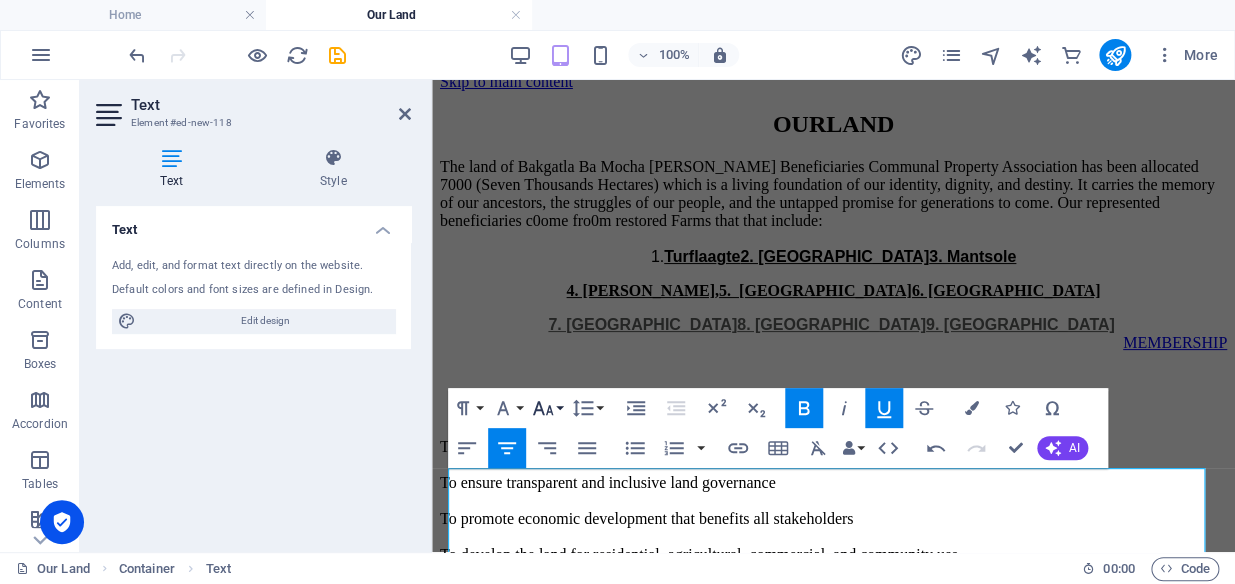 click on "Font Size" at bounding box center [547, 408] 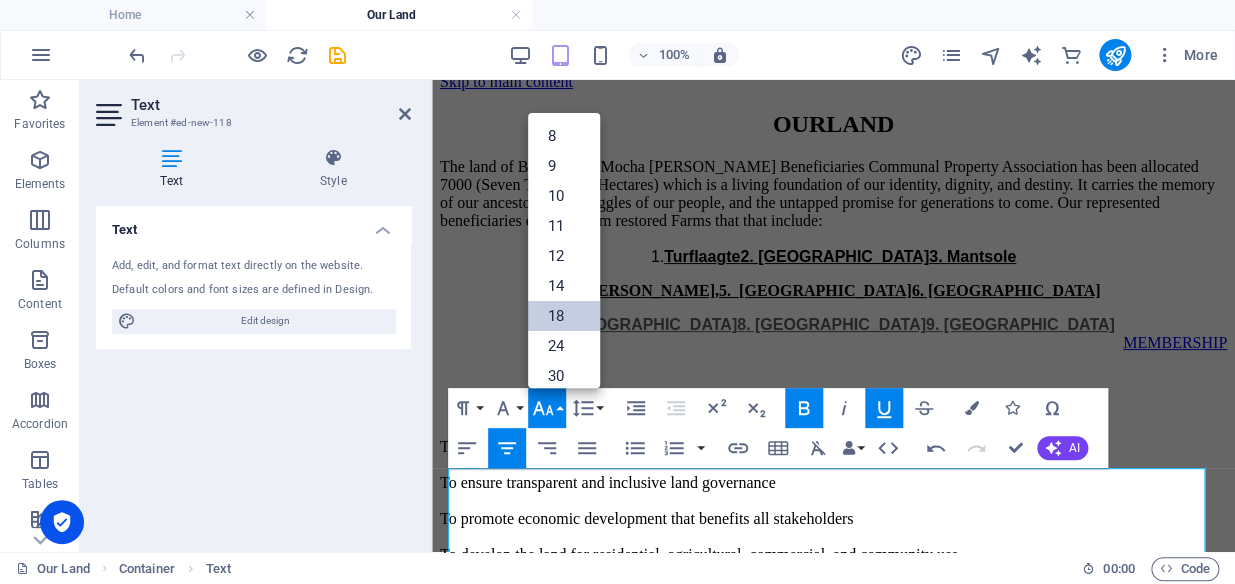 click on "18" at bounding box center (564, 316) 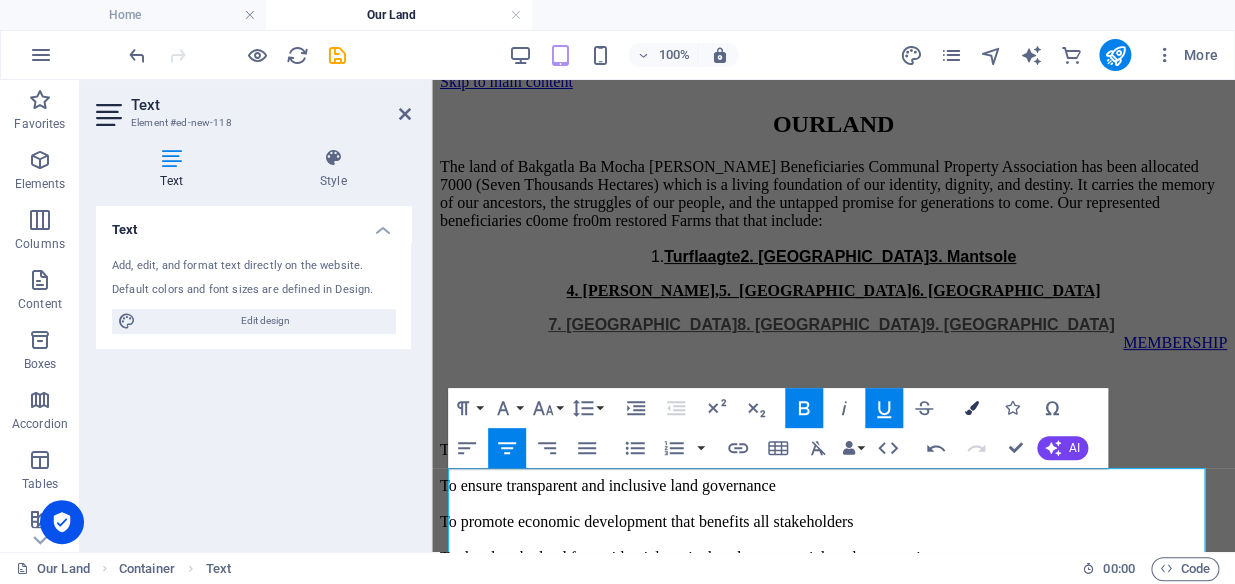 click at bounding box center (972, 408) 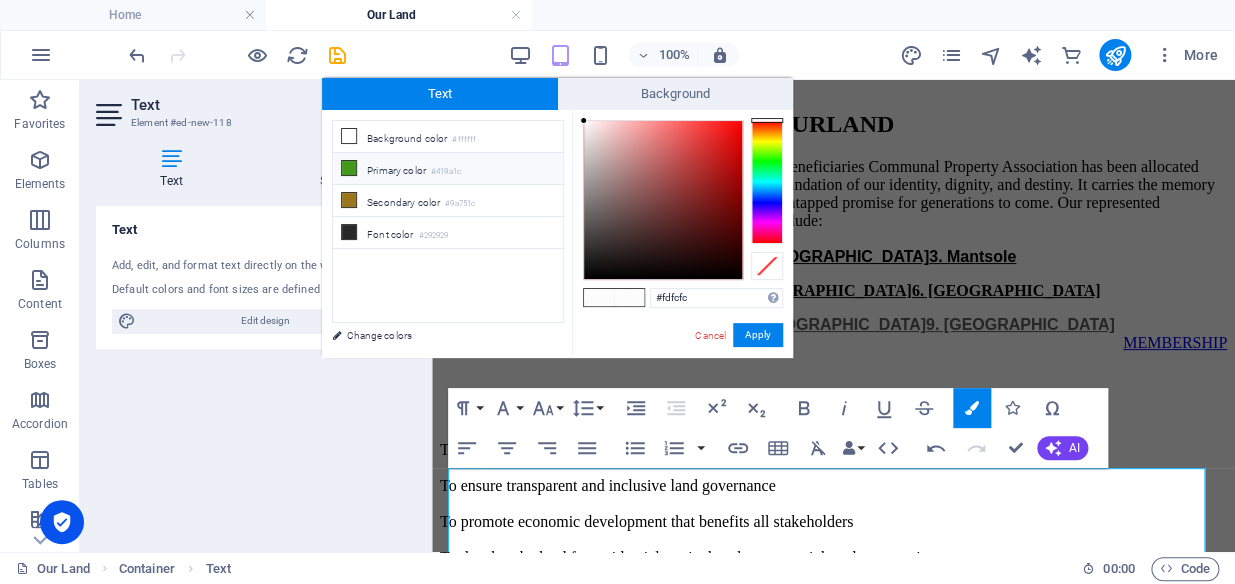 click on "Primary color
#419a1c" at bounding box center (448, 169) 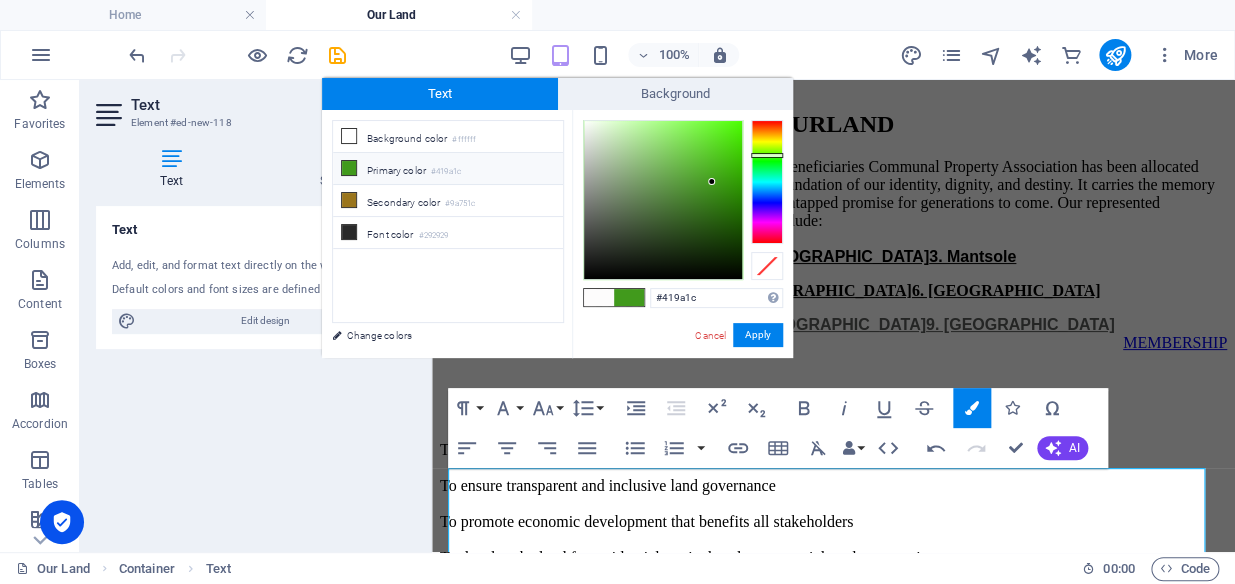click at bounding box center (629, 297) 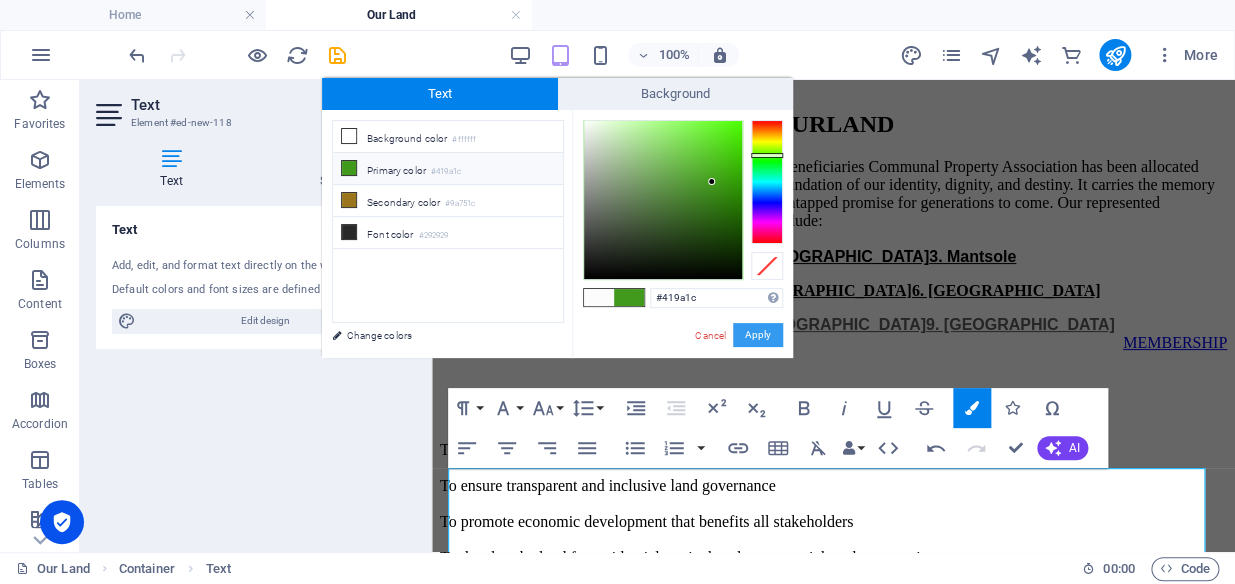 click on "Apply" at bounding box center (758, 335) 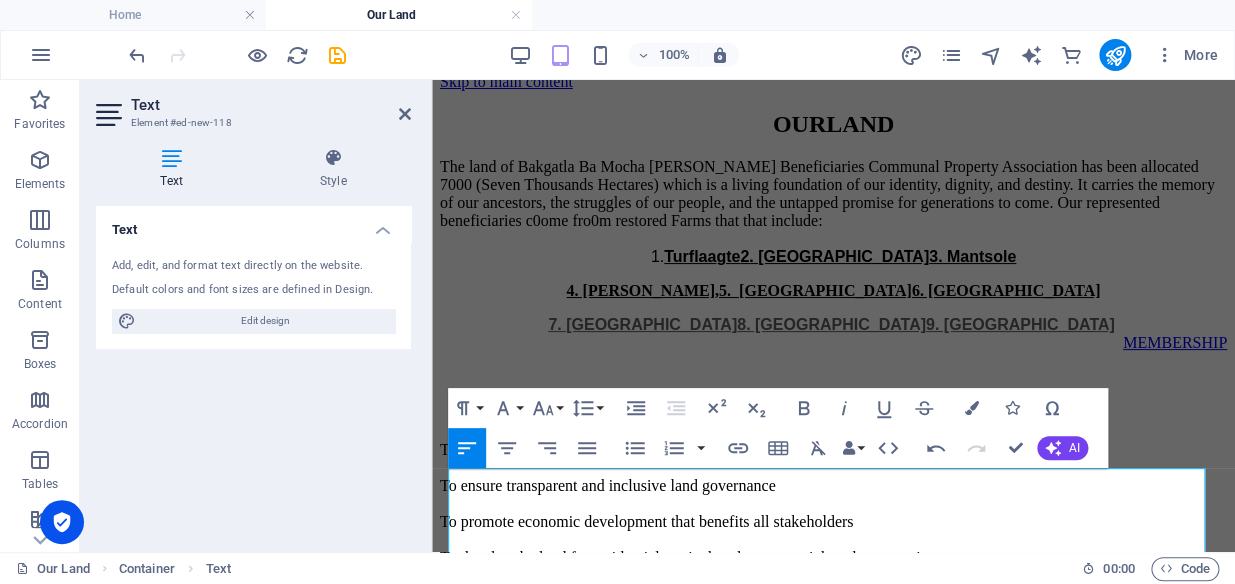 scroll, scrollTop: 30, scrollLeft: 0, axis: vertical 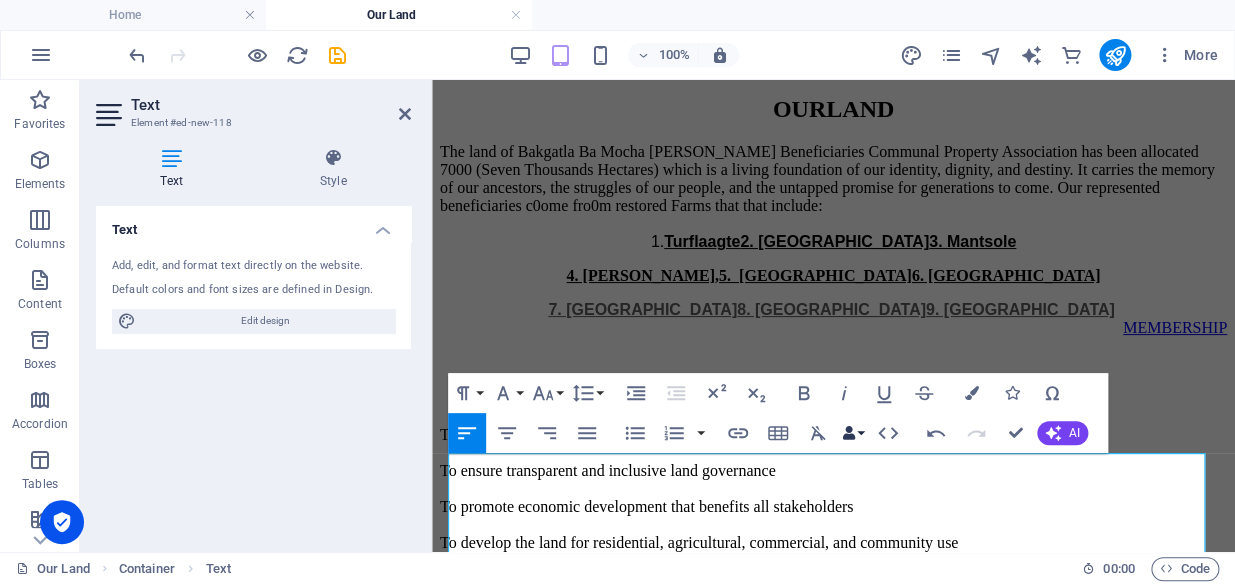 click on "Data Bindings" at bounding box center [853, 433] 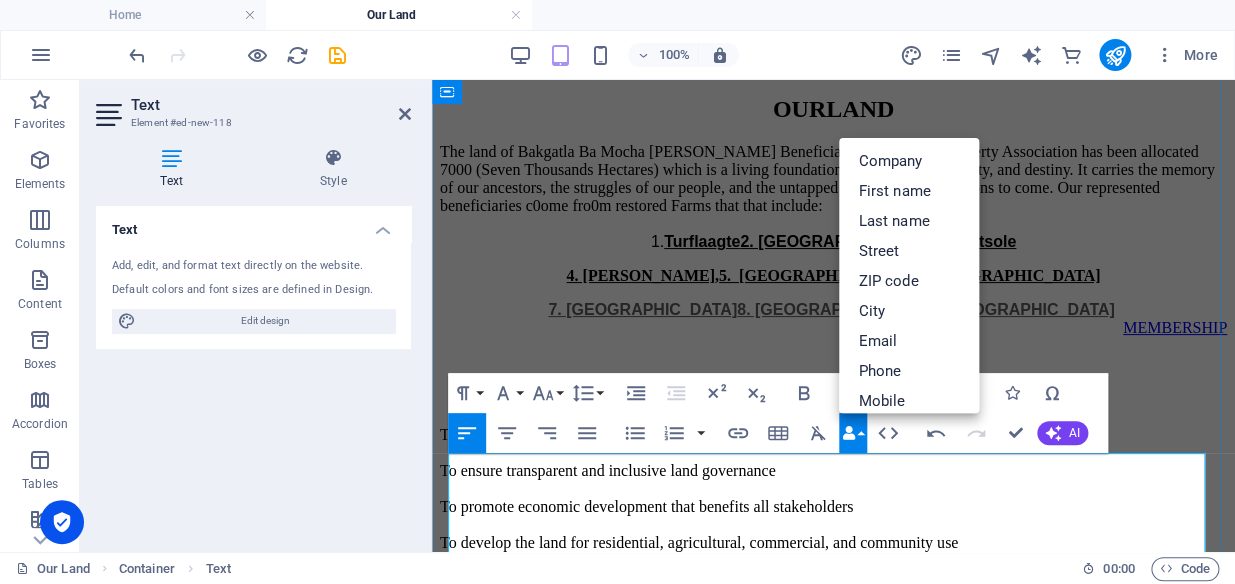 click on "To restore and protect land rights" at bounding box center (833, 435) 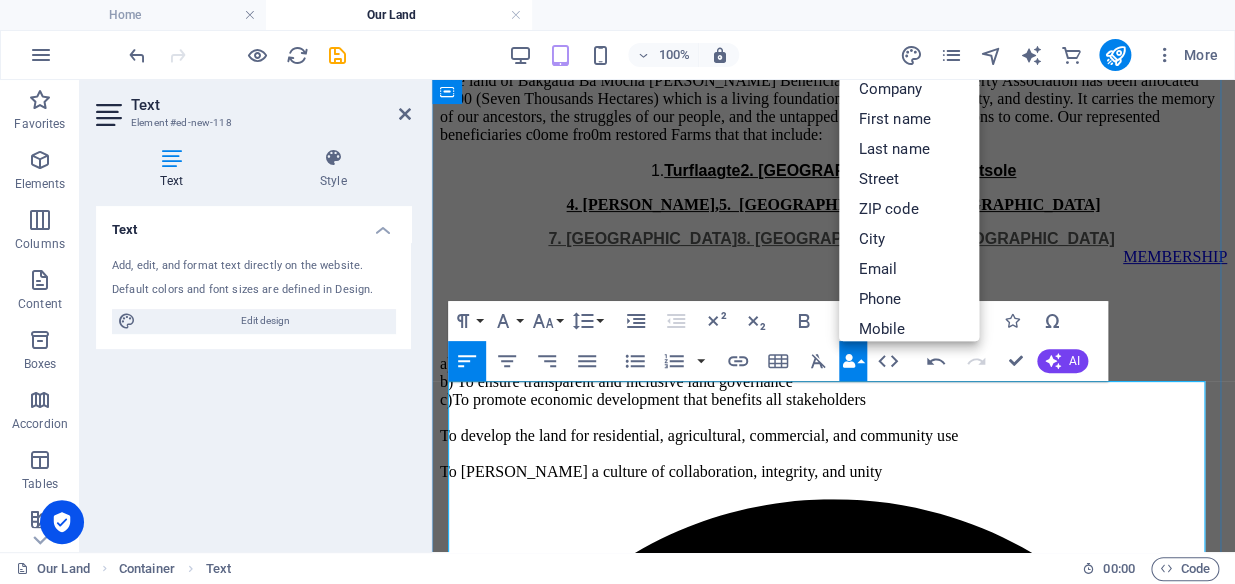 scroll, scrollTop: 150, scrollLeft: 0, axis: vertical 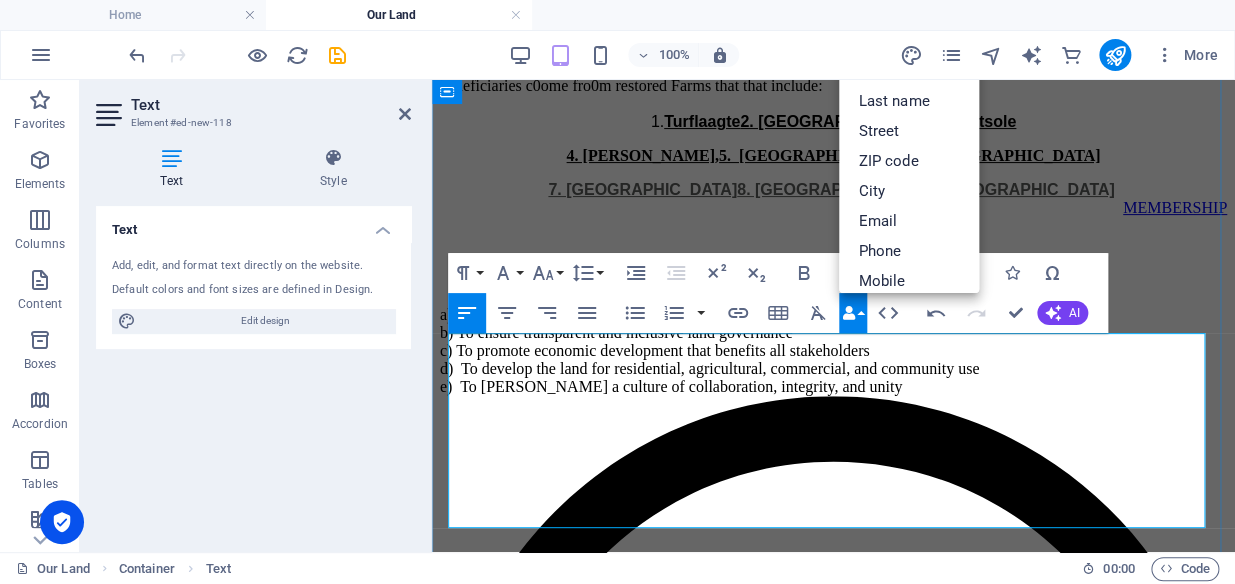 click on "OUR COLLECTIVE PURPOSE" at bounding box center (833, 277) 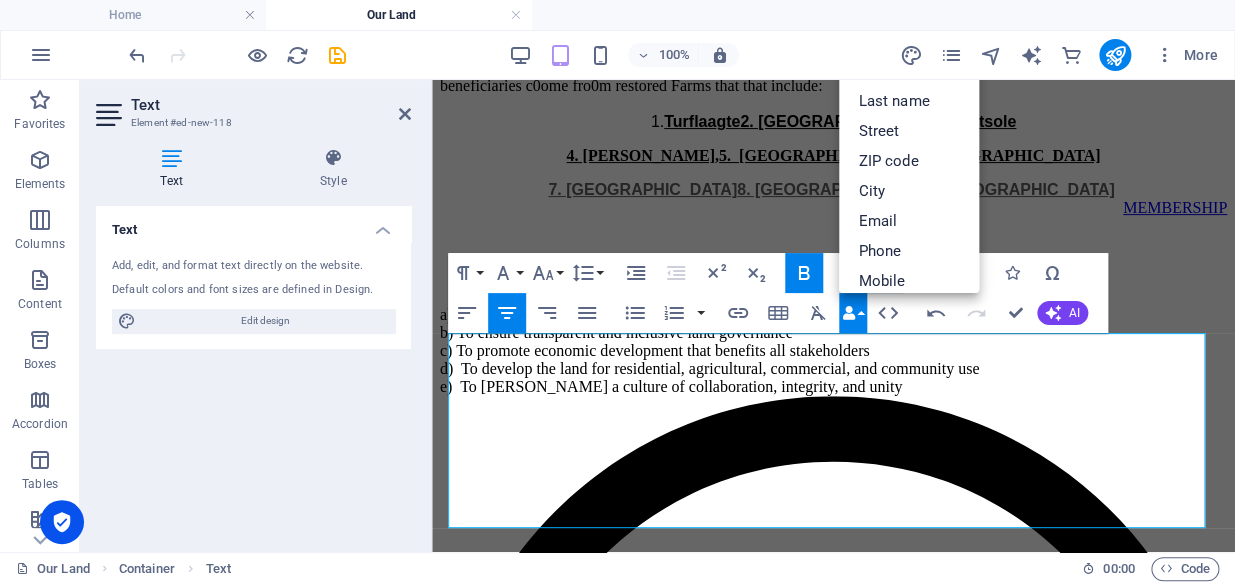 click at bounding box center (849, 313) 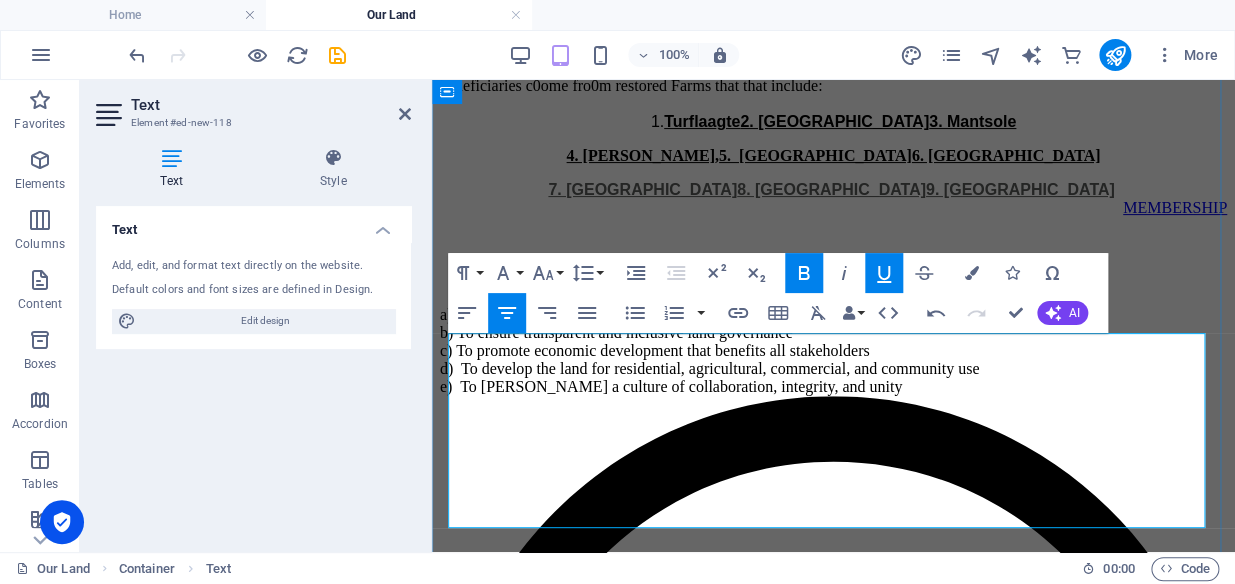 click on "OUR COLLECTIVE PURPOSE" at bounding box center (833, 277) 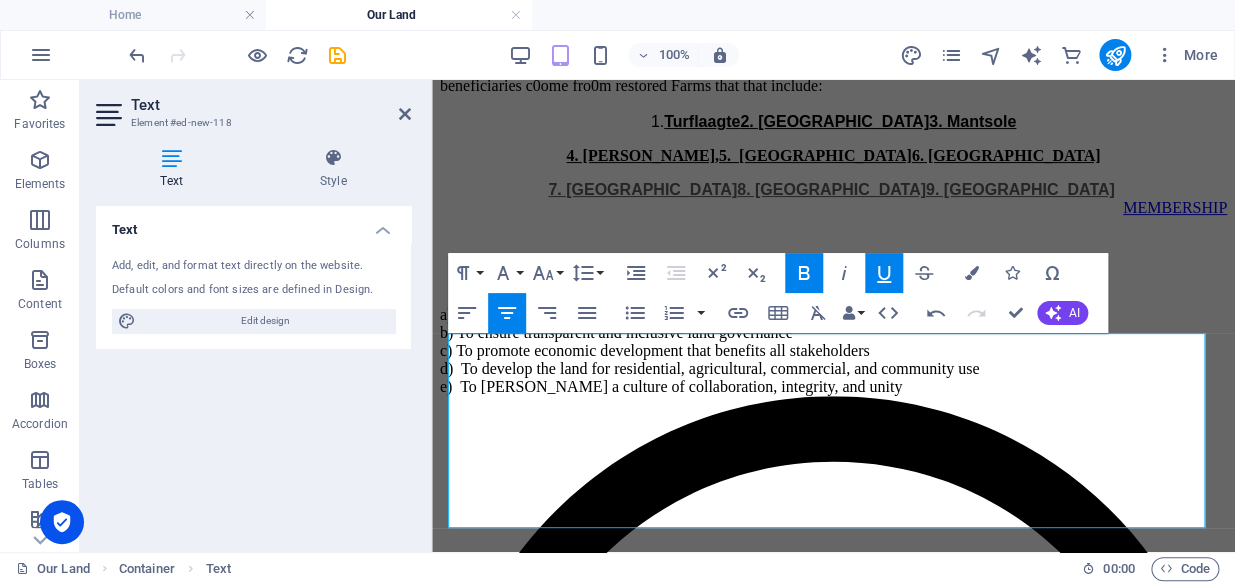 click 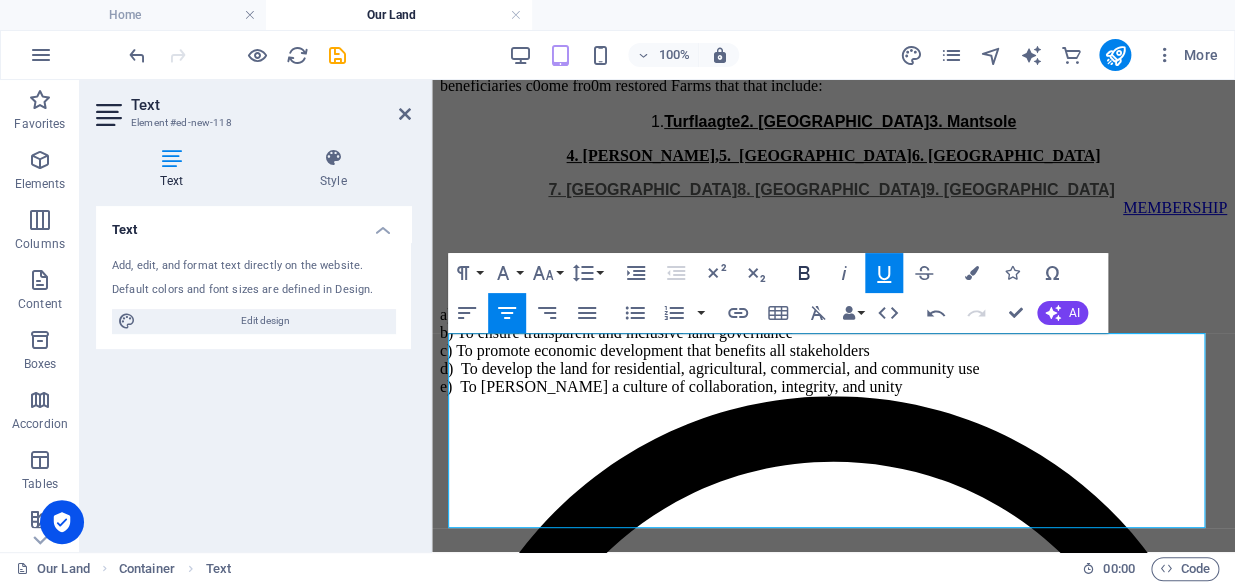 click 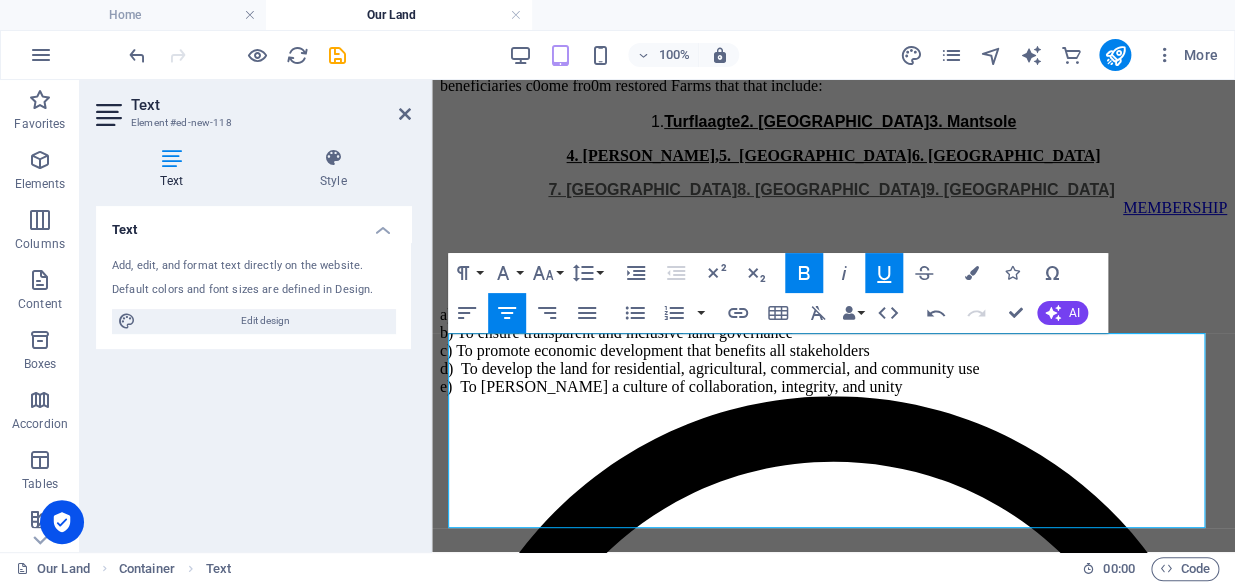 click 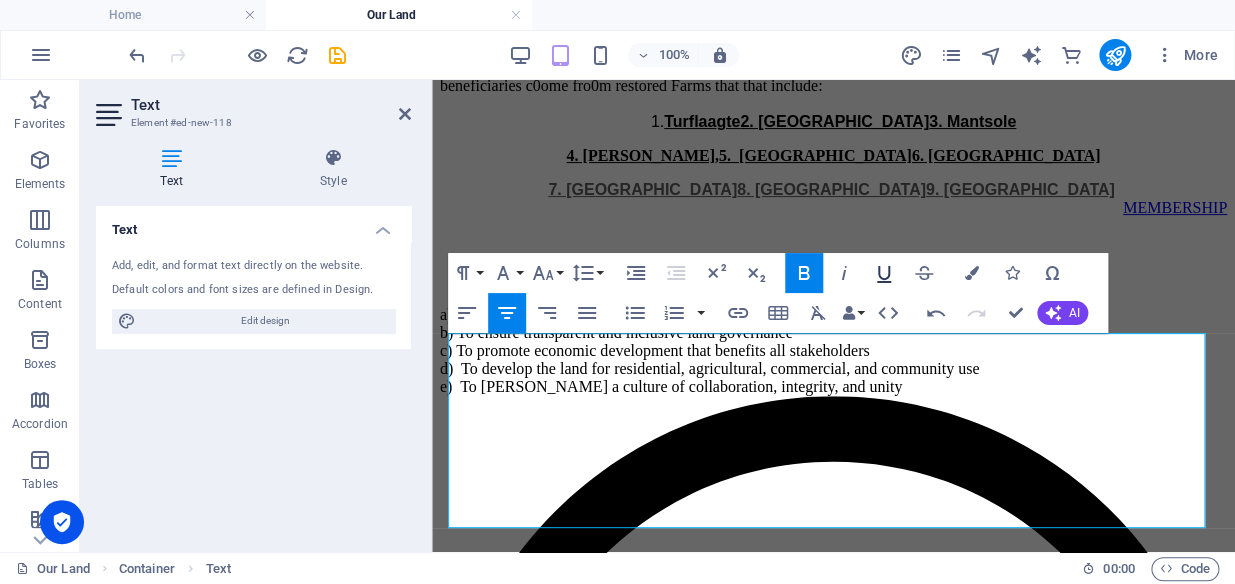 click 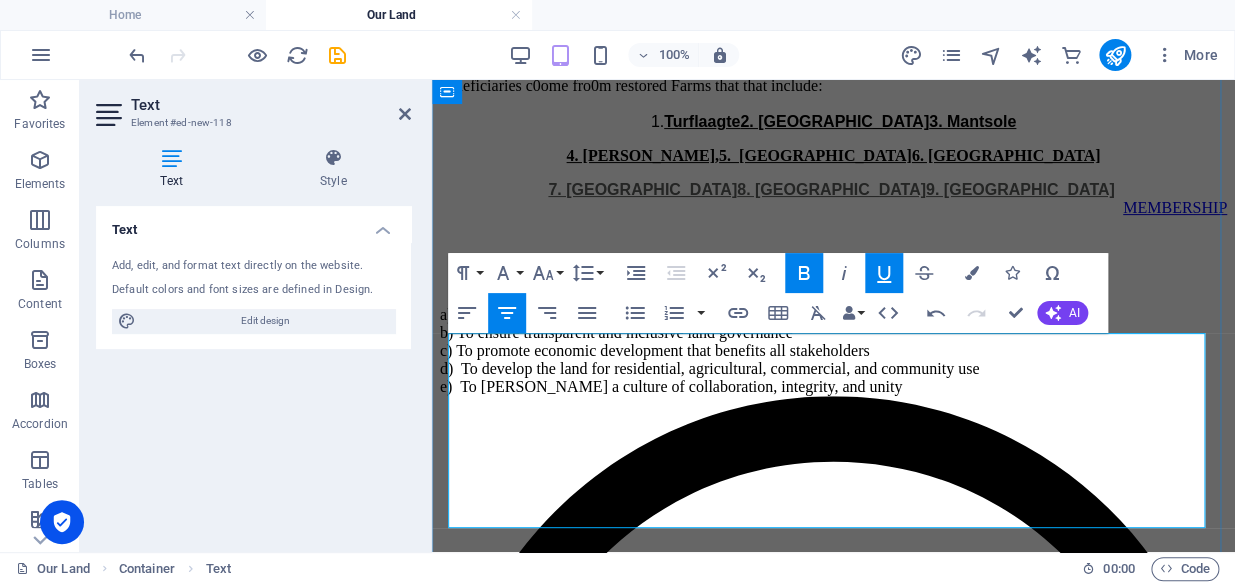 click on "a) To restore and protect land rights" at bounding box center [833, 315] 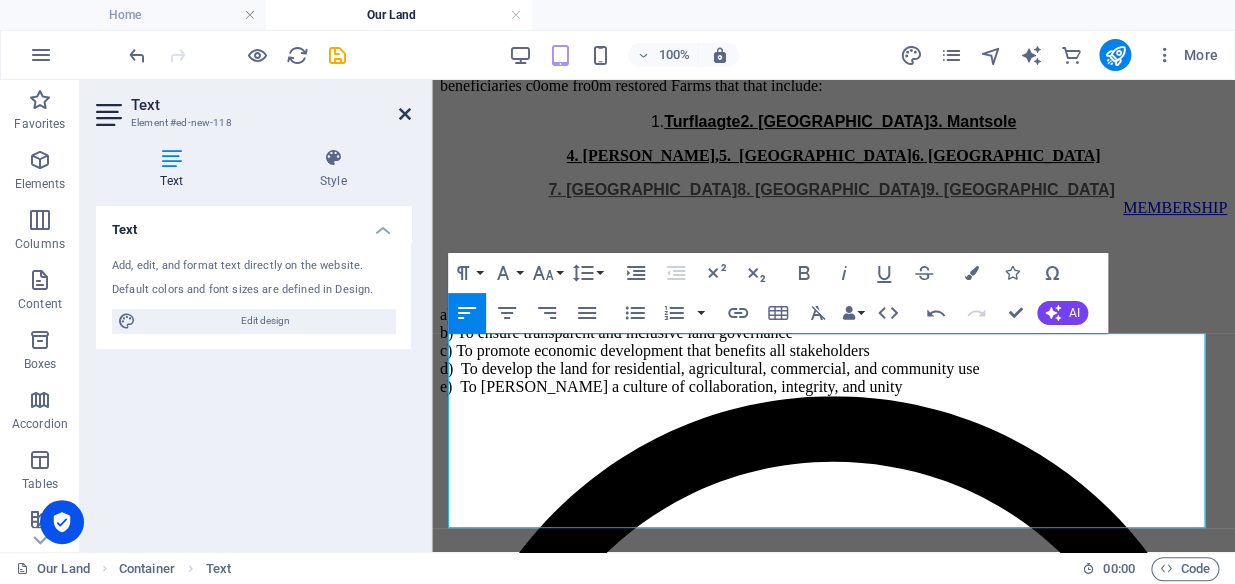 click at bounding box center (405, 114) 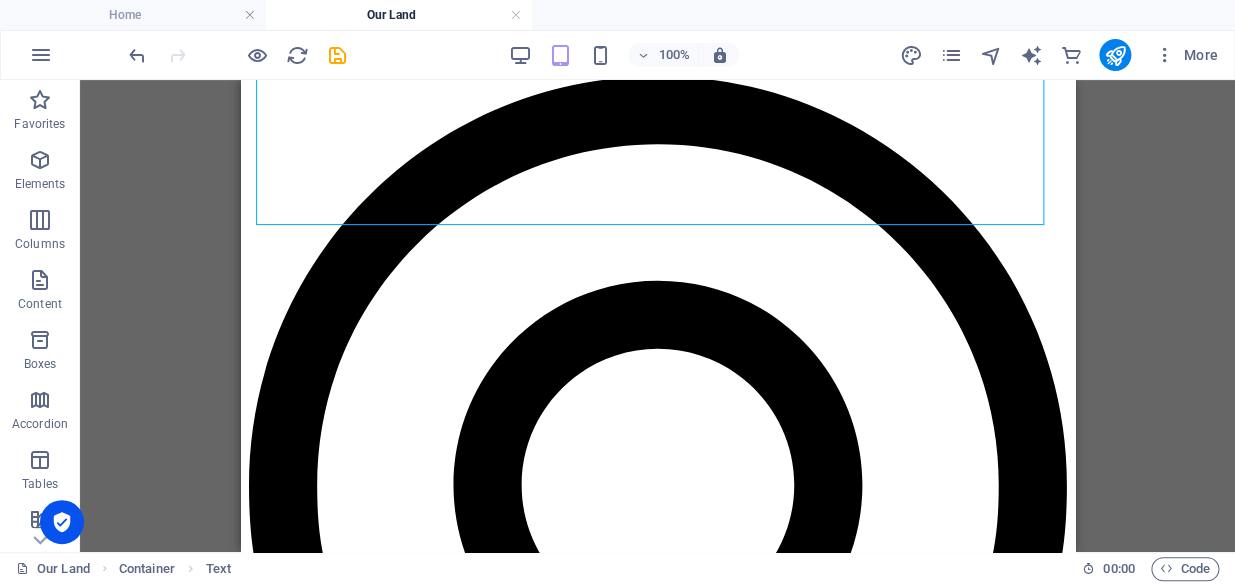 scroll, scrollTop: 471, scrollLeft: 0, axis: vertical 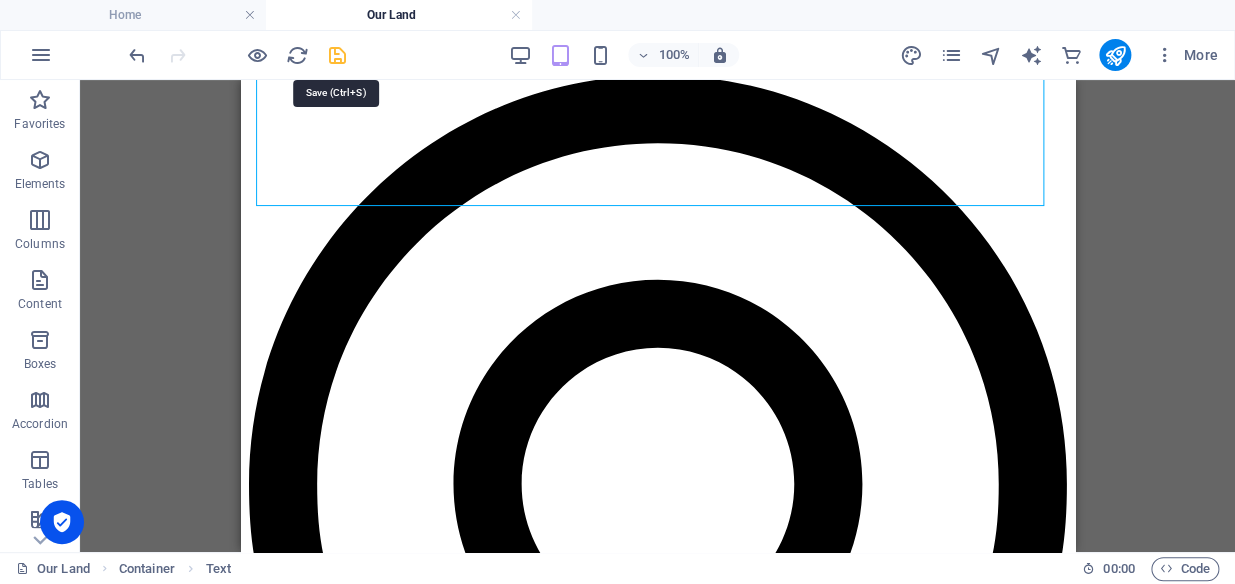 click at bounding box center [337, 55] 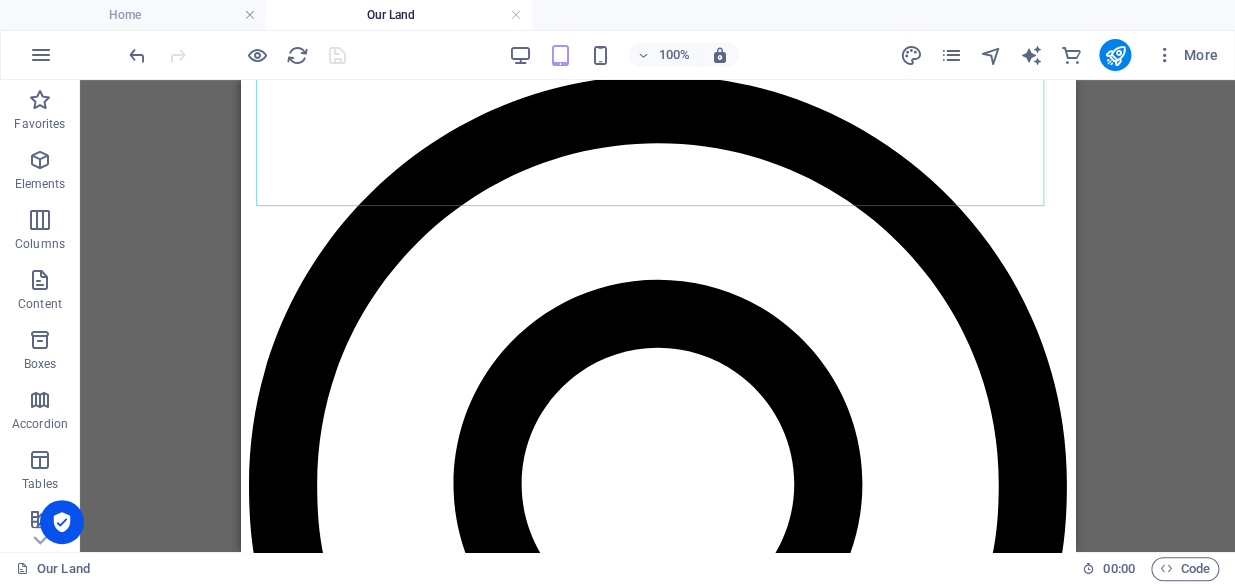 click on "Drag here to replace the existing content. Press “Ctrl” if you want to create a new element.
H2   Container   Text   Text   Footer Heimdall   Footer Heimdall   Container   Container   Button   Container   Text   Container   Text   Container   Container   Text" at bounding box center (657, 316) 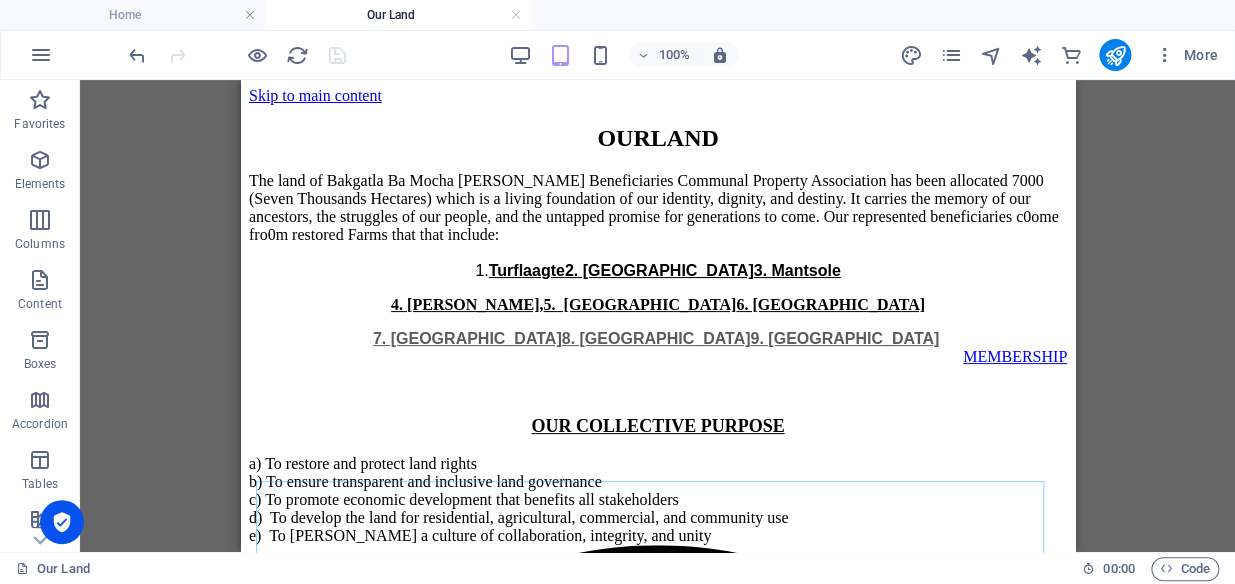 scroll, scrollTop: 0, scrollLeft: 0, axis: both 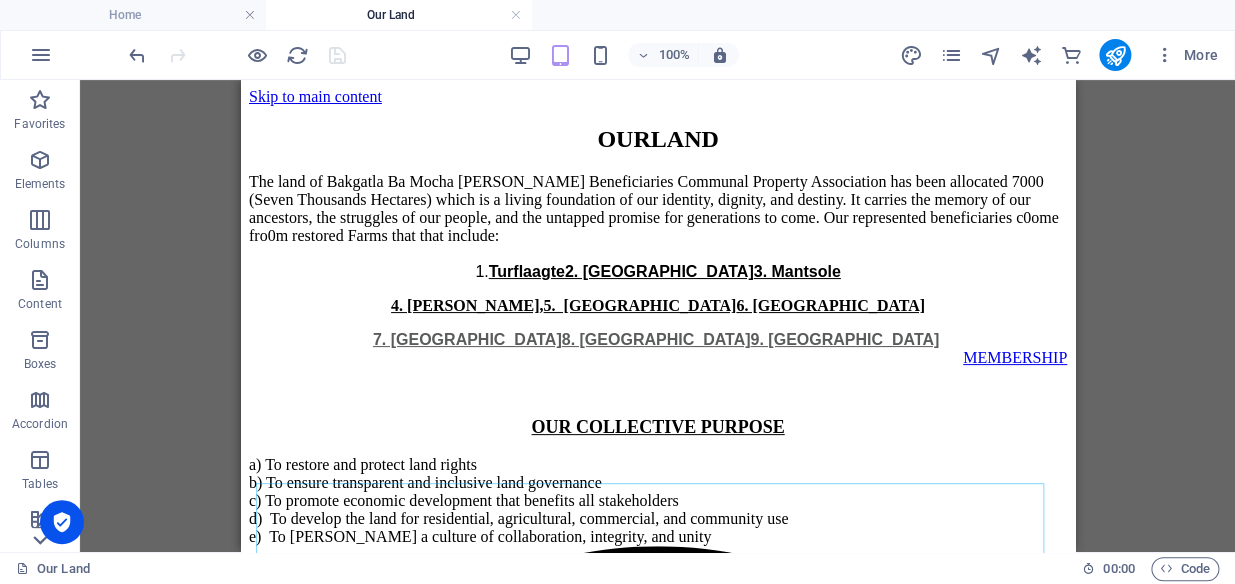 click 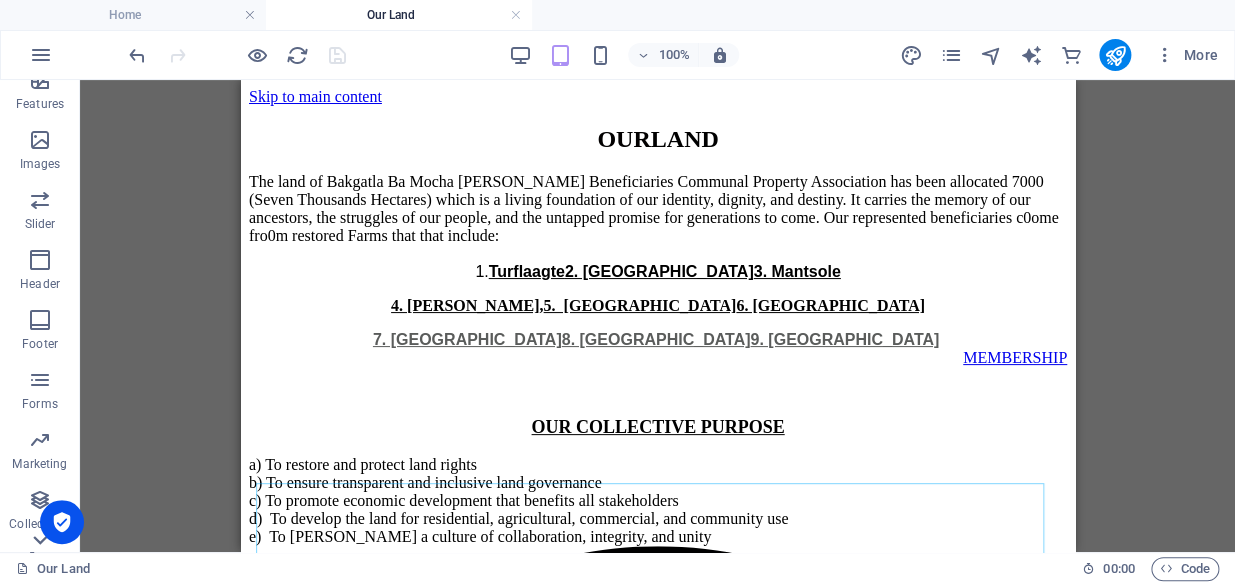 scroll, scrollTop: 471, scrollLeft: 0, axis: vertical 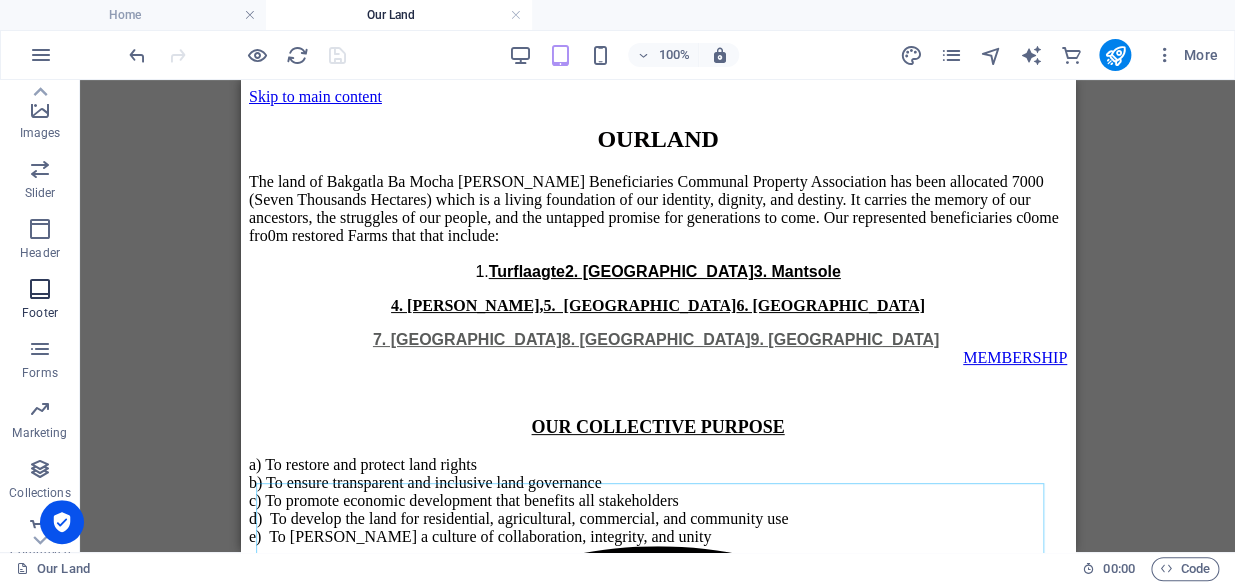 click on "Footer" at bounding box center [40, 301] 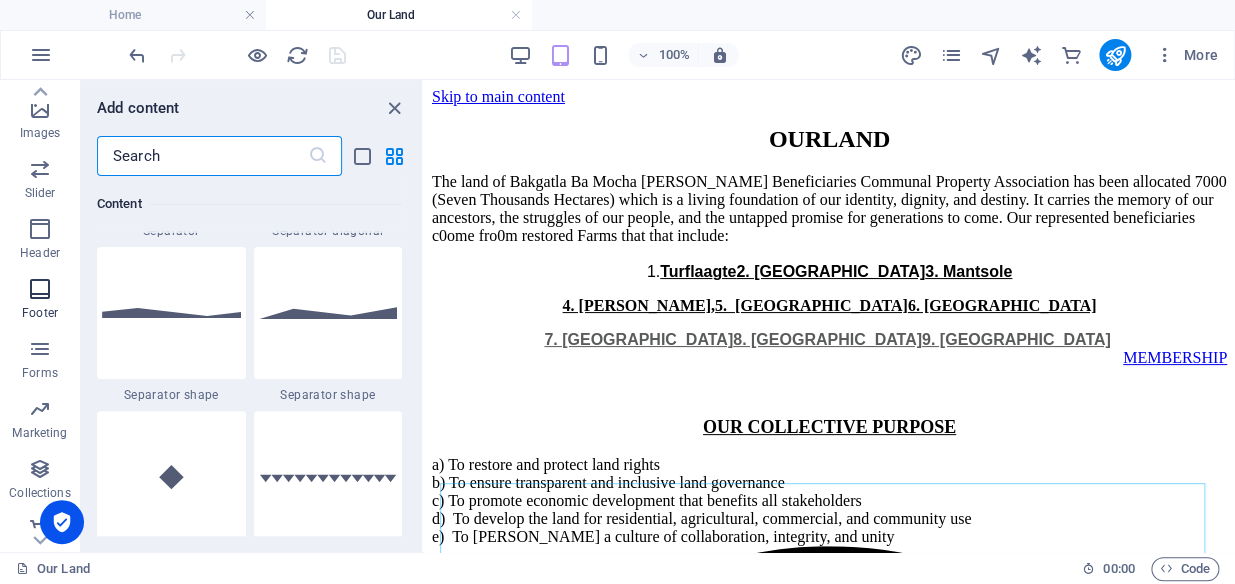 scroll, scrollTop: 13072, scrollLeft: 0, axis: vertical 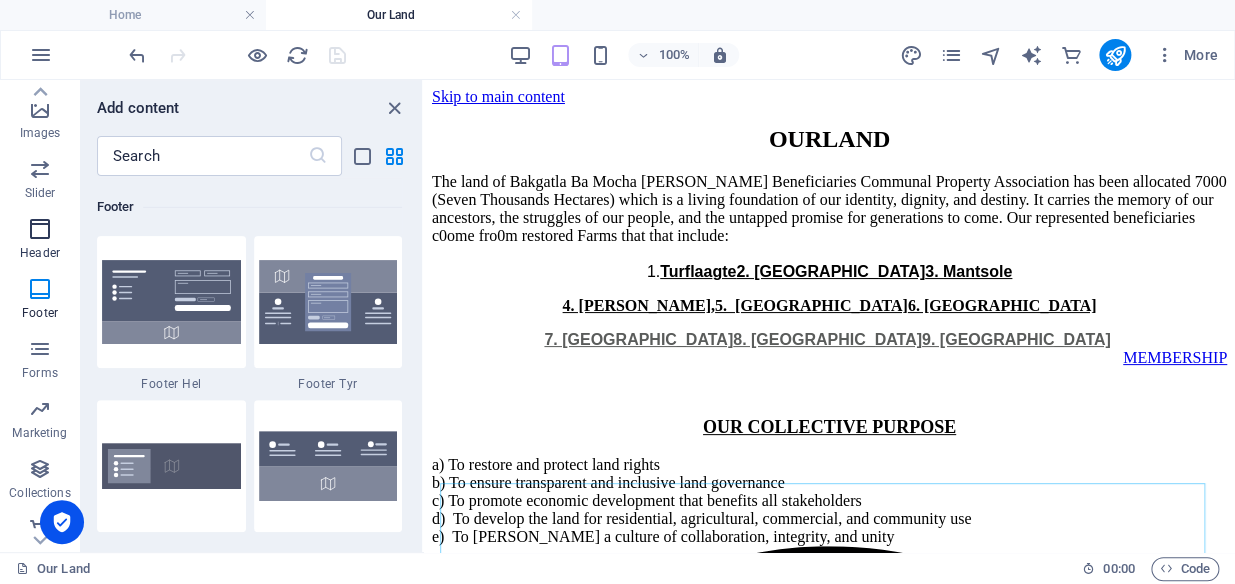 click on "Header" at bounding box center (40, 241) 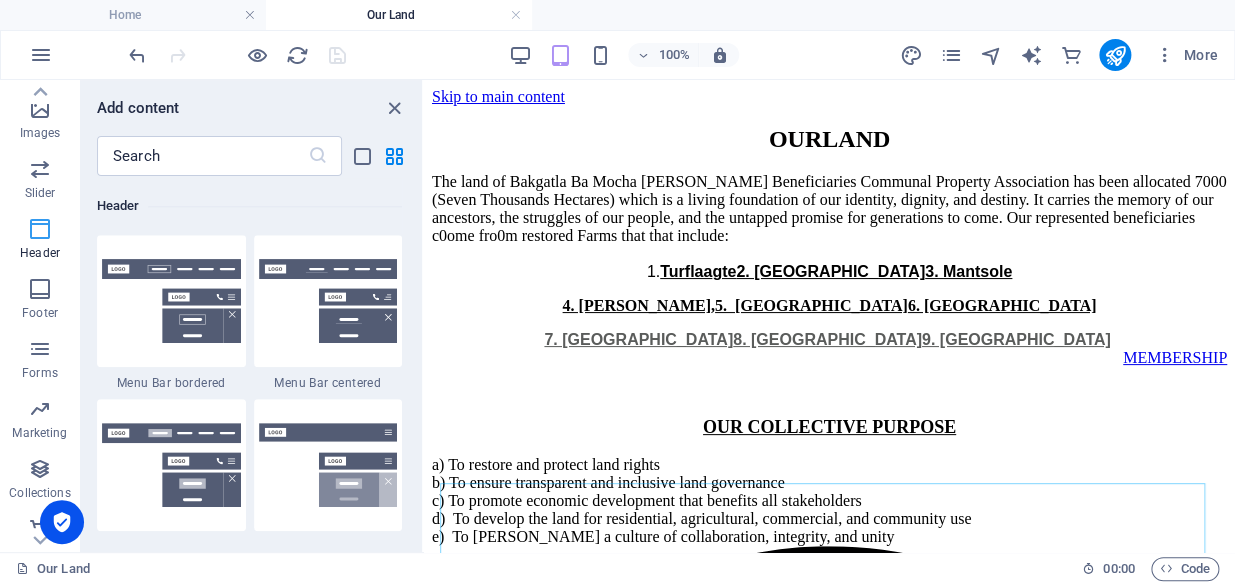 scroll, scrollTop: 11875, scrollLeft: 0, axis: vertical 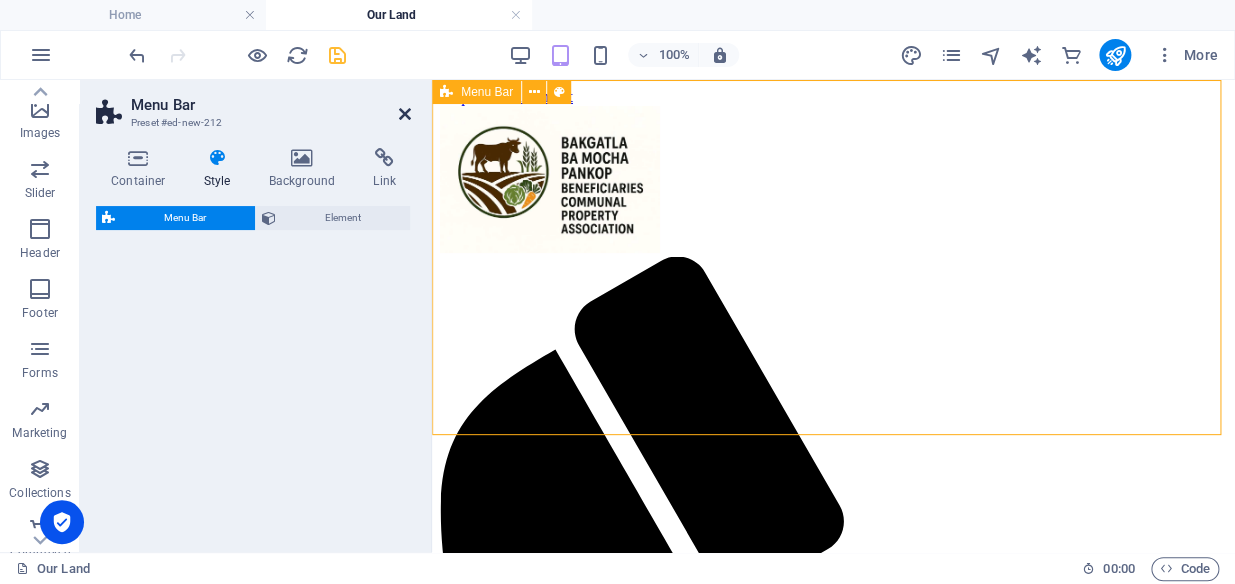 select on "rem" 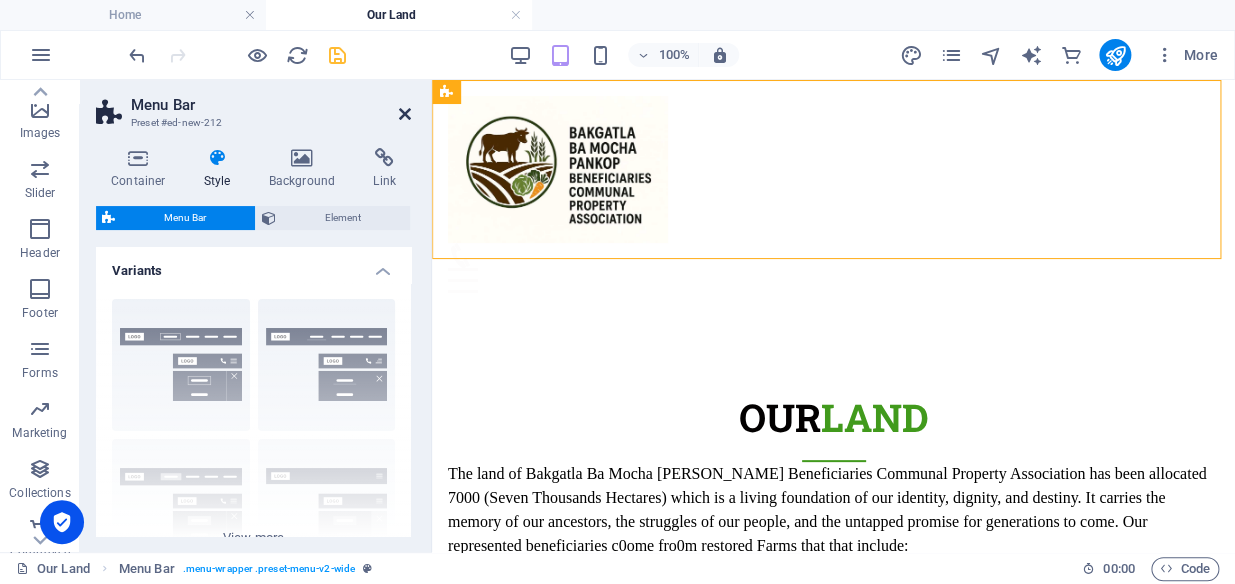 click at bounding box center [405, 114] 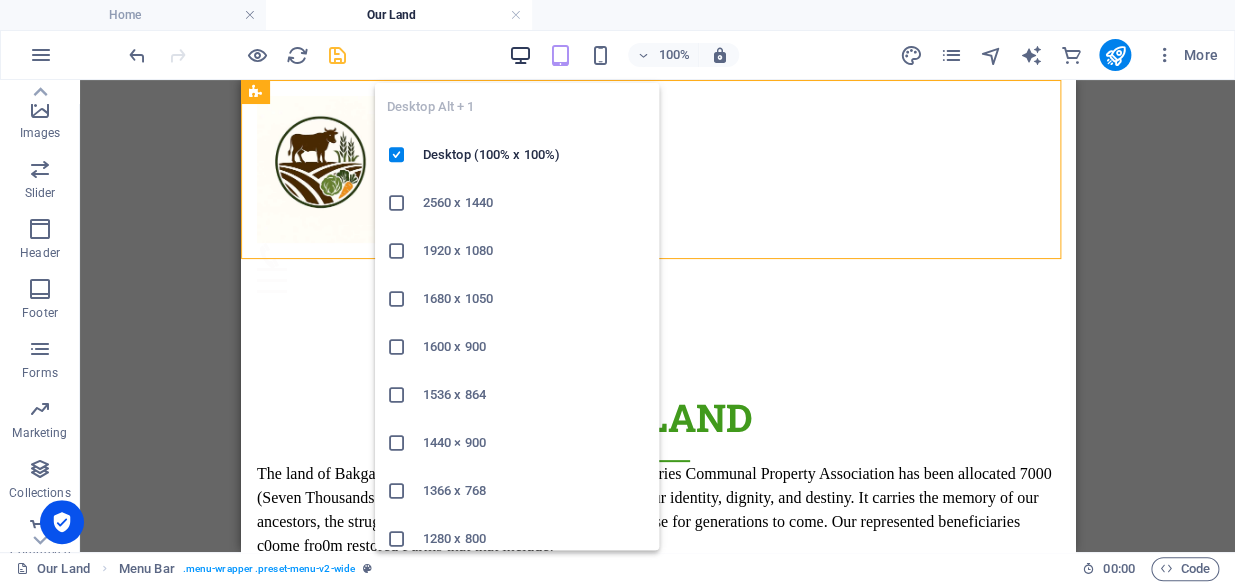 click at bounding box center [520, 55] 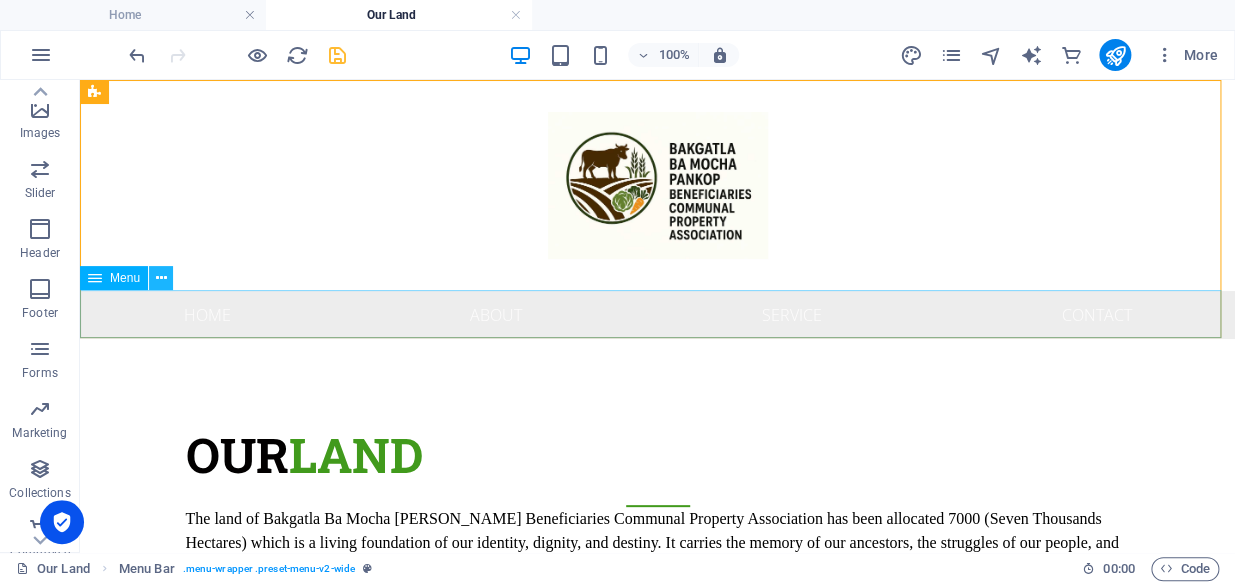 click at bounding box center (161, 278) 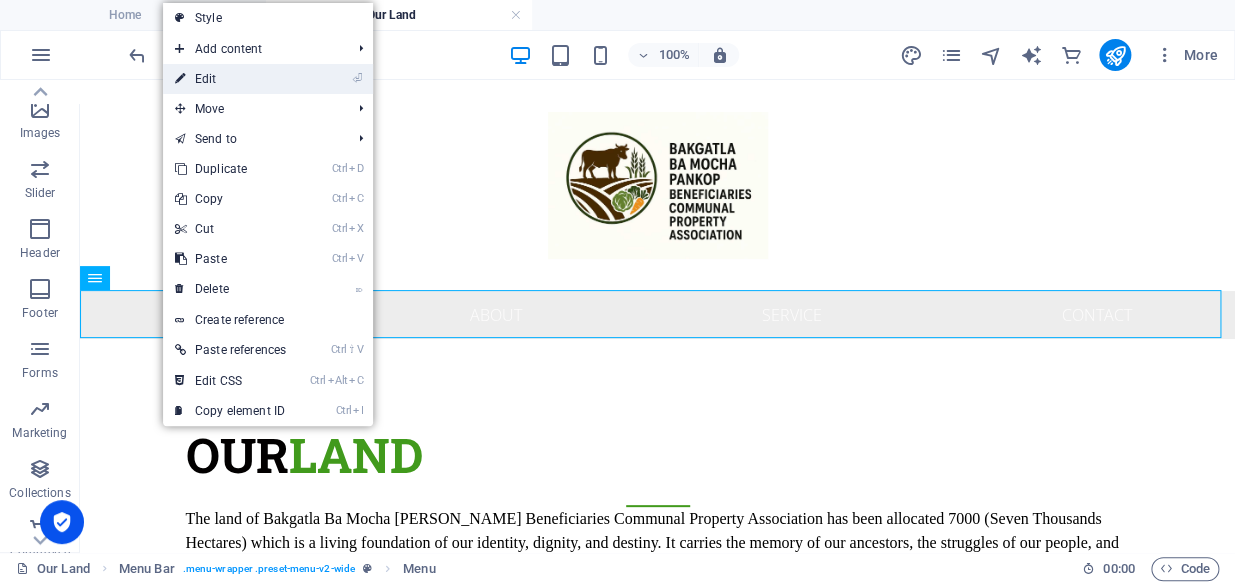 click on "⏎  Edit" at bounding box center [230, 79] 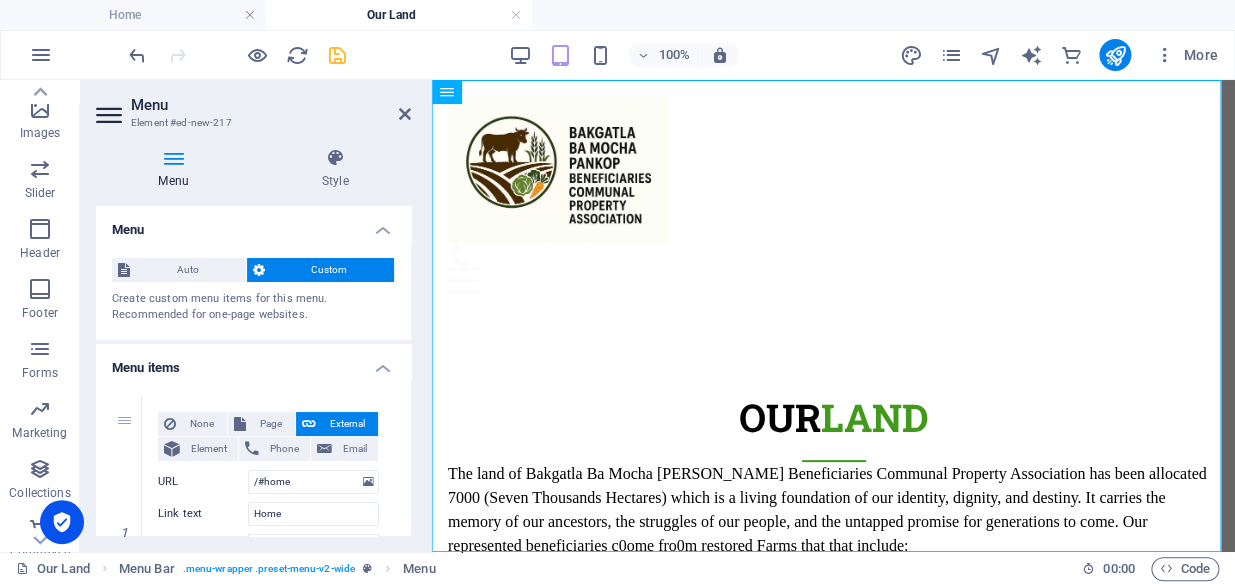 click on "Auto Custom Create custom menu items for this menu. Recommended for one-page websites. Manage pages" at bounding box center (253, 291) 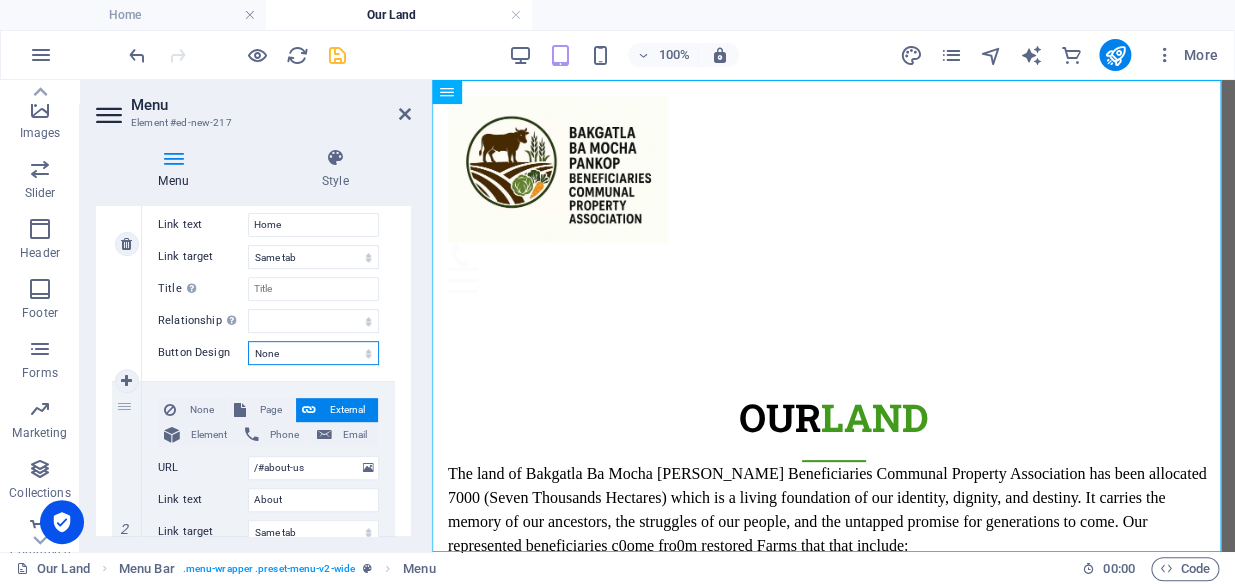 click on "None Default Primary Secondary" at bounding box center [313, 353] 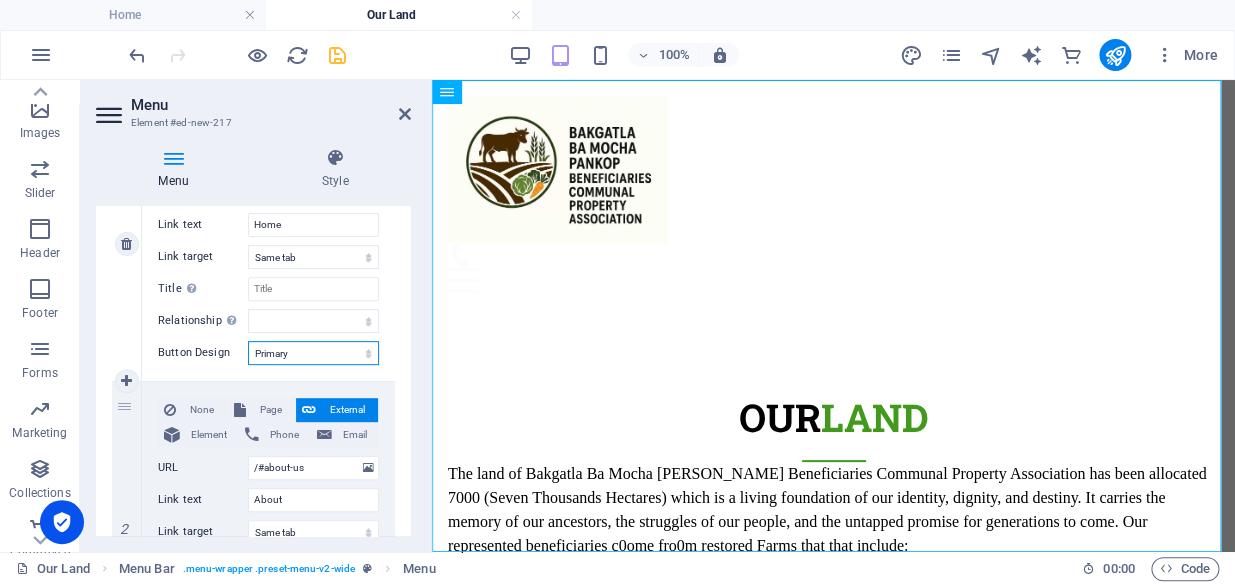 click on "None Default Primary Secondary" at bounding box center [313, 353] 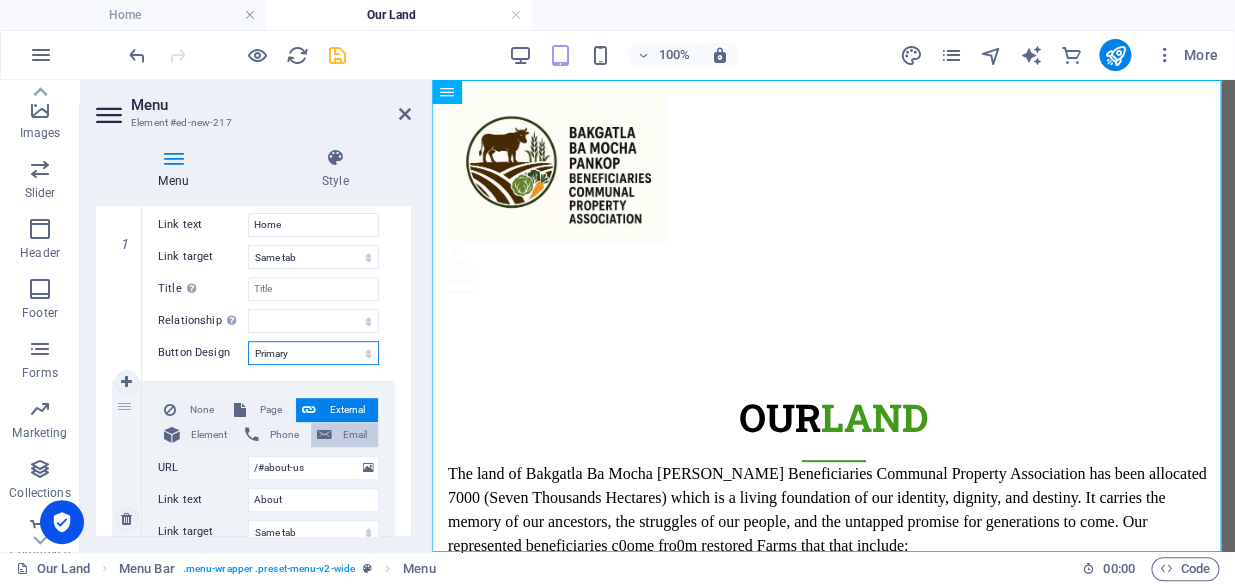 select 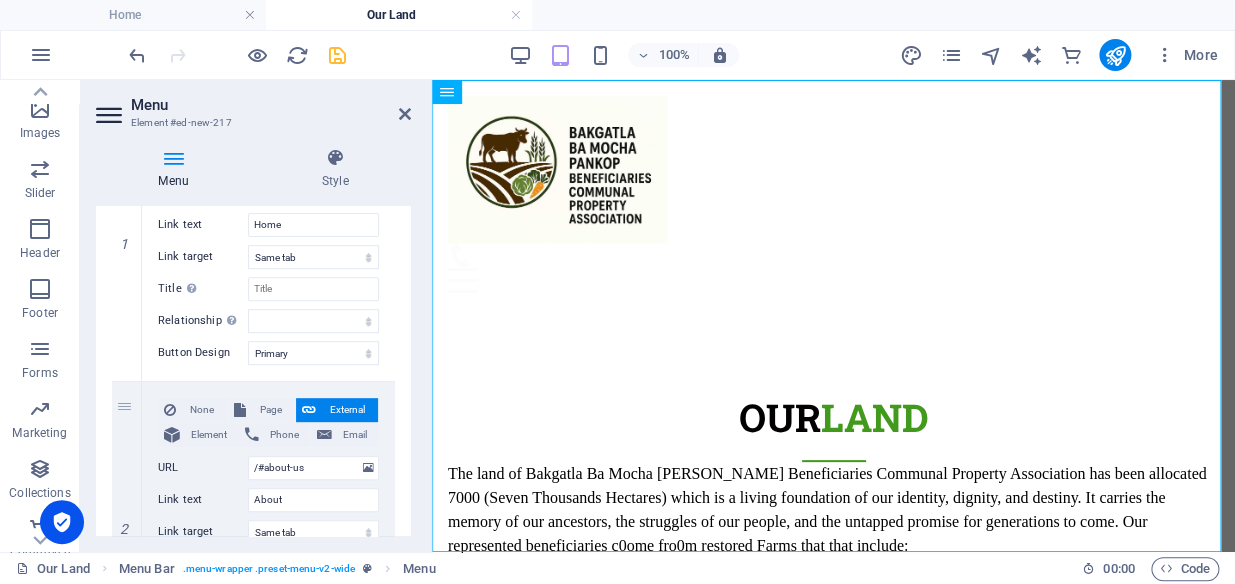click on "1 None Page External Element Phone Email Page Home Subpage Legal Notice Privacy Get Intouch Our Land Our Srakeholders Our PROJECTS Update Login Membership ENFORCED REGISTER AND LOGIN Element
URL /#home Phone Email Link text Home Link target New tab Same tab Overlay Title Additional link description, should not be the same as the link text. The title is most often shown as a tooltip text when the mouse moves over the element. Leave empty if uncertain. Relationship Sets the  relationship of this link to the link target . For example, the value "nofollow" instructs search engines not to follow the link. Can be left empty. alternate author bookmark external help license next nofollow noreferrer noopener prev search tag Button Design None Default Primary Secondary 2 None Page External Element Phone Email Page Home Subpage Legal Notice Privacy Get Intouch Our Land Our Srakeholders Our PROJECTS Update Login Membership ENFORCED REGISTER AND LOGIN Element
URL /#about-us" at bounding box center [253, 656] 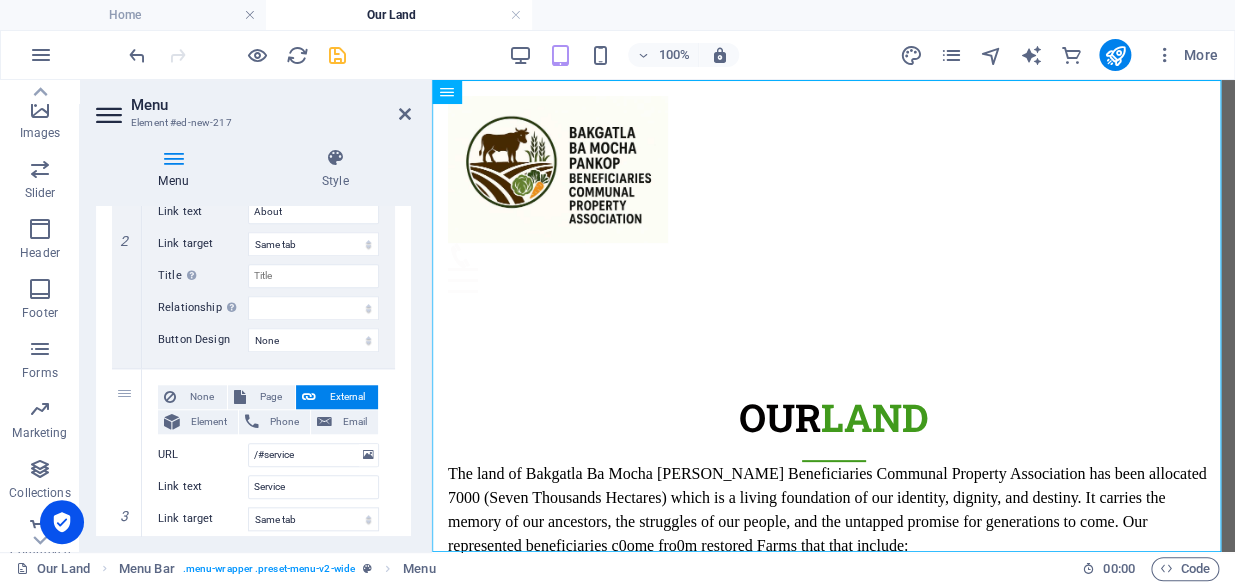 scroll, scrollTop: 289, scrollLeft: 0, axis: vertical 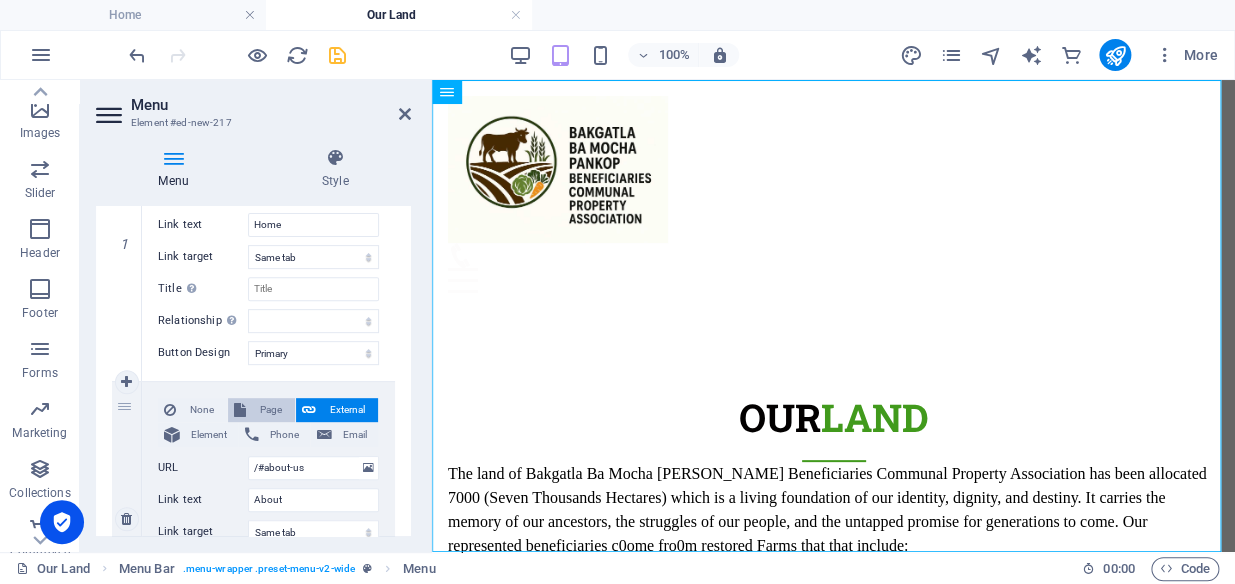 click on "Page" at bounding box center (270, 410) 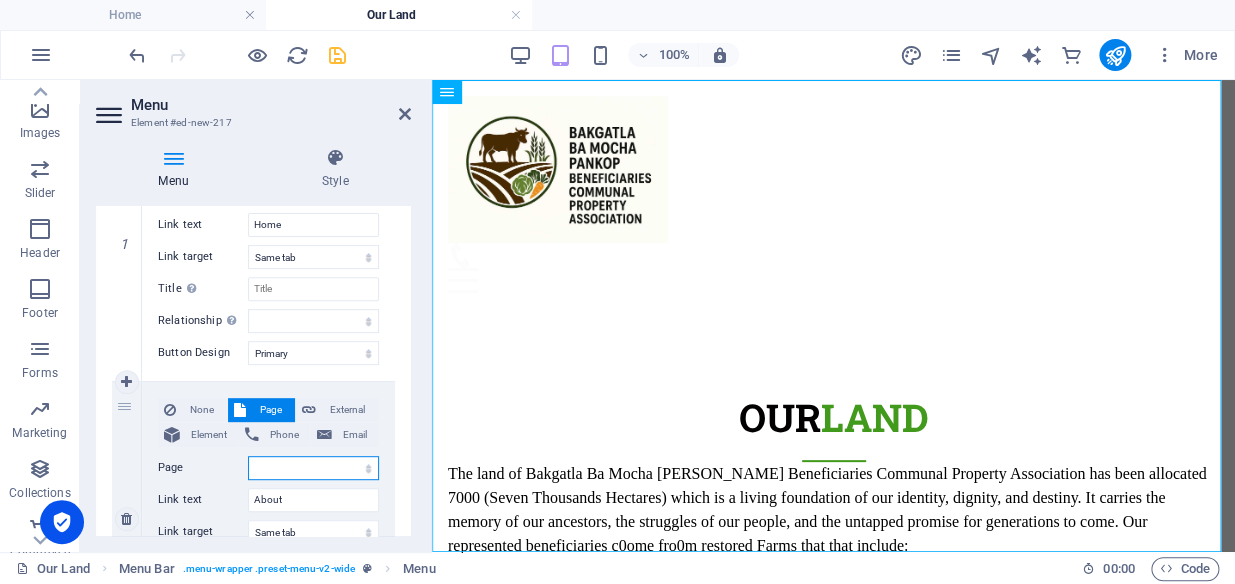 click on "Home Subpage Legal Notice Privacy Get Intouch Our Land Our Srakeholders Our PROJECTS Update Login Membership ENFORCED REGISTER AND LOGIN" at bounding box center [313, 468] 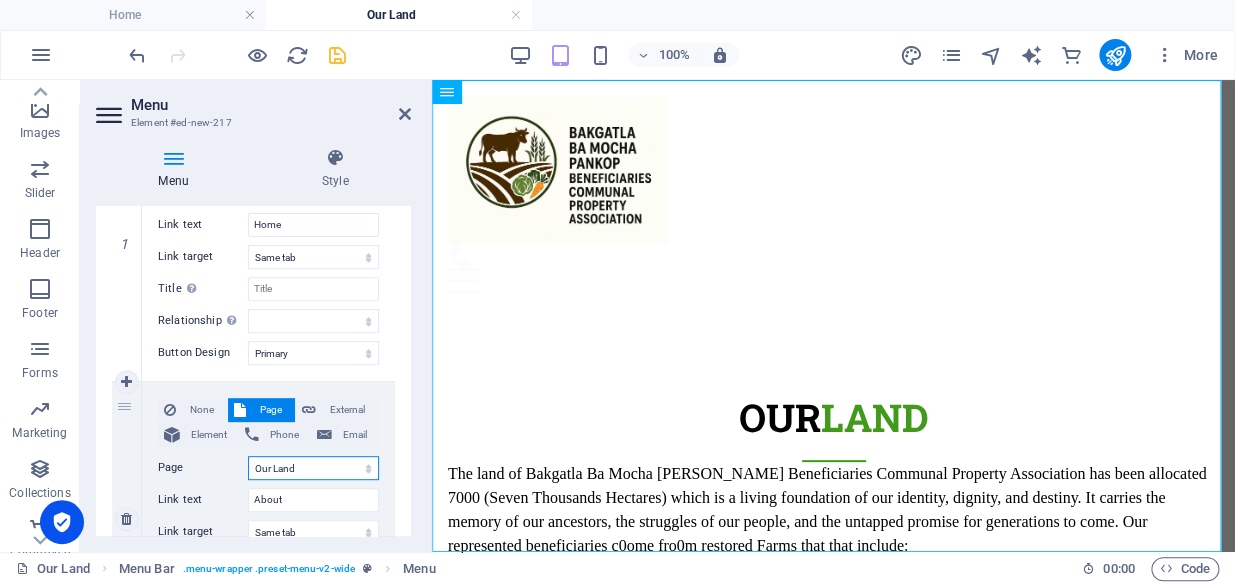 click on "Home Subpage Legal Notice Privacy Get Intouch Our Land Our Srakeholders Our PROJECTS Update Login Membership ENFORCED REGISTER AND LOGIN" at bounding box center (313, 468) 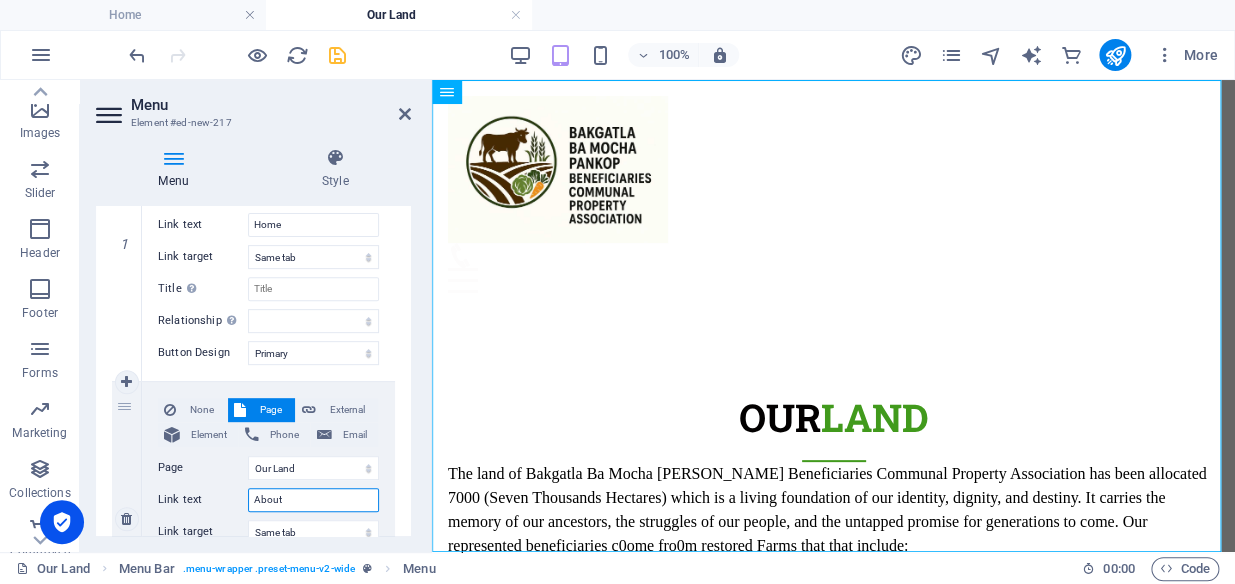 click on "About" at bounding box center (313, 500) 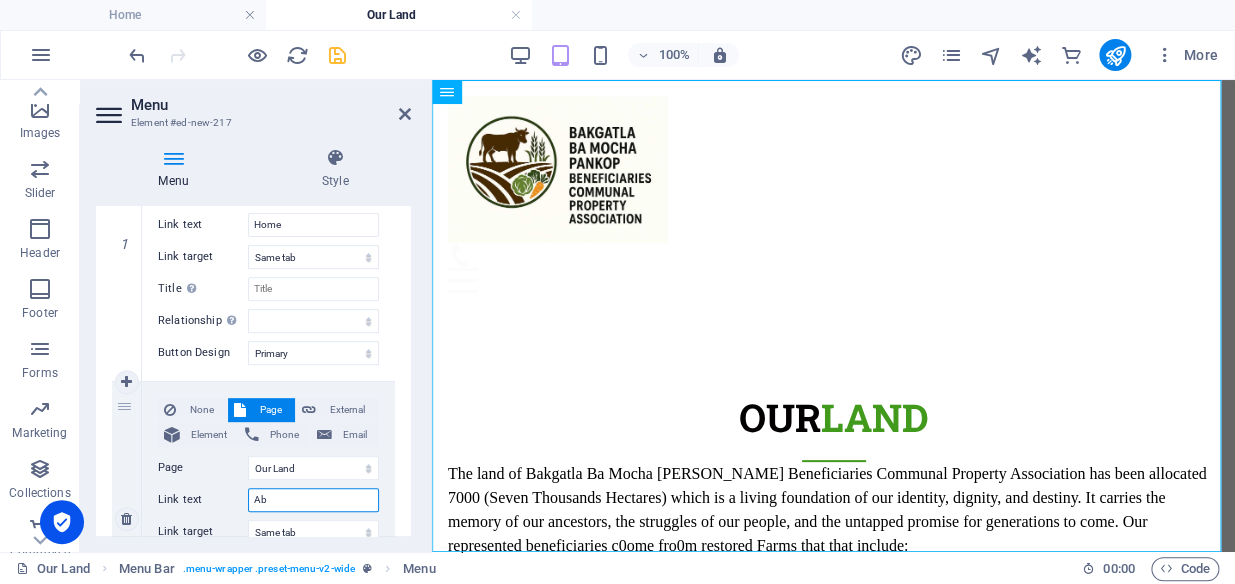 type on "A" 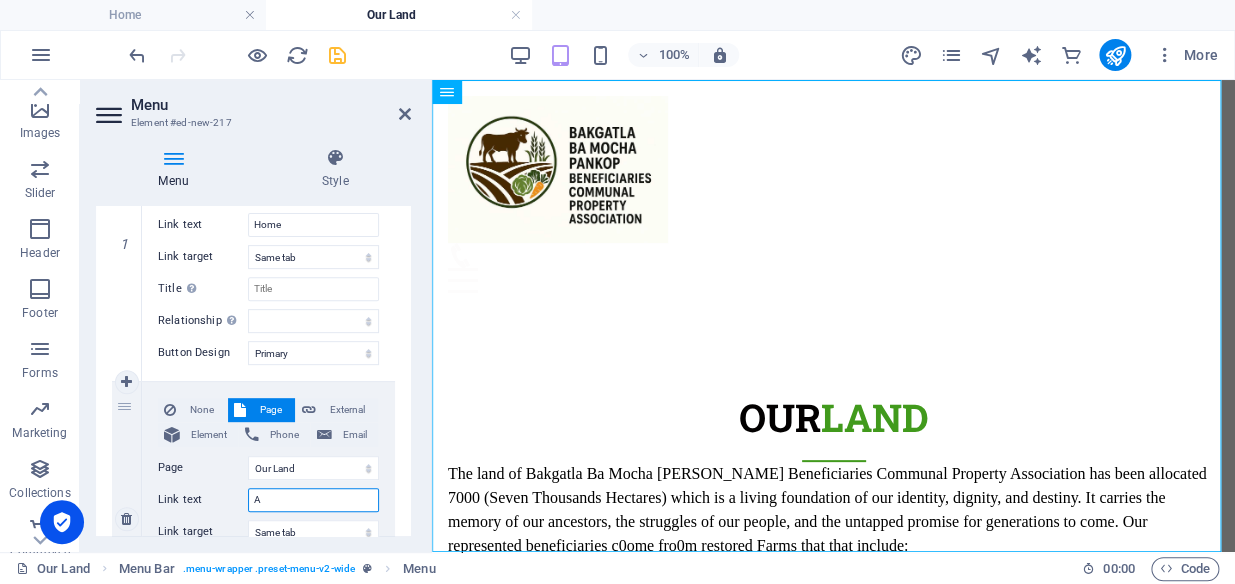 type 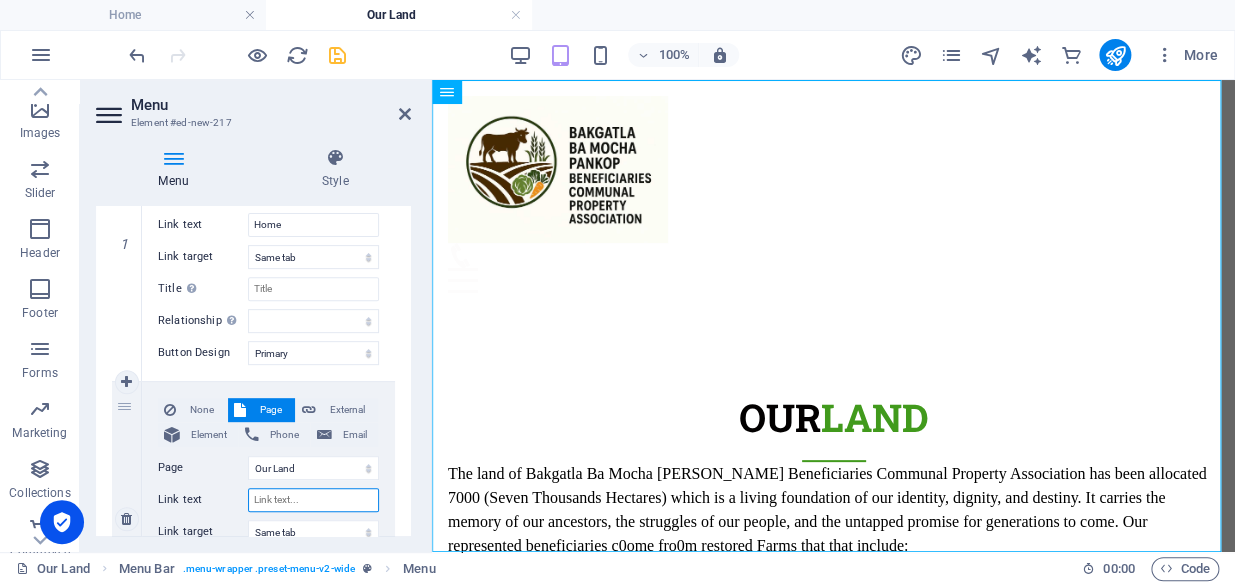 select 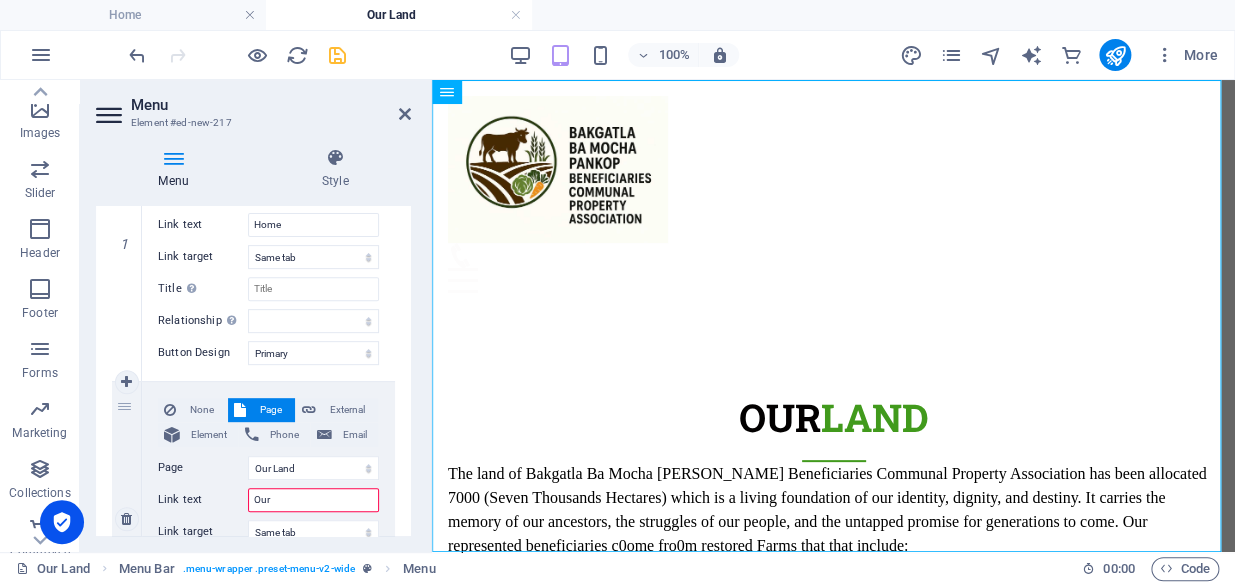 type on "Our" 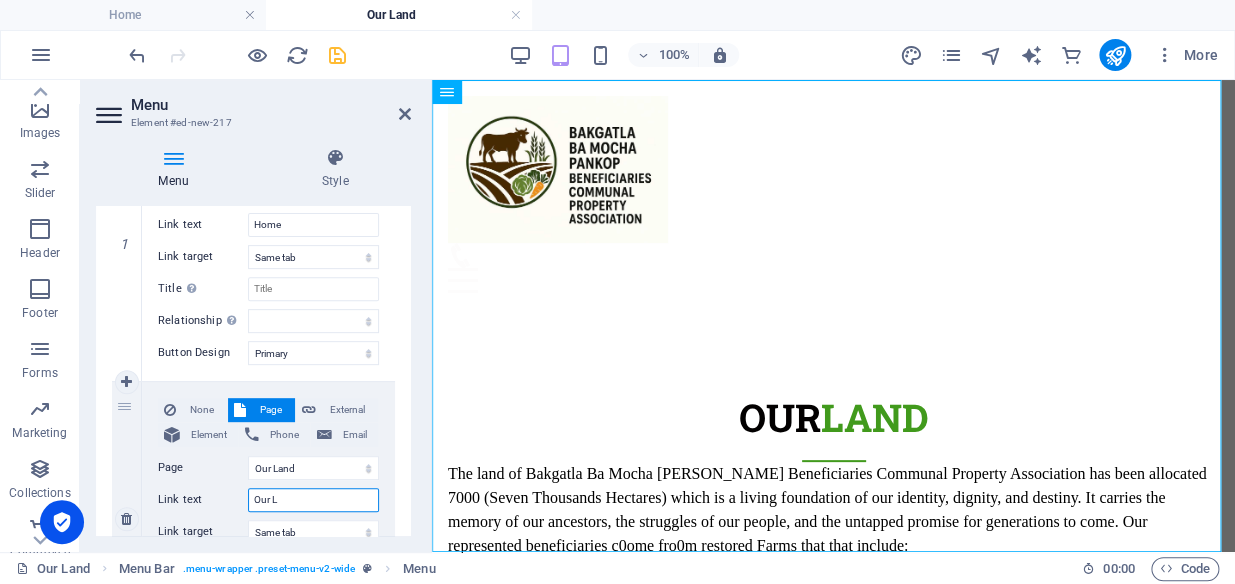 type on "Our La" 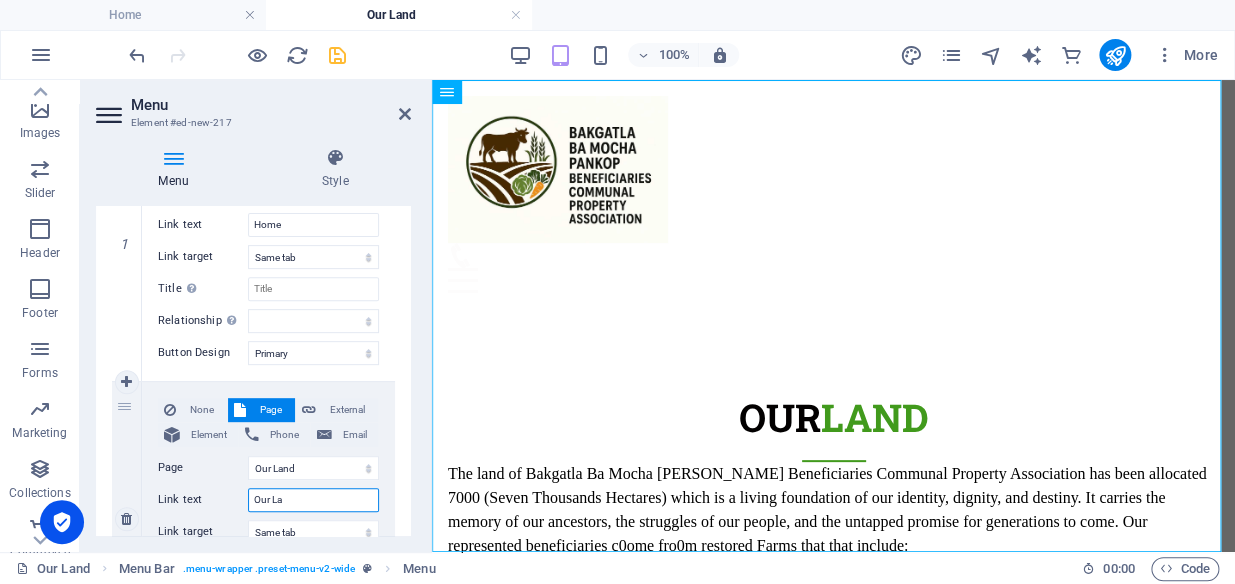 select 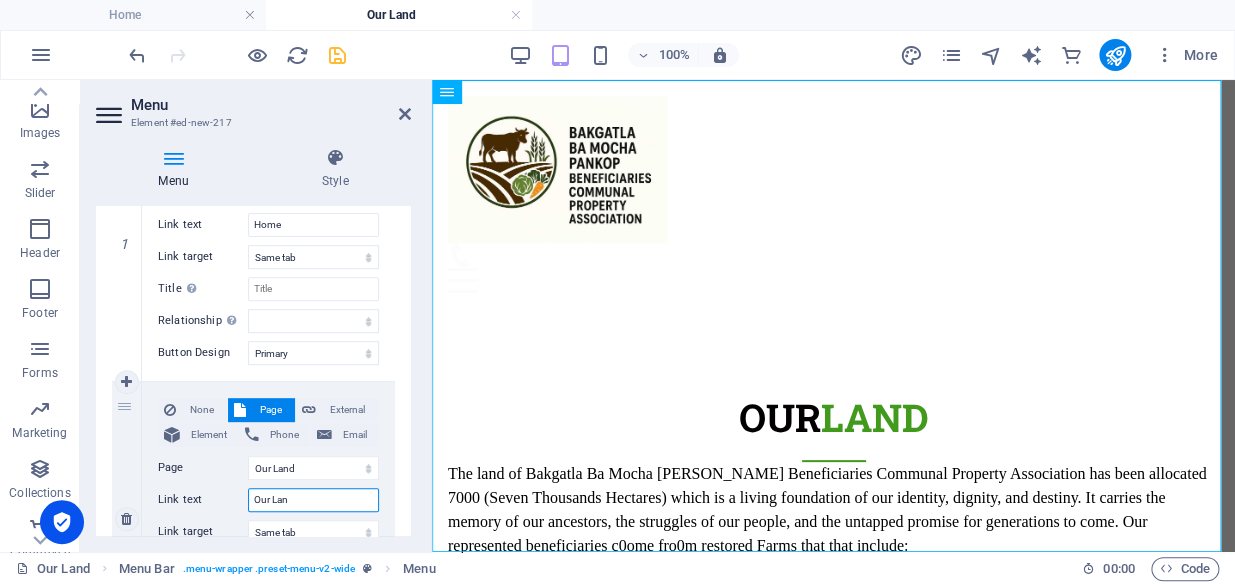 type on "Our Land" 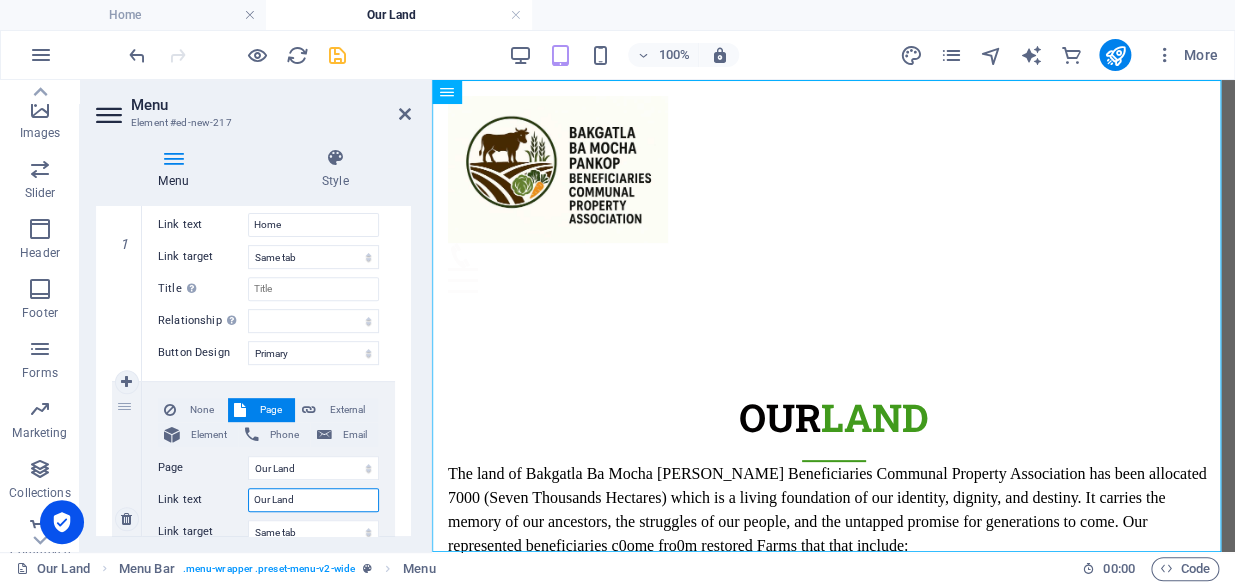 select 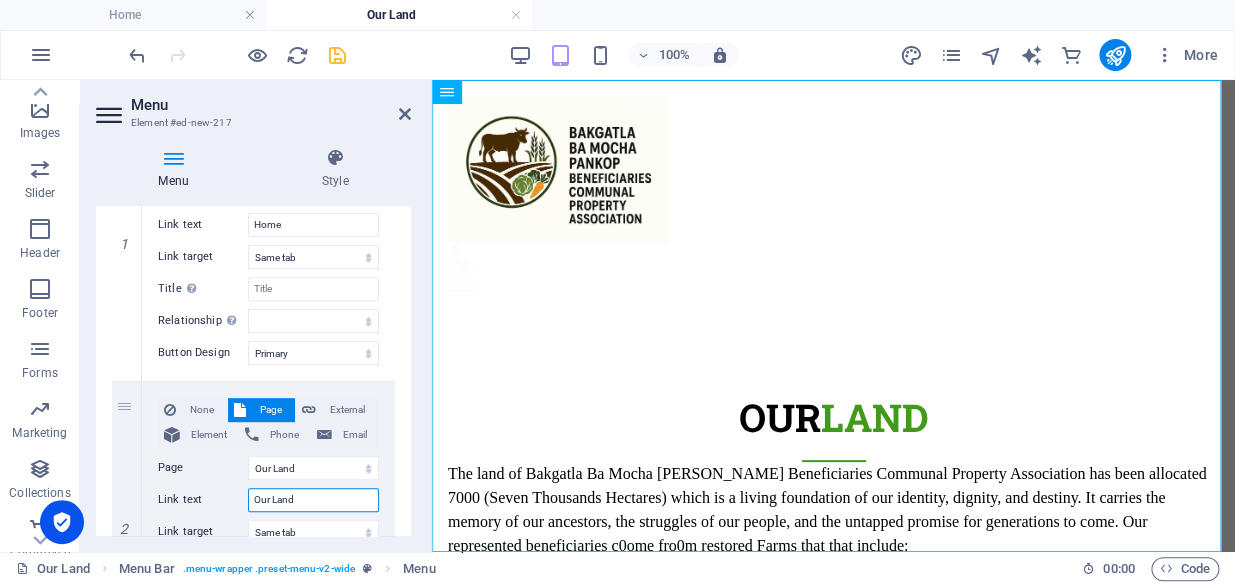 type on "Our Land" 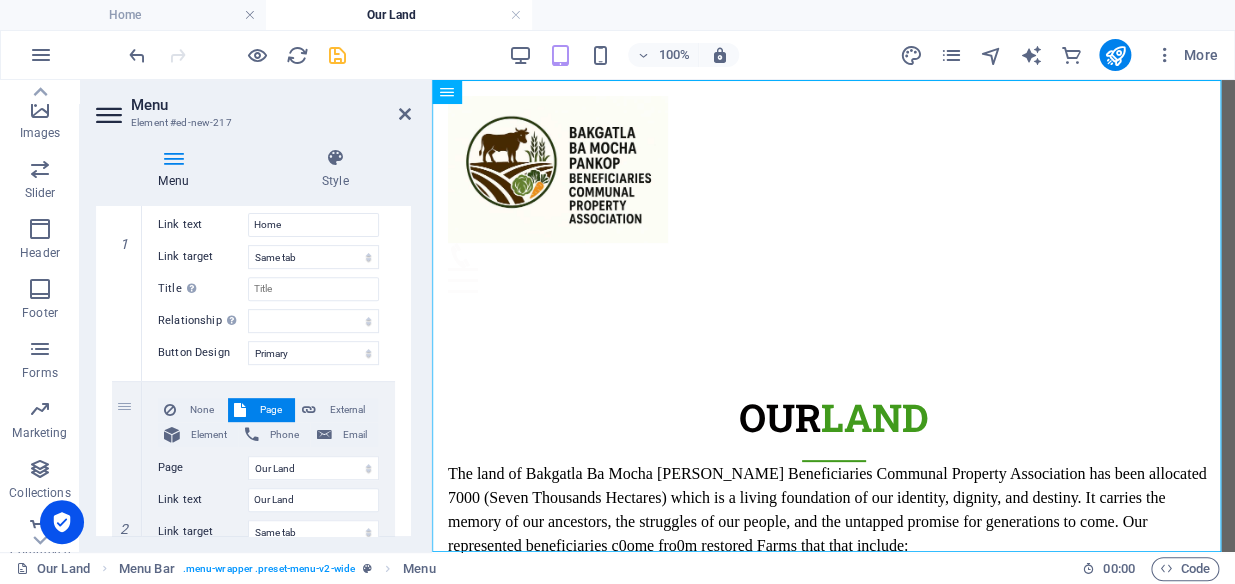 click on "1 None Page External Element Phone Email Page Home Subpage Legal Notice Privacy Get Intouch Our Land Our Srakeholders Our PROJECTS Update Login Membership ENFORCED REGISTER AND LOGIN Element
URL /#home Phone Email Link text Home Link target New tab Same tab Overlay Title Additional link description, should not be the same as the link text. The title is most often shown as a tooltip text when the mouse moves over the element. Leave empty if uncertain. Relationship Sets the  relationship of this link to the link target . For example, the value "nofollow" instructs search engines not to follow the link. Can be left empty. alternate author bookmark external help license next nofollow noreferrer noopener prev search tag Button Design None Default Primary Secondary 2 None Page External Element Phone Email Page Home Subpage Legal Notice Privacy Get Intouch Our Land Our Srakeholders Our PROJECTS Update Login Membership ENFORCED REGISTER AND LOGIN Element
URL /#about-us" at bounding box center (253, 656) 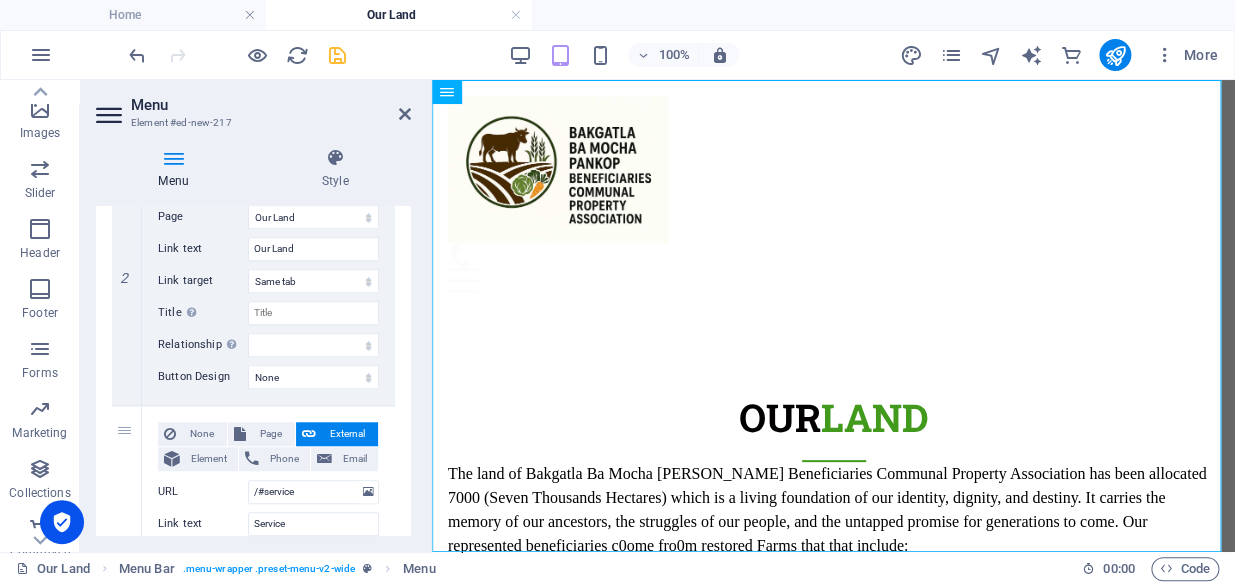scroll, scrollTop: 577, scrollLeft: 0, axis: vertical 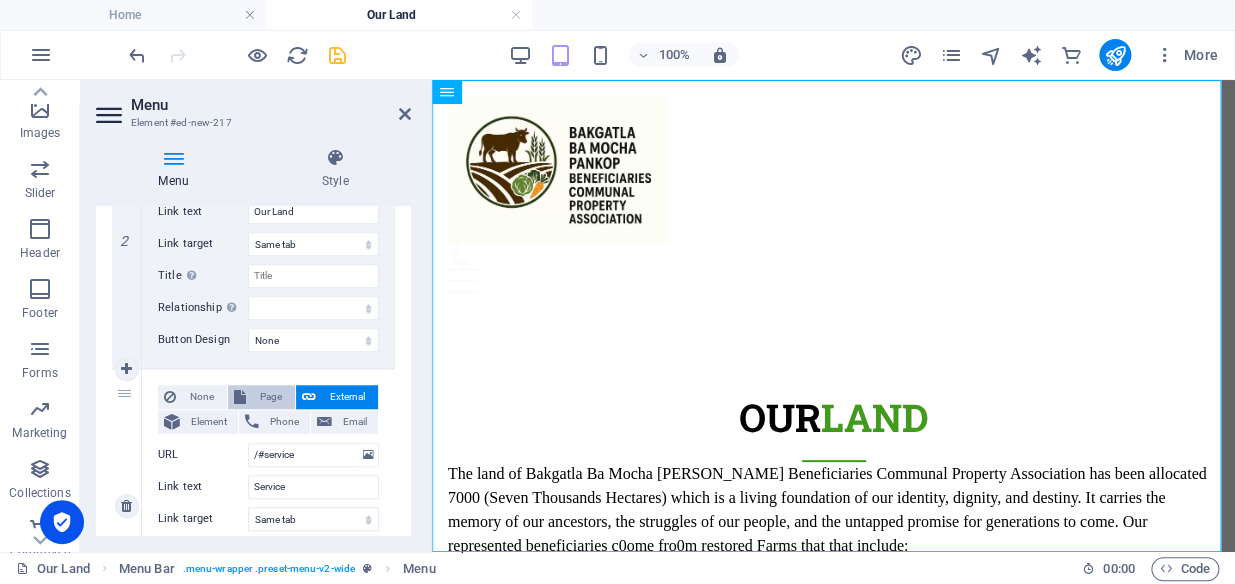 click on "Page" at bounding box center (270, 397) 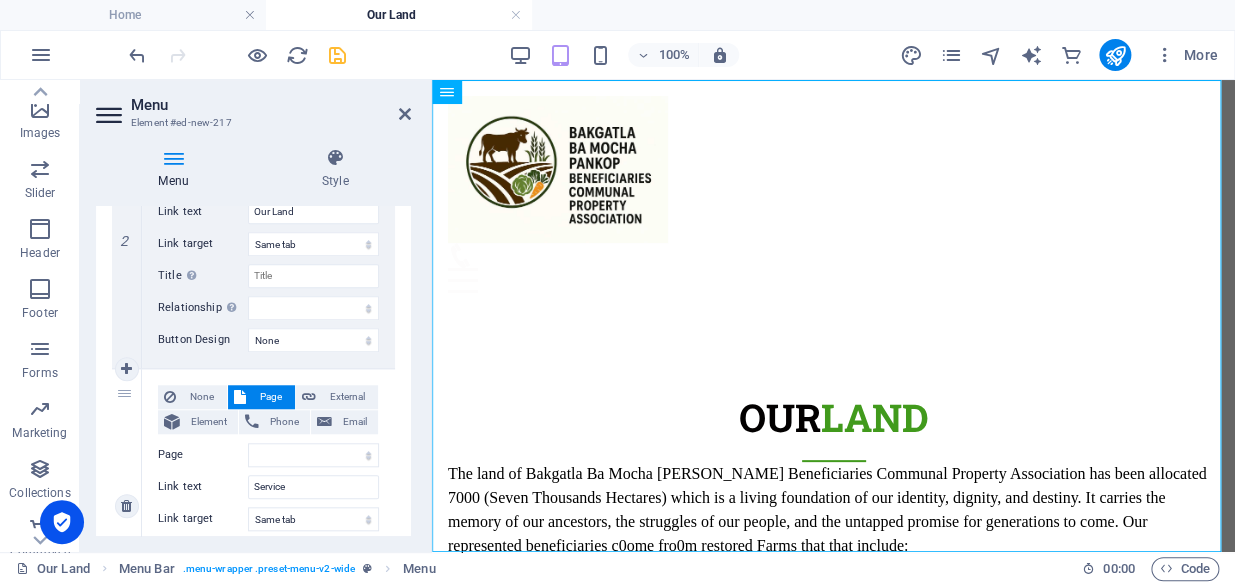 click on "Page" at bounding box center (270, 397) 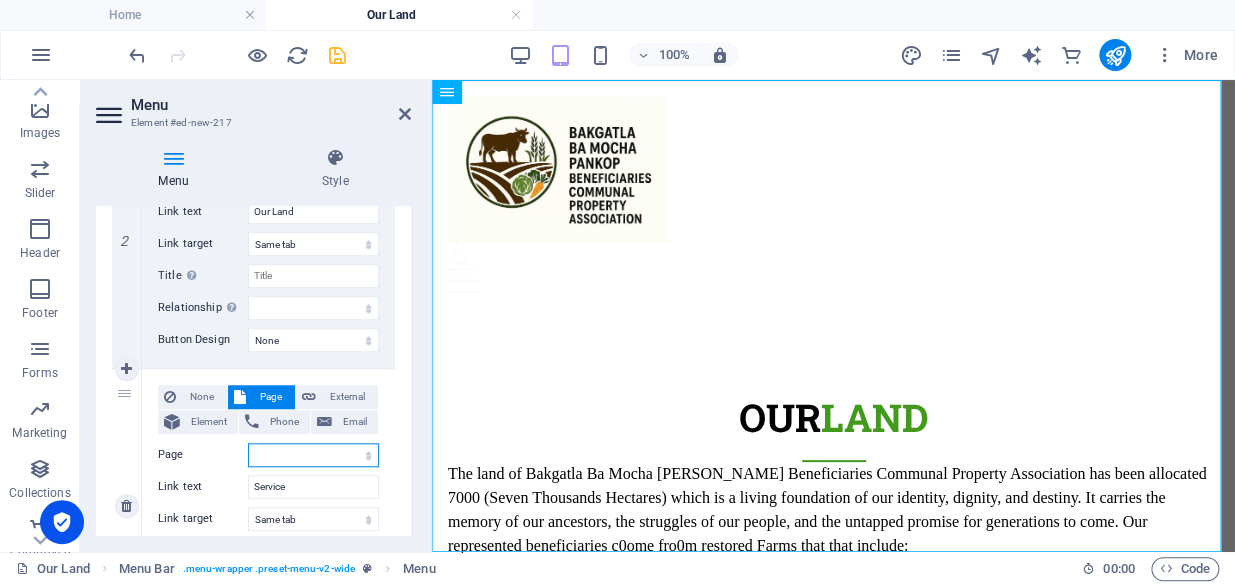 click on "Home Subpage Legal Notice Privacy Get Intouch Our Land Our Srakeholders Our PROJECTS Update Login Membership ENFORCED REGISTER AND LOGIN" at bounding box center [313, 455] 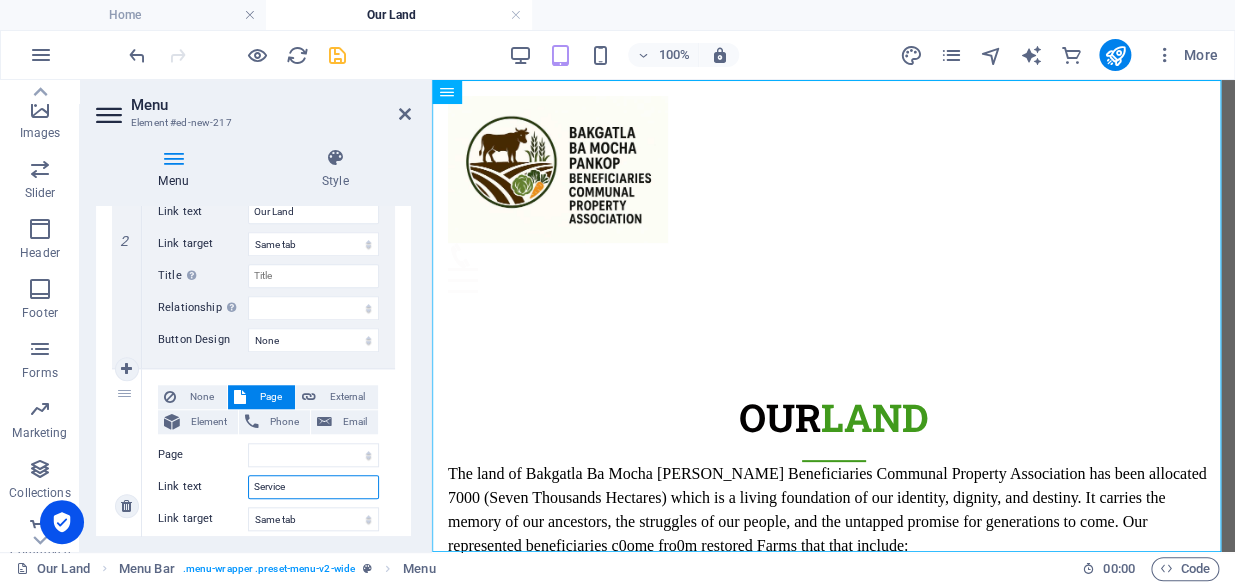 click on "Service" at bounding box center (313, 487) 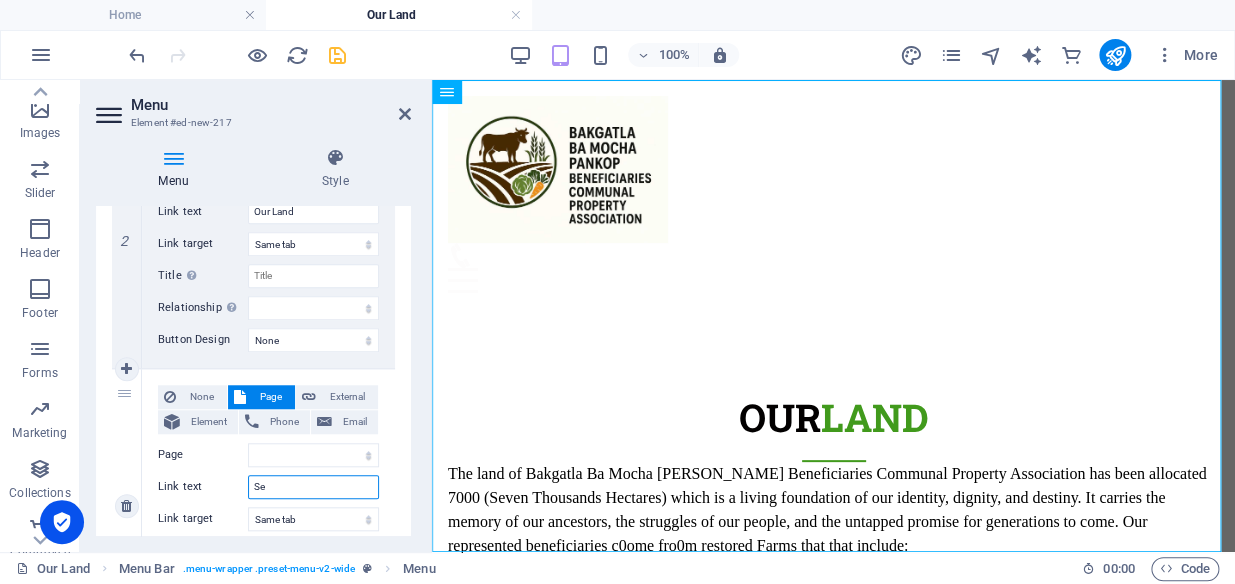 type on "S" 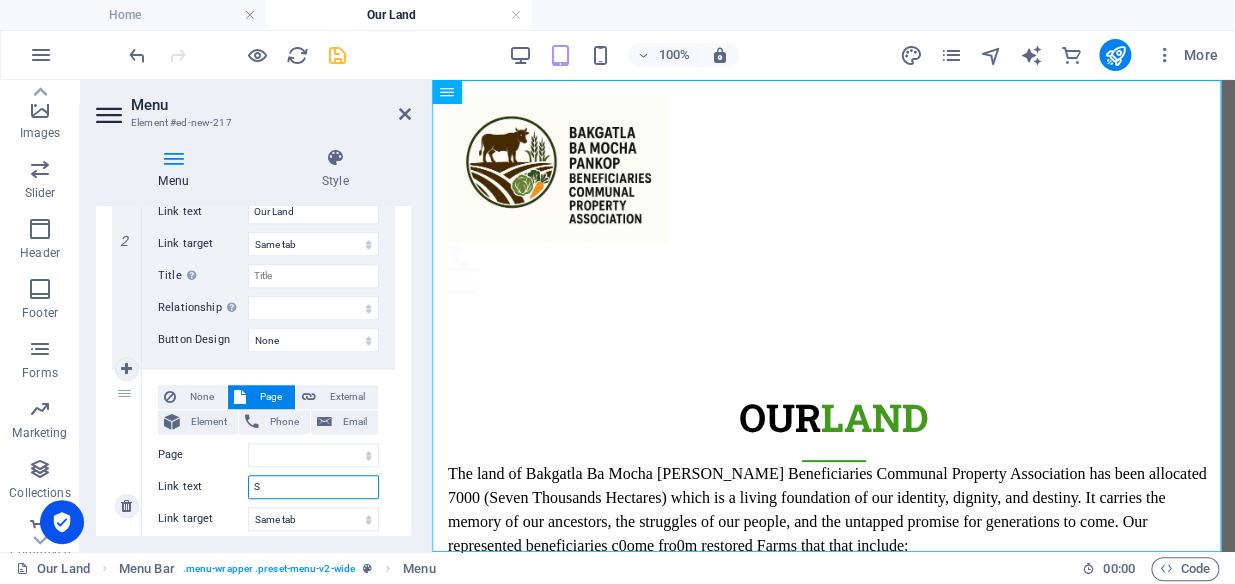 type 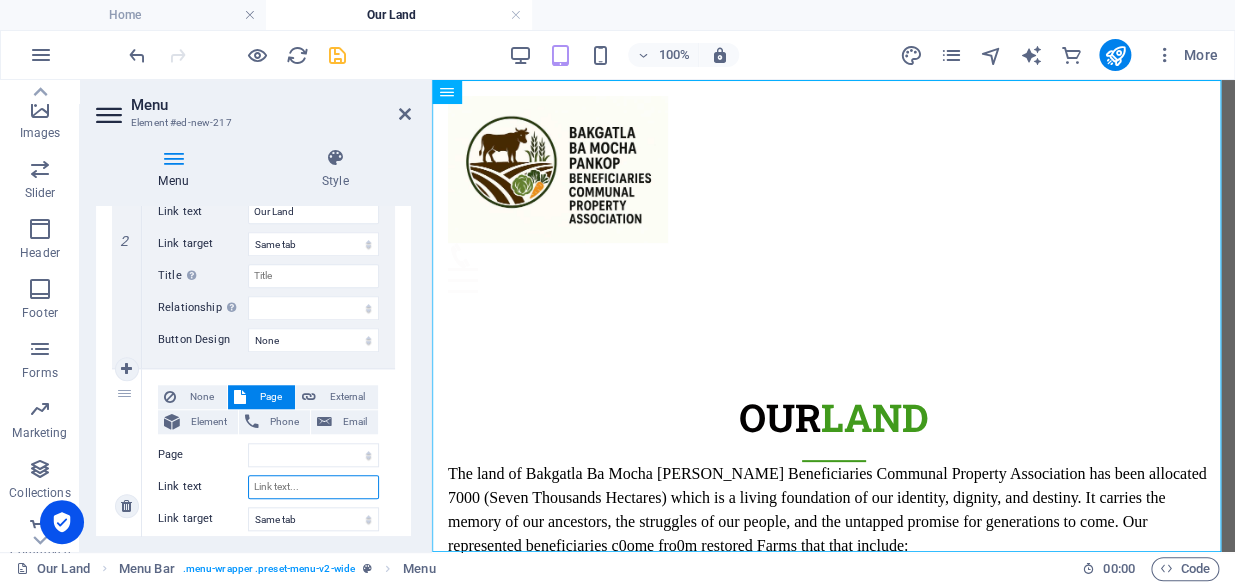 select 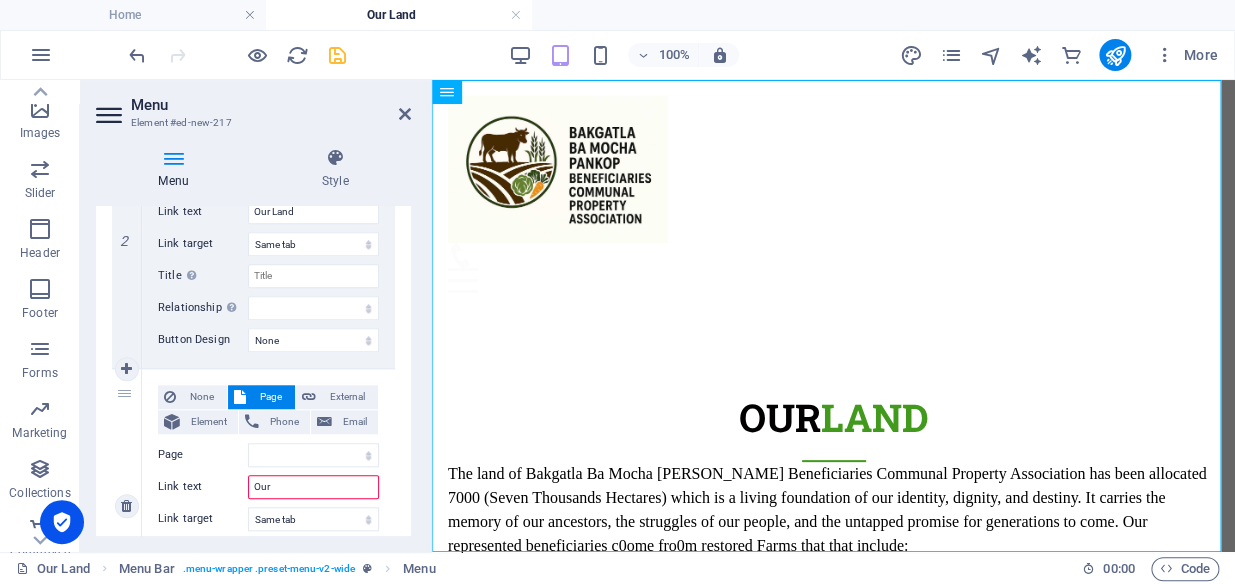 type on "Our" 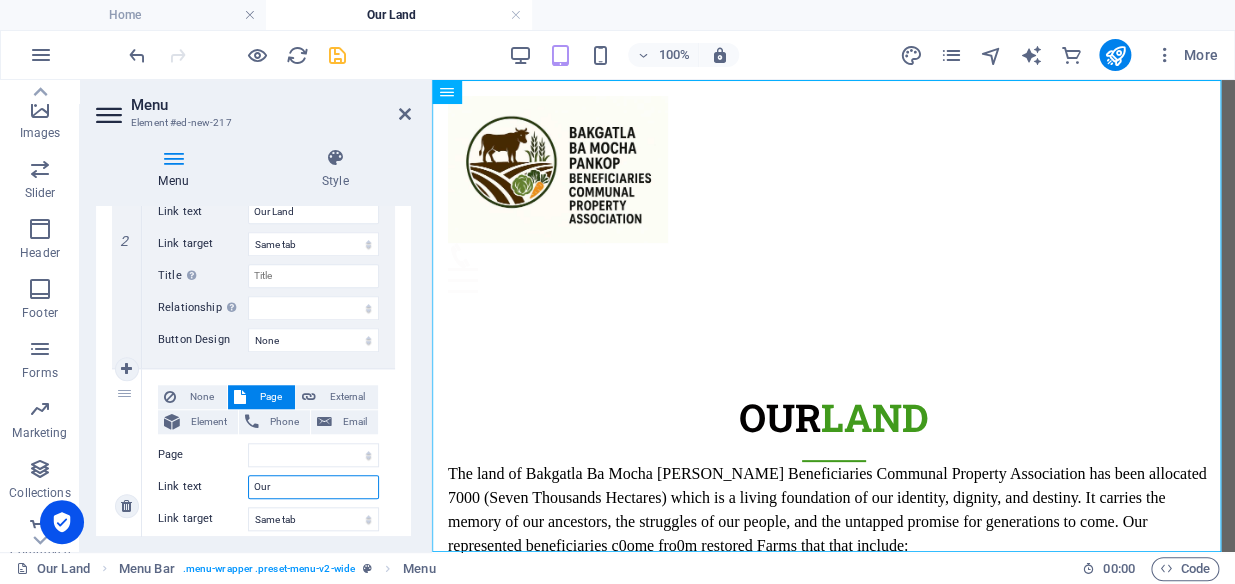 type on "Our S" 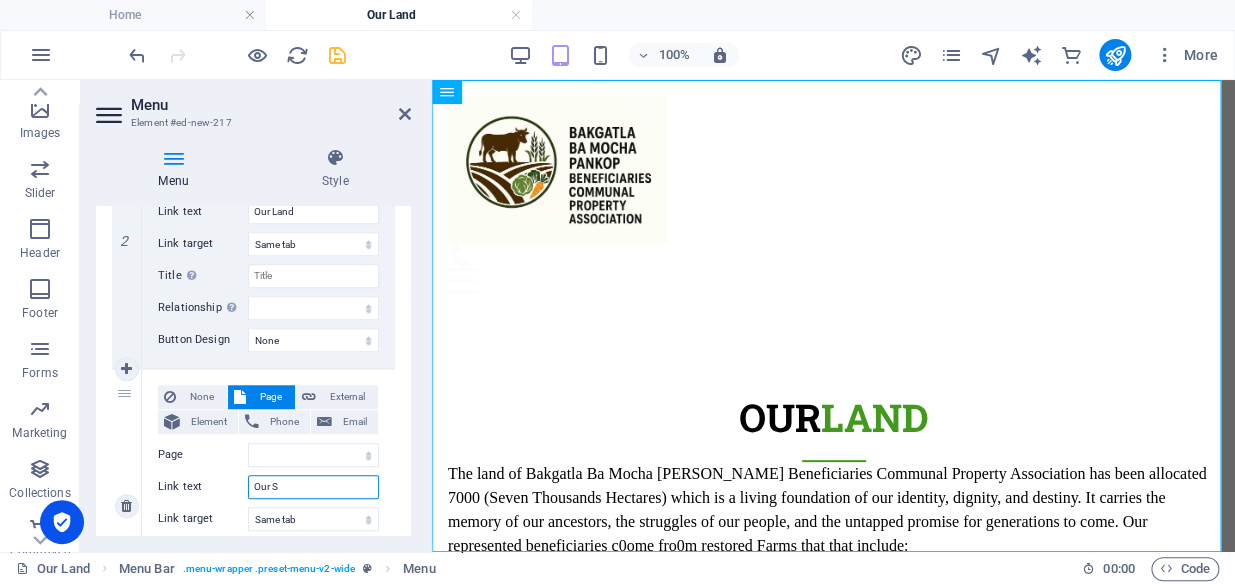 select 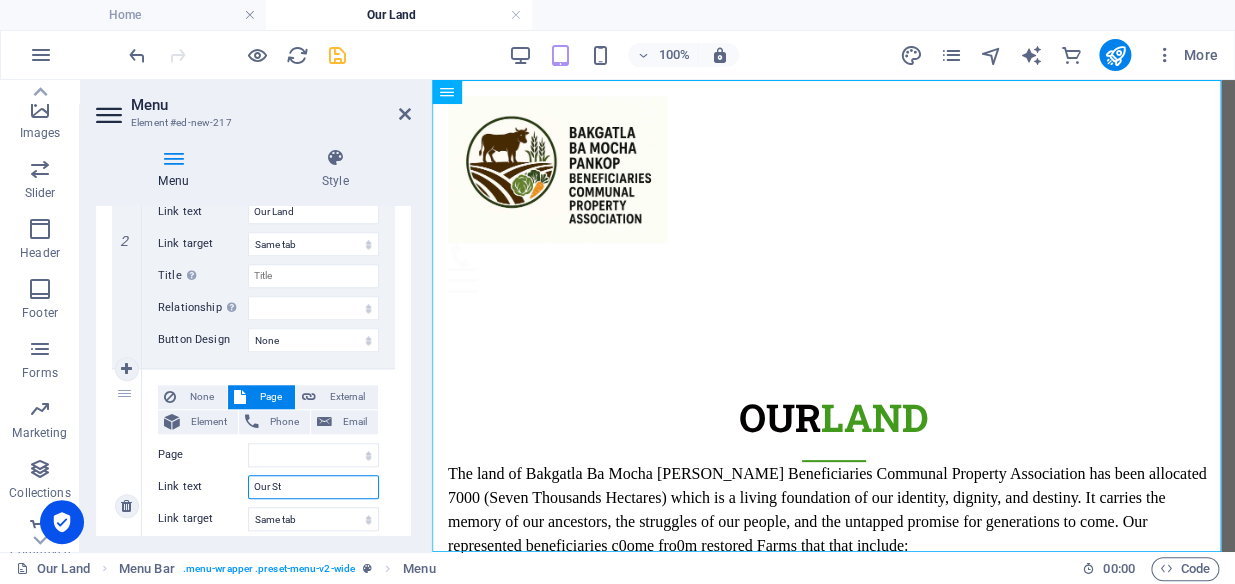 type on "Our Sta" 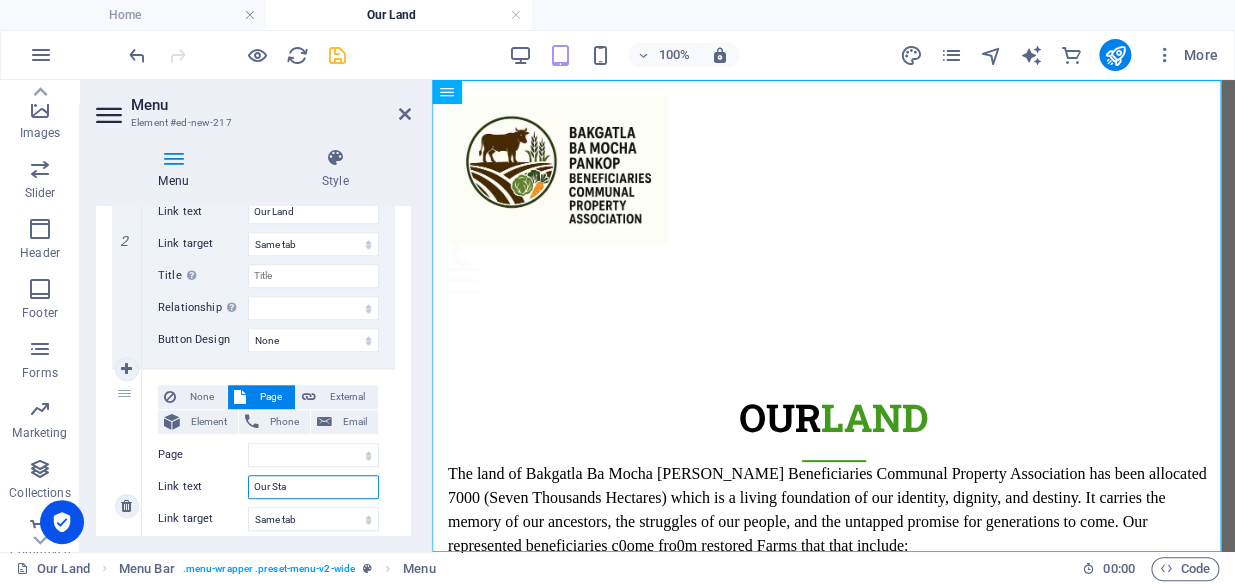 select 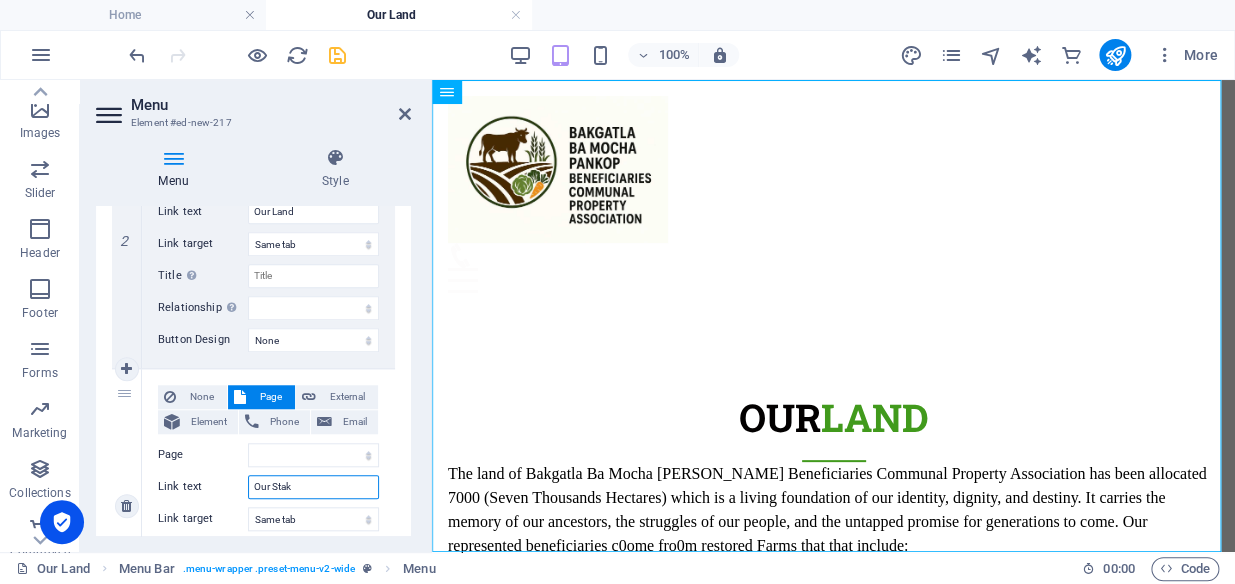 select 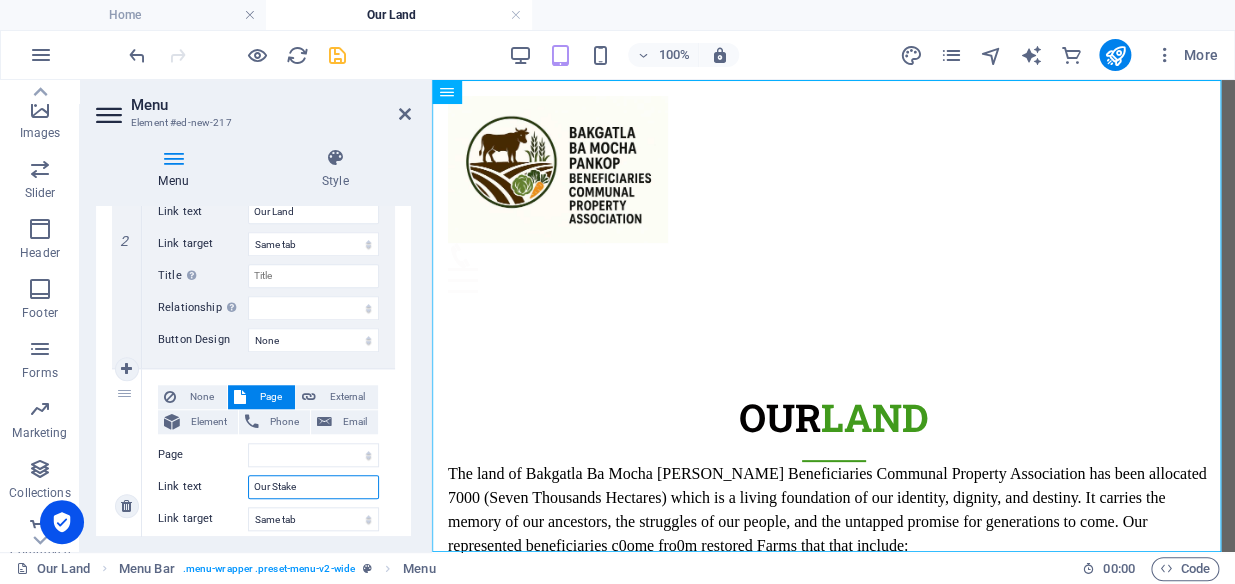 select 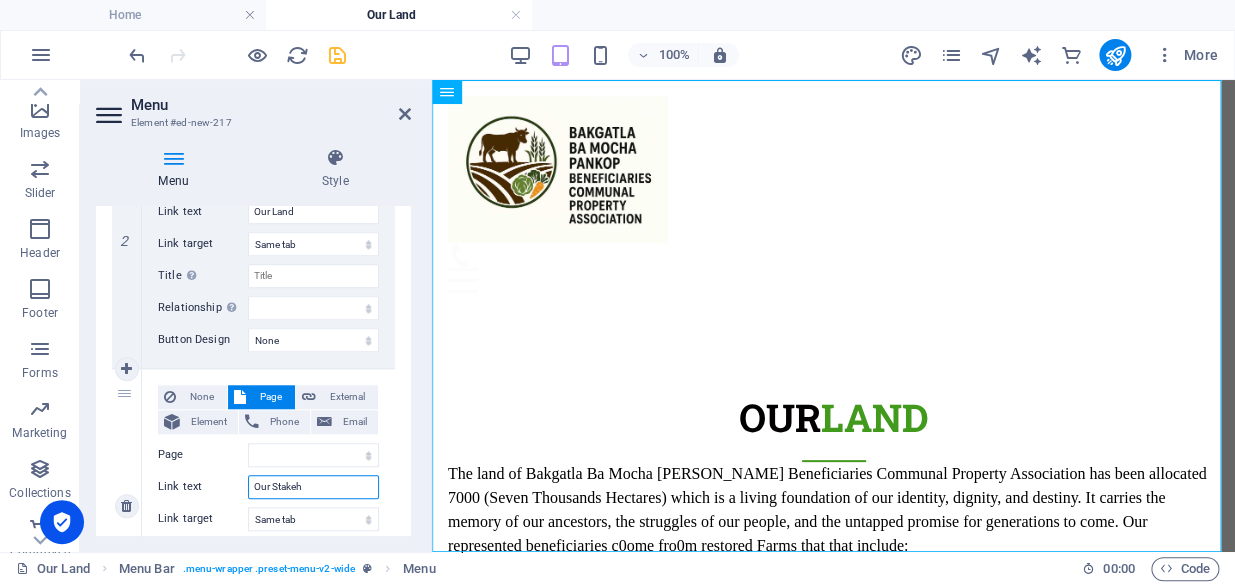 type on "Our Stakeho" 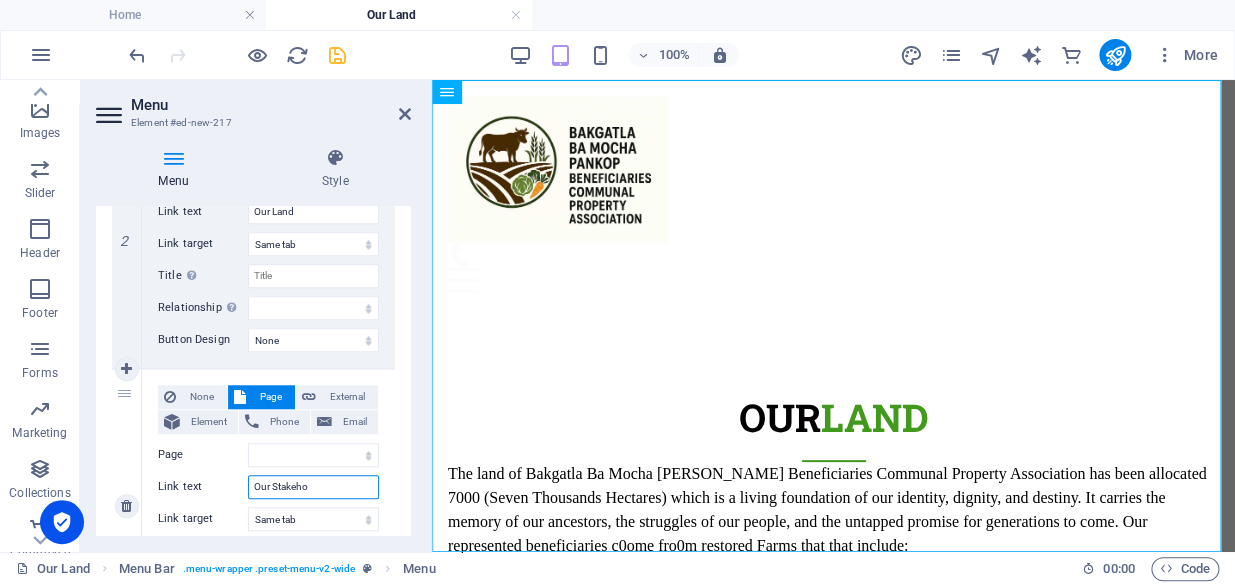 select 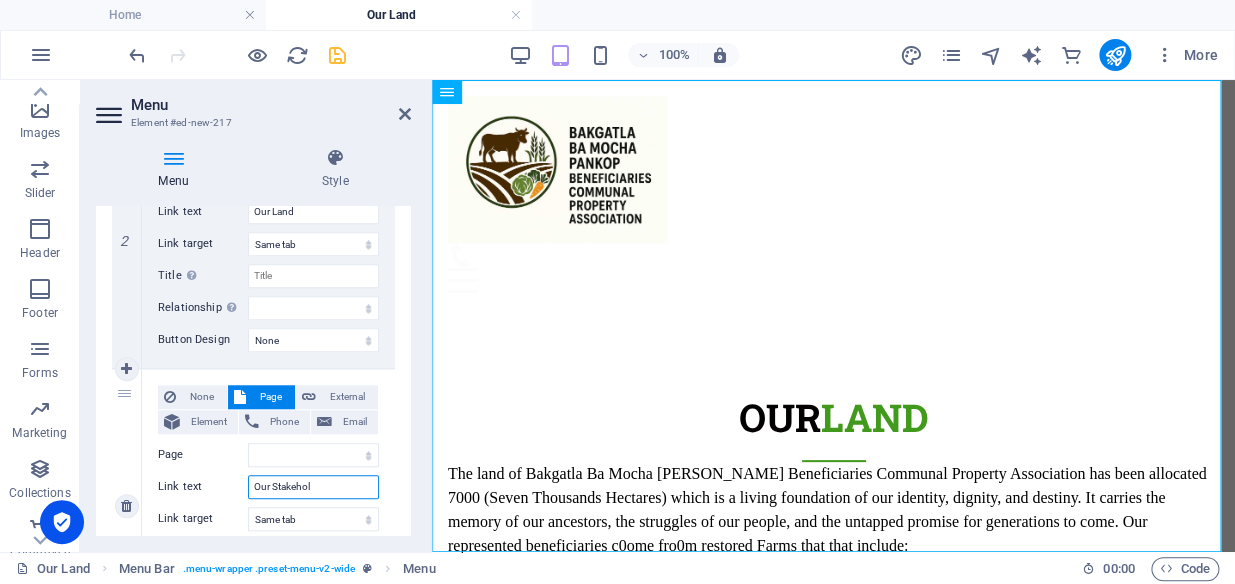 type on "Our Stakehold" 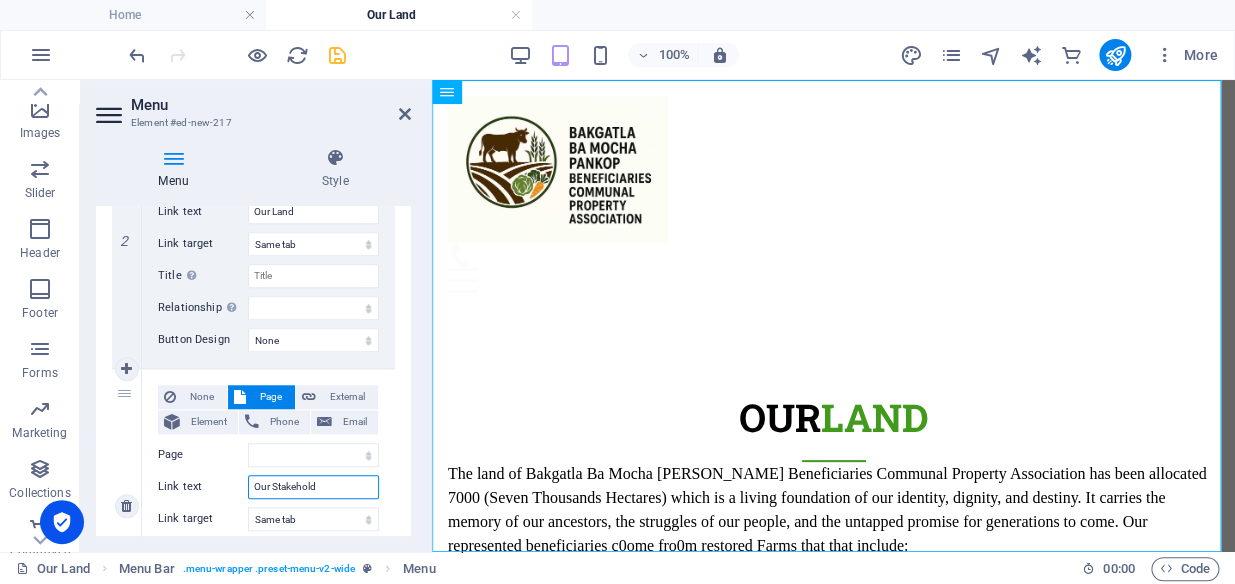 select 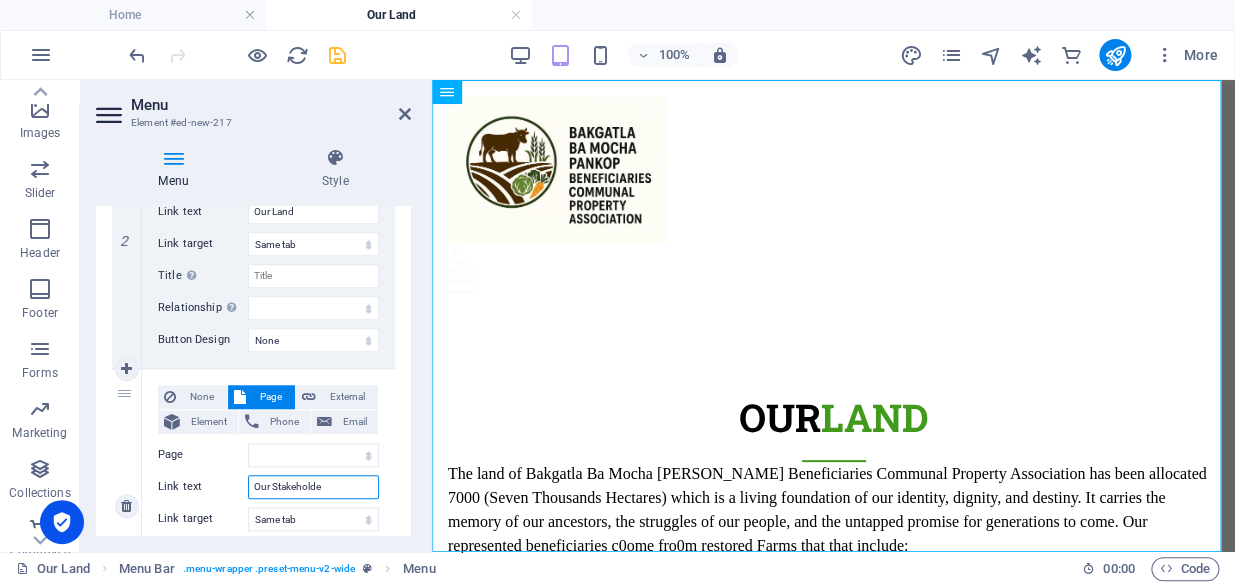 type on "Our Stakeholder" 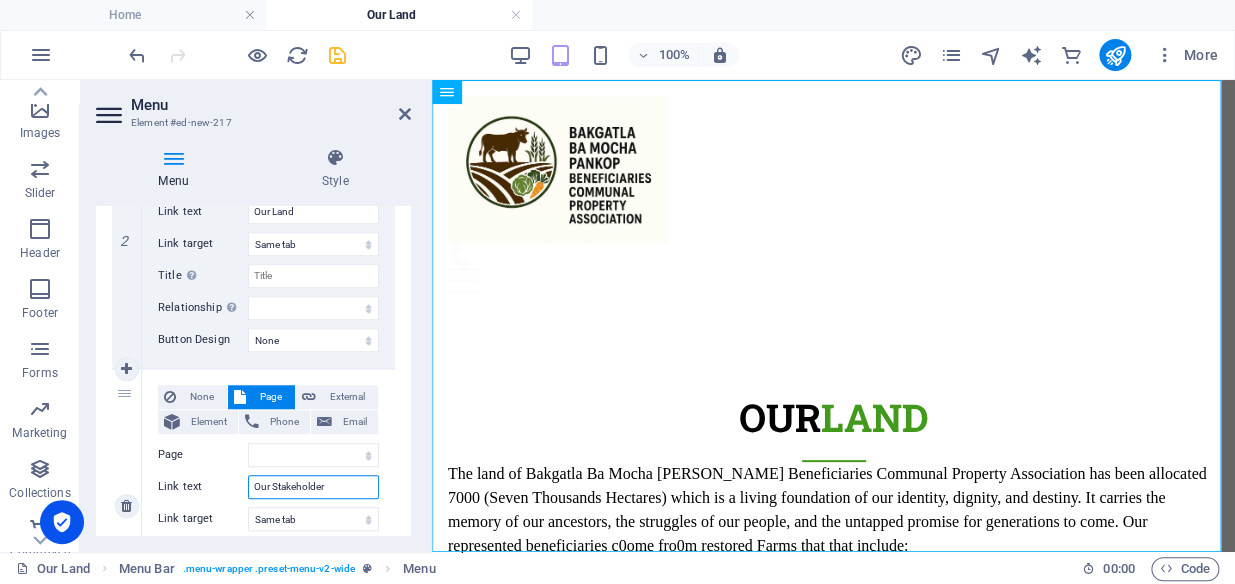 select 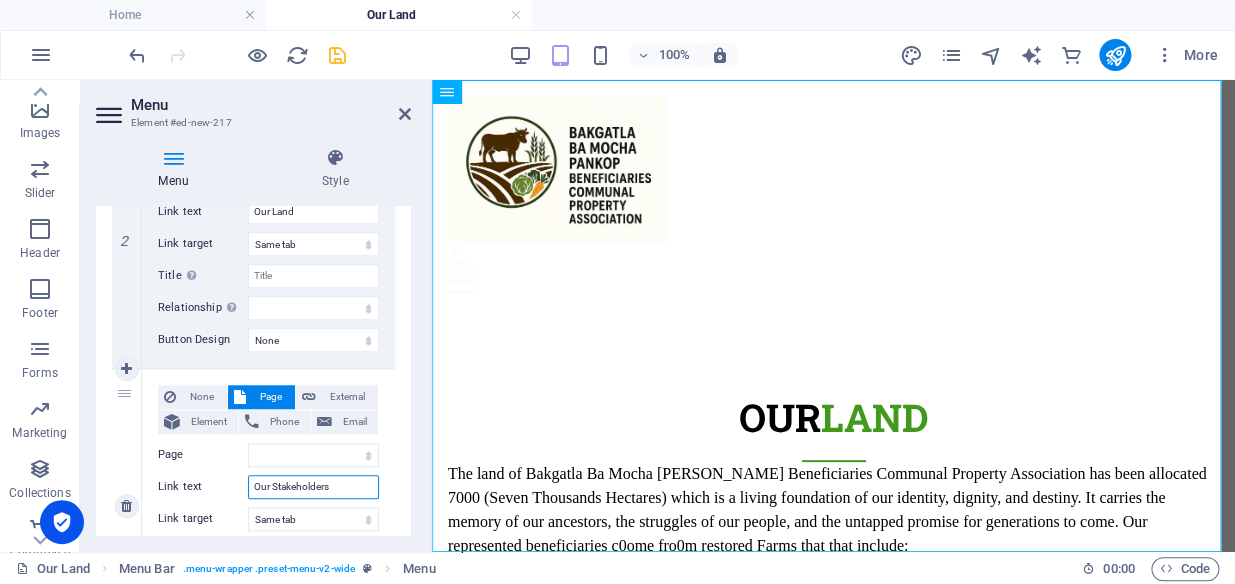 select 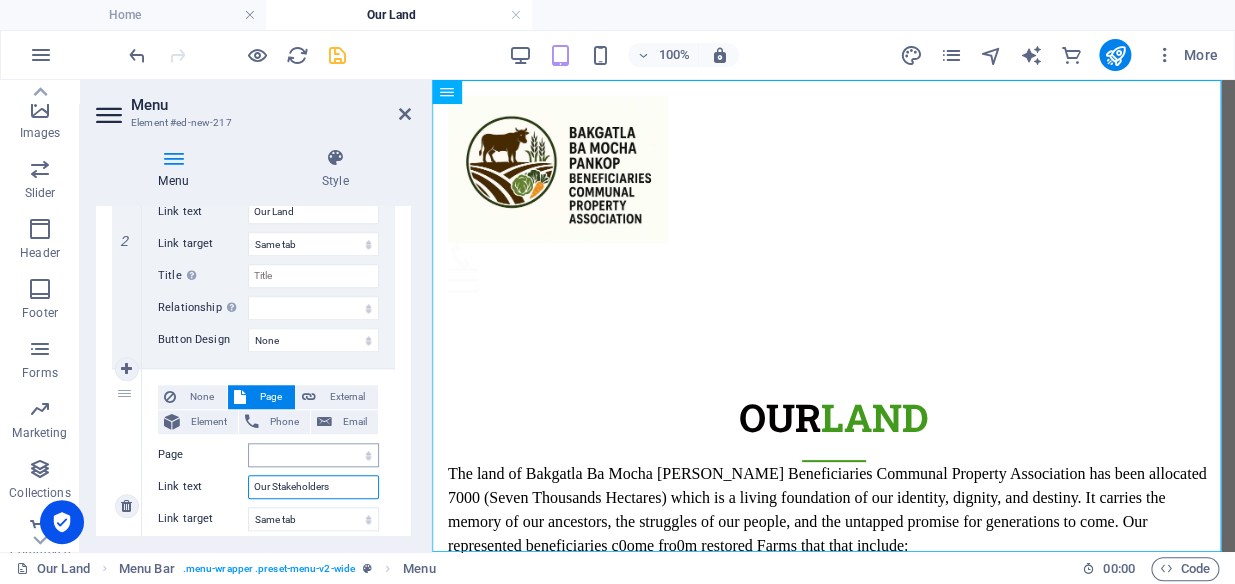 type on "Our Stakeholders" 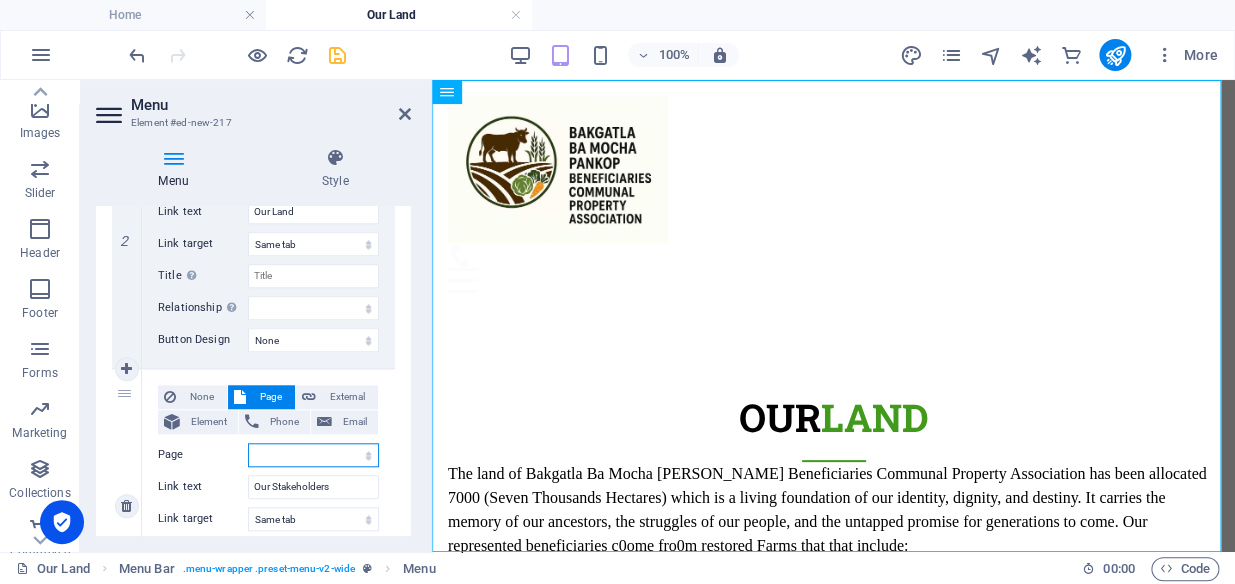 click on "Home Subpage Legal Notice Privacy Get Intouch Our Land Our Srakeholders Our PROJECTS Update Login Membership ENFORCED REGISTER AND LOGIN" at bounding box center (313, 455) 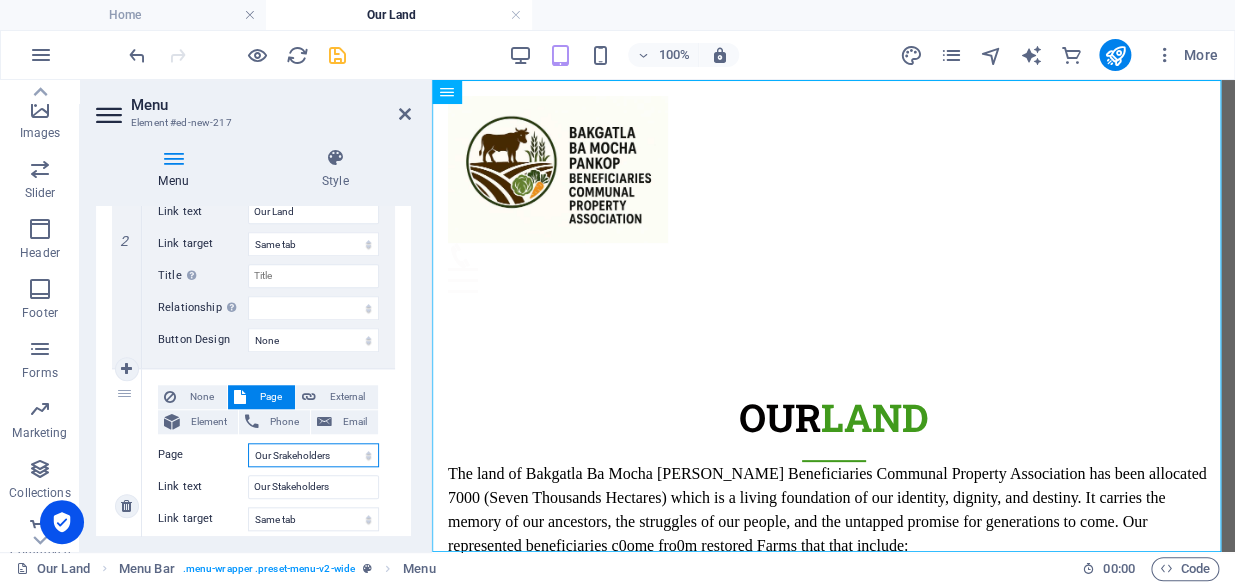 click on "Home Subpage Legal Notice Privacy Get Intouch Our Land Our Srakeholders Our PROJECTS Update Login Membership ENFORCED REGISTER AND LOGIN" at bounding box center (313, 455) 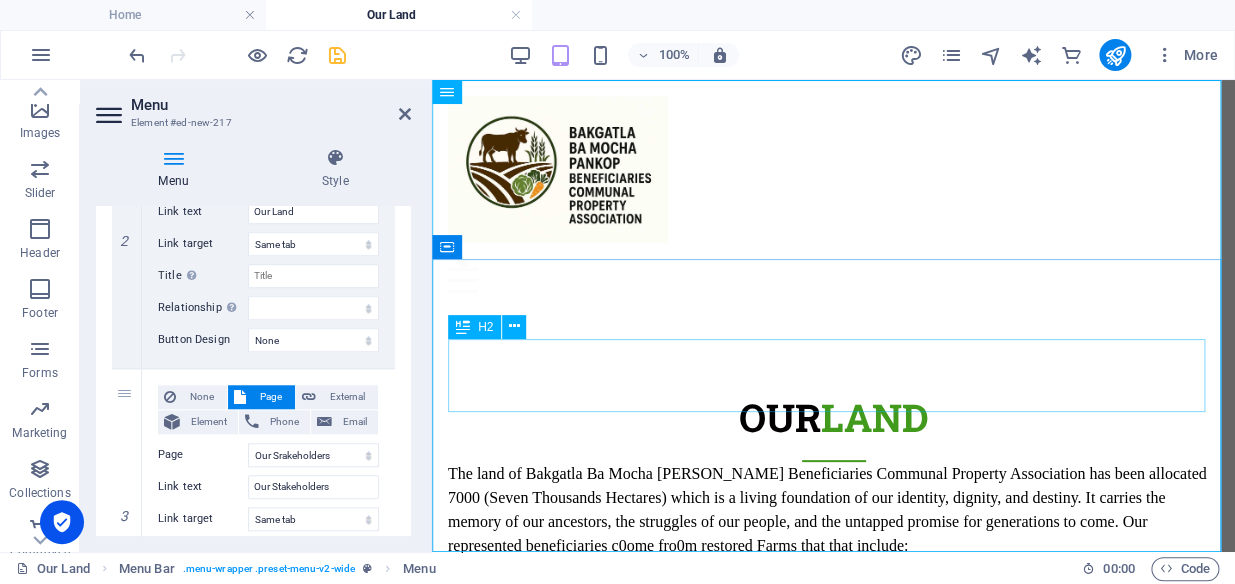 click on "OUR  LAND" at bounding box center (833, 426) 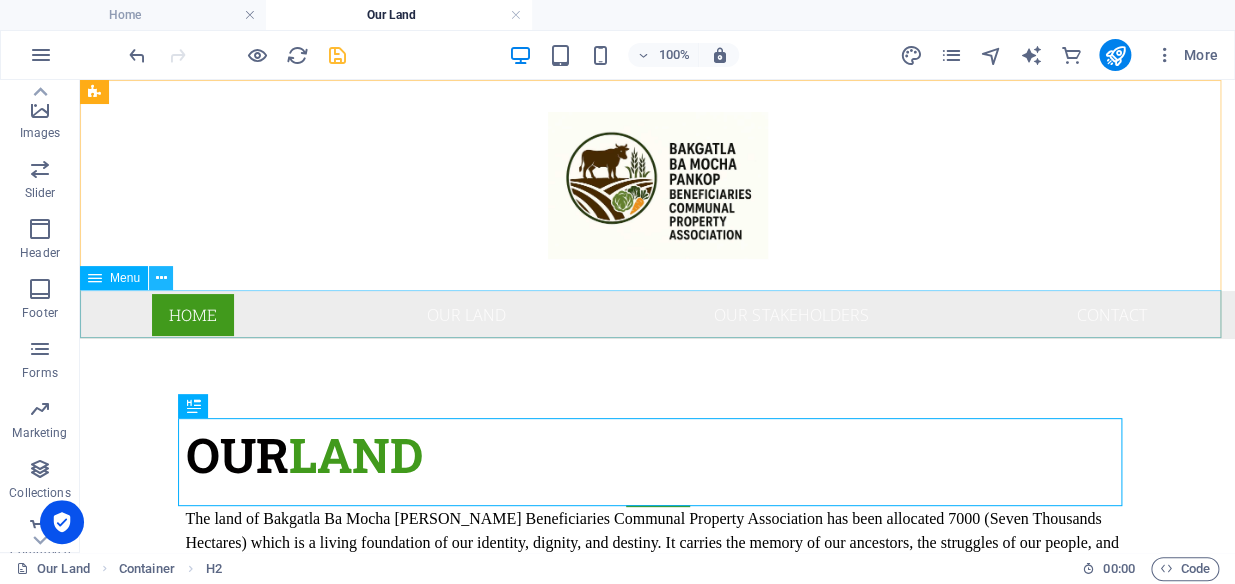 click at bounding box center [161, 278] 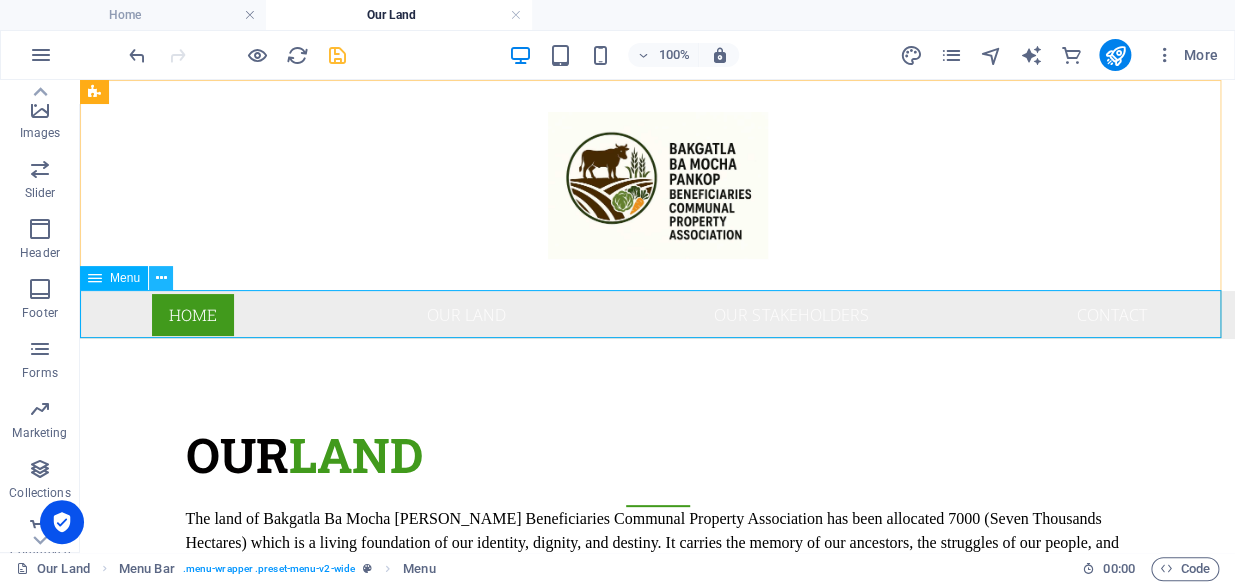 click at bounding box center (161, 278) 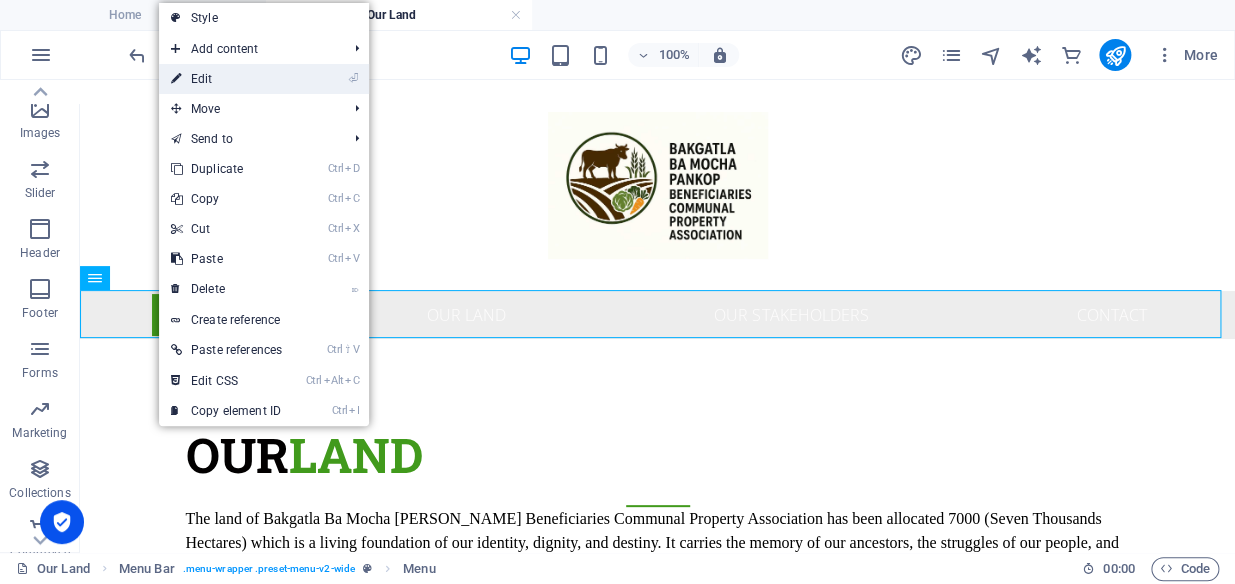 click on "⏎  Edit" at bounding box center [226, 79] 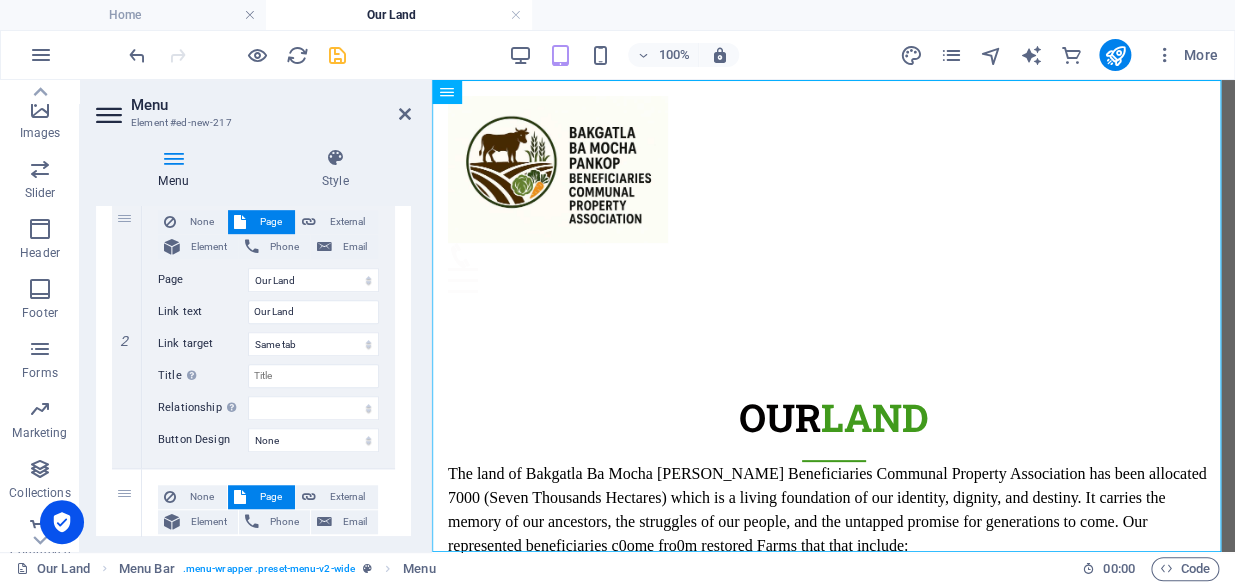 scroll, scrollTop: 1015, scrollLeft: 0, axis: vertical 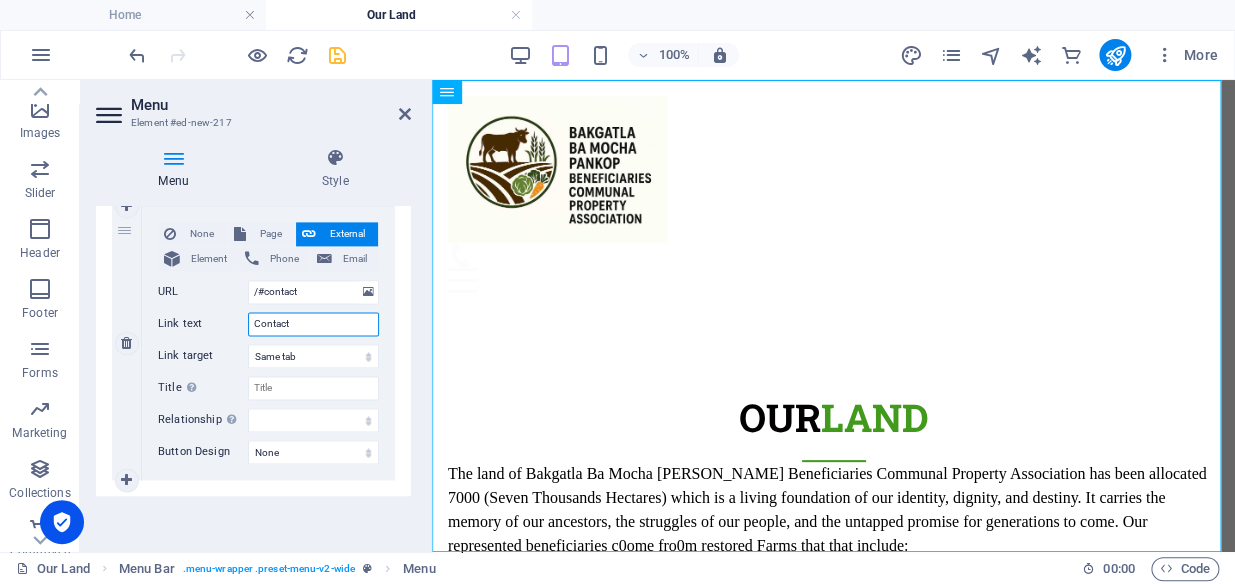click on "Contact" at bounding box center [313, 324] 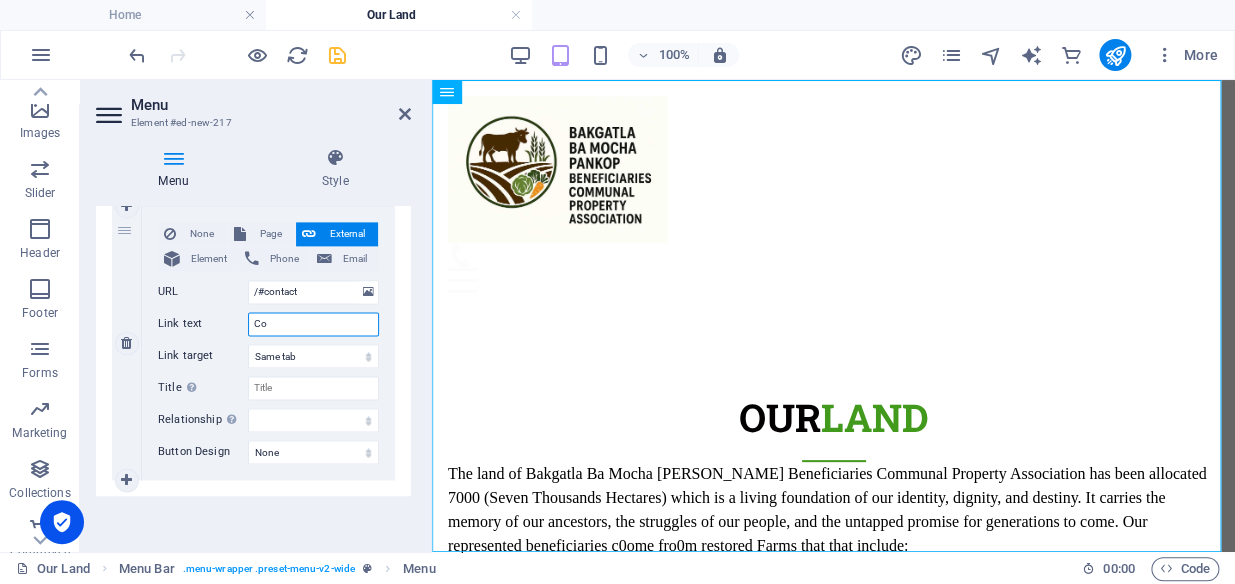 type on "C" 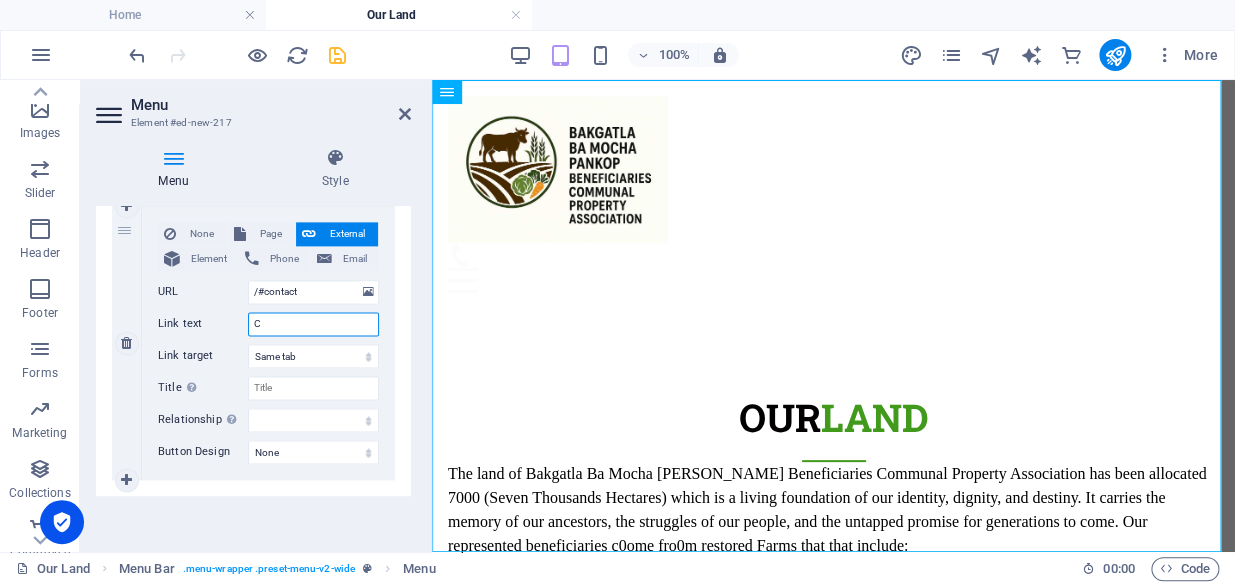 type 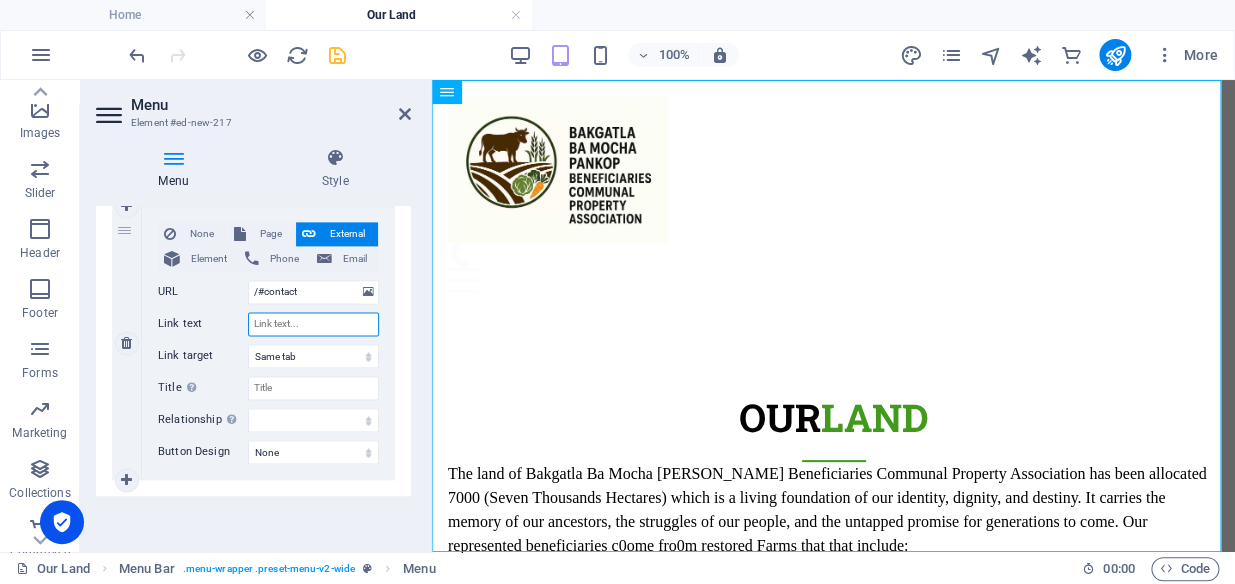 select 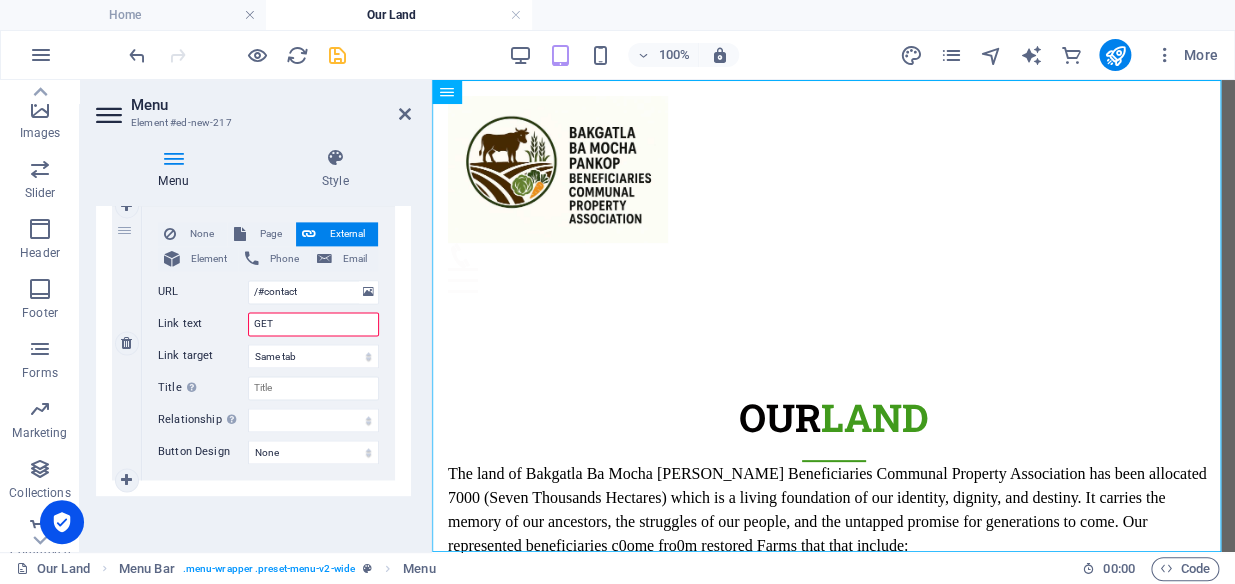 type on "GET" 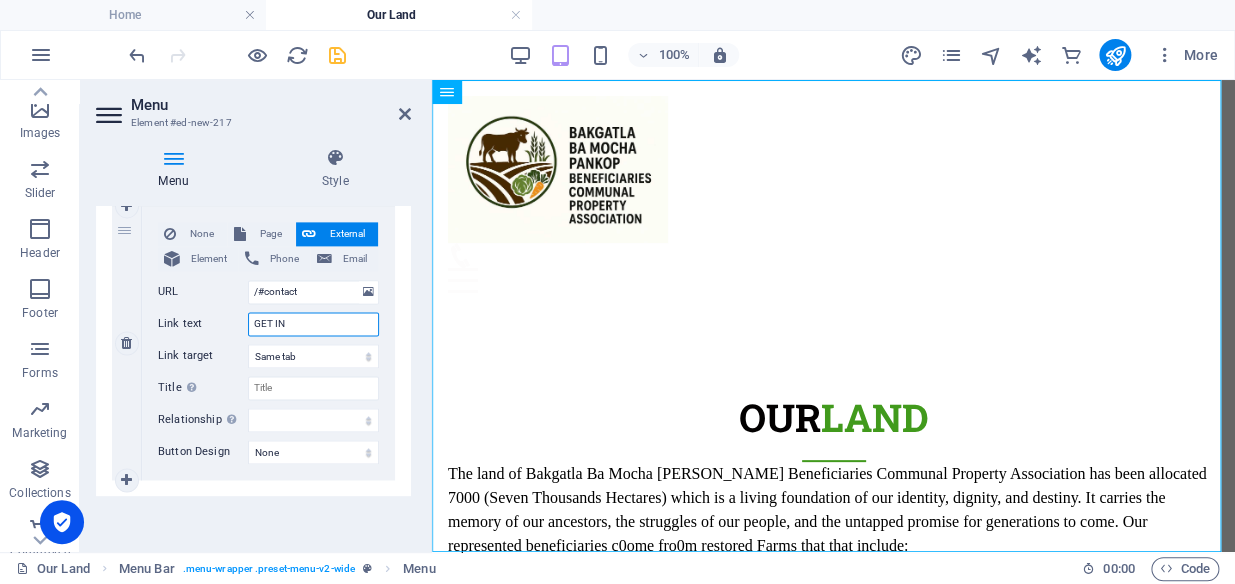 type on "GET INT" 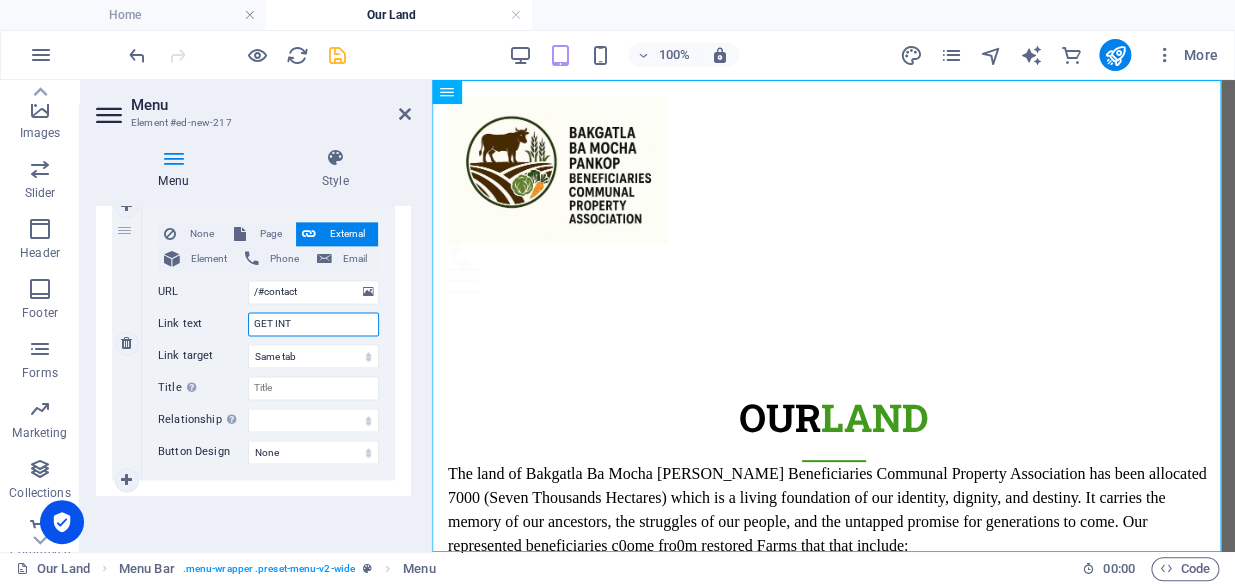 select 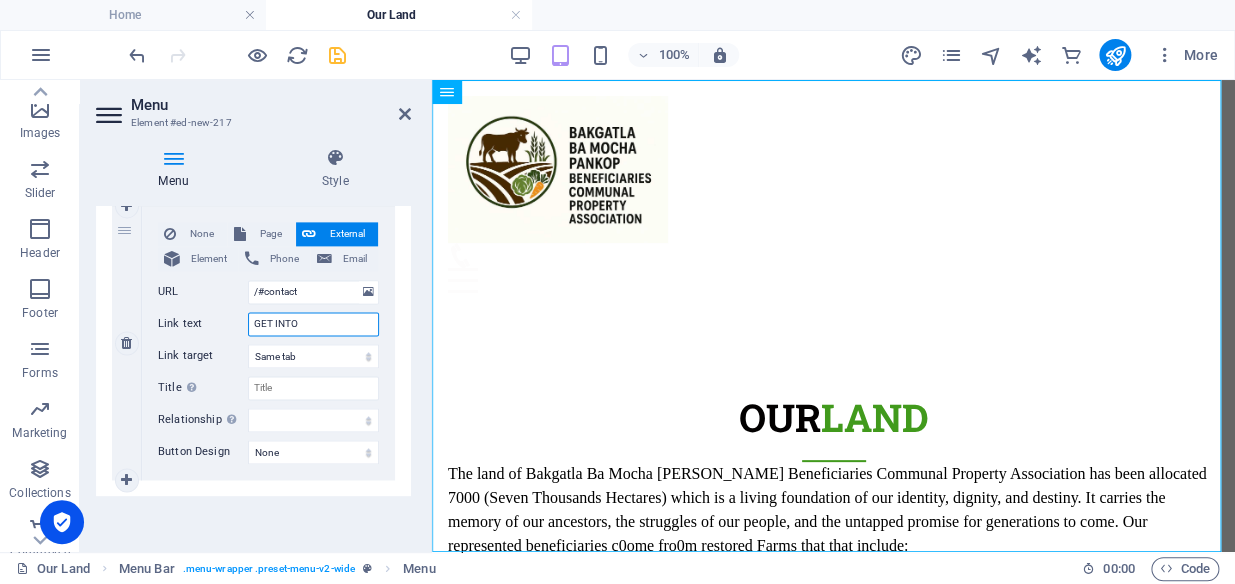 select 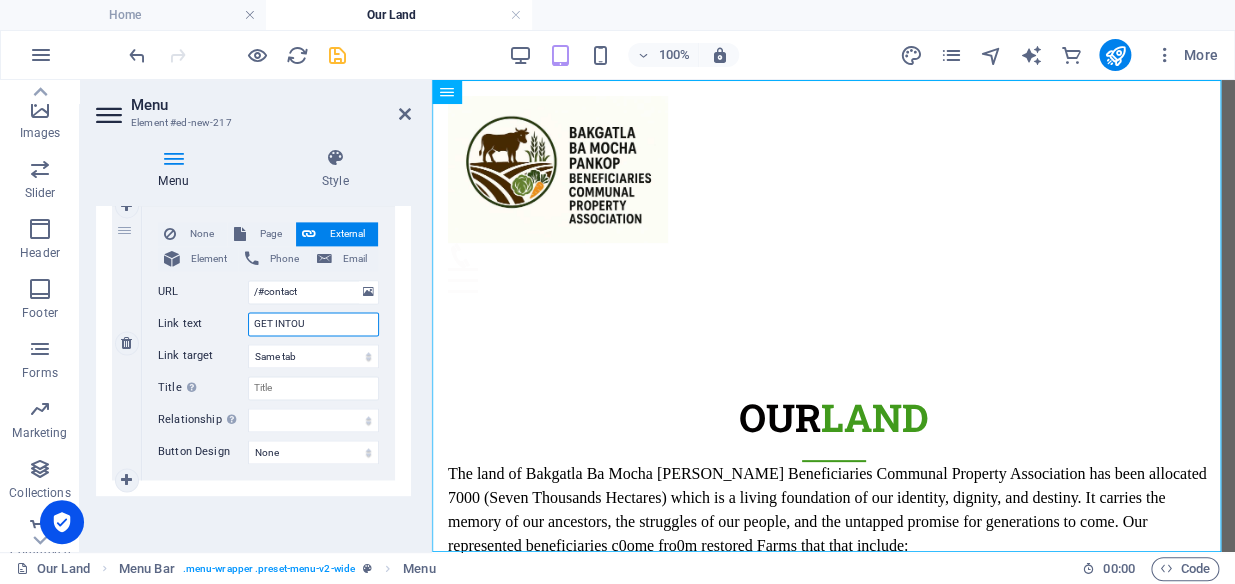 type on "GET INTOUC" 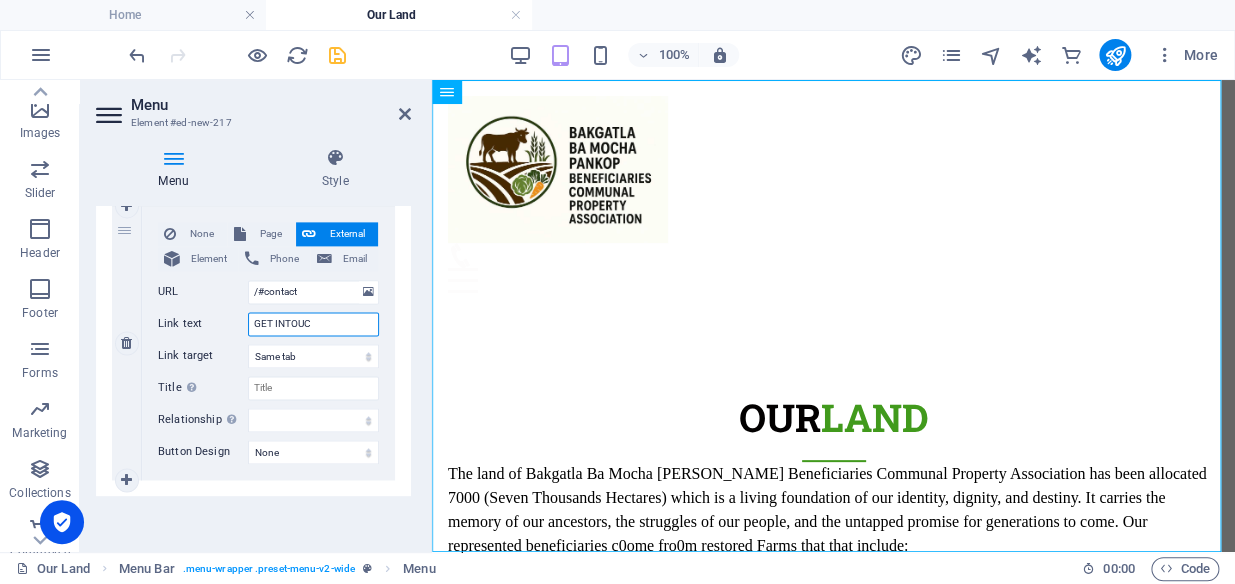 select 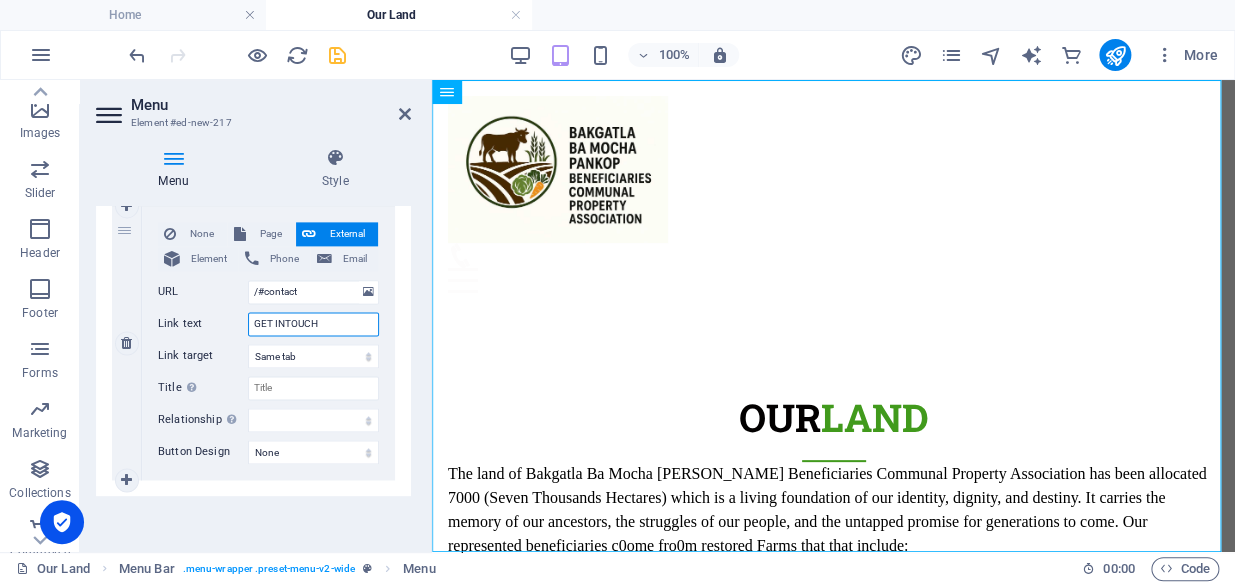 select 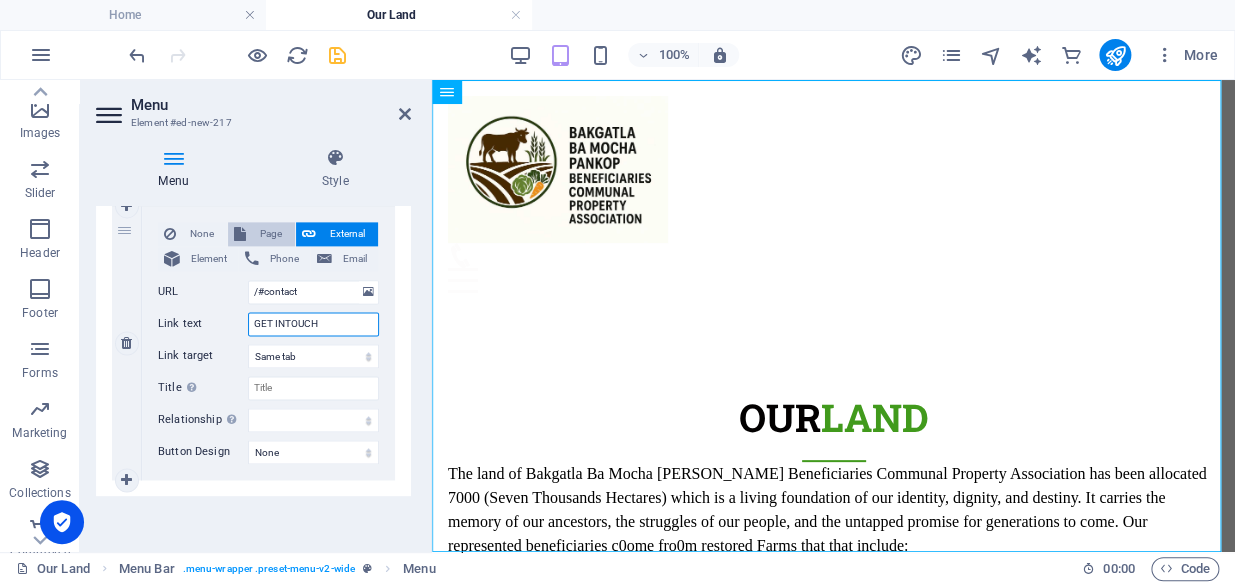 type on "GET INTOUCH" 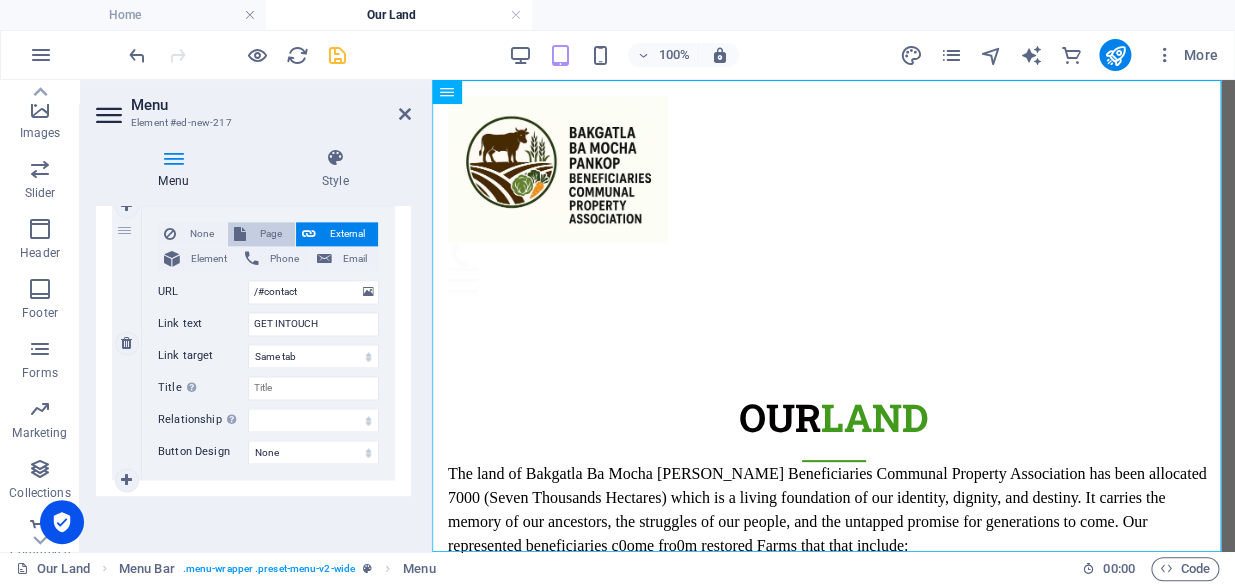 click on "Page" at bounding box center (270, 234) 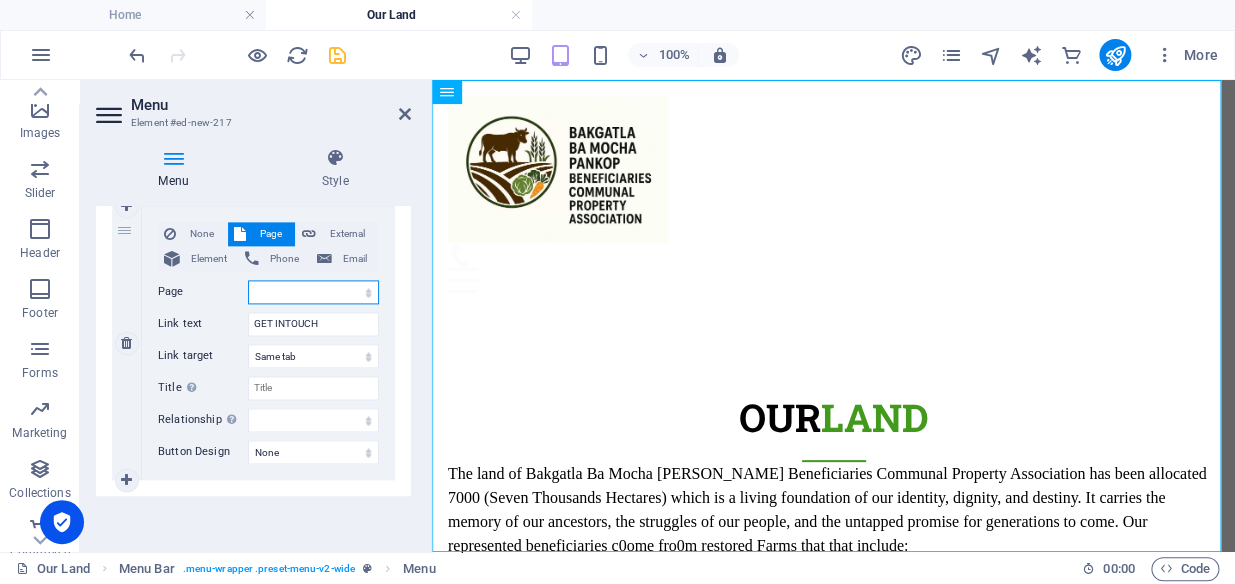 click on "Home Subpage Legal Notice Privacy Get Intouch Our Land Our Srakeholders Our PROJECTS Update Login Membership ENFORCED REGISTER AND LOGIN" at bounding box center (313, 292) 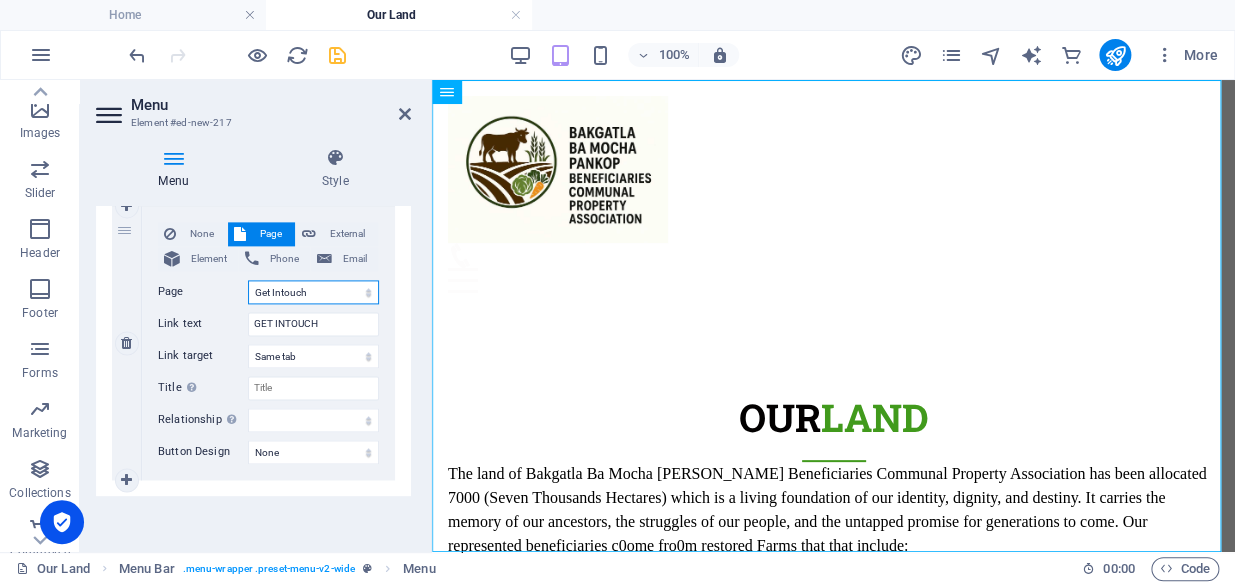 click on "Home Subpage Legal Notice Privacy Get Intouch Our Land Our Srakeholders Our PROJECTS Update Login Membership ENFORCED REGISTER AND LOGIN" at bounding box center [313, 292] 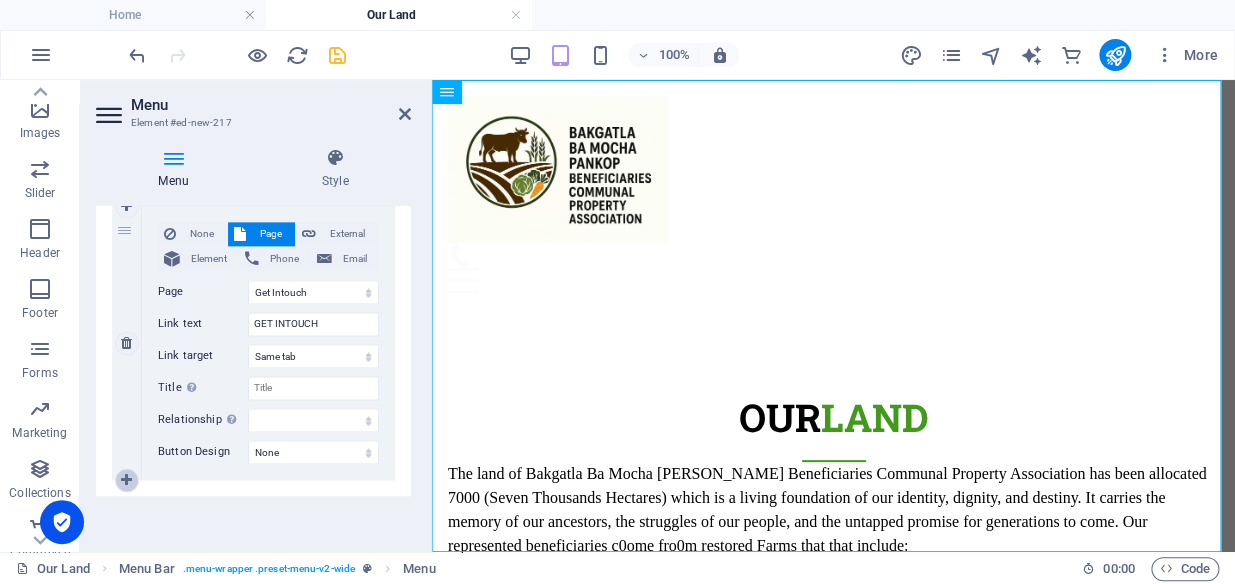 click at bounding box center [126, 480] 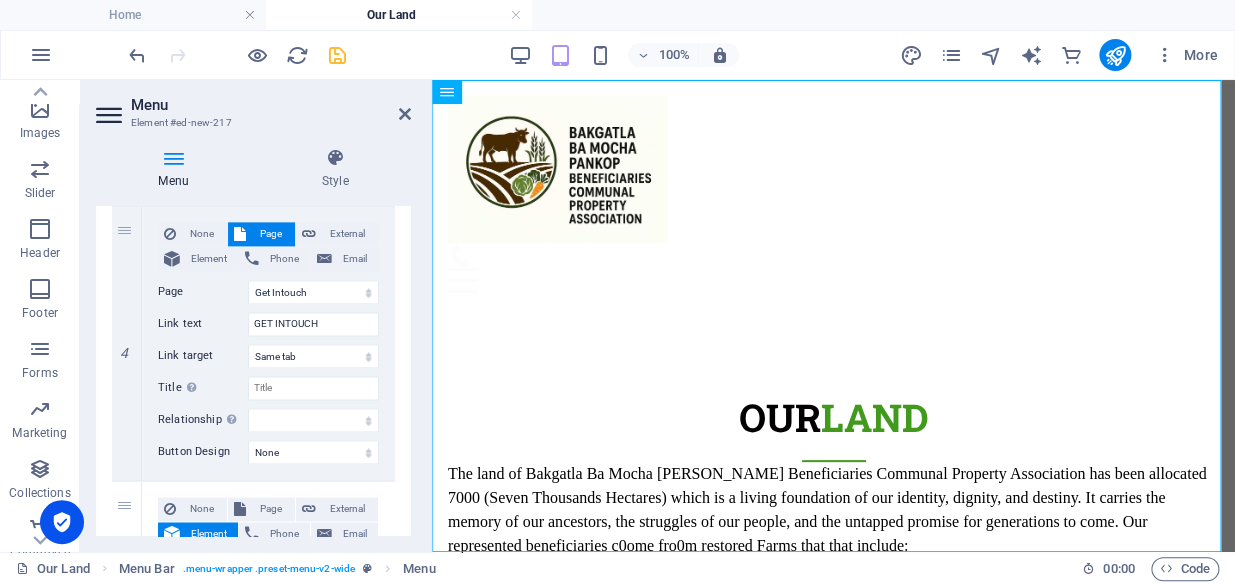 click on "1 None Page External Element Phone Email Page Home Subpage Legal Notice Privacy Get Intouch Our Land Our Srakeholders Our PROJECTS Update Login Membership ENFORCED REGISTER AND LOGIN Element
URL /#home Phone Email Link text Home Link target New tab Same tab Overlay Title Additional link description, should not be the same as the link text. The title is most often shown as a tooltip text when the mouse moves over the element. Leave empty if uncertain. Relationship Sets the  relationship of this link to the link target . For example, the value "nofollow" instructs search engines not to follow the link. Can be left empty. alternate author bookmark external help license next nofollow noreferrer noopener prev search tag Button Design None Default Primary Secondary 2 None Page External Element Phone Email Page Home Subpage Legal Notice Privacy Get Intouch Our Land Our Srakeholders Our PROJECTS Update Login Membership ENFORCED REGISTER AND LOGIN Element
URL /#about-us" at bounding box center [253, 52] 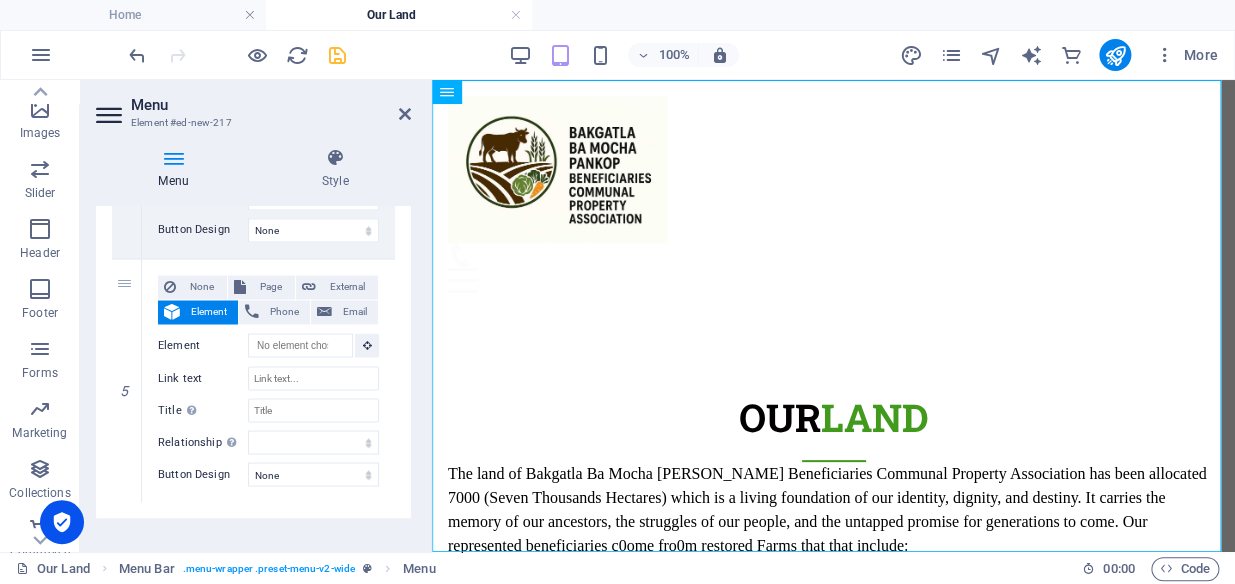 scroll, scrollTop: 1259, scrollLeft: 0, axis: vertical 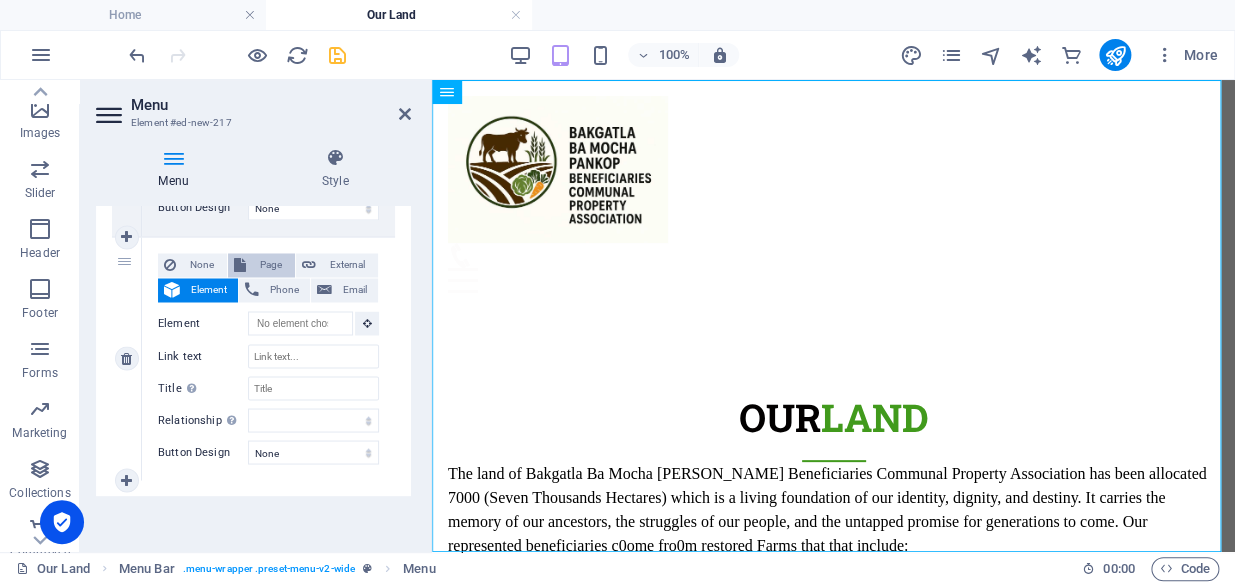 click on "Page" at bounding box center [270, 265] 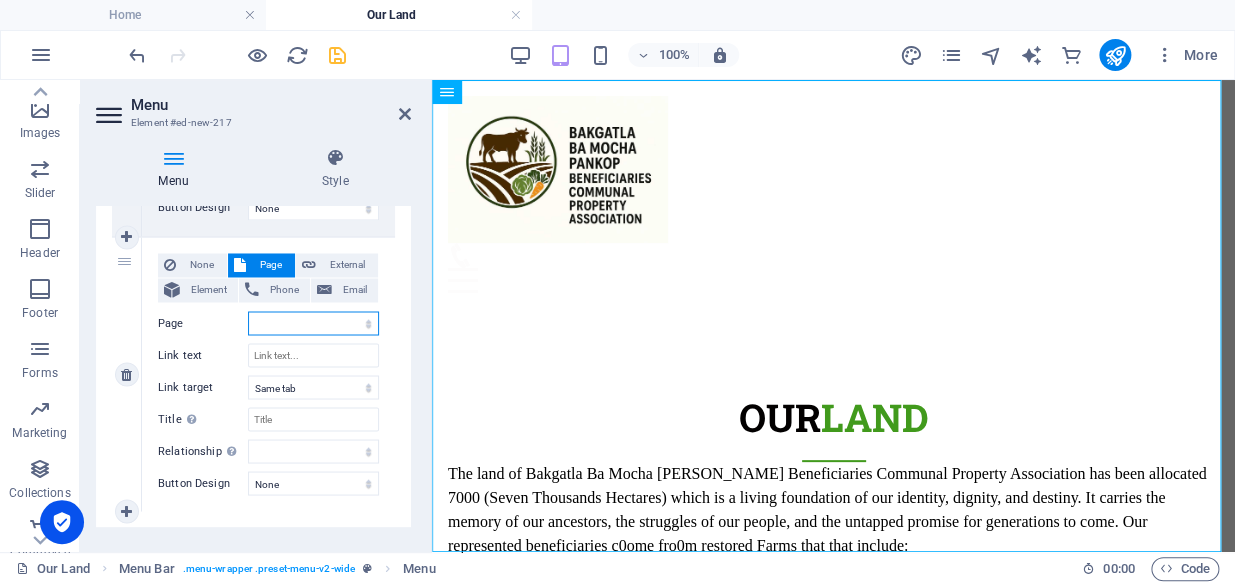 click on "Home Subpage Legal Notice Privacy Get Intouch Our Land Our Srakeholders Our PROJECTS Update Login Membership ENFORCED REGISTER AND LOGIN" at bounding box center [313, 323] 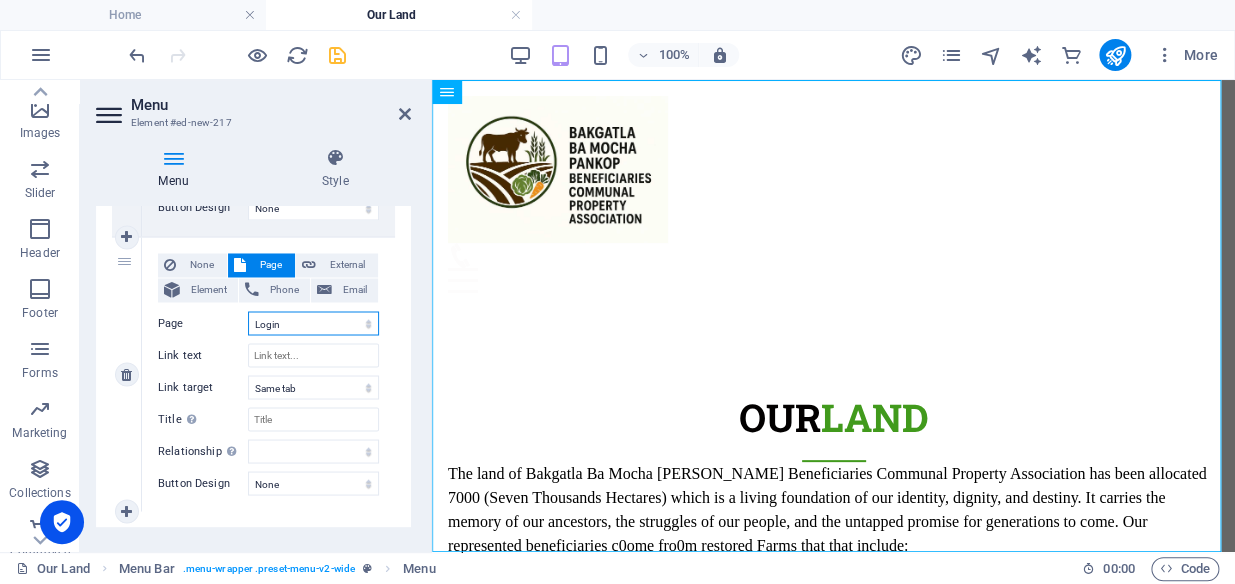 click on "Home Subpage Legal Notice Privacy Get Intouch Our Land Our Srakeholders Our PROJECTS Update Login Membership ENFORCED REGISTER AND LOGIN" at bounding box center (313, 323) 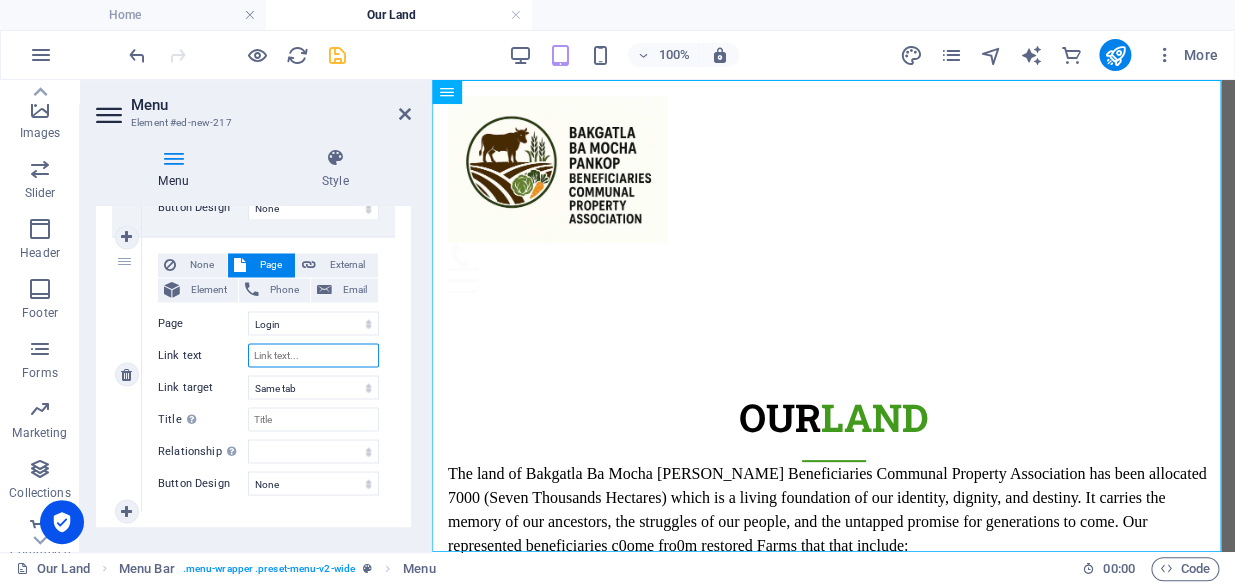 click on "Link text" at bounding box center [313, 355] 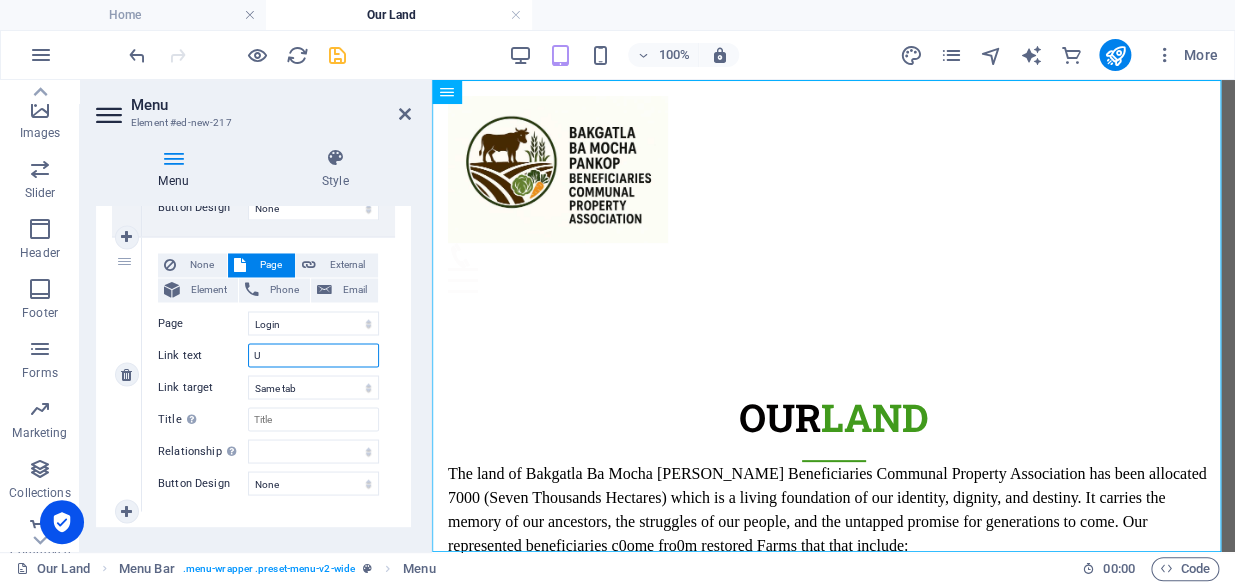 type on "US" 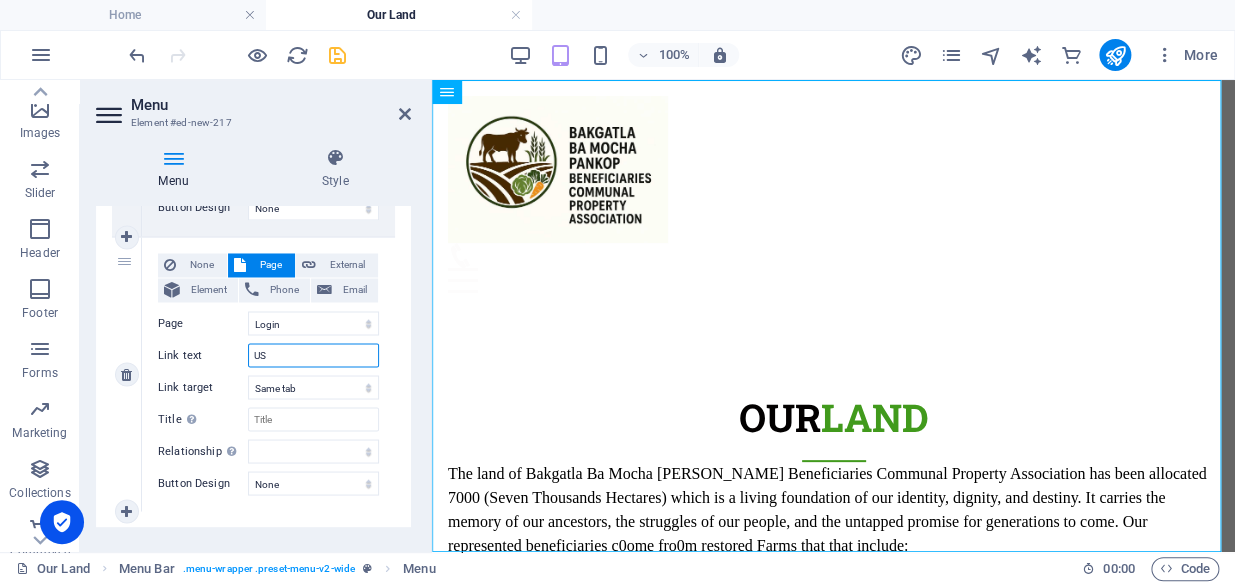 select 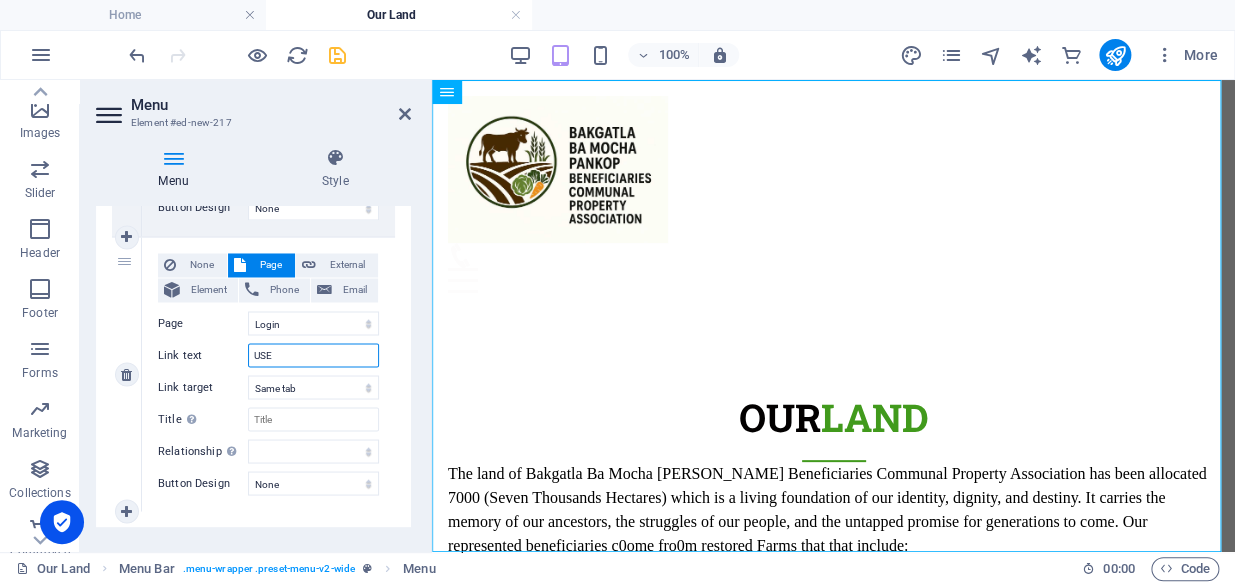 select 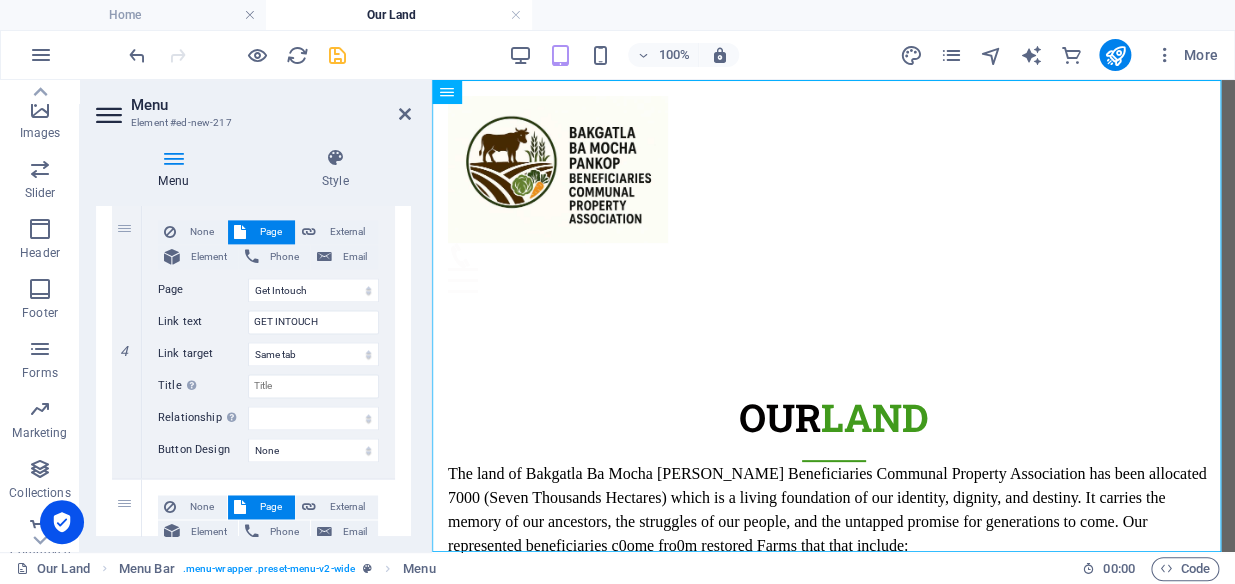 scroll, scrollTop: 970, scrollLeft: 0, axis: vertical 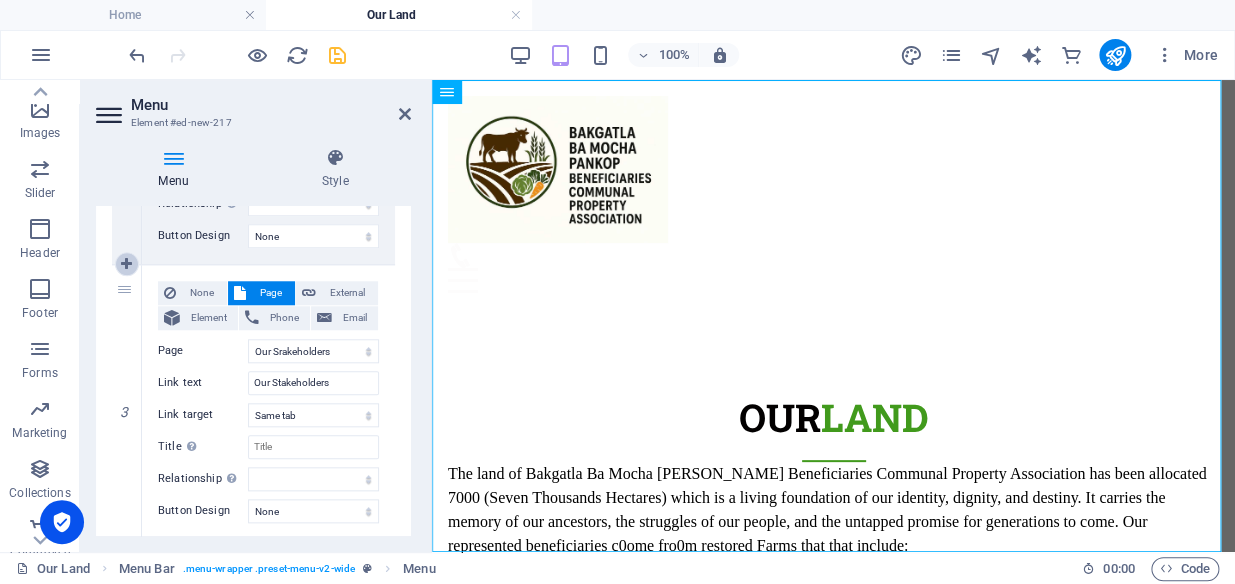 click at bounding box center [126, 264] 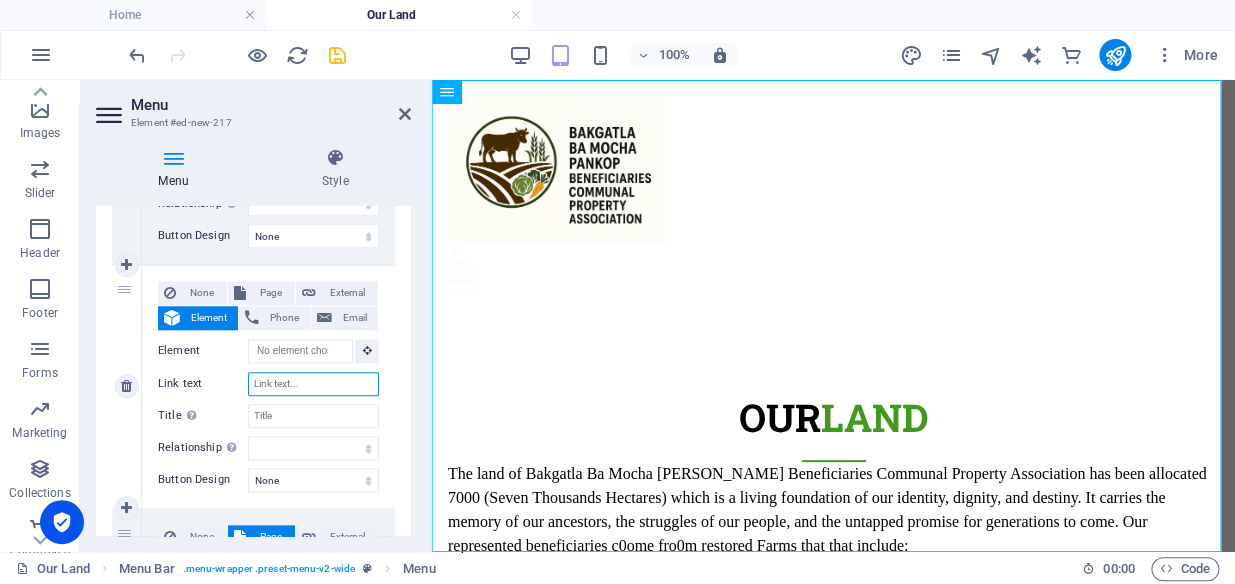 click on "Link text" at bounding box center [313, 384] 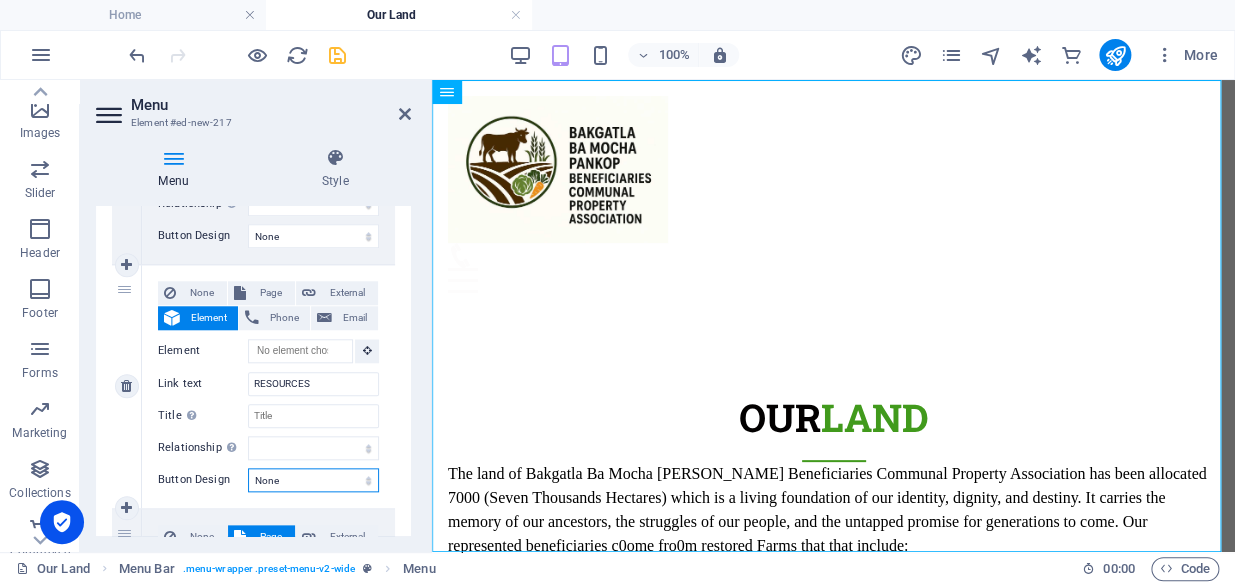 click on "None Default Primary Secondary" at bounding box center (313, 480) 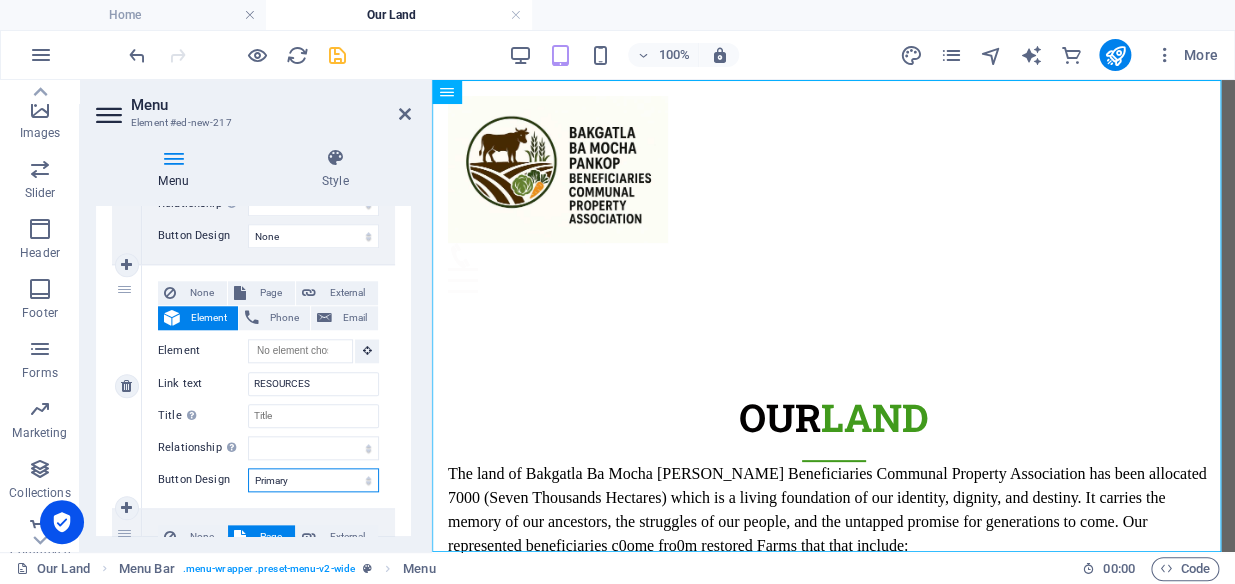 click on "None Default Primary Secondary" at bounding box center [313, 480] 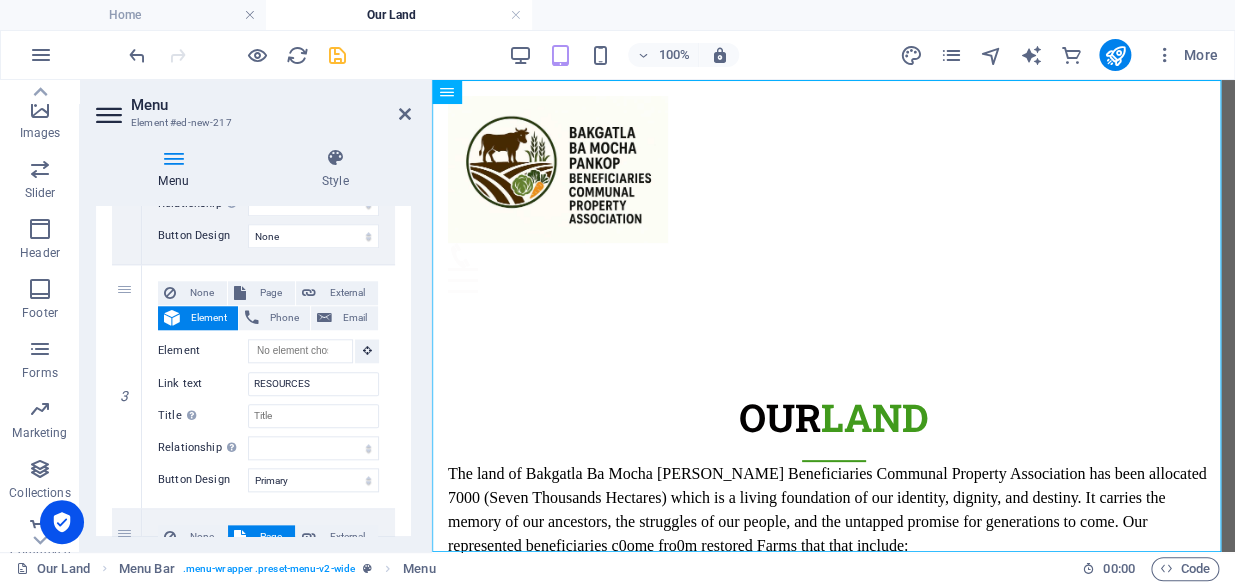click on "Menu Style Menu Auto Custom Create custom menu items for this menu. Recommended for one-page websites. Manage pages Menu items 1 None Page External Element Phone Email Page Home Subpage Legal Notice Privacy Get Intouch Our Land Our Srakeholders Our PROJECTS Update Login Membership ENFORCED REGISTER AND LOGIN Element
URL /#home Phone Email Link text Home Link target New tab Same tab Overlay Title Additional link description, should not be the same as the link text. The title is most often shown as a tooltip text when the mouse moves over the element. Leave empty if uncertain. Relationship Sets the  relationship of this link to the link target . For example, the value "nofollow" instructs search engines not to follow the link. Can be left empty. alternate author bookmark external help license next nofollow noreferrer noopener prev search tag Button Design None Default Primary Secondary 2 None Page External Element Phone Email Page Home Subpage Legal Notice Privacy Get Intouch Our Land 3" at bounding box center [253, 342] 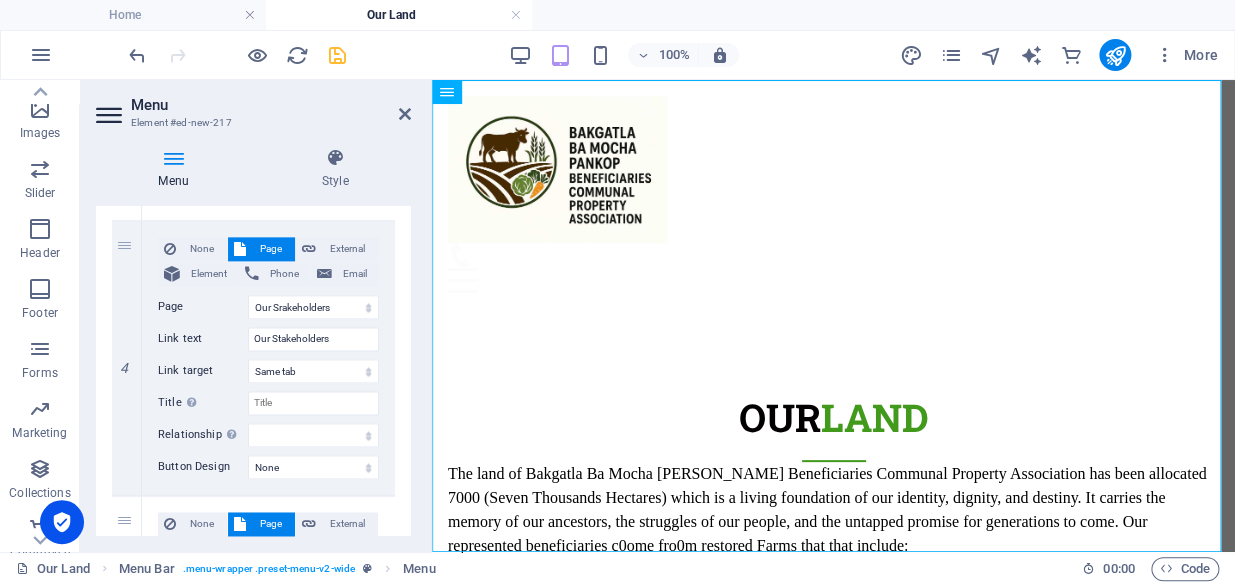 scroll, scrollTop: 970, scrollLeft: 0, axis: vertical 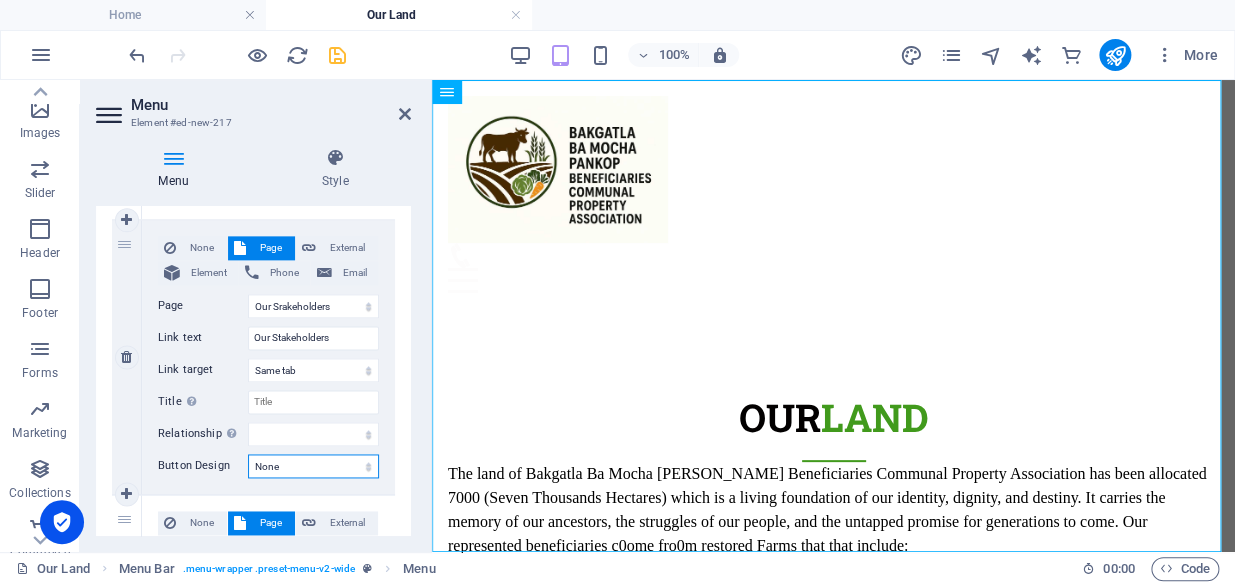 click on "None Default Primary Secondary" at bounding box center (313, 466) 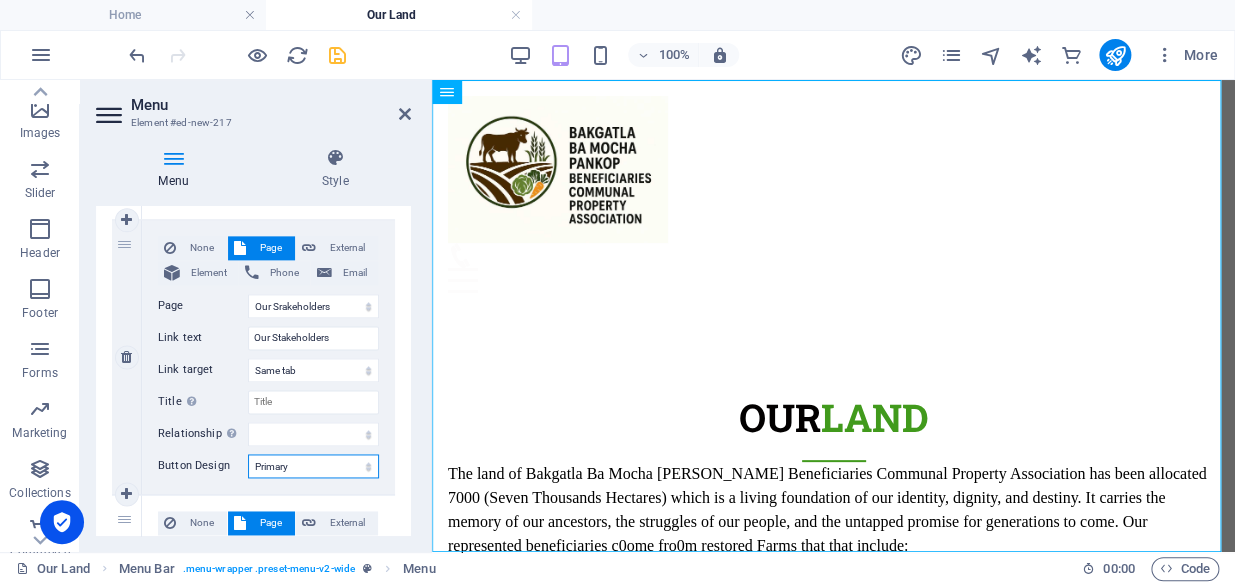 click on "None Default Primary Secondary" at bounding box center [313, 466] 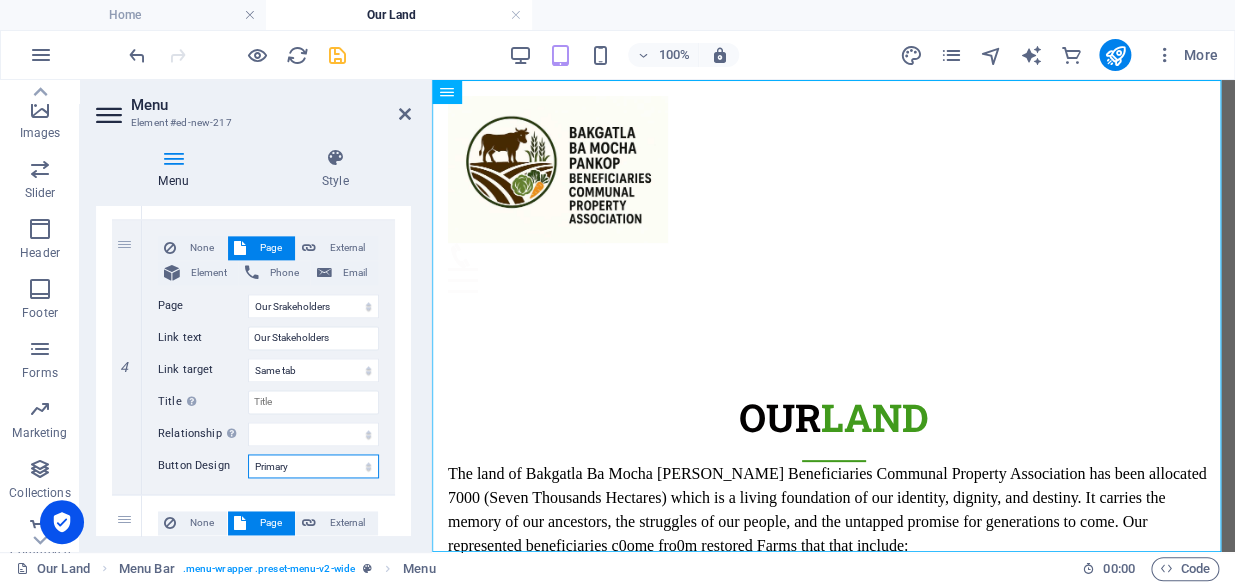 scroll, scrollTop: 1259, scrollLeft: 0, axis: vertical 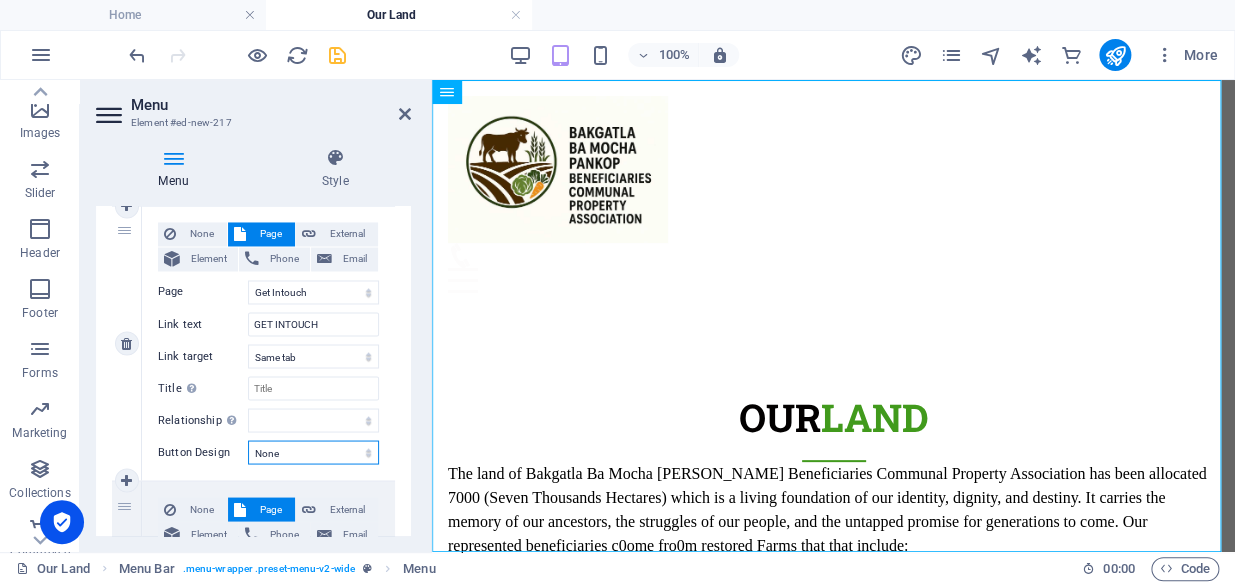 click on "None Default Primary Secondary" at bounding box center [313, 452] 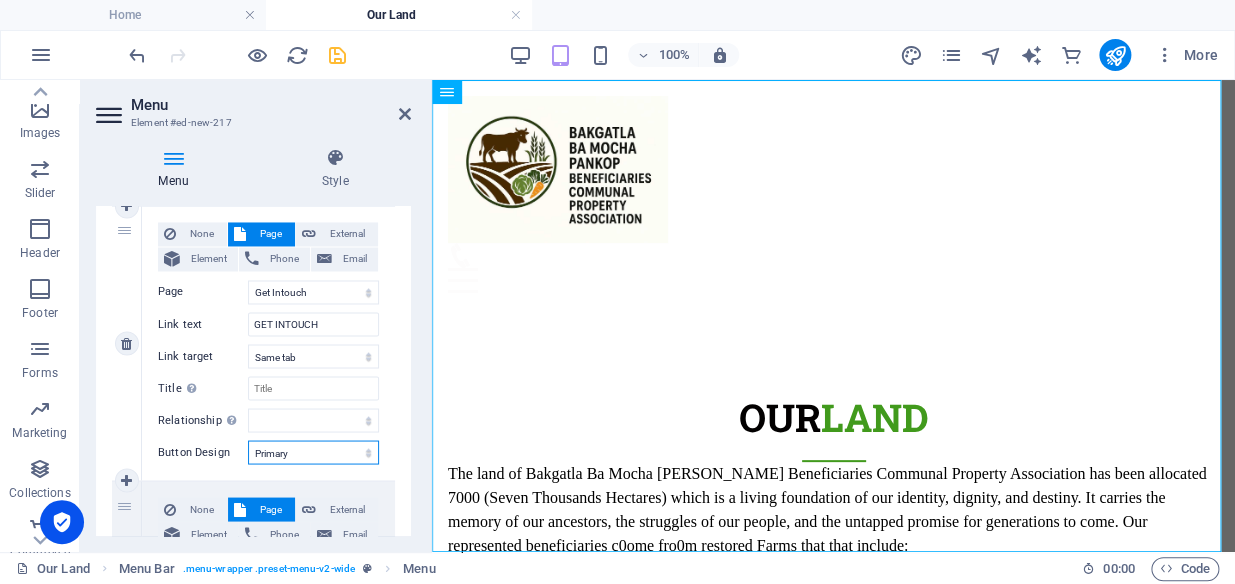 click on "None Default Primary Secondary" at bounding box center (313, 452) 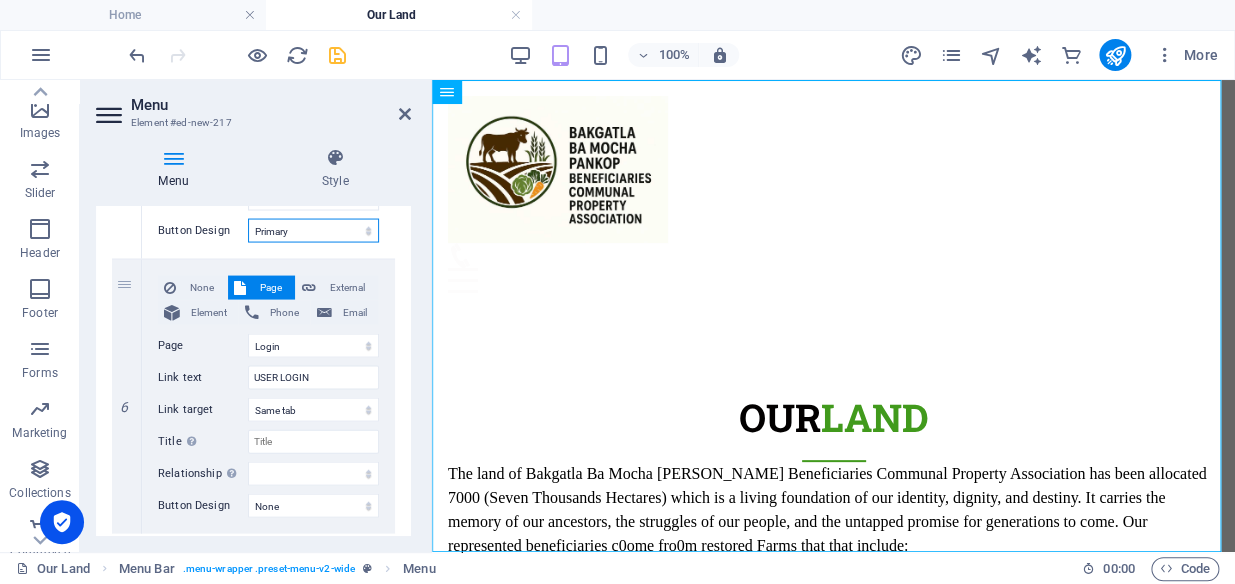 scroll, scrollTop: 1533, scrollLeft: 0, axis: vertical 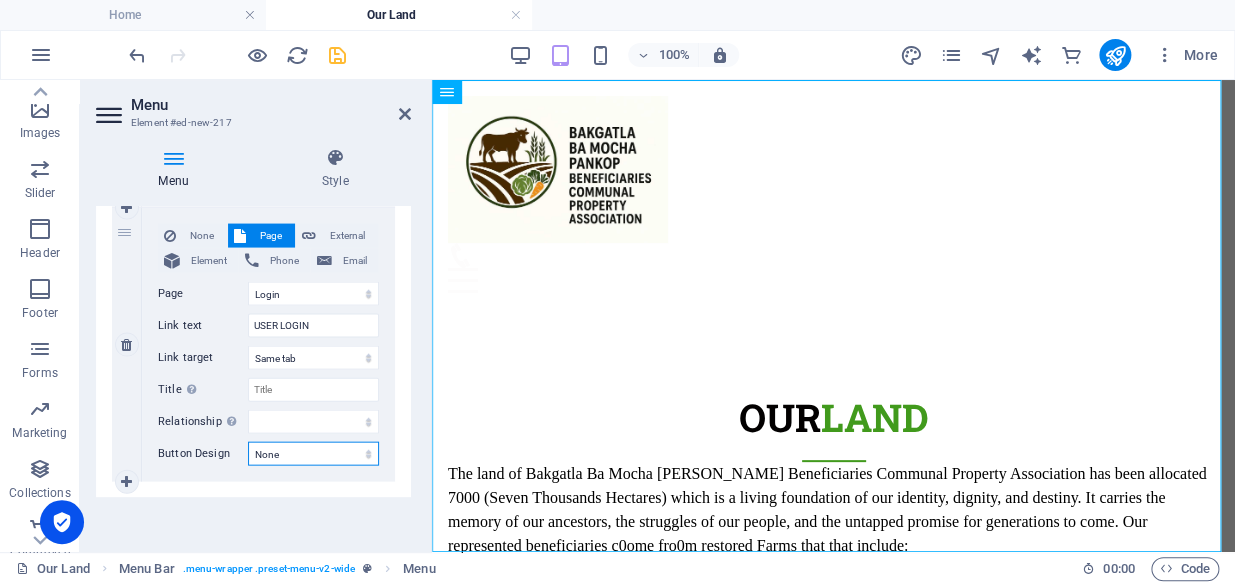 click on "None Default Primary Secondary" at bounding box center (313, 453) 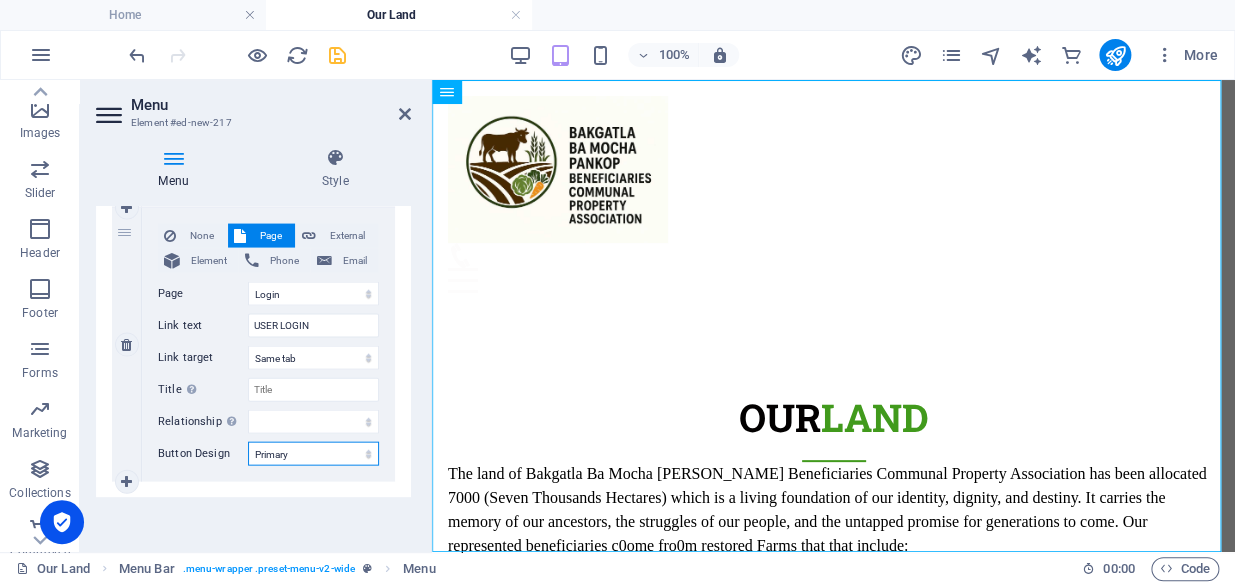 click on "None Default Primary Secondary" at bounding box center [313, 453] 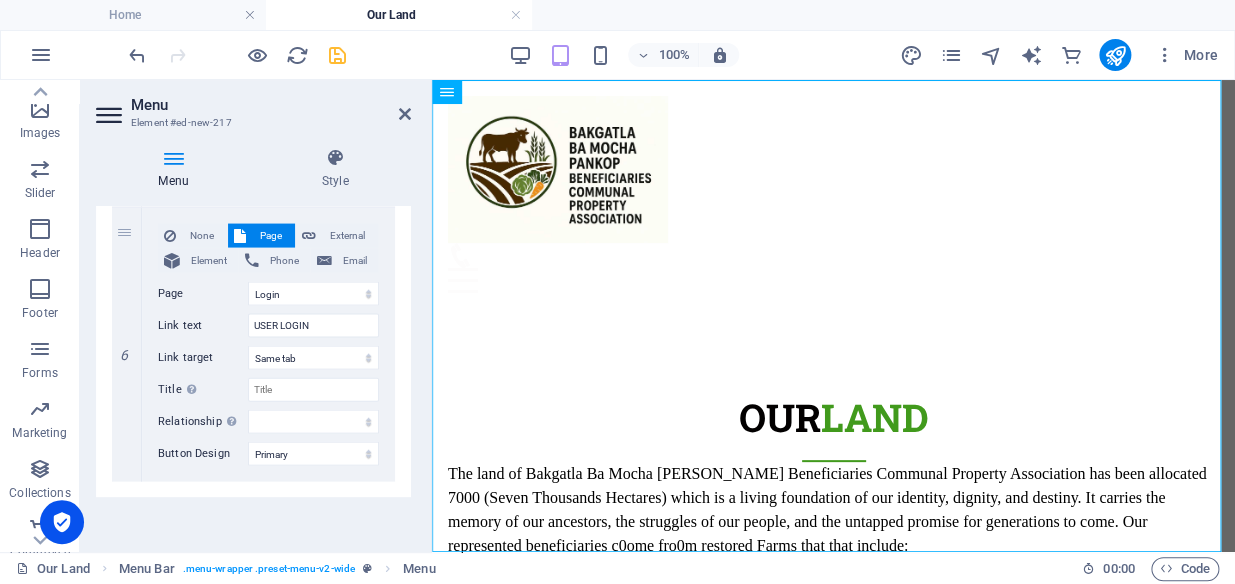 click on "Menu Auto Custom Create custom menu items for this menu. Recommended for one-page websites. Manage pages Menu items 1 None Page External Element Phone Email Page Home Subpage Legal Notice Privacy Get Intouch Our Land Our Srakeholders Our PROJECTS Update Login Membership ENFORCED REGISTER AND LOGIN Element
URL /#home Phone Email Link text Home Link target New tab Same tab Overlay Title Additional link description, should not be the same as the link text. The title is most often shown as a tooltip text when the mouse moves over the element. Leave empty if uncertain. Relationship Sets the  relationship of this link to the link target . For example, the value "nofollow" instructs search engines not to follow the link. Can be left empty. alternate author bookmark external help license next nofollow noreferrer noopener prev search tag Button Design None Default Primary Secondary 2 None Page External Element Phone Email Page Home Subpage Legal Notice Privacy Get Intouch Our Land Login Element" at bounding box center (253, 371) 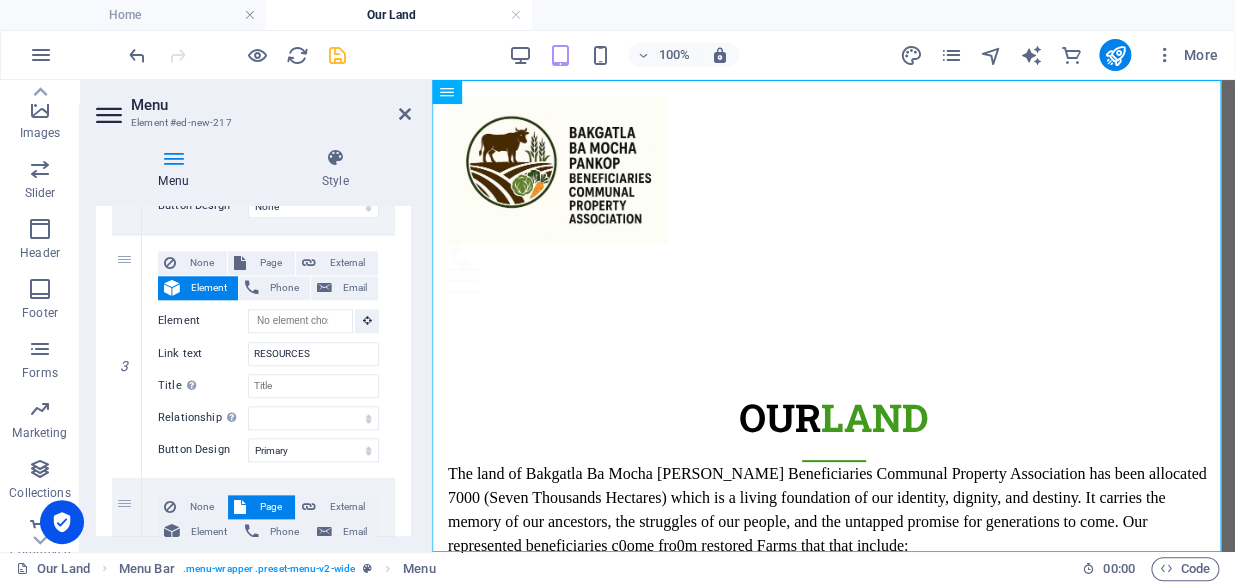 scroll, scrollTop: 667, scrollLeft: 0, axis: vertical 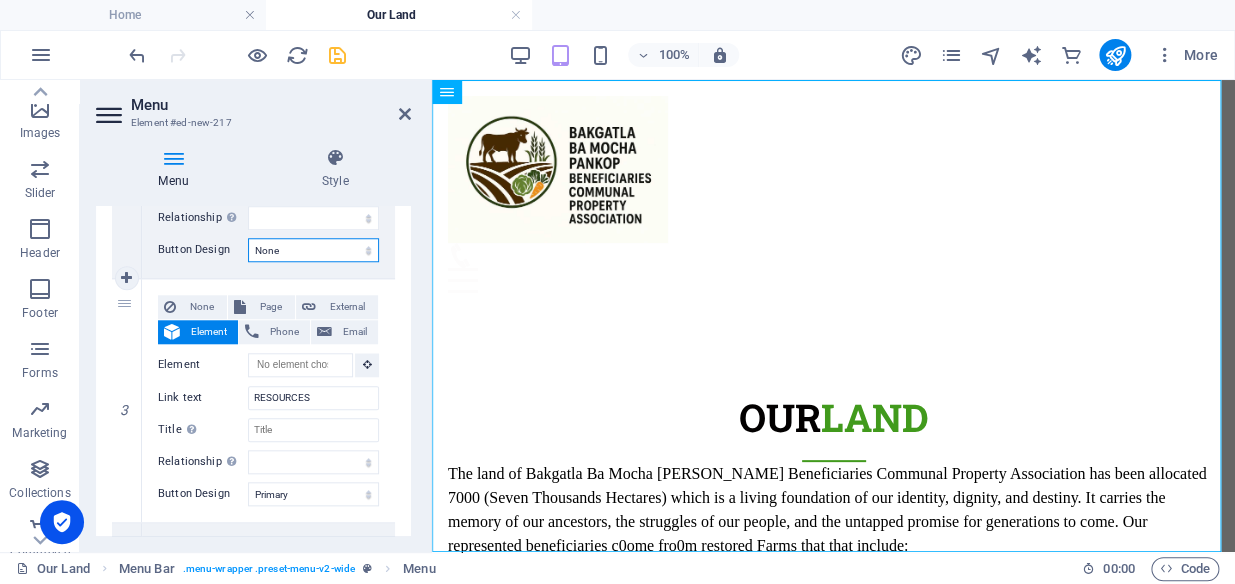 click on "None Default Primary Secondary" at bounding box center (313, 250) 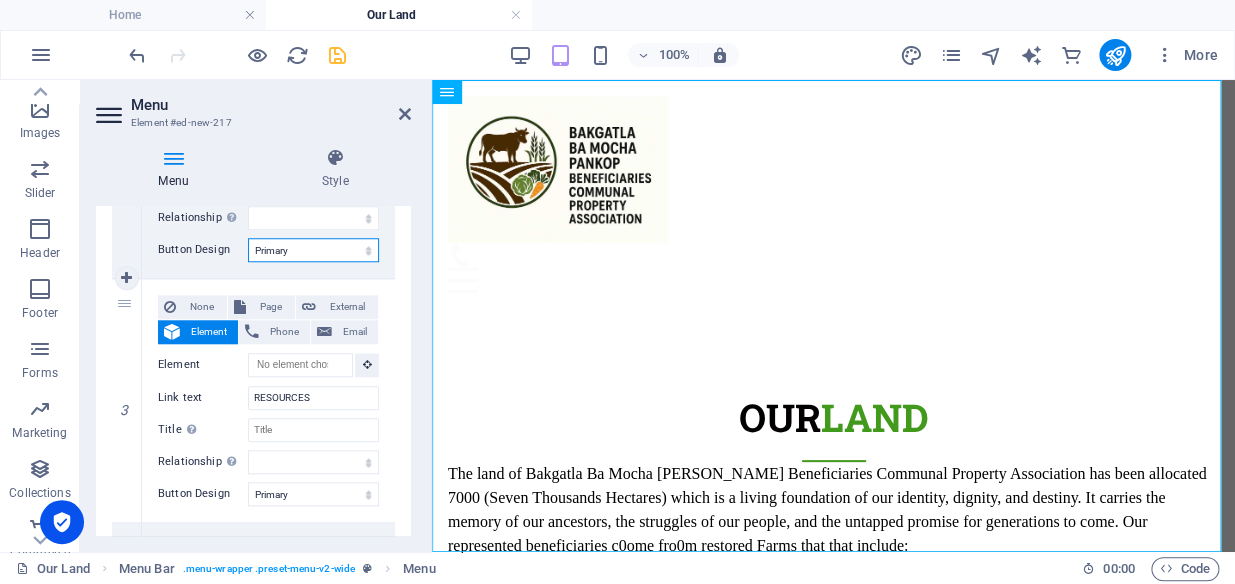 click on "None Default Primary Secondary" at bounding box center (313, 250) 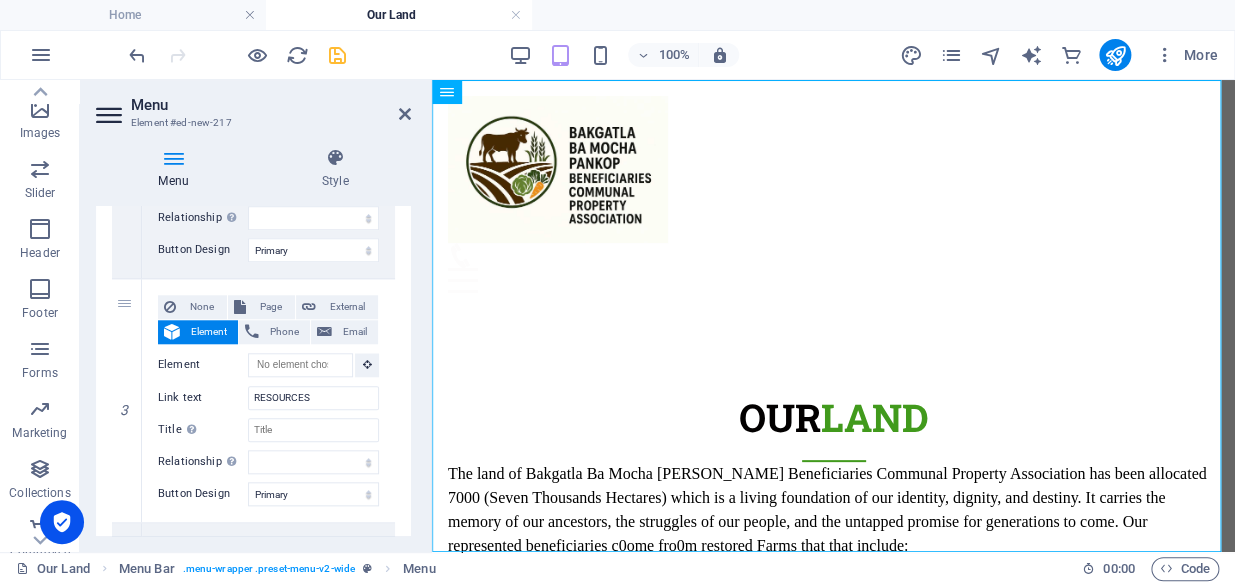 click on "1 None Page External Element Phone Email Page Home Subpage Legal Notice Privacy Get Intouch Our Land Our Srakeholders Our PROJECTS Update Login Membership ENFORCED REGISTER AND LOGIN Element
URL /#home Phone Email Link text Home Link target New tab Same tab Overlay Title Additional link description, should not be the same as the link text. The title is most often shown as a tooltip text when the mouse moves over the element. Leave empty if uncertain. Relationship Sets the  relationship of this link to the link target . For example, the value "nofollow" instructs search engines not to follow the link. Can be left empty. alternate author bookmark external help license next nofollow noreferrer noopener prev search tag Button Design None Default Primary Secondary 2 None Page External Element Phone Email Page Home Subpage Legal Notice Privacy Get Intouch Our Land Our Srakeholders Our PROJECTS Update Login Membership ENFORCED REGISTER AND LOGIN Element
URL /#about-us" at bounding box center (253, 538) 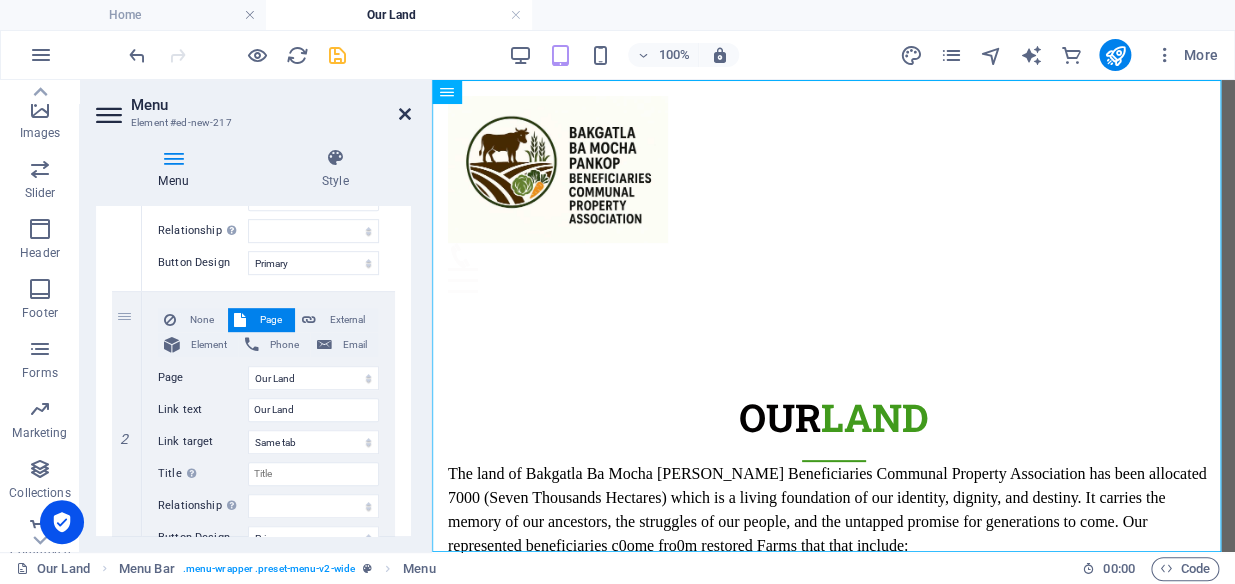 click at bounding box center (405, 114) 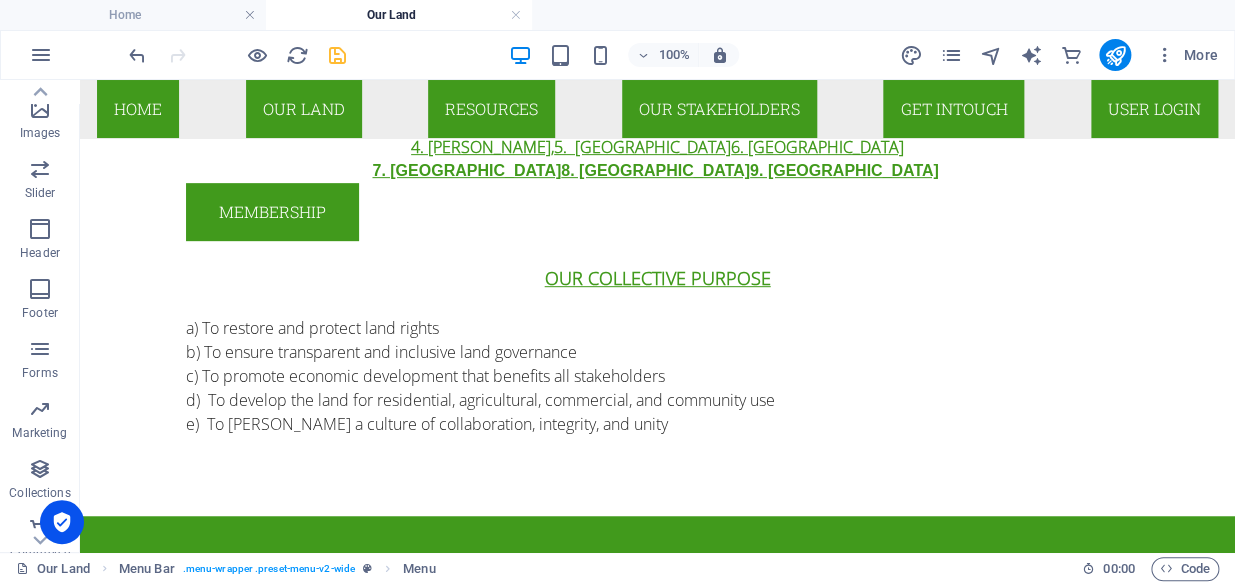 scroll, scrollTop: 314, scrollLeft: 0, axis: vertical 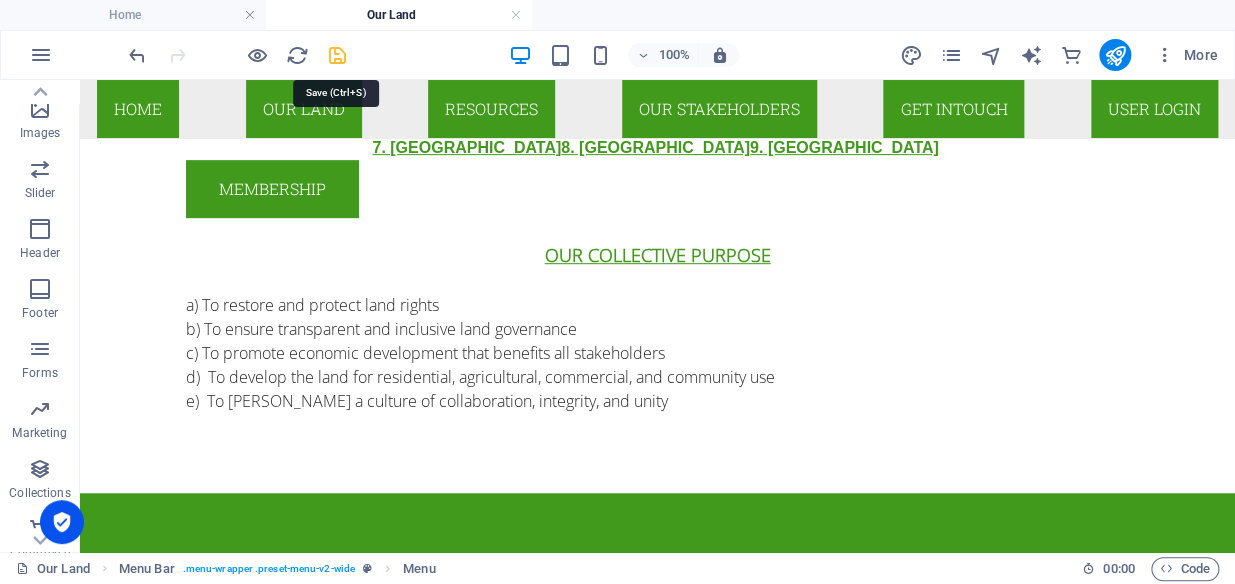 click at bounding box center (337, 55) 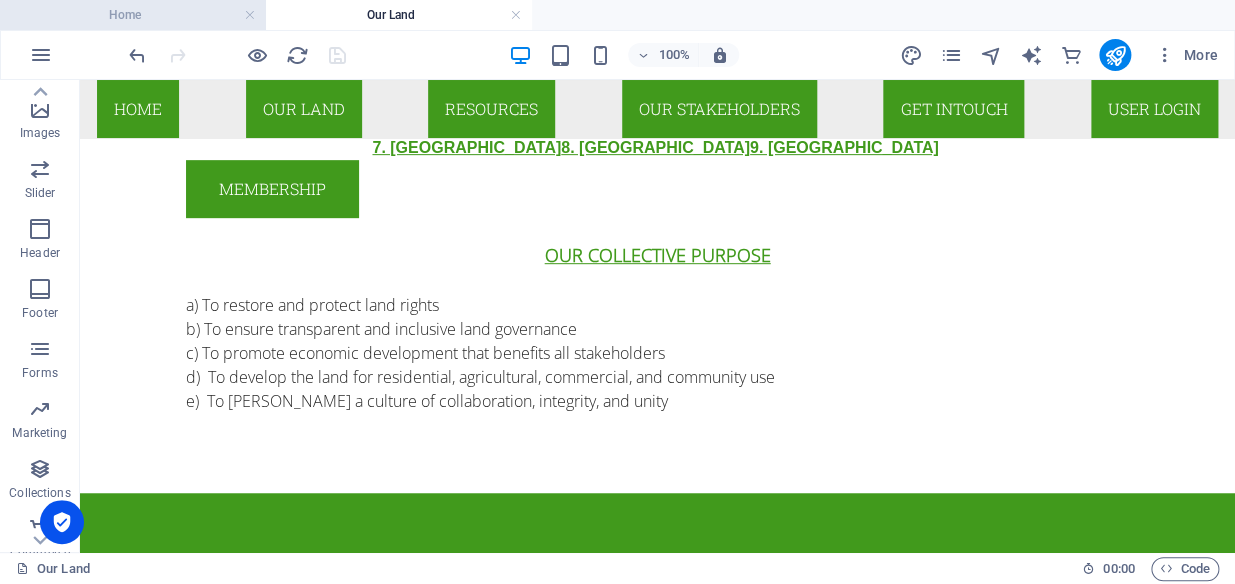 click on "Home" at bounding box center (133, 15) 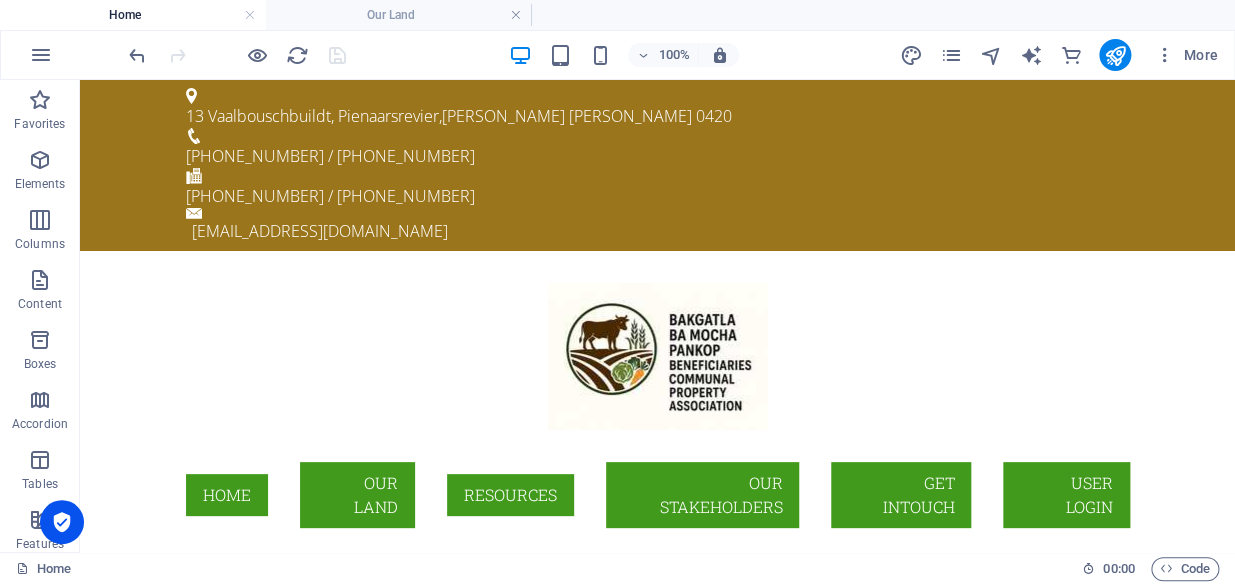 click on "Home" at bounding box center [133, 15] 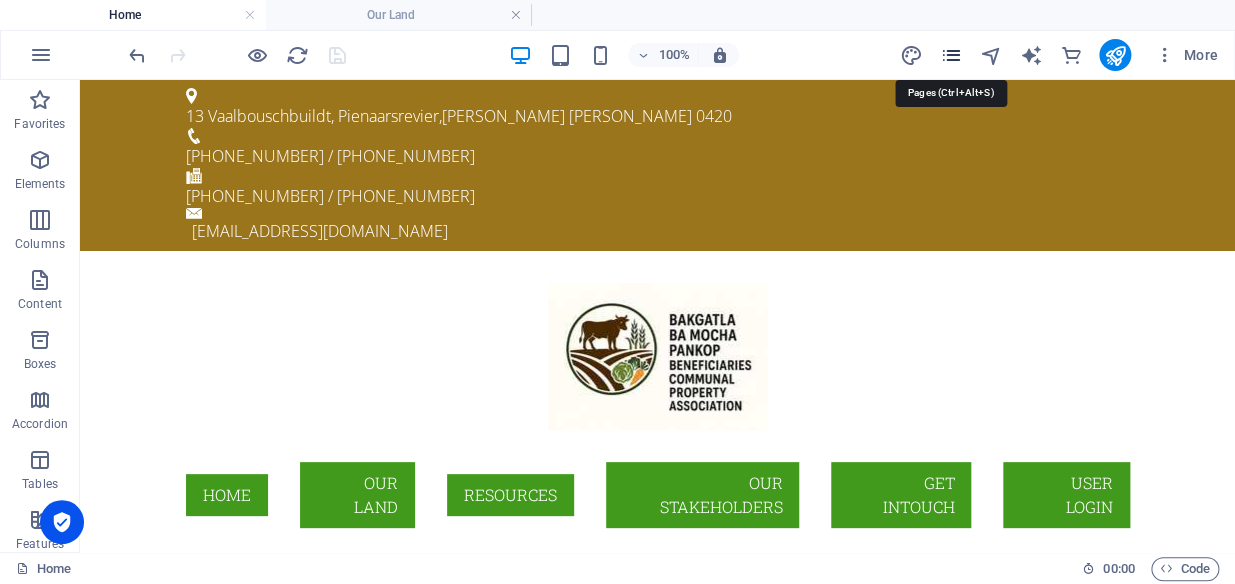 click at bounding box center [950, 55] 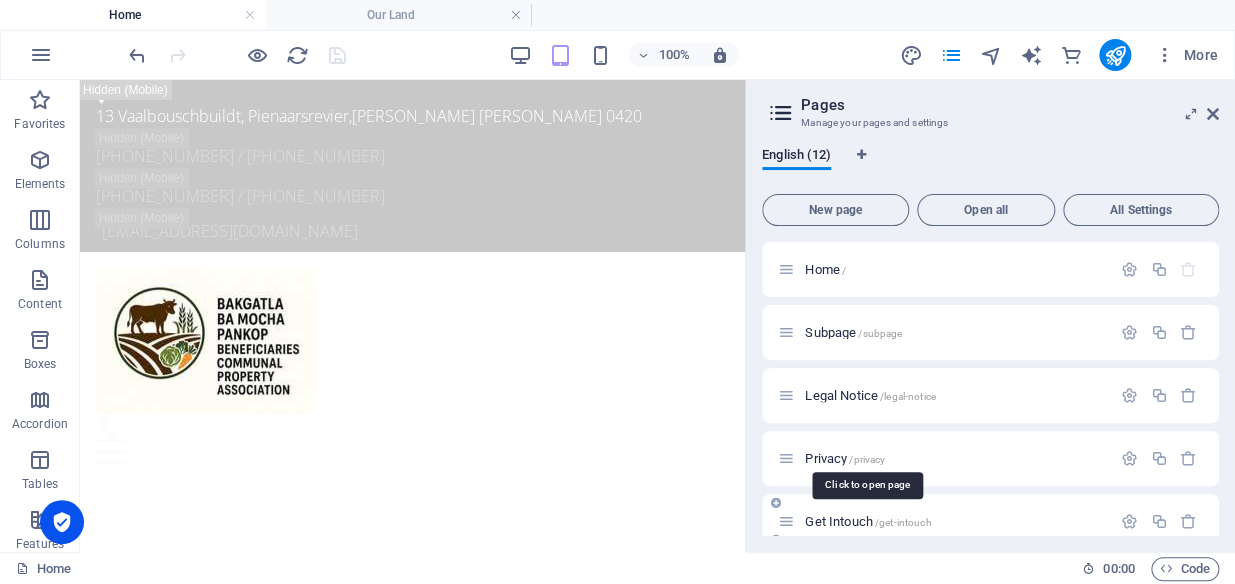 click on "/get-intouch" at bounding box center [903, 522] 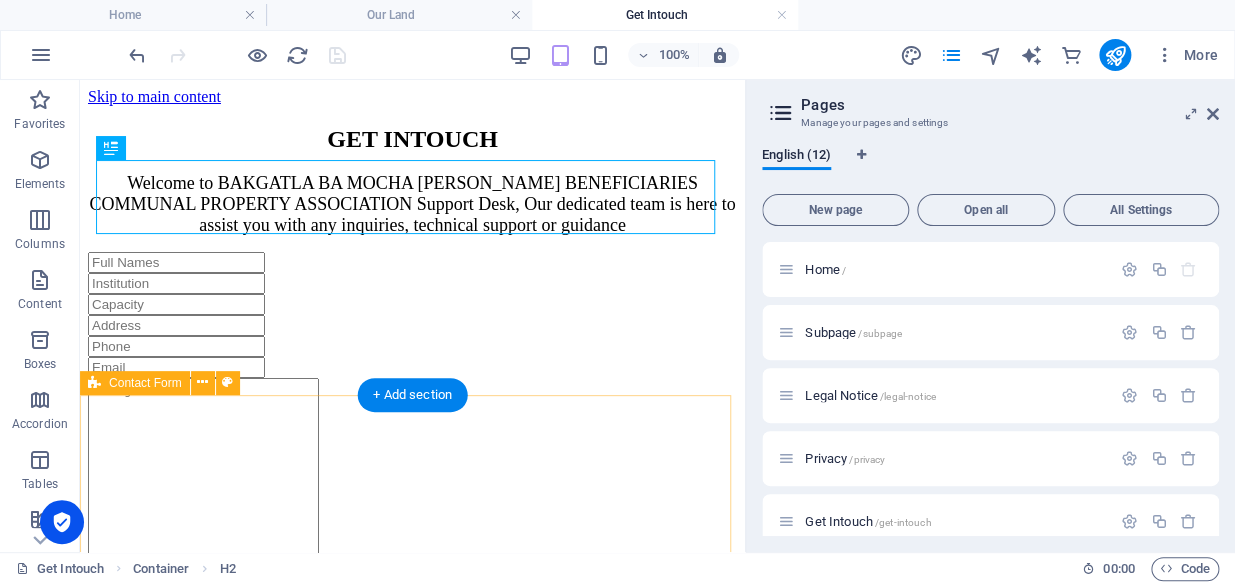 scroll, scrollTop: 0, scrollLeft: 0, axis: both 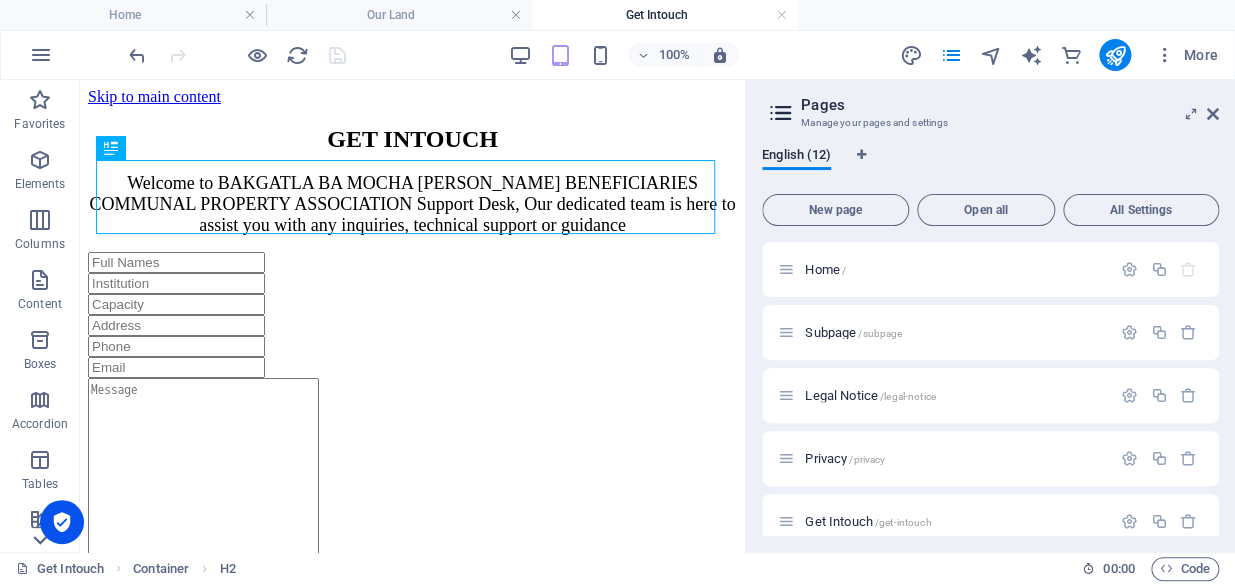 click 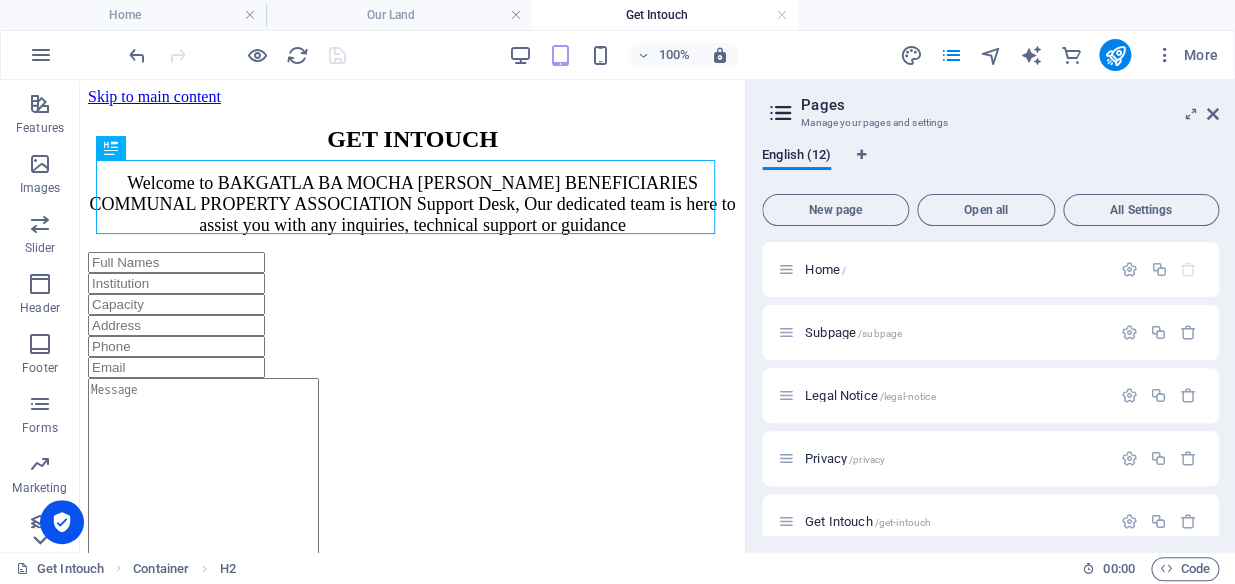 scroll, scrollTop: 471, scrollLeft: 0, axis: vertical 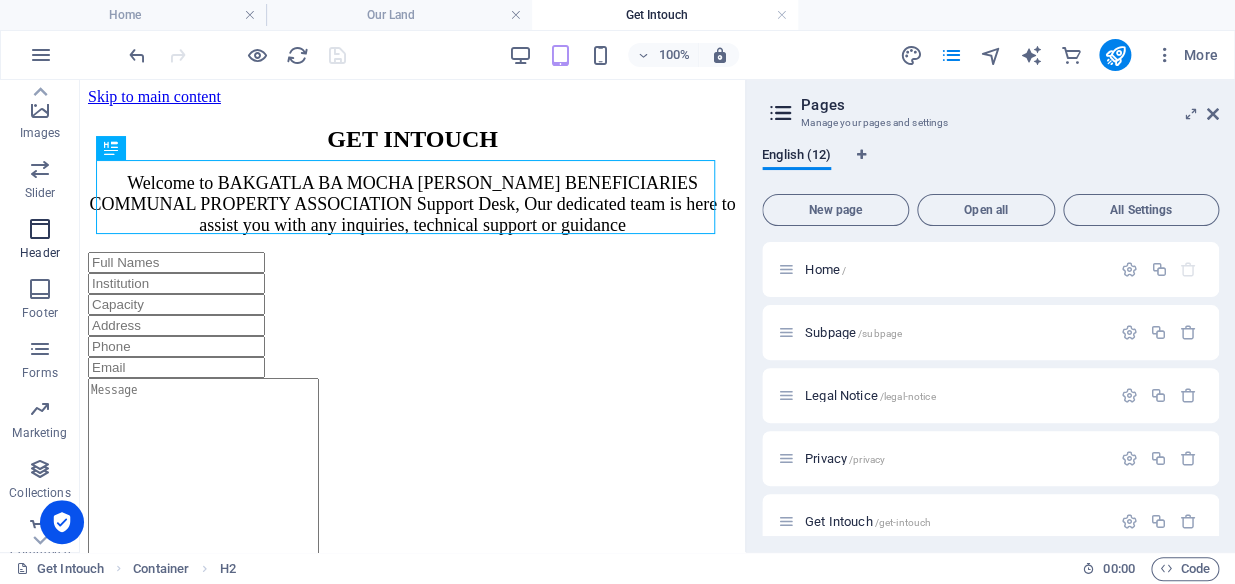 click at bounding box center (40, 229) 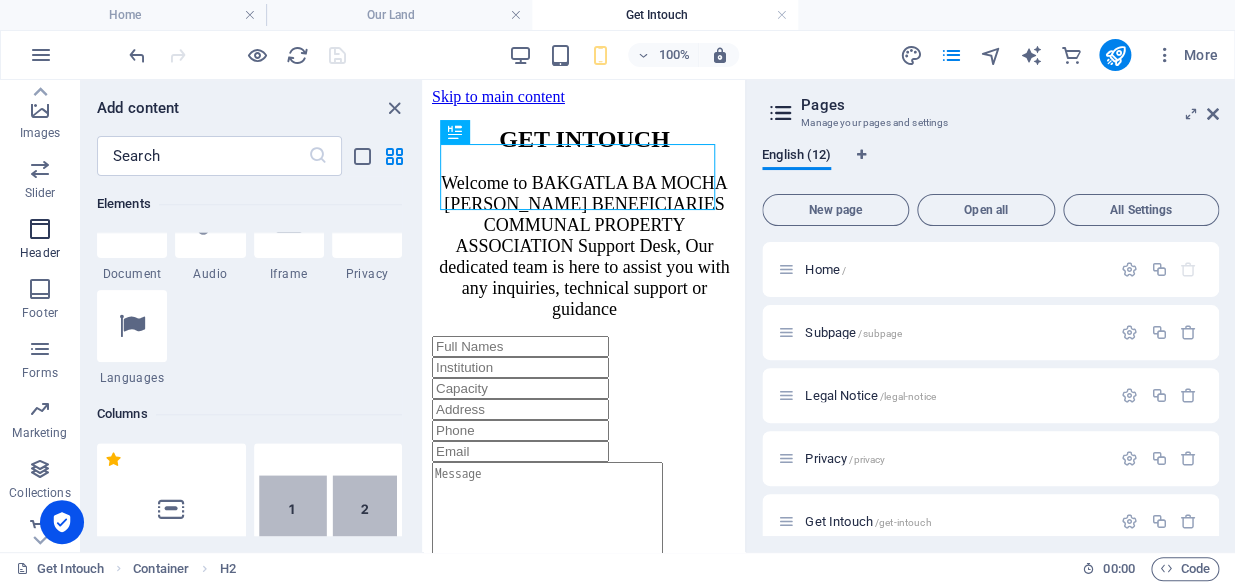 click at bounding box center [40, 229] 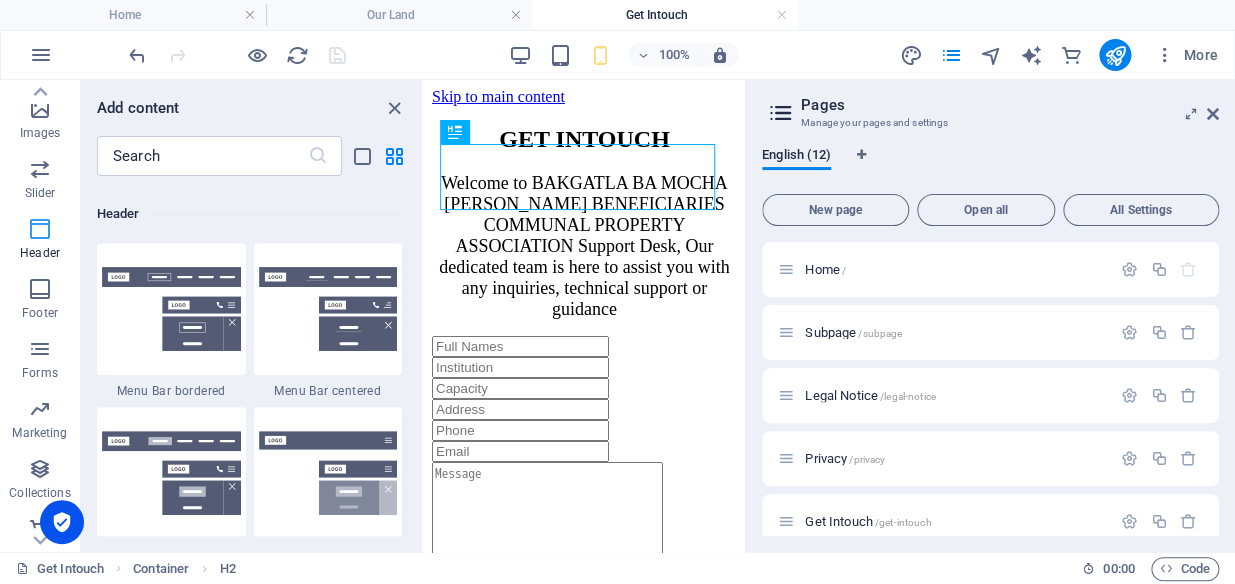 scroll, scrollTop: 11876, scrollLeft: 0, axis: vertical 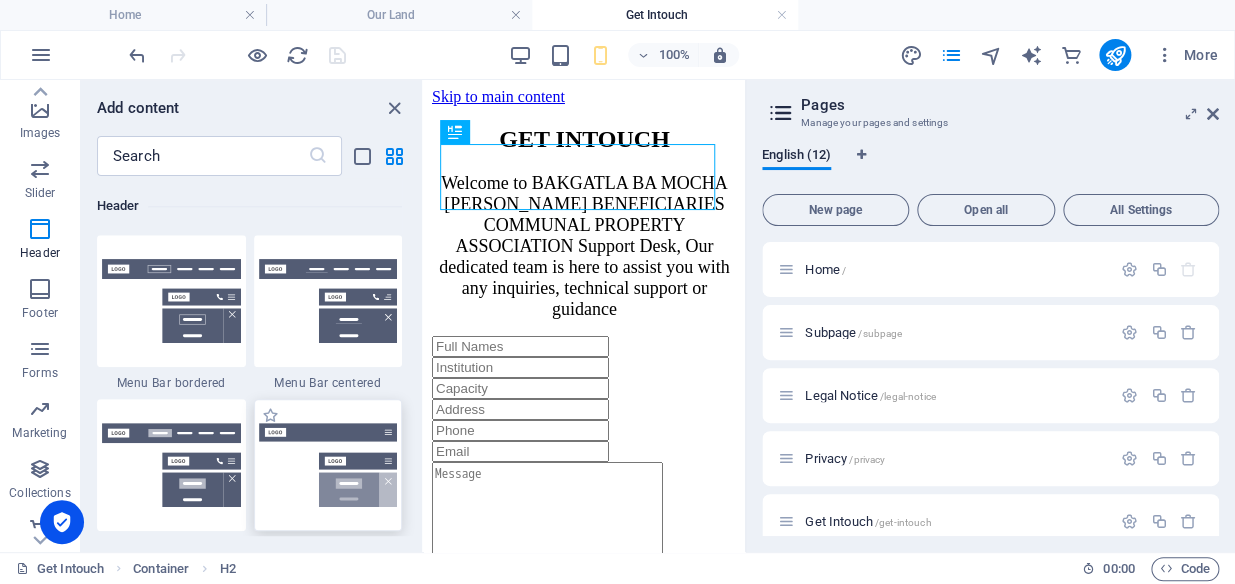 click at bounding box center (328, 465) 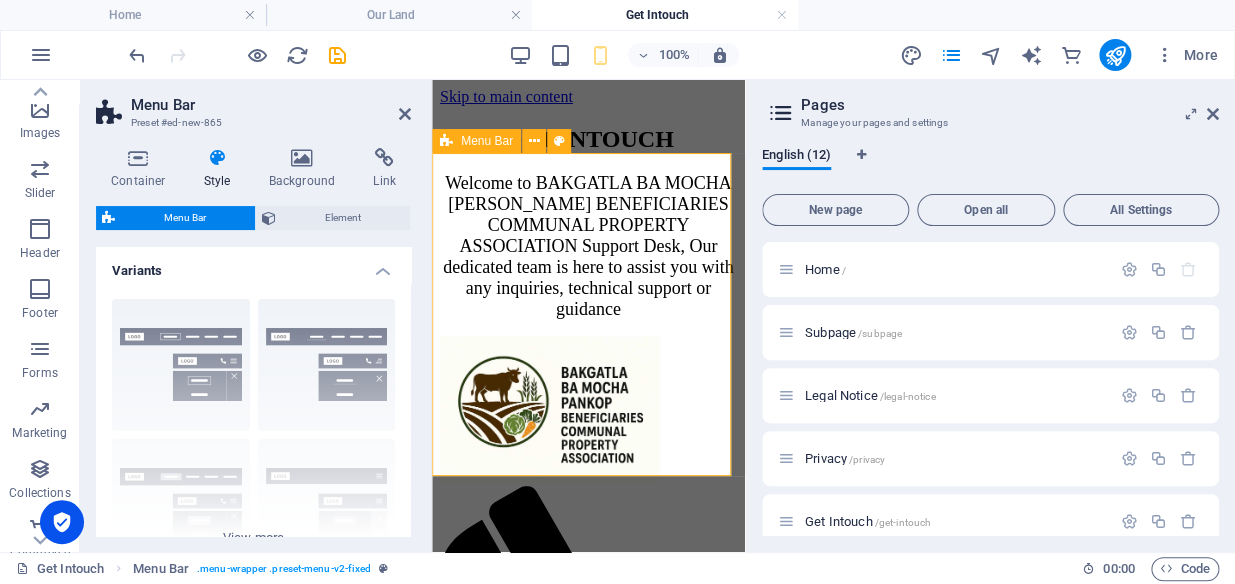 scroll, scrollTop: 310, scrollLeft: 0, axis: vertical 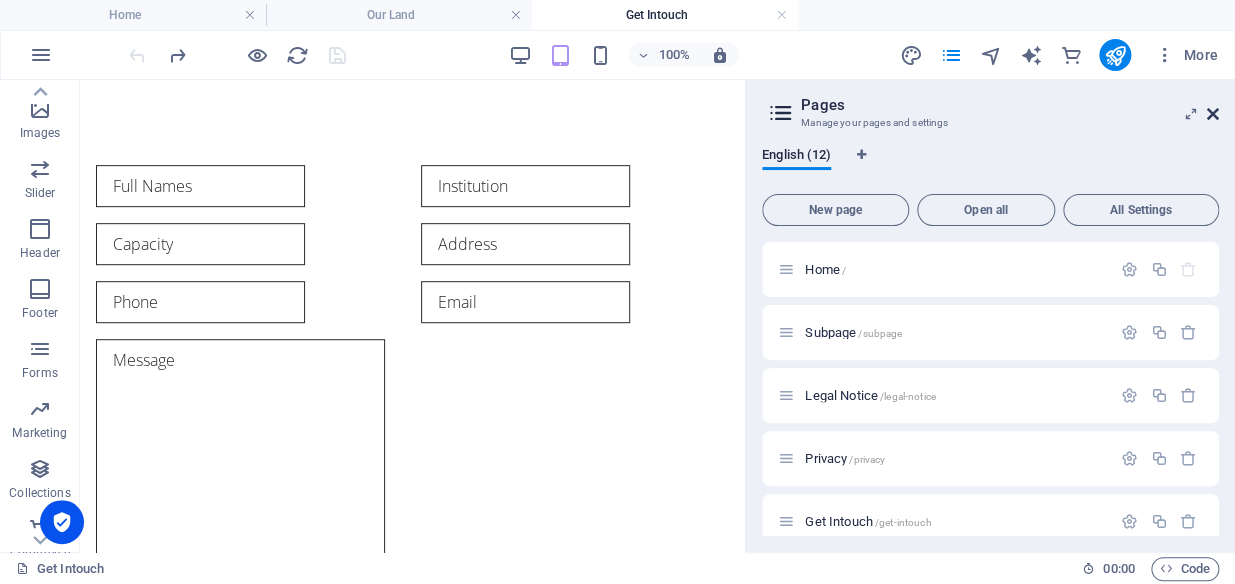 click at bounding box center [1213, 114] 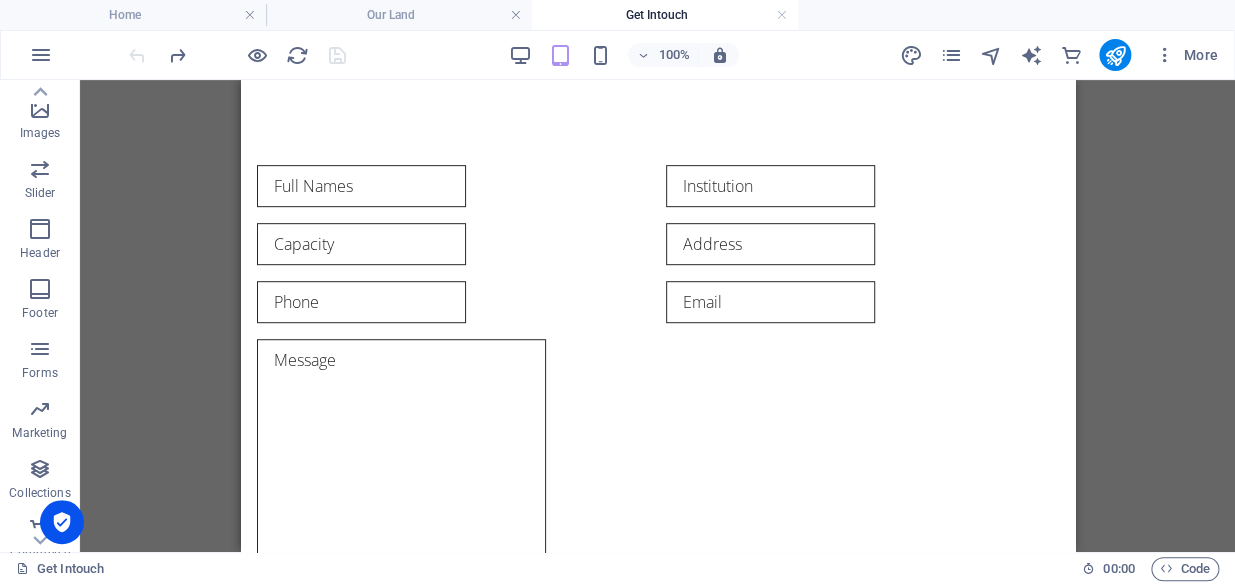 scroll, scrollTop: 0, scrollLeft: 0, axis: both 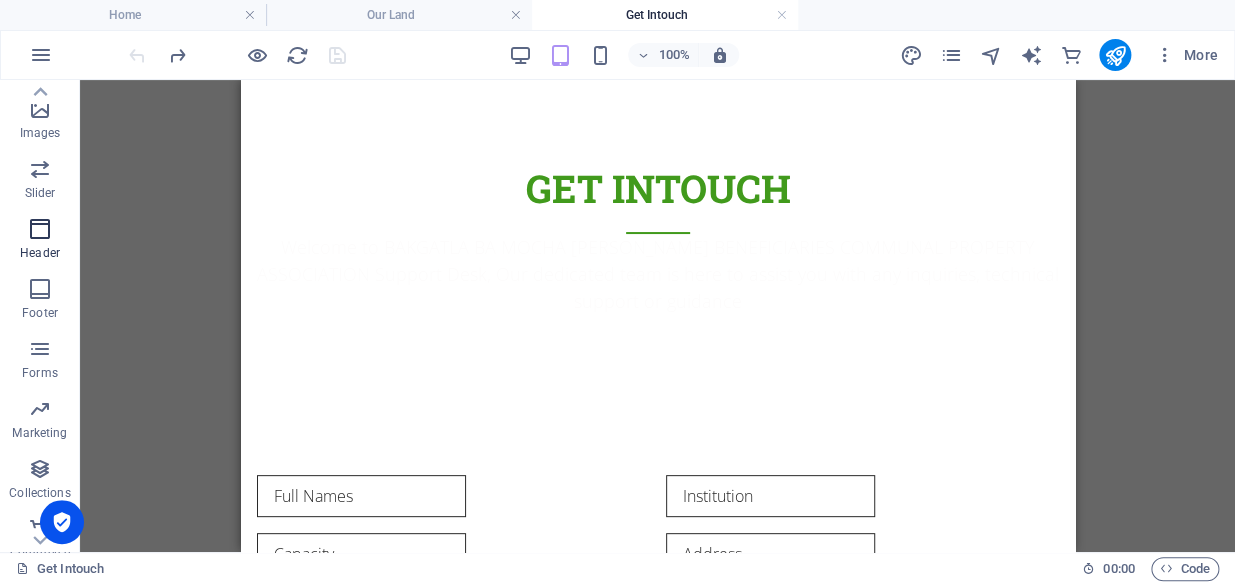 click at bounding box center [40, 229] 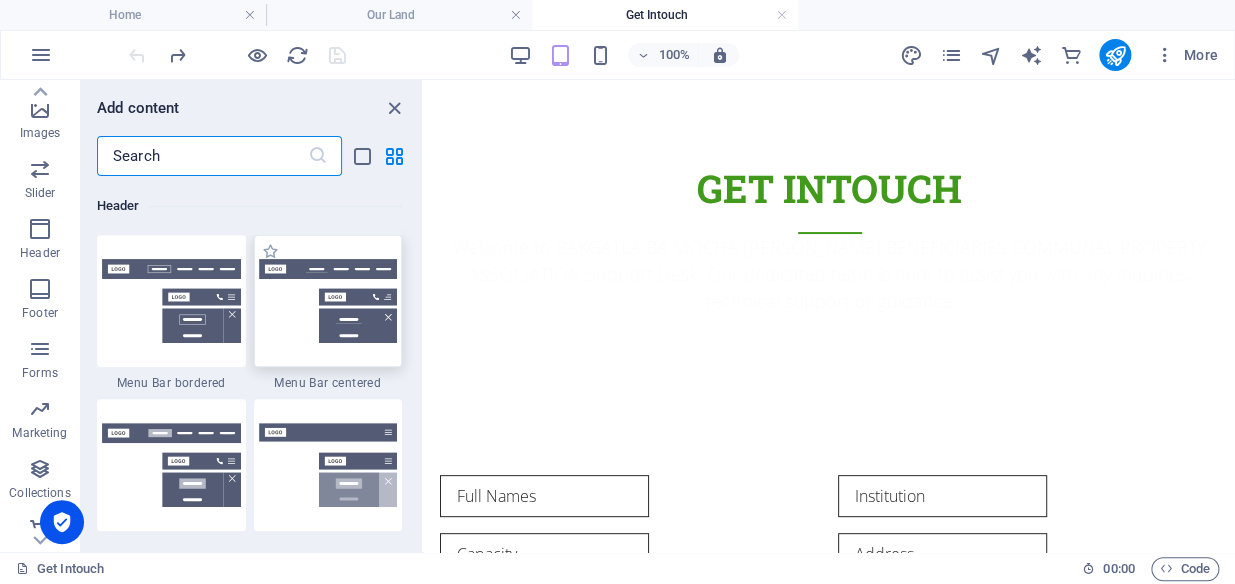 scroll, scrollTop: 11876, scrollLeft: 0, axis: vertical 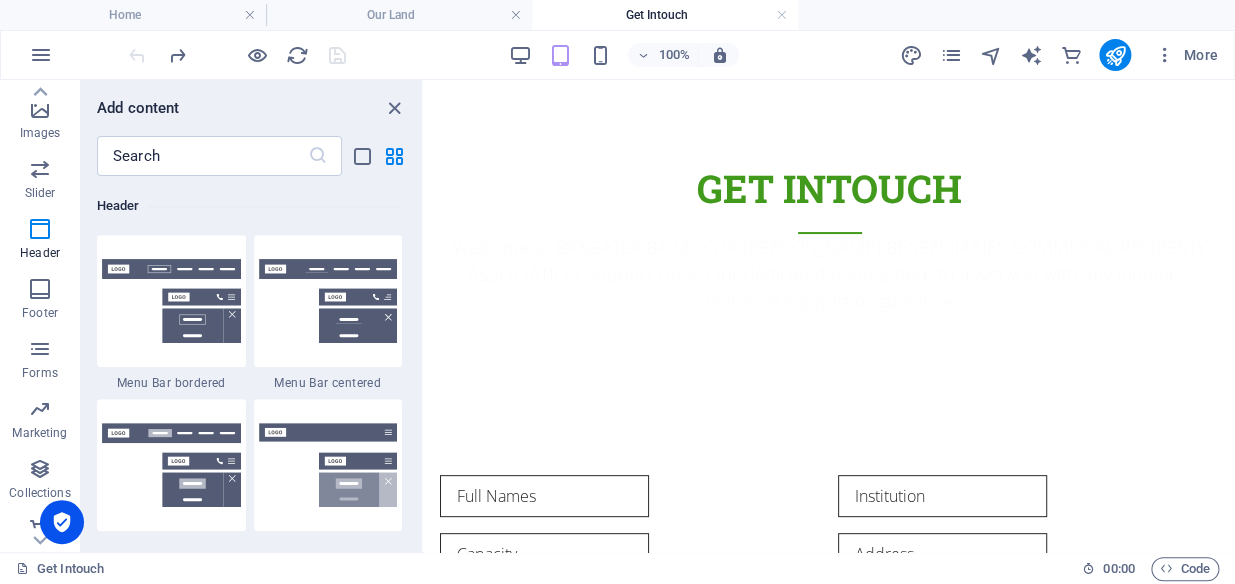 click on "Favorites 1 Star Headline 1 Star Container Elements 1 Star Headline 1 Star Text 1 Star Image 1 Star Container 1 Star Spacer 1 Star Separator 1 Star HTML 1 Star Icon 1 Star Button 1 Star Logo 1 Star SVG 1 Star Image slider 1 Star Slider 1 Star Gallery 1 Star Menu 1 Star Map 1 Star Facebook 1 Star Video 1 Star YouTube 1 Star Vimeo 1 Star Document 1 Star Audio 1 Star Iframe 1 Star Privacy 1 Star Languages Columns 1 Star Container 1 Star 2 columns 1 Star 3 columns 1 Star 4 columns 1 Star 5 columns 1 Star 6 columns 1 Star 40-60 1 Star 20-80 1 Star 80-20 1 Star 30-70 1 Star 70-30 1 Star Unequal Columns 1 Star 25-25-50 1 Star 25-50-25 1 Star 50-25-25 1 Star 20-60-20 1 Star 50-16-16-16 1 Star 16-16-16-50 1 Star Grid 2-1 1 Star Grid 1-2 1 Star Grid 3-1 1 Star Grid 1-3 1 Star Grid 4-1 1 Star Grid 1-4 1 Star Grid 1-2-1 1 Star Grid 1-1-2 1 Star Grid 2h-2v 1 Star Grid 2v-2h 1 Star Grid 2-1-2 1 Star Grid 3-4 Content 1 Star Text in columns 1 Star Text 1 Star Text with separator 1 Star Image with text box 1 Star 1 Star Boxes" at bounding box center (251, 356) 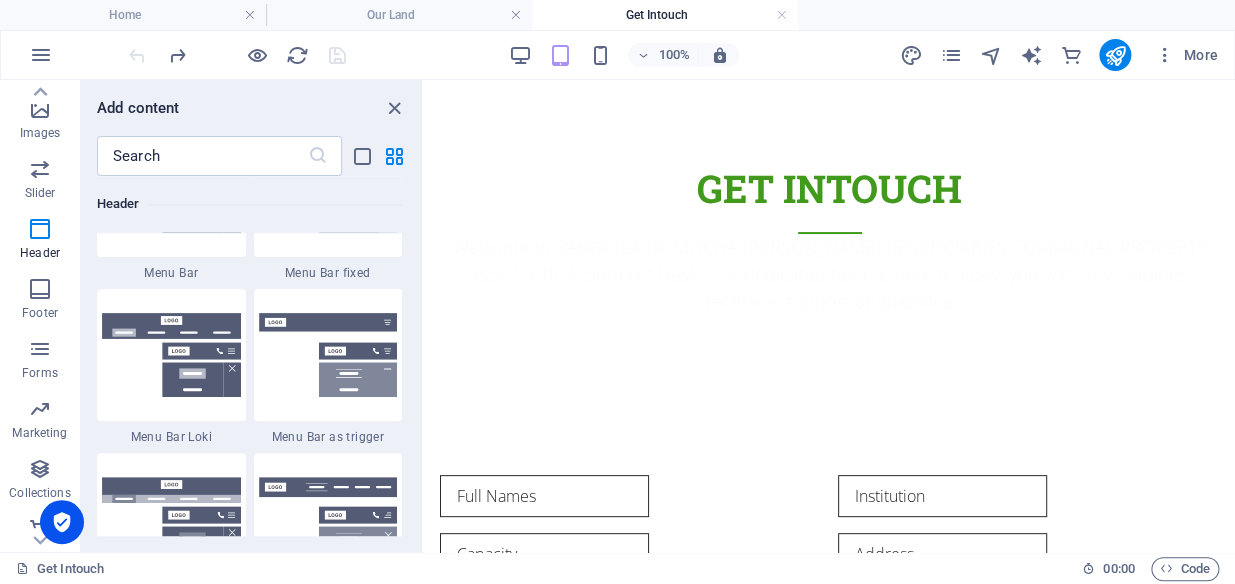 scroll, scrollTop: 12190, scrollLeft: 0, axis: vertical 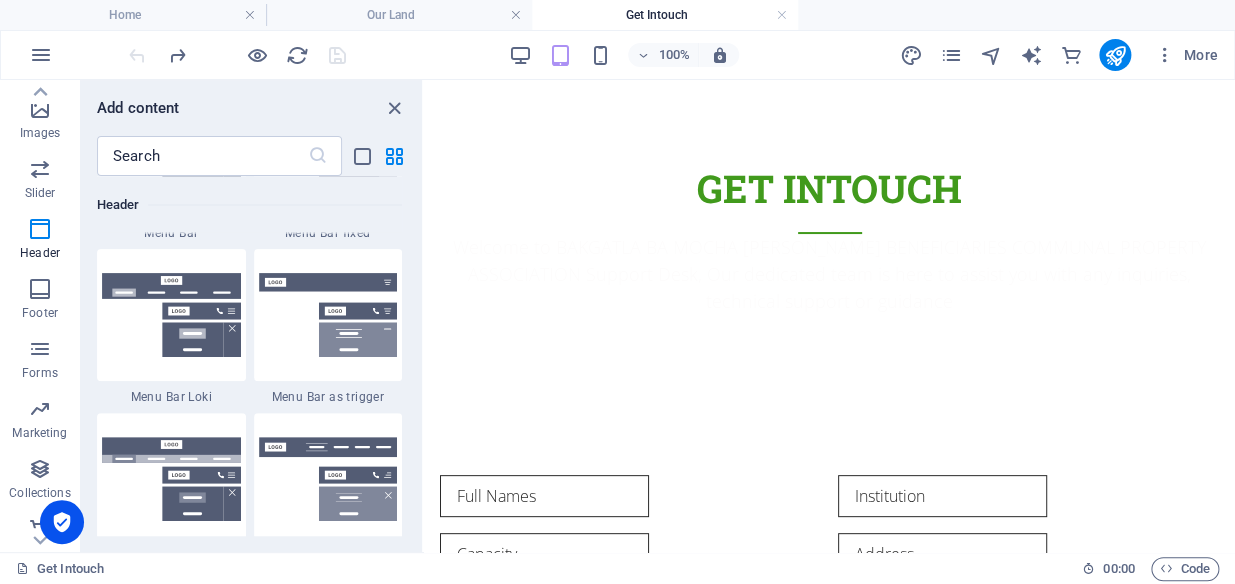 click on "Favorites 1 Star Headline 1 Star Container Elements 1 Star Headline 1 Star Text 1 Star Image 1 Star Container 1 Star Spacer 1 Star Separator 1 Star HTML 1 Star Icon 1 Star Button 1 Star Logo 1 Star SVG 1 Star Image slider 1 Star Slider 1 Star Gallery 1 Star Menu 1 Star Map 1 Star Facebook 1 Star Video 1 Star YouTube 1 Star Vimeo 1 Star Document 1 Star Audio 1 Star Iframe 1 Star Privacy 1 Star Languages Columns 1 Star Container 1 Star 2 columns 1 Star 3 columns 1 Star 4 columns 1 Star 5 columns 1 Star 6 columns 1 Star 40-60 1 Star 20-80 1 Star 80-20 1 Star 30-70 1 Star 70-30 1 Star Unequal Columns 1 Star 25-25-50 1 Star 25-50-25 1 Star 50-25-25 1 Star 20-60-20 1 Star 50-16-16-16 1 Star 16-16-16-50 1 Star Grid 2-1 1 Star Grid 1-2 1 Star Grid 3-1 1 Star Grid 1-3 1 Star Grid 4-1 1 Star Grid 1-4 1 Star Grid 1-2-1 1 Star Grid 1-1-2 1 Star Grid 2h-2v 1 Star Grid 2v-2h 1 Star Grid 2-1-2 1 Star Grid 3-4 Content 1 Star Text in columns 1 Star Text 1 Star Text with separator 1 Star Image with text box 1 Star 1 Star Boxes" at bounding box center [251, 356] 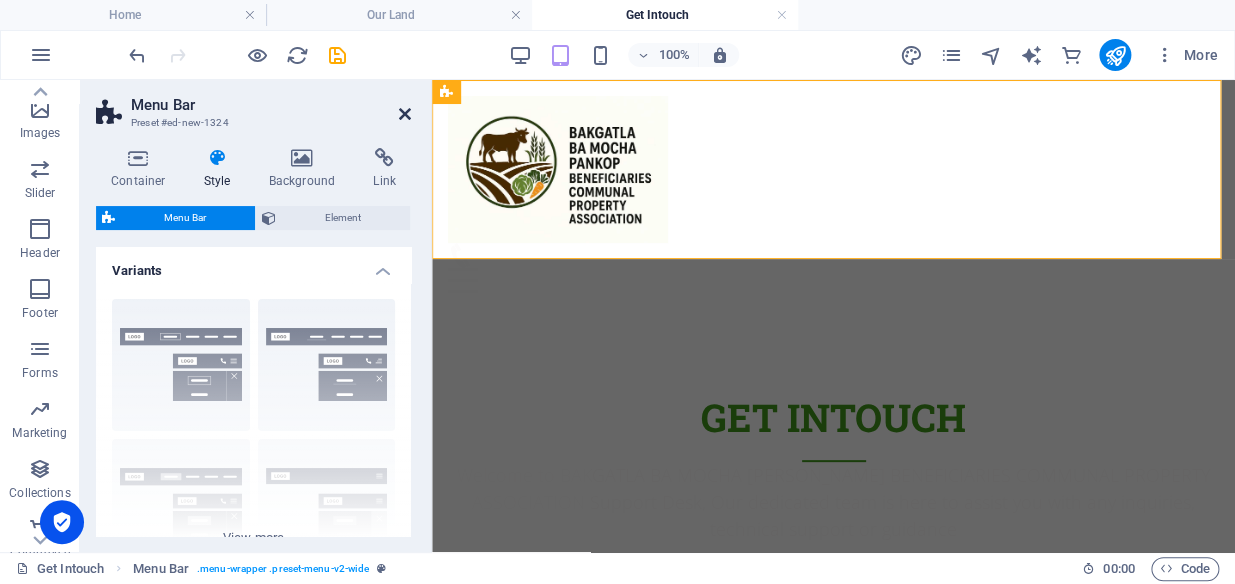click at bounding box center (405, 114) 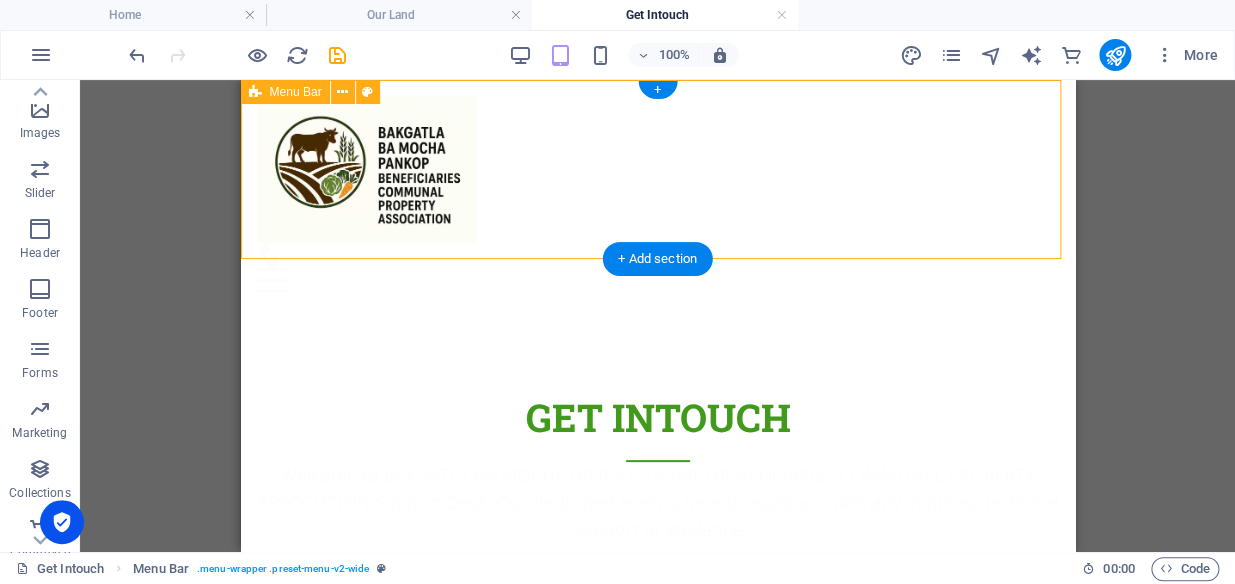 click on "Menu Home About Service Contact" at bounding box center (657, 194) 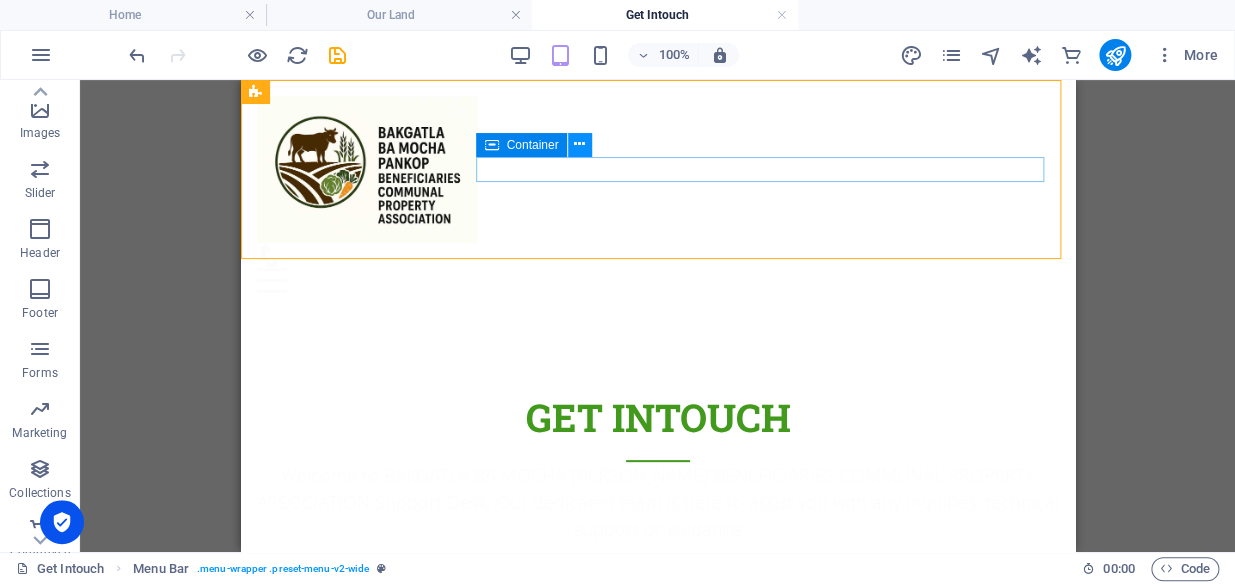 click at bounding box center (579, 144) 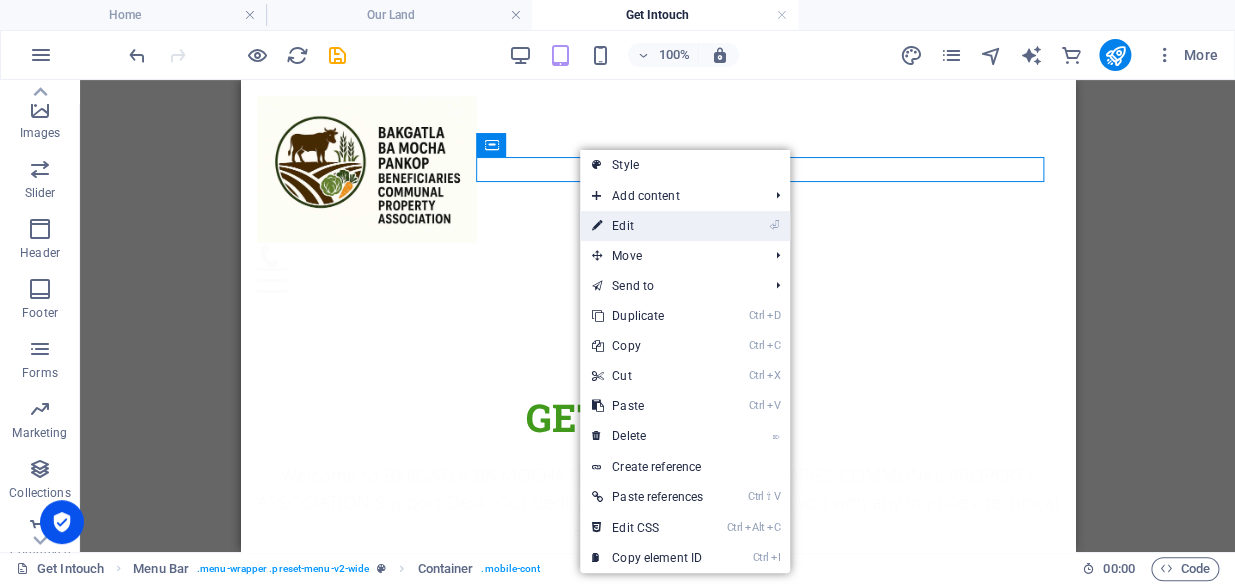 click on "⏎  Edit" at bounding box center [647, 226] 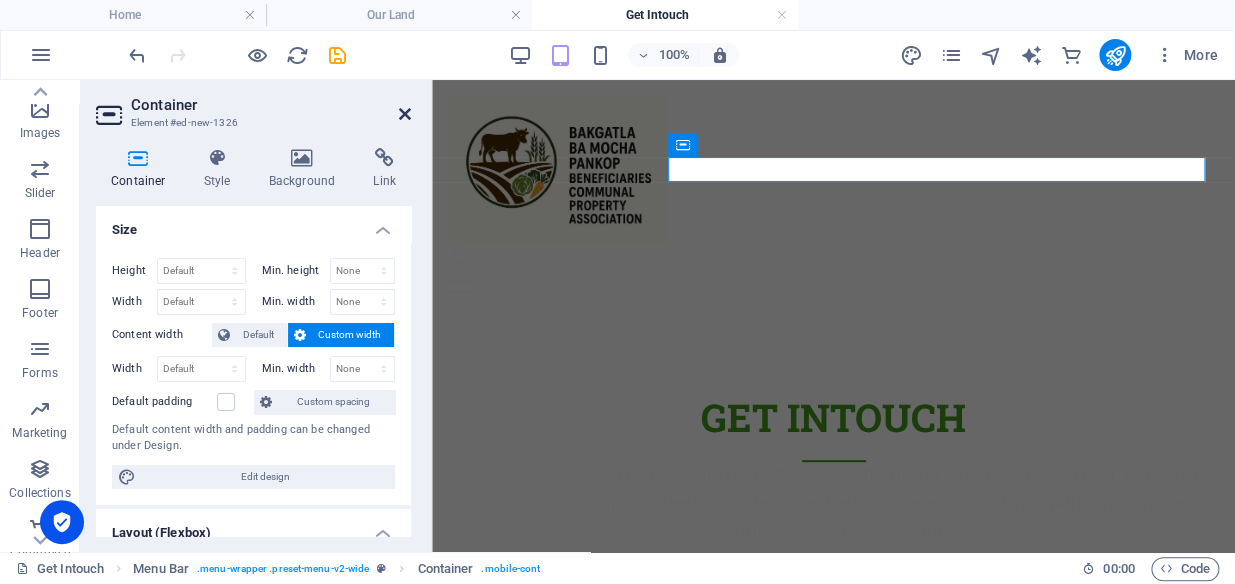 click at bounding box center (405, 114) 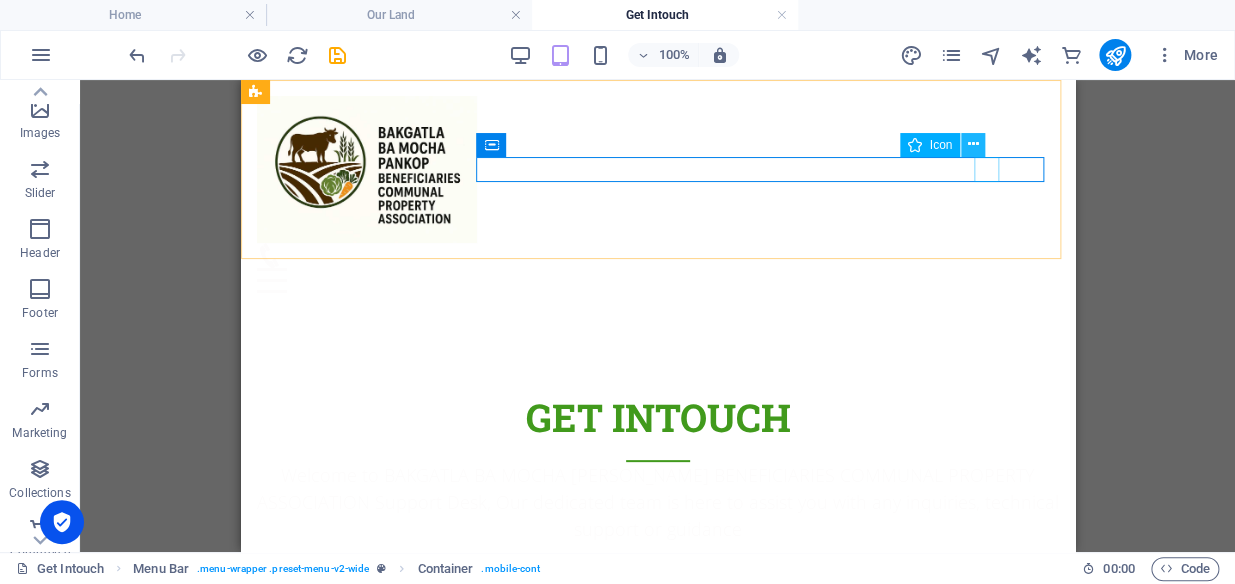 click at bounding box center (973, 144) 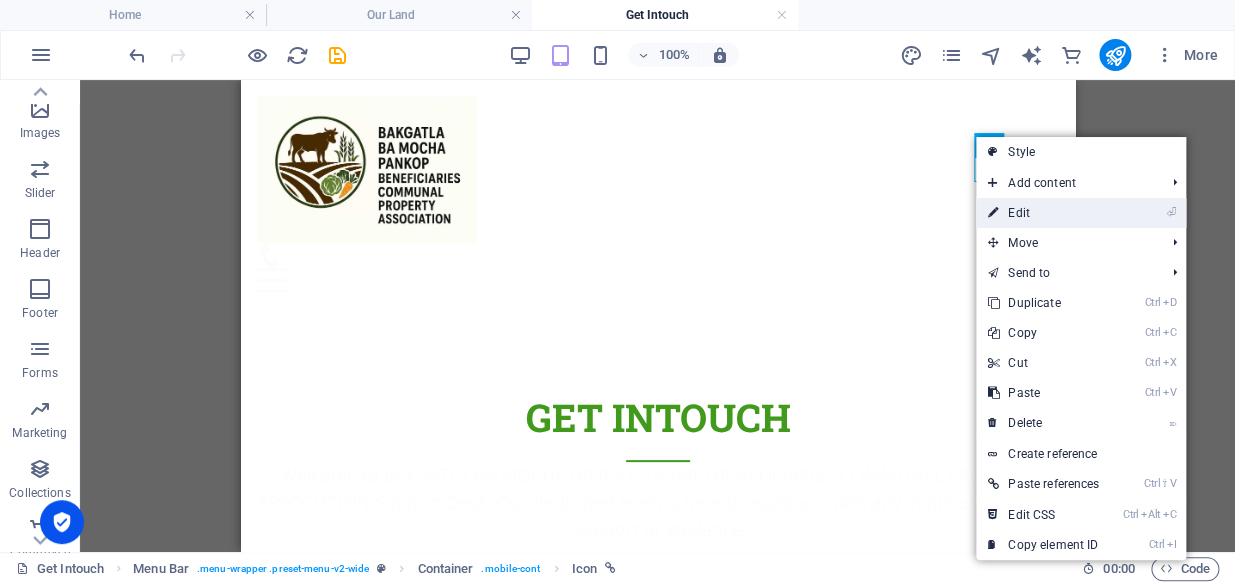 click on "⏎  Edit" at bounding box center (1043, 213) 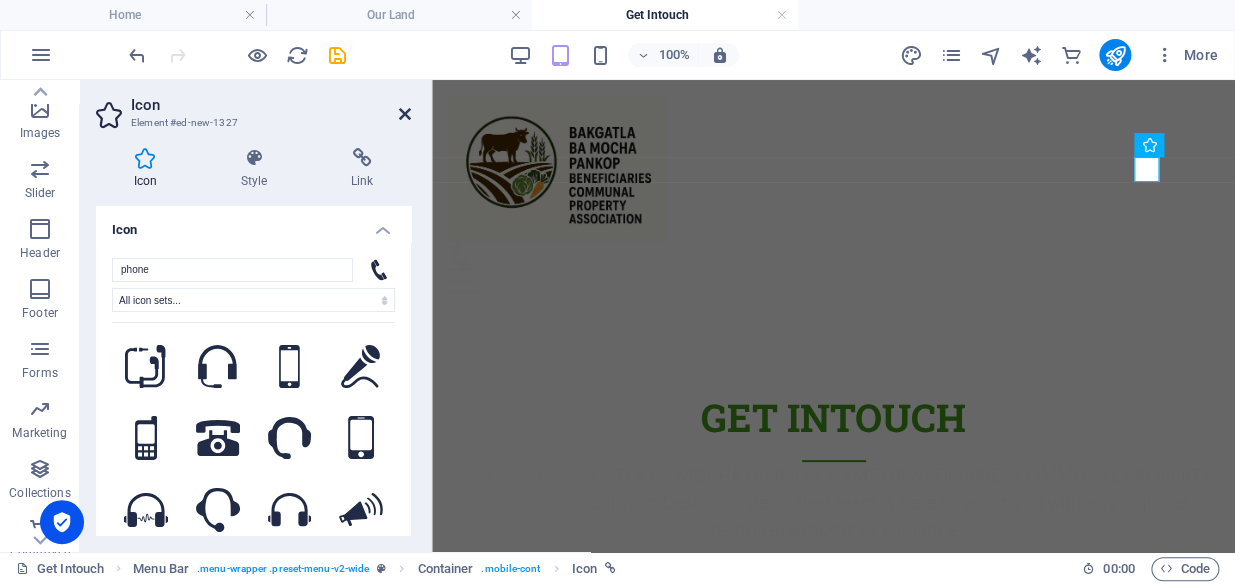click at bounding box center (405, 114) 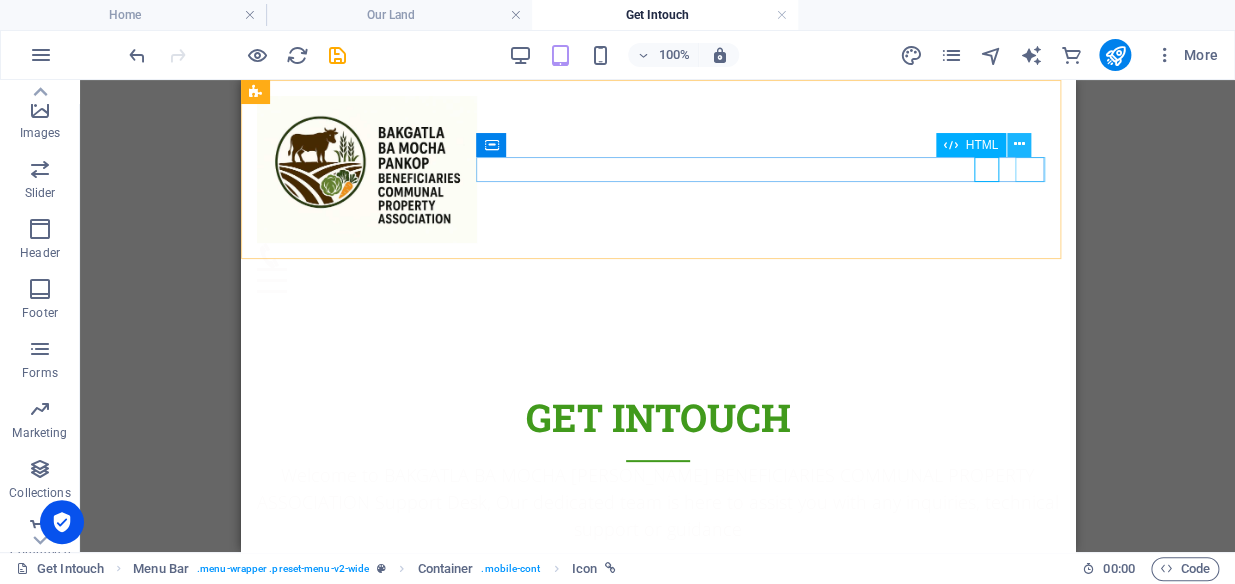 click at bounding box center (1019, 144) 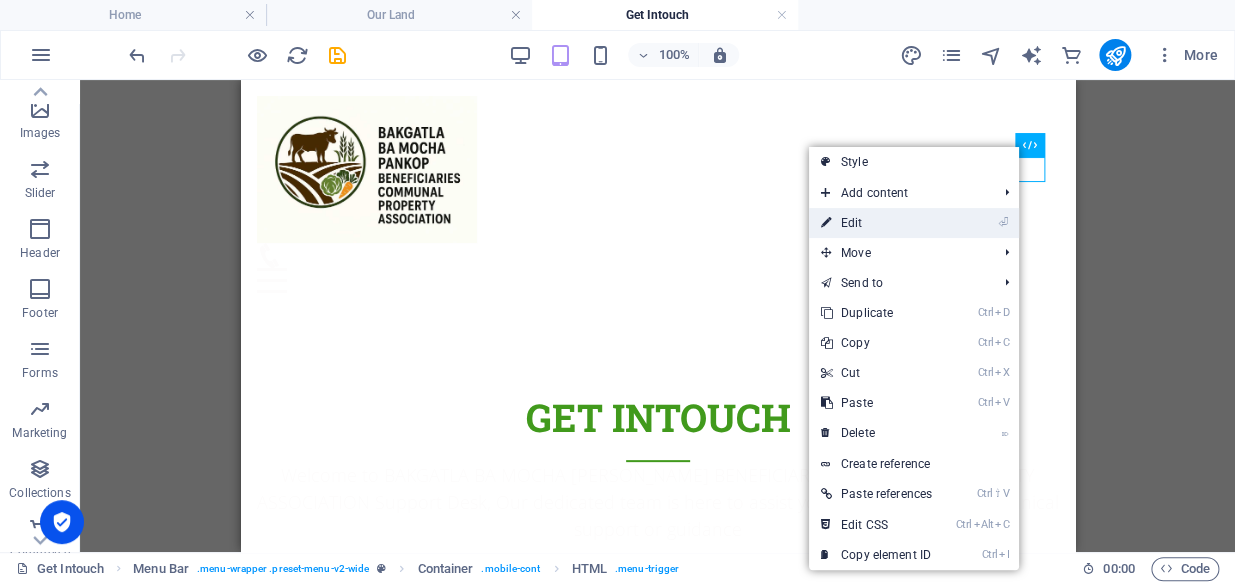 click on "⏎  Edit" at bounding box center (914, 223) 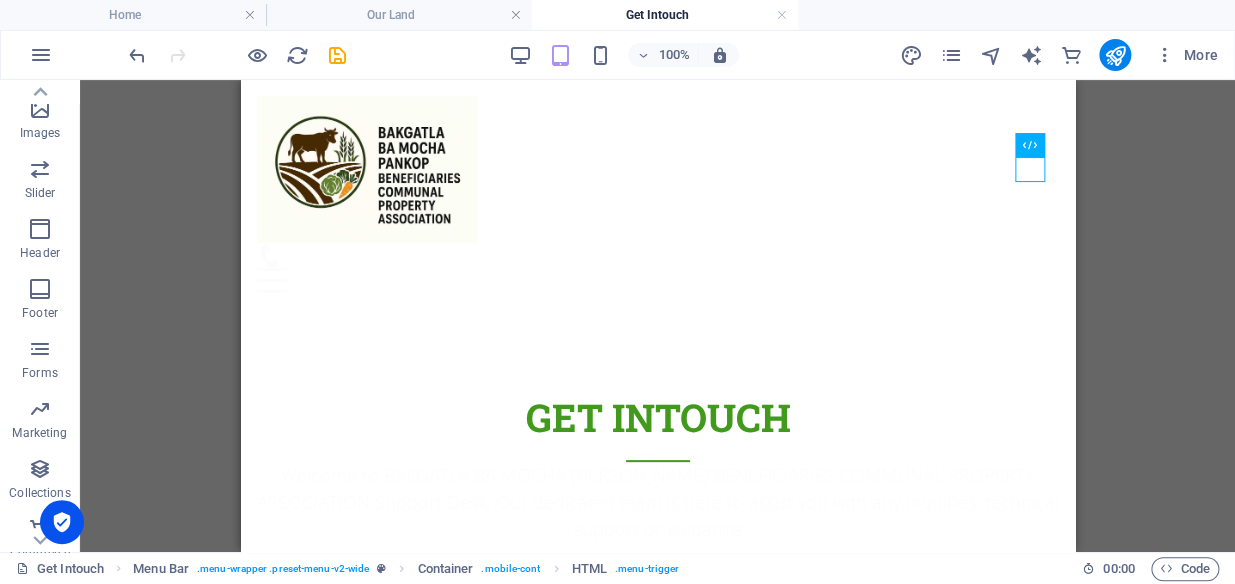 click on "H2   Container   Contact Form   Text   Menu Bar   Container   Icon   Container   Form   Input   Input   Email   Input   Textarea   Input   Menu Bar   Logo   Container   Icon   HTML" at bounding box center [657, 316] 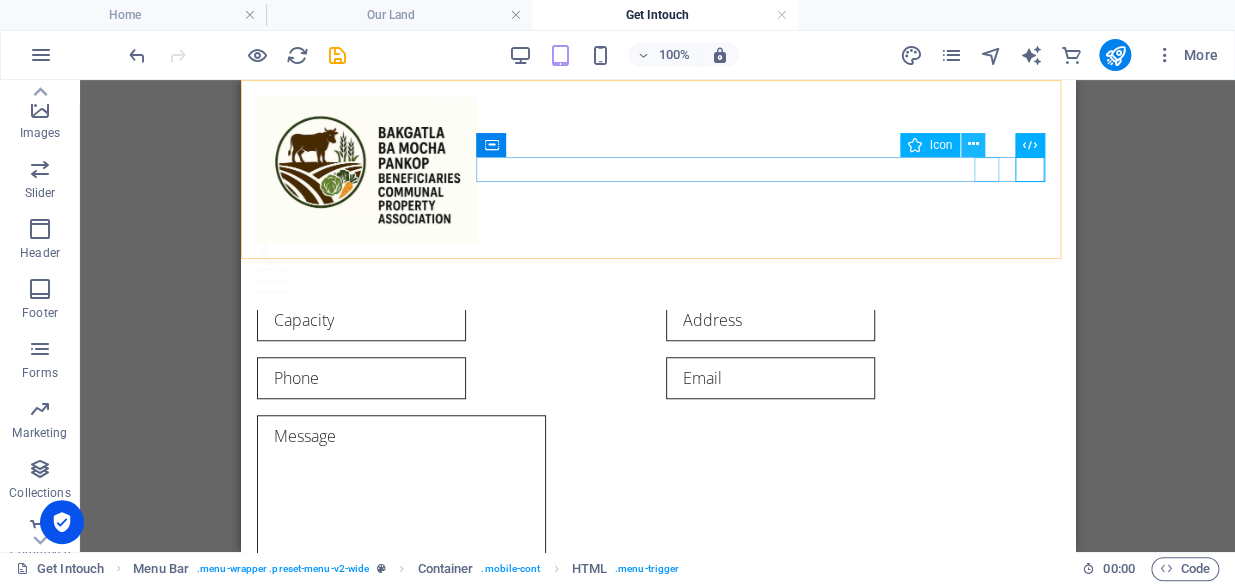 click at bounding box center (973, 144) 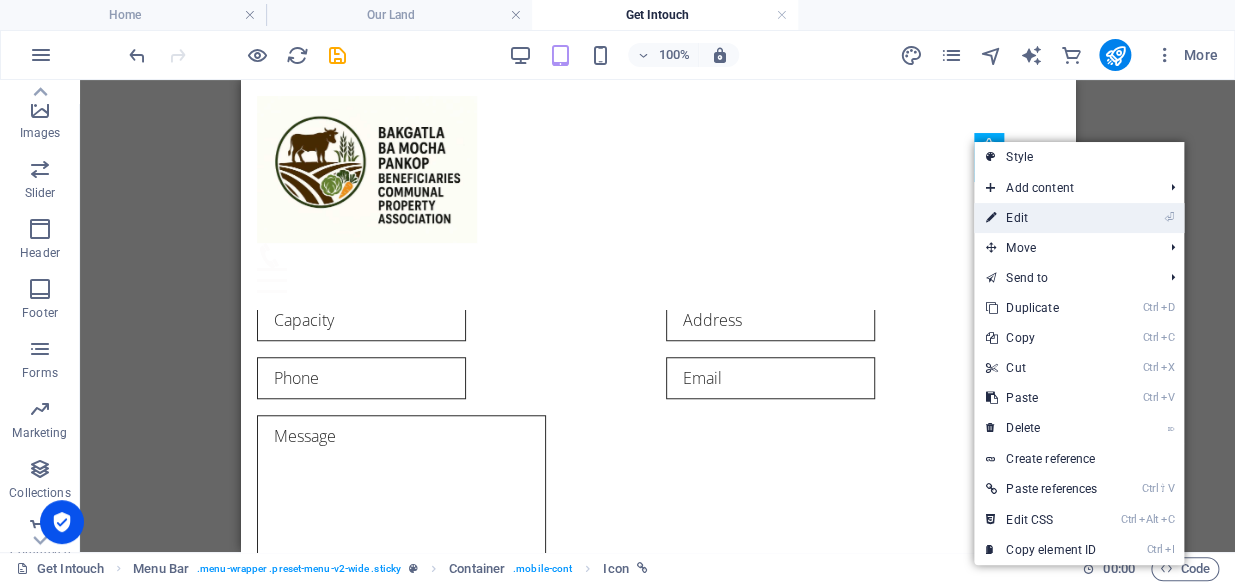 click at bounding box center (991, 218) 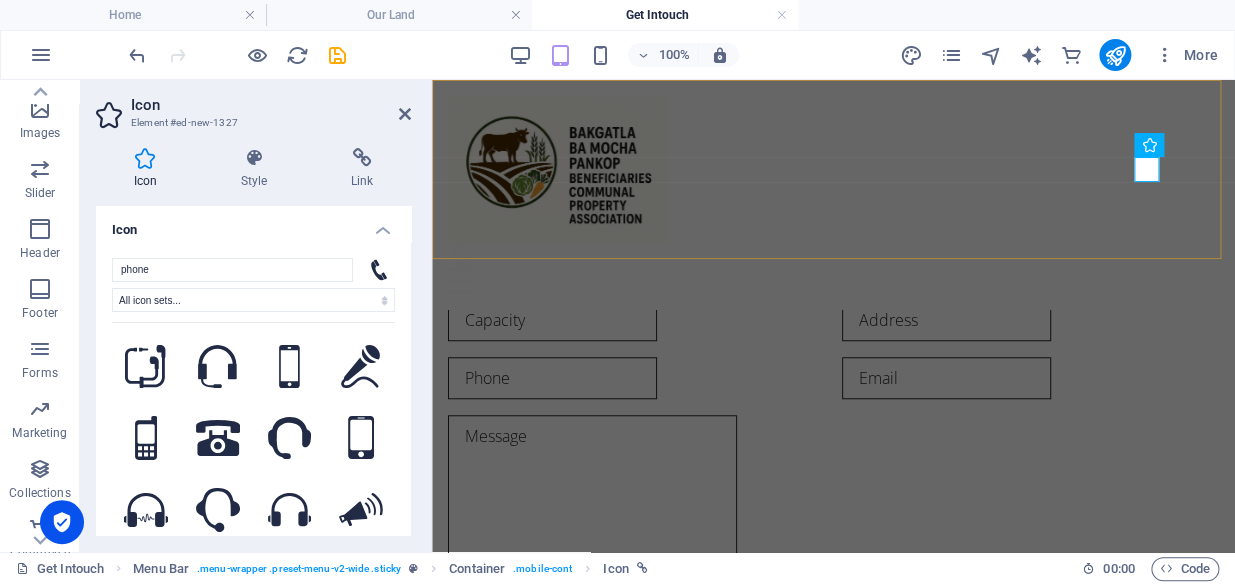 click on "Menu Home About Service Contact" at bounding box center [833, 194] 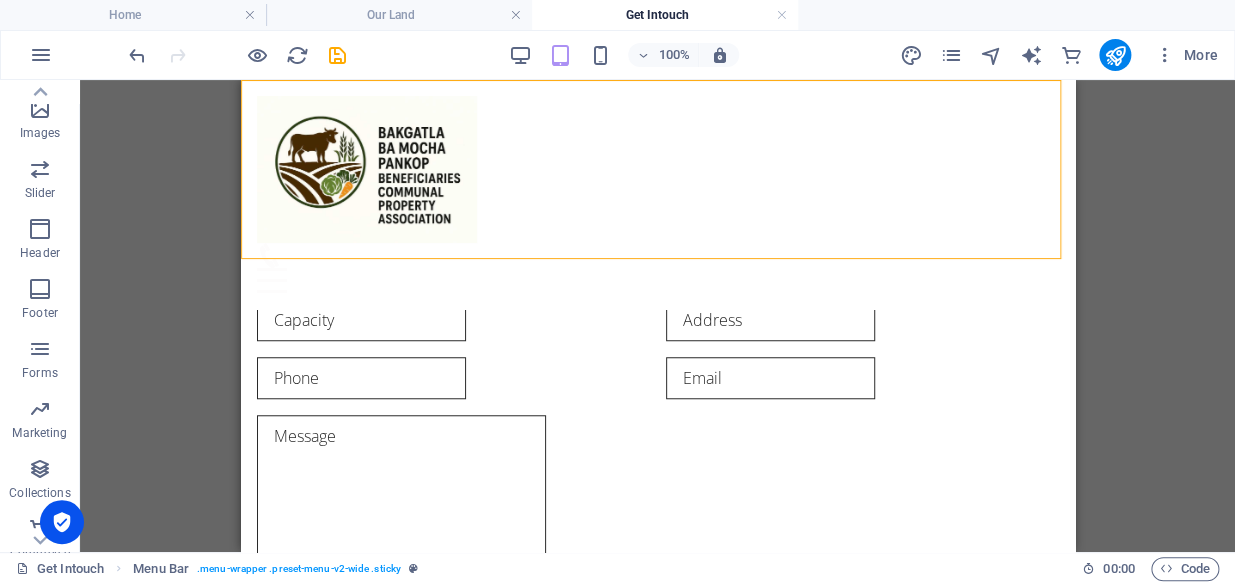 click on "Menu" at bounding box center (657, 268) 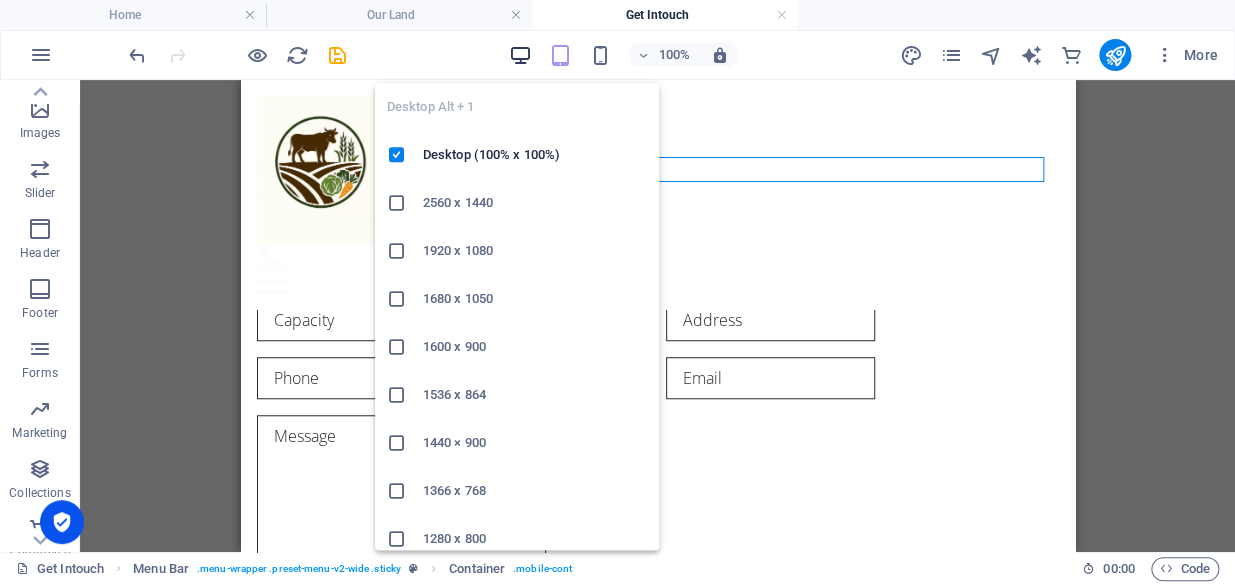 click at bounding box center [520, 55] 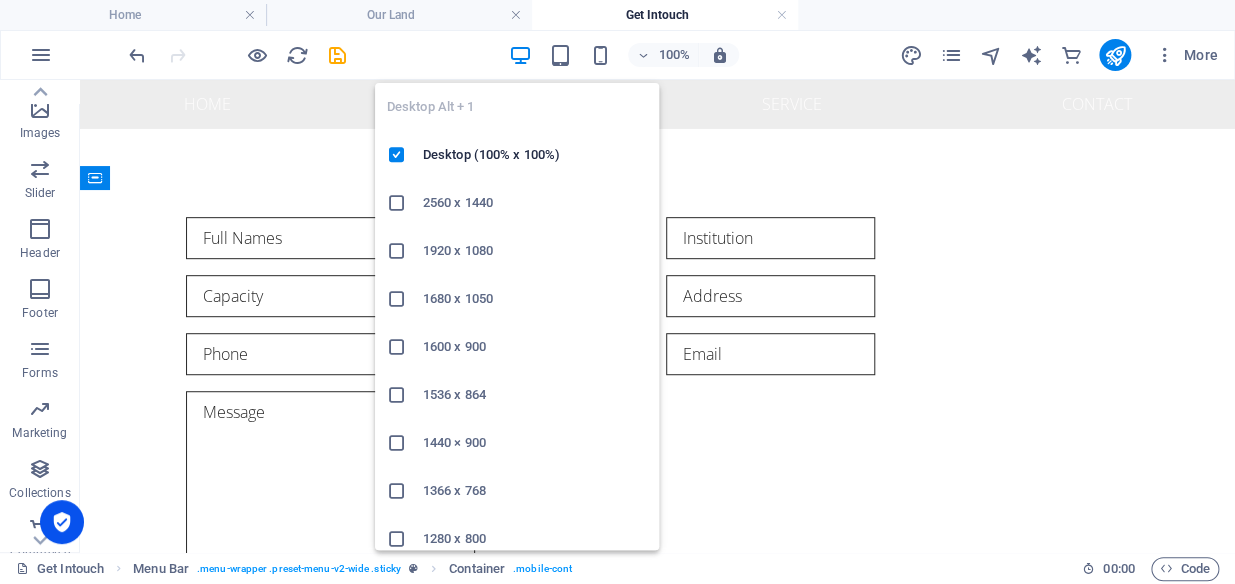 scroll, scrollTop: 297, scrollLeft: 0, axis: vertical 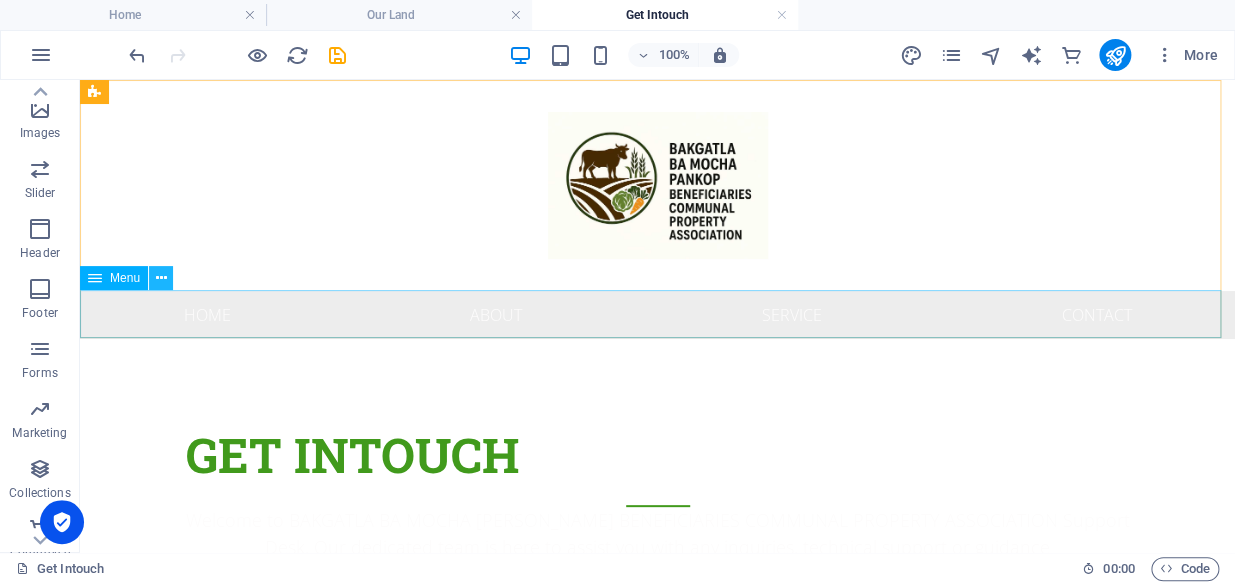 click at bounding box center (161, 278) 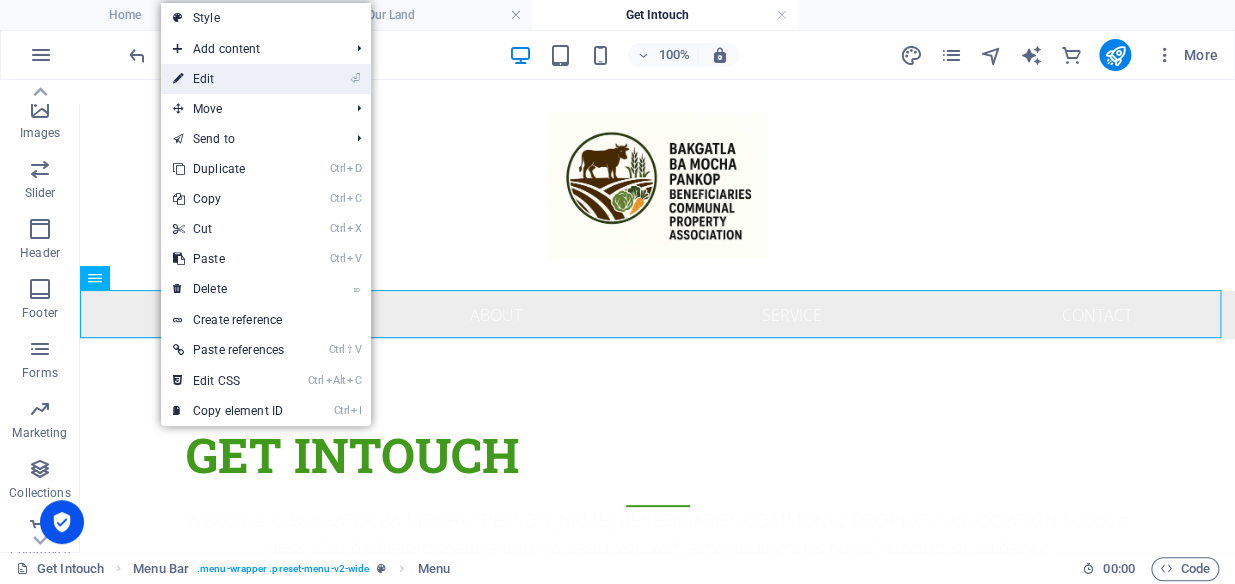 click on "⏎  Edit" at bounding box center [228, 79] 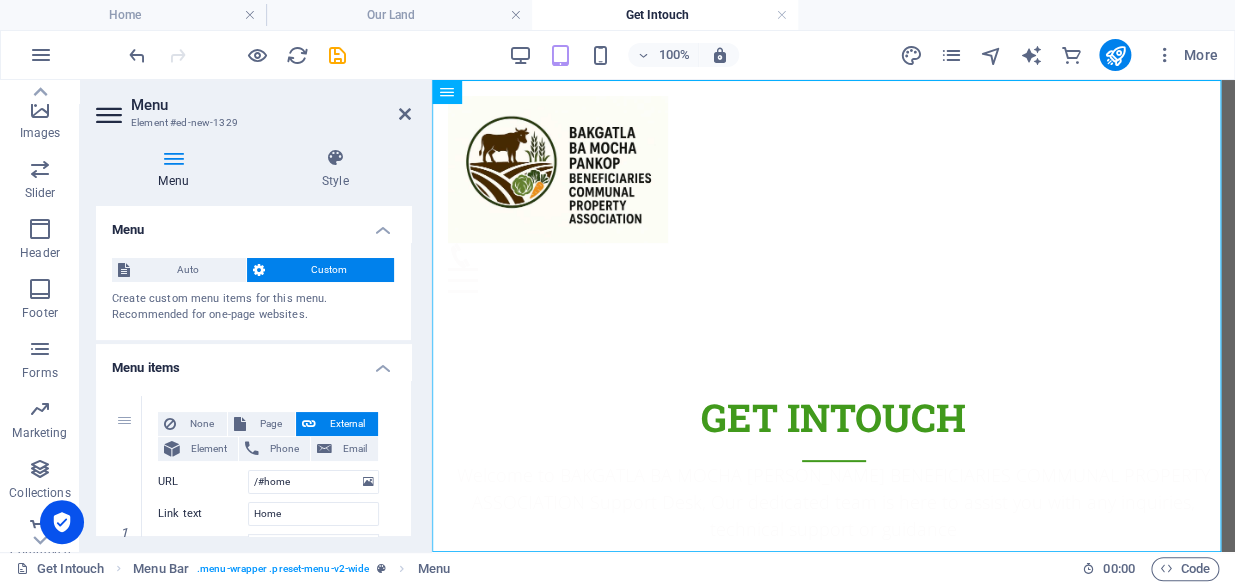 scroll, scrollTop: 289, scrollLeft: 0, axis: vertical 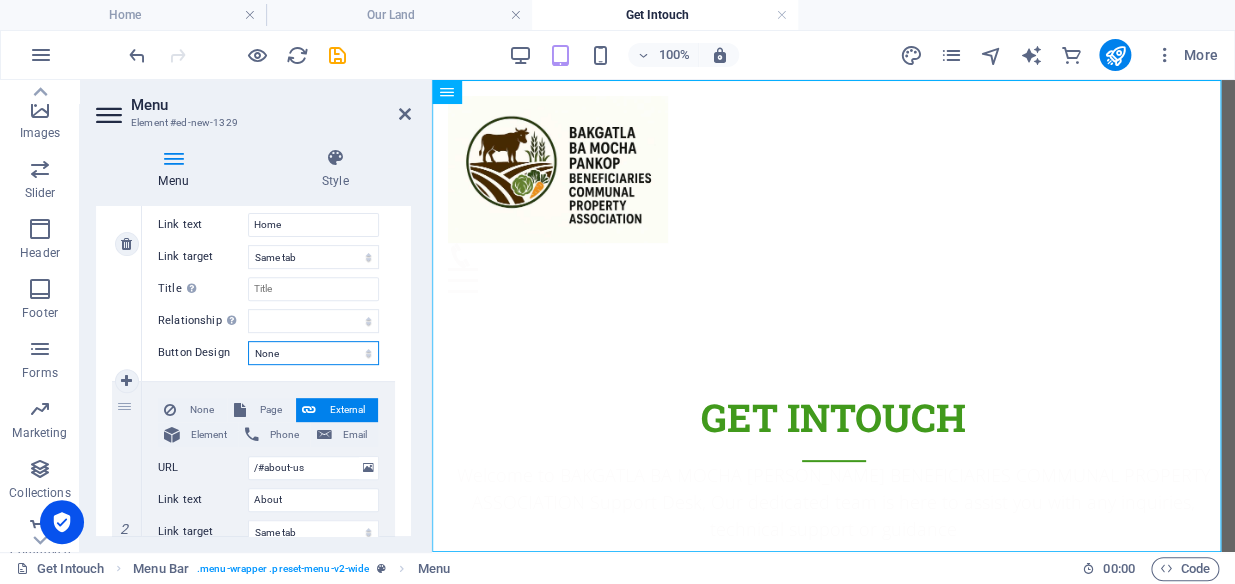 click on "None Default Primary Secondary" at bounding box center [313, 353] 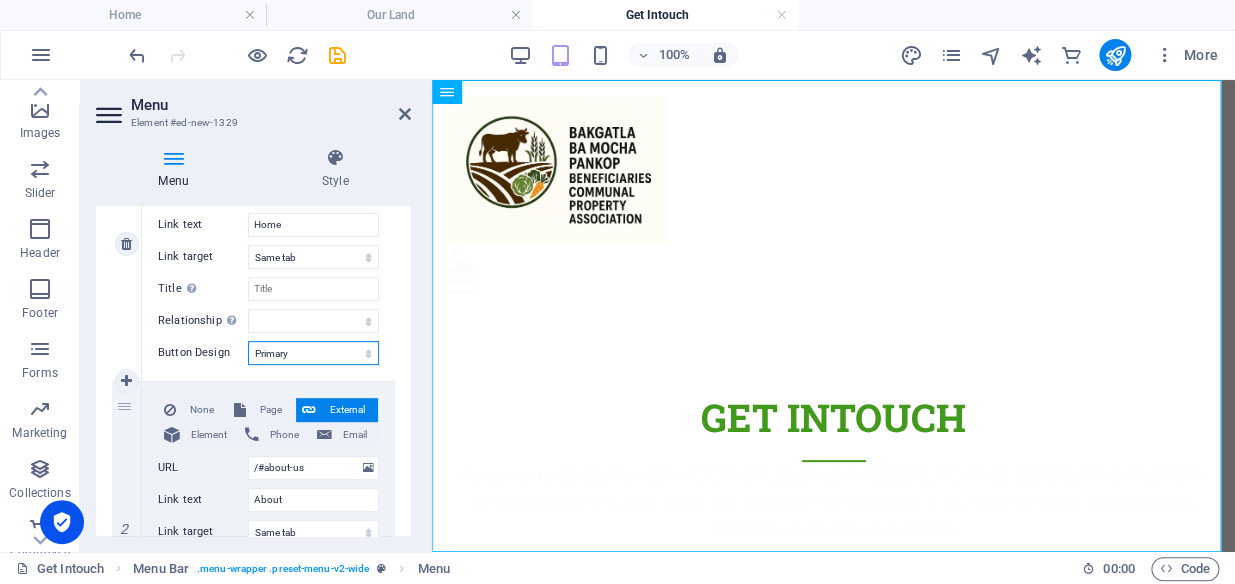 click on "None Default Primary Secondary" at bounding box center (313, 353) 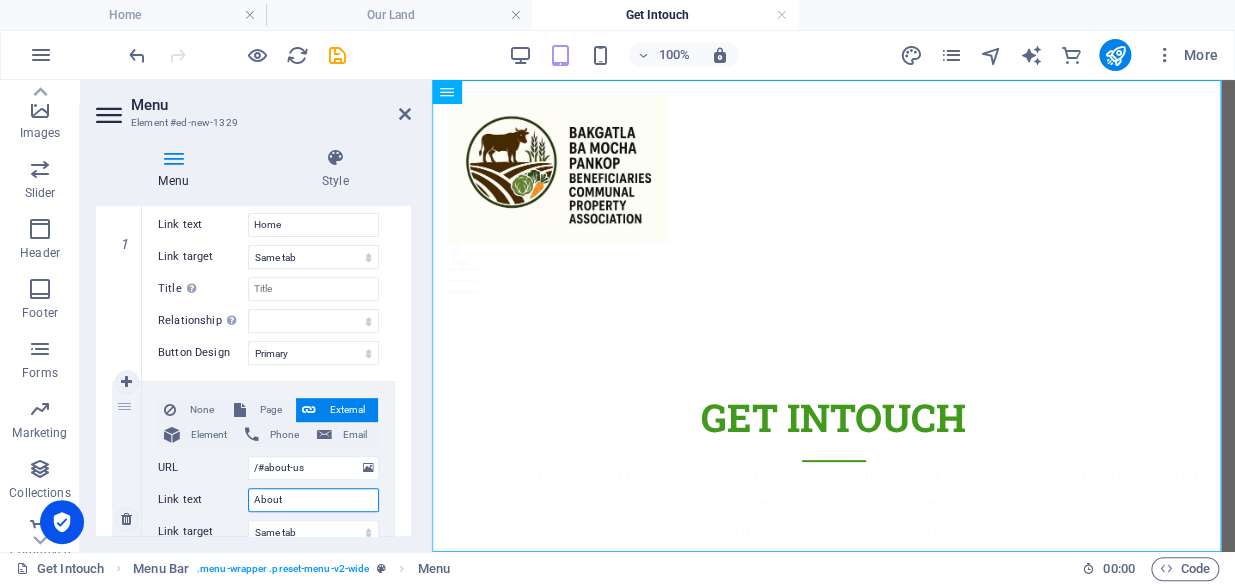 click on "About" at bounding box center (313, 500) 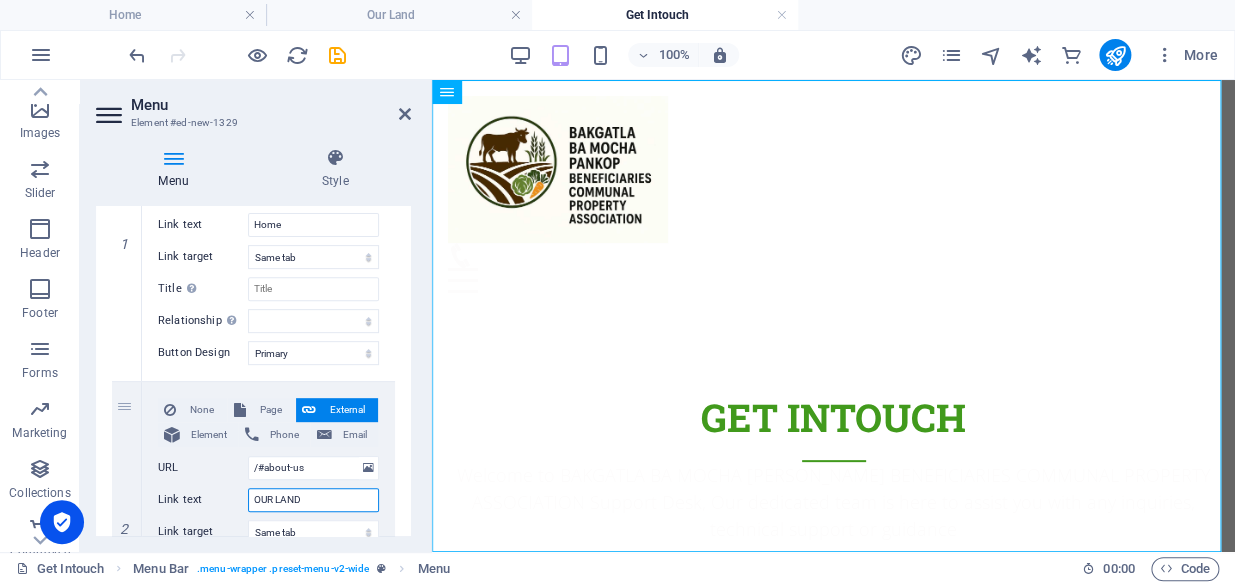 scroll, scrollTop: 577, scrollLeft: 0, axis: vertical 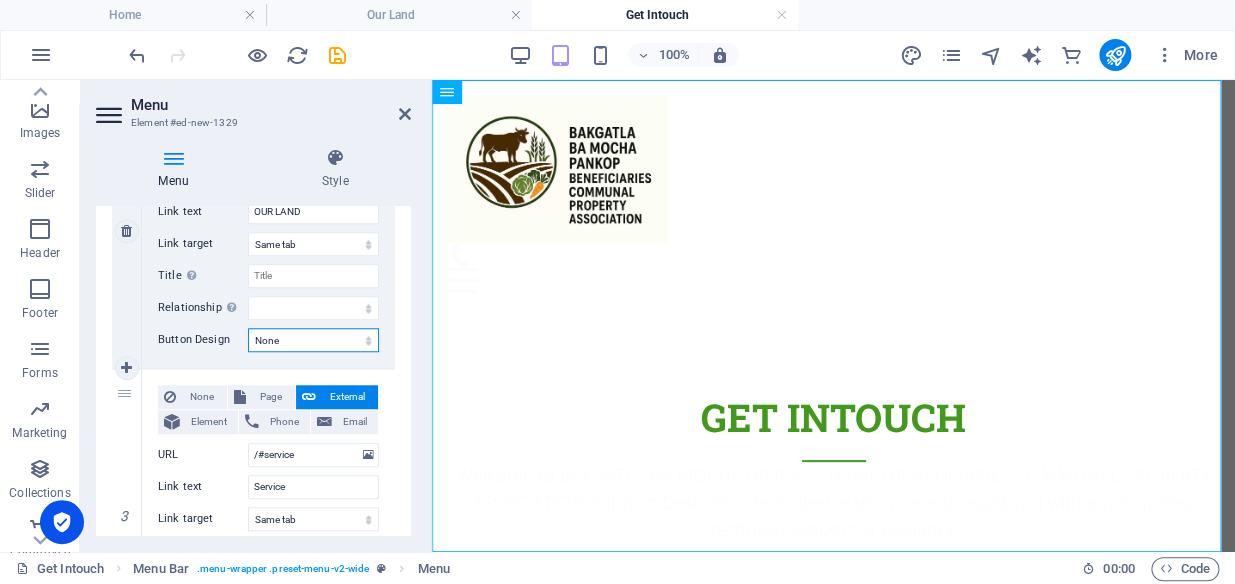 click on "None Default Primary Secondary" at bounding box center [313, 340] 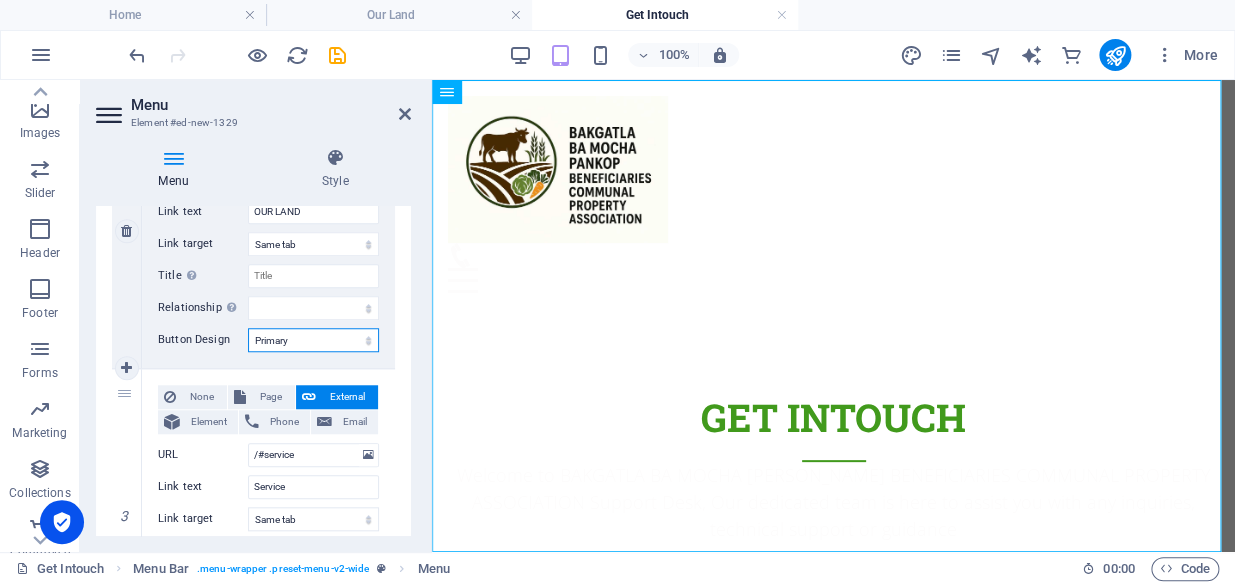 click on "None Default Primary Secondary" at bounding box center (313, 340) 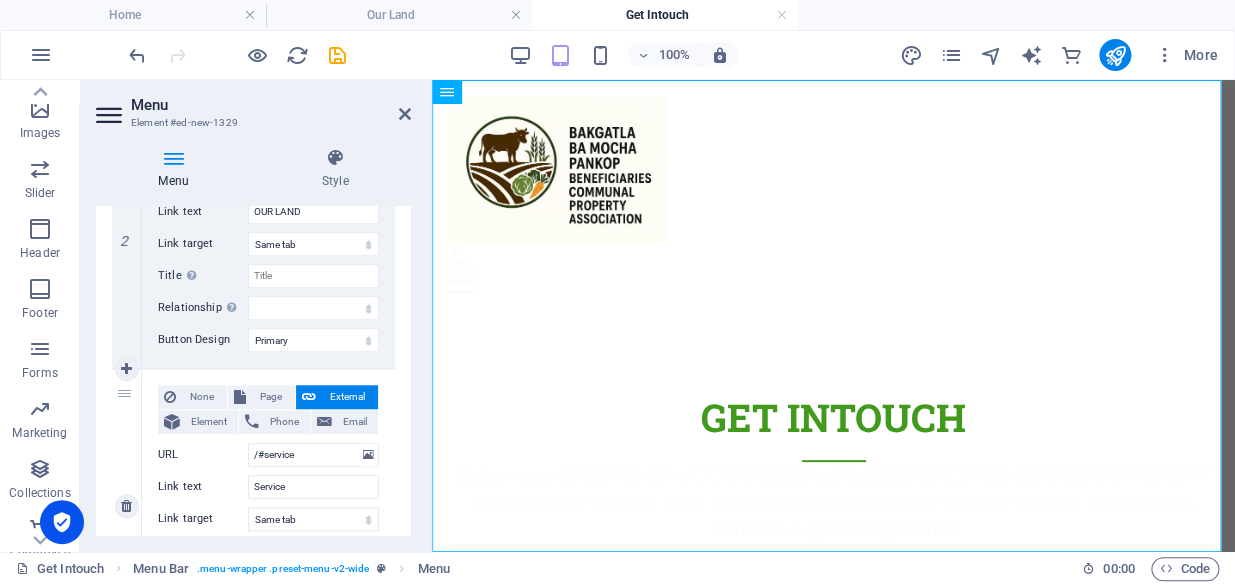 click on "None Page External Element Phone Email Page Home Subpage Legal Notice Privacy Get Intouch Our Land Our Srakeholders Our PROJECTS Update Login Membership ENFORCED REGISTER AND LOGIN Element
URL /#service Phone Email Link text Service Link target New tab Same tab Overlay Title Additional link description, should not be the same as the link text. The title is most often shown as a tooltip text when the mouse moves over the element. Leave empty if uncertain. Relationship Sets the  relationship of this link to the link target . For example, the value "nofollow" instructs search engines not to follow the link. Can be left empty. alternate author bookmark external help license next nofollow noreferrer noopener prev search tag" at bounding box center (268, 490) 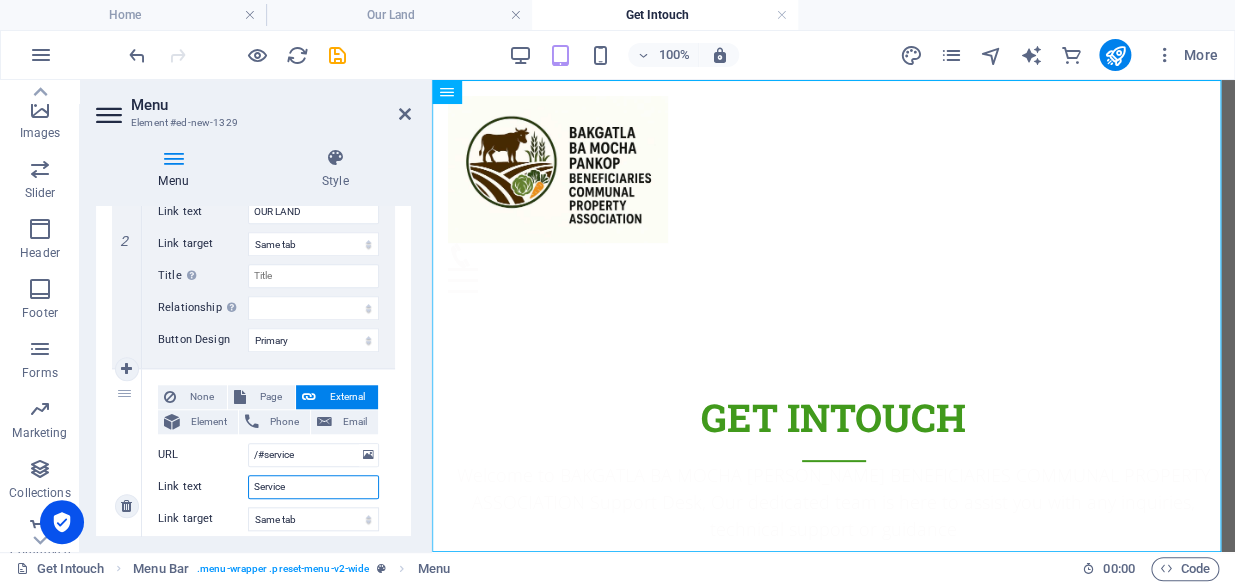 click on "Service" at bounding box center (313, 487) 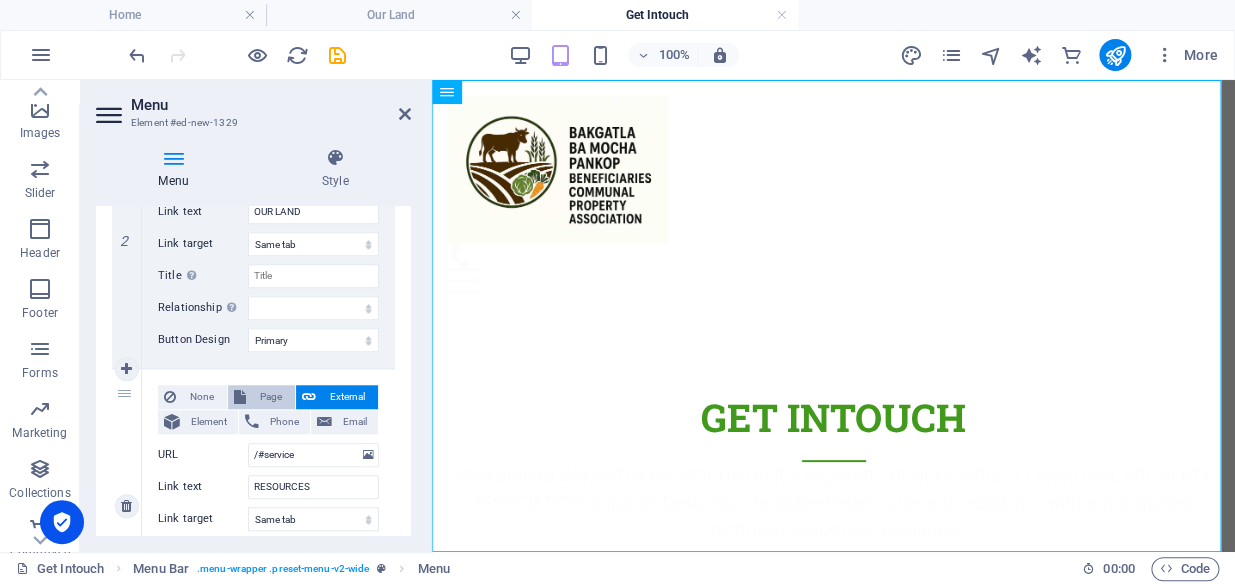 click on "Page" at bounding box center (270, 397) 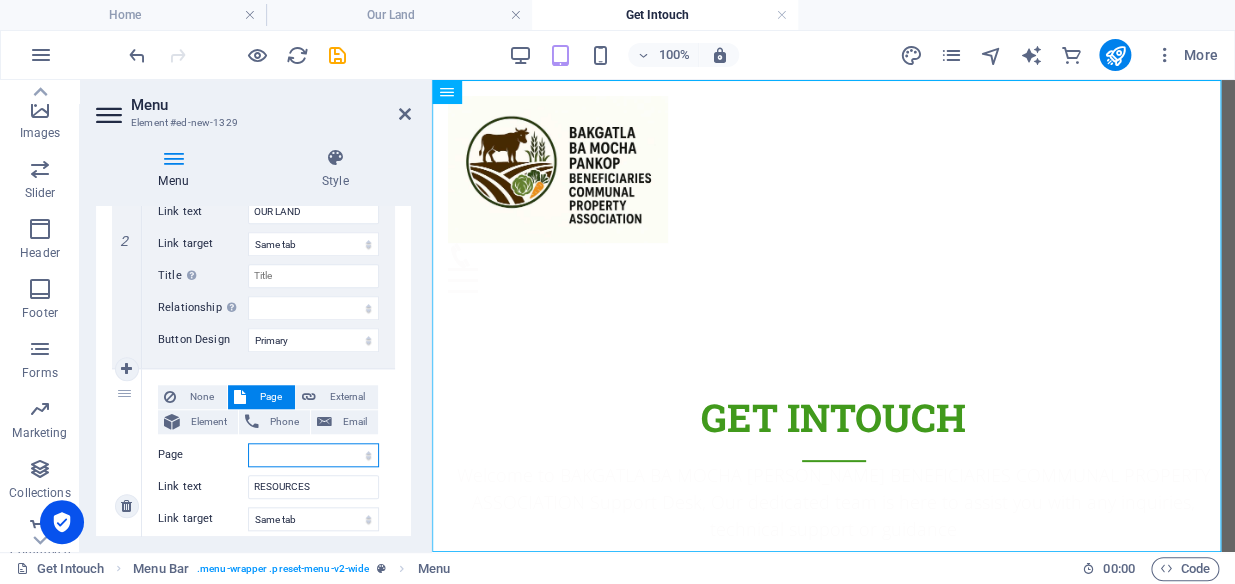click on "Home Subpage Legal Notice Privacy Get Intouch Our Land Our Srakeholders Our PROJECTS Update Login Membership ENFORCED REGISTER AND LOGIN" at bounding box center (313, 455) 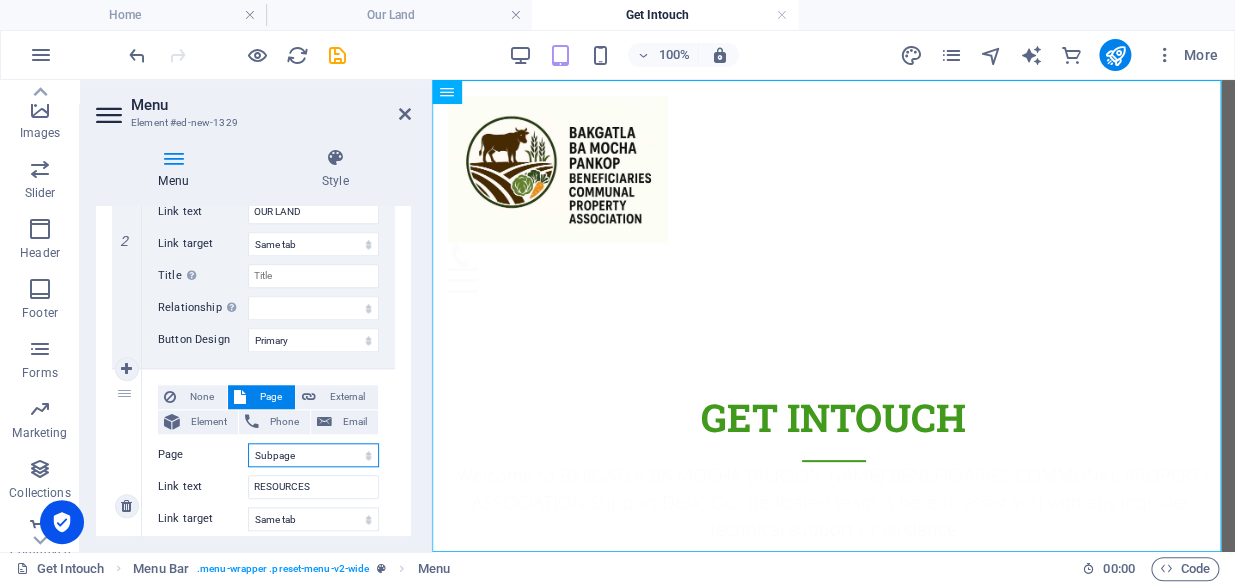 click on "Home Subpage Legal Notice Privacy Get Intouch Our Land Our Srakeholders Our PROJECTS Update Login Membership ENFORCED REGISTER AND LOGIN" at bounding box center (313, 455) 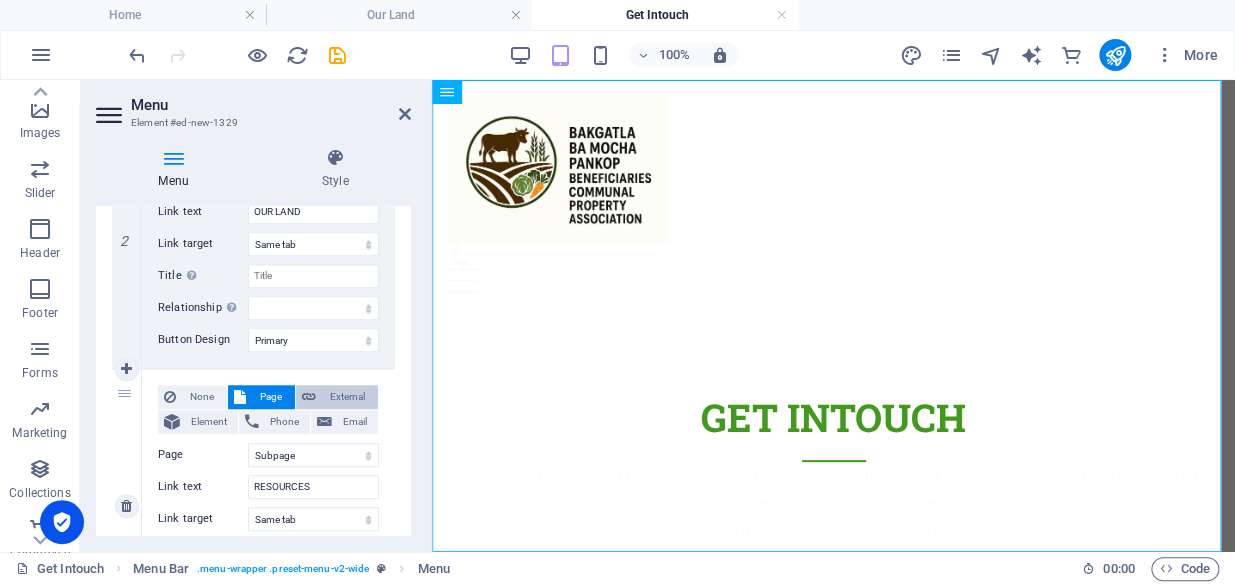 click on "Menu Style Menu Auto Custom Create custom menu items for this menu. Recommended for one-page websites. Manage pages Menu items 1 None Page External Element Phone Email Page Home Subpage Legal Notice Privacy Get Intouch Our Land Our Srakeholders Our PROJECTS Update Login Membership ENFORCED REGISTER AND LOGIN Element
URL /#home Phone Email Link text Home Link target New tab Same tab Overlay Title Additional link description, should not be the same as the link text. The title is most often shown as a tooltip text when the mouse moves over the element. Leave empty if uncertain. Relationship Sets the  relationship of this link to the link target . For example, the value "nofollow" instructs search engines not to follow the link. Can be left empty. alternate author bookmark external help license next nofollow noreferrer noopener prev search tag Button Design None Default Primary Secondary 2 None Page External Element Phone Email Page Home Subpage Legal Notice Privacy Get Intouch Our Land 3" at bounding box center (253, 342) 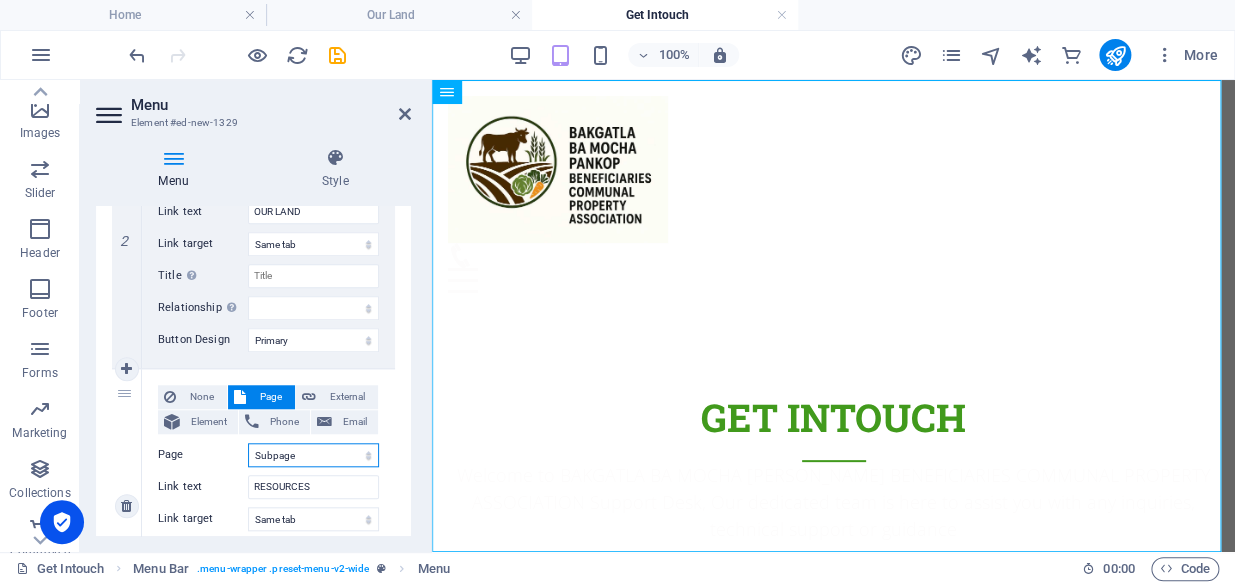 click on "Home Subpage Legal Notice Privacy Get Intouch Our Land Our Srakeholders Our PROJECTS Update Login Membership ENFORCED REGISTER AND LOGIN" at bounding box center [313, 455] 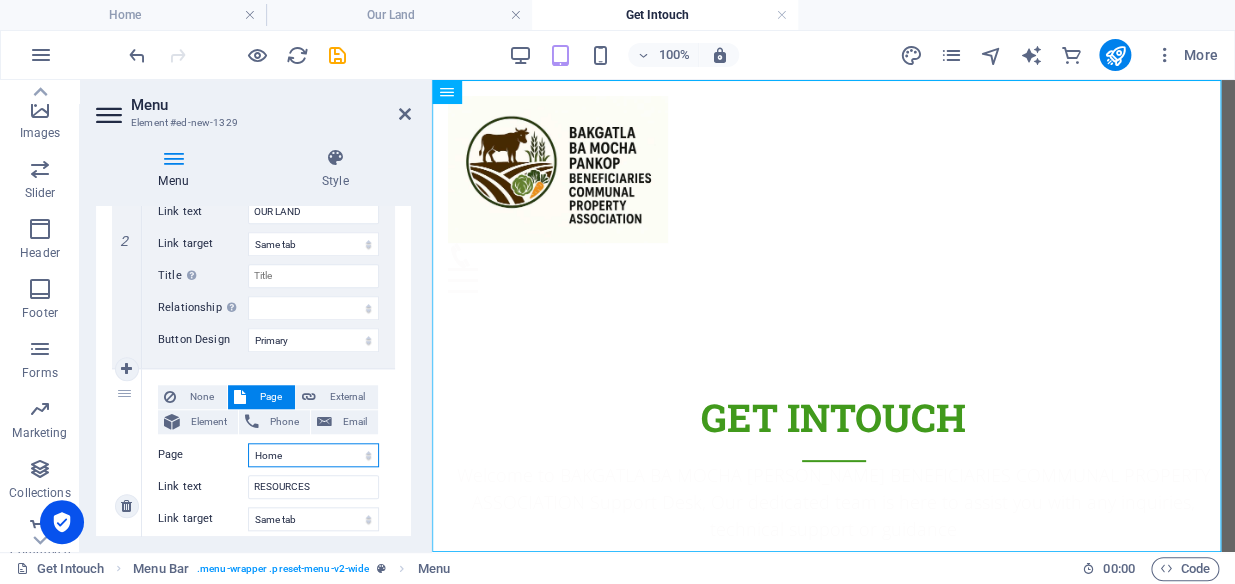click on "Home Subpage Legal Notice Privacy Get Intouch Our Land Our Srakeholders Our PROJECTS Update Login Membership ENFORCED REGISTER AND LOGIN" at bounding box center (313, 455) 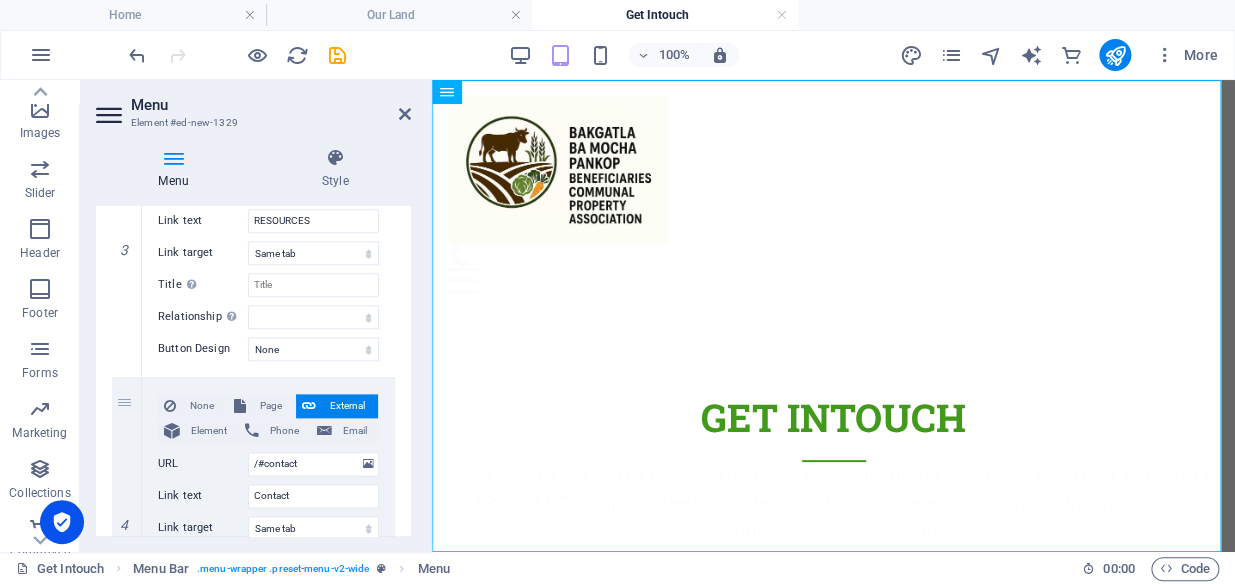 scroll, scrollTop: 866, scrollLeft: 0, axis: vertical 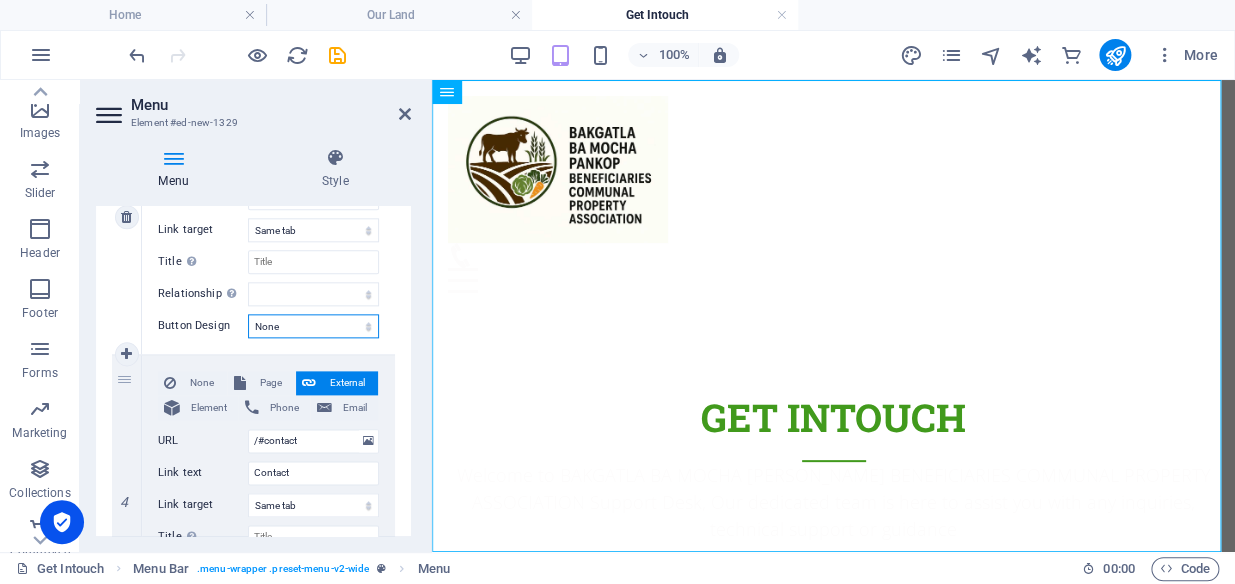 click on "None Default Primary Secondary" at bounding box center [313, 326] 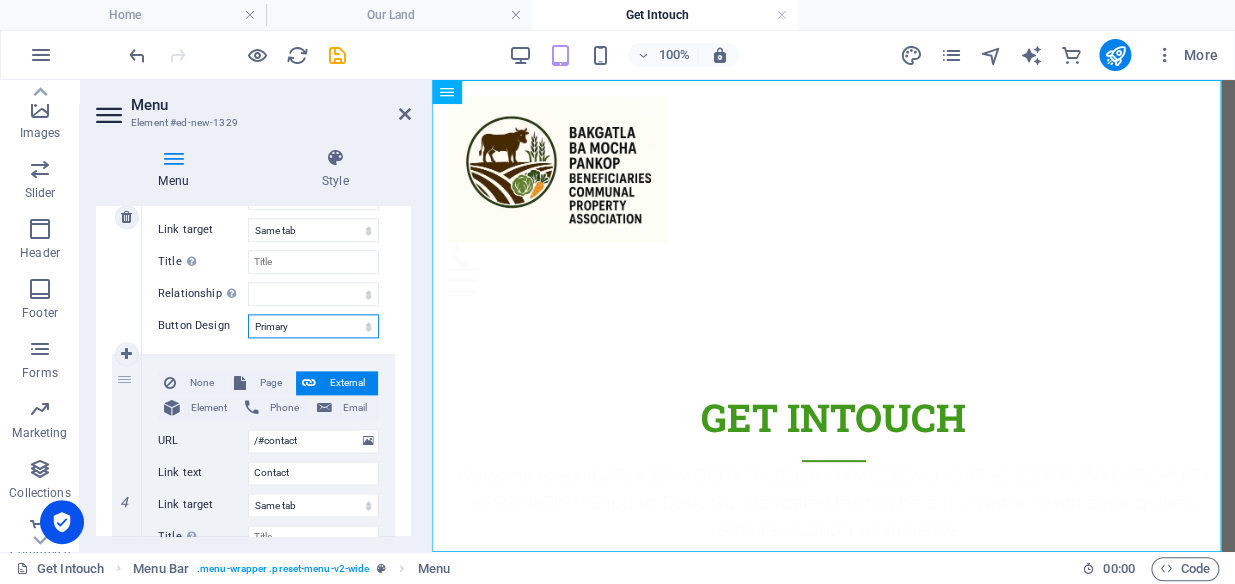 click on "None Default Primary Secondary" at bounding box center [313, 326] 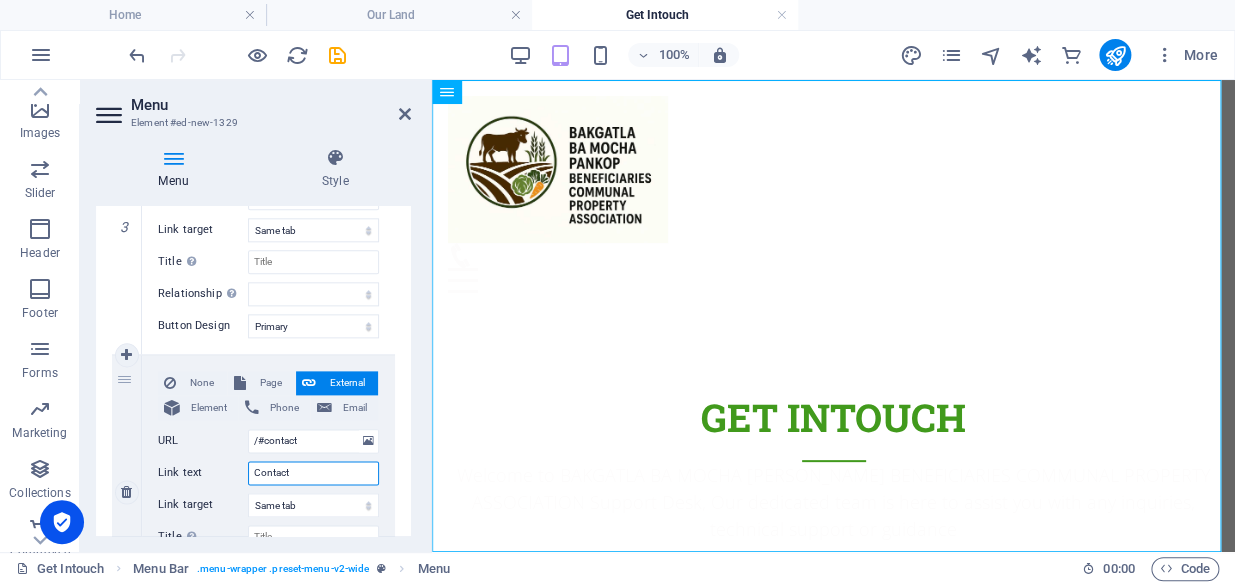 click on "Contact" at bounding box center (313, 473) 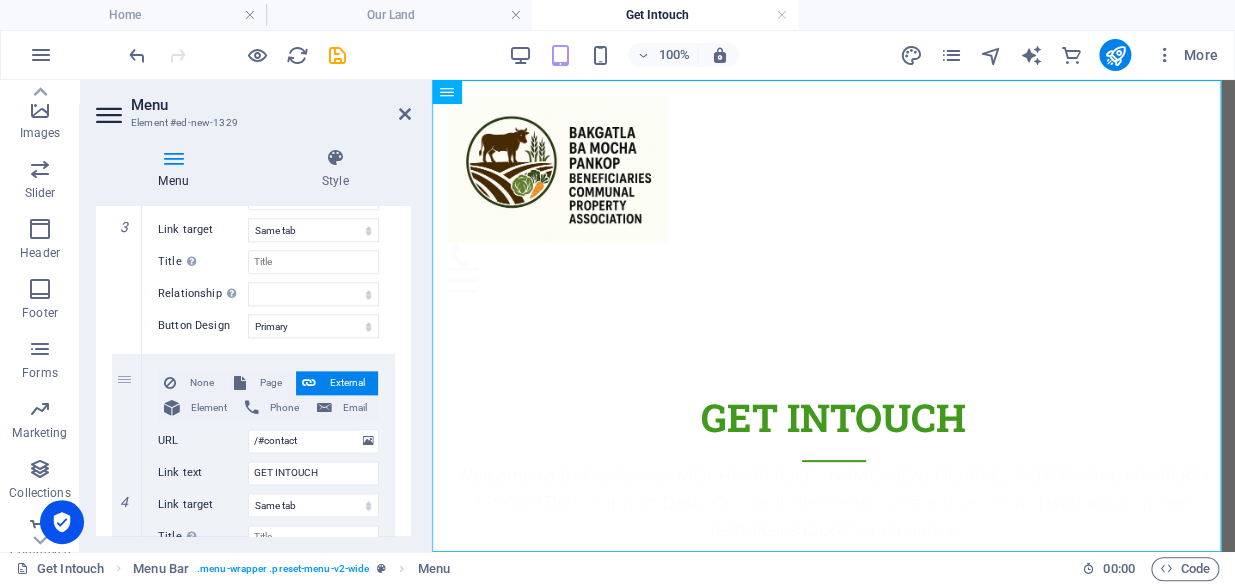 click on "Menu Style Menu Auto Custom Create custom menu items for this menu. Recommended for one-page websites. Manage pages Menu items 1 None Page External Element Phone Email Page Home Subpage Legal Notice Privacy Get Intouch Our Land Our Srakeholders Our PROJECTS Update Login Membership ENFORCED REGISTER AND LOGIN Element
URL /#home Phone Email Link text Home Link target New tab Same tab Overlay Title Additional link description, should not be the same as the link text. The title is most often shown as a tooltip text when the mouse moves over the element. Leave empty if uncertain. Relationship Sets the  relationship of this link to the link target . For example, the value "nofollow" instructs search engines not to follow the link. Can be left empty. alternate author bookmark external help license next nofollow noreferrer noopener prev search tag Button Design None Default Primary Secondary 2 None Page External Element Phone Email Page Home Subpage Legal Notice Privacy Get Intouch Our Land 3" at bounding box center [253, 342] 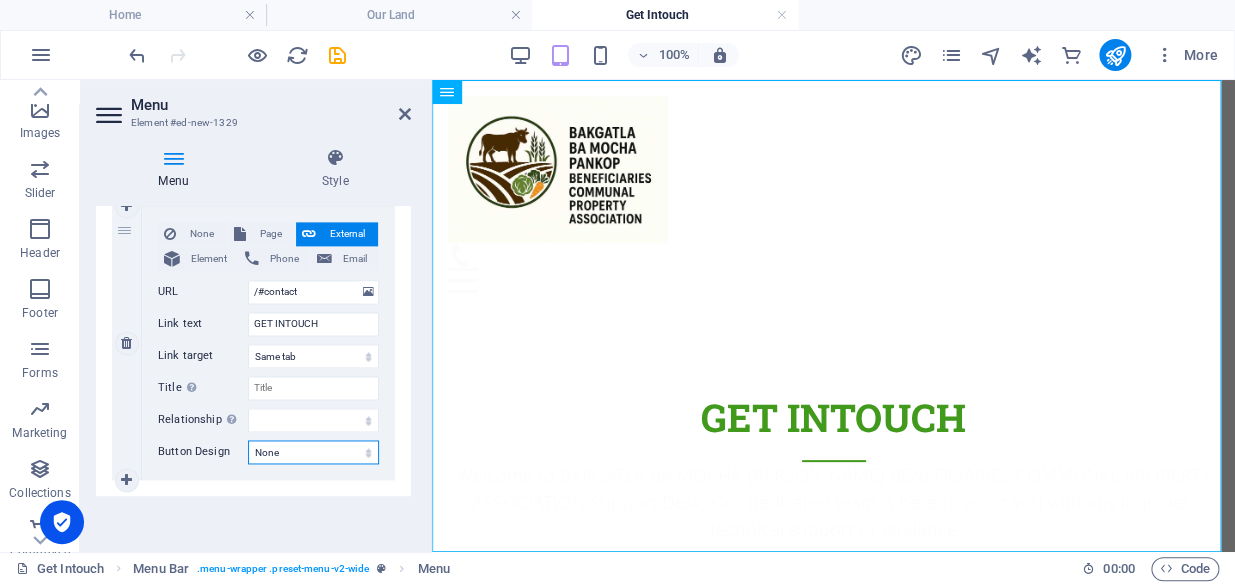 click on "None Default Primary Secondary" at bounding box center (313, 452) 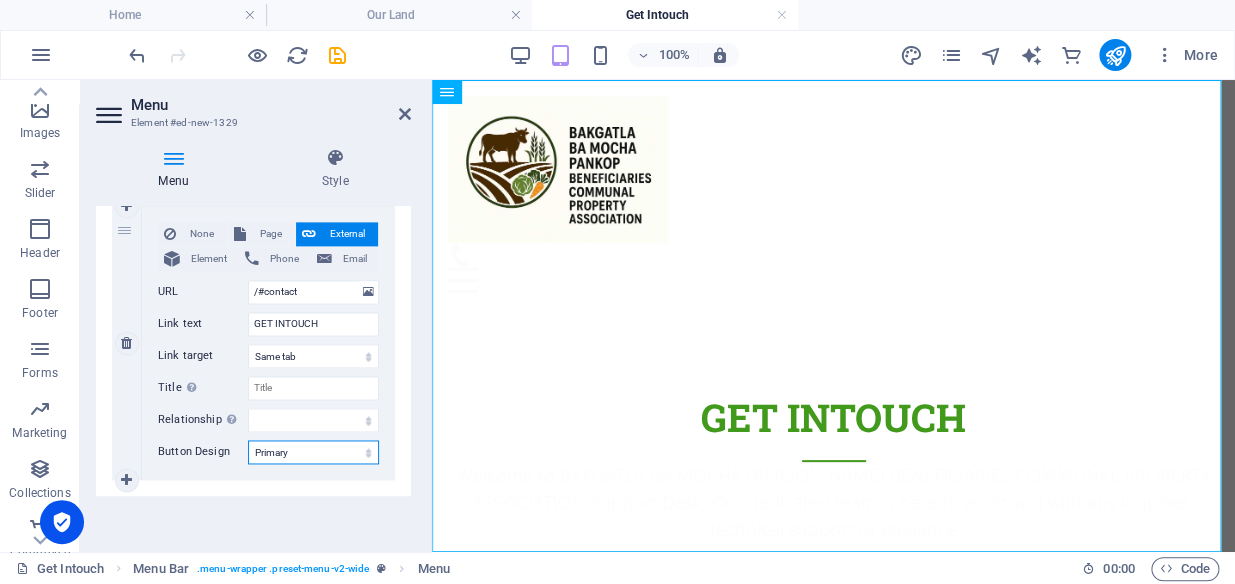 click on "None Default Primary Secondary" at bounding box center [313, 452] 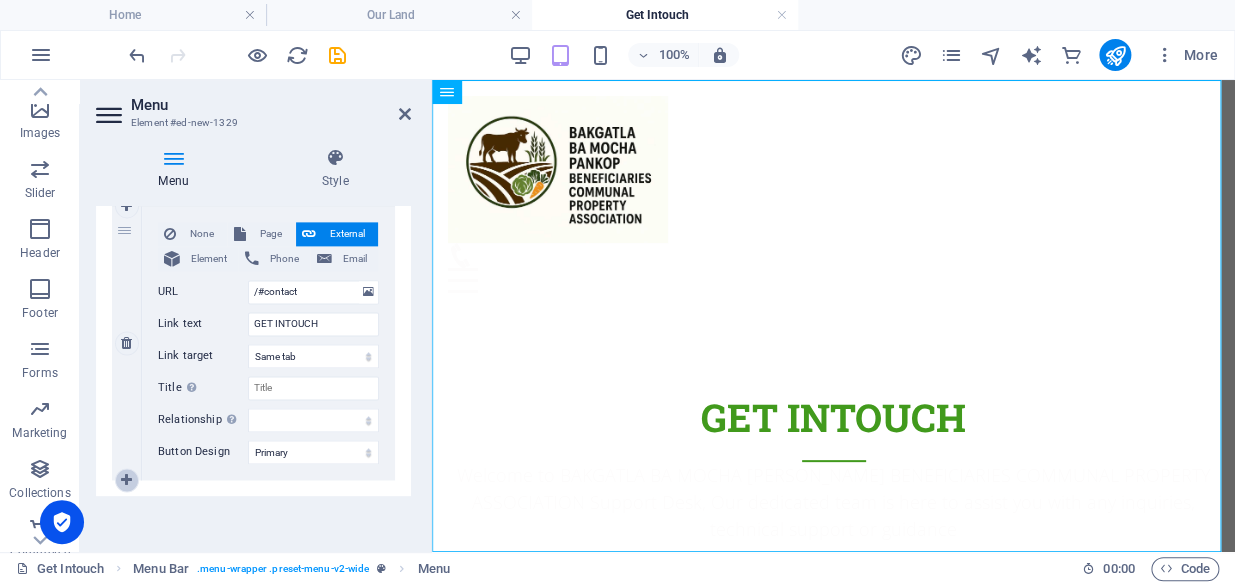 click at bounding box center [126, 480] 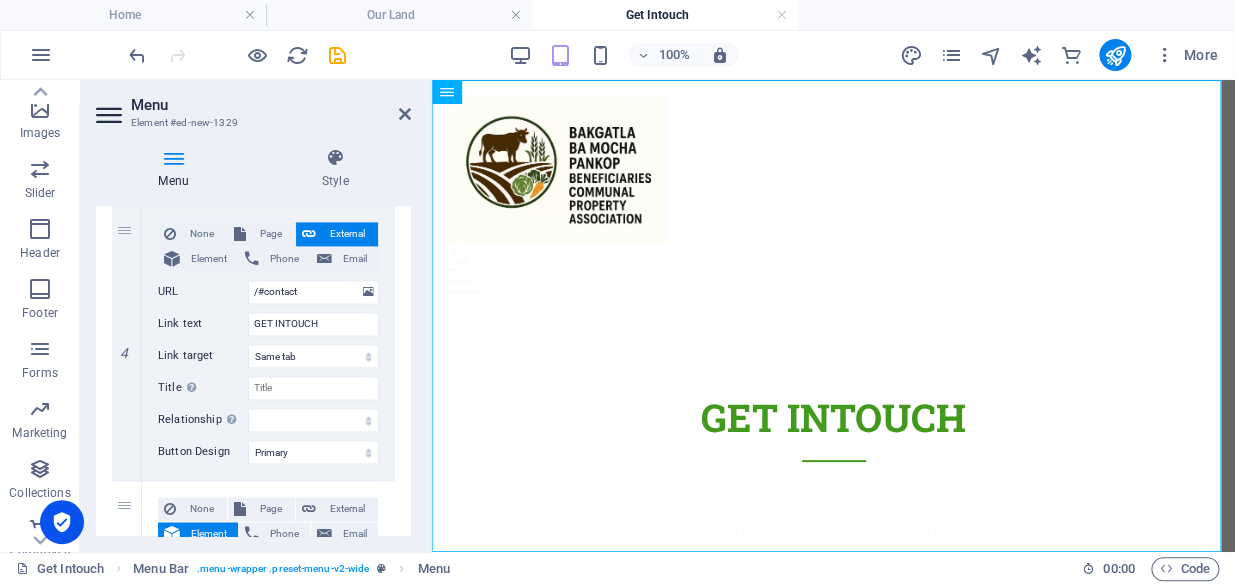 click on "Menu Style Menu Auto Custom Create custom menu items for this menu. Recommended for one-page websites. Manage pages Menu items 1 None Page External Element Phone Email Page Home Subpage Legal Notice Privacy Get Intouch Our Land Our Srakeholders Our PROJECTS Update Login Membership ENFORCED REGISTER AND LOGIN Element
URL /#home Phone Email Link text Home Link target New tab Same tab Overlay Title Additional link description, should not be the same as the link text. The title is most often shown as a tooltip text when the mouse moves over the element. Leave empty if uncertain. Relationship Sets the  relationship of this link to the link target . For example, the value "nofollow" instructs search engines not to follow the link. Can be left empty. alternate author bookmark external help license next nofollow noreferrer noopener prev search tag Button Design None Default Primary Secondary 2 None Page External Element Phone Email Page Home Subpage Legal Notice Privacy Get Intouch Our Land 3" at bounding box center (253, 342) 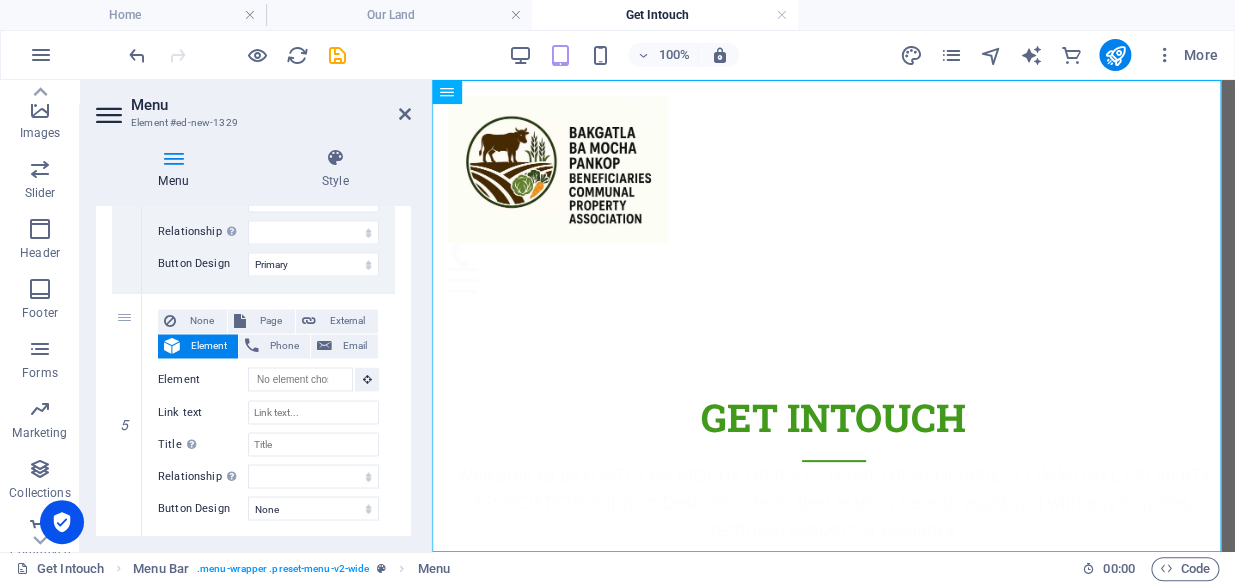 scroll, scrollTop: 1259, scrollLeft: 0, axis: vertical 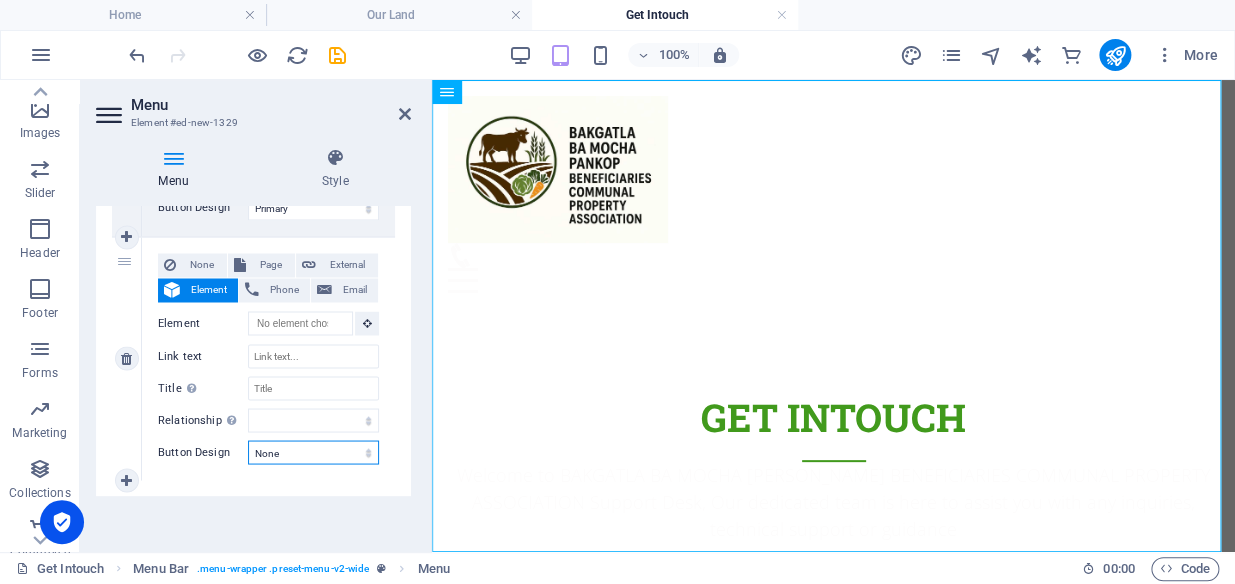 click on "None Default Primary Secondary" at bounding box center [313, 452] 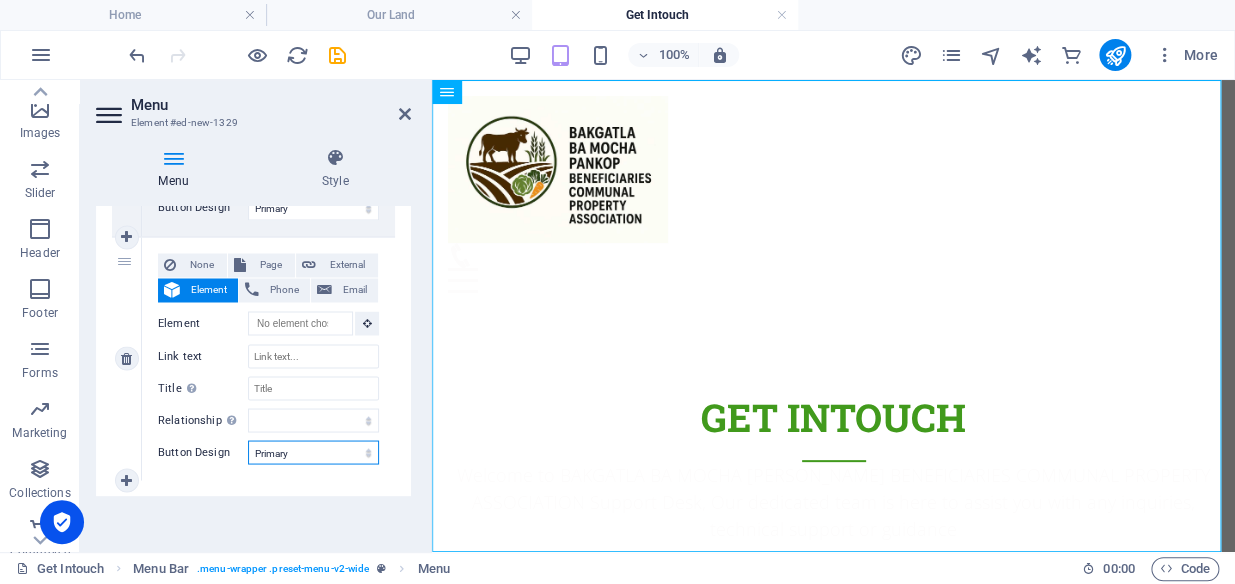 click on "None Default Primary Secondary" at bounding box center (313, 452) 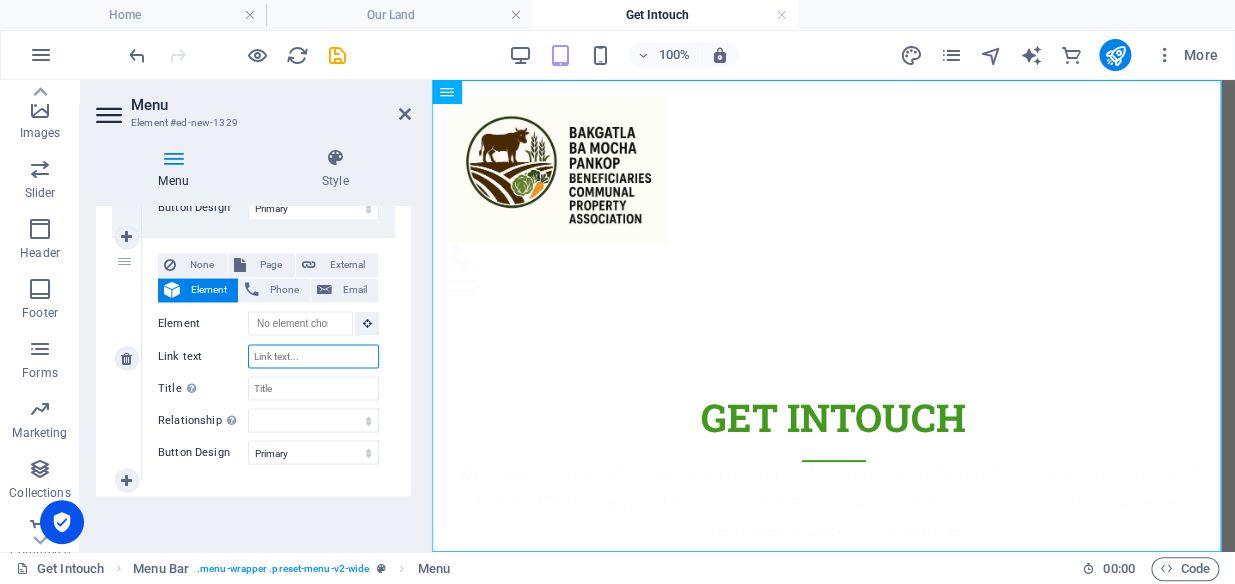 click on "Link text" at bounding box center (313, 356) 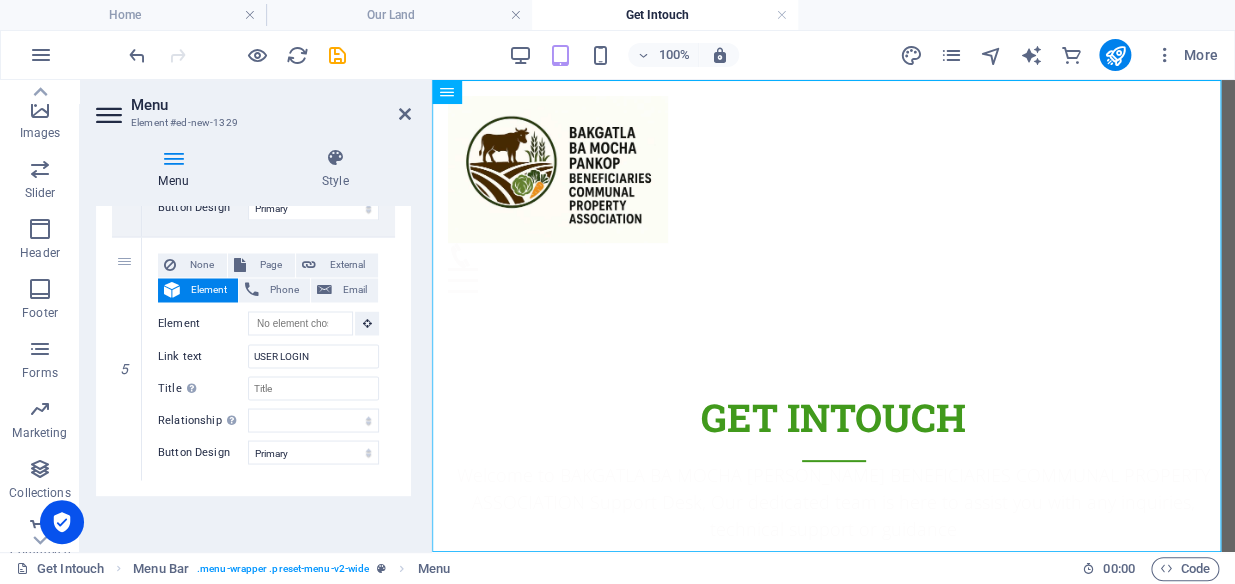 click on "1 None Page External Element Phone Email Page Home Subpage Legal Notice Privacy Get Intouch Our Land Our Srakeholders Our PROJECTS Update Login Membership ENFORCED REGISTER AND LOGIN Element
URL /#home Phone Email Link text Home Link target New tab Same tab Overlay Title Additional link description, should not be the same as the link text. The title is most often shown as a tooltip text when the mouse moves over the element. Leave empty if uncertain. Relationship Sets the  relationship of this link to the link target . For example, the value "nofollow" instructs search engines not to follow the link. Can be left empty. alternate author bookmark external help license next nofollow noreferrer noopener prev search tag Button Design None Default Primary Secondary 2 None Page External Element Phone Email Page Home Subpage Legal Notice Privacy Get Intouch Our Land Our Srakeholders Our PROJECTS Update Login Membership ENFORCED REGISTER AND LOGIN Element
URL /#about-us" at bounding box center [253, -192] 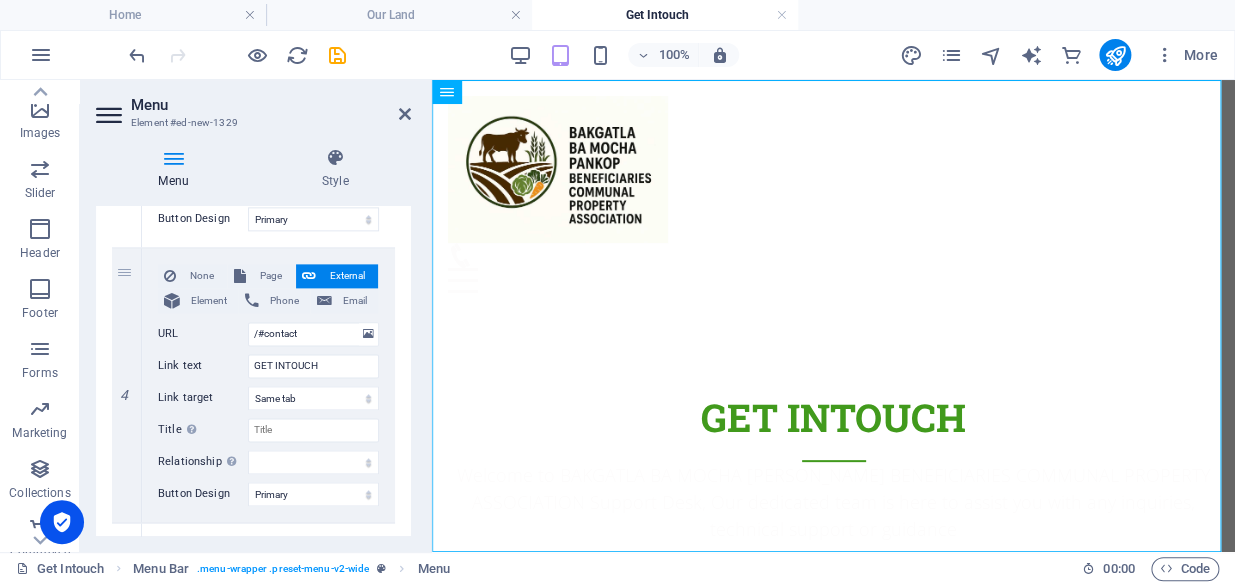 scroll, scrollTop: 970, scrollLeft: 0, axis: vertical 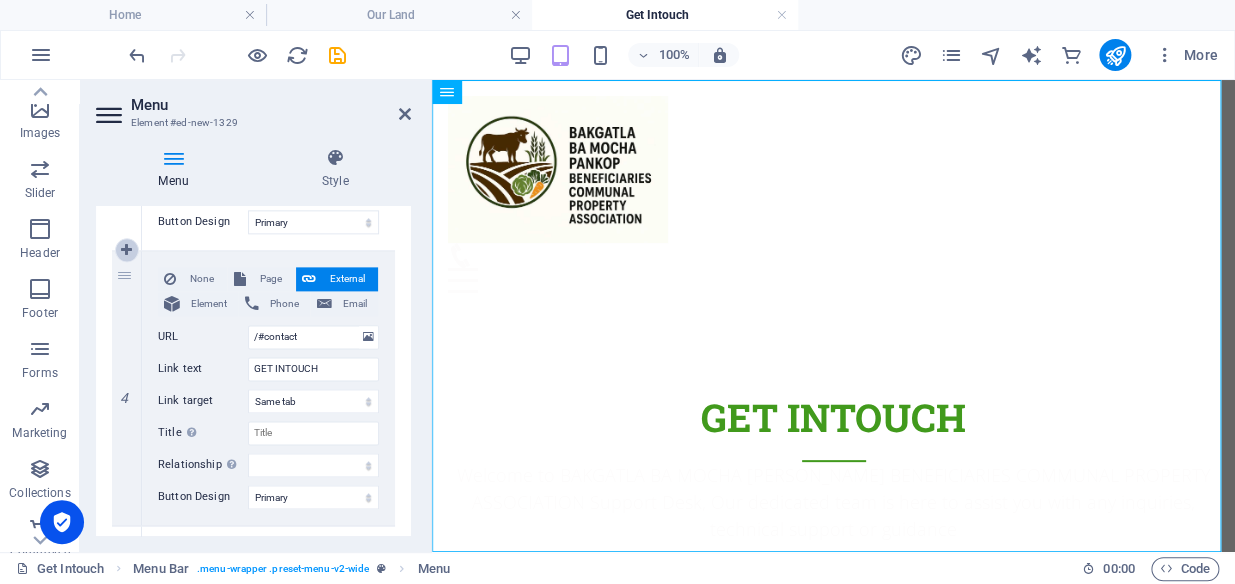 click at bounding box center (126, 250) 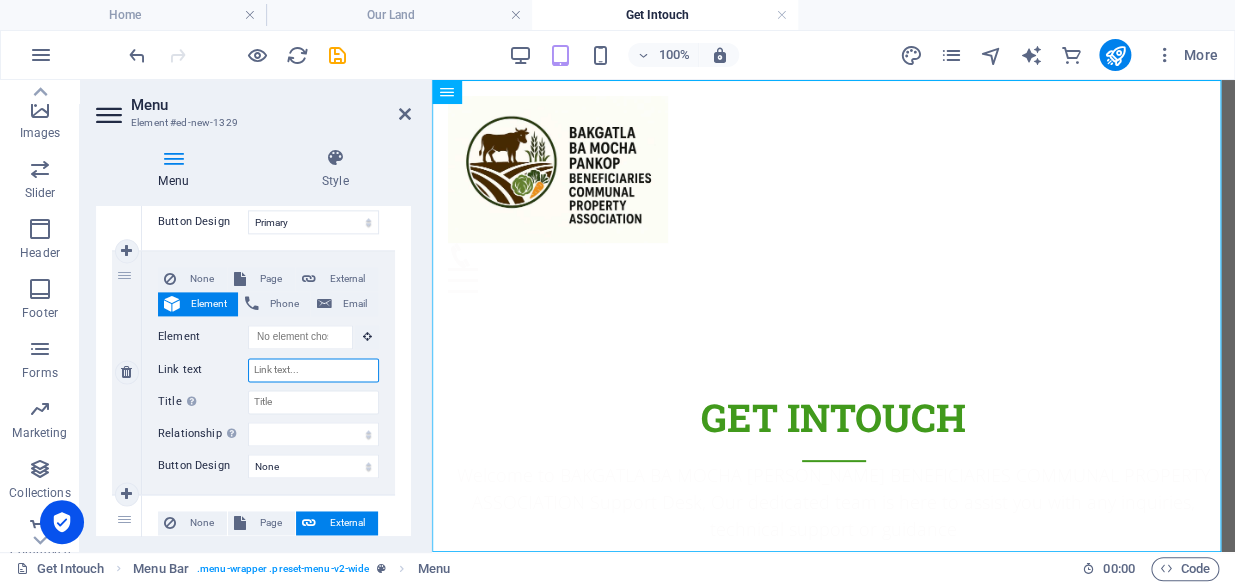 click on "Link text" at bounding box center [313, 370] 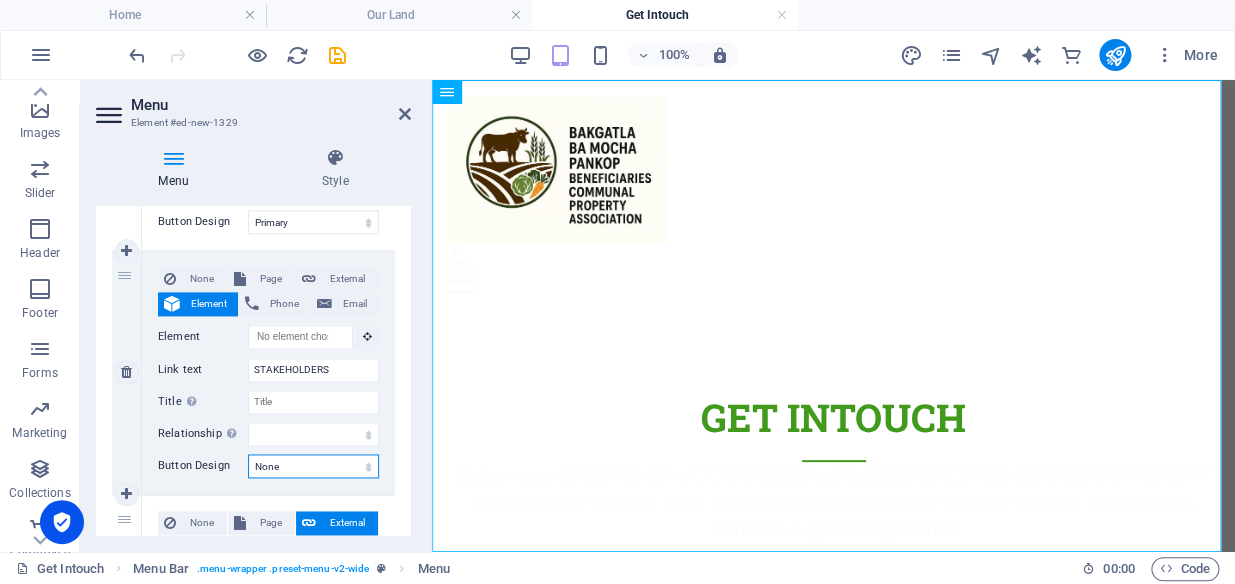 click on "None Default Primary Secondary" at bounding box center [313, 466] 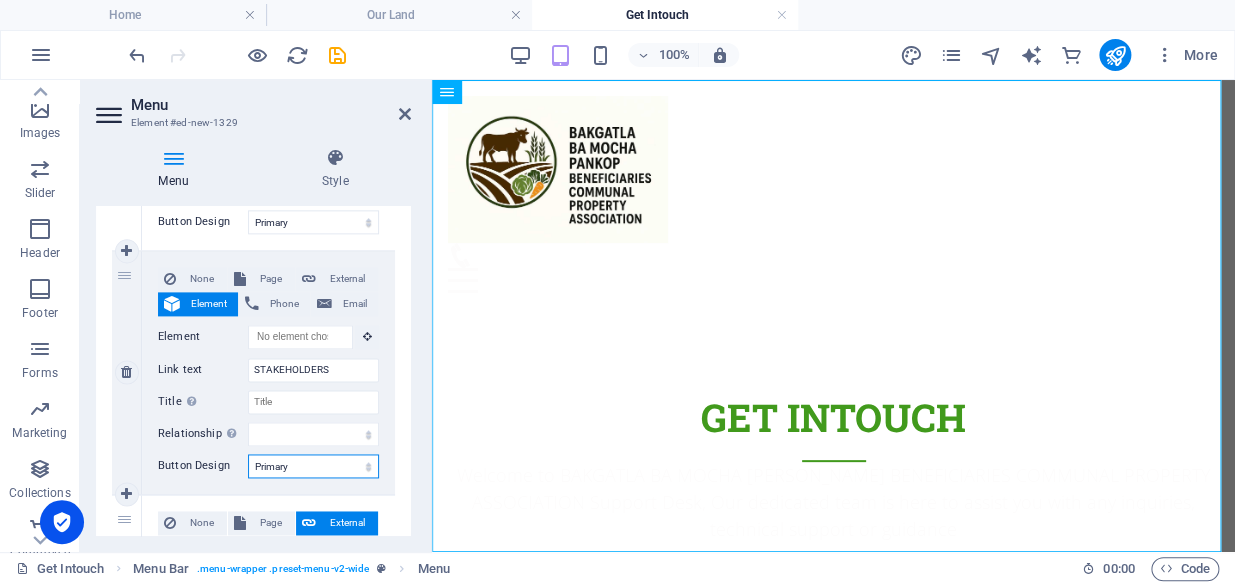 click on "None Default Primary Secondary" at bounding box center (313, 466) 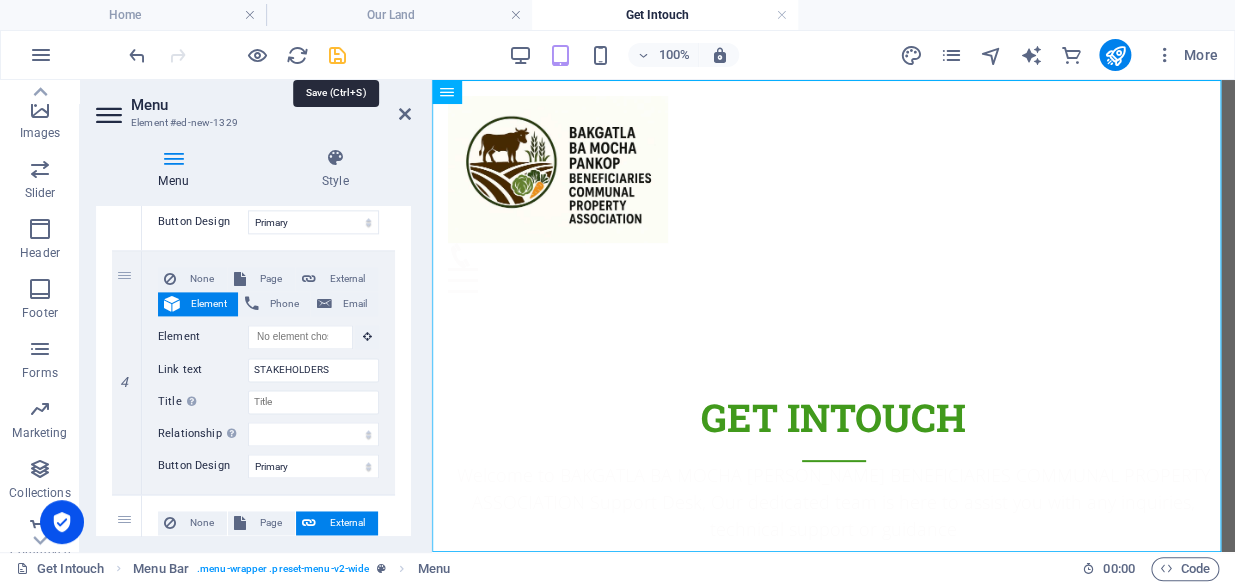 click at bounding box center (337, 55) 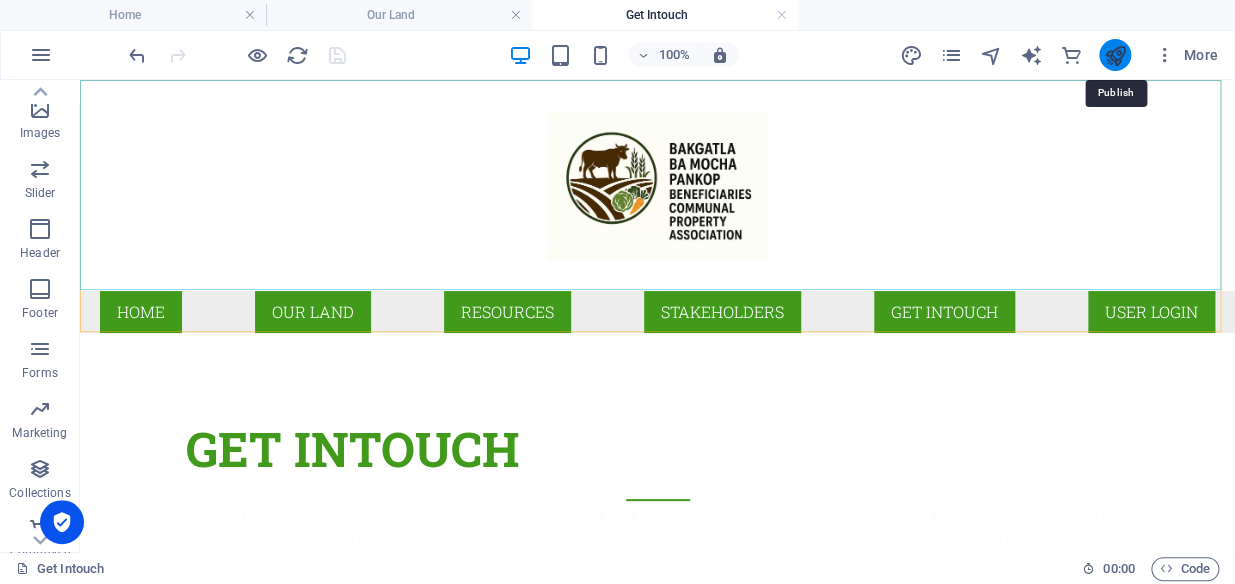 click at bounding box center (1114, 55) 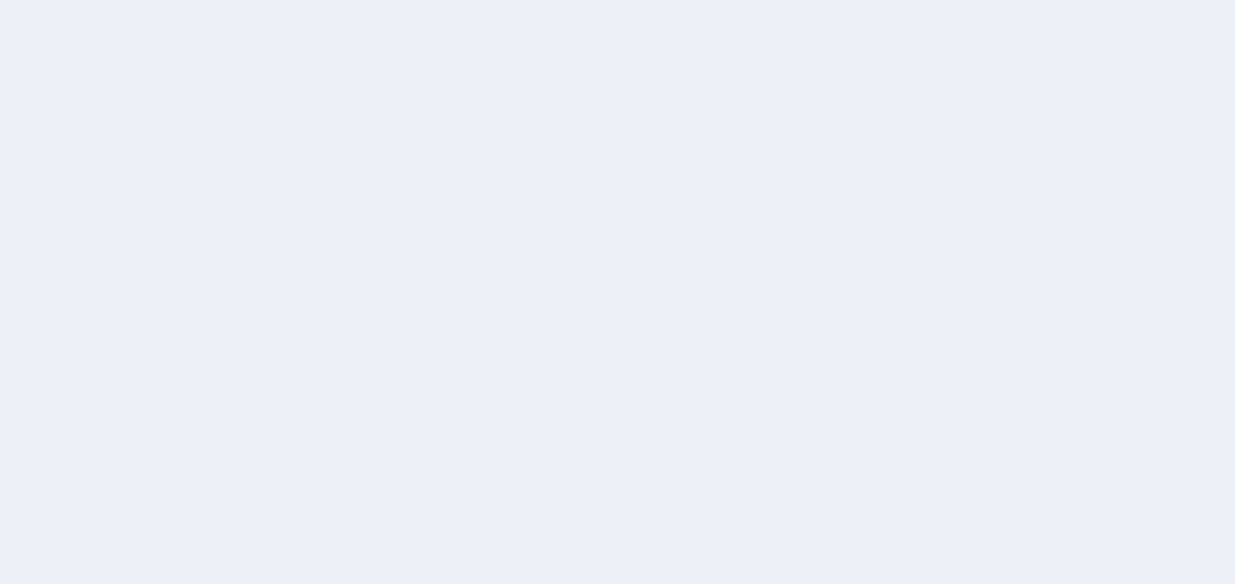 scroll, scrollTop: 0, scrollLeft: 0, axis: both 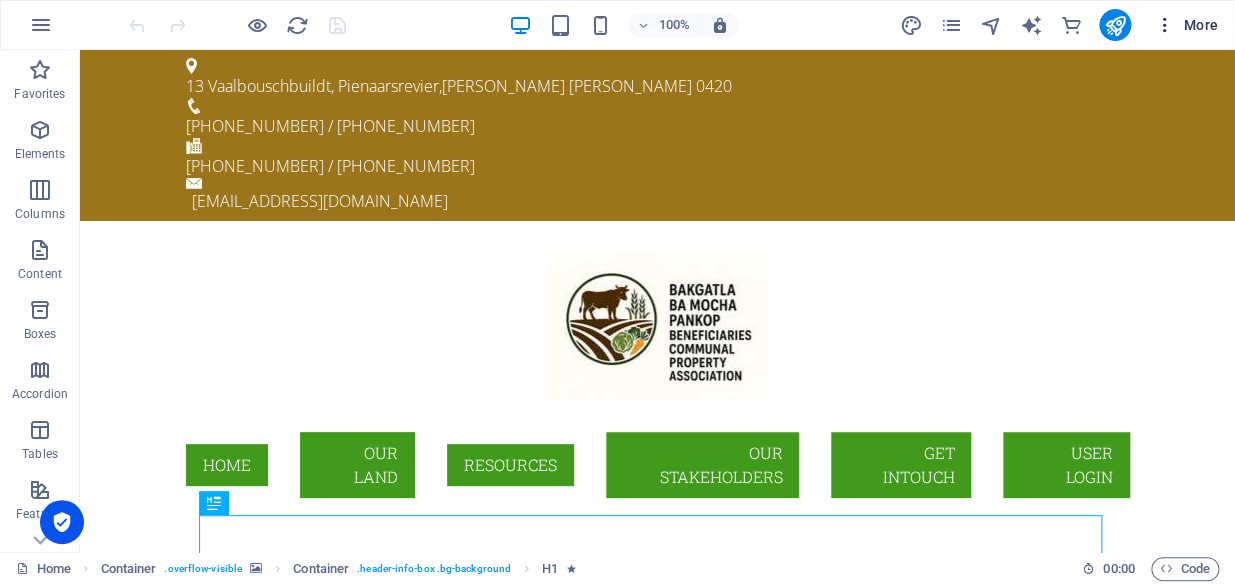 click at bounding box center (1165, 25) 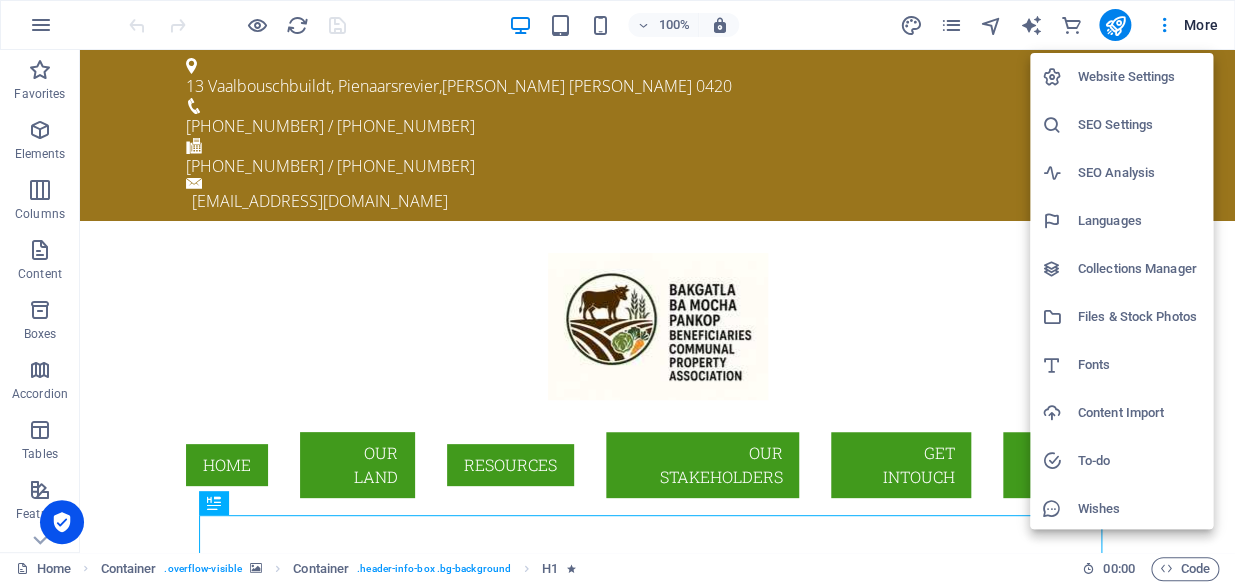 click on "Website Settings" at bounding box center (1139, 77) 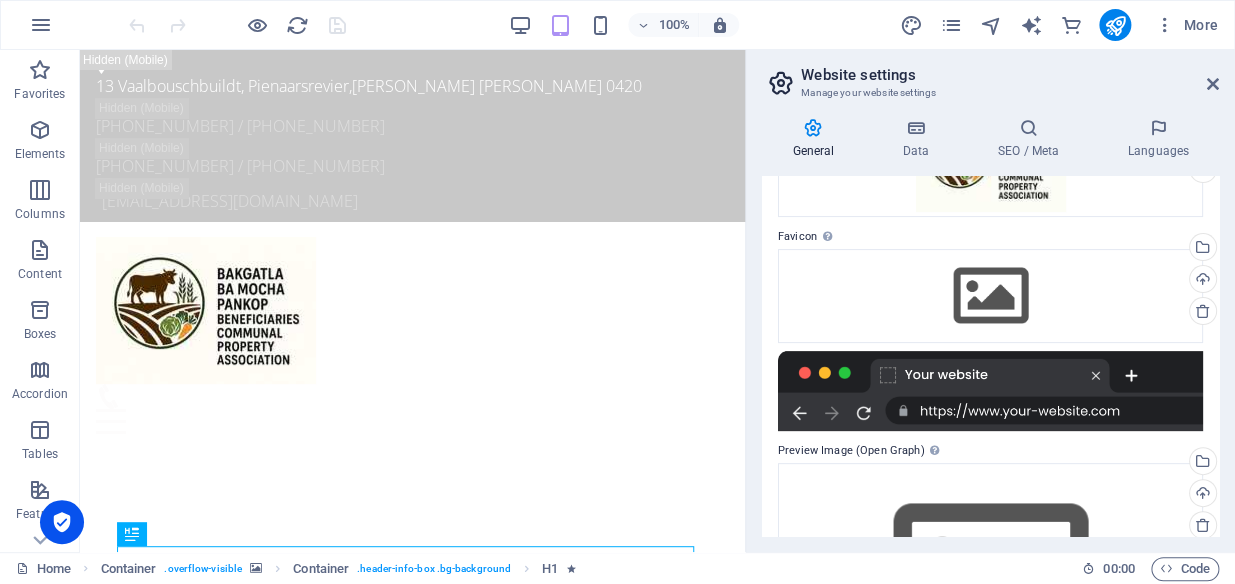 scroll, scrollTop: 315, scrollLeft: 0, axis: vertical 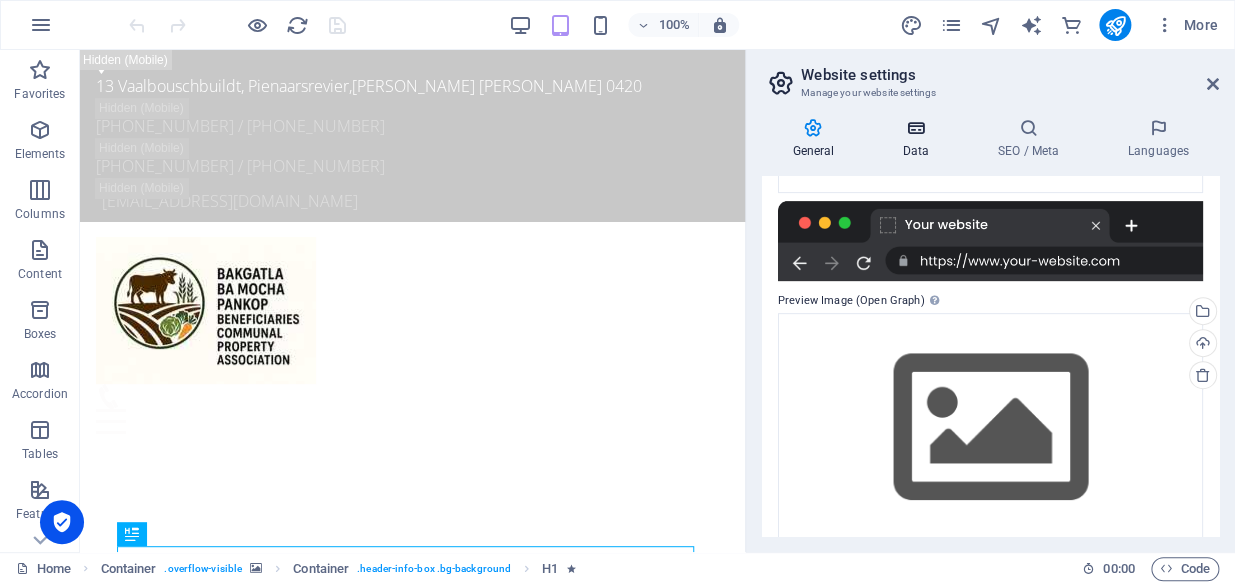 click at bounding box center [915, 128] 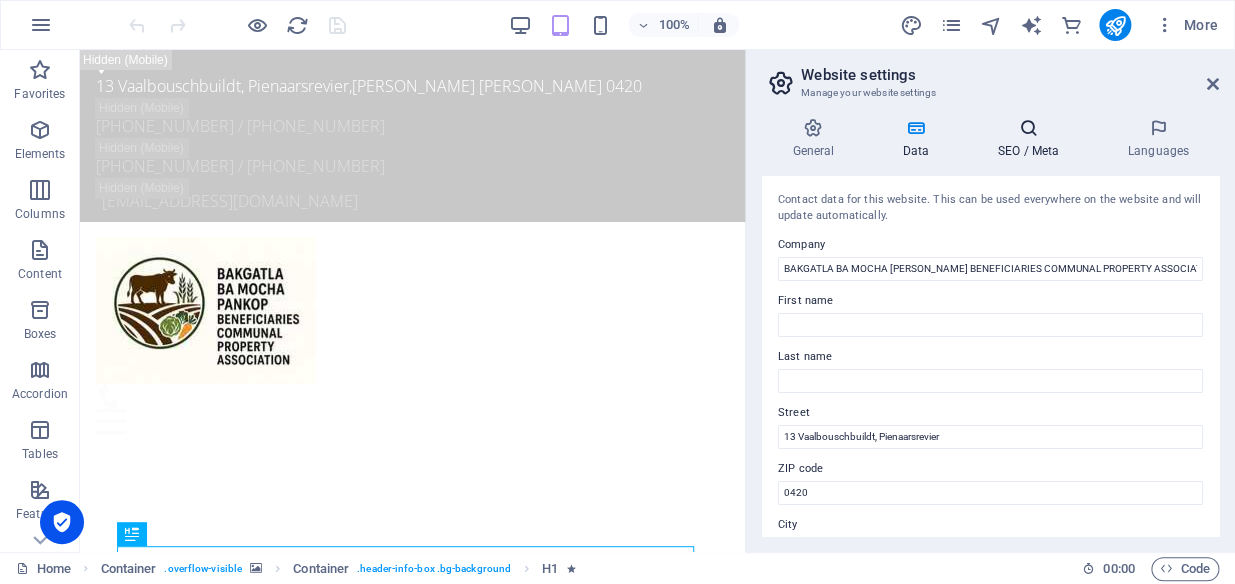 click on "SEO / Meta" at bounding box center (1032, 139) 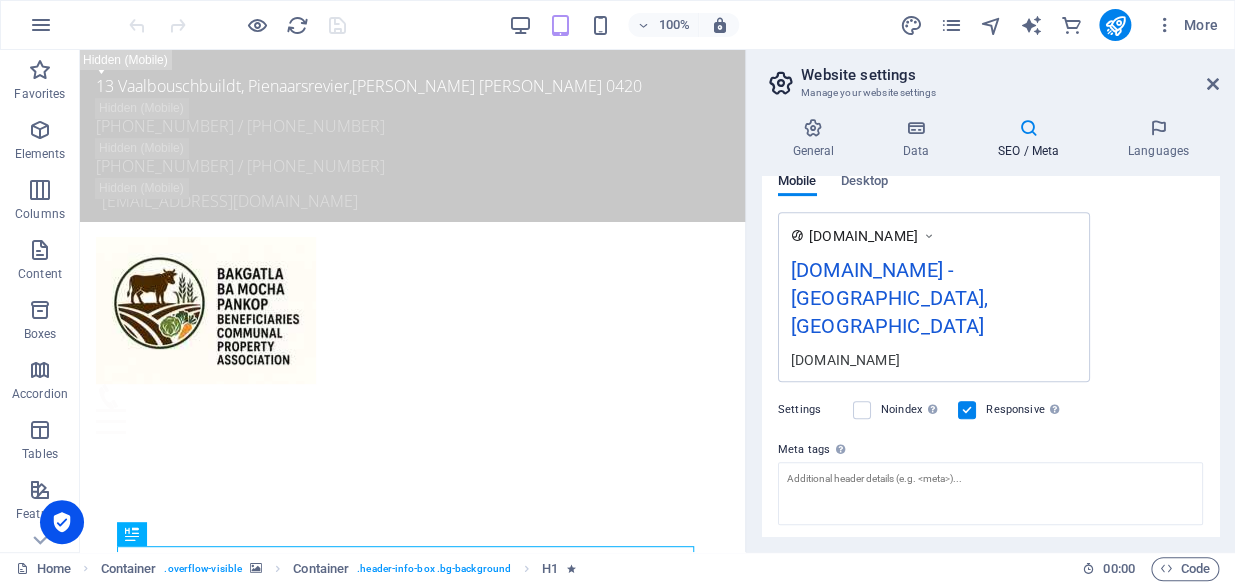 scroll, scrollTop: 315, scrollLeft: 0, axis: vertical 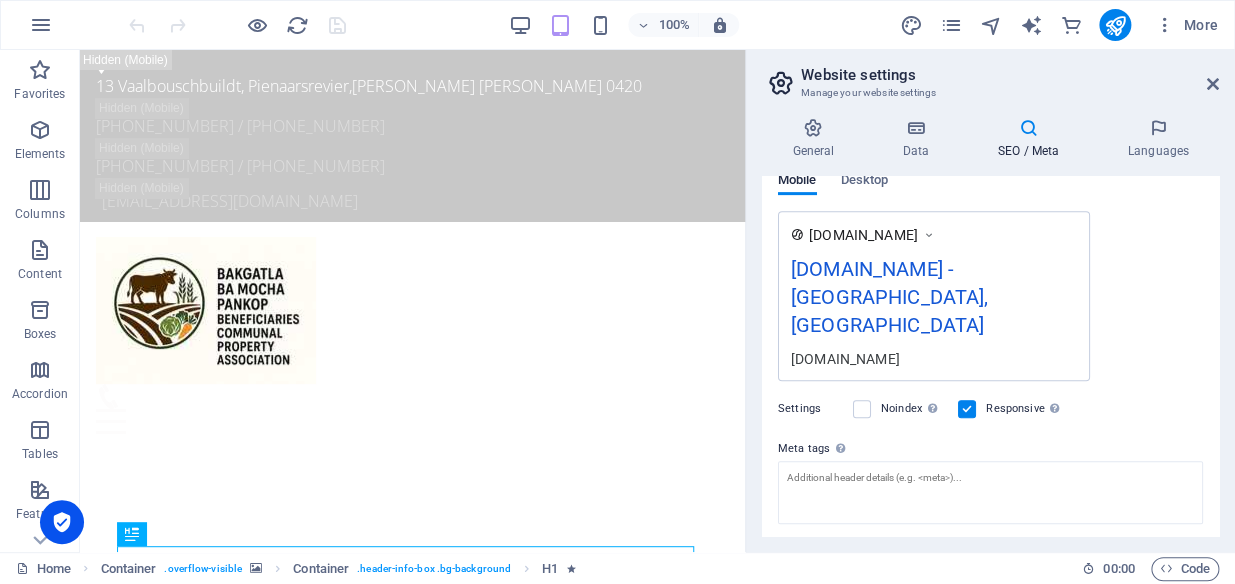 click on "General  Data  SEO / Meta  Languages Website name [DOMAIN_NAME] Logo Drag files here, click to choose files or select files from Files or our free stock photos & videos Select files from the file manager, stock photos, or upload file(s) Upload Favicon Set the favicon of your website here. A favicon is a small icon shown in the browser tab next to your website title. It helps visitors identify your website. Drag files here, click to choose files or select files from Files or our free stock photos & videos Select files from the file manager, stock photos, or upload file(s) Upload Preview Image (Open Graph) This image will be shown when the website is shared on social networks Drag files here, click to choose files or select files from Files or our free stock photos & videos Select files from the file manager, stock photos, or upload file(s) Upload Contact data for this website. This can be used everywhere on the website and will update automatically. Company First name Last name" at bounding box center (990, 327) 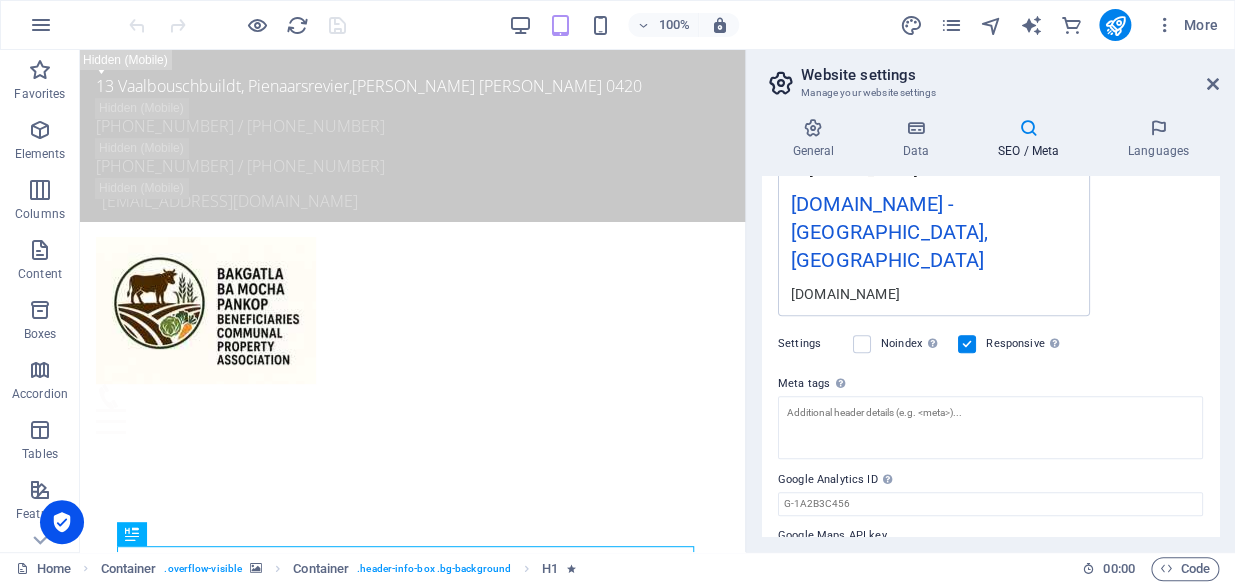 scroll, scrollTop: 430, scrollLeft: 0, axis: vertical 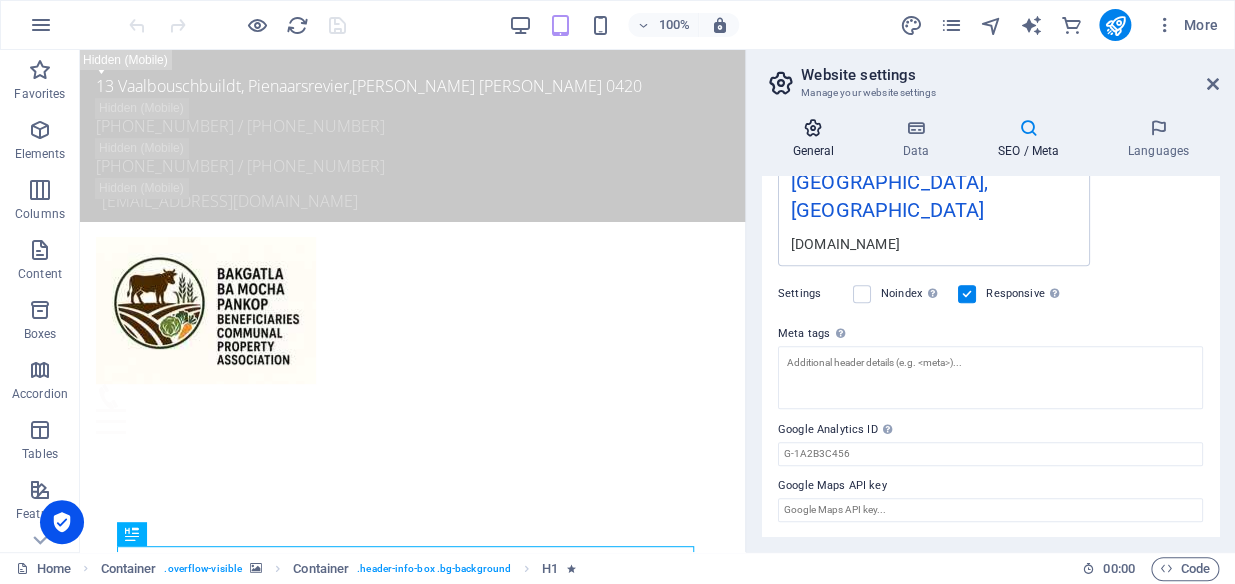 click on "General" at bounding box center [817, 139] 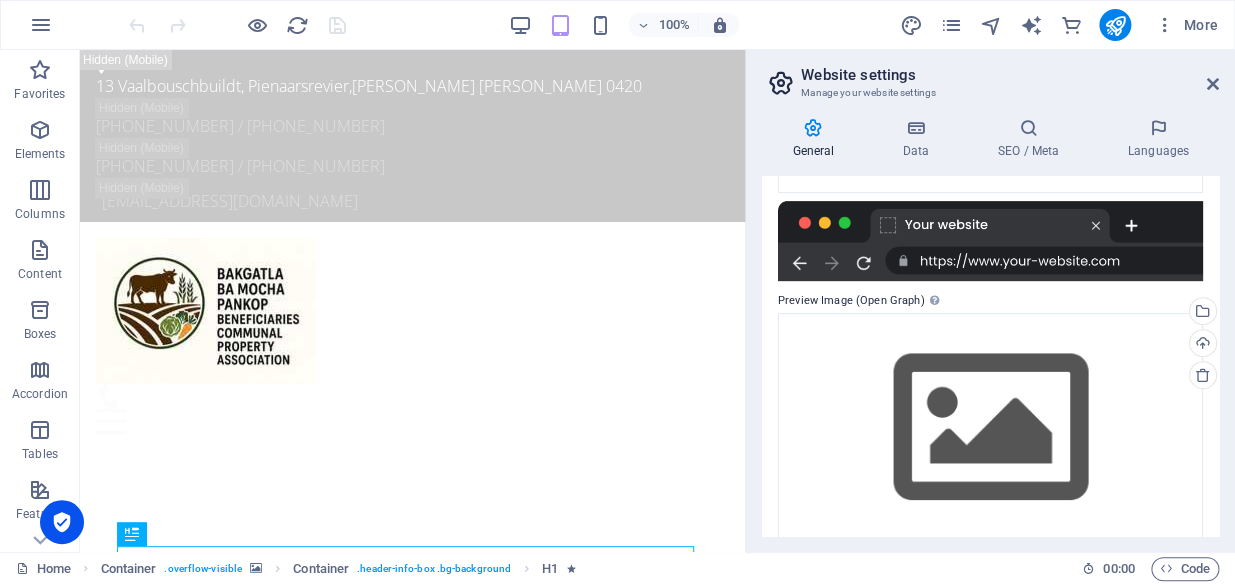 click on "General  Data  SEO / Meta  Languages Website name [DOMAIN_NAME] Logo Drag files here, click to choose files or select files from Files or our free stock photos & videos Select files from the file manager, stock photos, or upload file(s) Upload Favicon Set the favicon of your website here. A favicon is a small icon shown in the browser tab next to your website title. It helps visitors identify your website. Drag files here, click to choose files or select files from Files or our free stock photos & videos Select files from the file manager, stock photos, or upload file(s) Upload Preview Image (Open Graph) This image will be shown when the website is shared on social networks Drag files here, click to choose files or select files from Files or our free stock photos & videos Select files from the file manager, stock photos, or upload file(s) Upload Contact data for this website. This can be used everywhere on the website and will update automatically. Company First name Last name" at bounding box center (990, 327) 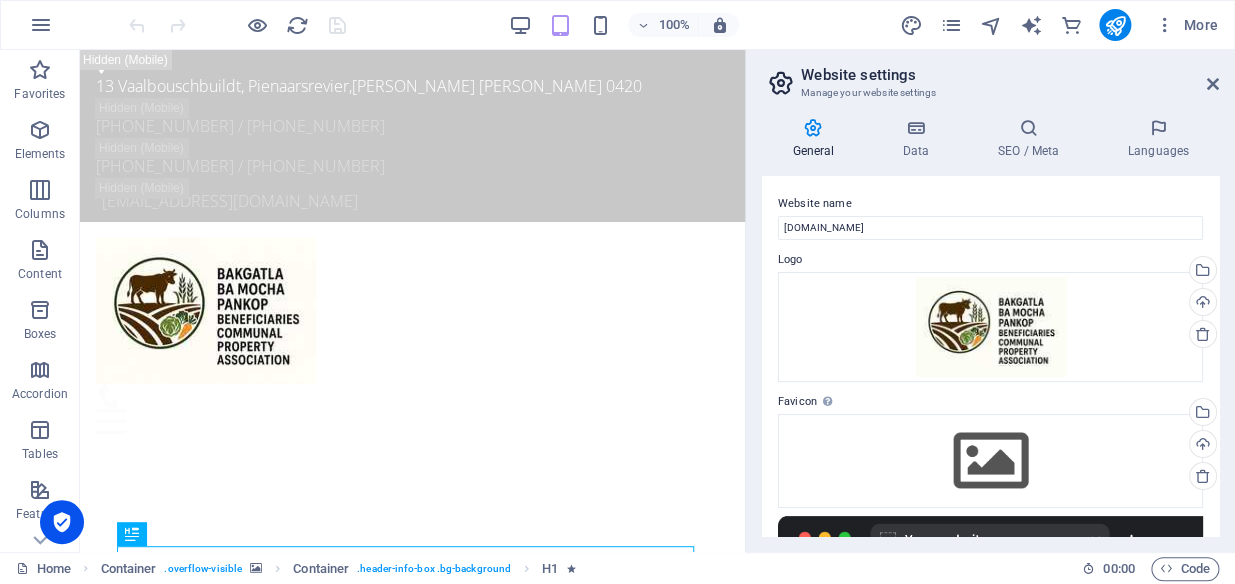 click on "General  Data  SEO / Meta  Languages Website name [DOMAIN_NAME] Logo Drag files here, click to choose files or select files from Files or our free stock photos & videos Select files from the file manager, stock photos, or upload file(s) Upload Favicon Set the favicon of your website here. A favicon is a small icon shown in the browser tab next to your website title. It helps visitors identify your website. Drag files here, click to choose files or select files from Files or our free stock photos & videos Select files from the file manager, stock photos, or upload file(s) Upload Preview Image (Open Graph) This image will be shown when the website is shared on social networks Drag files here, click to choose files or select files from Files or our free stock photos & videos Select files from the file manager, stock photos, or upload file(s) Upload Contact data for this website. This can be used everywhere on the website and will update automatically. Company First name Last name" at bounding box center (990, 327) 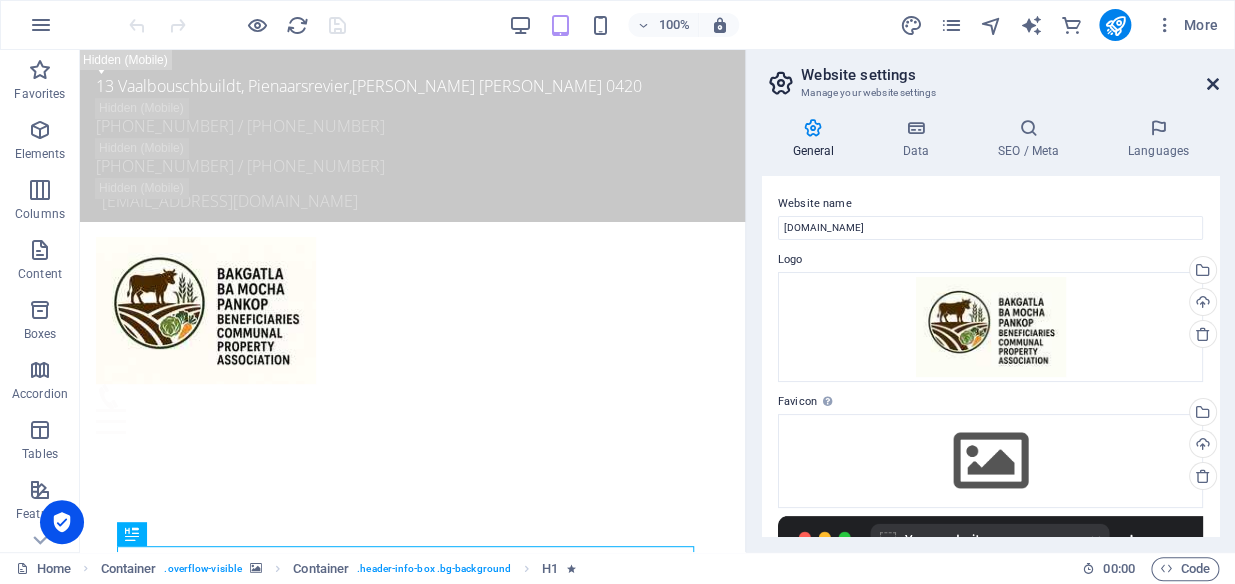 click at bounding box center [1213, 84] 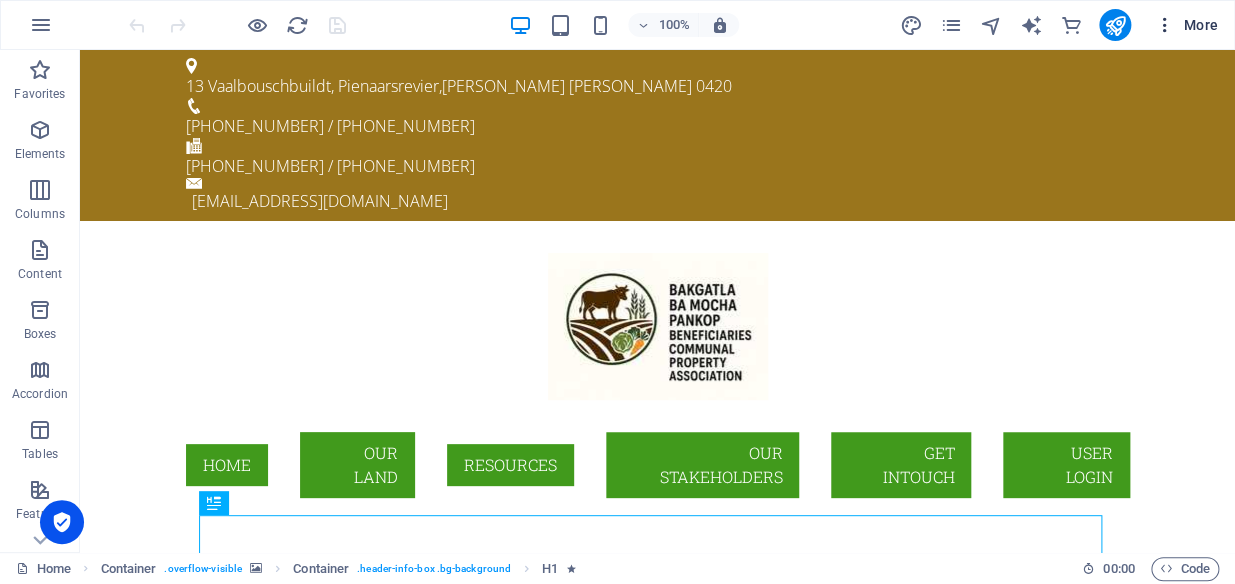 click on "More" at bounding box center (1186, 25) 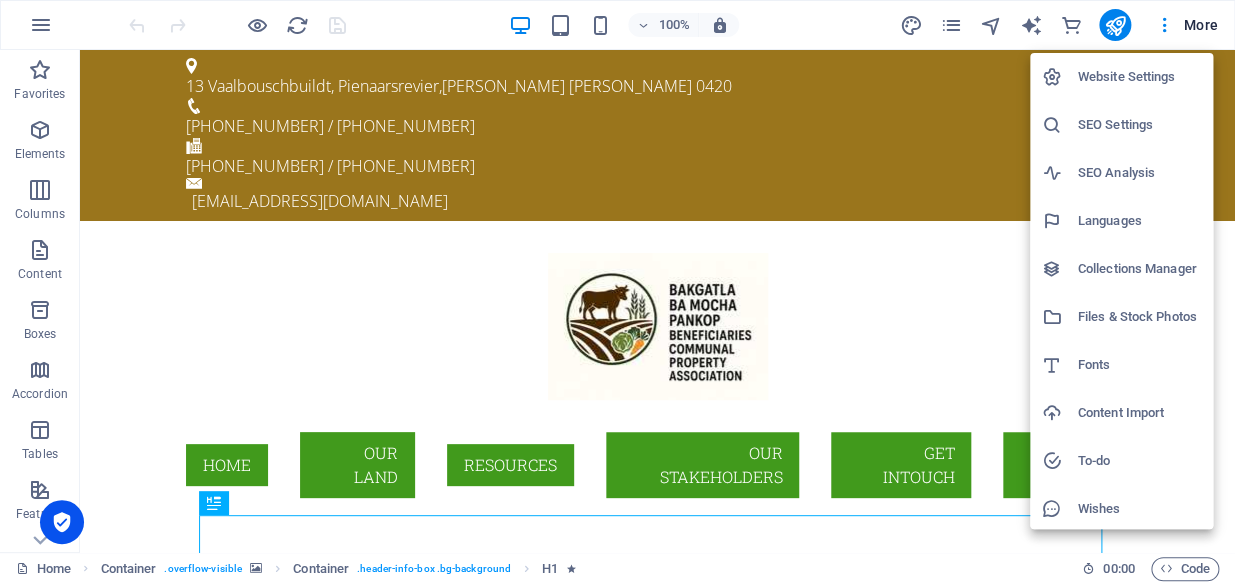 click on "Collections Manager" at bounding box center [1139, 269] 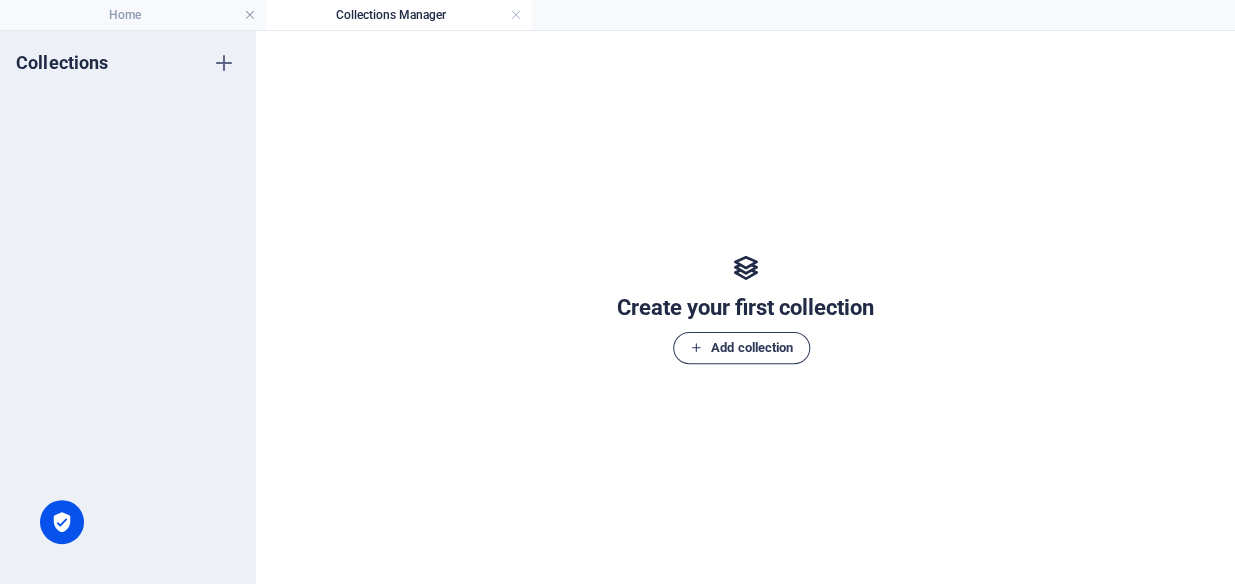 click on "Add collection" at bounding box center (741, 348) 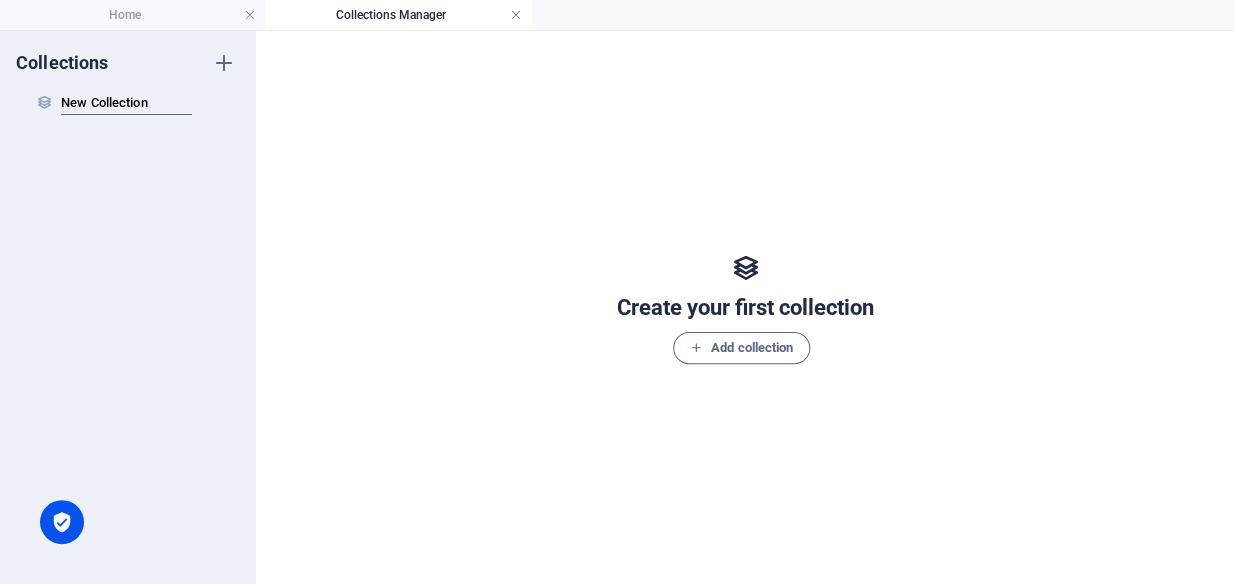 click at bounding box center [516, 15] 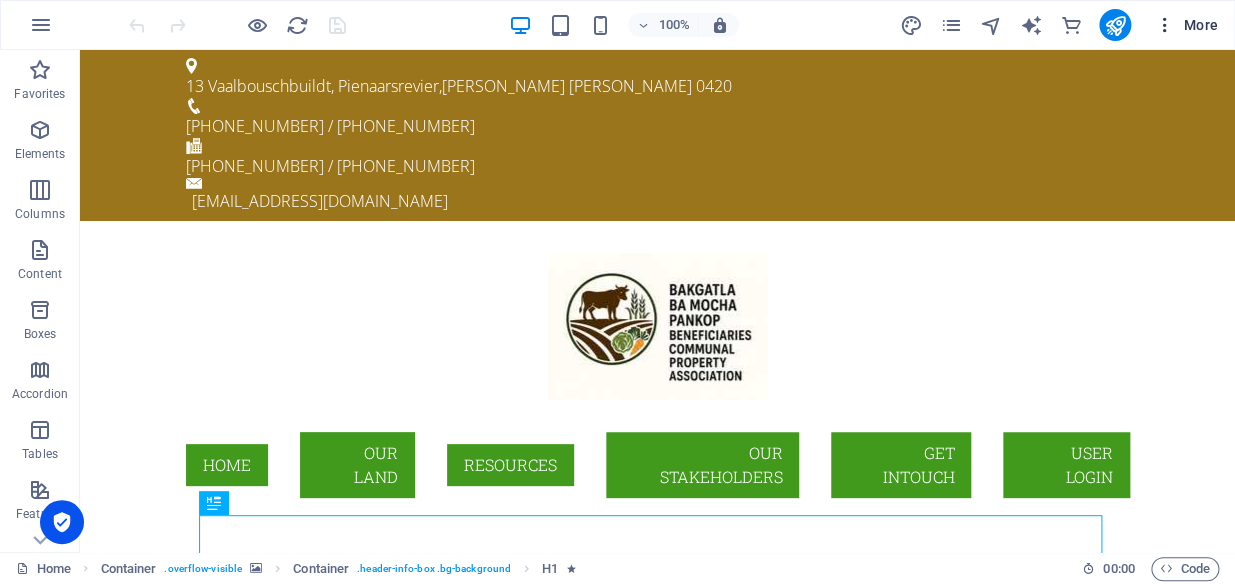 click on "More" at bounding box center [1186, 25] 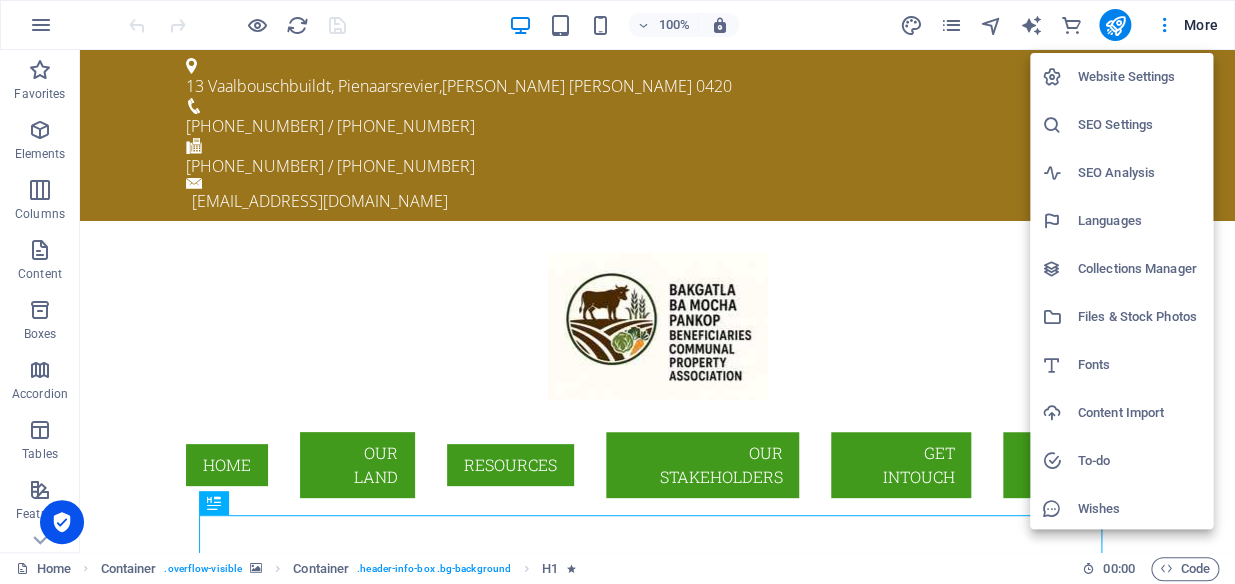 click on "Files & Stock Photos" at bounding box center (1139, 317) 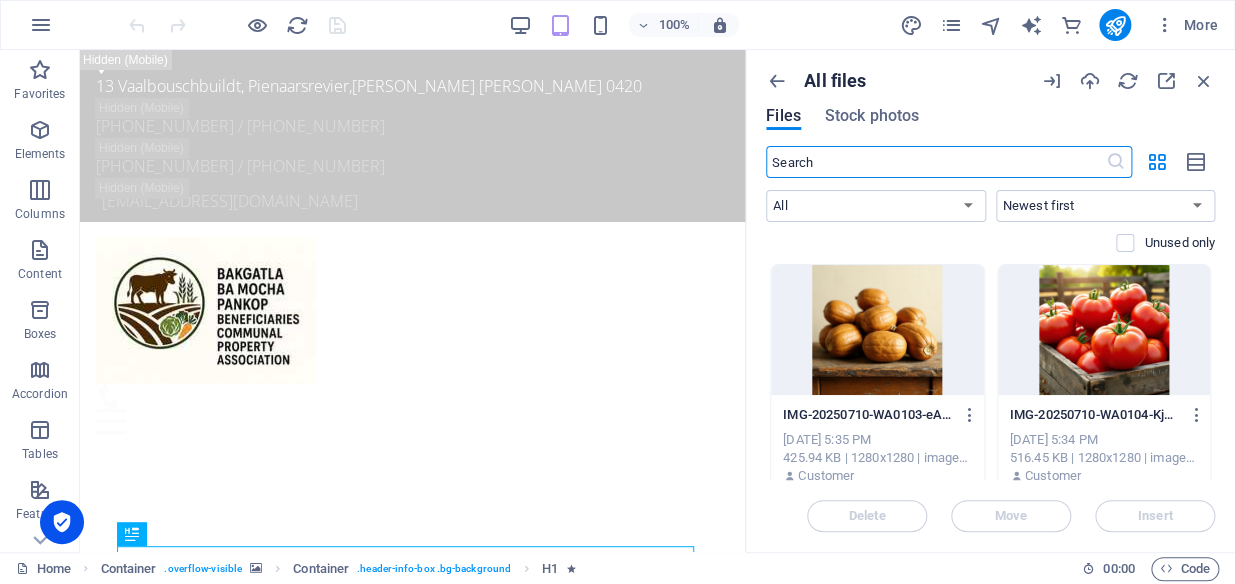scroll, scrollTop: 189, scrollLeft: 0, axis: vertical 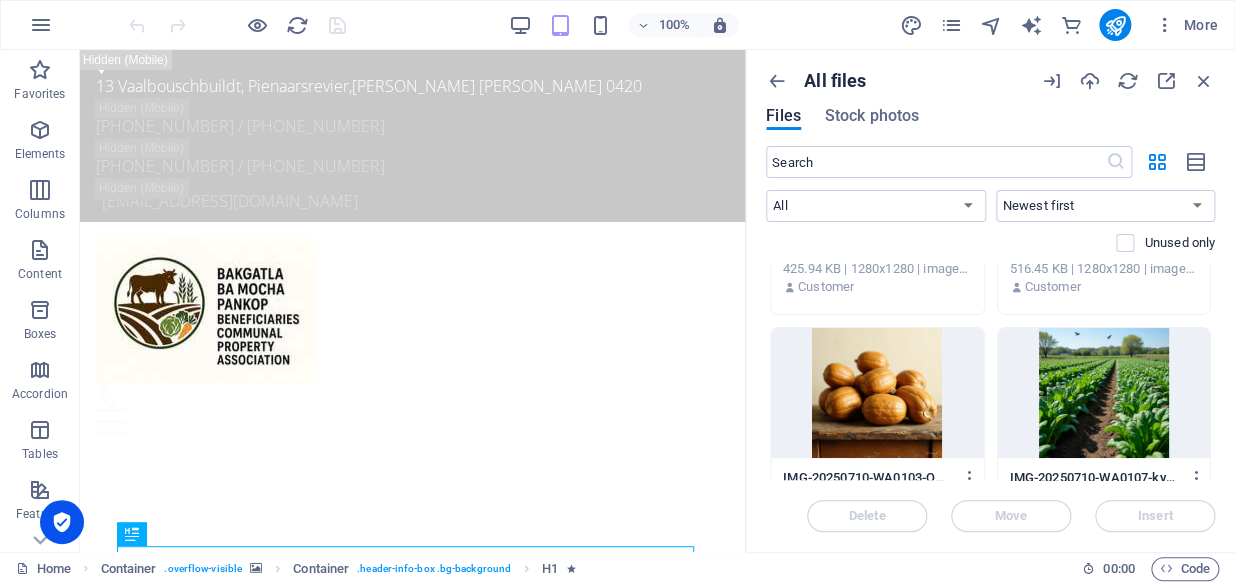 click on "All files Files Stock photos ​ All Images Documents Audio Video Vector Other Newest first Oldest first Name (A-Z) Name (Z-A) Size (0-9) Size (9-0) Resolution (0-9) Resolution (9-0) Unused only Drop files here to upload them instantly IMG-20250710-WA0103-eA1bjZGX2kFBXARzRlsTLw.jpg IMG-20250710-WA0103-eA1bjZGX2kFBXARzRlsTLw.jpg [DATE] 5:35 PM 425.94 KB | 1280x1280 | image/jpeg Customer IMG-20250710-WA0104-Kj3KzjWcWCdNNjCF_bWGHA.jpg IMG-20250710-WA0104-Kj3KzjWcWCdNNjCF_bWGHA.jpg [DATE] 5:34 PM 516.45 KB | 1280x1280 | image/jpeg Customer IMG-20250710-WA0103-QAxGZAWQmZ4Lgp5S7R6A6w.jpg IMG-20250710-WA0103-QAxGZAWQmZ4Lgp5S7R6A6w.jpg [DATE] 5:34 PM 425.94 KB | 1280x1280 | image/jpeg Customer IMG-20250710-WA0107-ky36D_8-KMsL1bblQWxjrw.jpg IMG-20250710-WA0107-ky36D_8-KMsL1bblQWxjrw.jpg [DATE] 5:33 PM 753.22 KB | 1280x1280 | image/jpeg Customer IMG-20250710-WA0108-rJnHO97xX4hMgOTUtmqDug.jpg IMG-20250710-WA0108-rJnHO97xX4hMgOTUtmqDug.jpg [DATE] 5:33 PM 819.11 KB | 1280x1280 | image/jpeg" at bounding box center (990, 301) 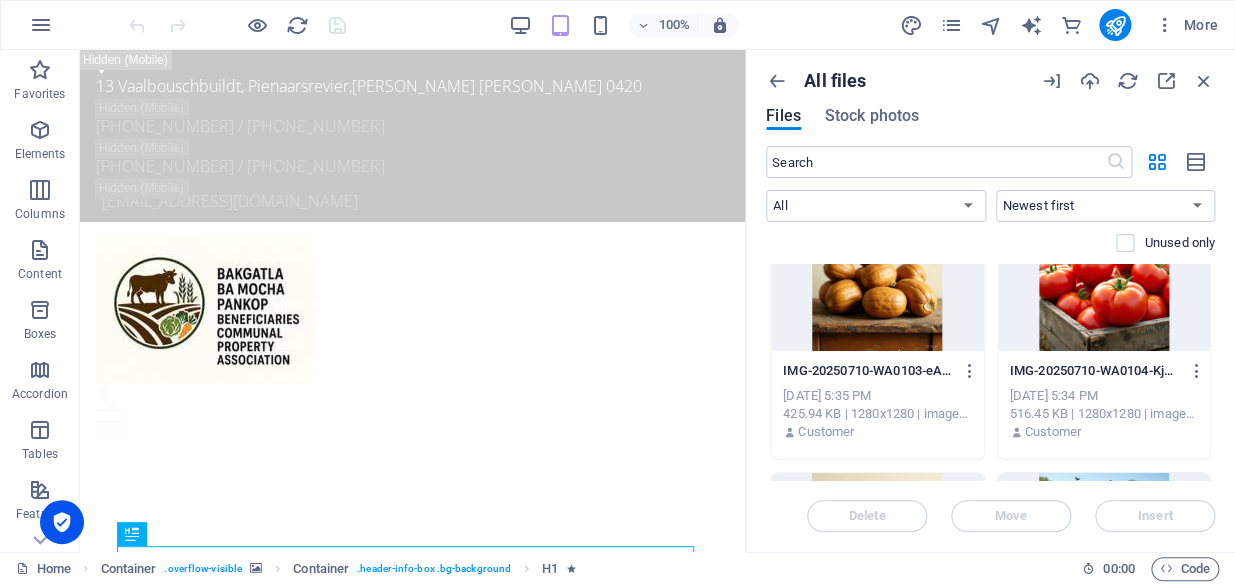 scroll, scrollTop: 0, scrollLeft: 0, axis: both 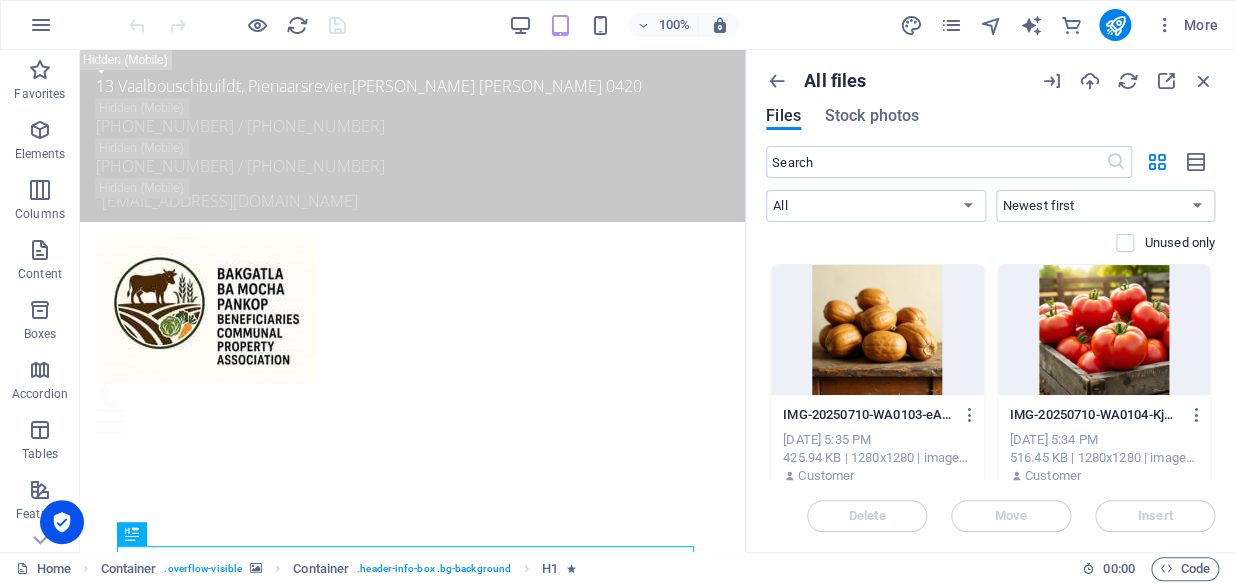 click on "All files Files Stock photos ​ All Images Documents Audio Video Vector Other Newest first Oldest first Name (A-Z) Name (Z-A) Size (0-9) Size (9-0) Resolution (0-9) Resolution (9-0) Unused only Drop files here to upload them instantly IMG-20250710-WA0103-eA1bjZGX2kFBXARzRlsTLw.jpg IMG-20250710-WA0103-eA1bjZGX2kFBXARzRlsTLw.jpg [DATE] 5:35 PM 425.94 KB | 1280x1280 | image/jpeg Customer IMG-20250710-WA0104-Kj3KzjWcWCdNNjCF_bWGHA.jpg IMG-20250710-WA0104-Kj3KzjWcWCdNNjCF_bWGHA.jpg [DATE] 5:34 PM 516.45 KB | 1280x1280 | image/jpeg Customer IMG-20250710-WA0103-QAxGZAWQmZ4Lgp5S7R6A6w.jpg IMG-20250710-WA0103-QAxGZAWQmZ4Lgp5S7R6A6w.jpg [DATE] 5:34 PM 425.94 KB | 1280x1280 | image/jpeg Customer IMG-20250710-WA0107-ky36D_8-KMsL1bblQWxjrw.jpg IMG-20250710-WA0107-ky36D_8-KMsL1bblQWxjrw.jpg [DATE] 5:33 PM 753.22 KB | 1280x1280 | image/jpeg Customer IMG-20250710-WA0108-rJnHO97xX4hMgOTUtmqDug.jpg IMG-20250710-WA0108-rJnHO97xX4hMgOTUtmqDug.jpg [DATE] 5:33 PM 819.11 KB | 1280x1280 | image/jpeg" at bounding box center (990, 301) 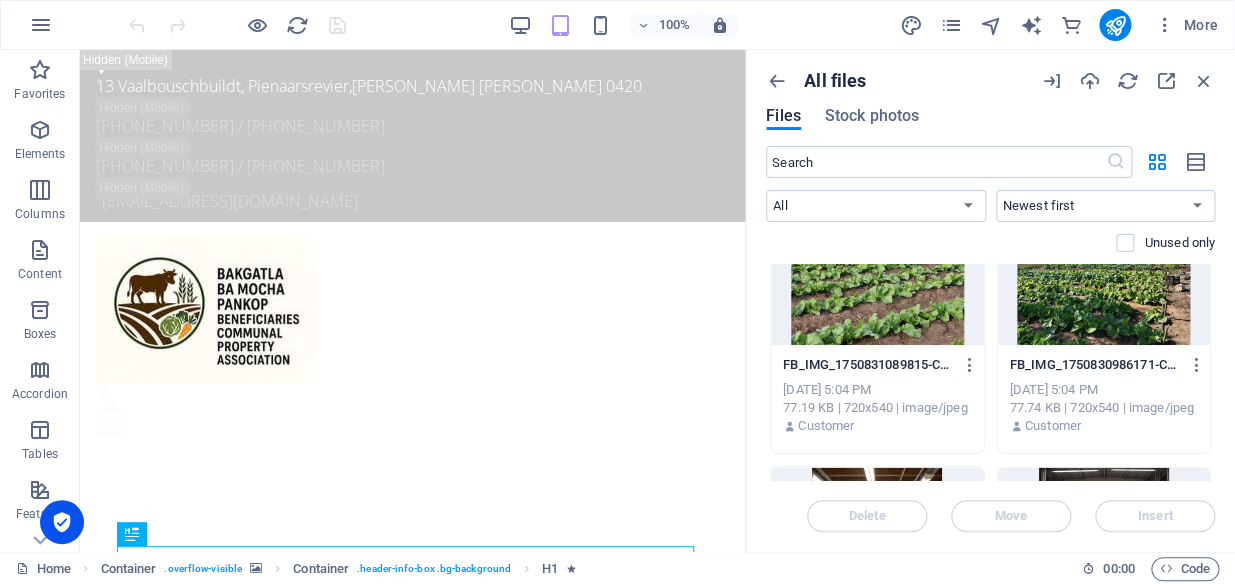scroll, scrollTop: 1325, scrollLeft: 0, axis: vertical 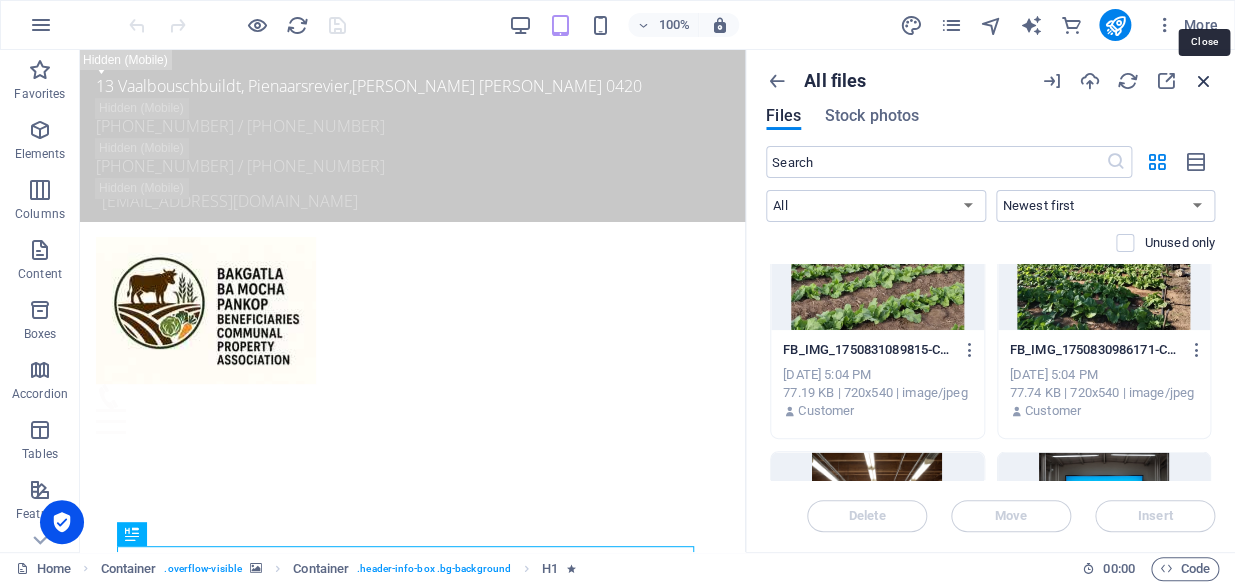 click at bounding box center [1204, 81] 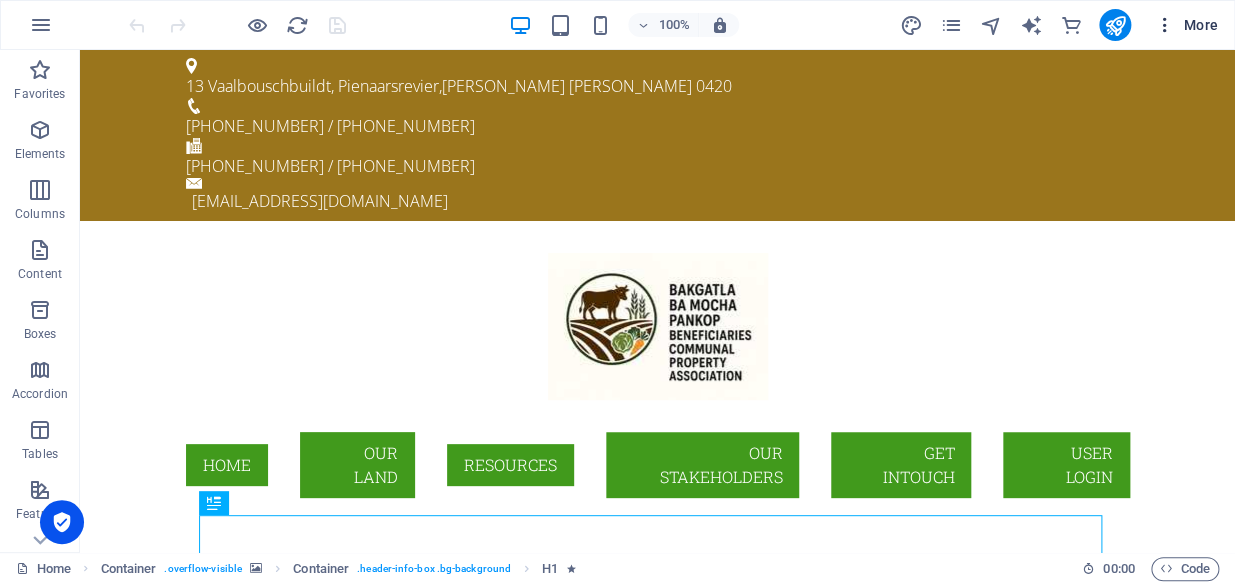 click on "More" at bounding box center (1186, 25) 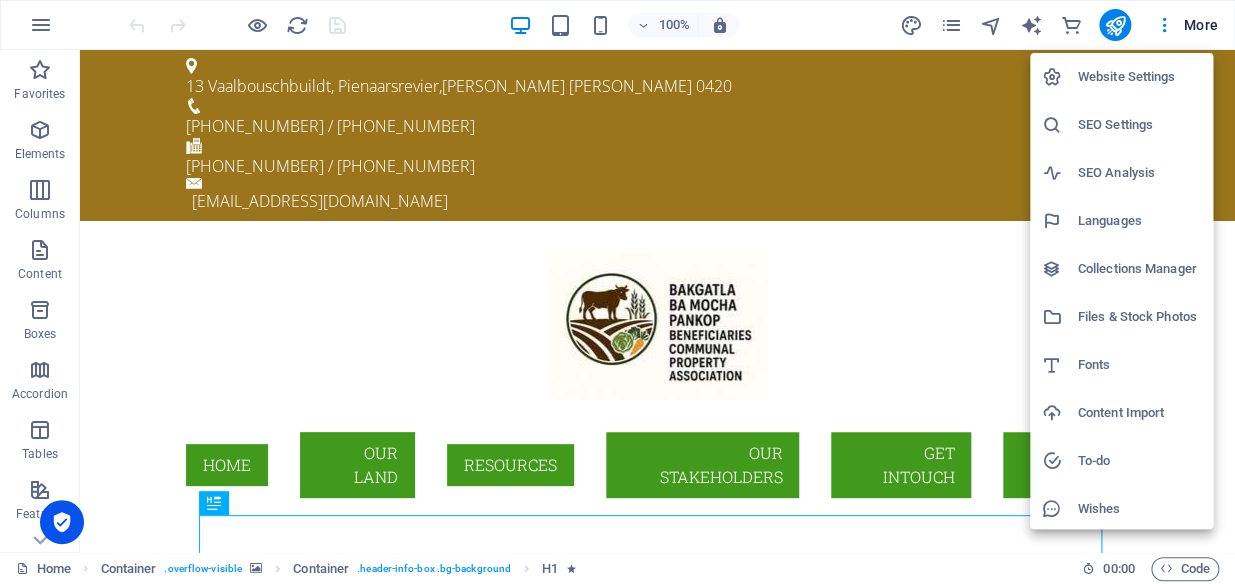 click on "Wishes" at bounding box center (1121, 509) 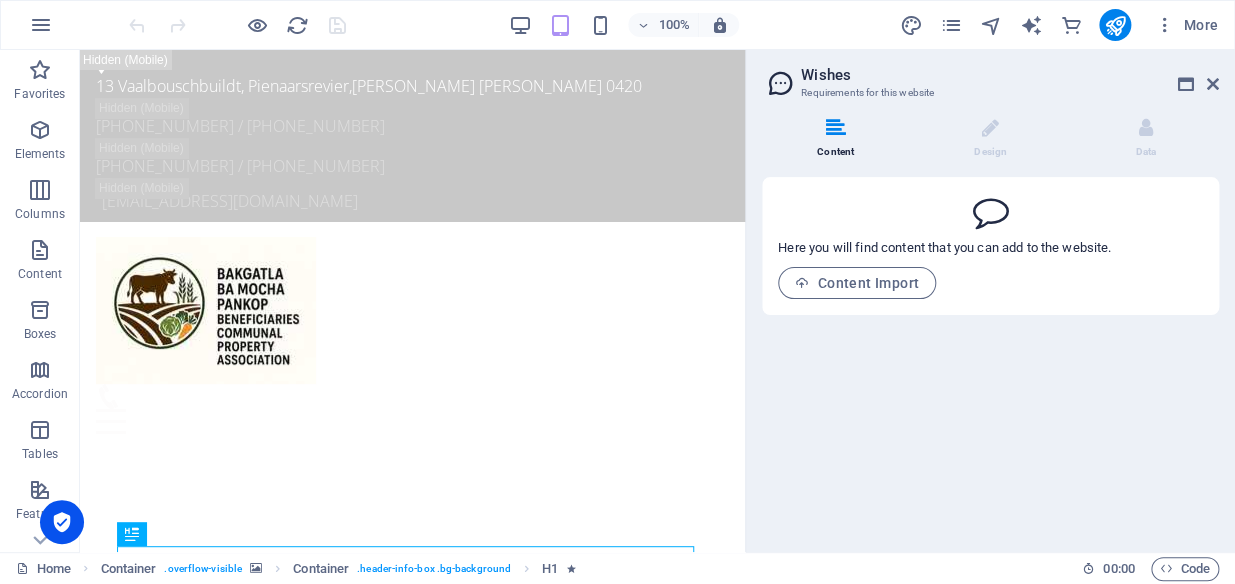 click on "Wishes Requirements for this website" at bounding box center [992, 76] 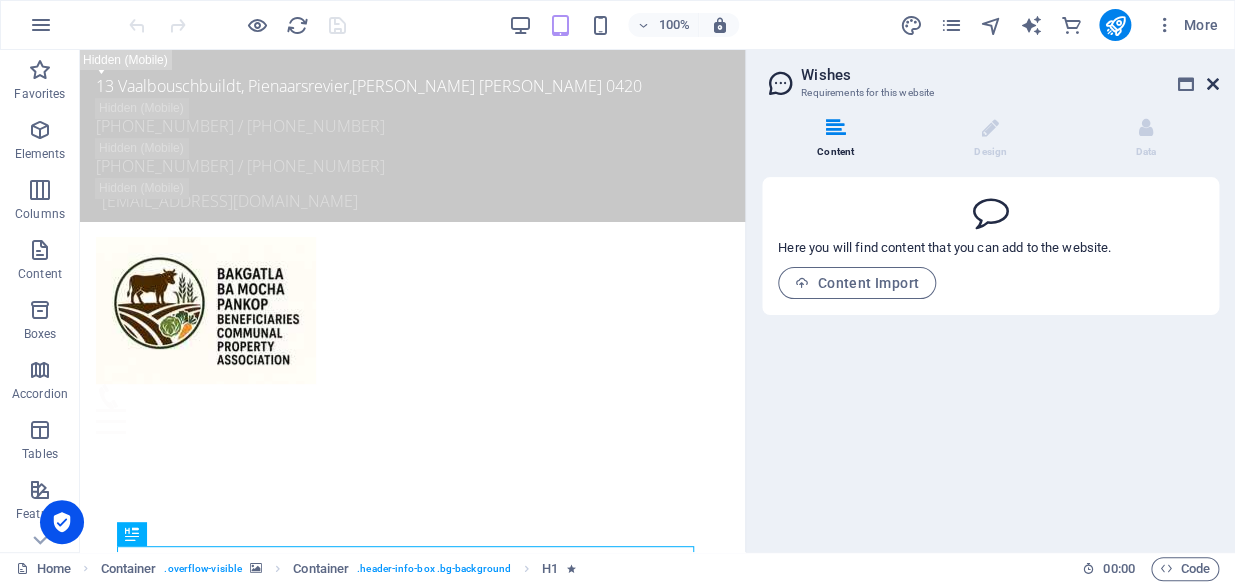 click at bounding box center [1213, 84] 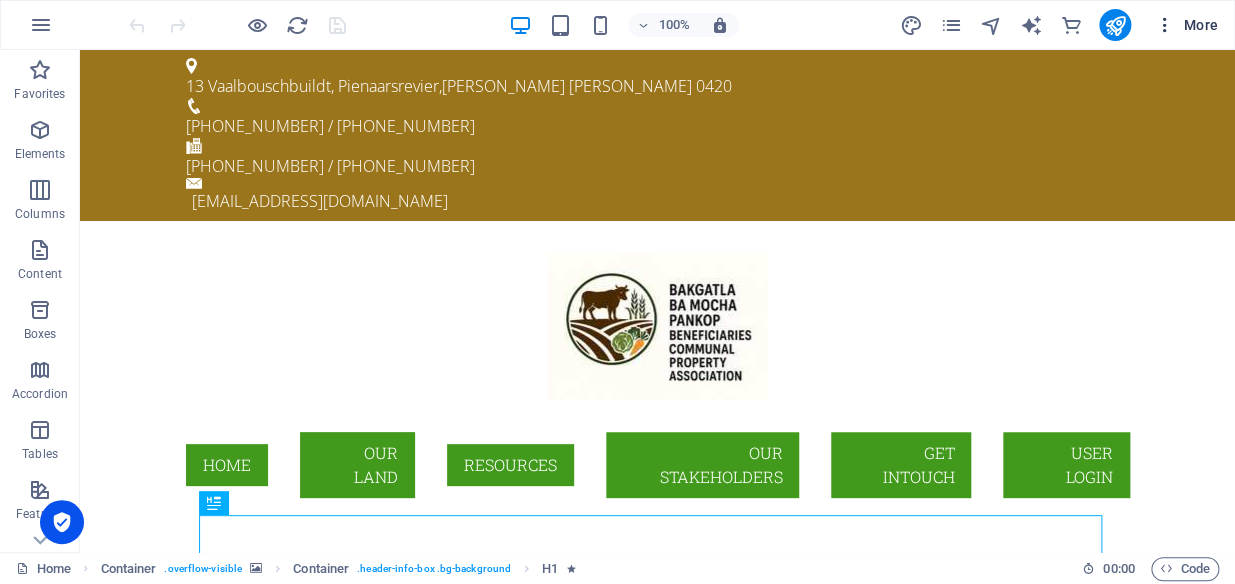 click on "More" at bounding box center [1186, 25] 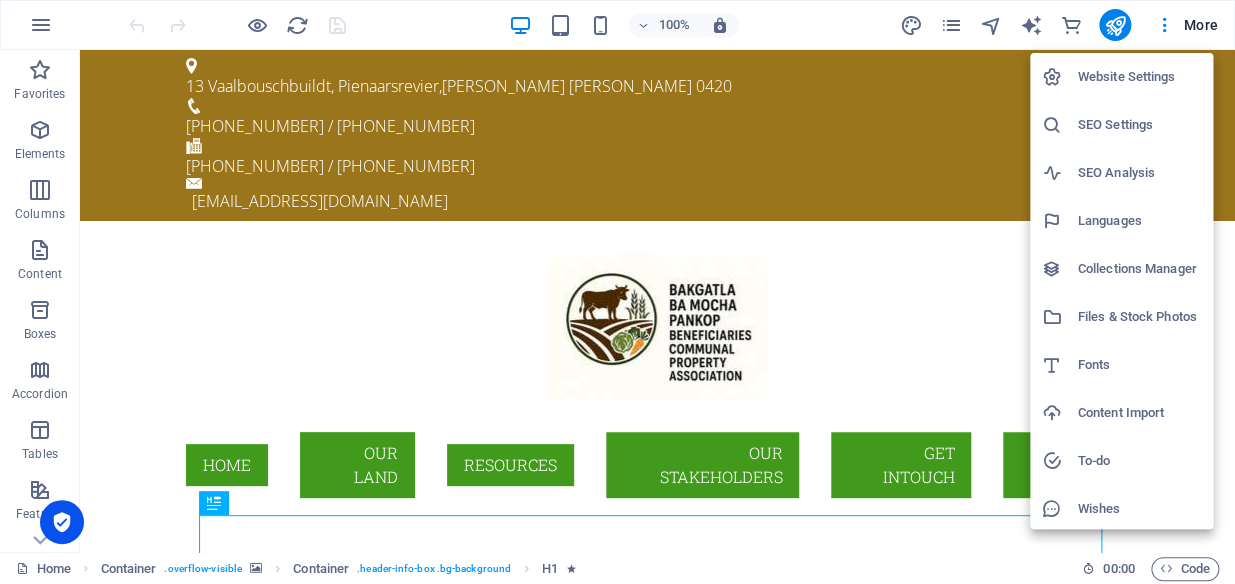 click on "Wishes" at bounding box center (1139, 509) 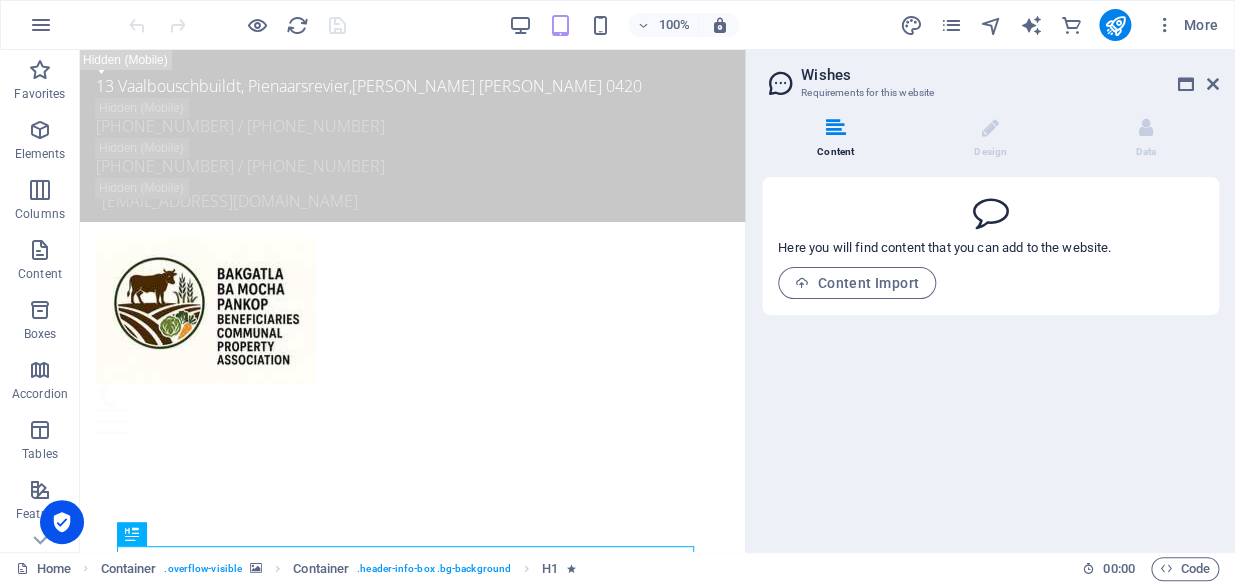 click at bounding box center (990, 211) 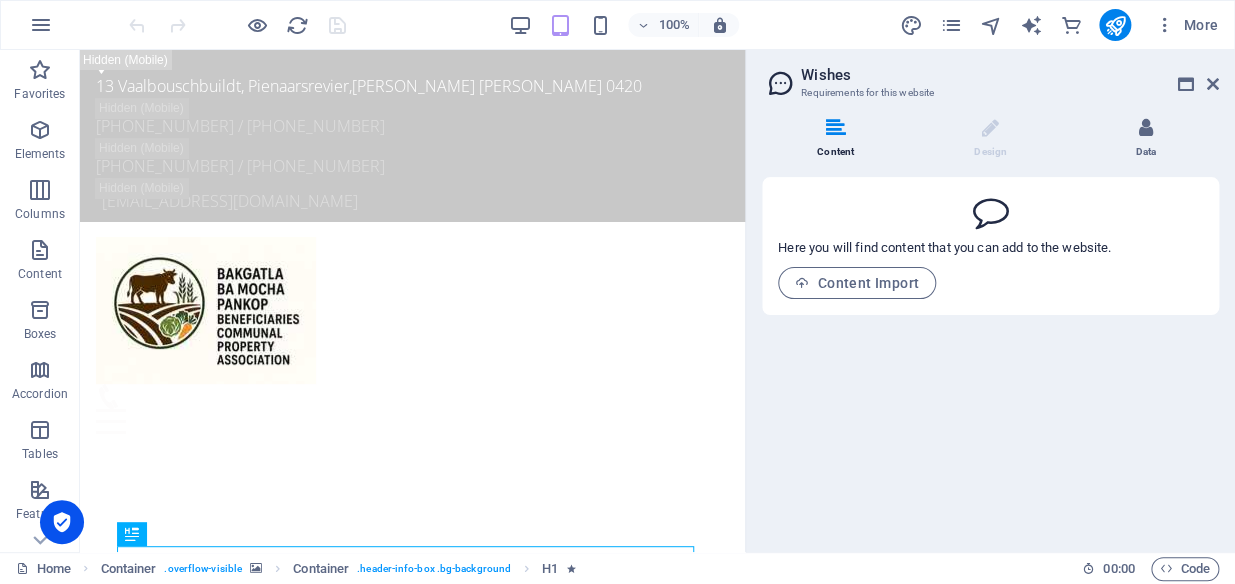 click on "Data" at bounding box center [1145, 139] 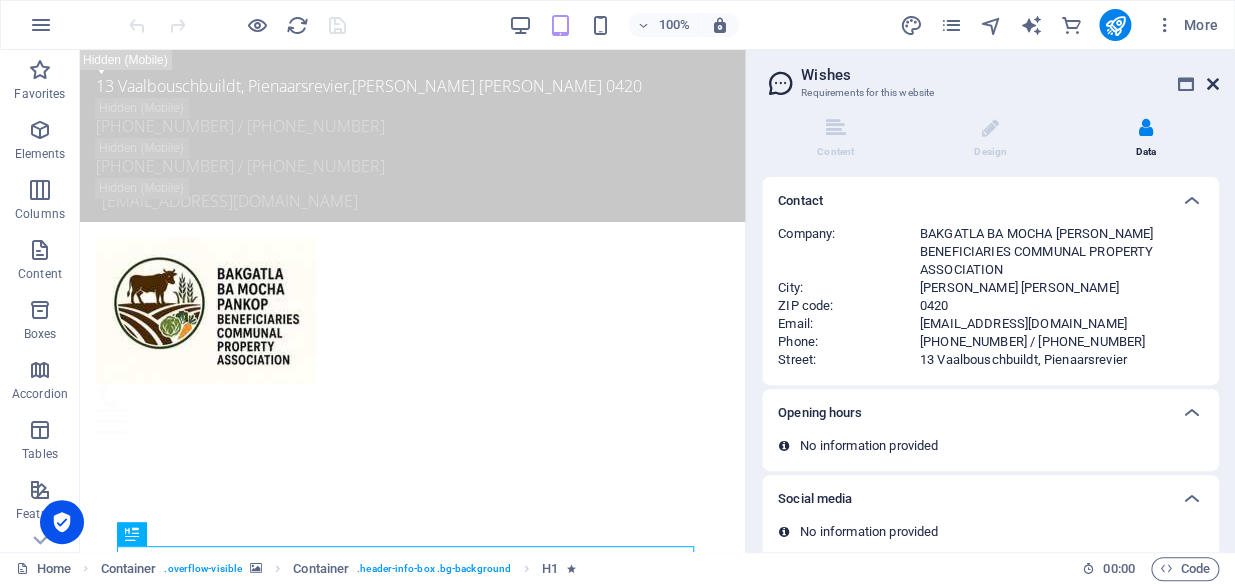 click at bounding box center (1213, 84) 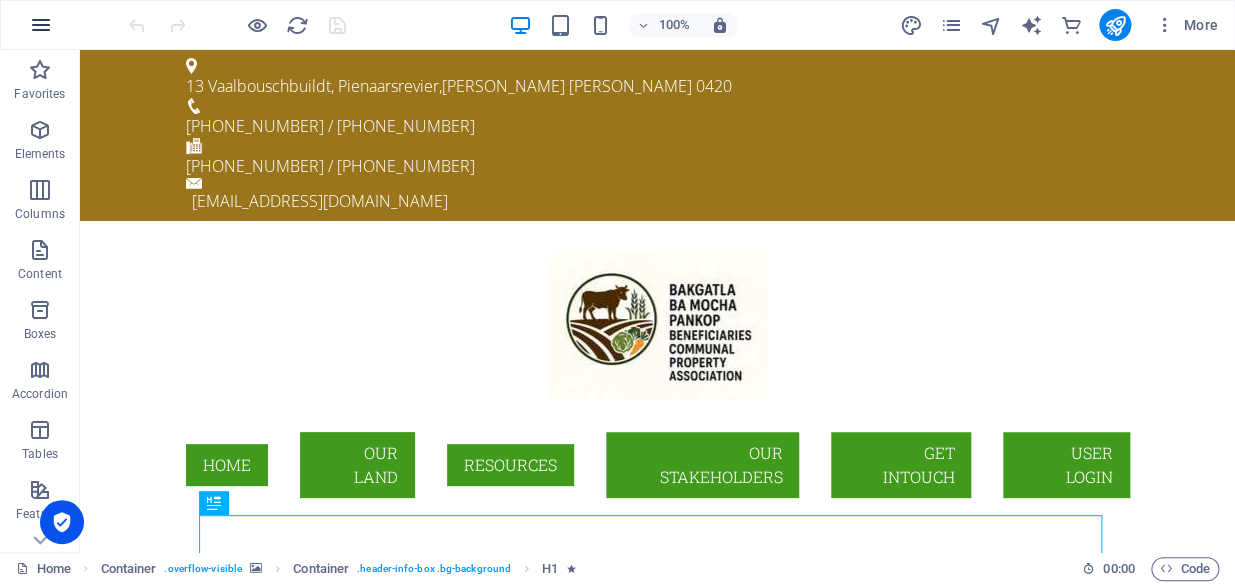 click at bounding box center [41, 25] 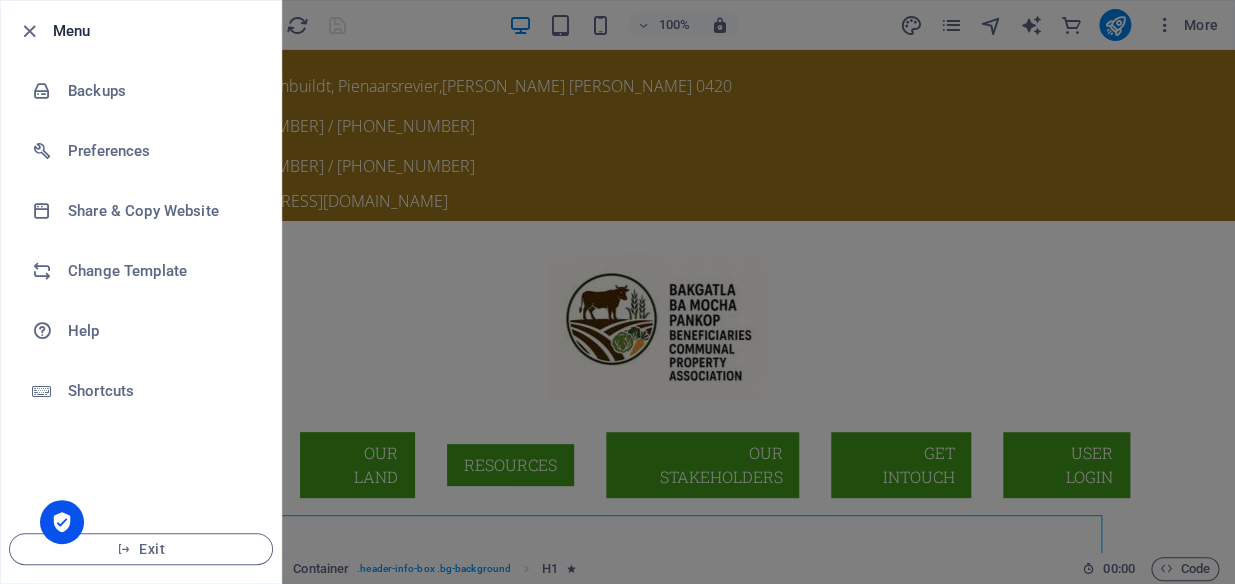 drag, startPoint x: 337, startPoint y: 183, endPoint x: 332, endPoint y: 124, distance: 59.211487 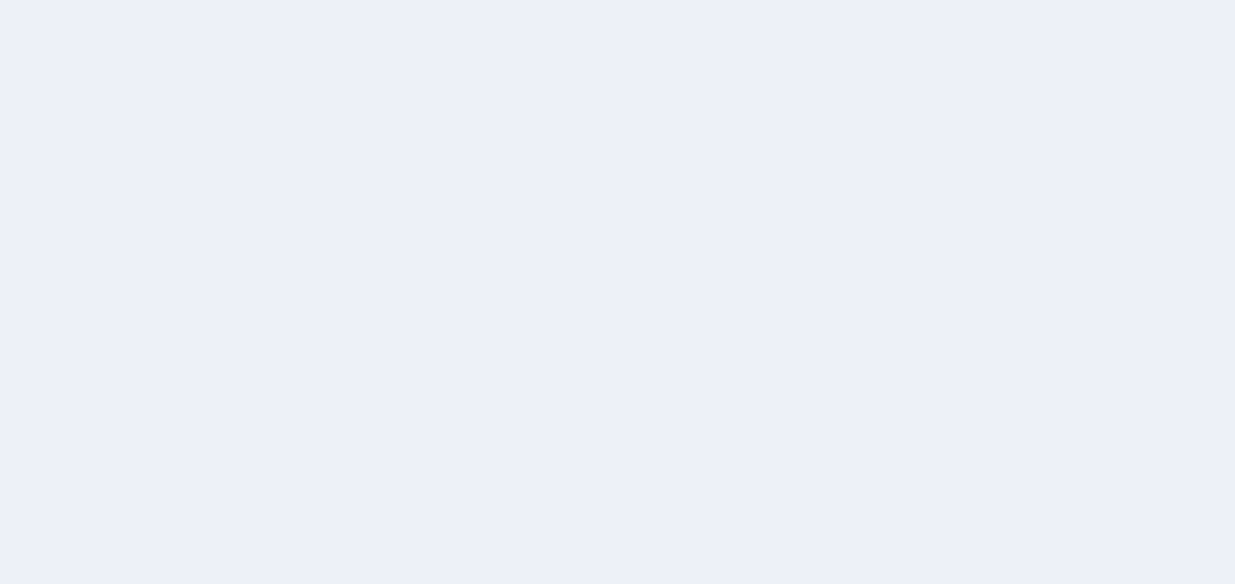 scroll, scrollTop: 0, scrollLeft: 0, axis: both 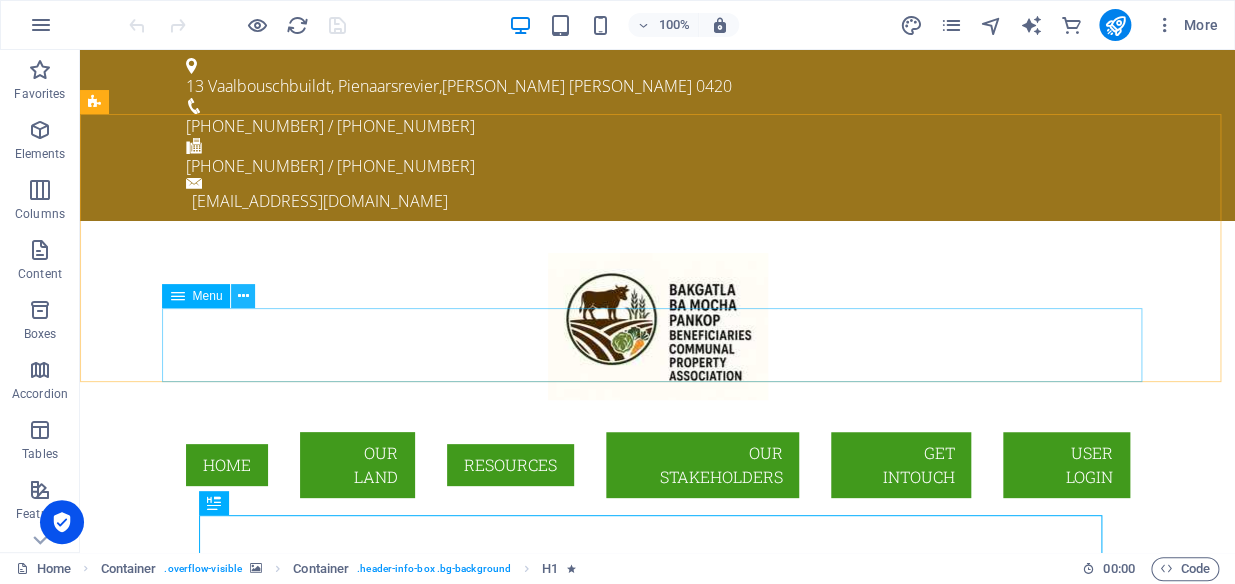 click at bounding box center [243, 296] 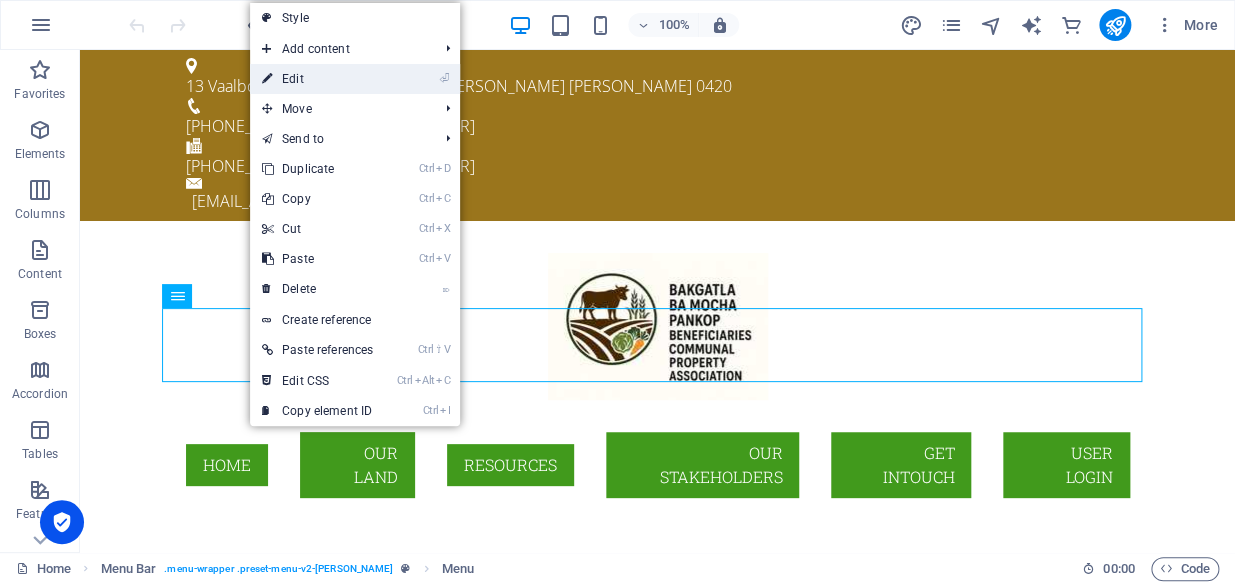 click on "⏎  Edit" at bounding box center (317, 79) 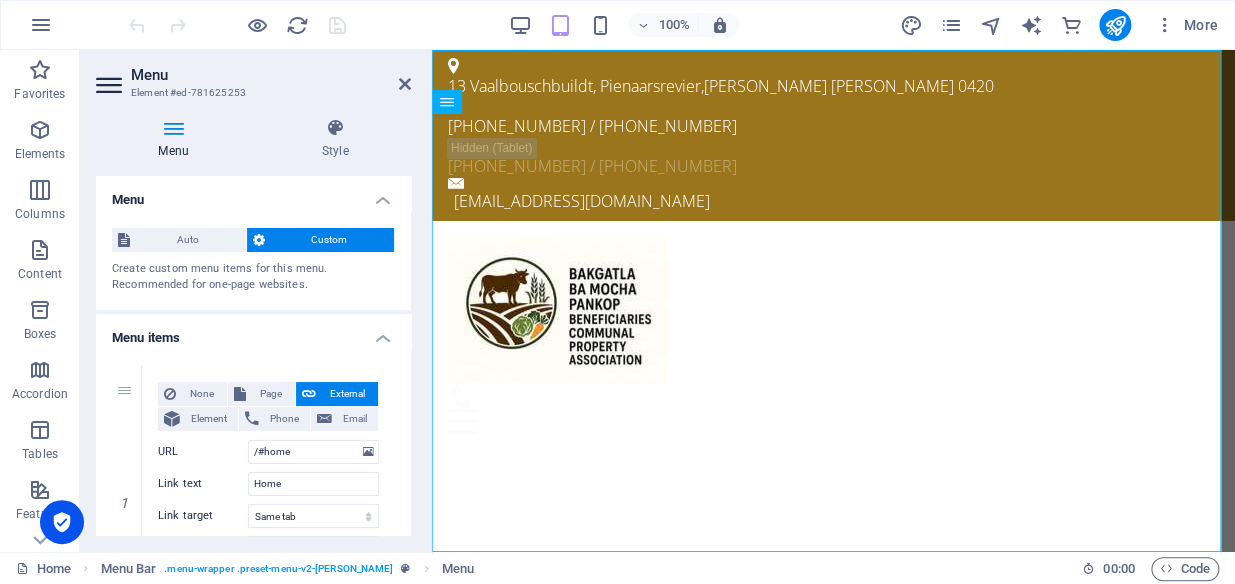click on "Auto Custom Create custom menu items for this menu. Recommended for one-page websites. Manage pages" at bounding box center [253, 261] 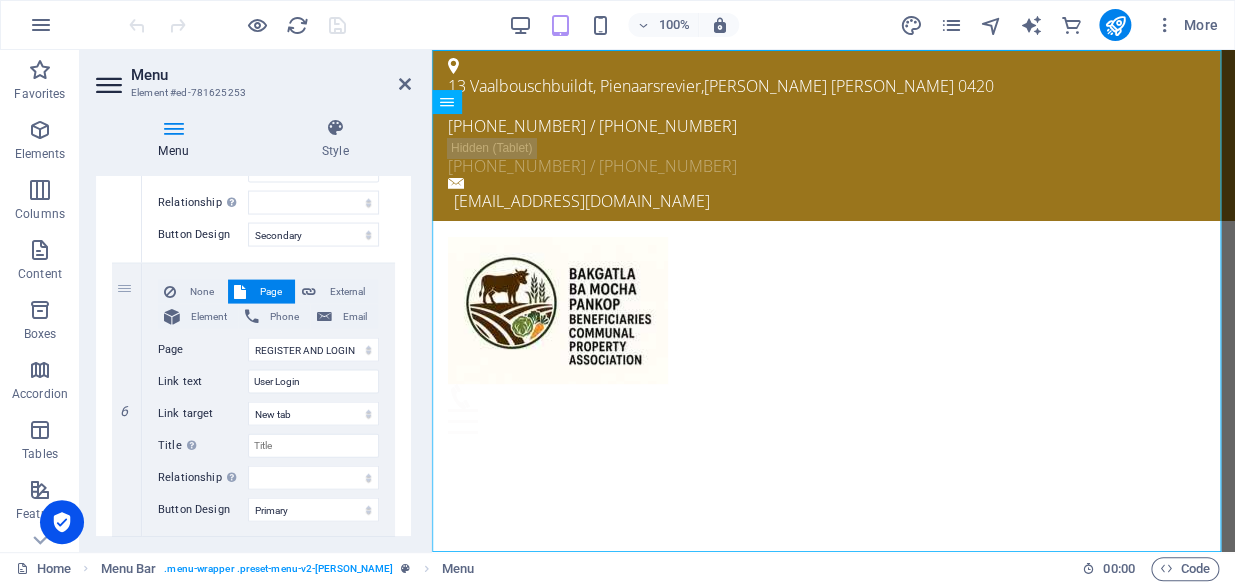 scroll, scrollTop: 1534, scrollLeft: 0, axis: vertical 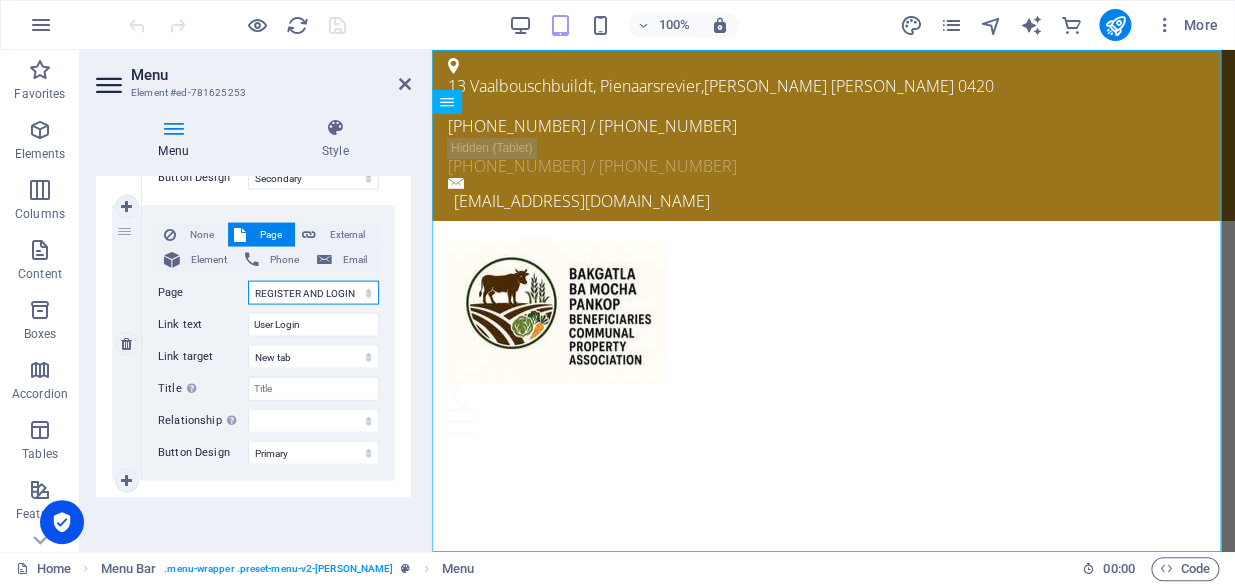 click on "Home Subpage Legal Notice Privacy Get Intouch Our Land Our Srakeholders Our PROJECTS Update Login Membership ENFORCED REGISTER AND LOGIN" at bounding box center [313, 293] 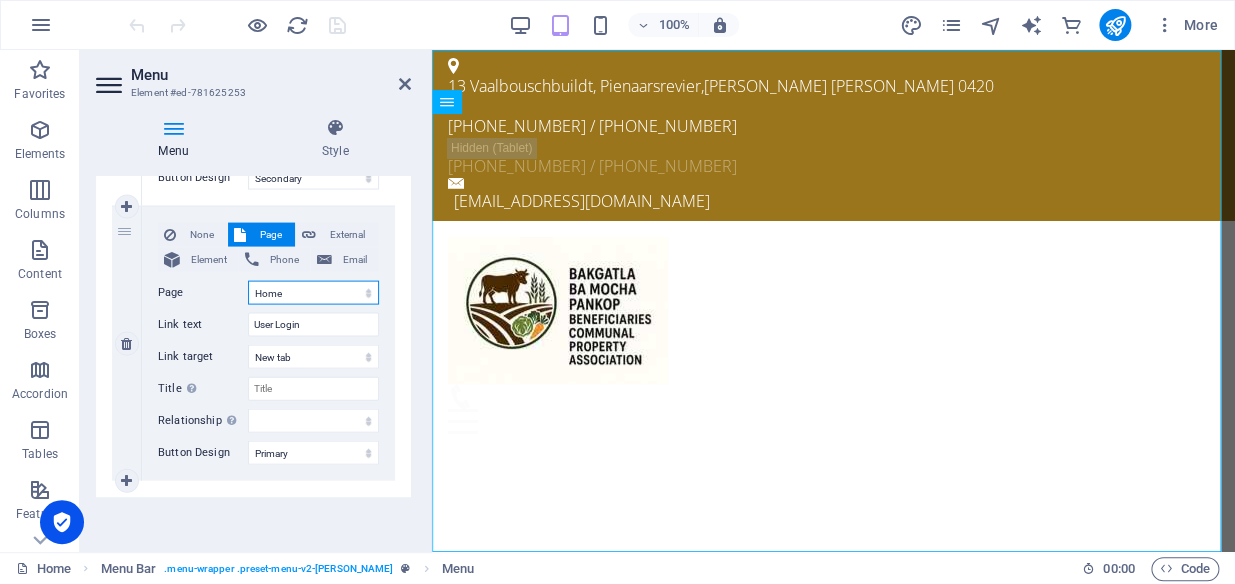 click on "Home Subpage Legal Notice Privacy Get Intouch Our Land Our Srakeholders Our PROJECTS Update Login Membership ENFORCED REGISTER AND LOGIN" at bounding box center (313, 293) 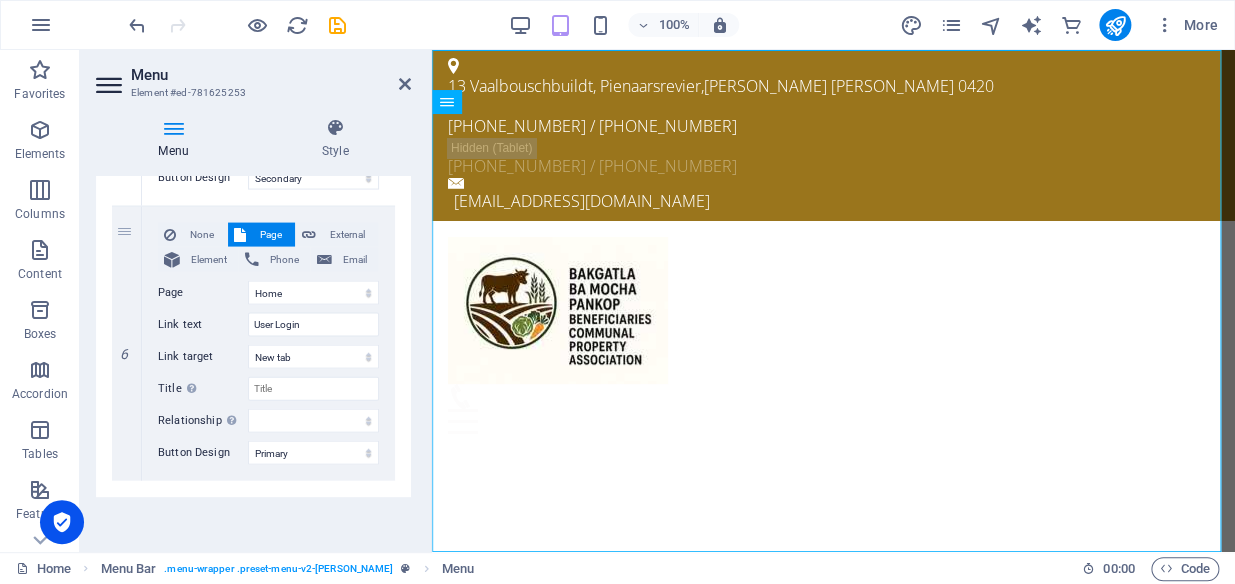 click on "Menu Style Menu Auto Custom Create custom menu items for this menu. Recommended for one-page websites. Manage pages Menu items 1 None Page External Element Phone Email Page Home Subpage Legal Notice Privacy Get Intouch Our Land Our Srakeholders Our PROJECTS Update Login Membership ENFORCED REGISTER AND LOGIN Element
URL /#home Phone Email Link text Home Link target New tab Same tab Overlay Title Additional link description, should not be the same as the link text. The title is most often shown as a tooltip text when the mouse moves over the element. Leave empty if uncertain. Relationship Sets the  relationship of this link to the link target . For example, the value "nofollow" instructs search engines not to follow the link. Can be left empty. alternate author bookmark external help license next nofollow noreferrer noopener prev search tag Button Design None Default Primary Secondary 2 None Page External Element Phone Email Page Home Subpage Legal Notice Privacy Get Intouch Our Land 3" at bounding box center [253, 327] 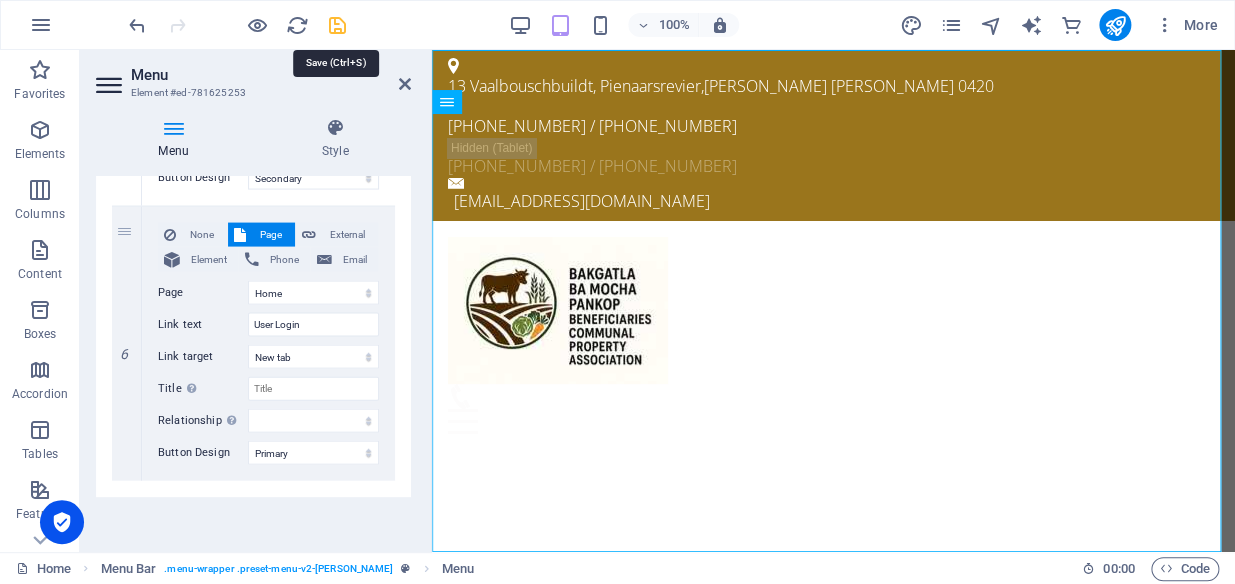 click at bounding box center [337, 25] 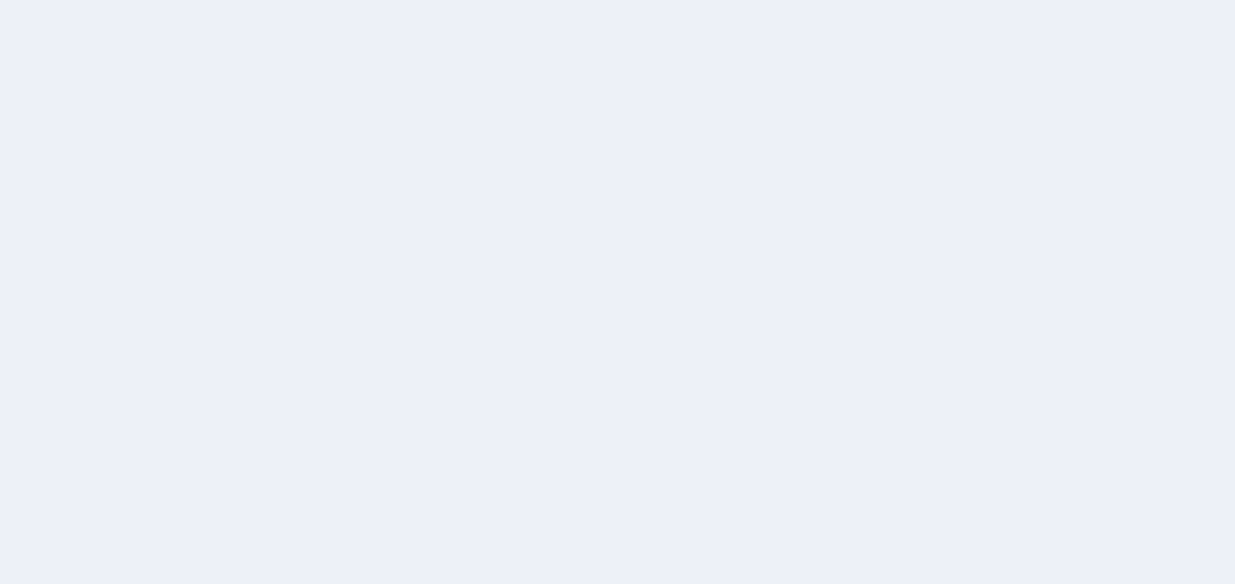 scroll, scrollTop: 0, scrollLeft: 0, axis: both 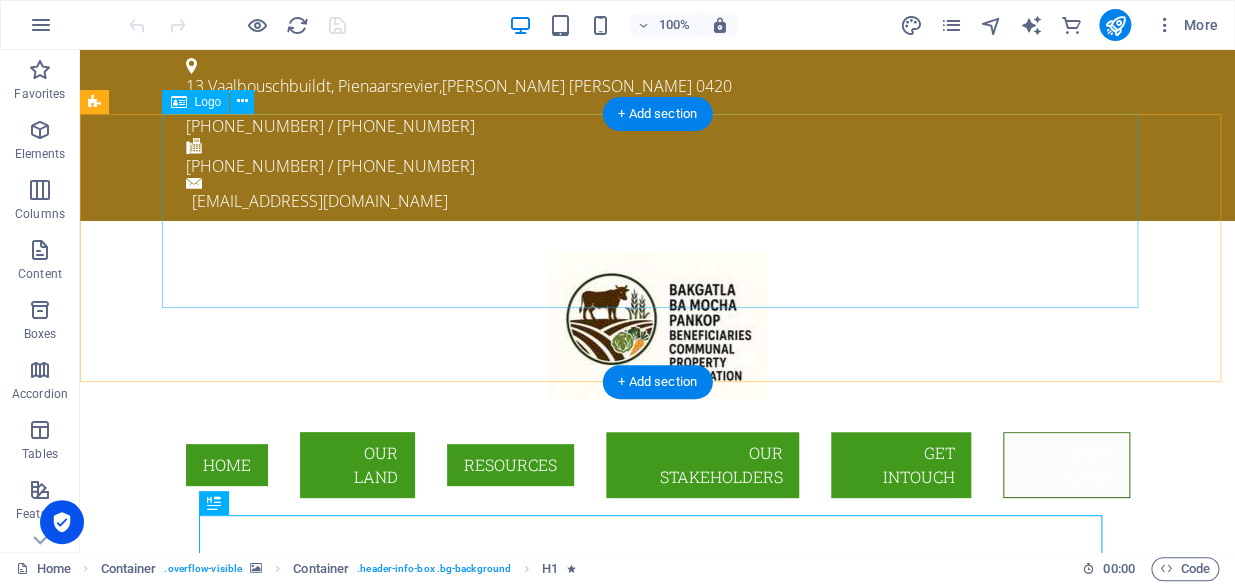click at bounding box center (658, 318) 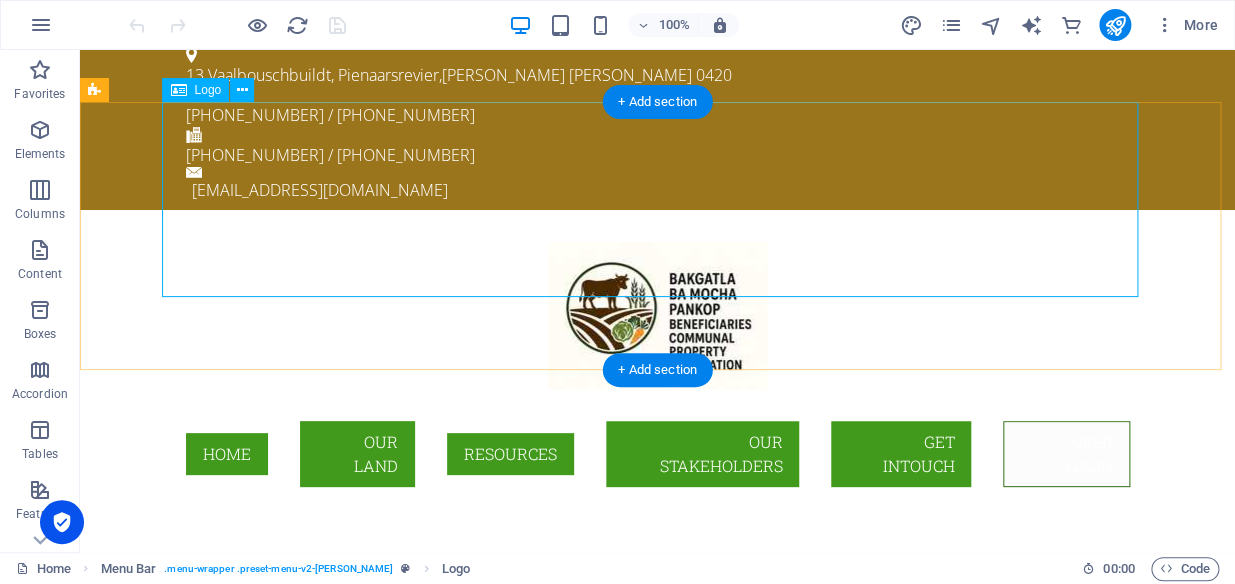 scroll, scrollTop: 10, scrollLeft: 0, axis: vertical 